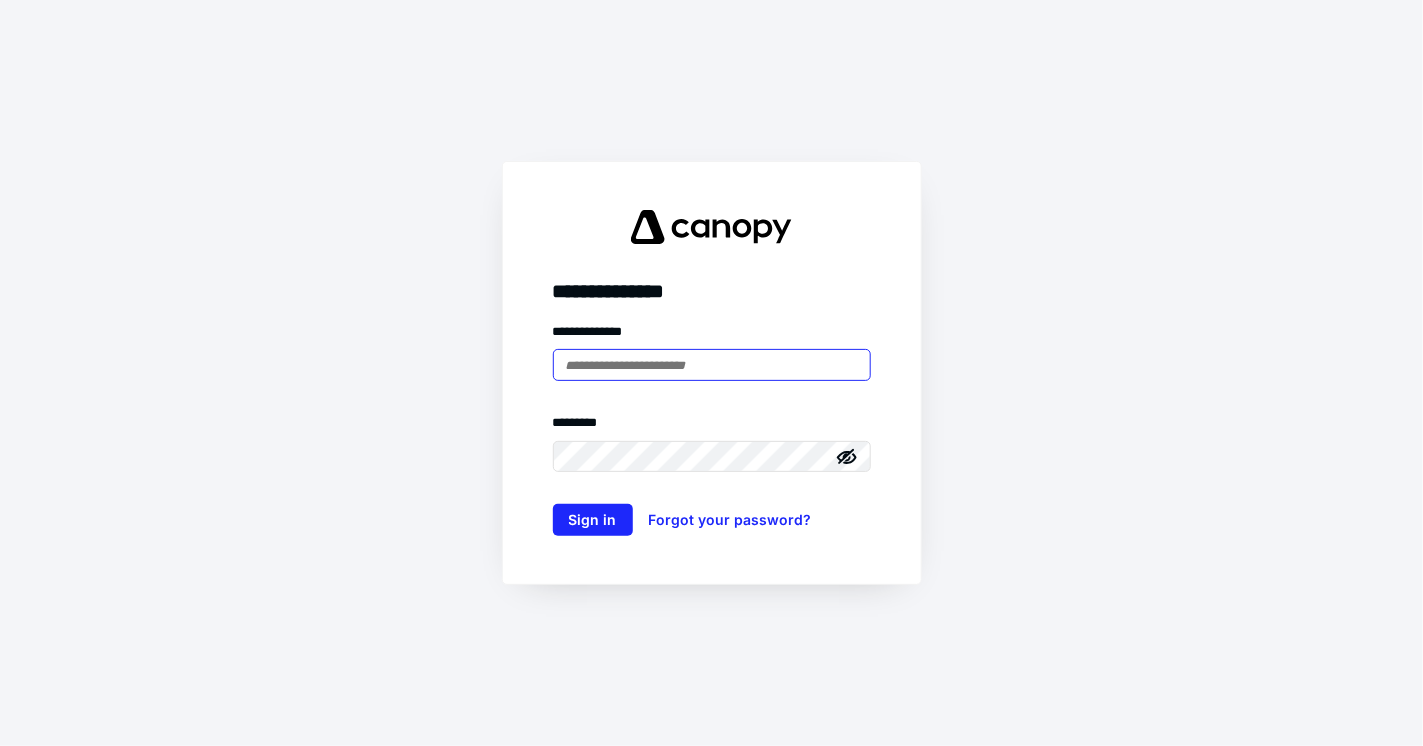 scroll, scrollTop: 0, scrollLeft: 0, axis: both 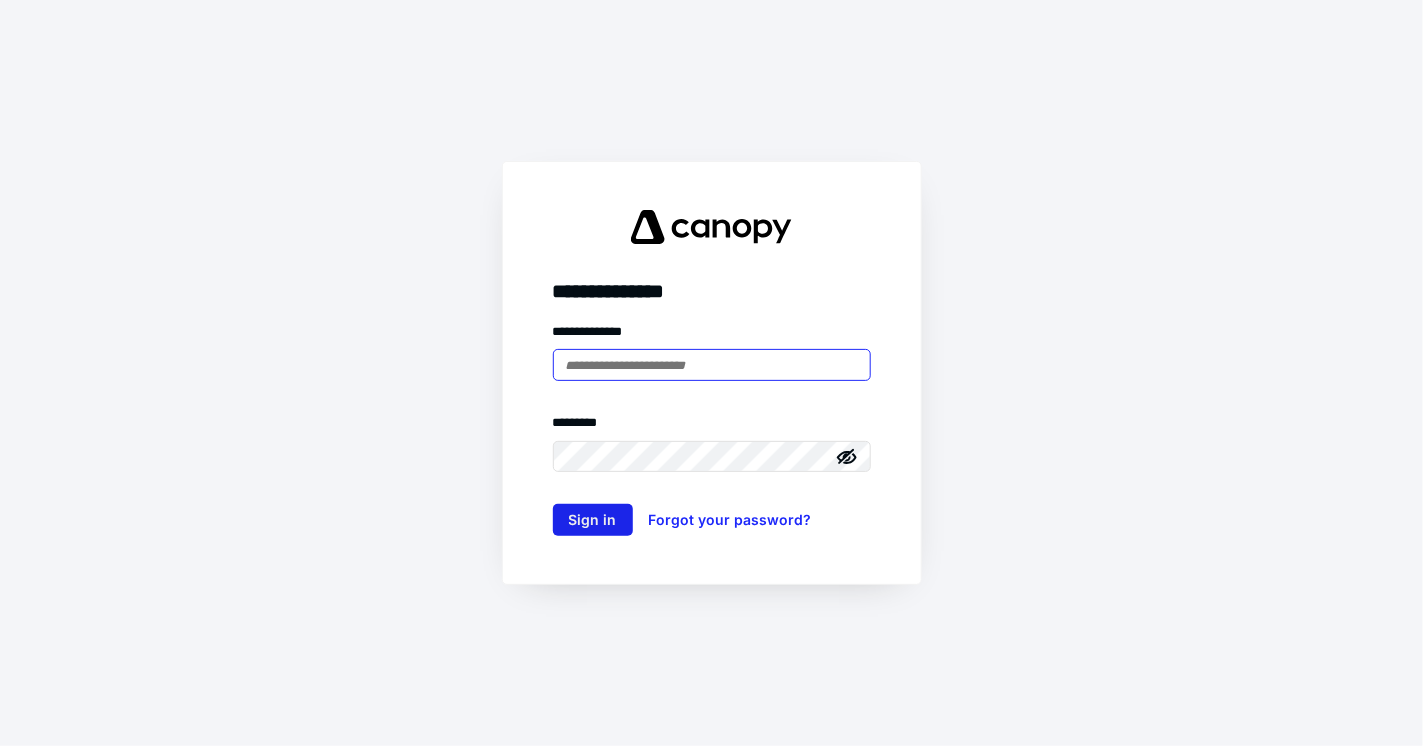 type on "**********" 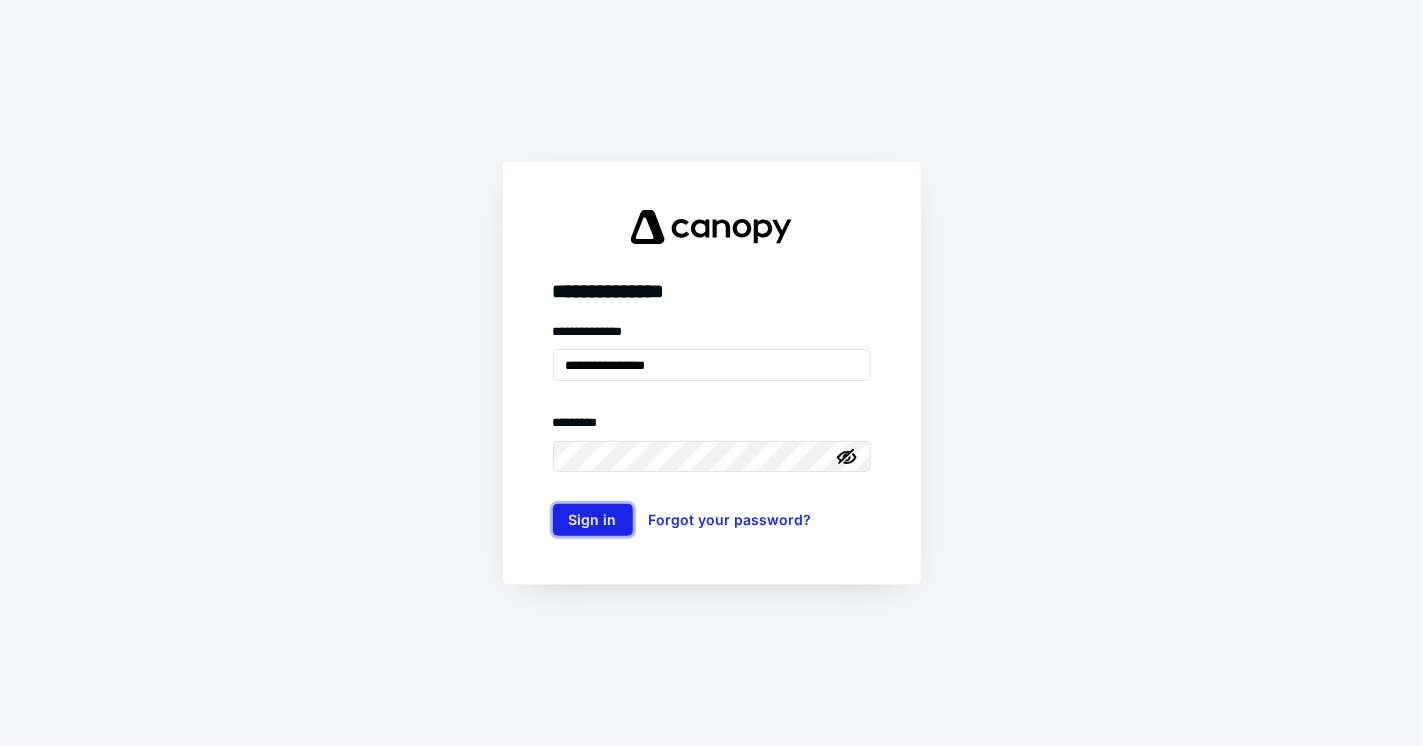 click on "Sign in" at bounding box center (593, 520) 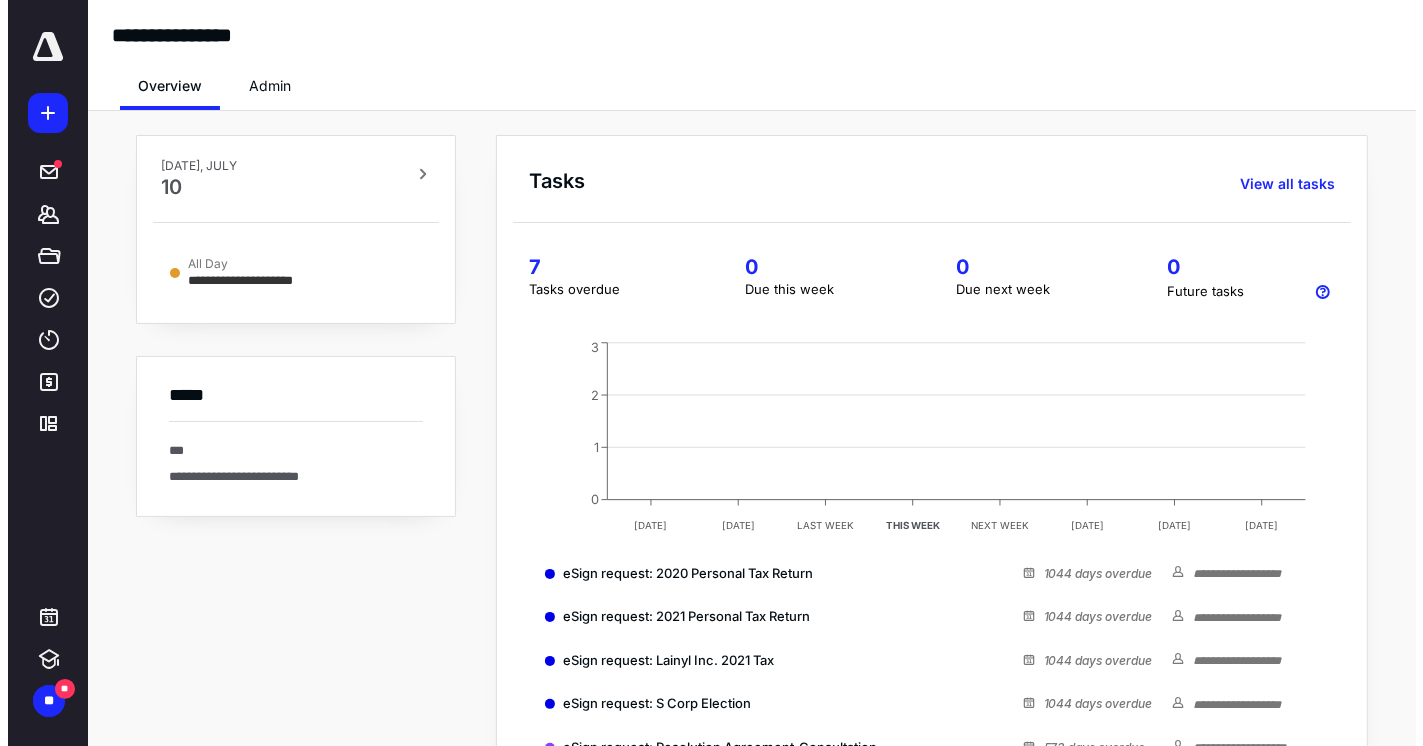 scroll, scrollTop: 0, scrollLeft: 0, axis: both 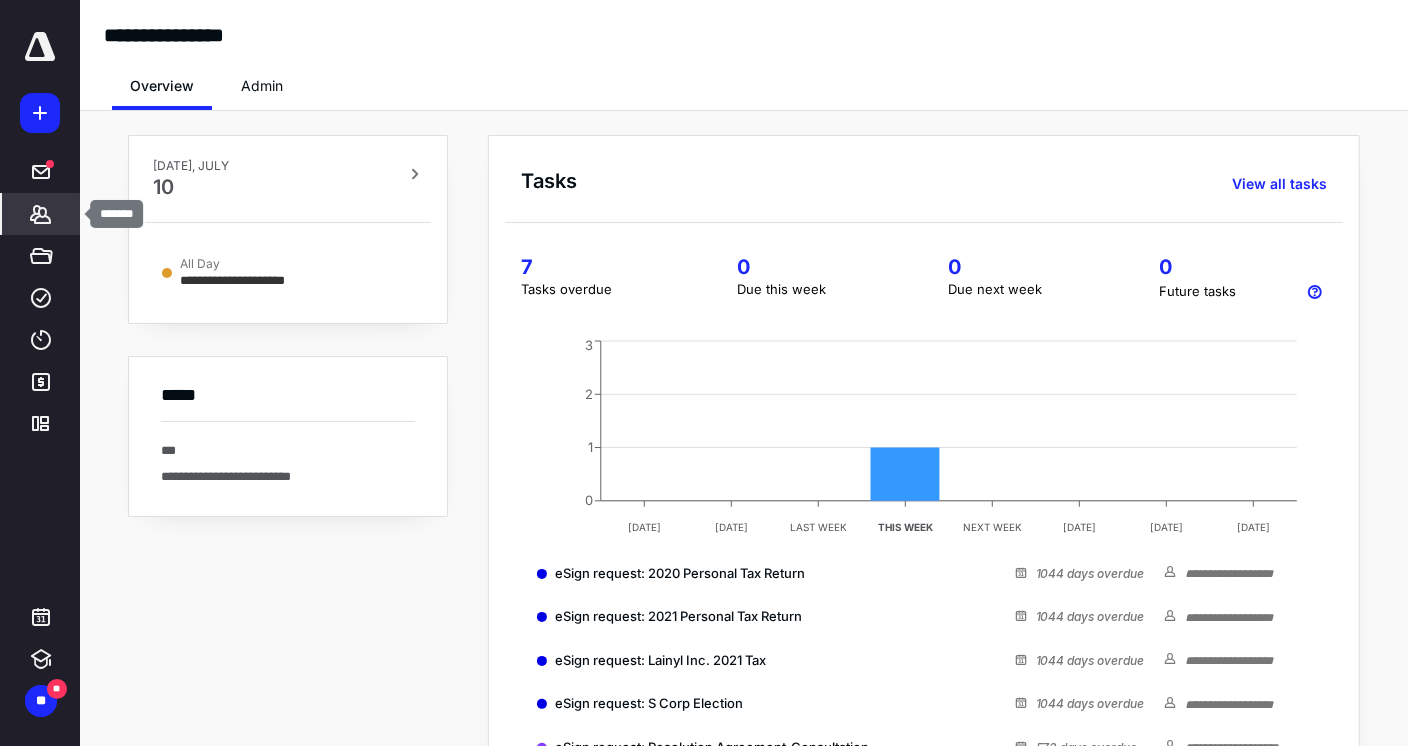 click 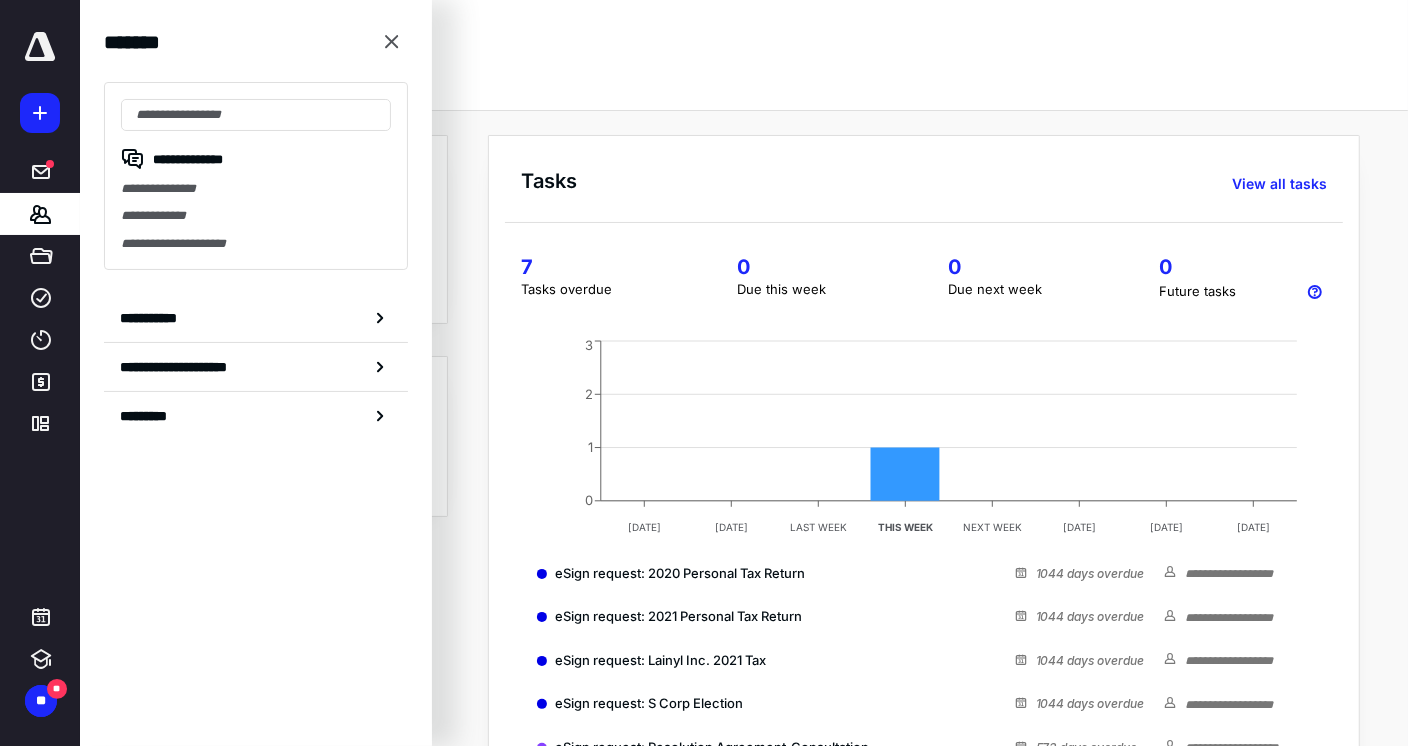 click at bounding box center [40, 113] 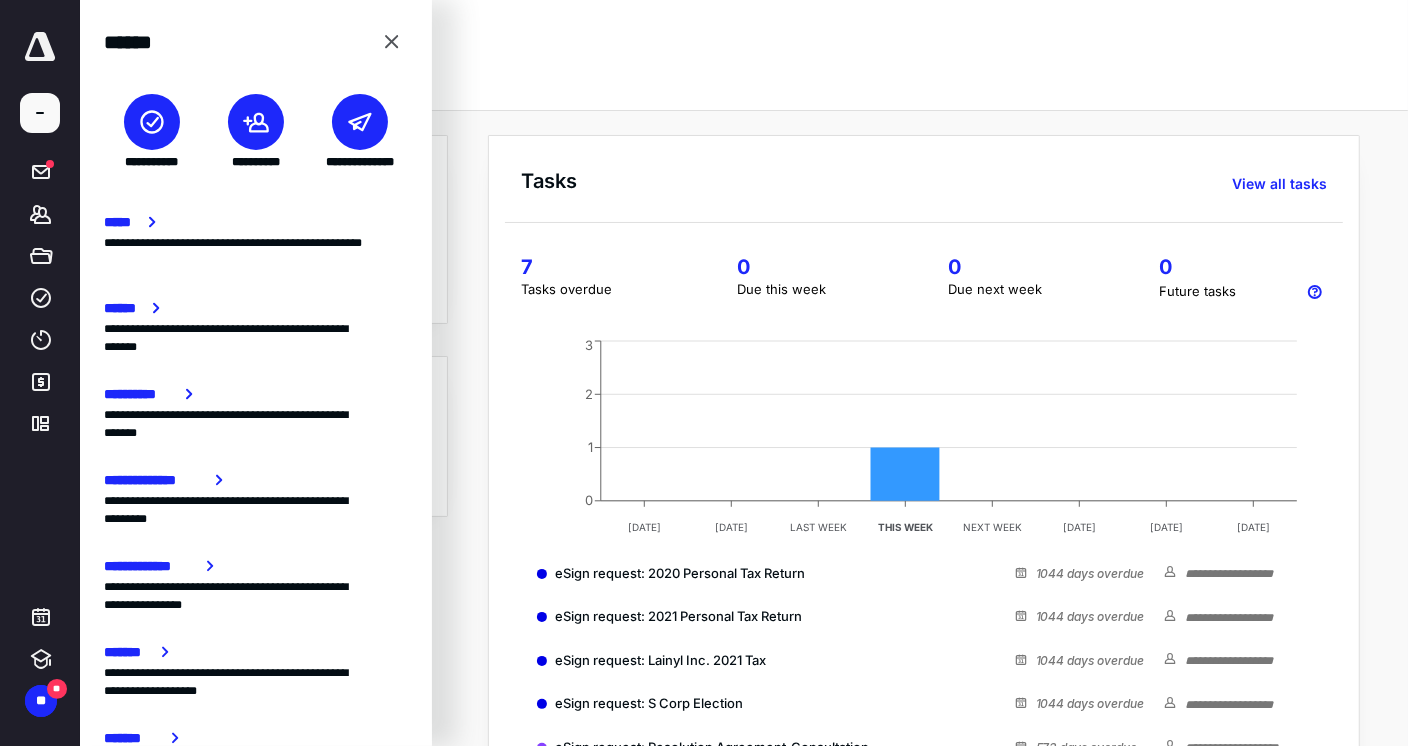 click at bounding box center (152, 122) 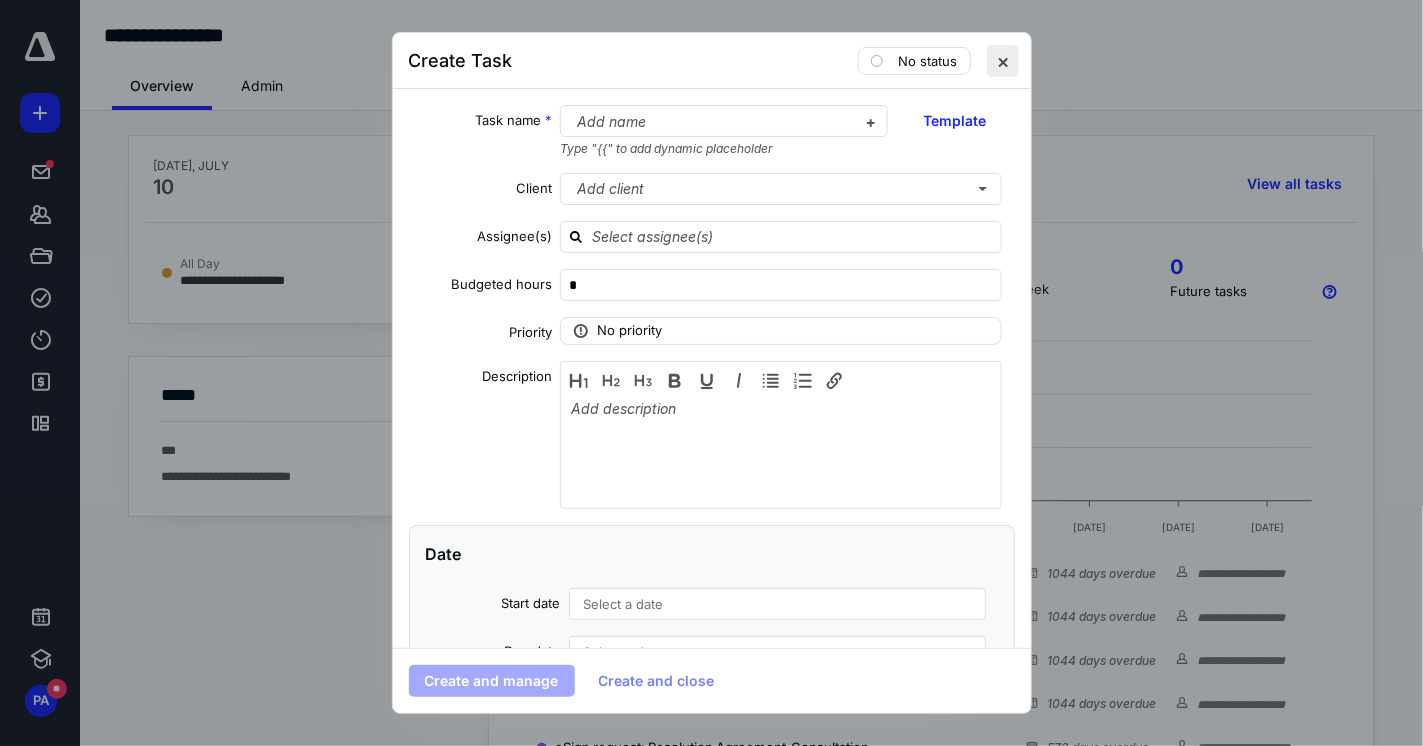 click at bounding box center (1003, 61) 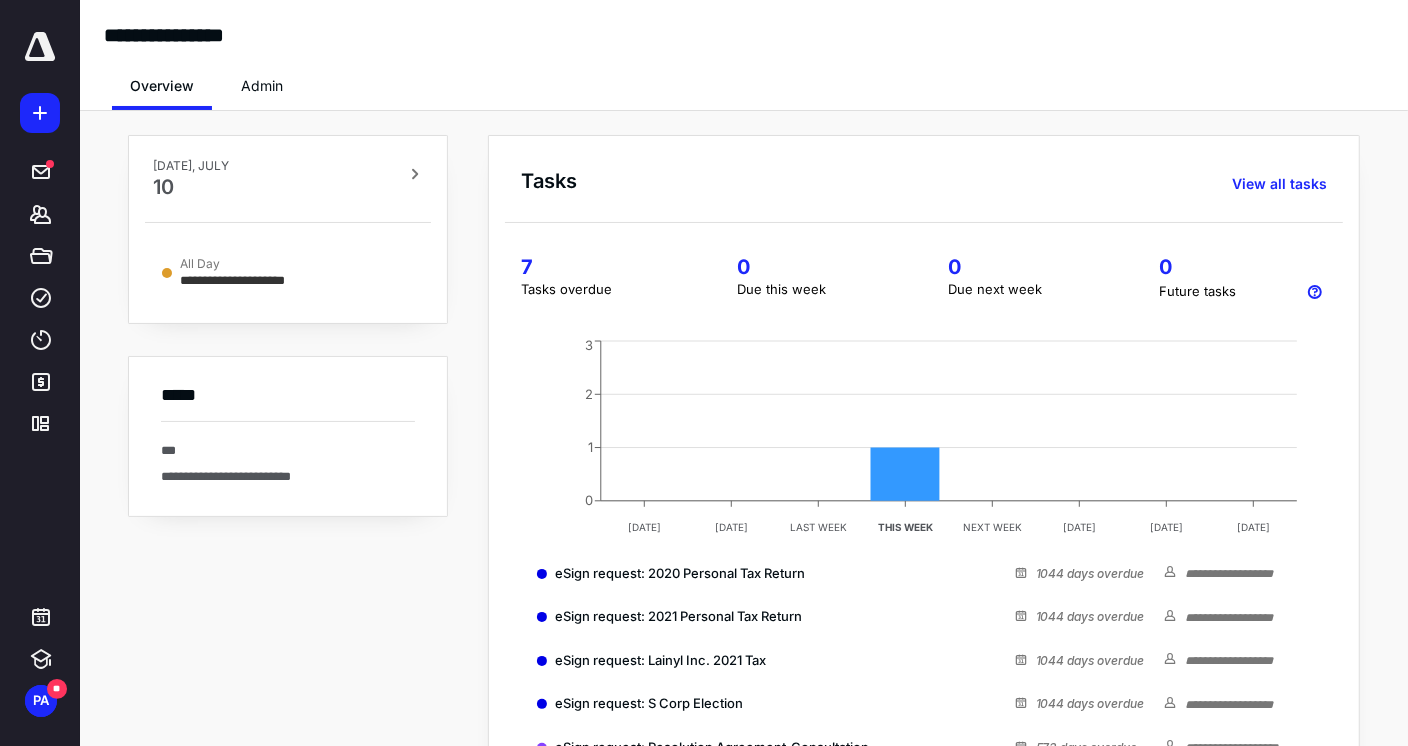 click 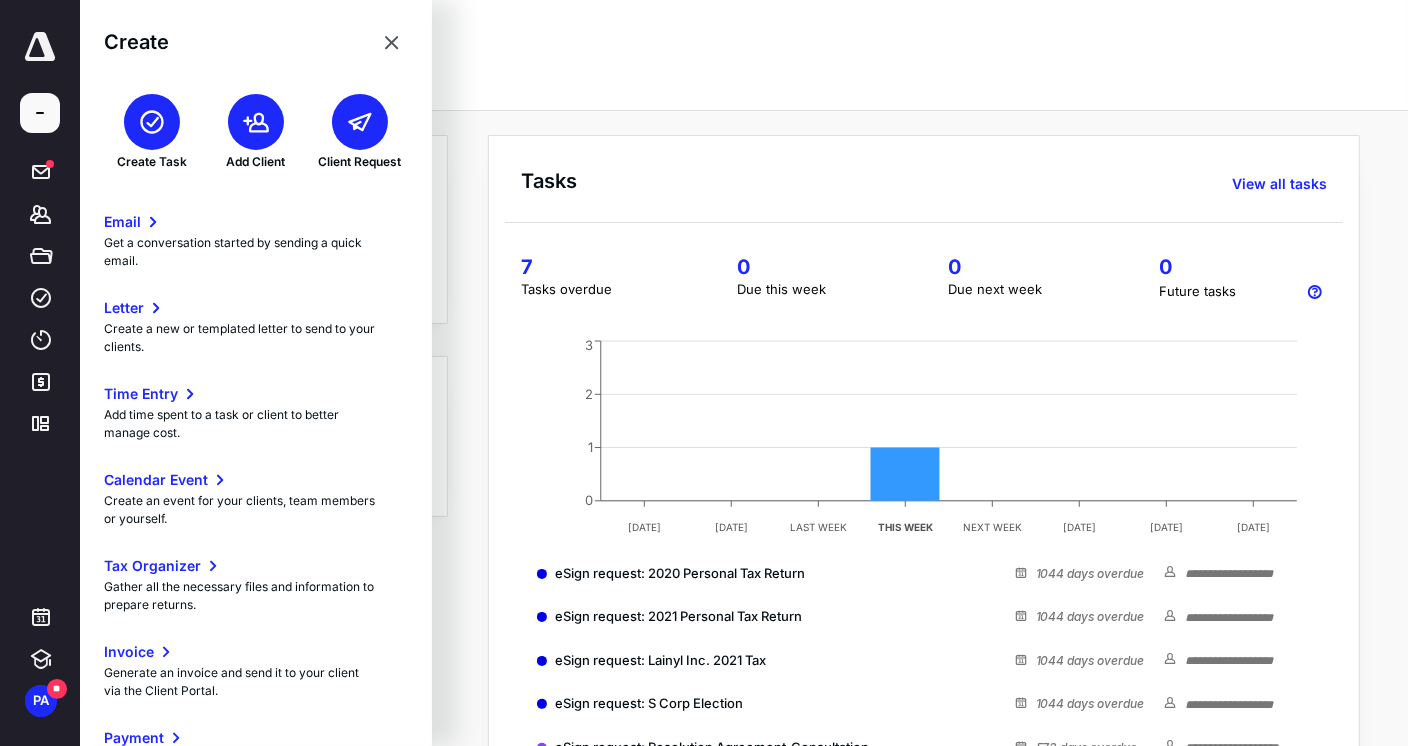 click 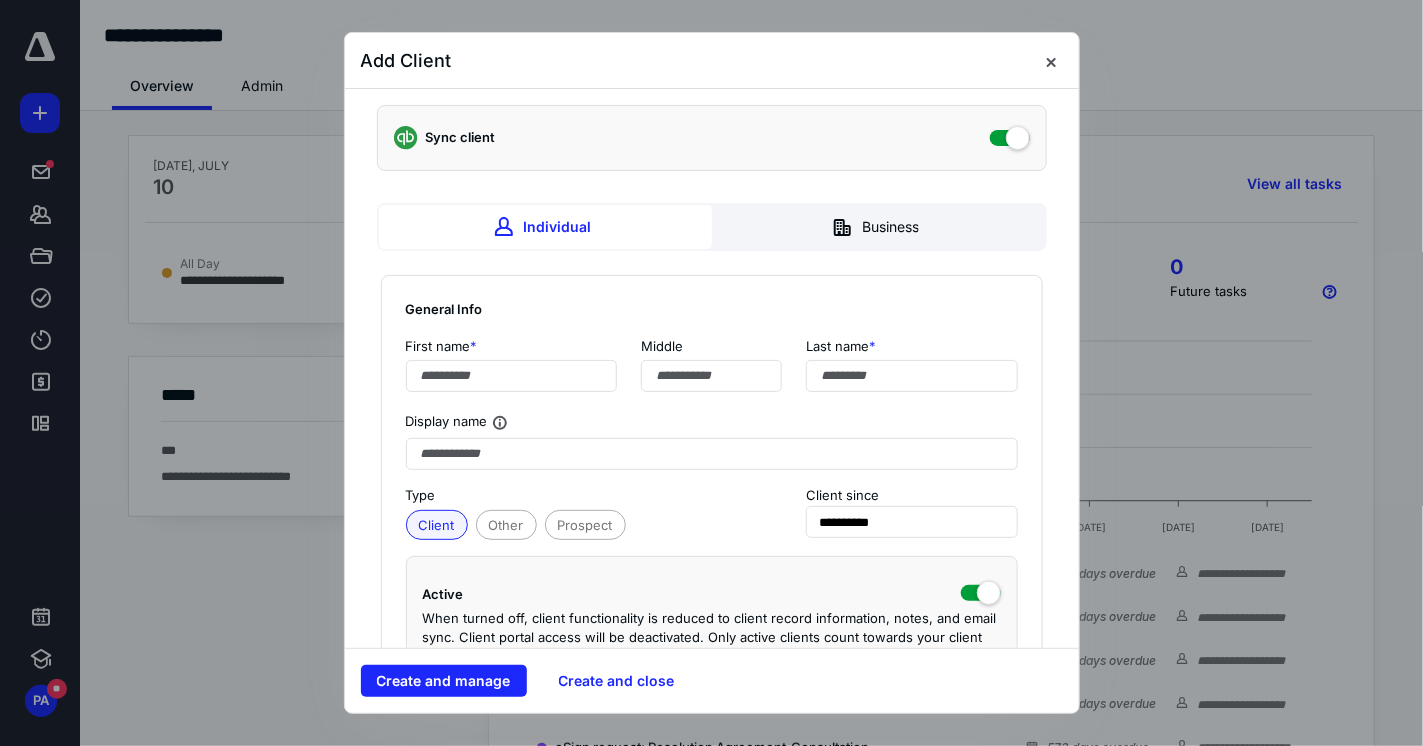click on "General Info" at bounding box center (712, 309) 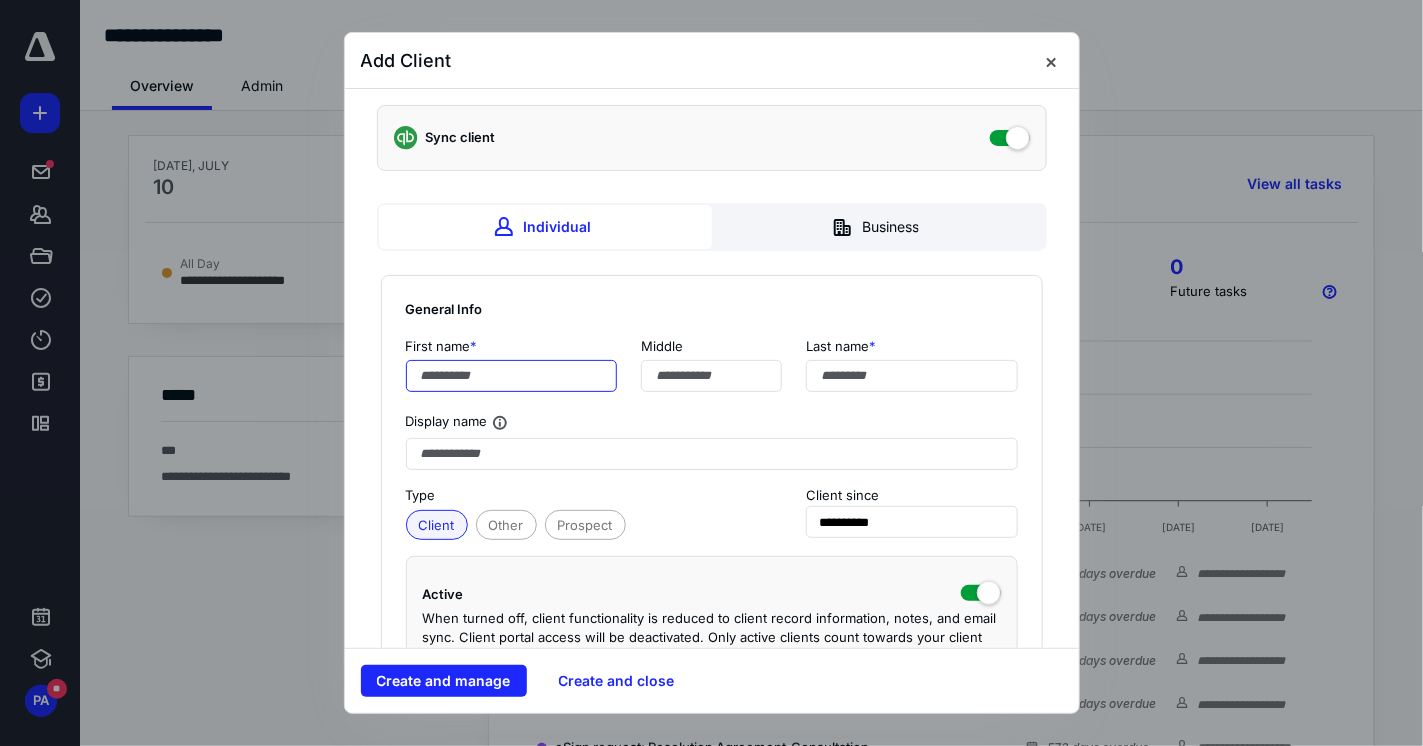 click at bounding box center (512, 376) 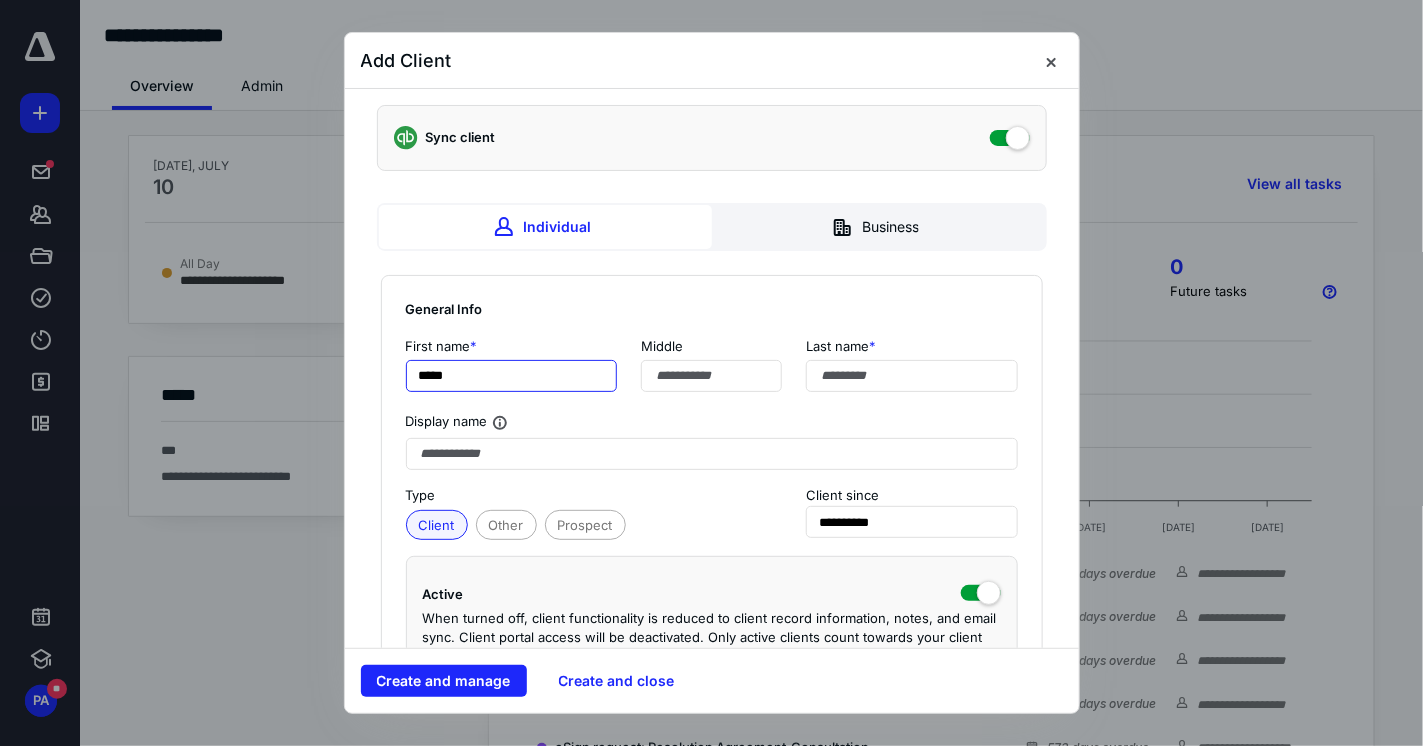 type on "*****" 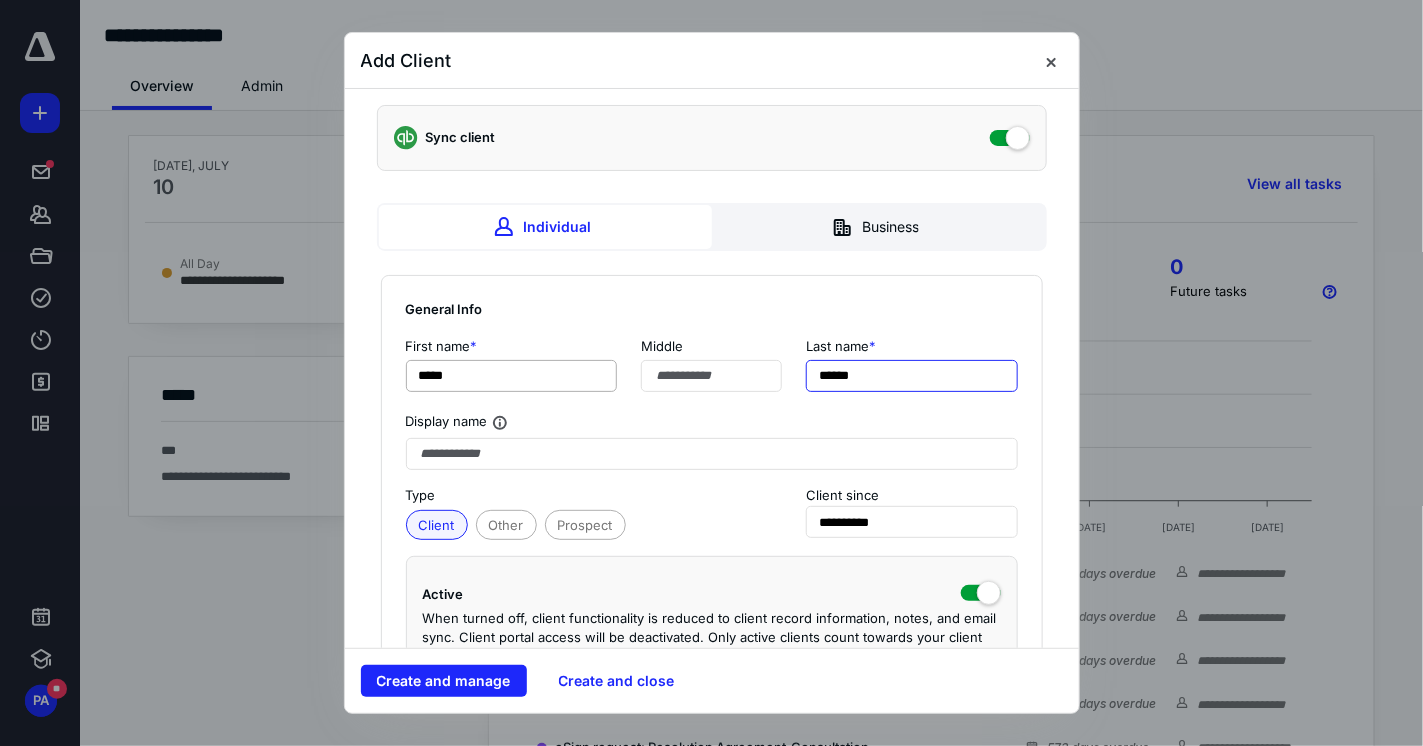 type on "******" 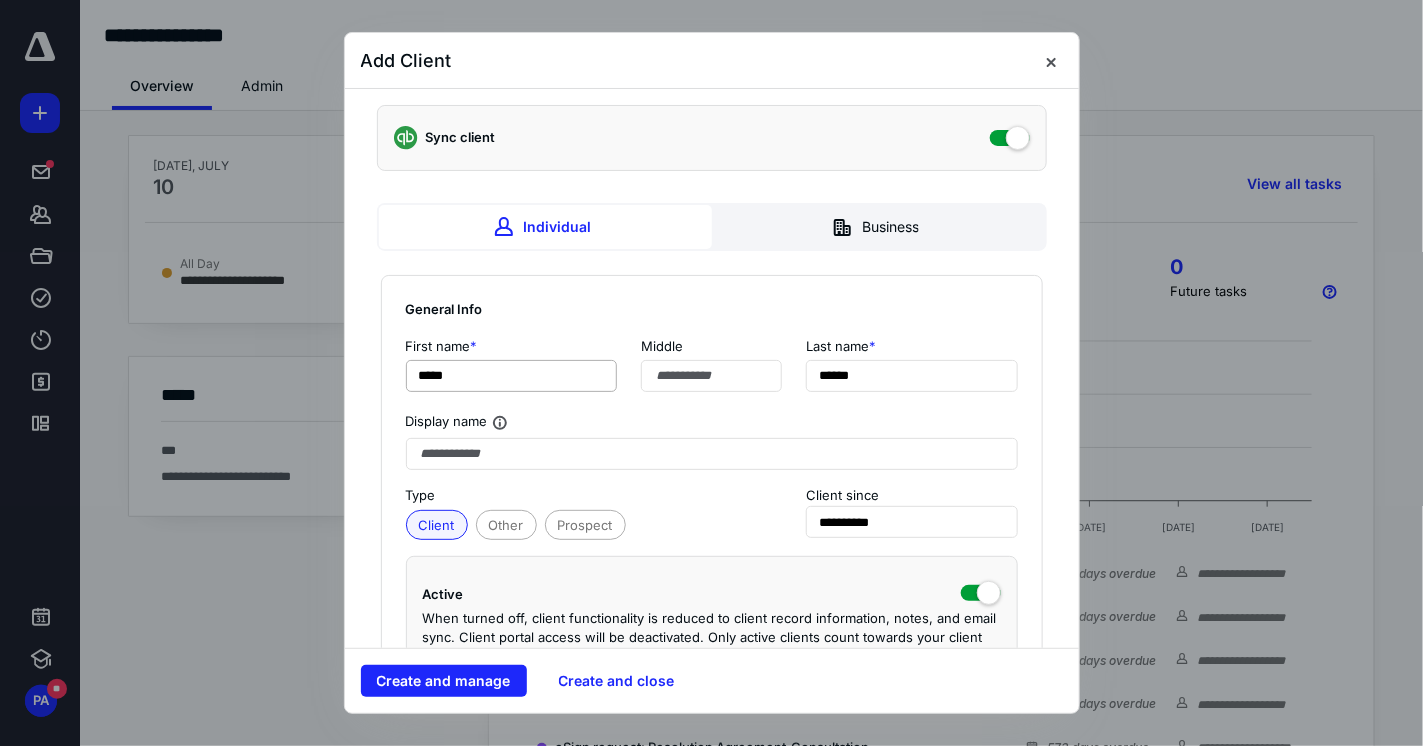 type 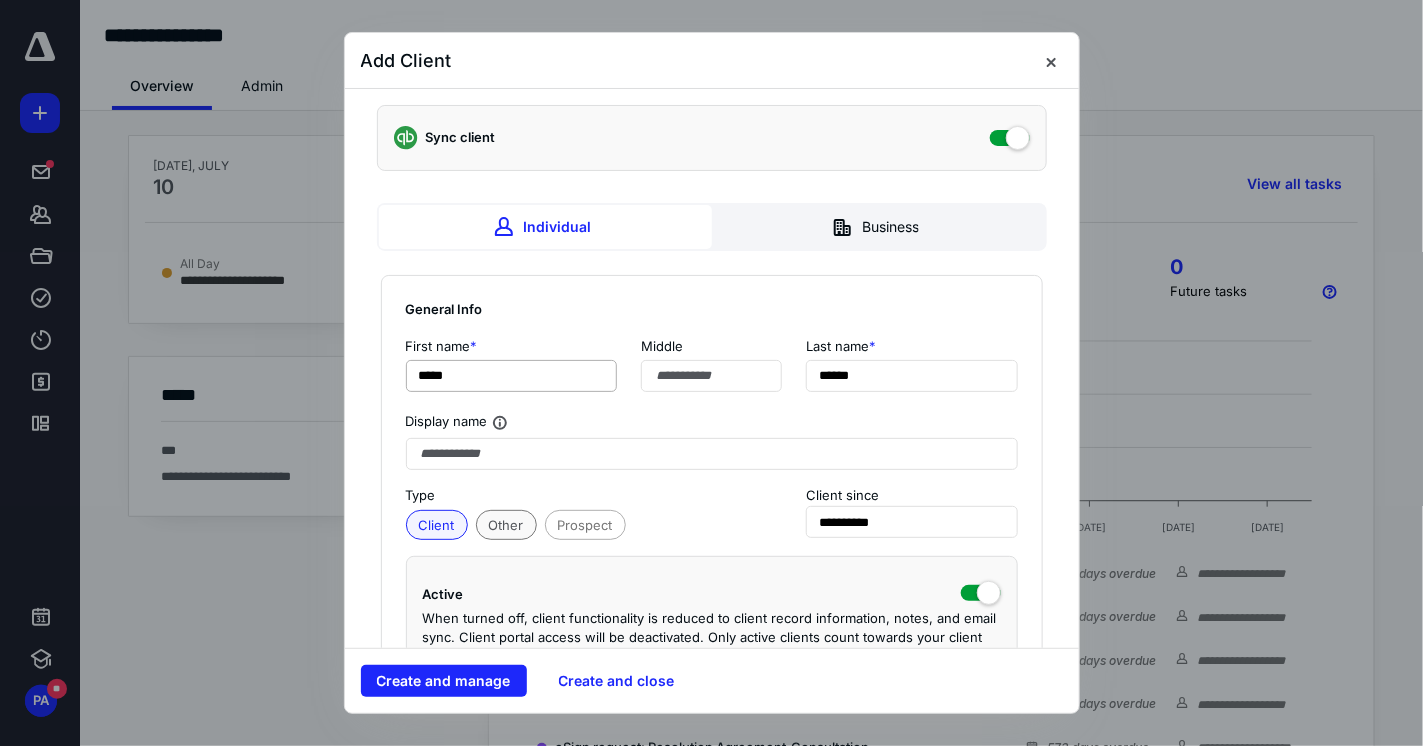 type 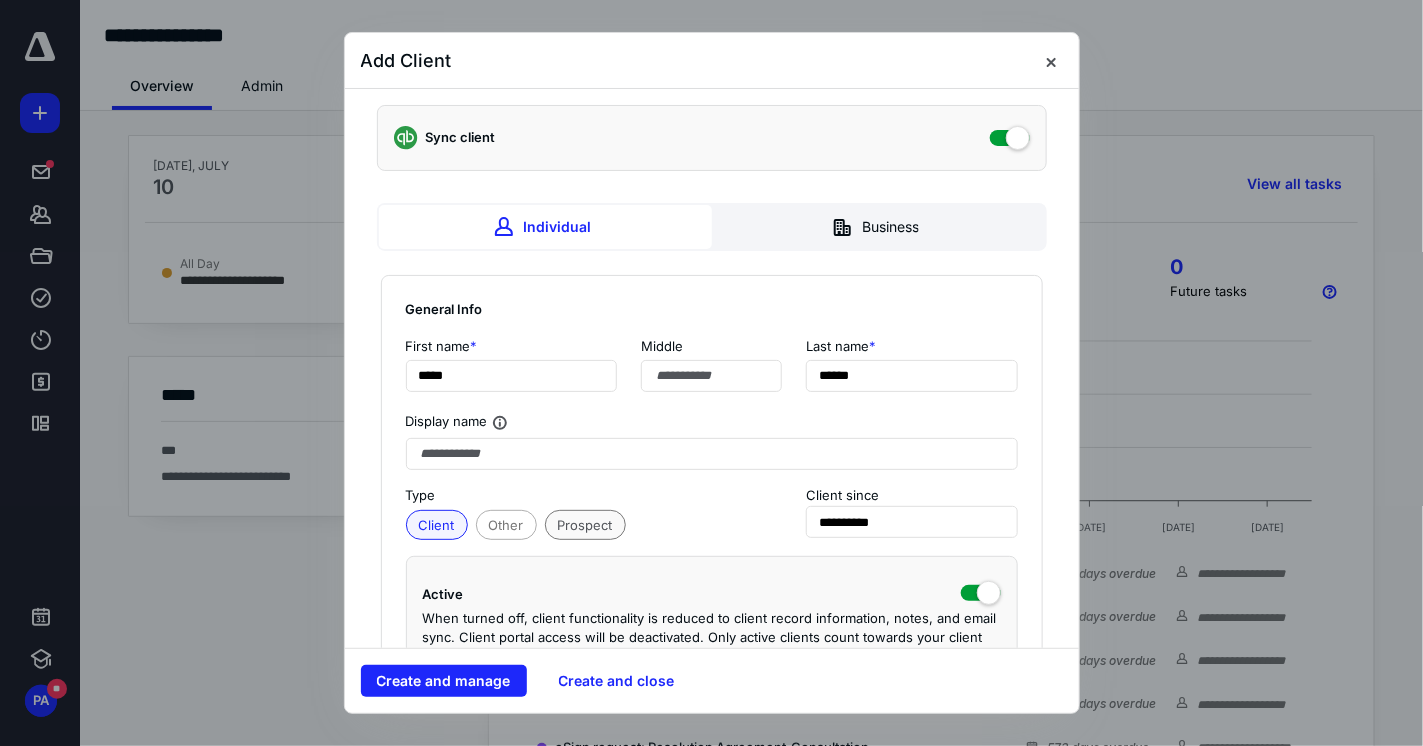 type 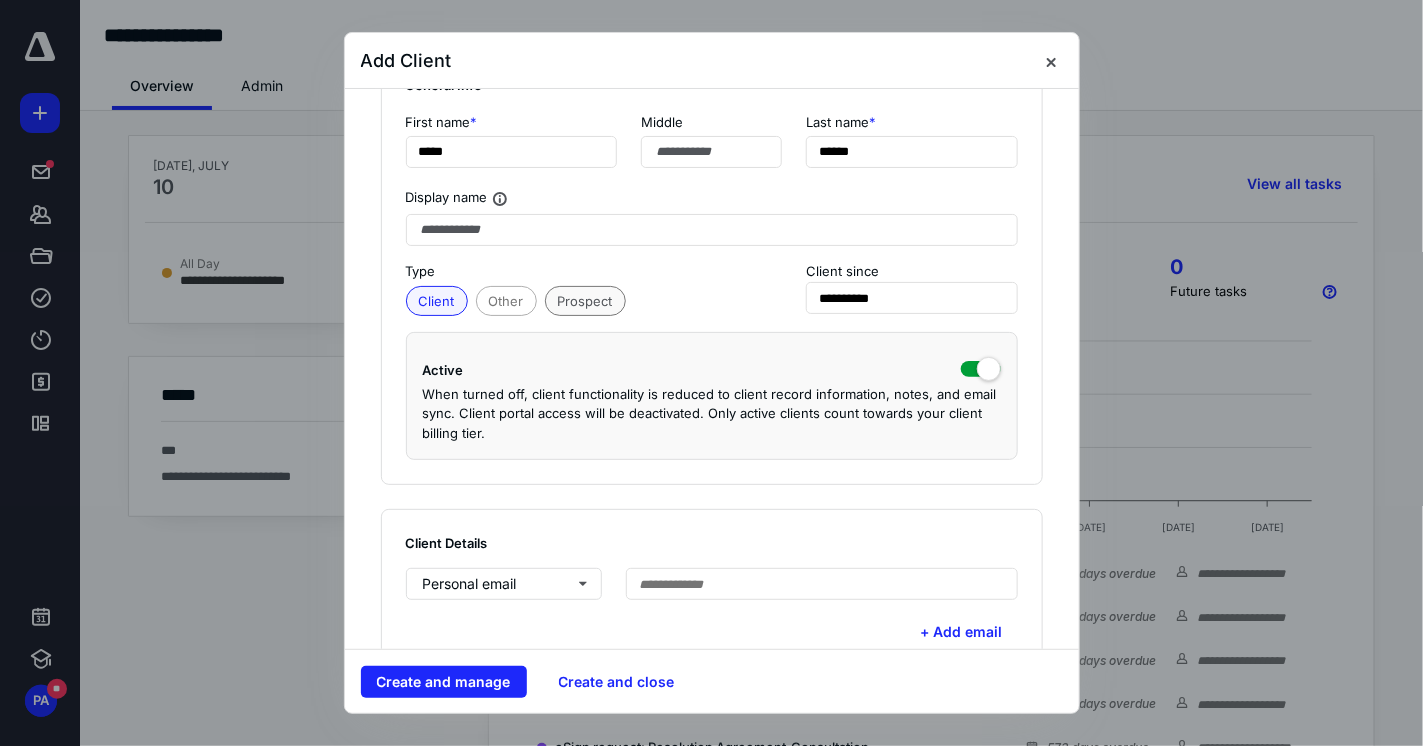 scroll, scrollTop: 300, scrollLeft: 0, axis: vertical 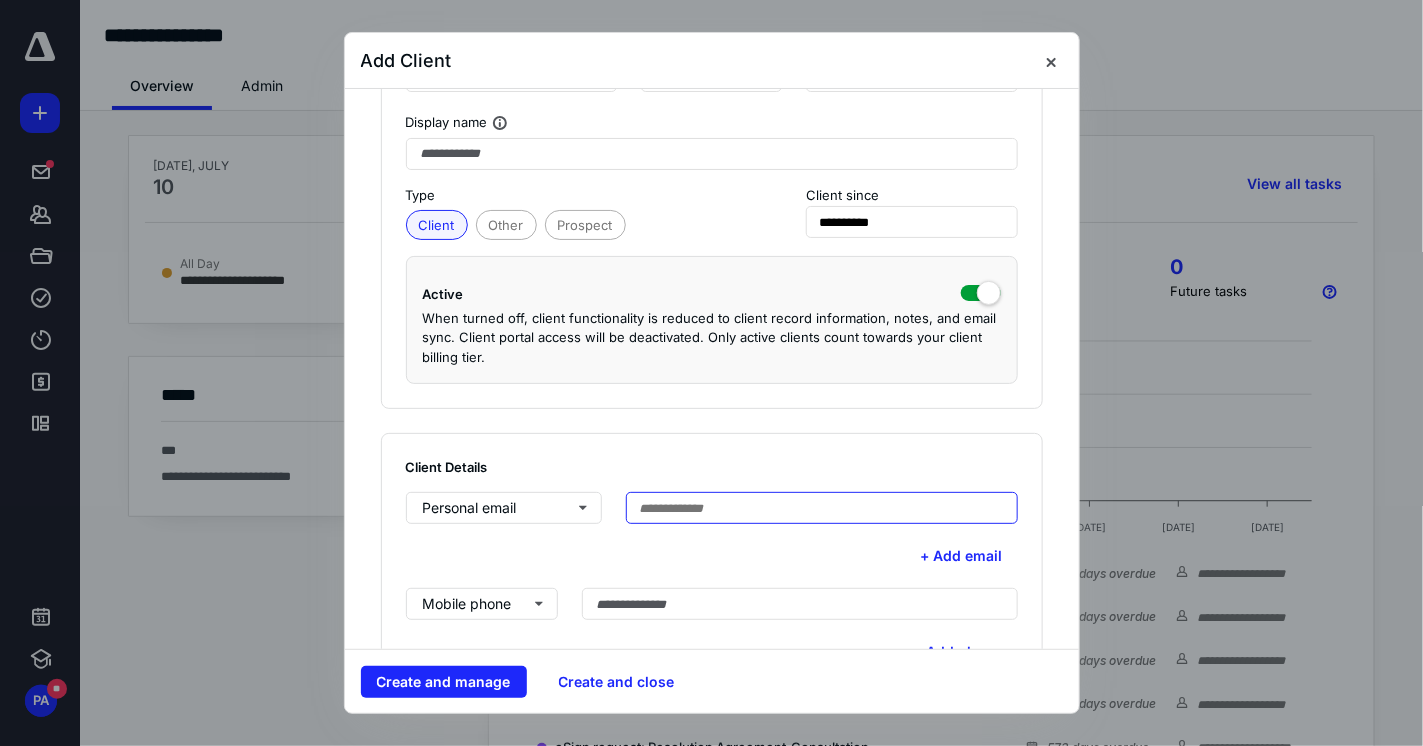 click at bounding box center (822, 508) 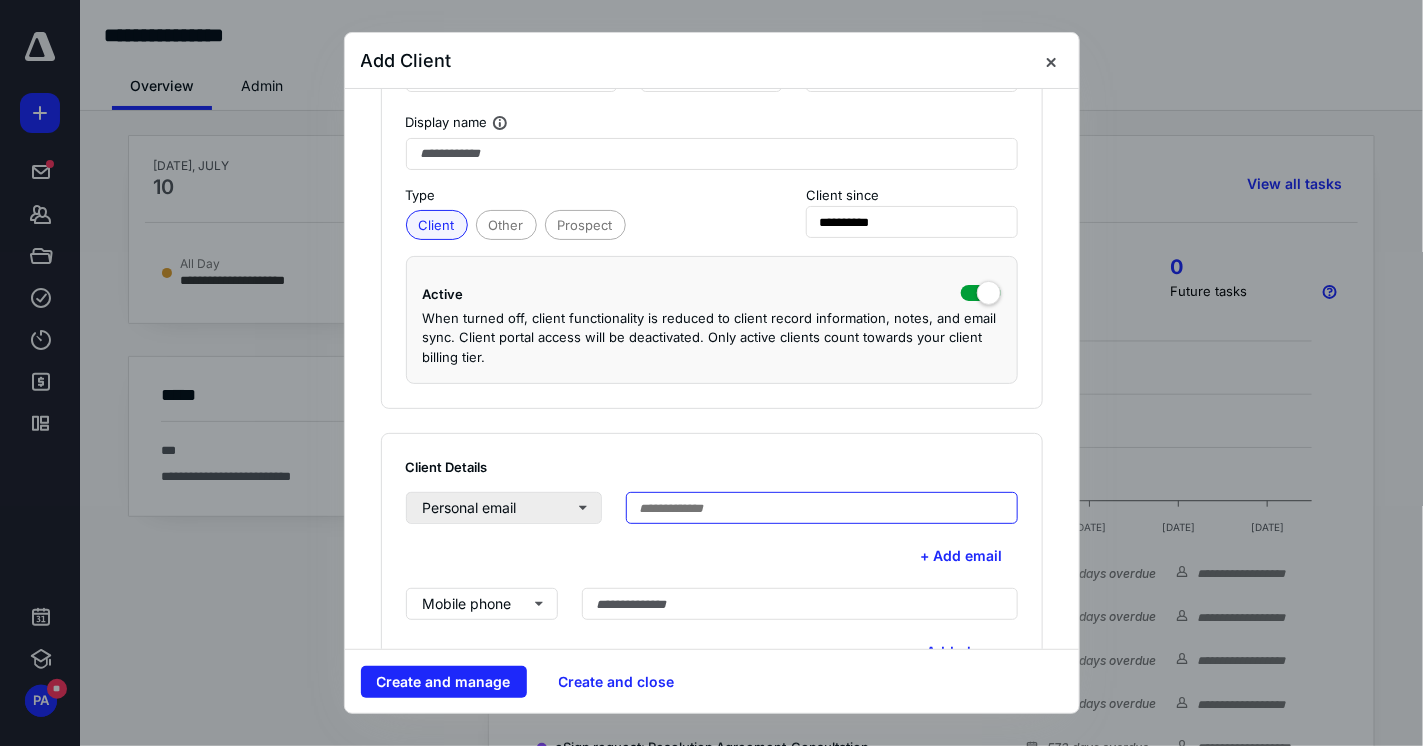 paste on "**********" 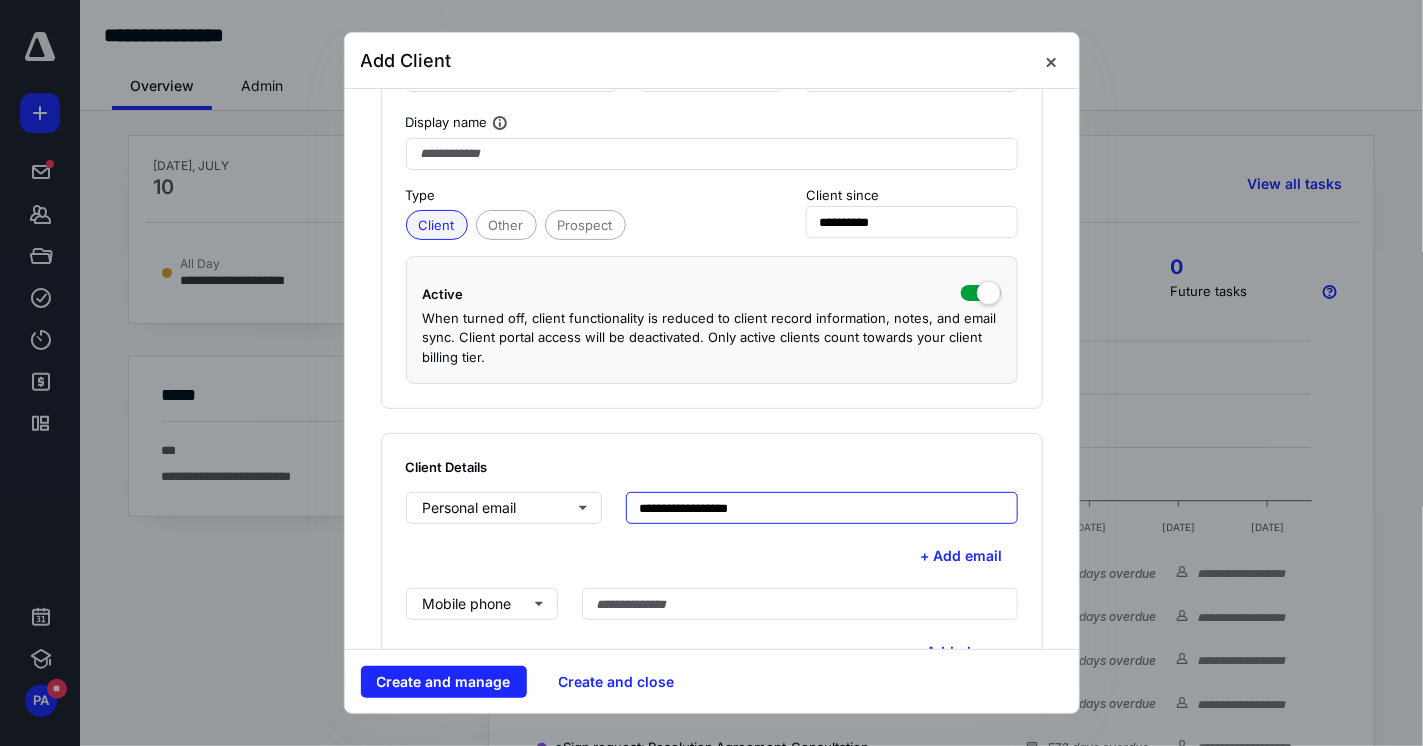 type on "**********" 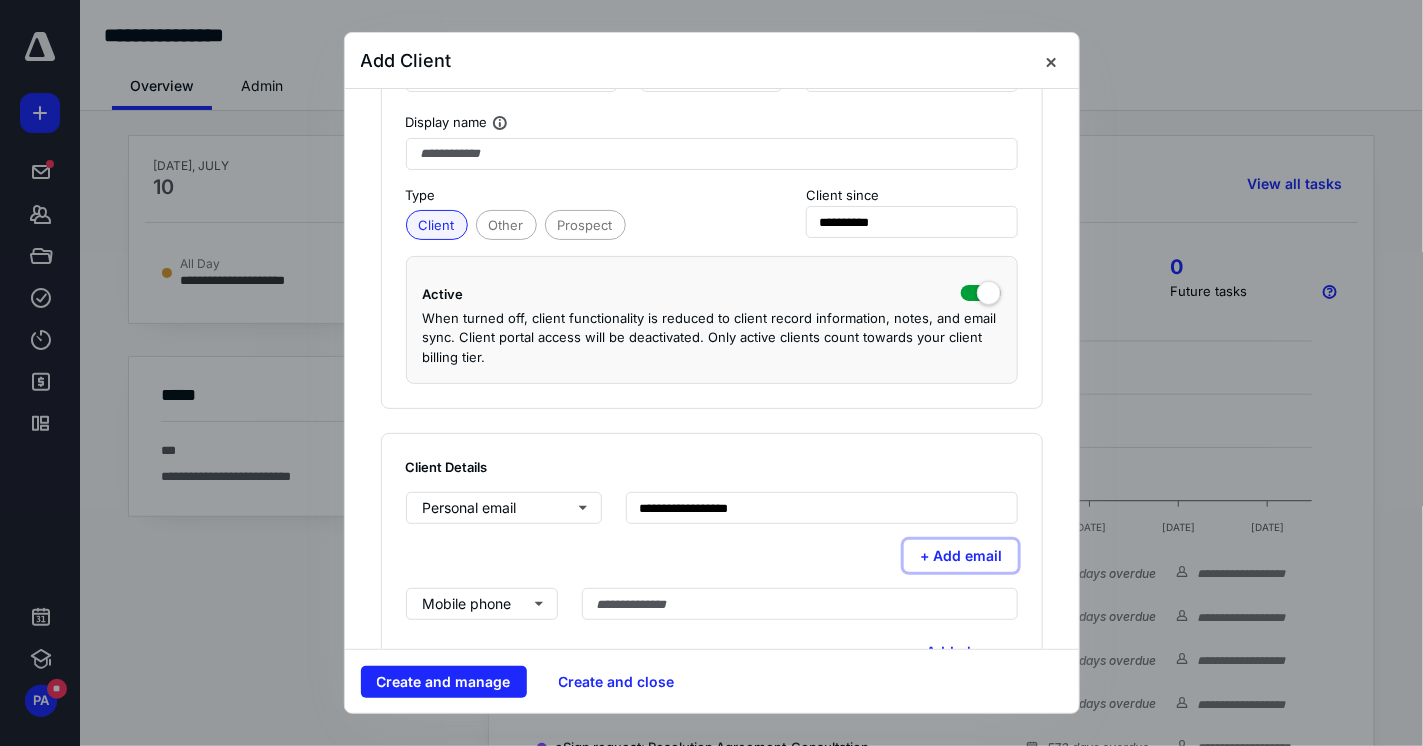 type 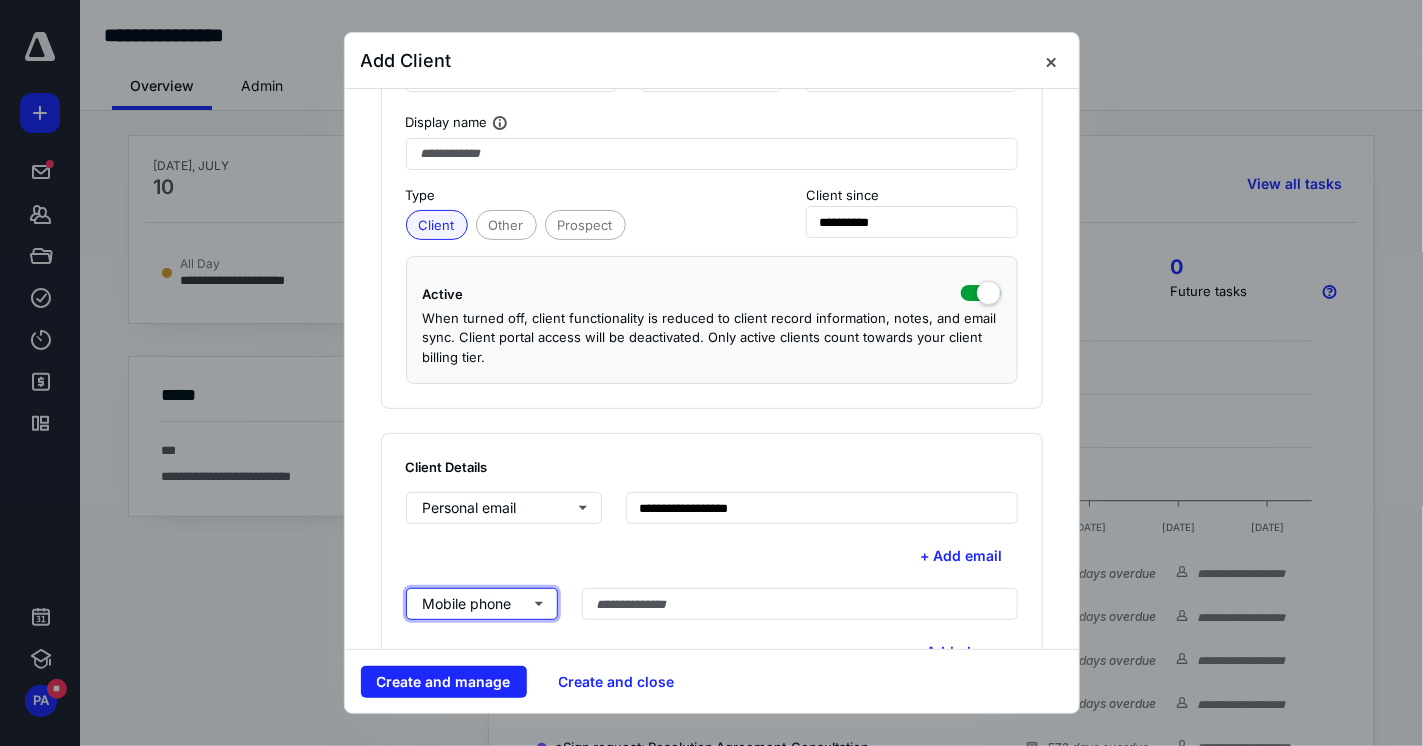 type 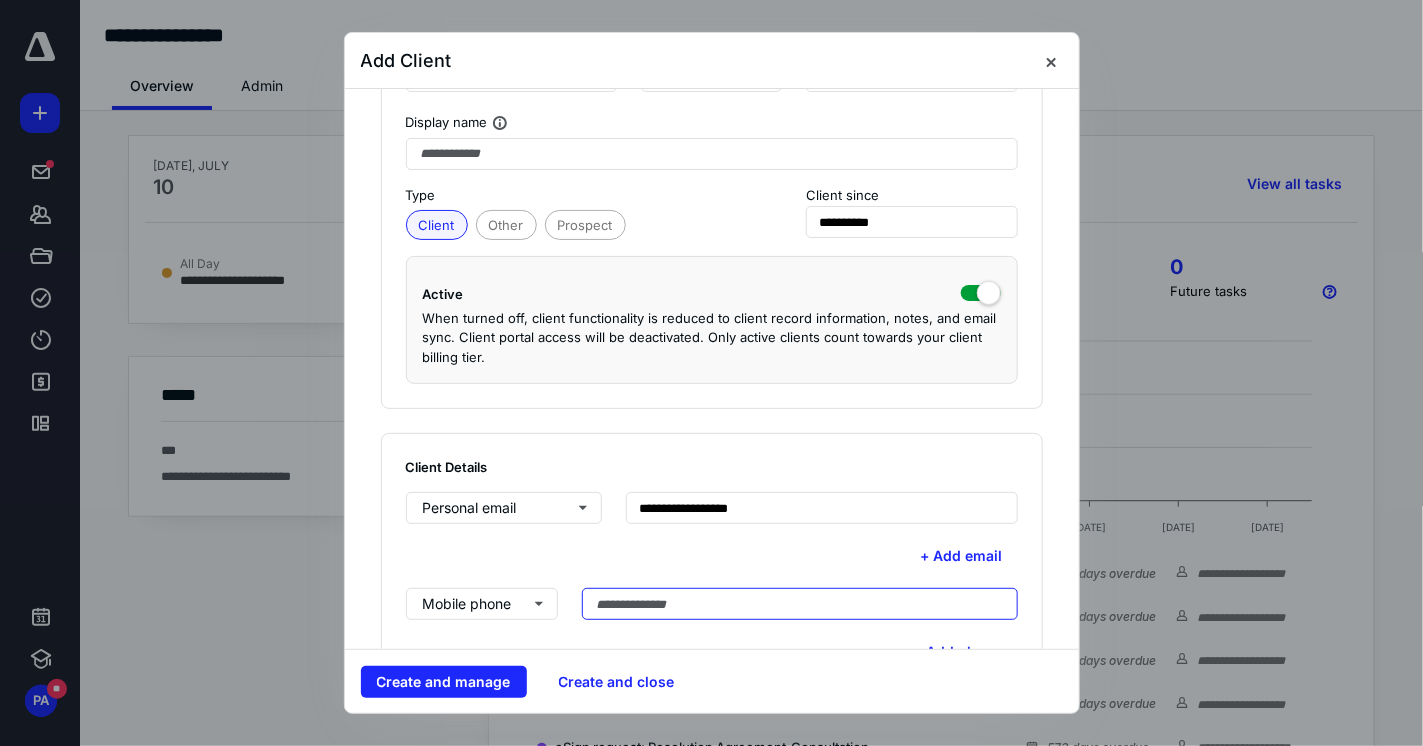 paste on "**********" 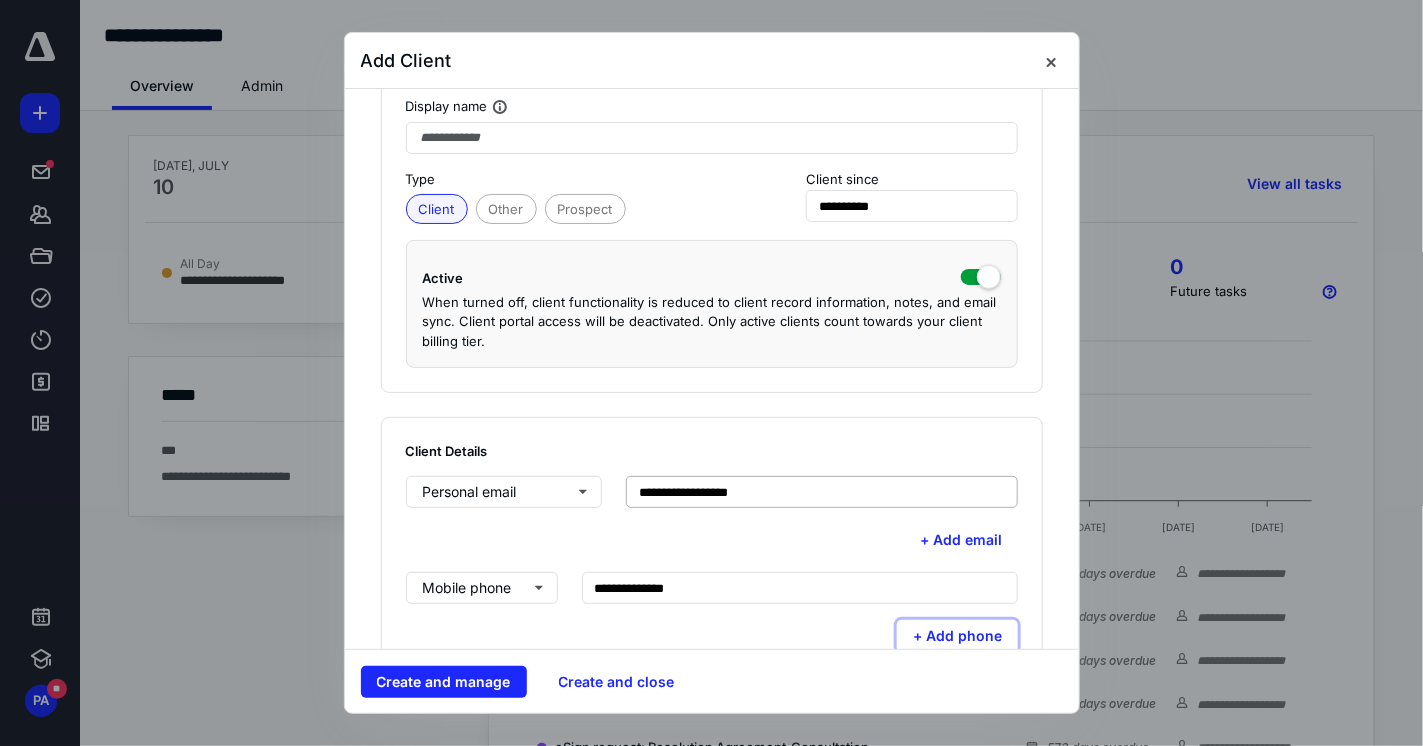 type 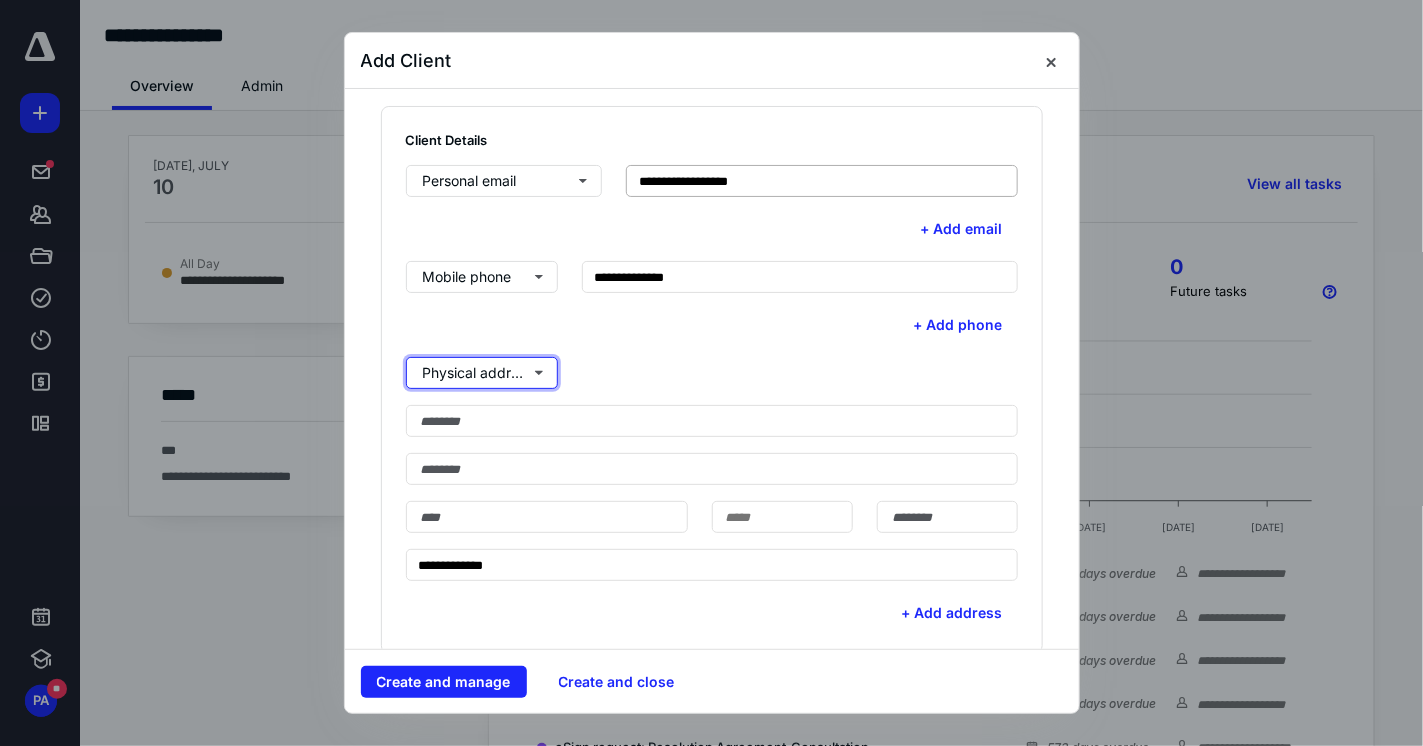 type 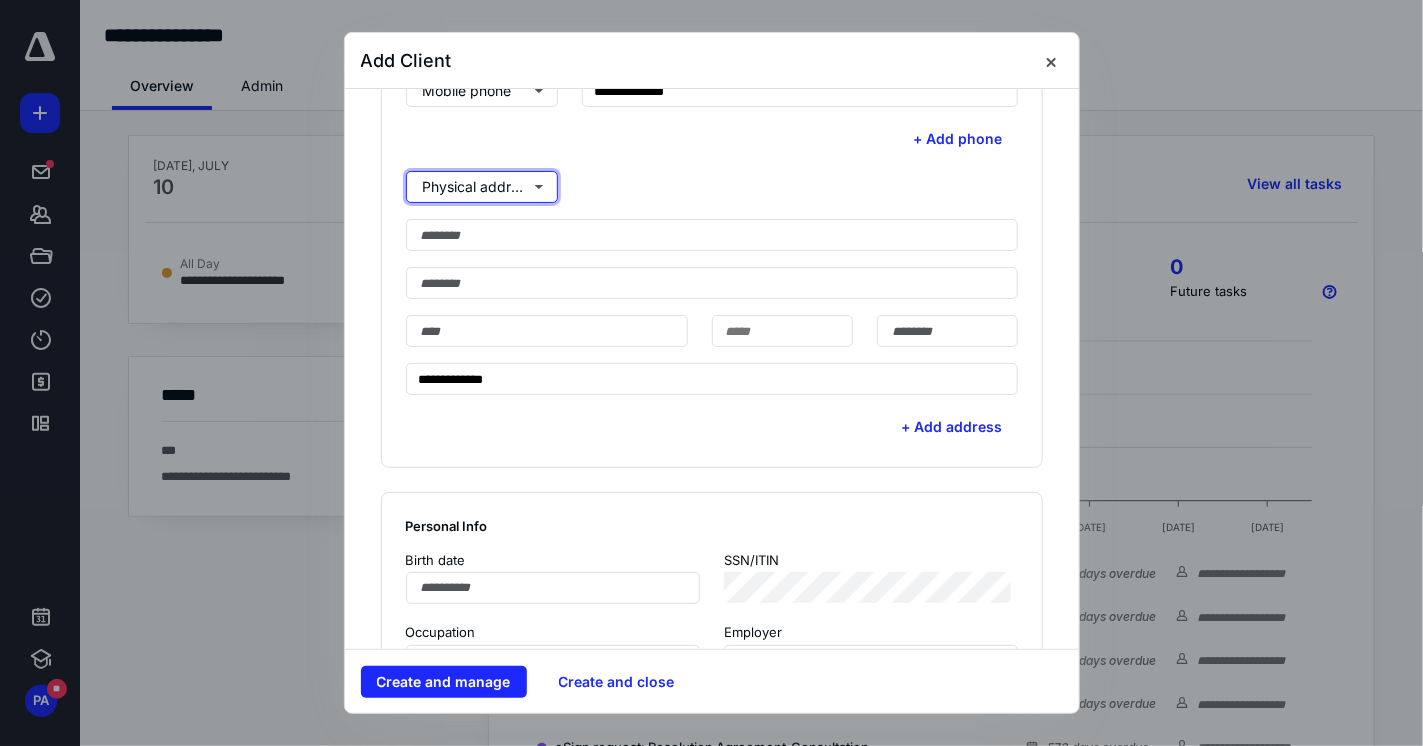scroll, scrollTop: 827, scrollLeft: 0, axis: vertical 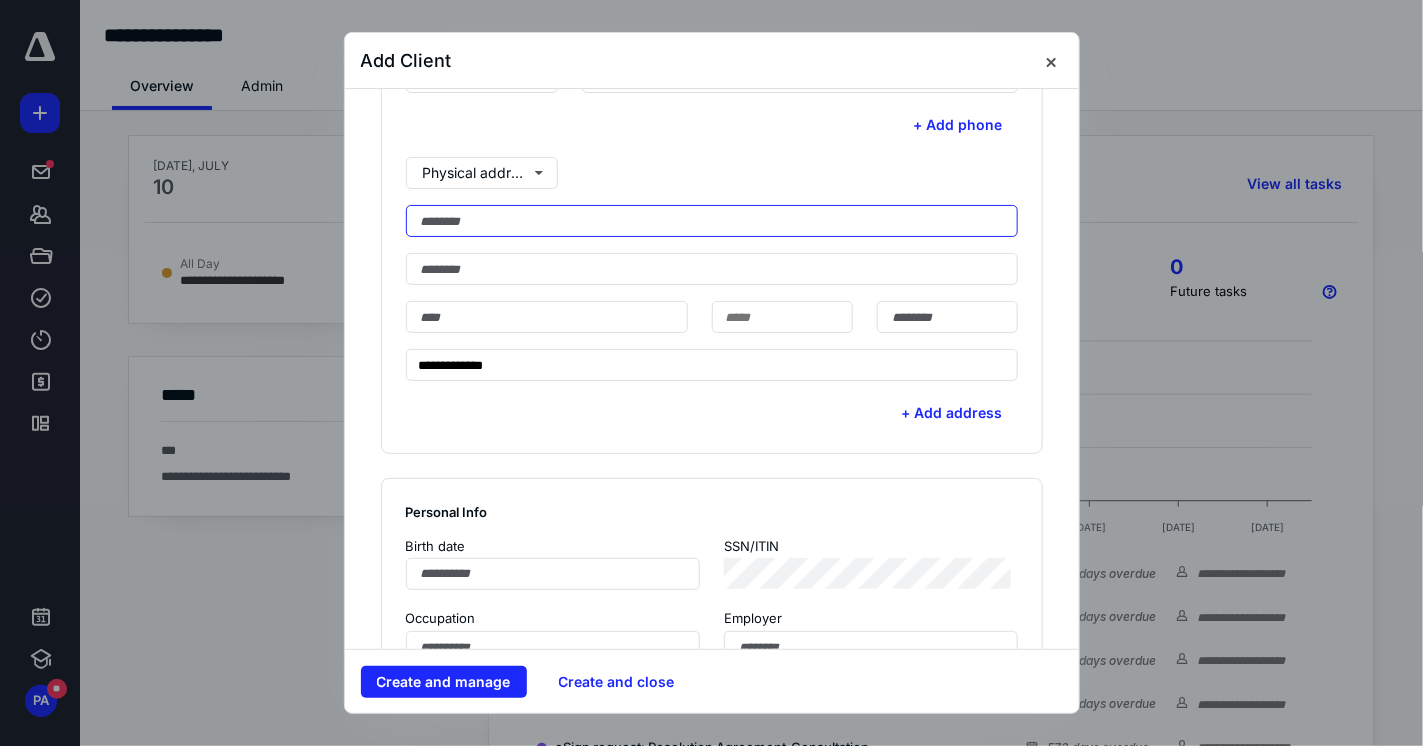 click at bounding box center [712, 221] 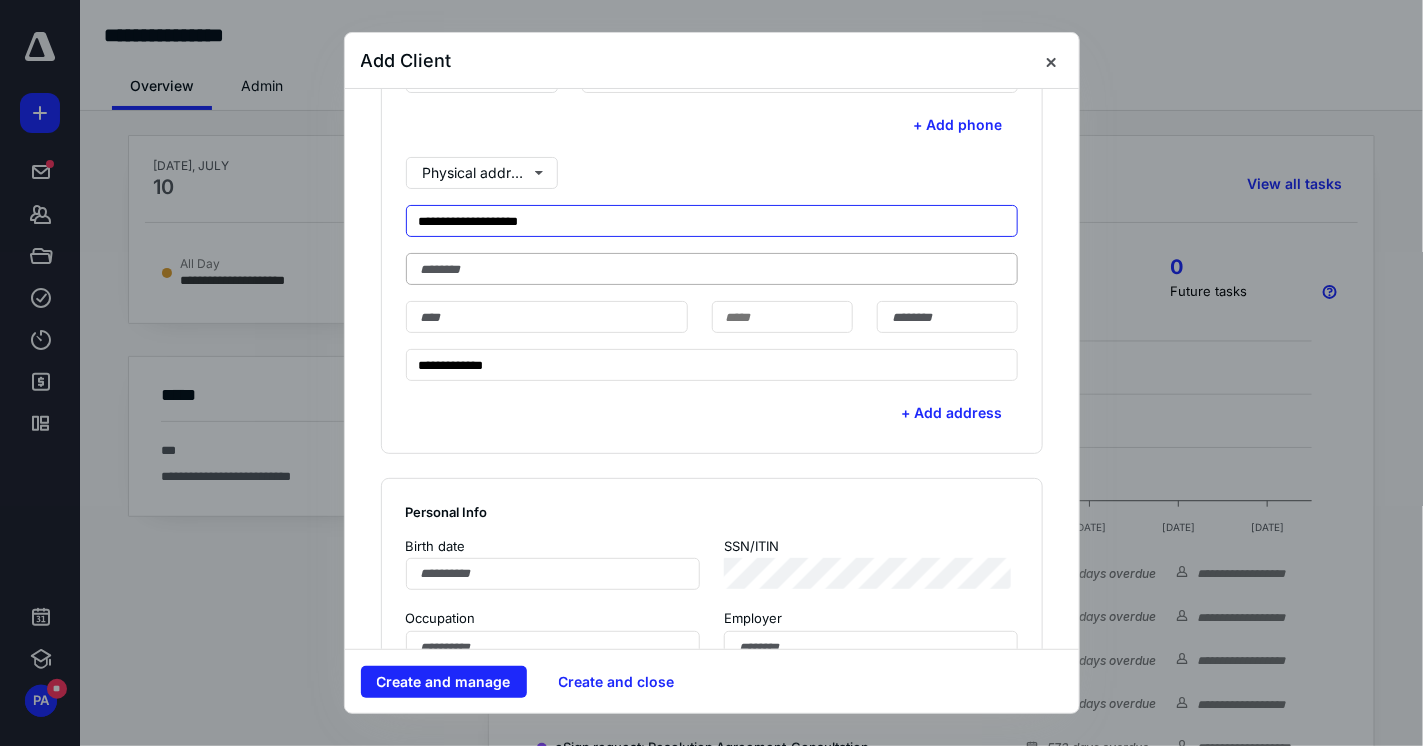 type on "**********" 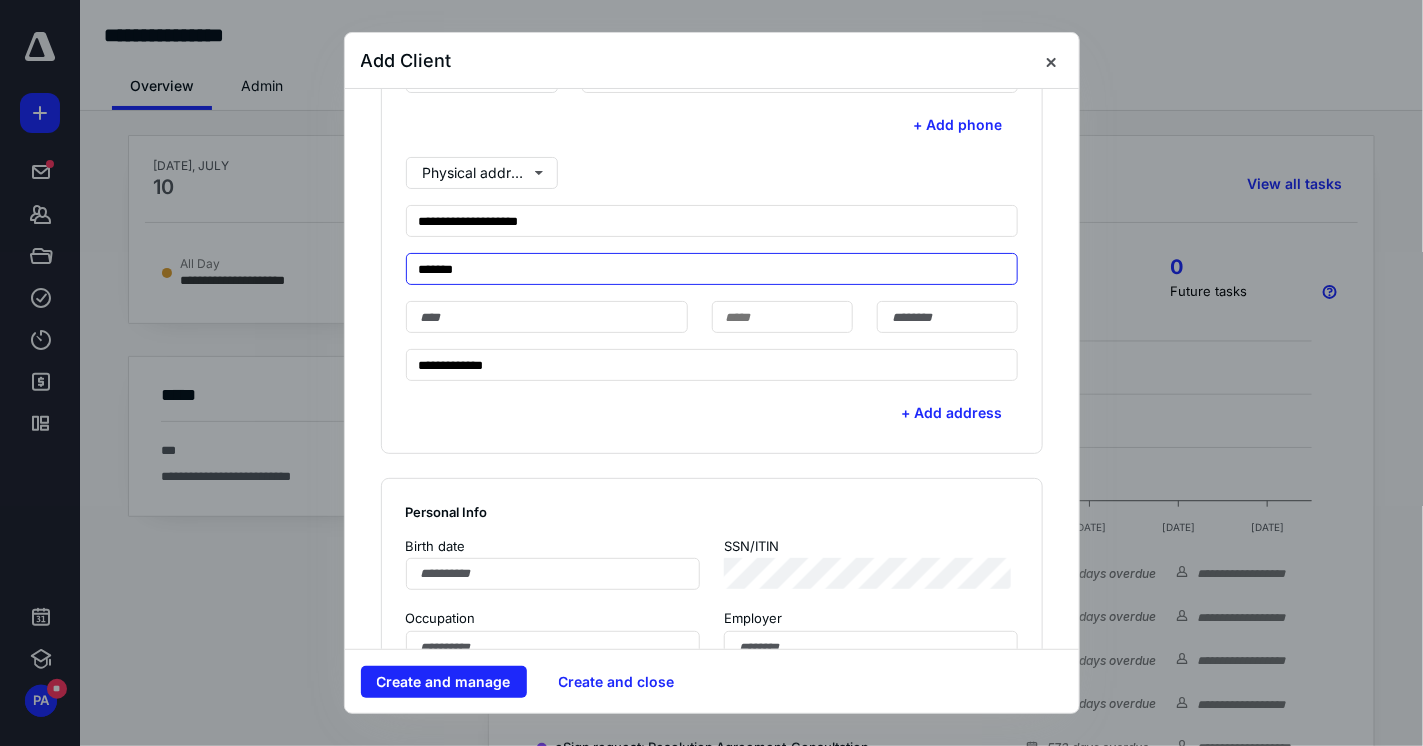 type on "*******" 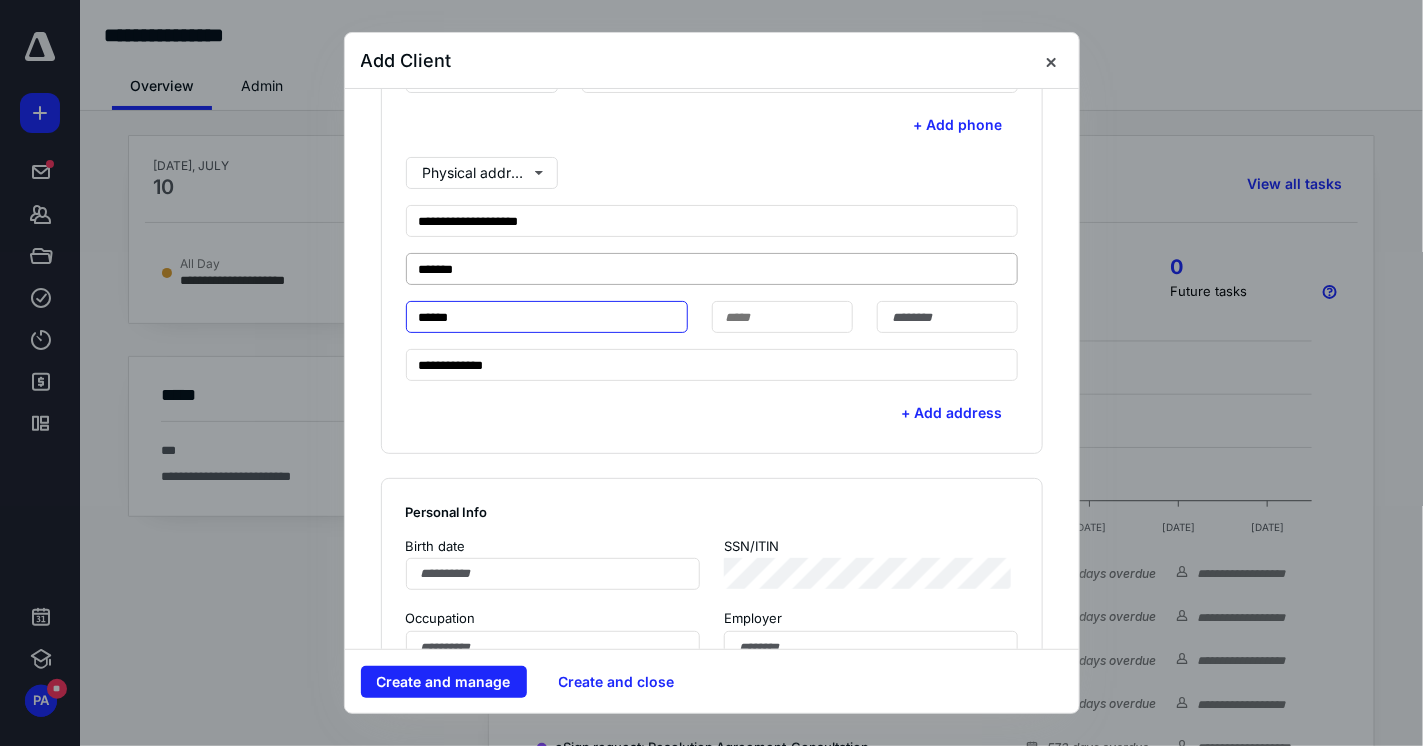 type on "******" 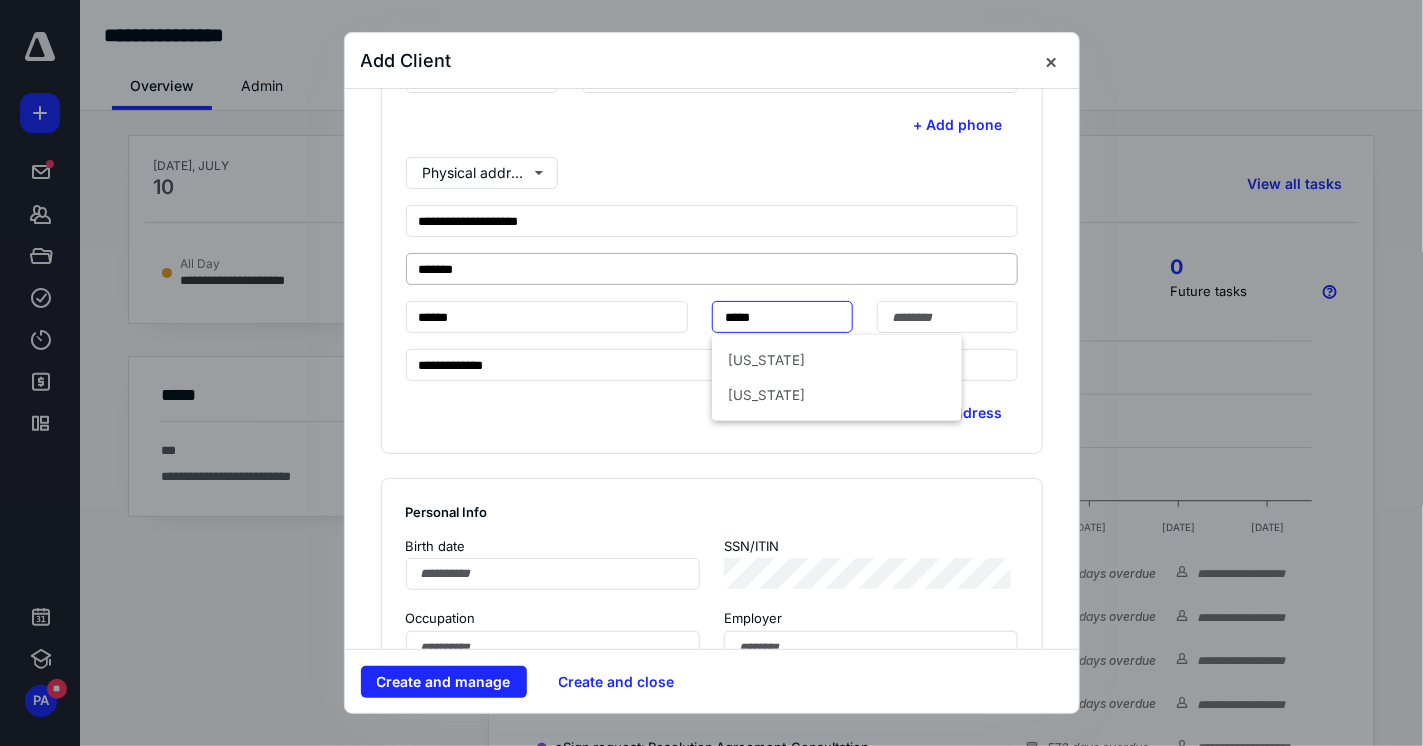 type on "**********" 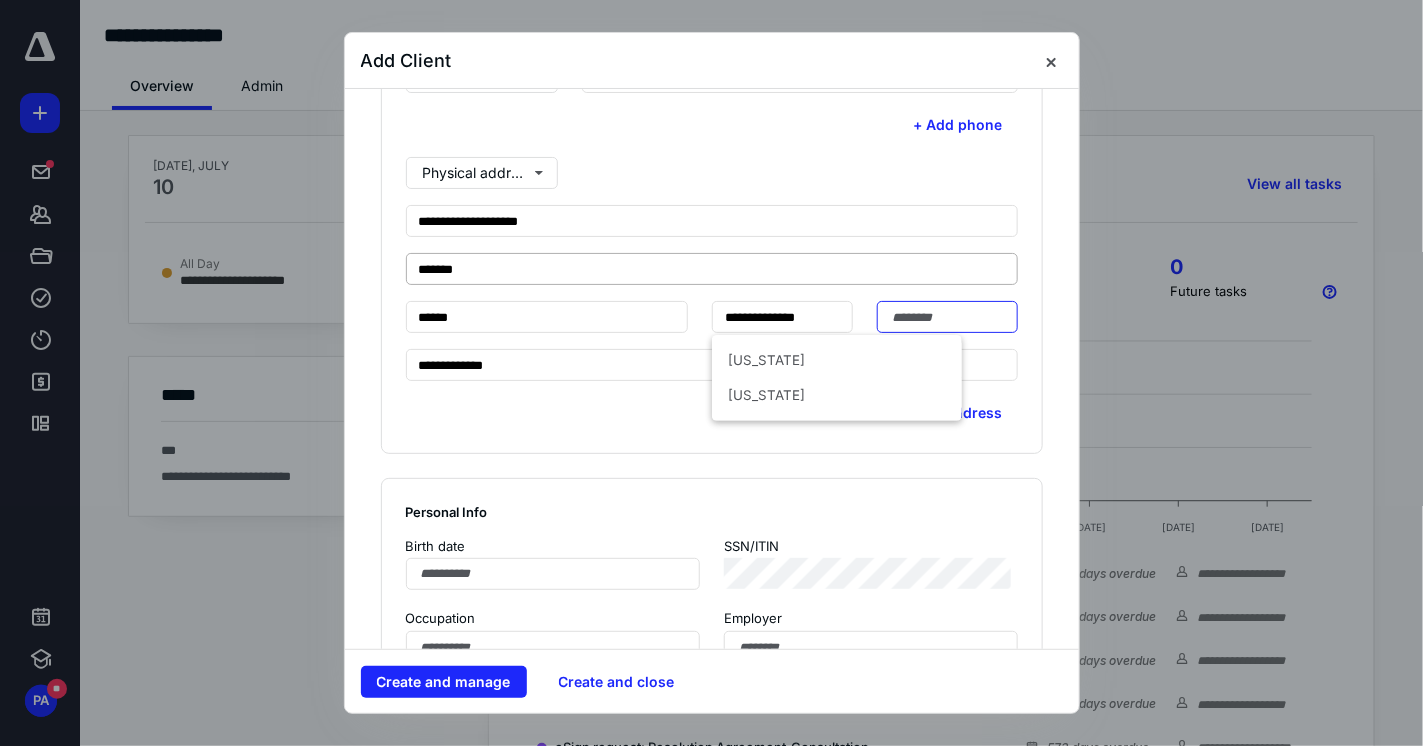 type on "*****" 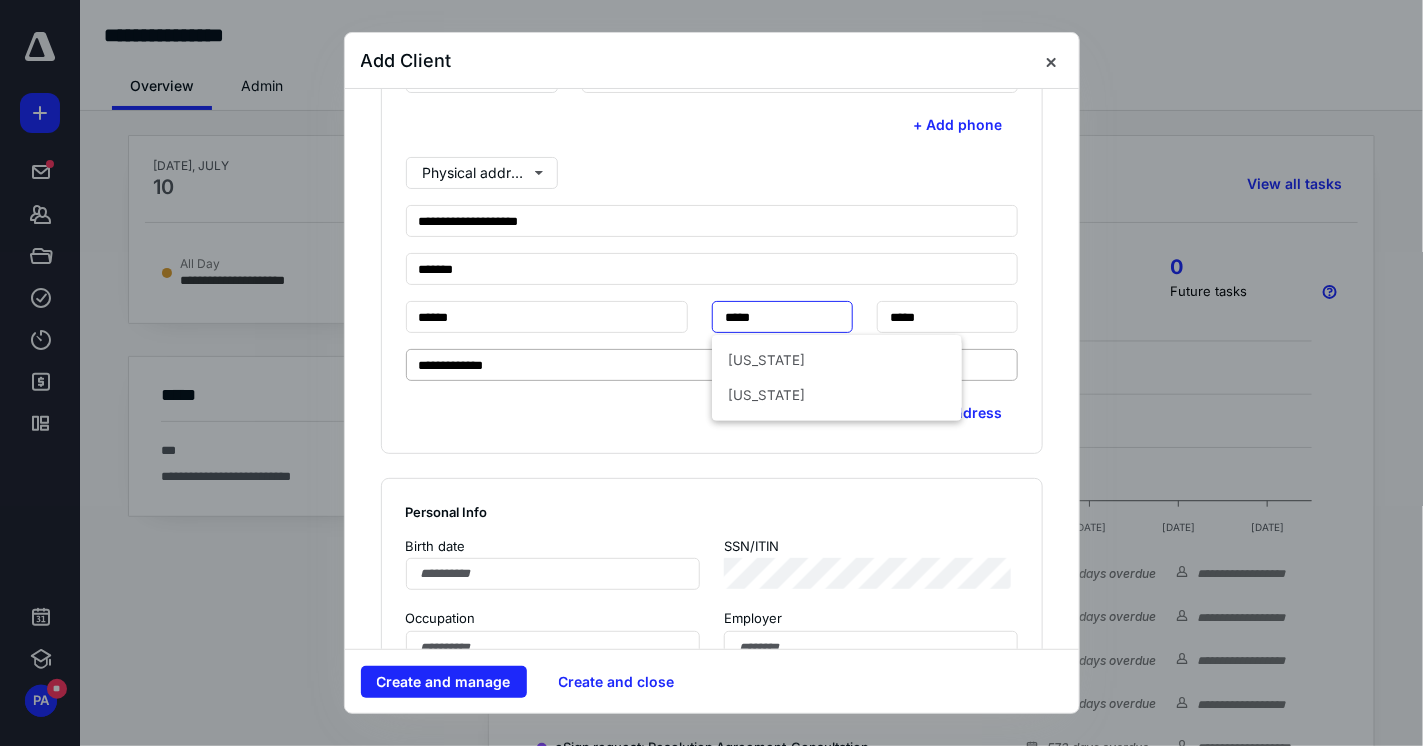 click on "North Carolina" at bounding box center (837, 360) 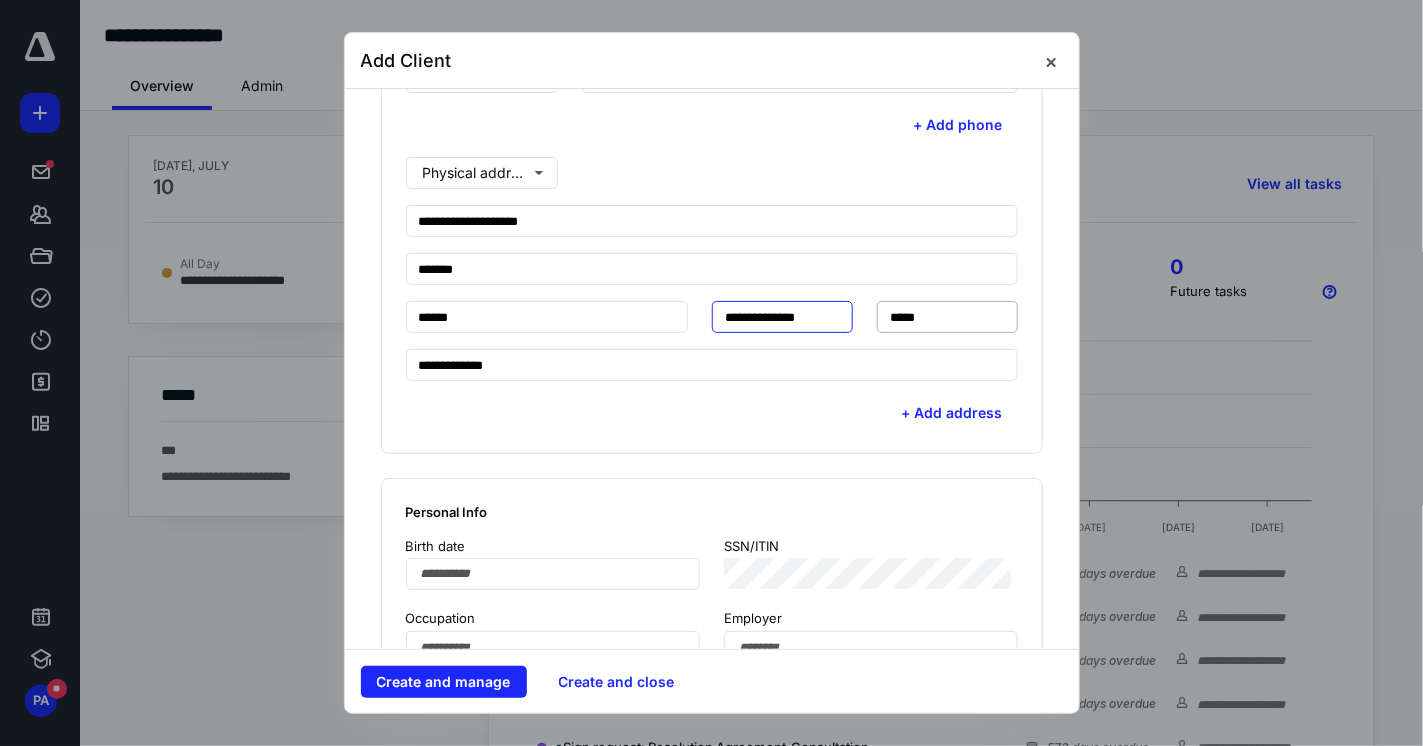type on "**********" 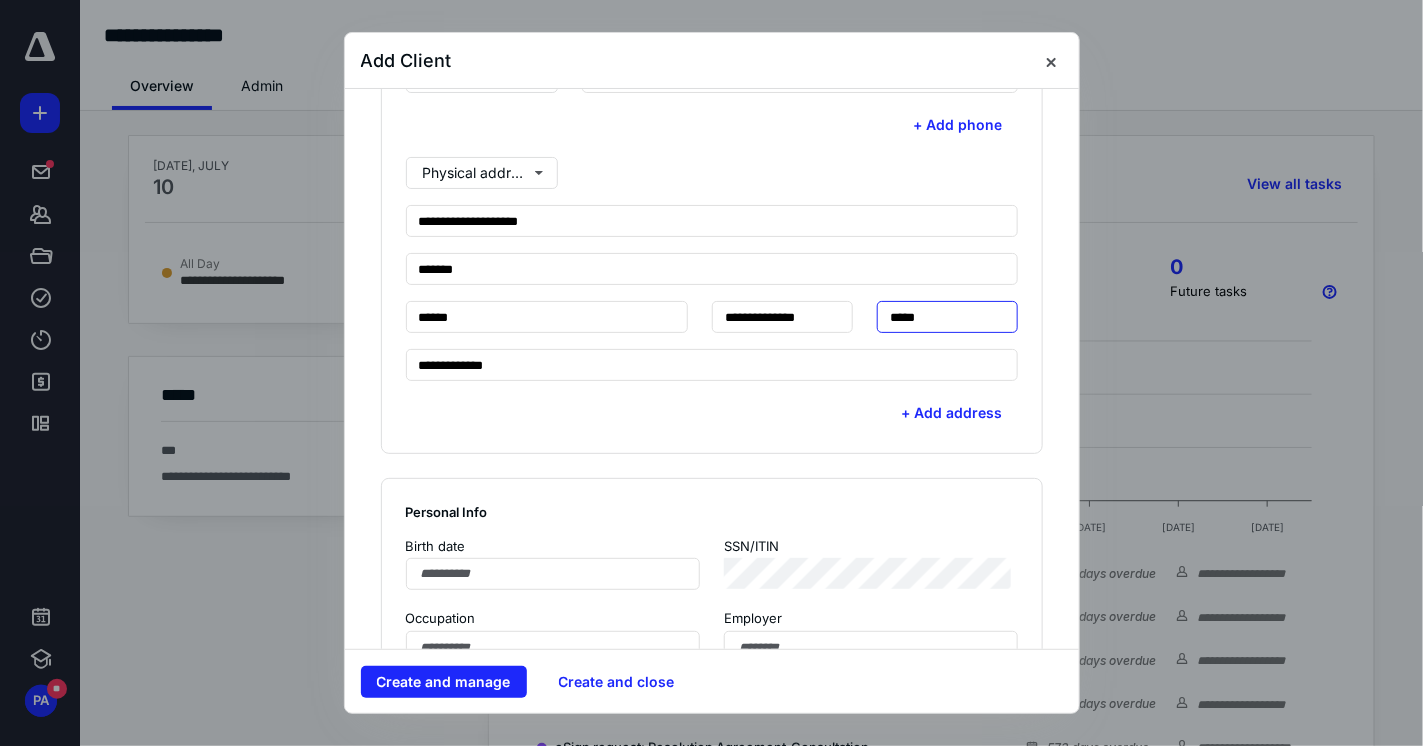 click on "*****" at bounding box center [947, 317] 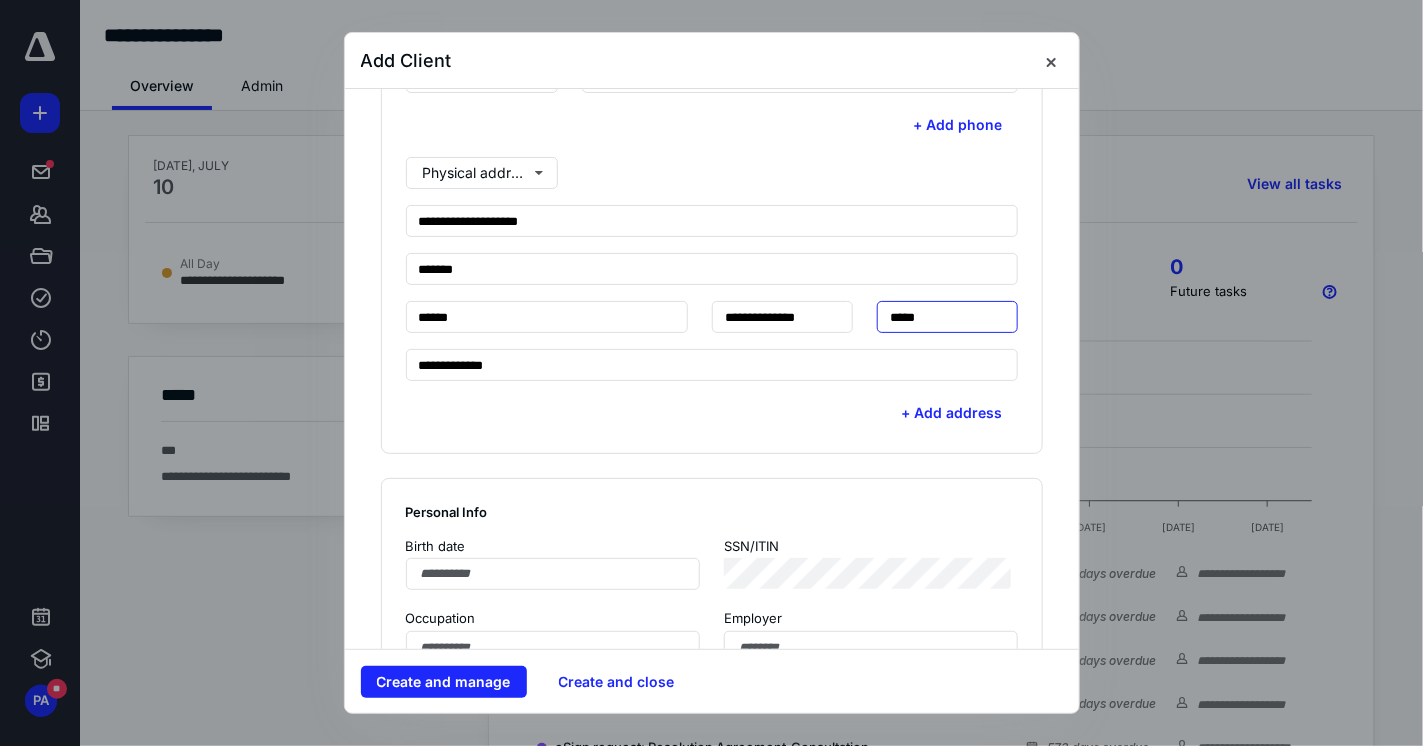 type on "*****" 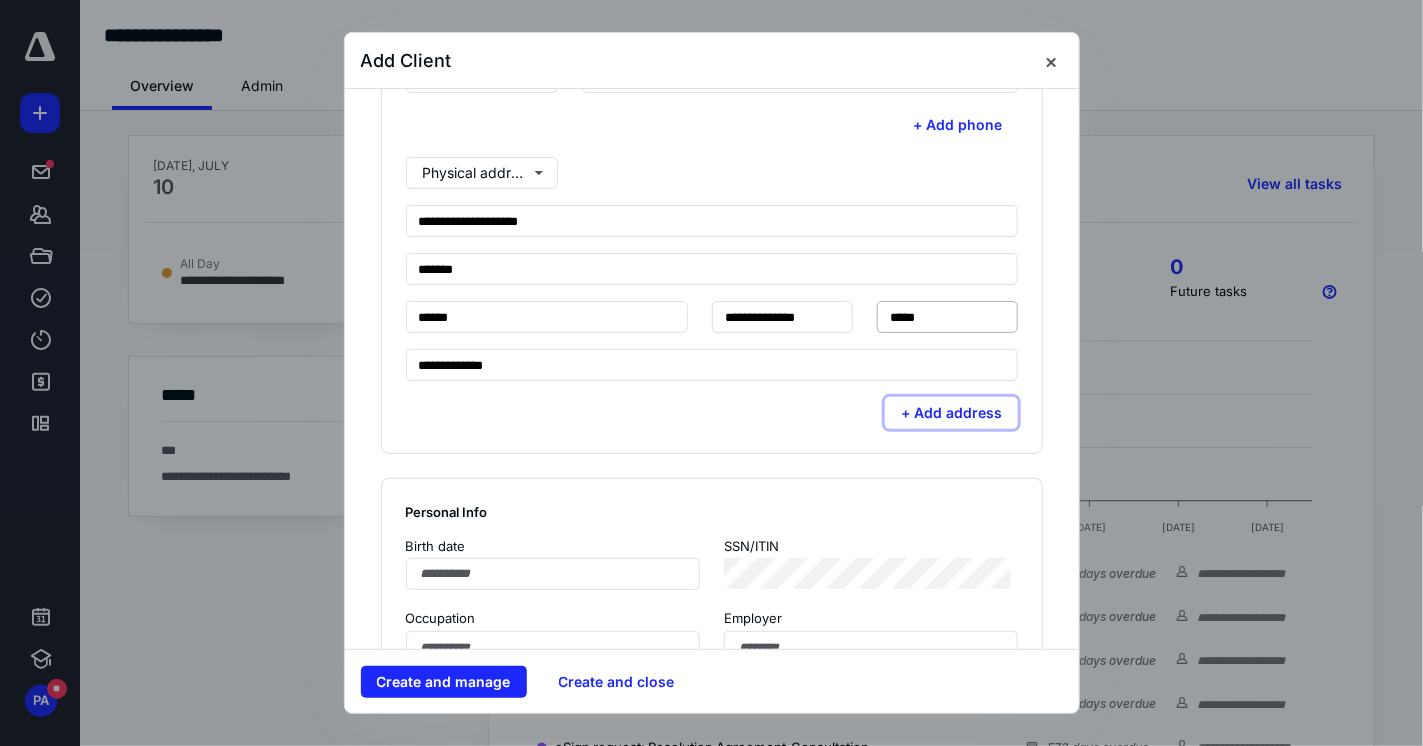 type 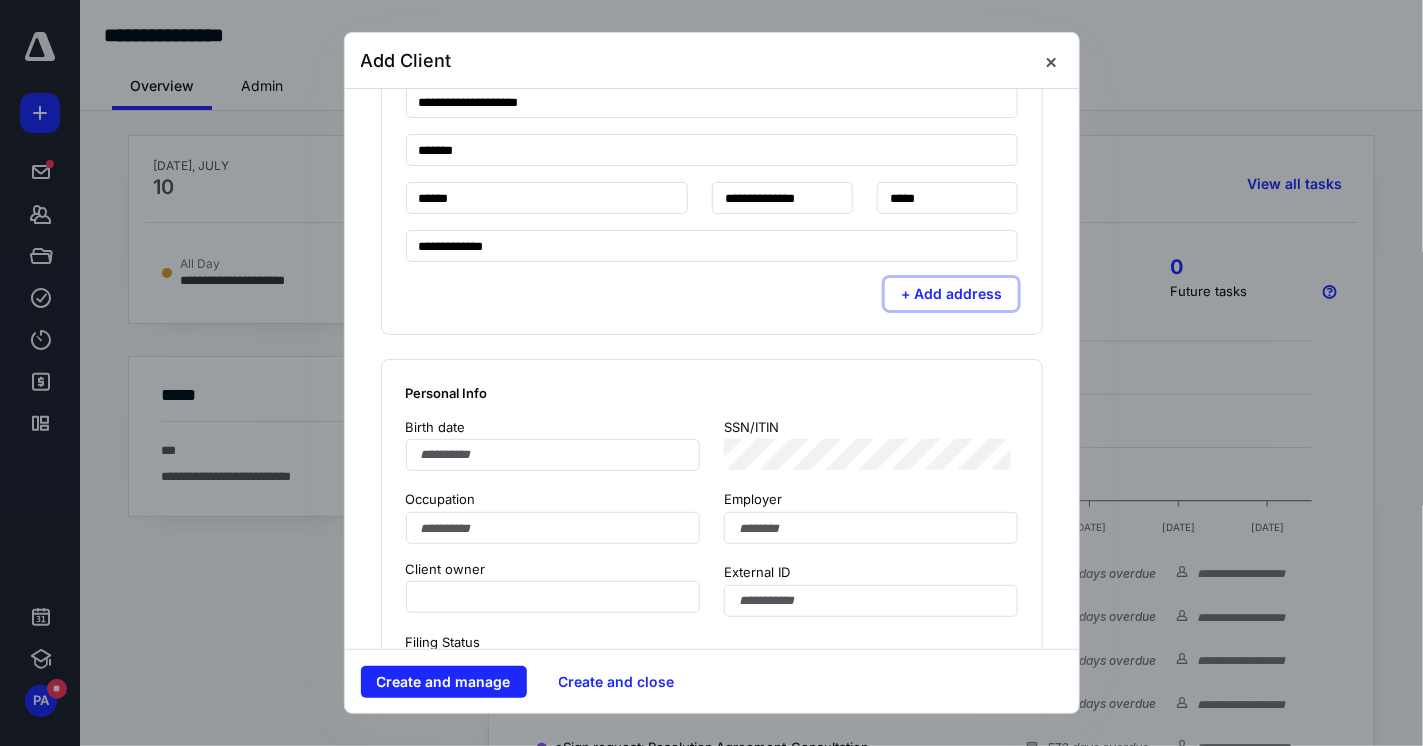 scroll, scrollTop: 1027, scrollLeft: 0, axis: vertical 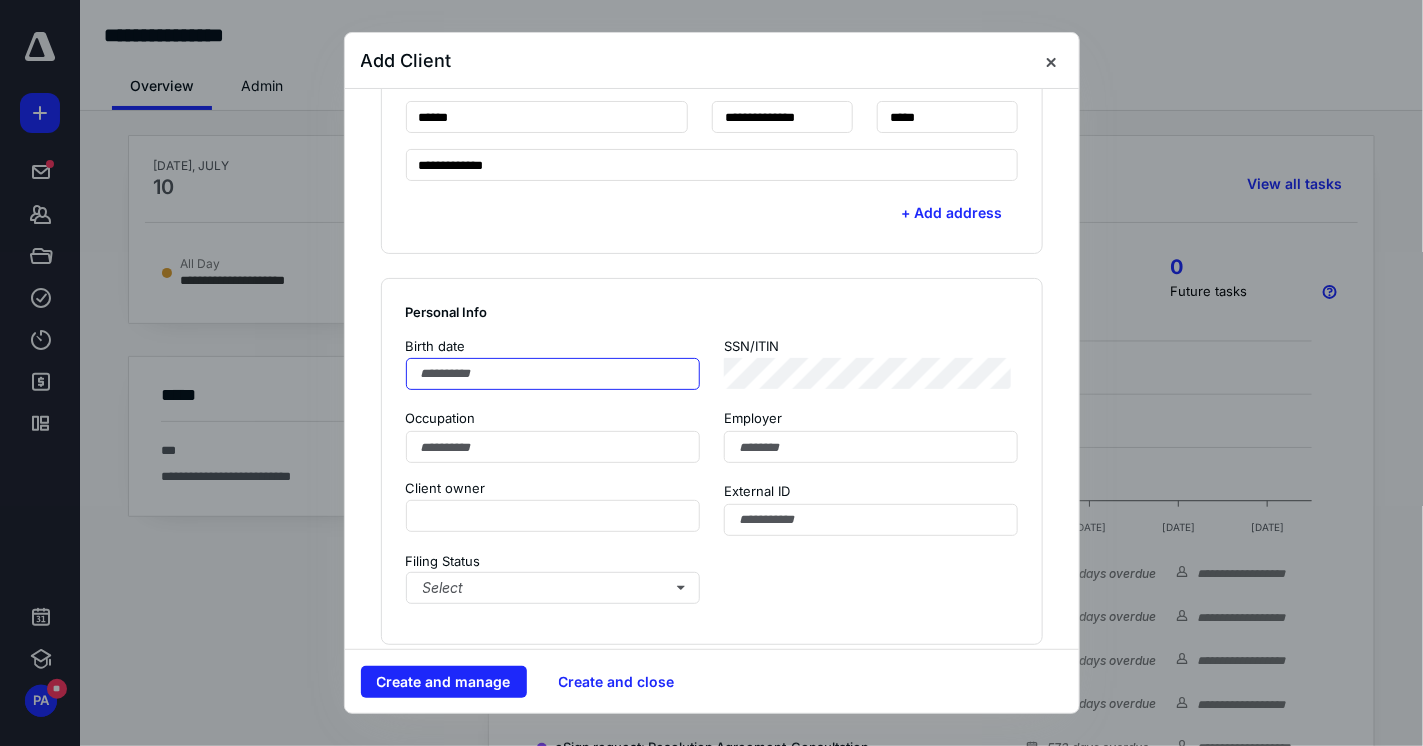 click at bounding box center [553, 374] 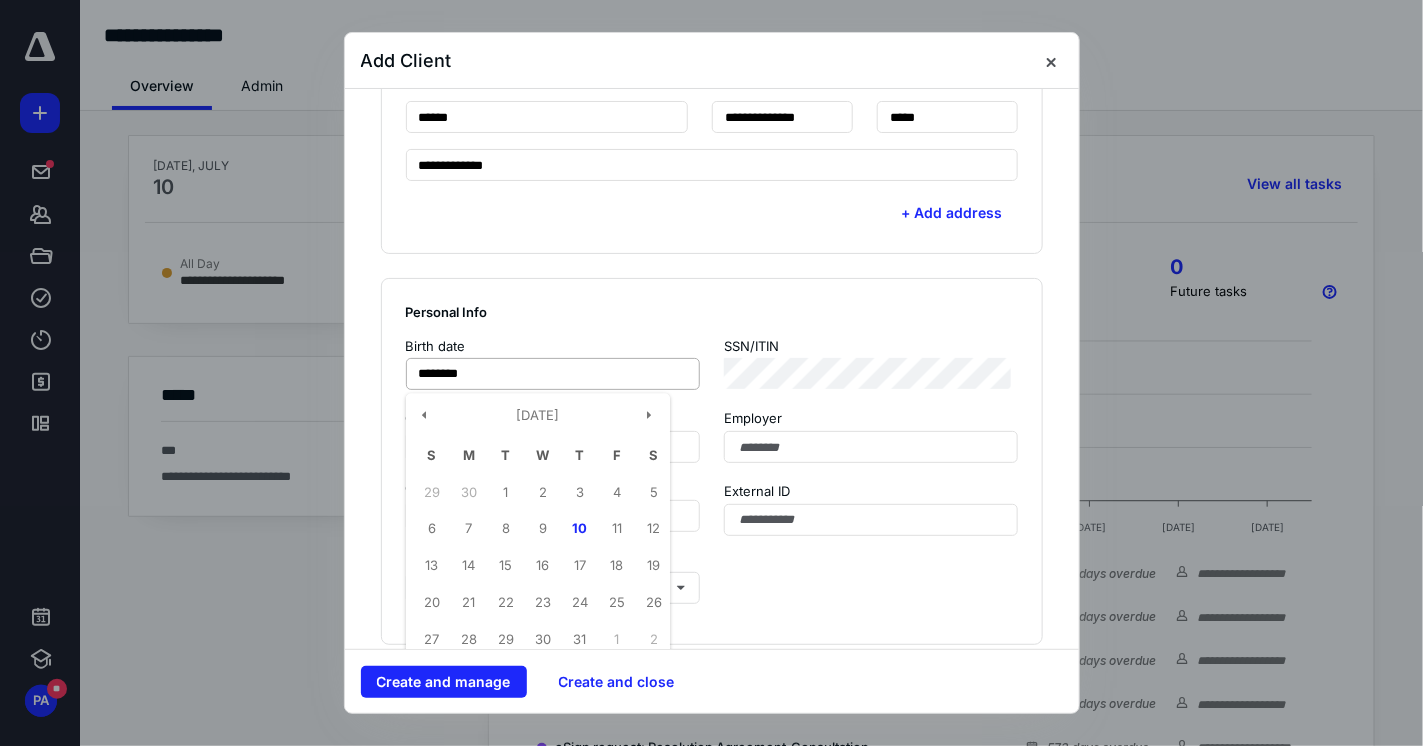 type on "**********" 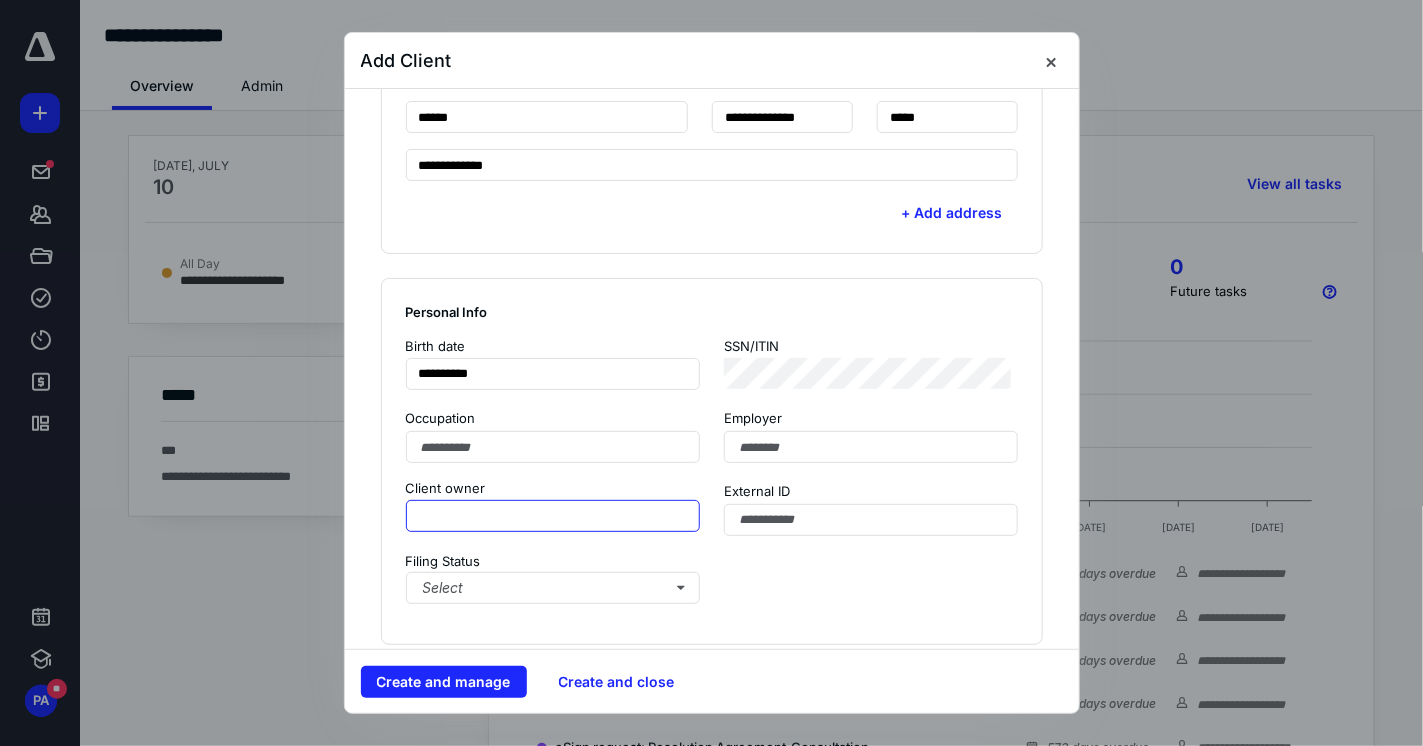 click at bounding box center [553, 516] 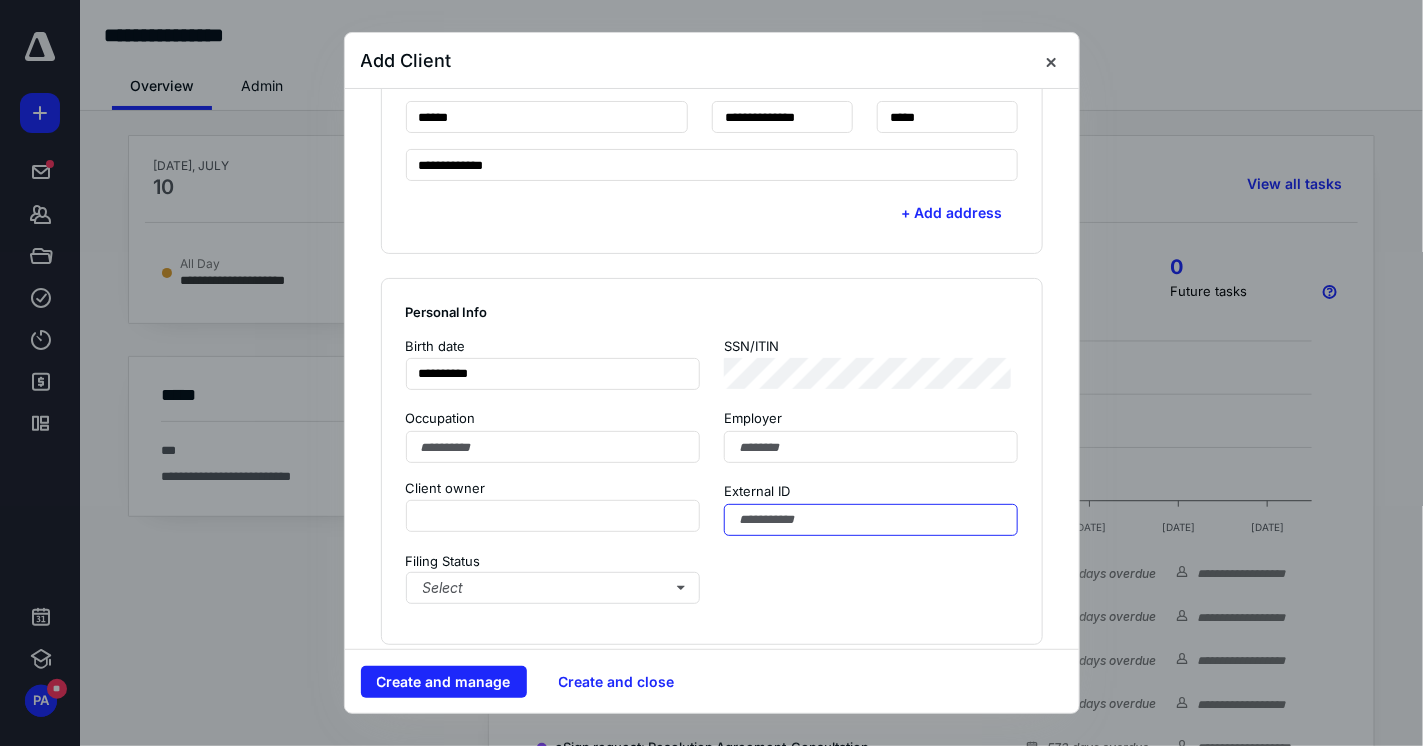 click at bounding box center [871, 520] 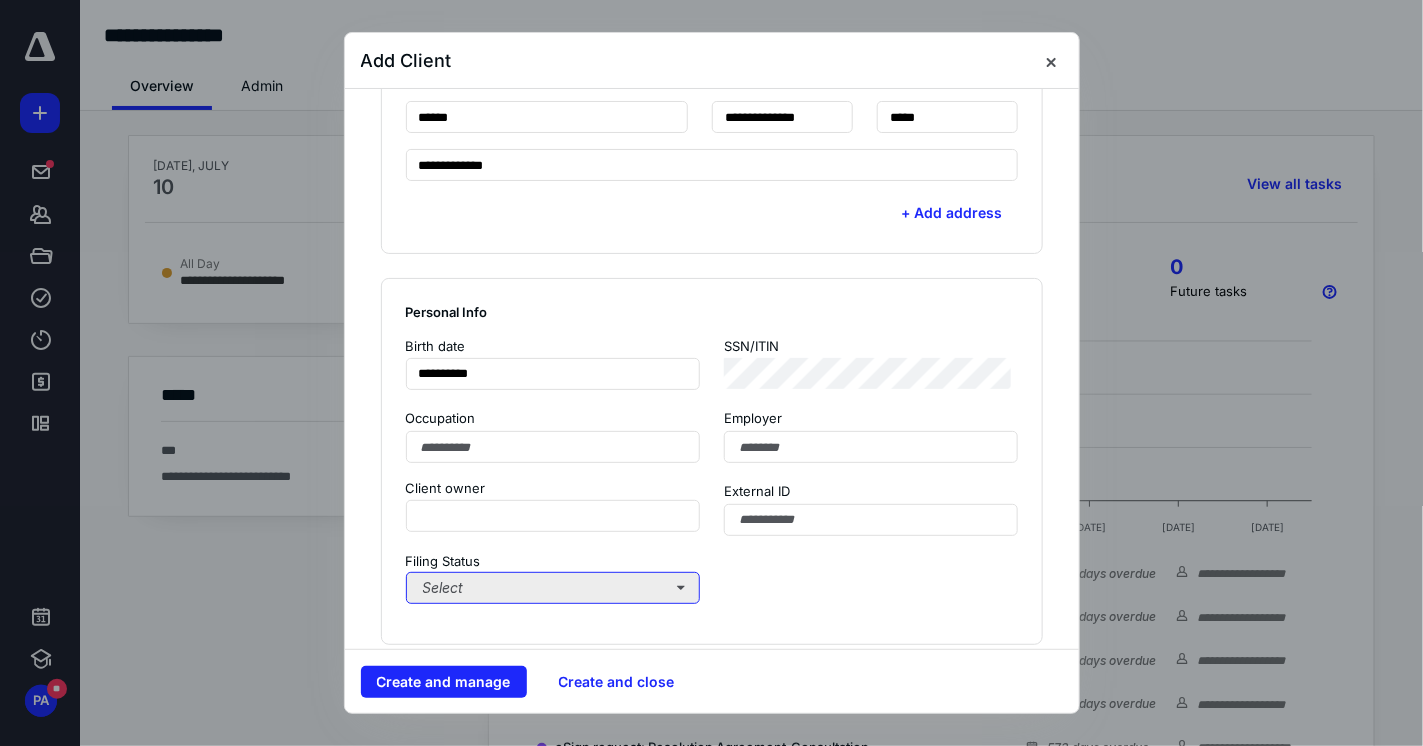click on "Select" at bounding box center (553, 588) 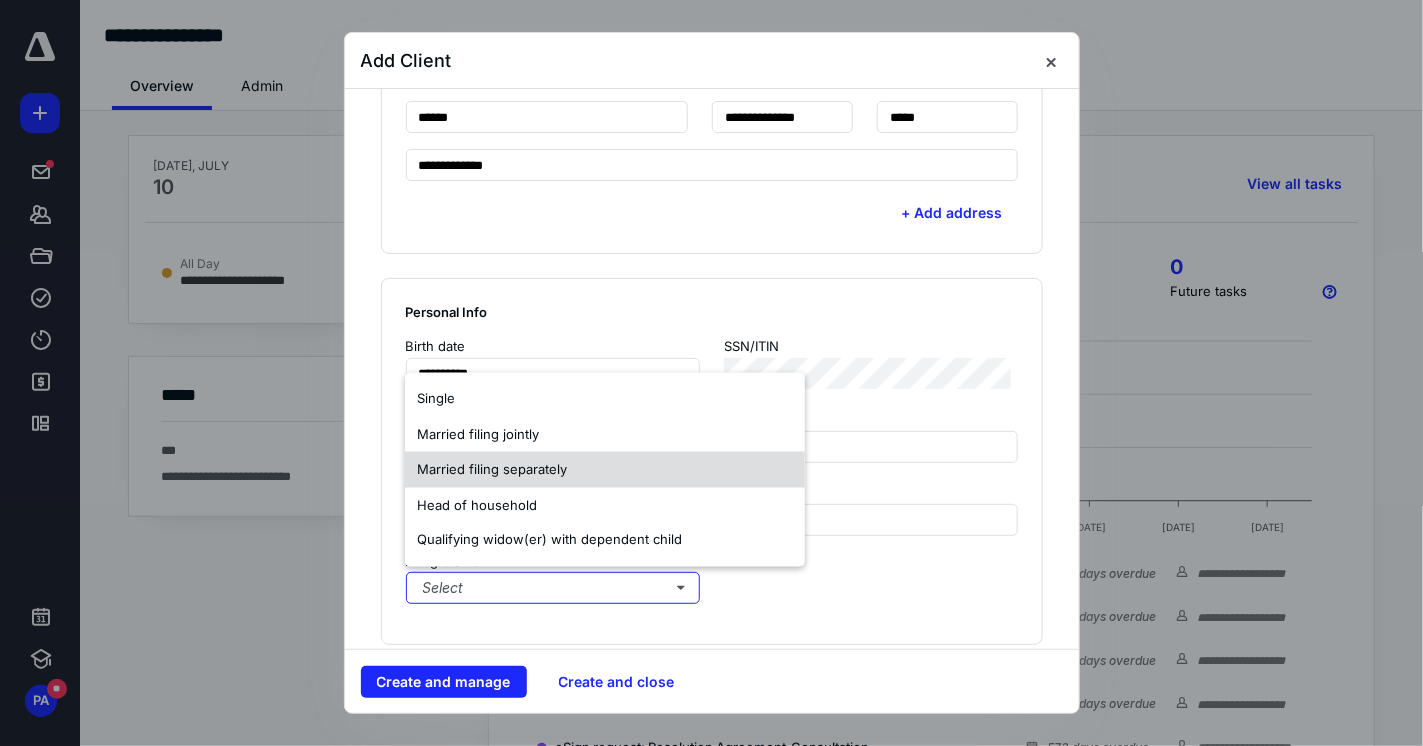 drag, startPoint x: 498, startPoint y: 409, endPoint x: 588, endPoint y: 456, distance: 101.53325 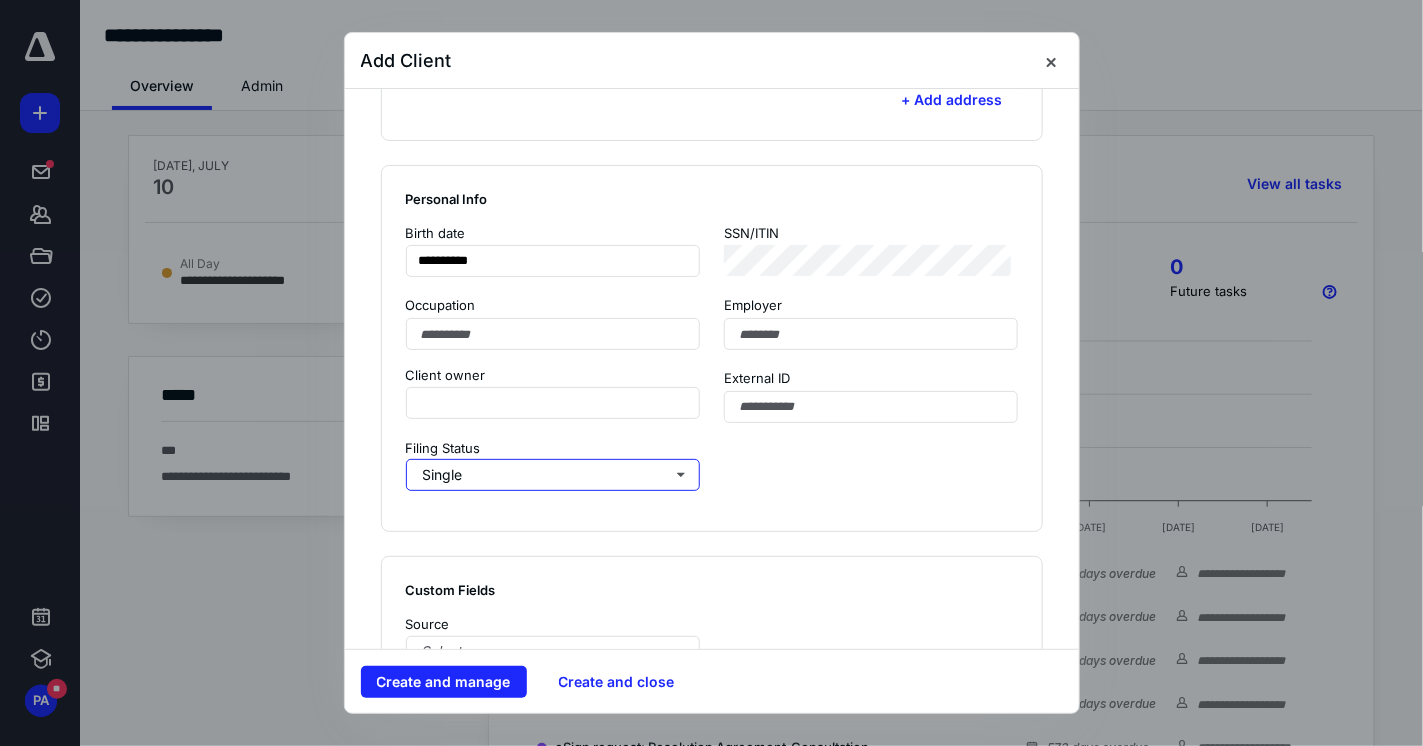 scroll, scrollTop: 1227, scrollLeft: 0, axis: vertical 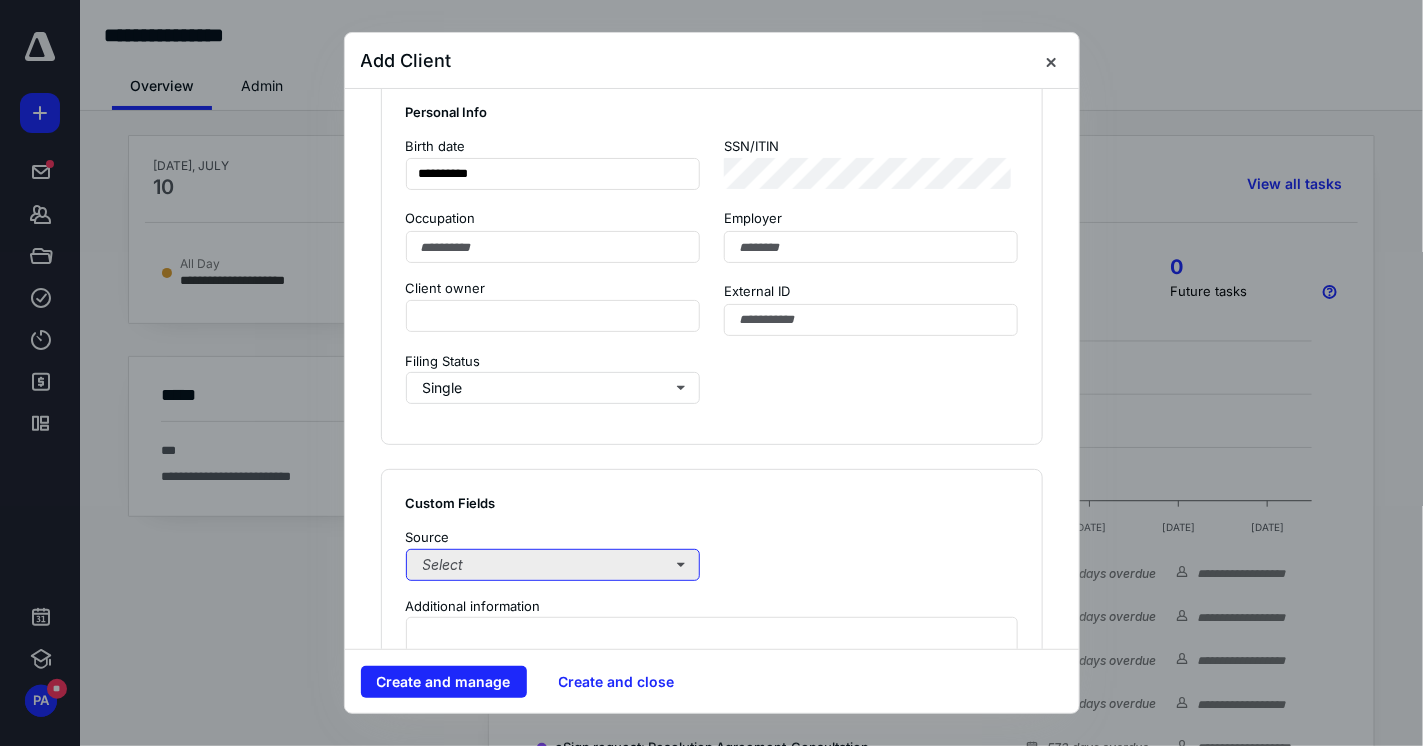 click on "Select" at bounding box center [553, 565] 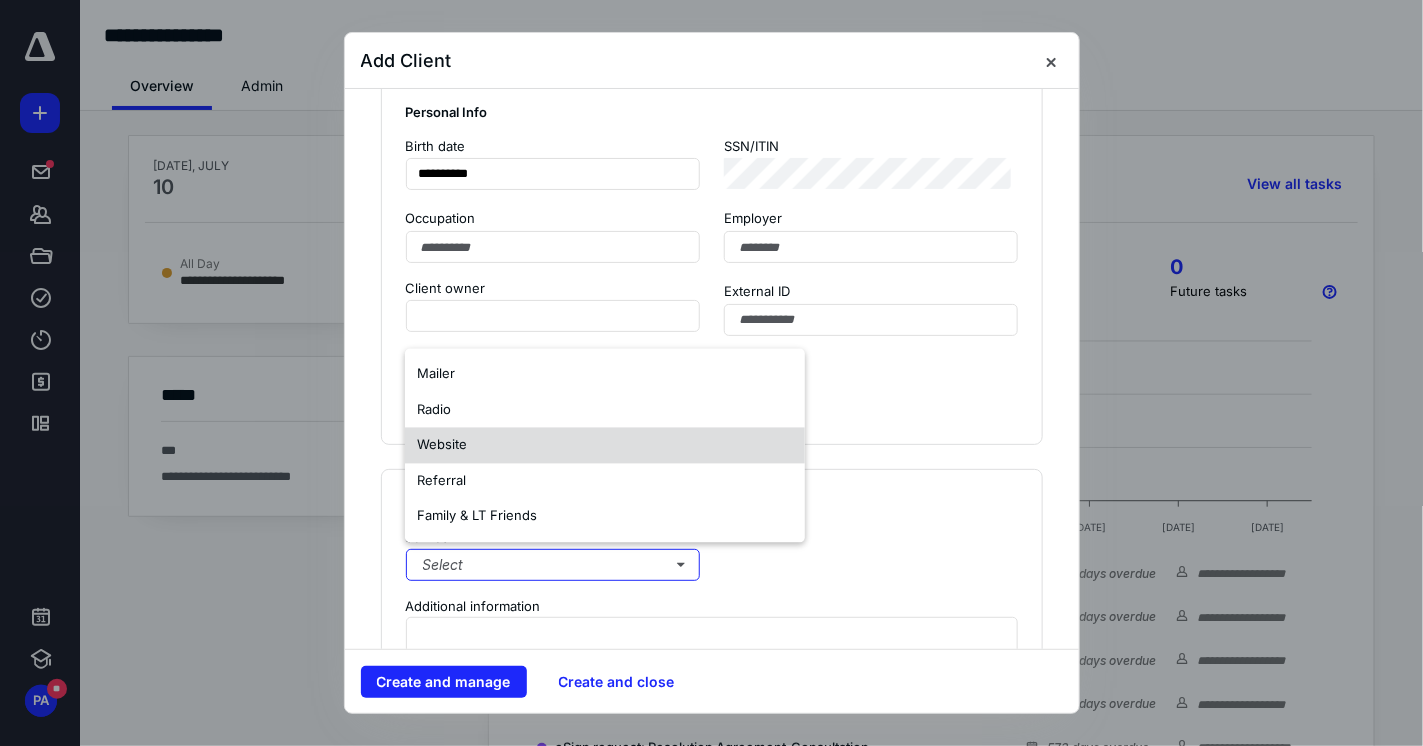 click on "Website" at bounding box center [605, 446] 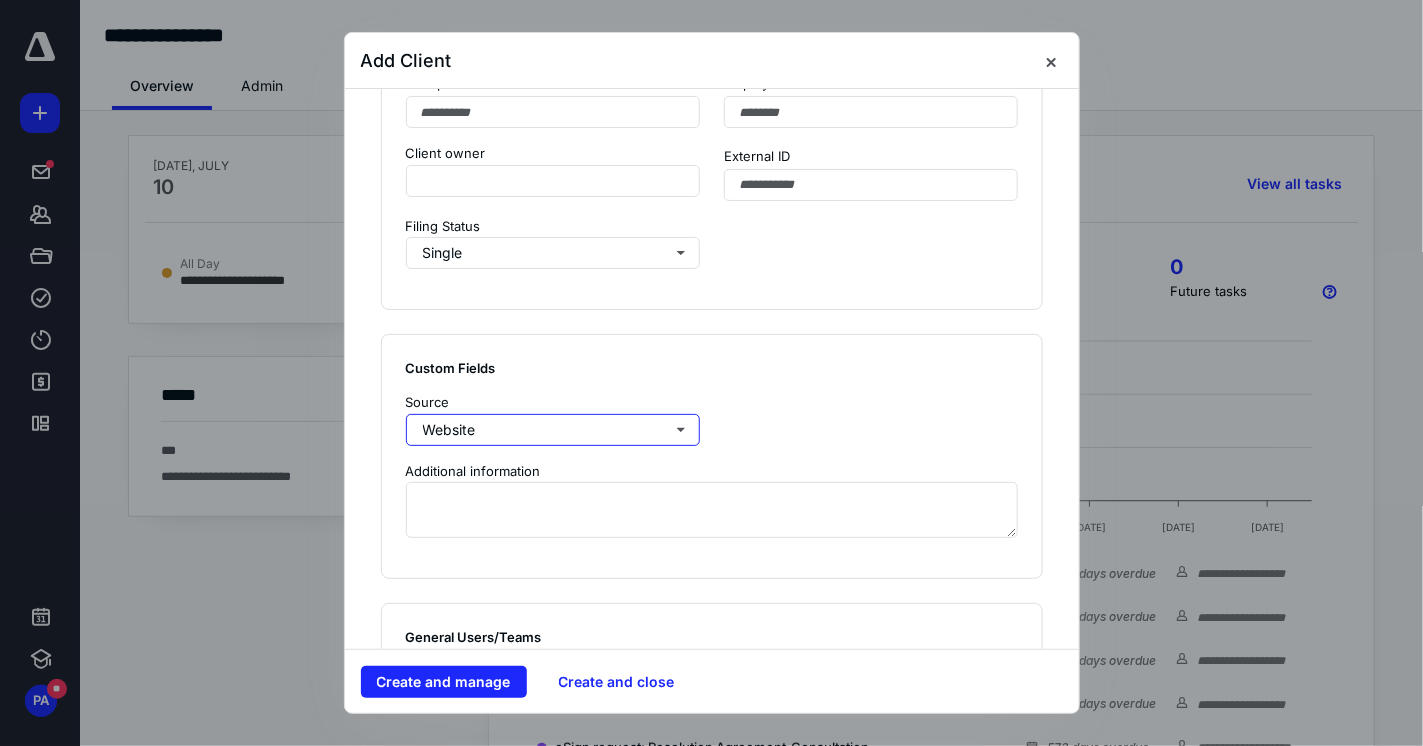 scroll, scrollTop: 1427, scrollLeft: 0, axis: vertical 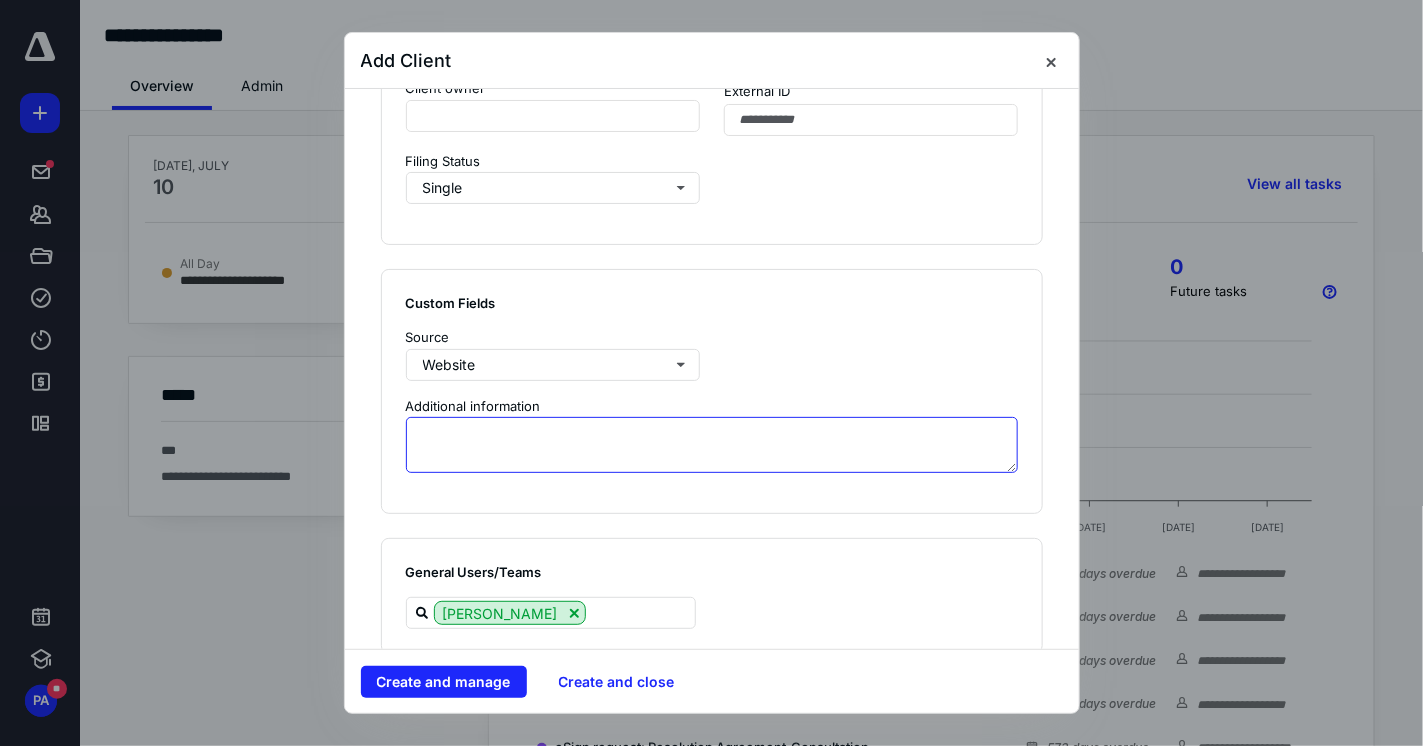 click at bounding box center [712, 445] 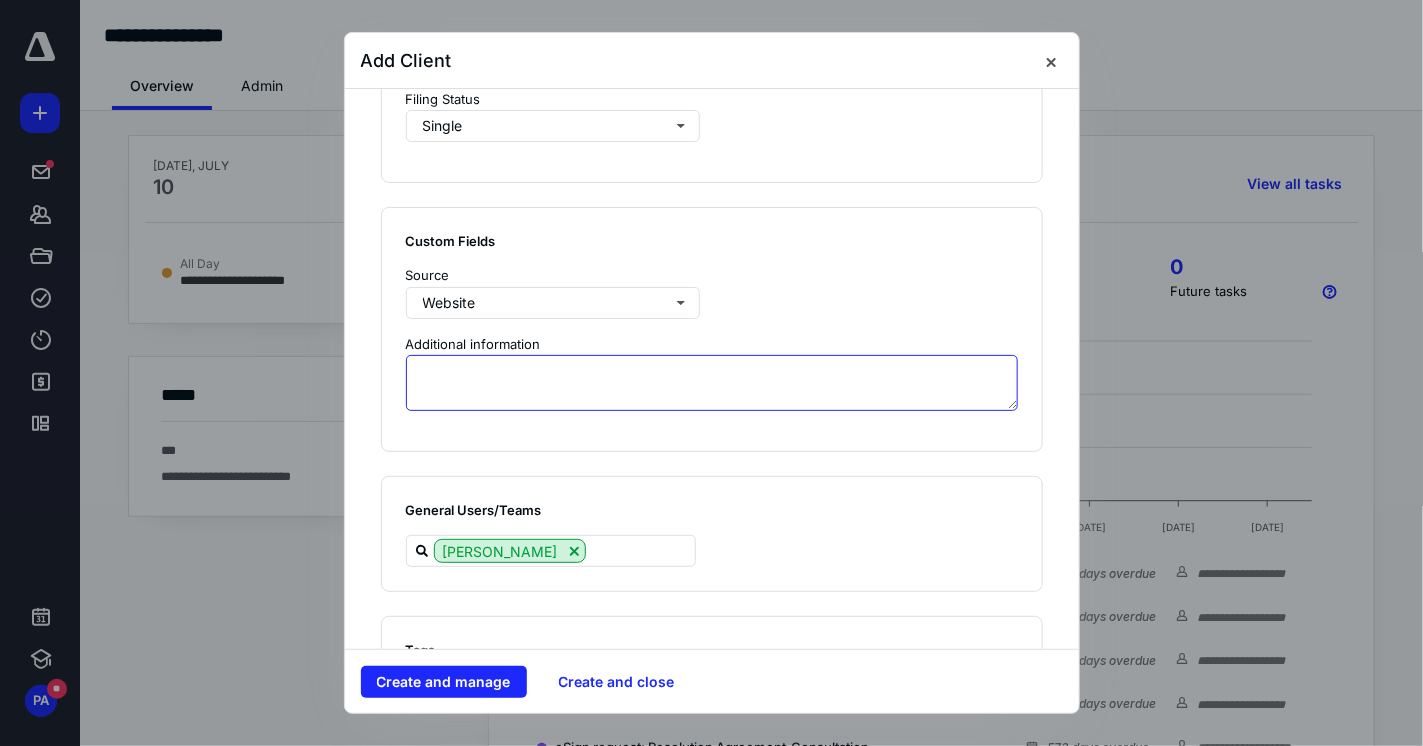 scroll, scrollTop: 1597, scrollLeft: 0, axis: vertical 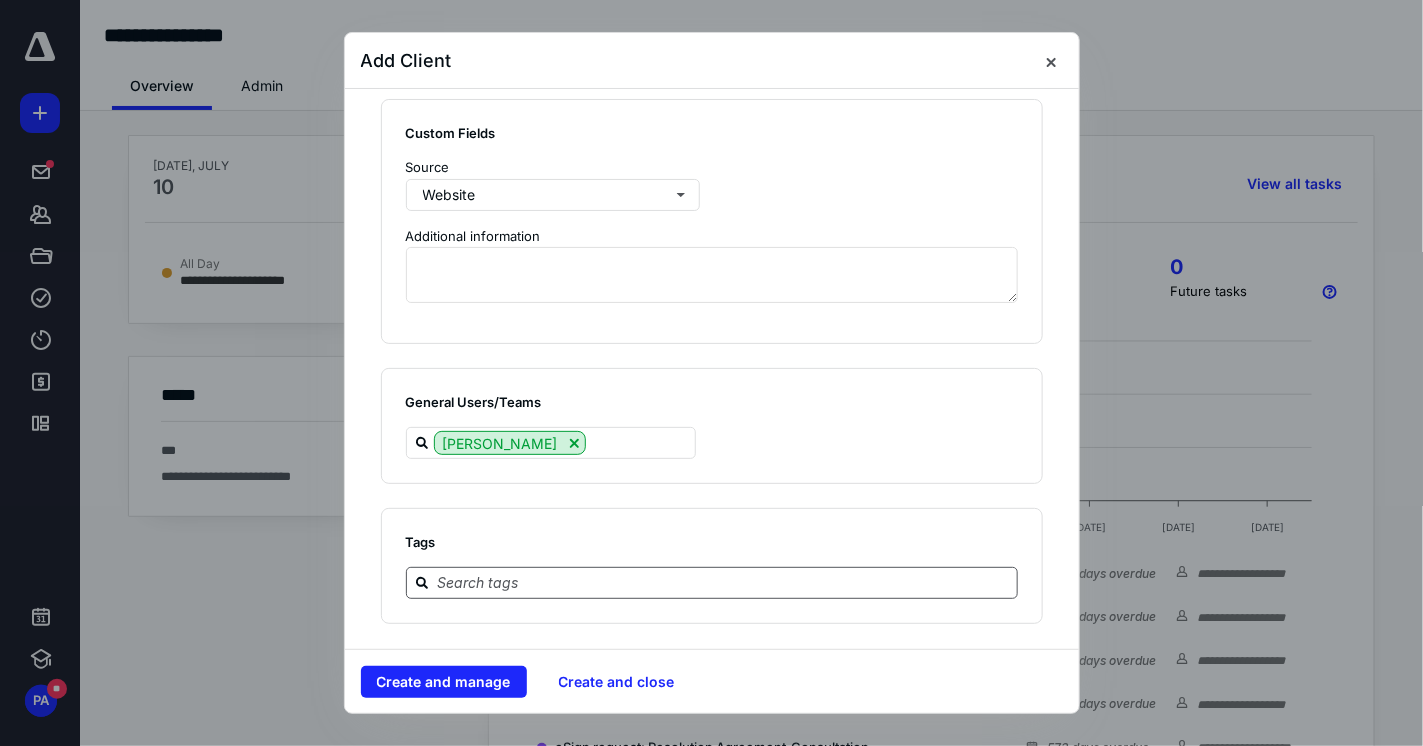 click at bounding box center (724, 582) 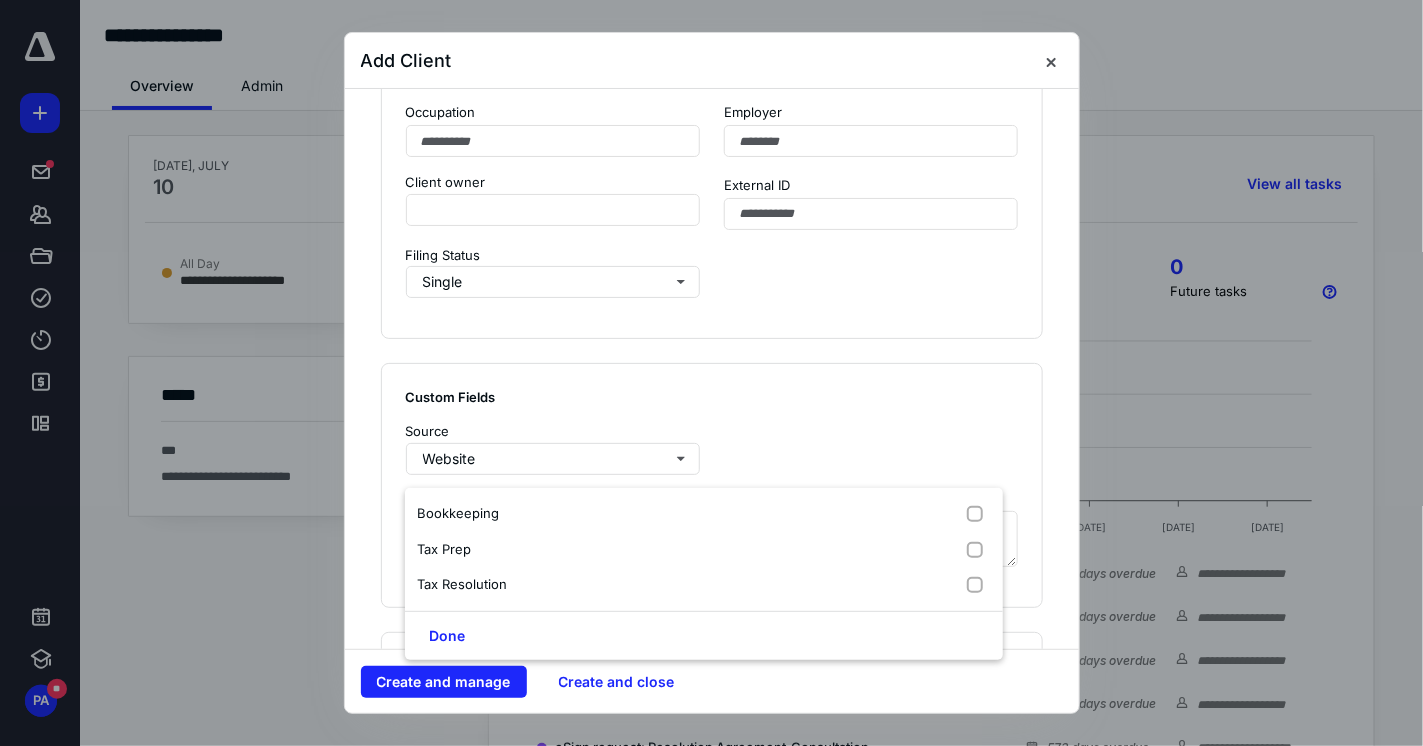 scroll, scrollTop: 997, scrollLeft: 0, axis: vertical 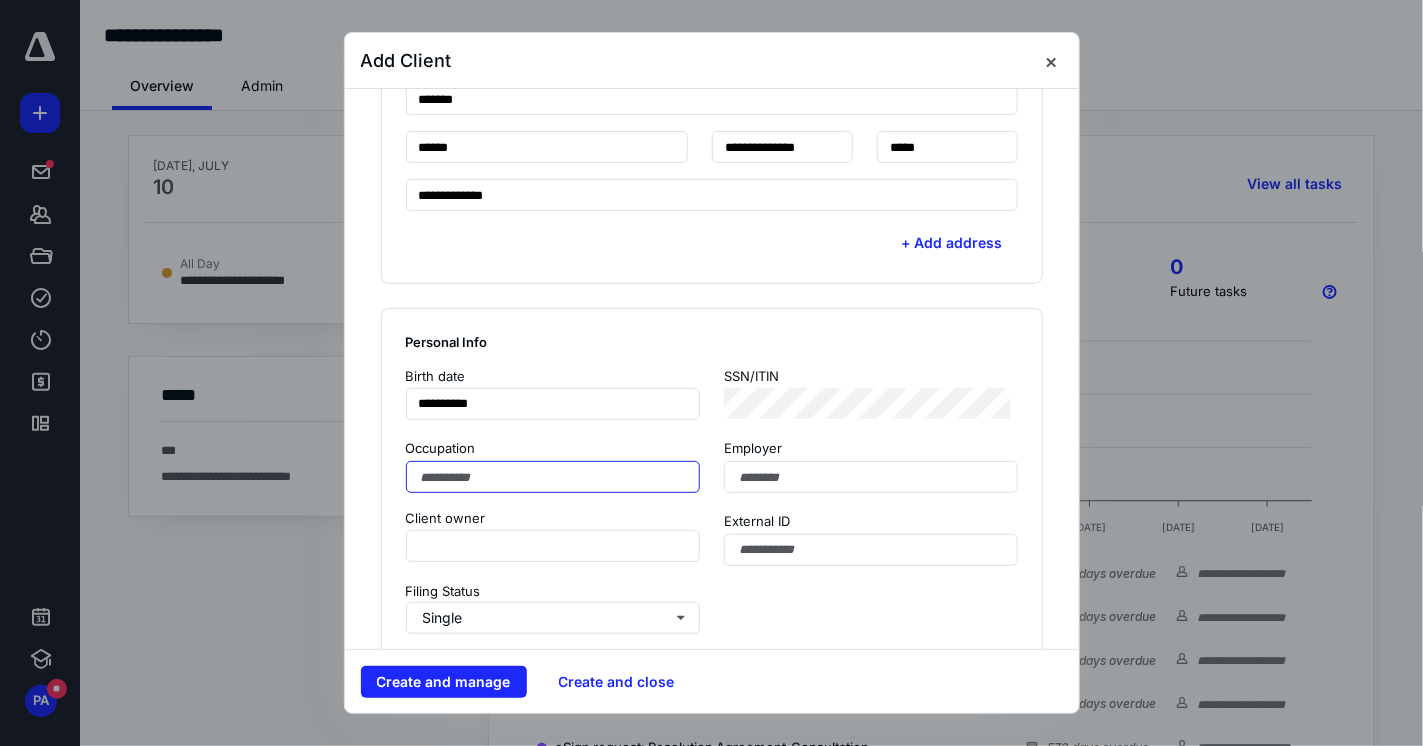 click at bounding box center (553, 477) 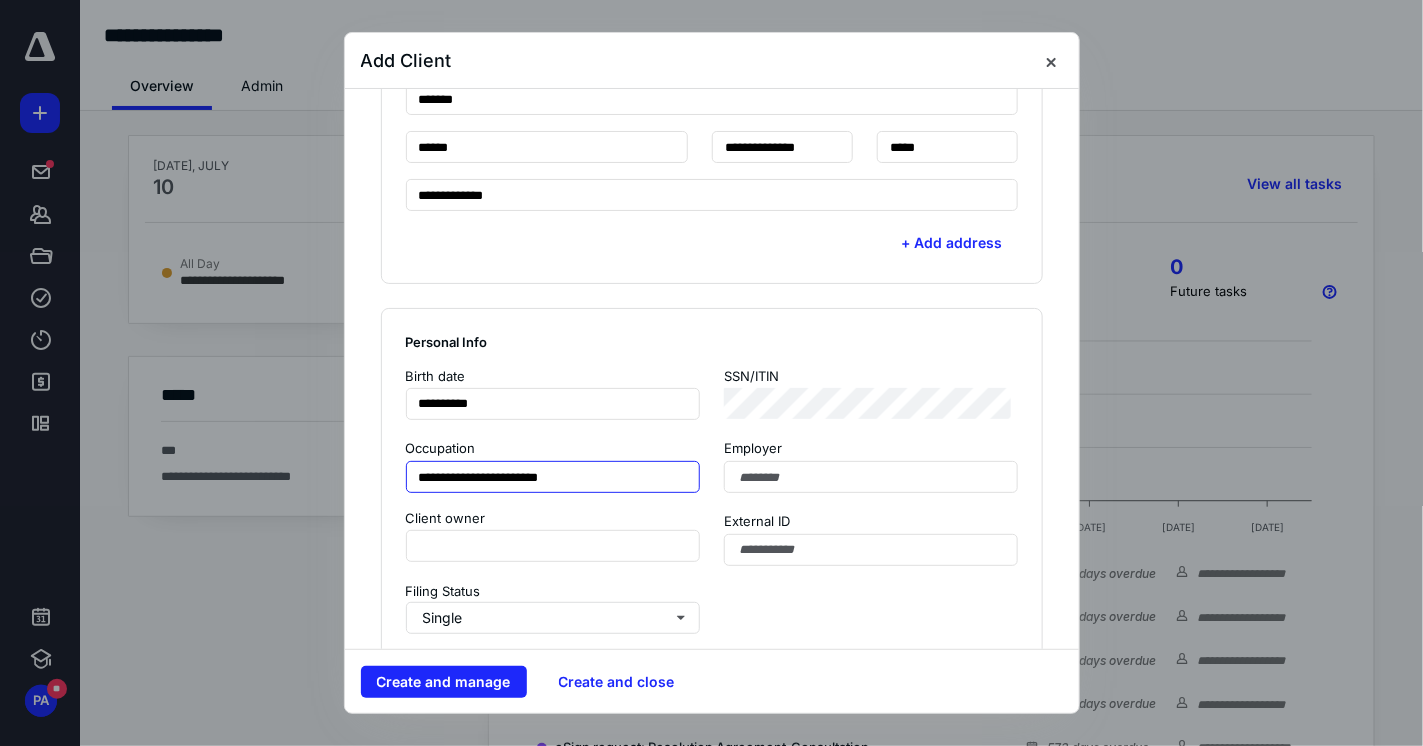 type on "**********" 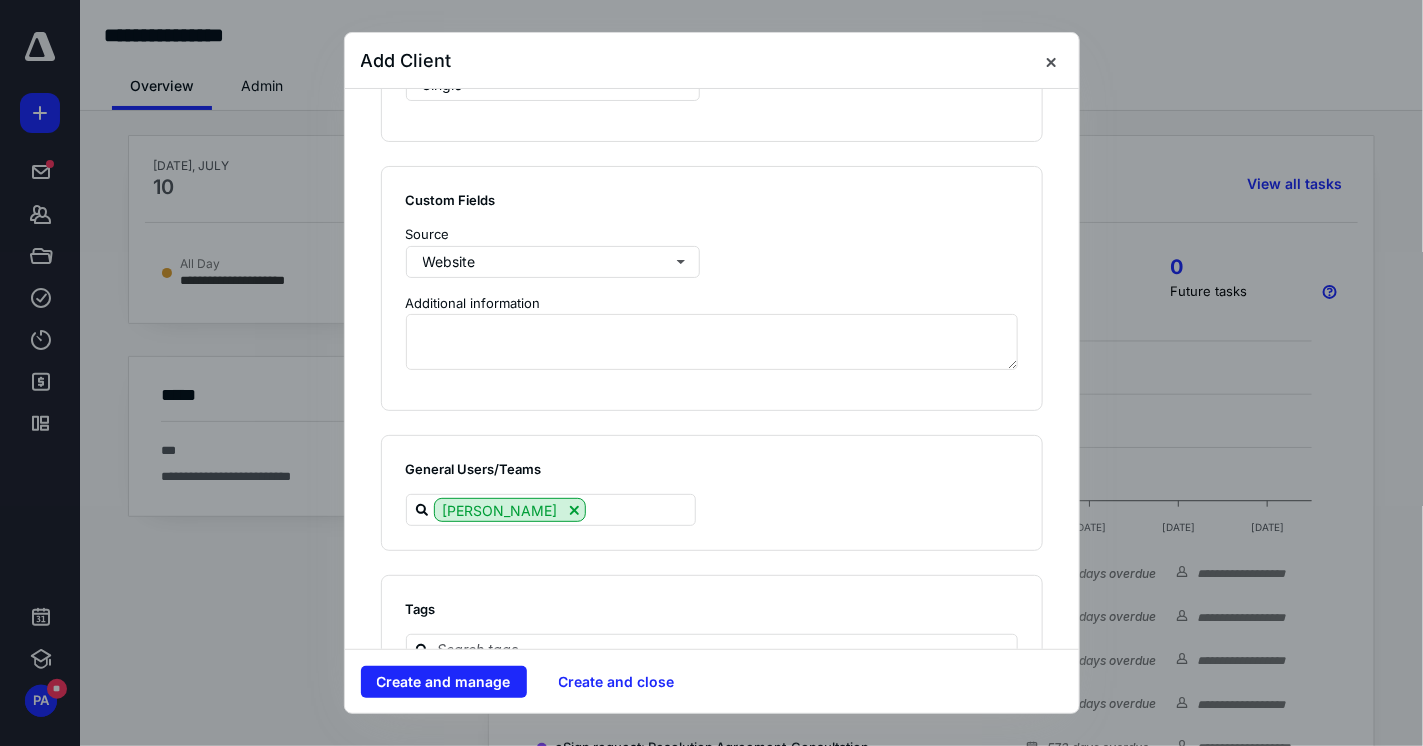 scroll, scrollTop: 1597, scrollLeft: 0, axis: vertical 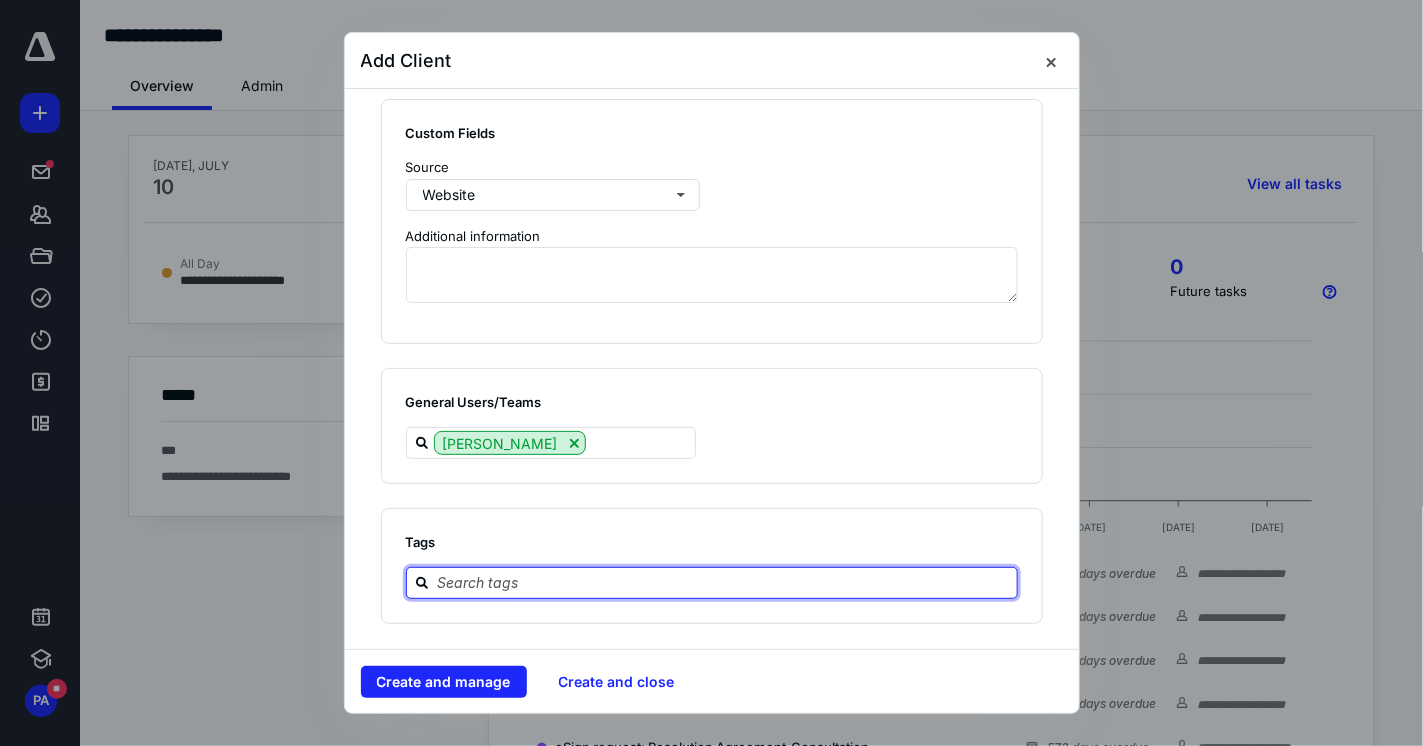 click at bounding box center [724, 582] 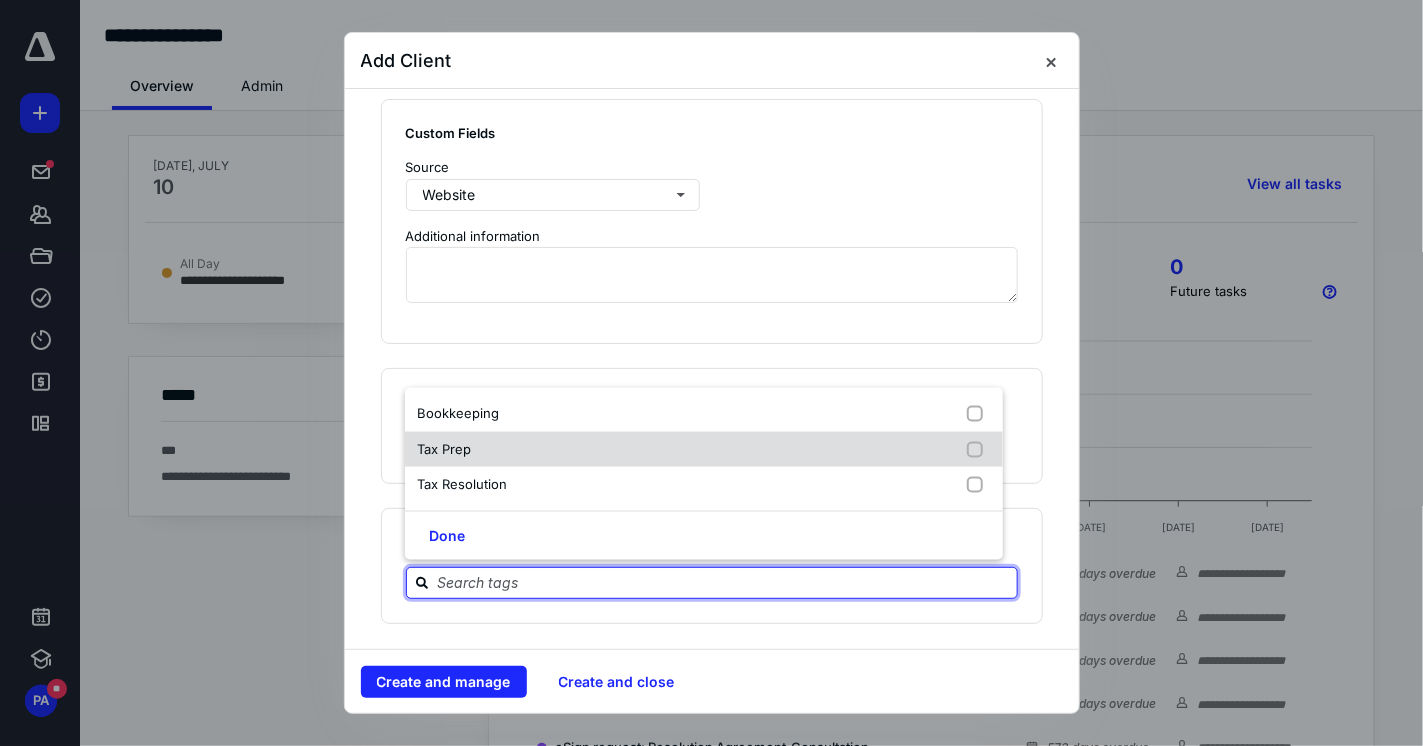 click on "Tax Prep" at bounding box center [704, 449] 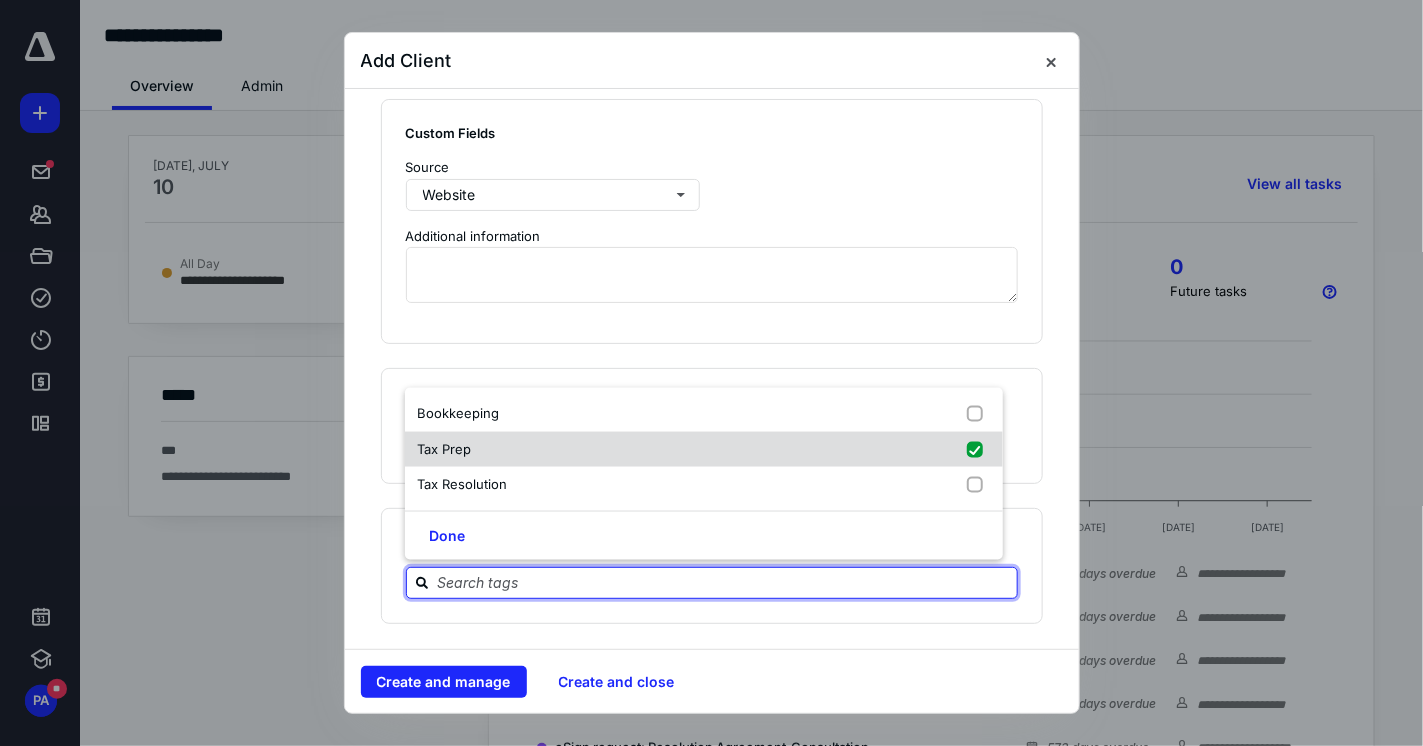 checkbox on "true" 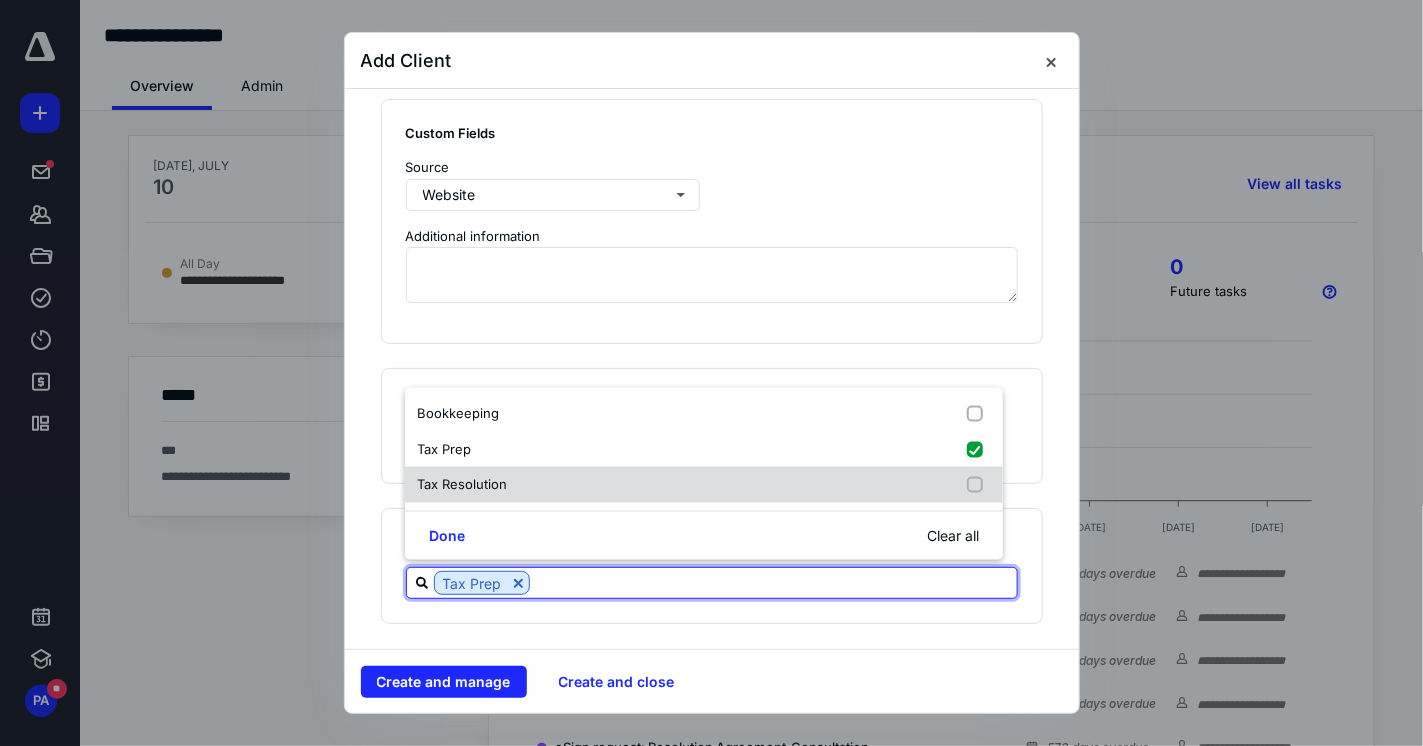 click on "Tax Resolution" at bounding box center (462, 484) 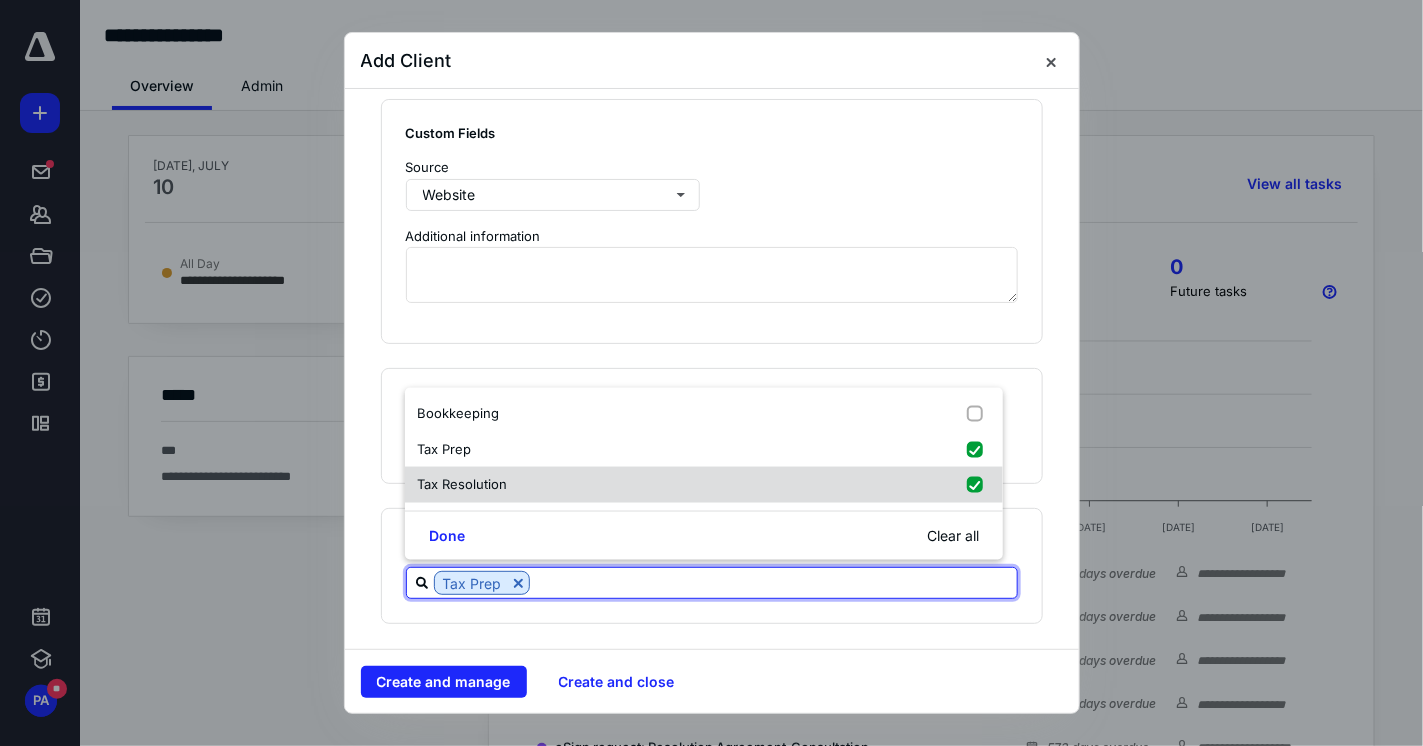 checkbox on "true" 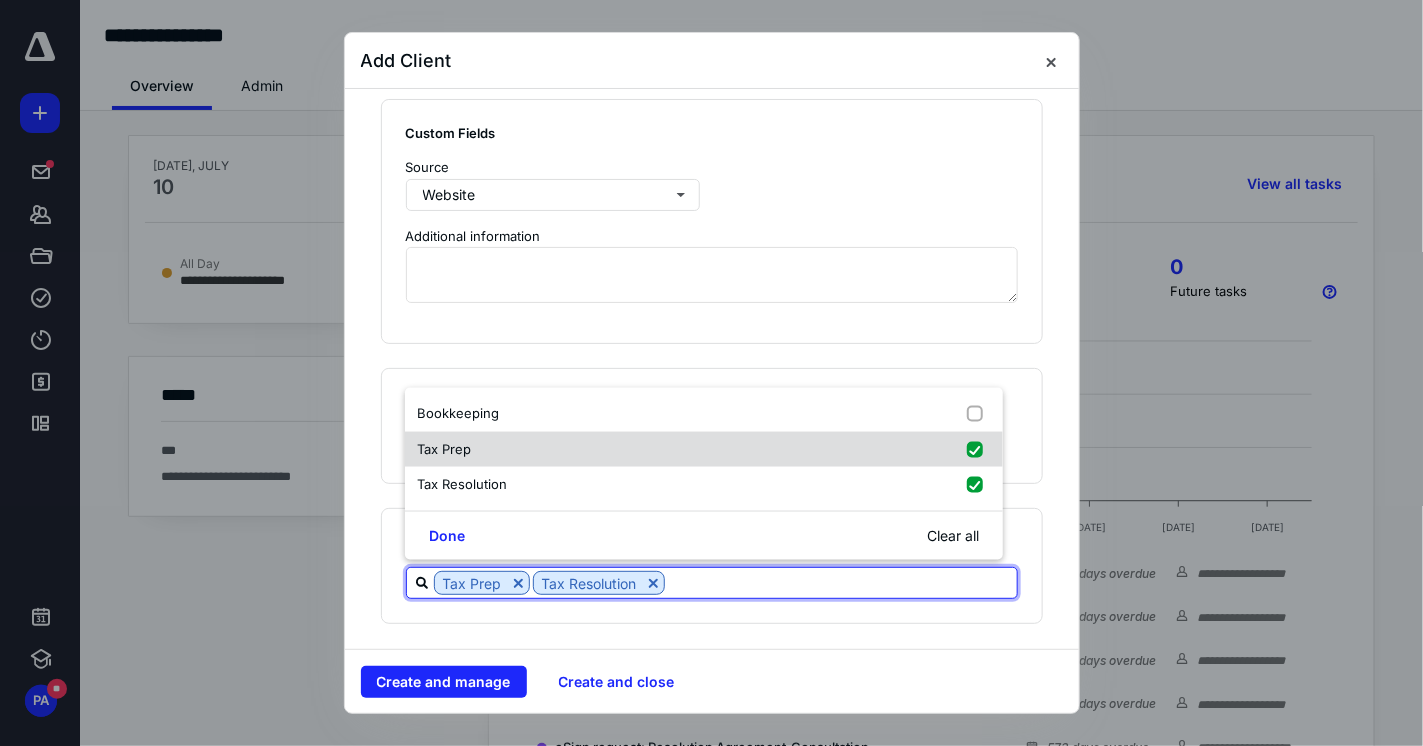 click at bounding box center [979, 449] 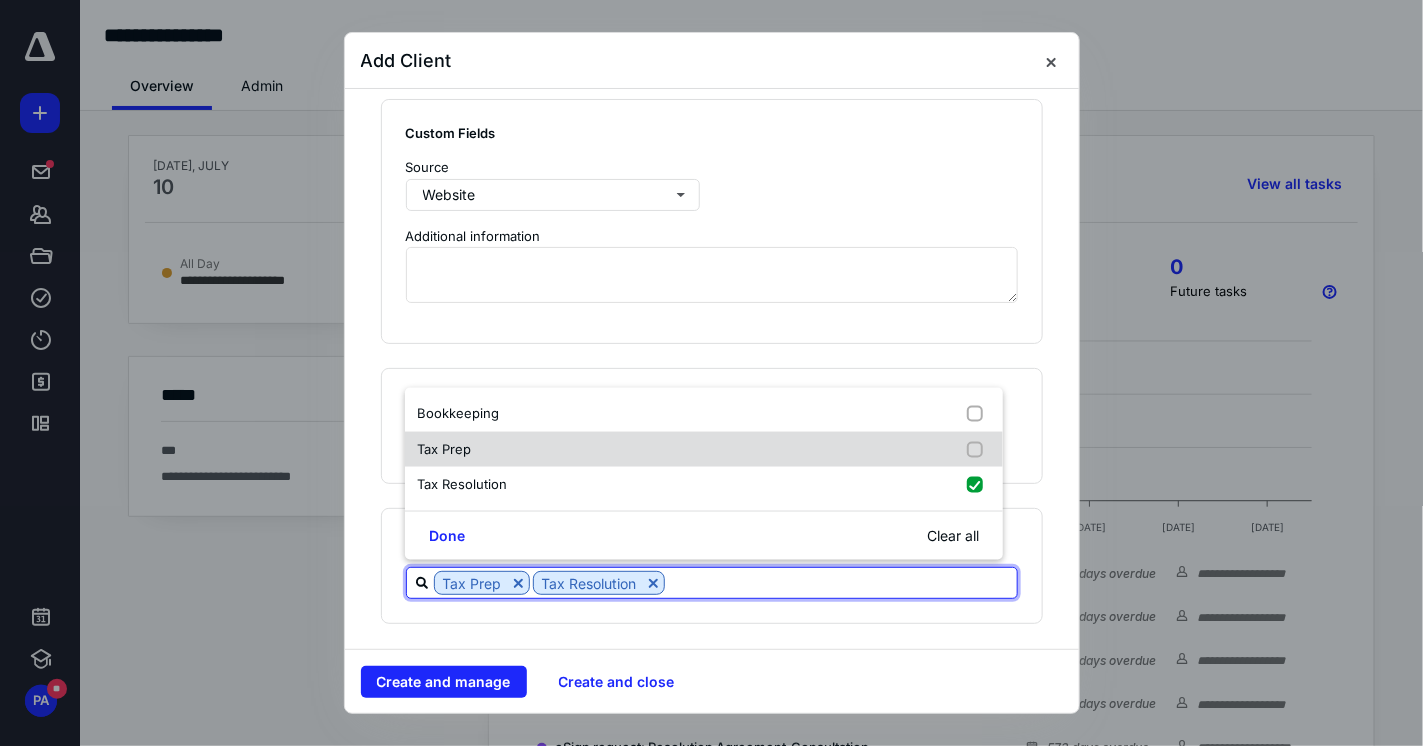 checkbox on "false" 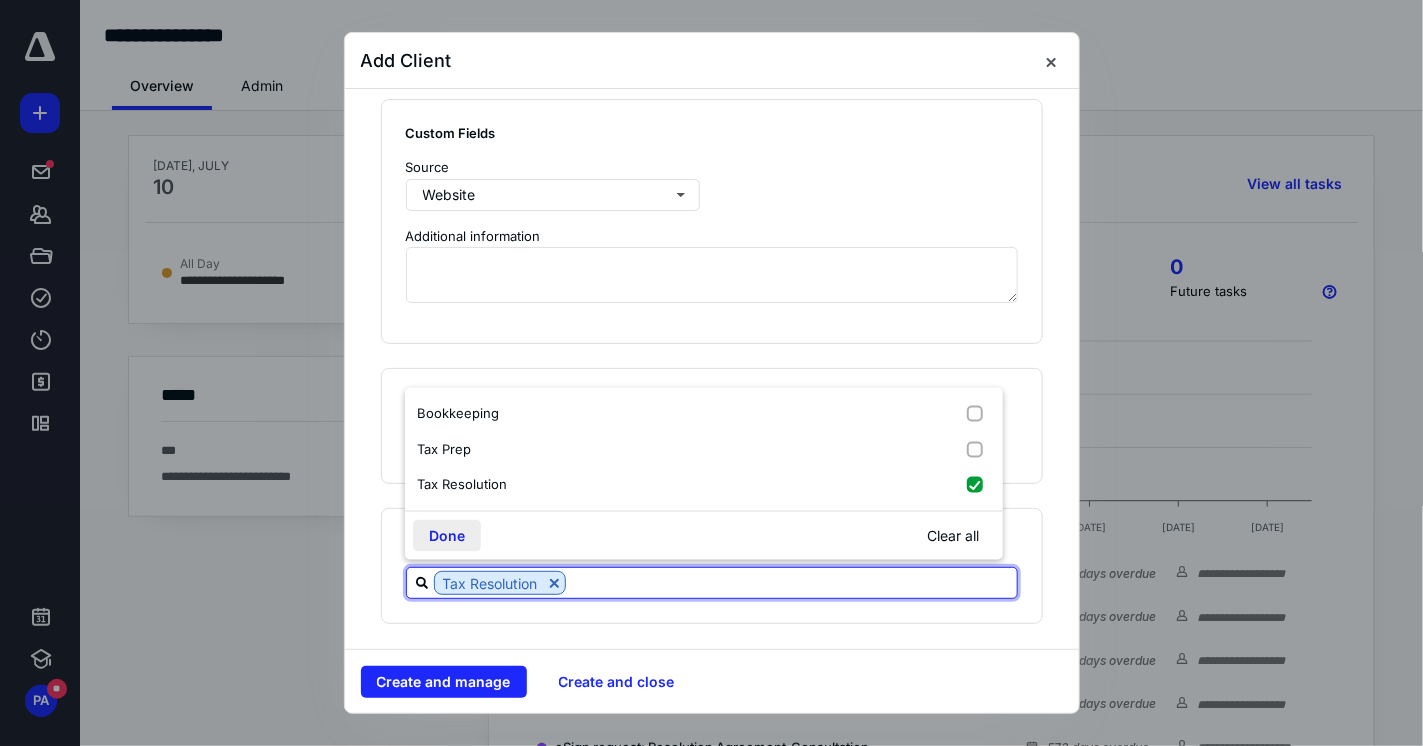 click on "Done" at bounding box center (447, 535) 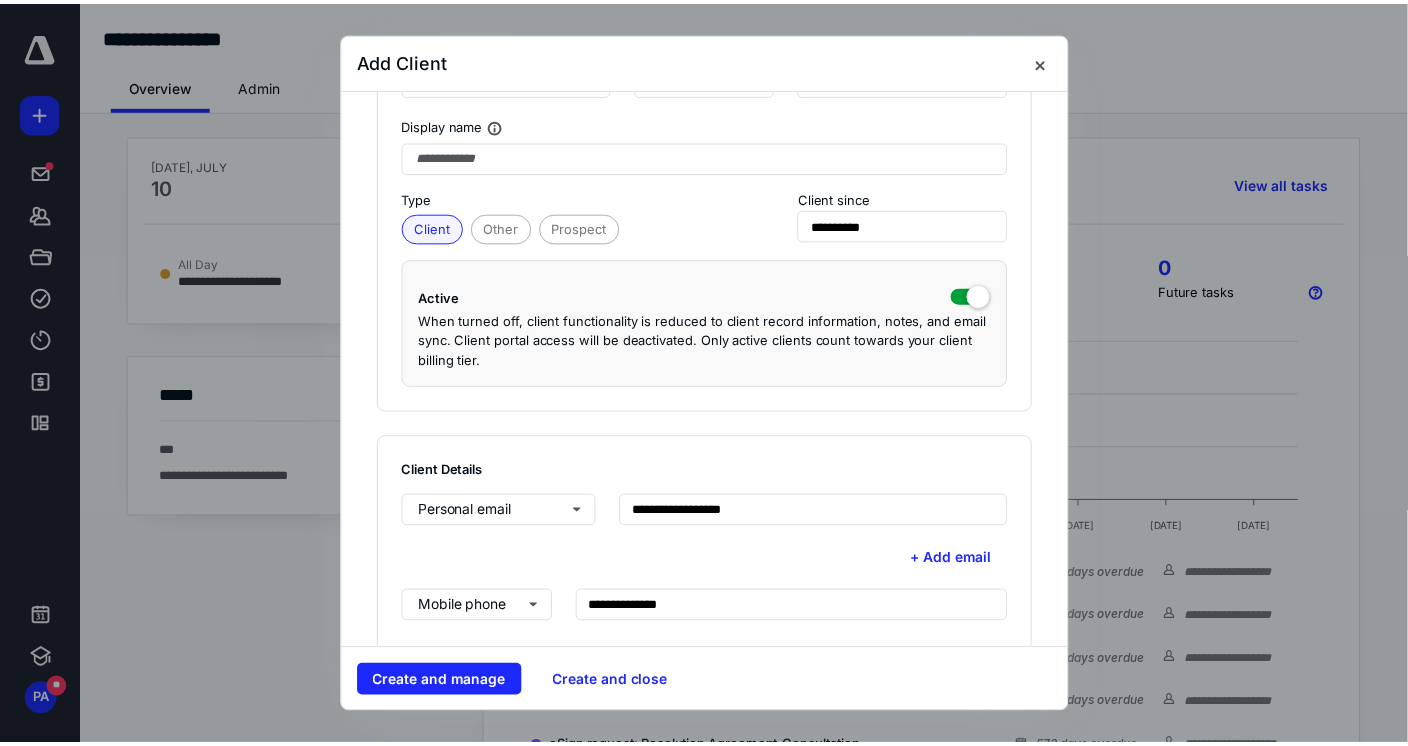 scroll, scrollTop: 0, scrollLeft: 0, axis: both 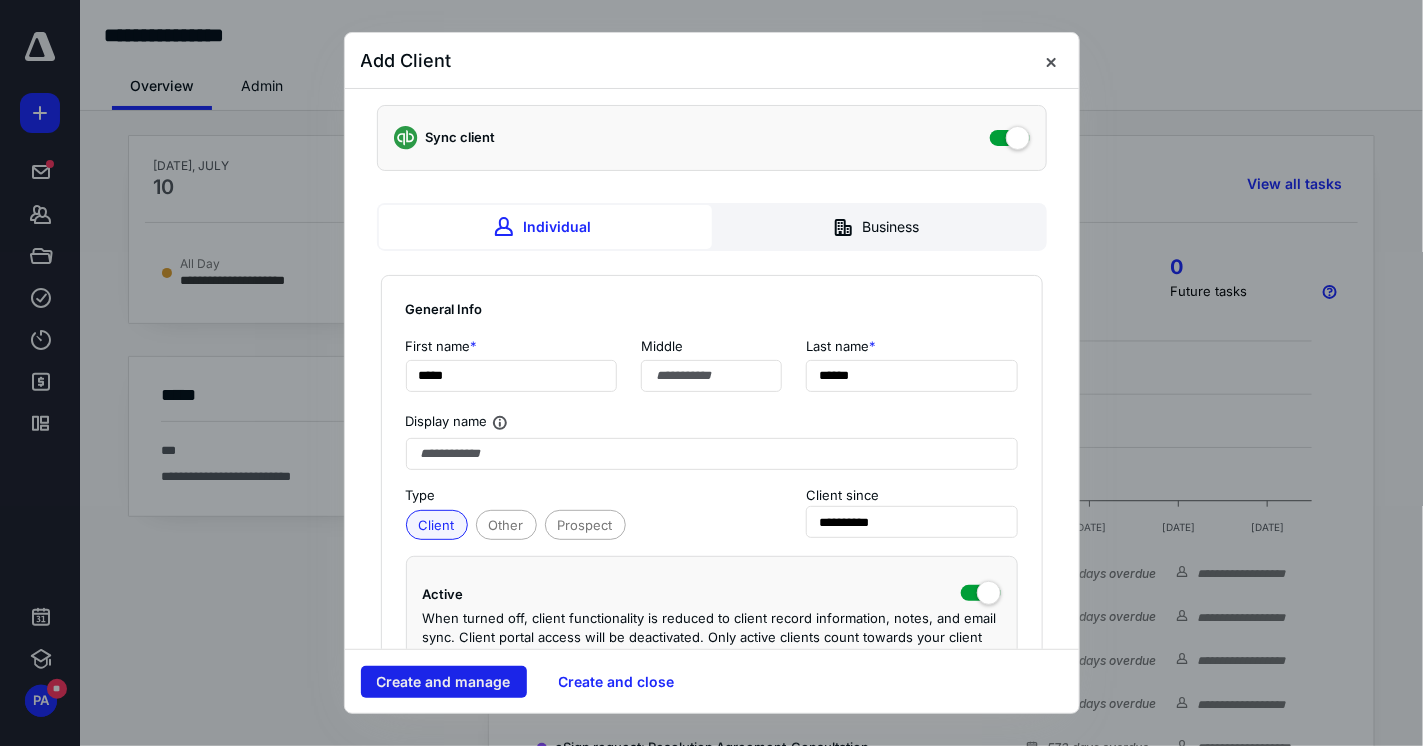 click on "Create and manage" at bounding box center [444, 682] 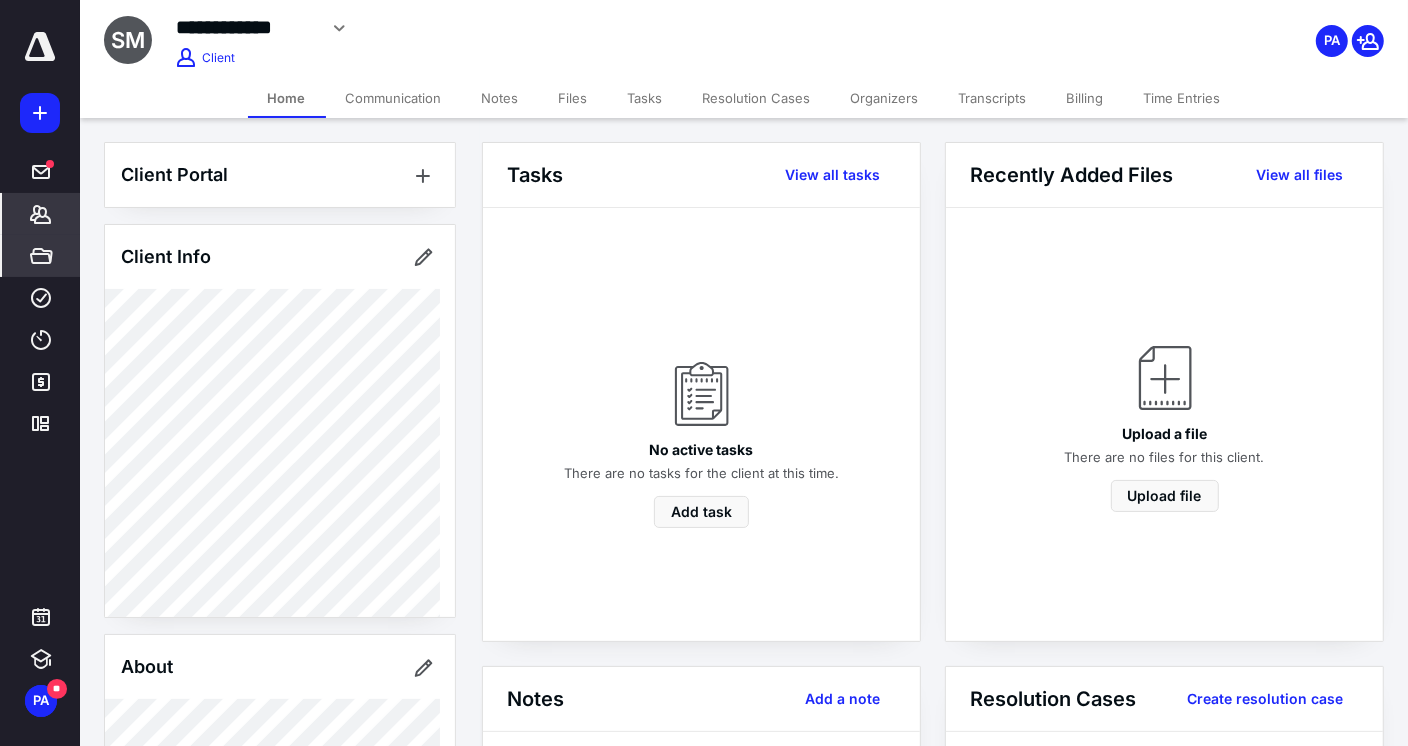 click 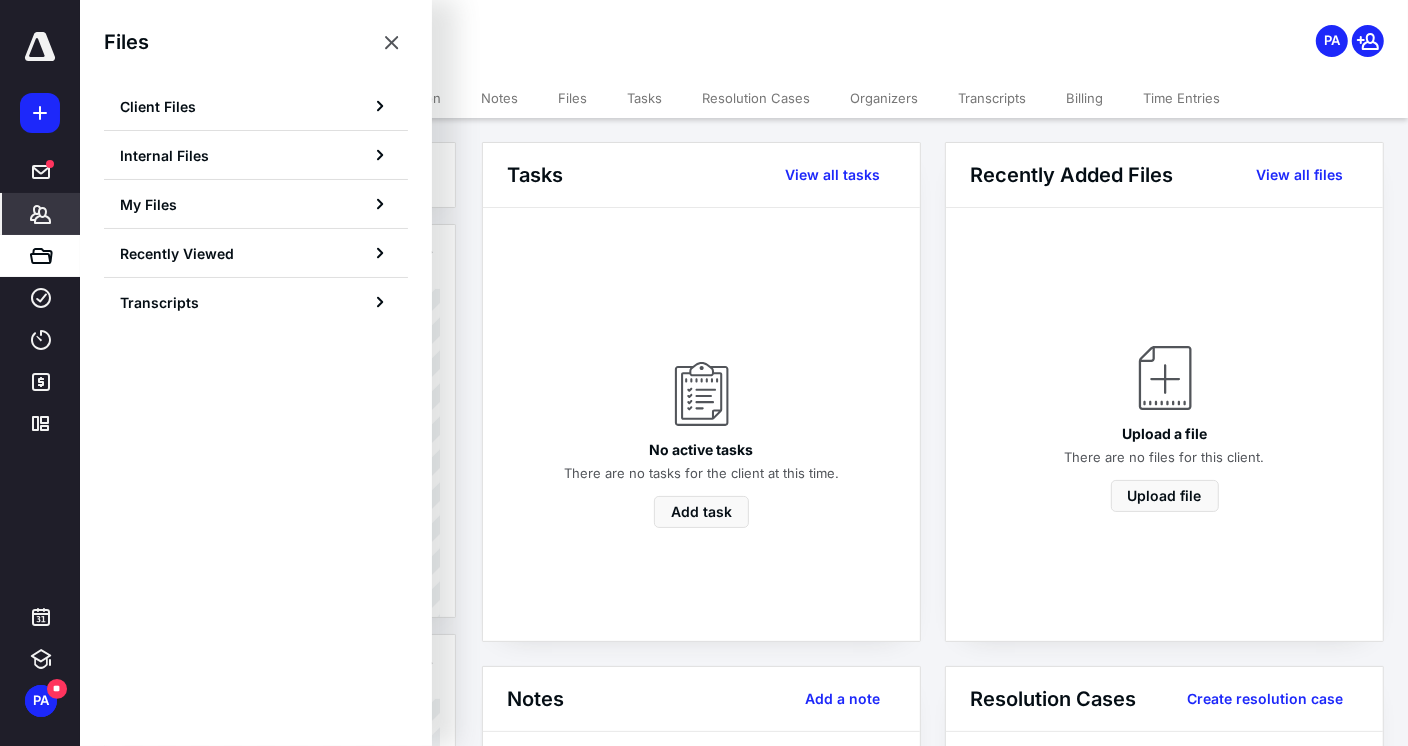click 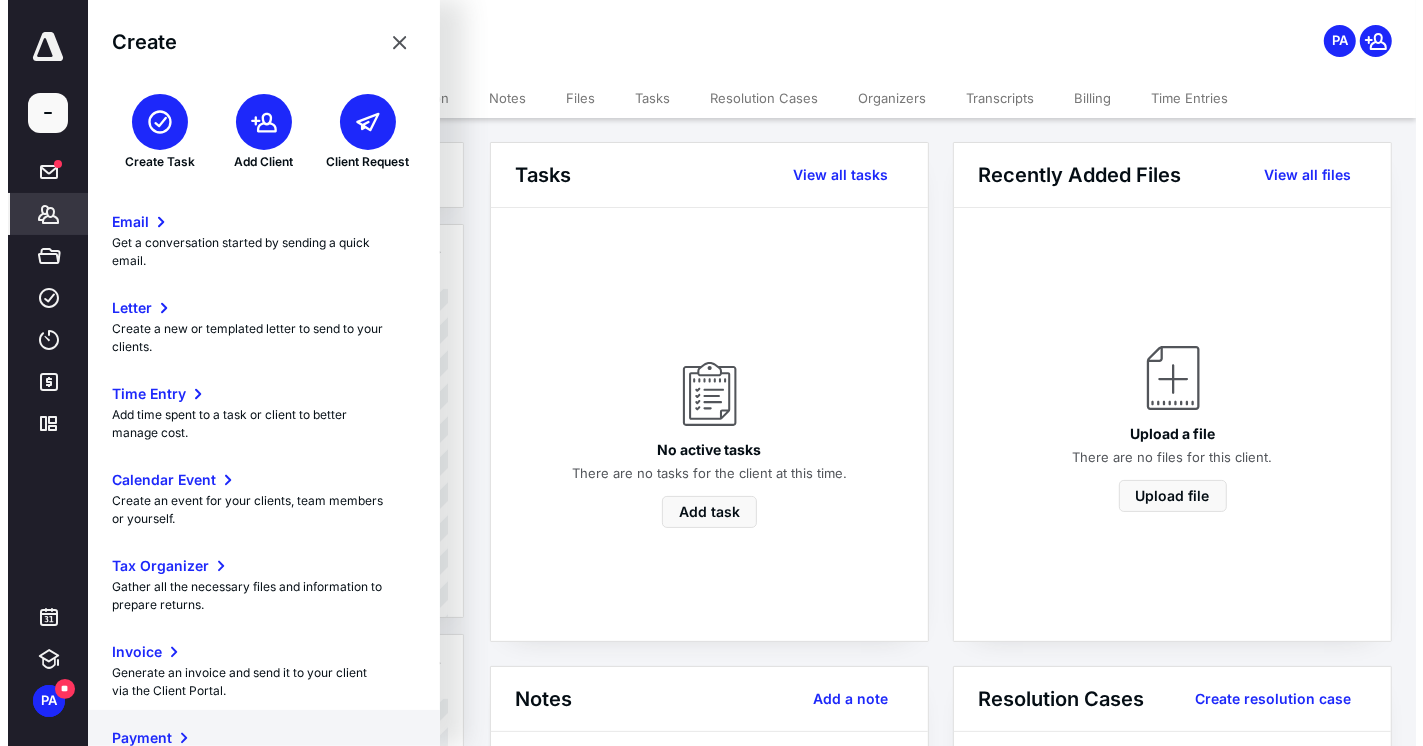scroll, scrollTop: 200, scrollLeft: 0, axis: vertical 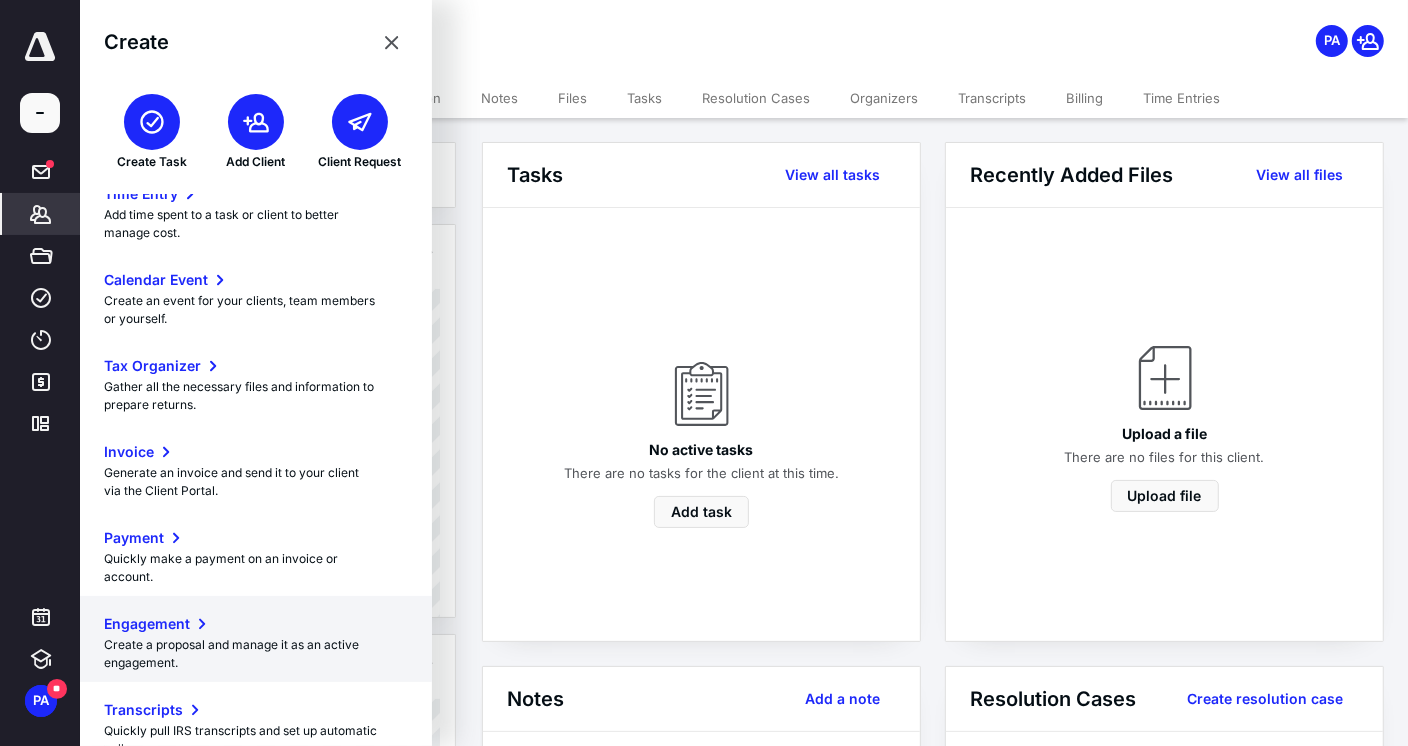 click on "Create a proposal and manage it as an active engagement." at bounding box center (256, 654) 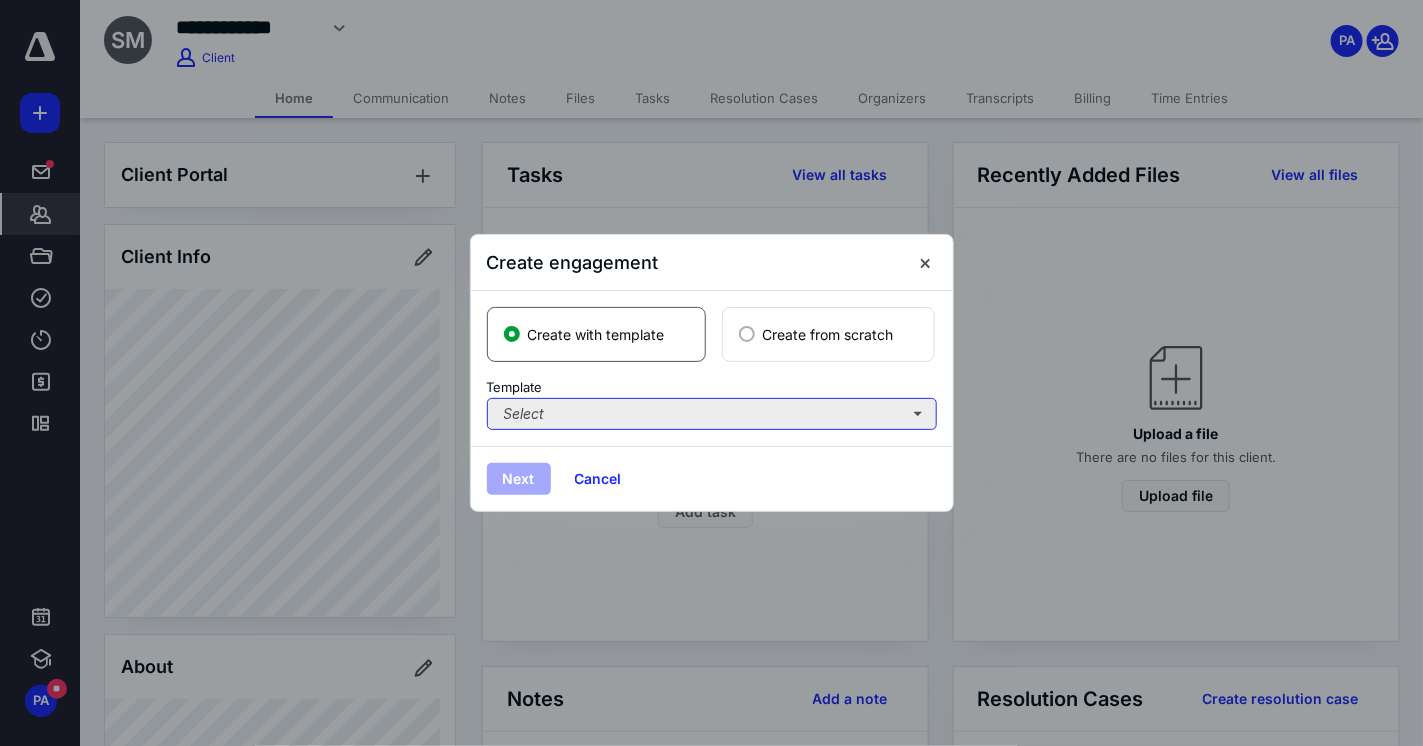 click on "Select" at bounding box center [712, 414] 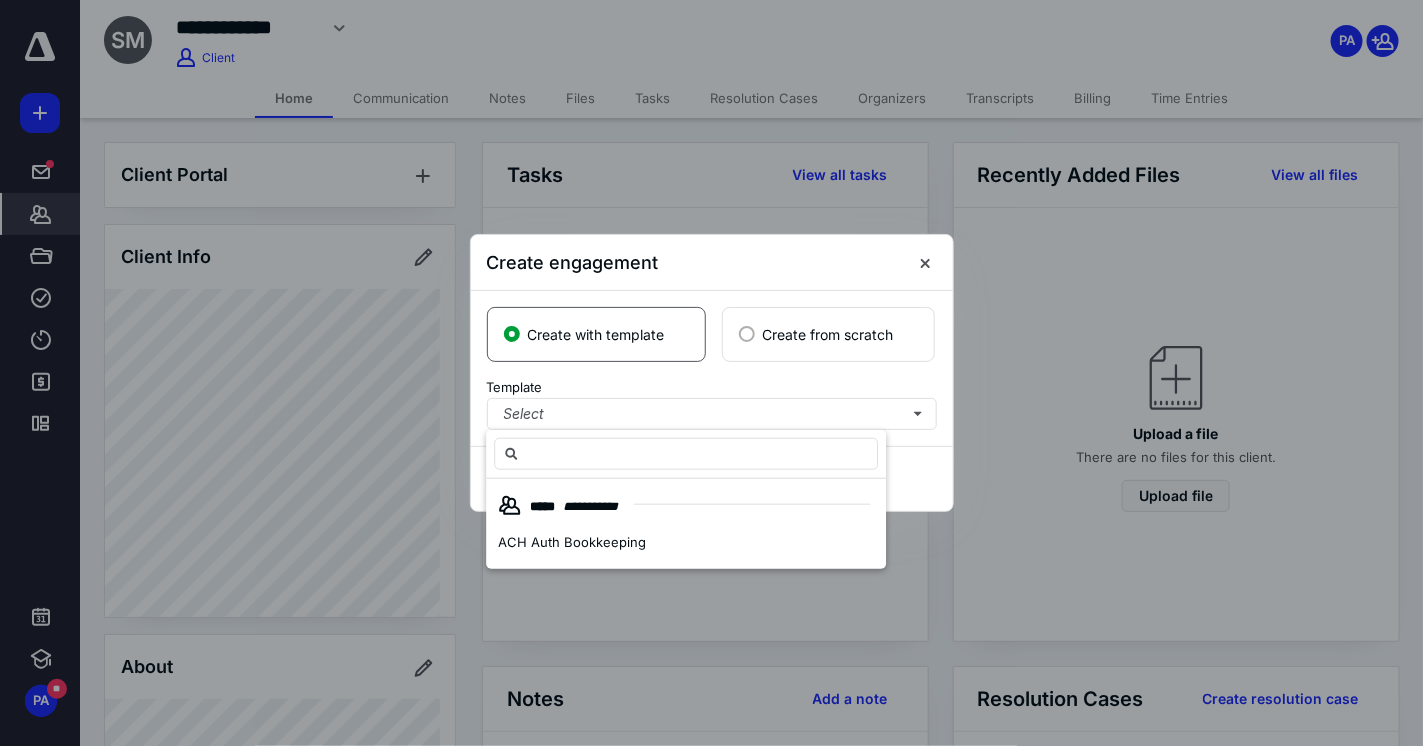 click on "Create from scratch" at bounding box center [828, 334] 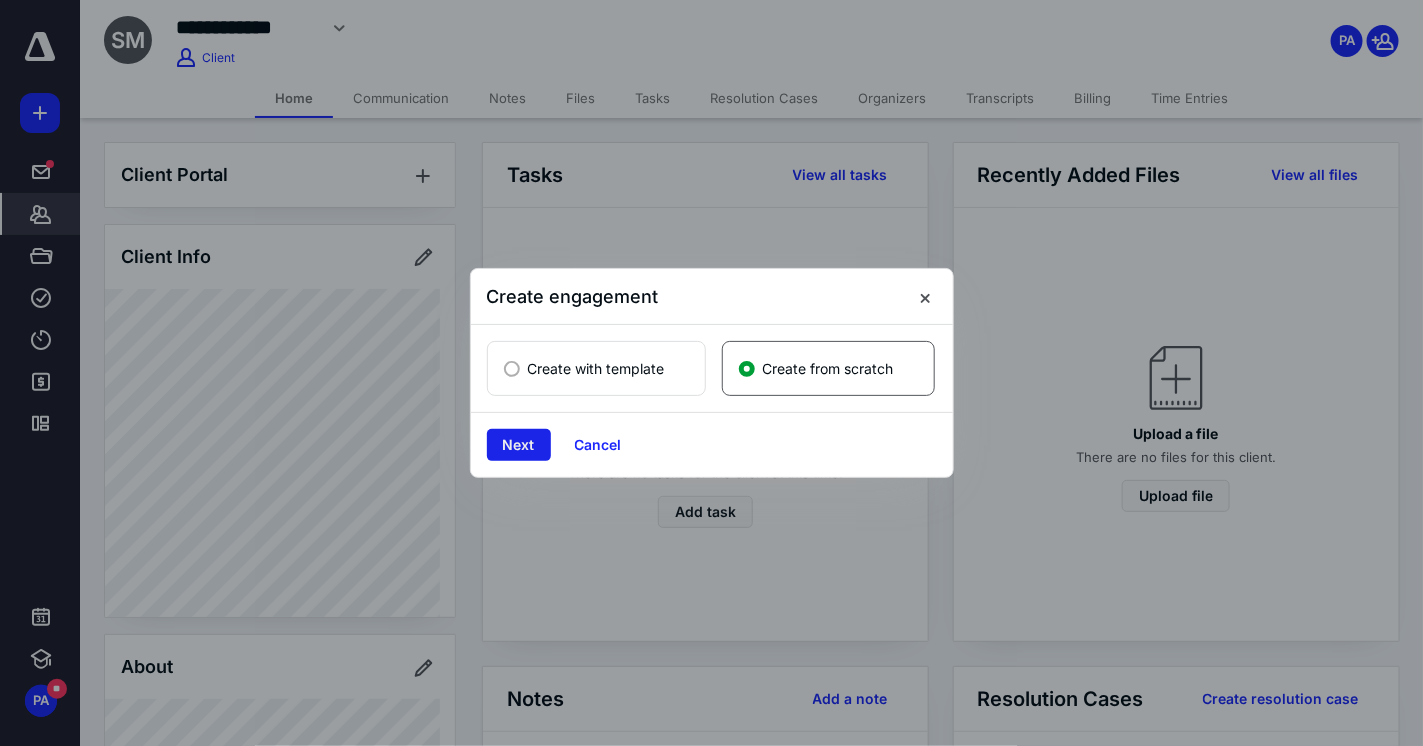 click on "Next" at bounding box center (519, 445) 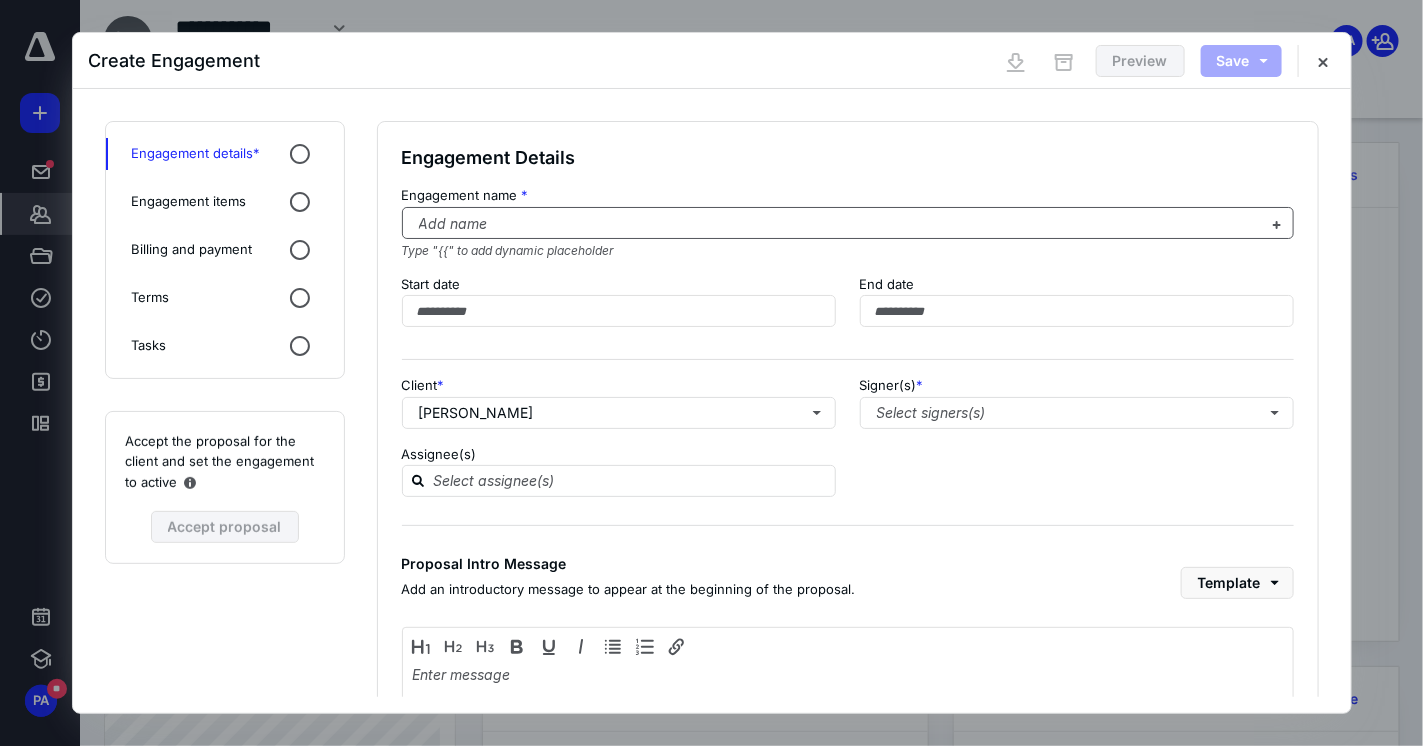 click at bounding box center [836, 224] 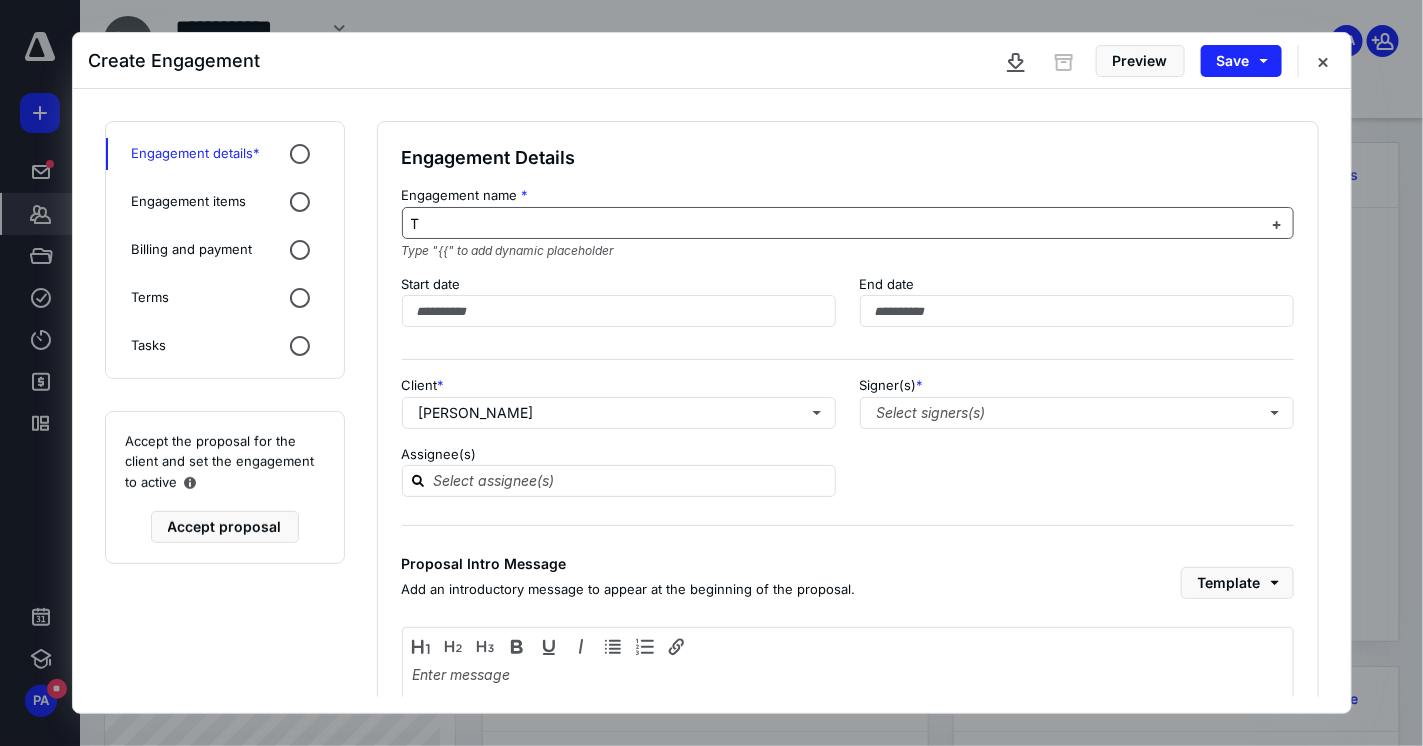 type 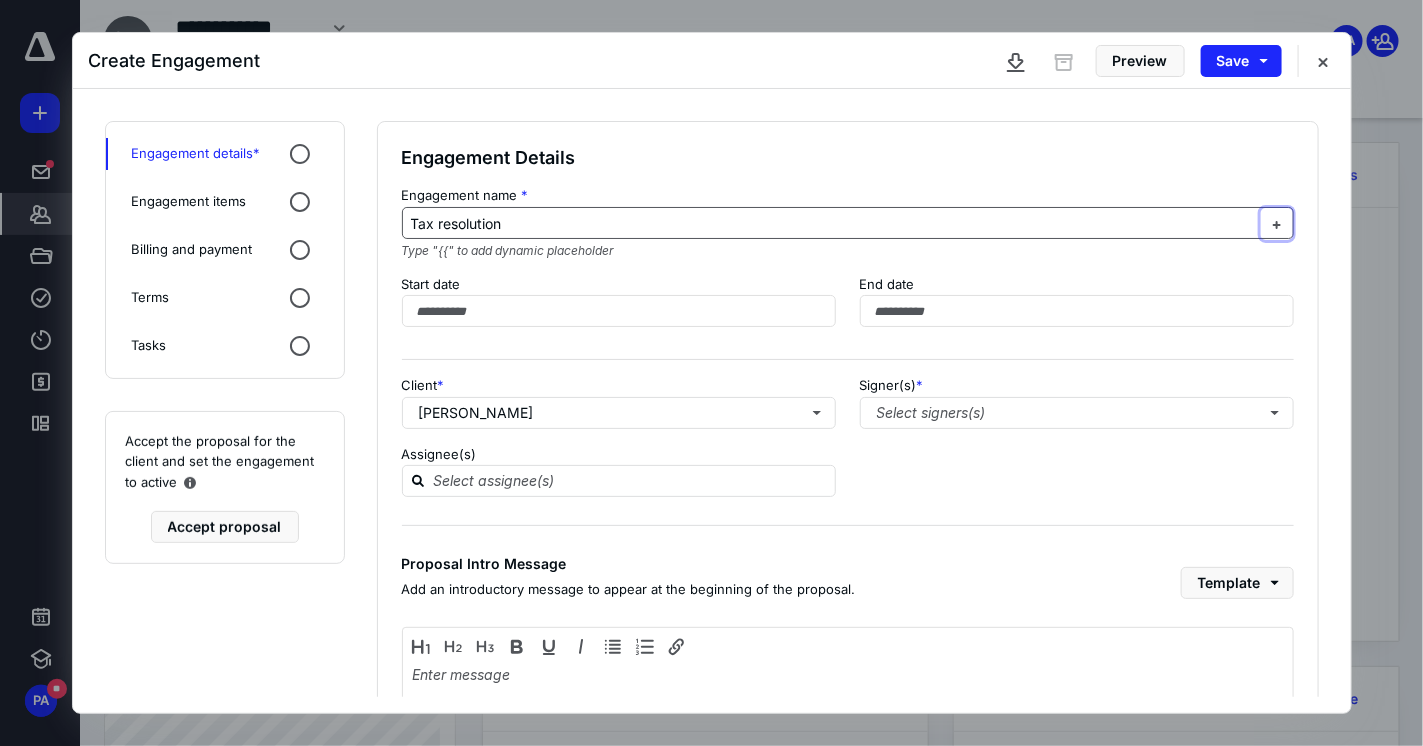 type 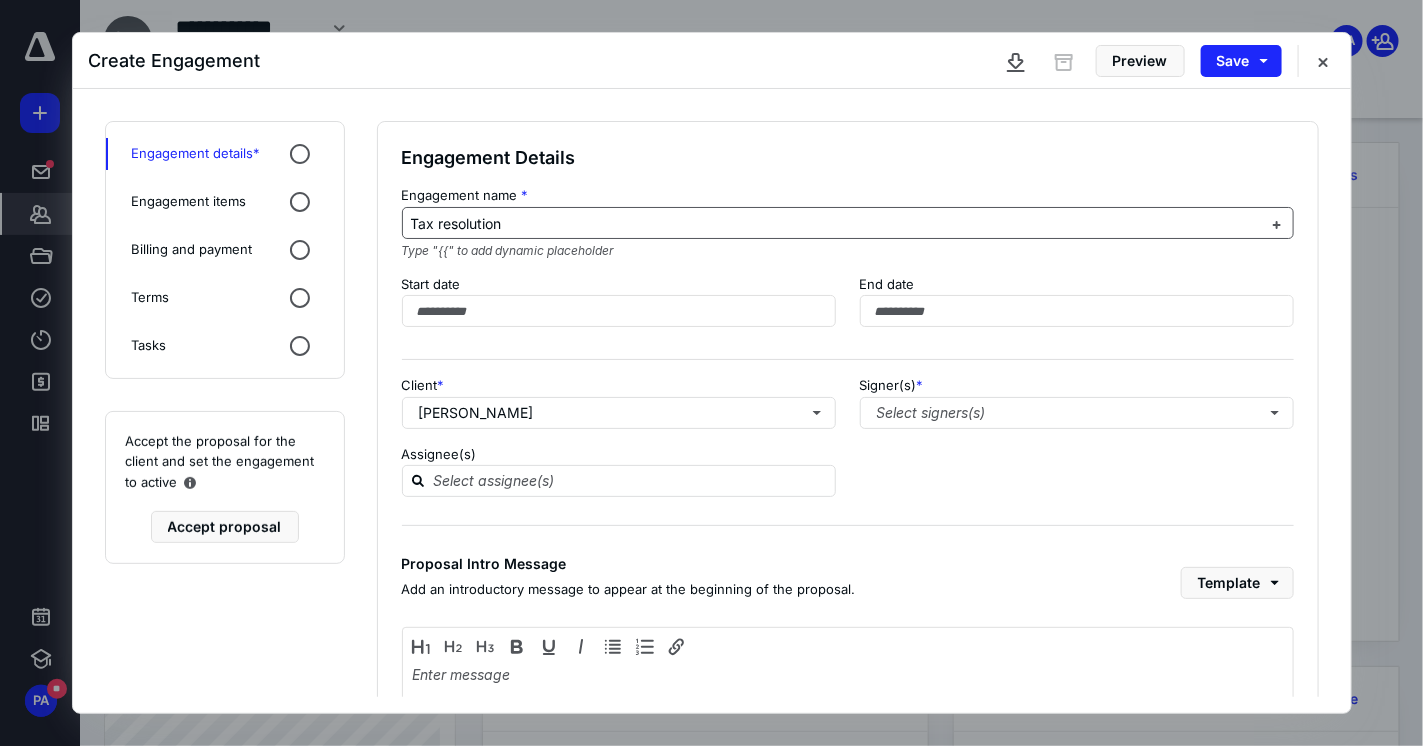 click on "Tax resolution" at bounding box center [456, 223] 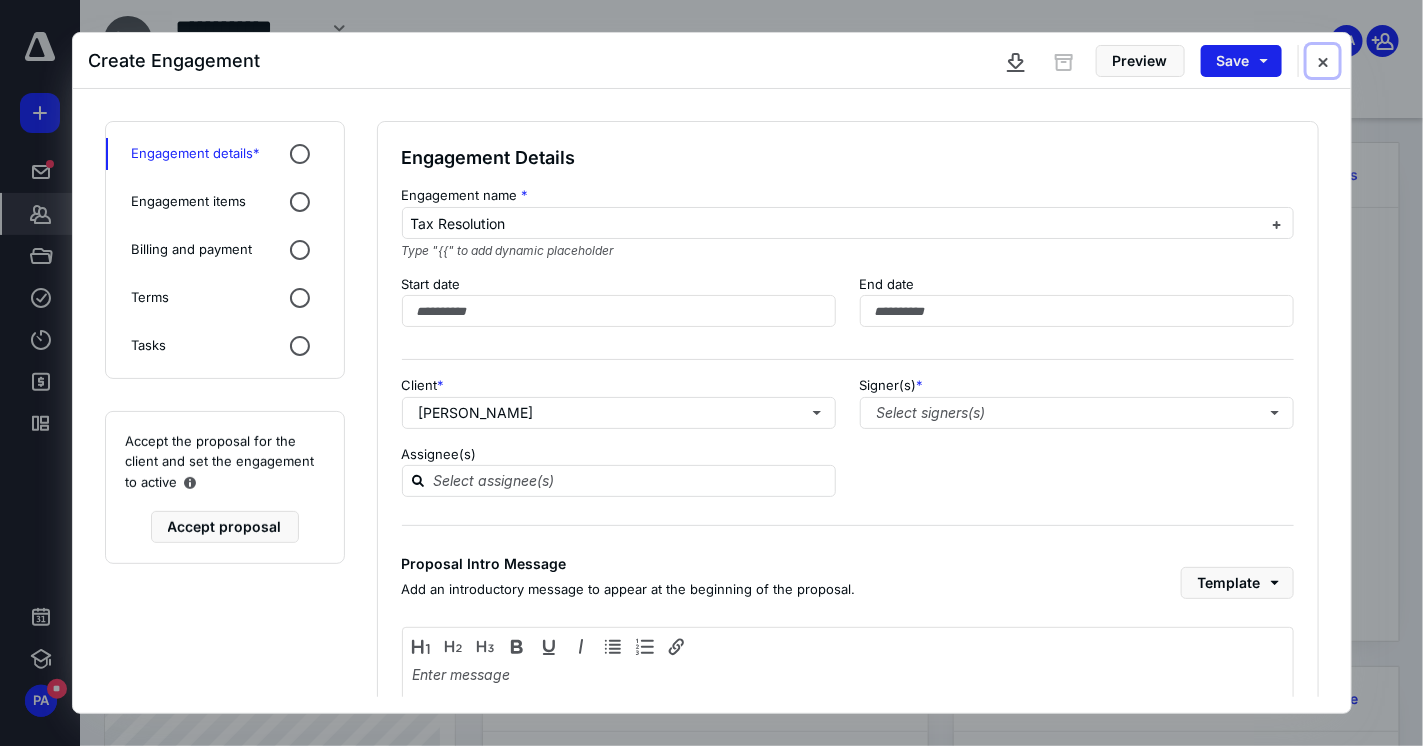drag, startPoint x: 1320, startPoint y: 54, endPoint x: 1227, endPoint y: 68, distance: 94.04786 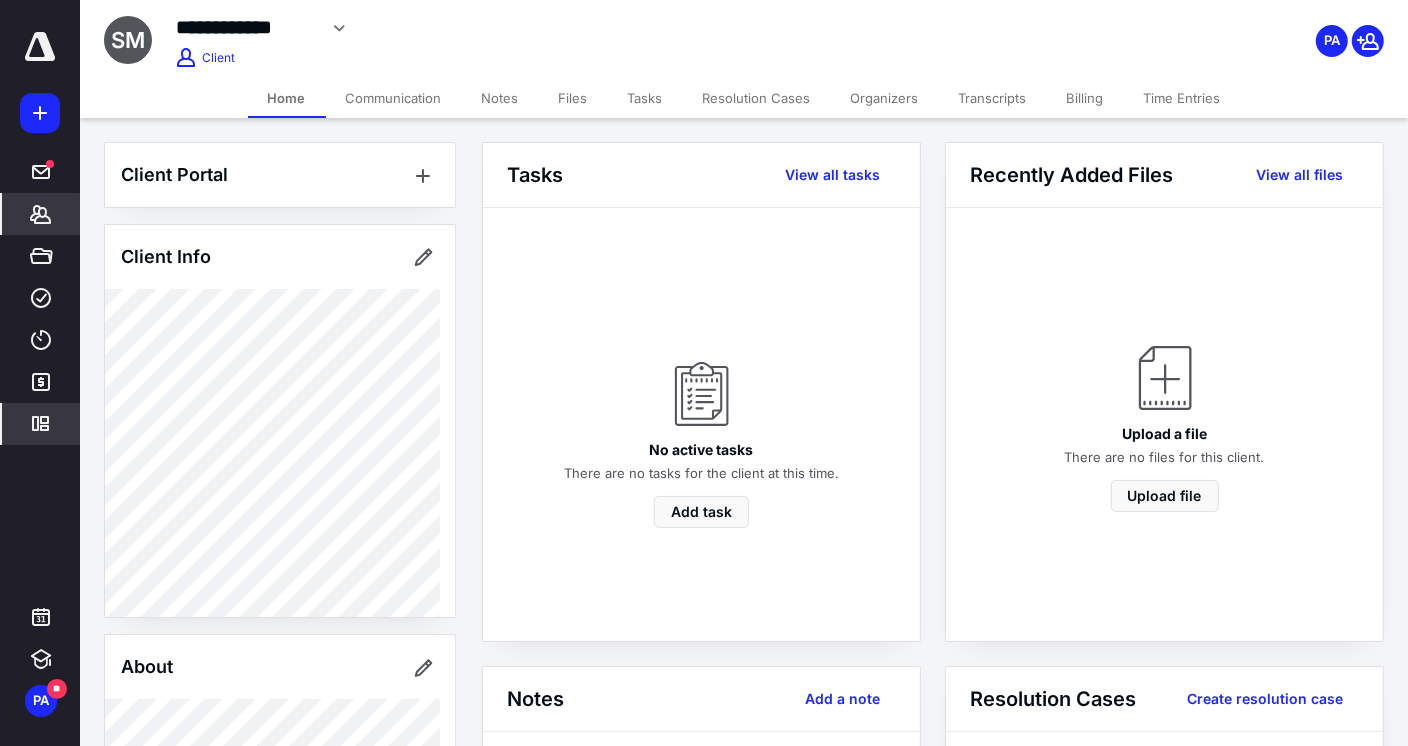 click 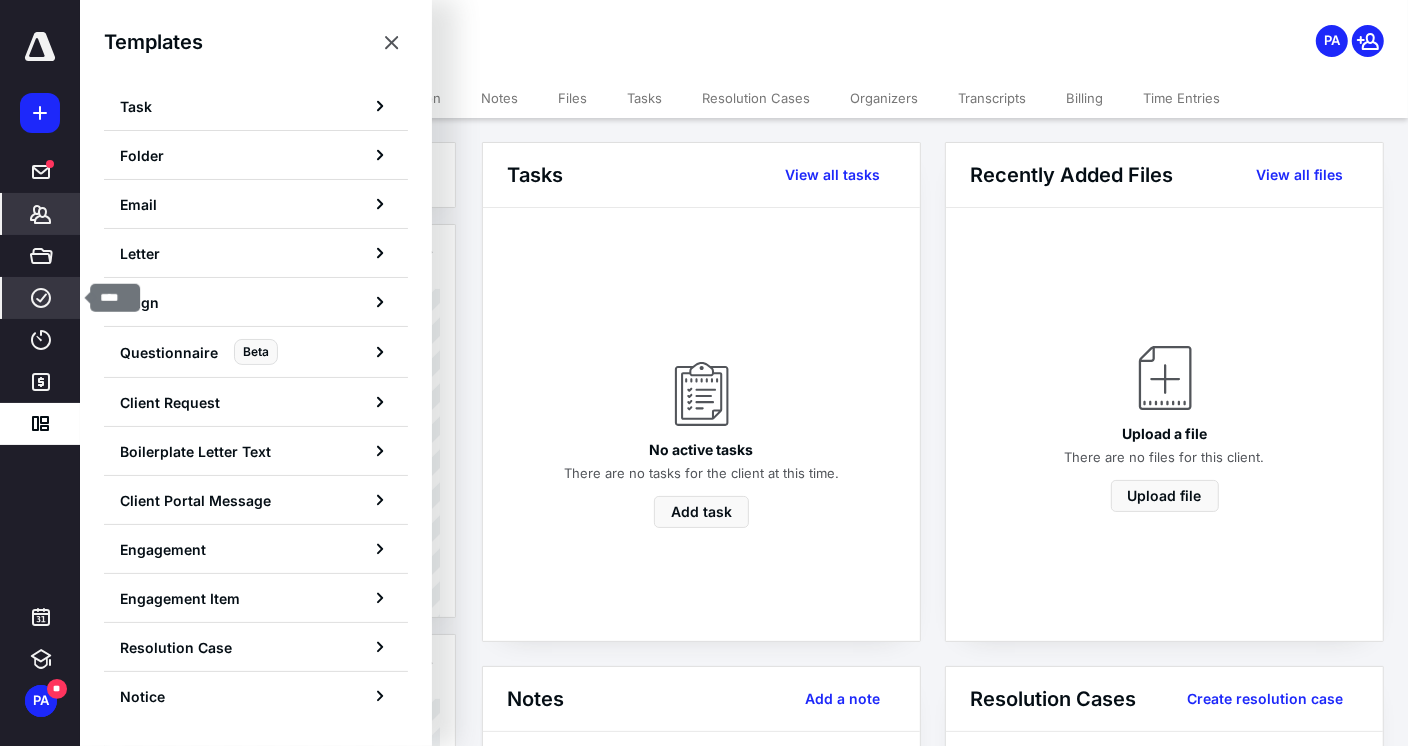 click 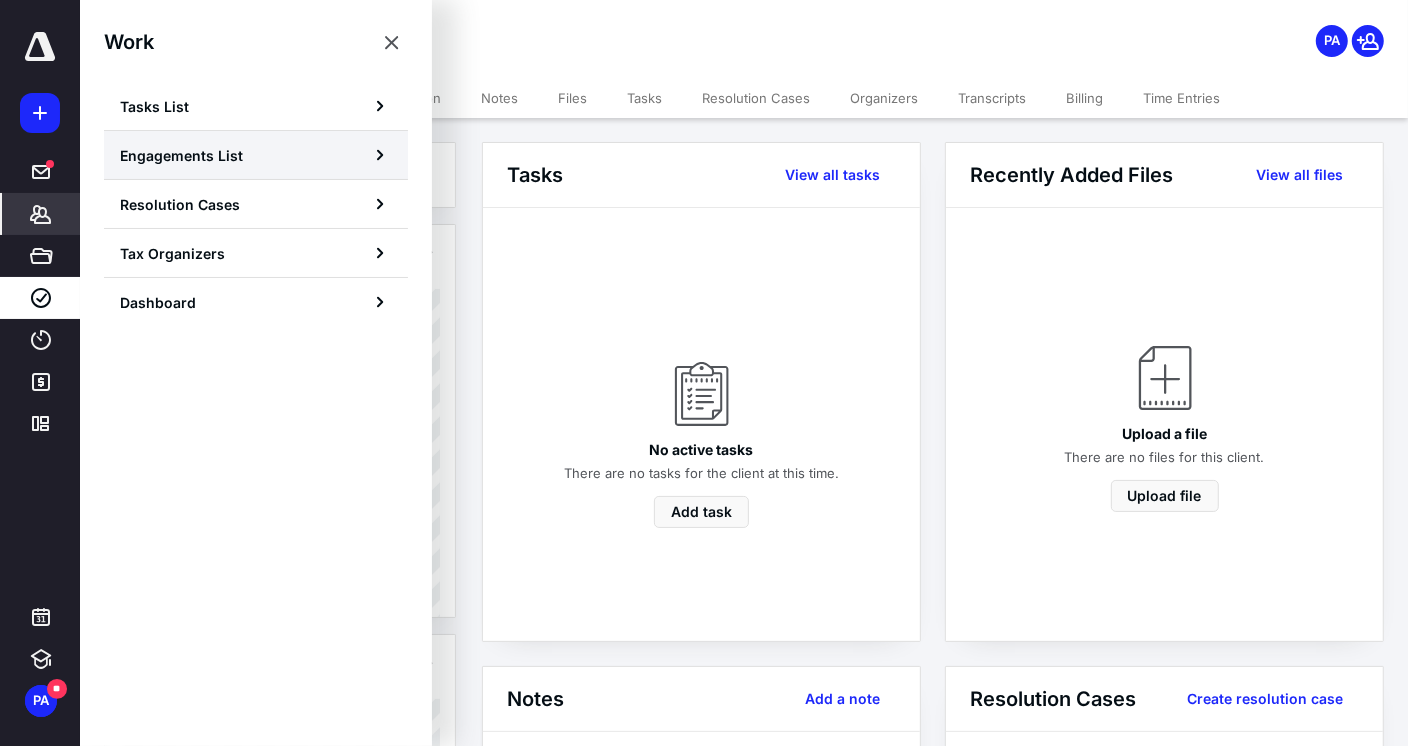 click on "Engagements List" at bounding box center (181, 155) 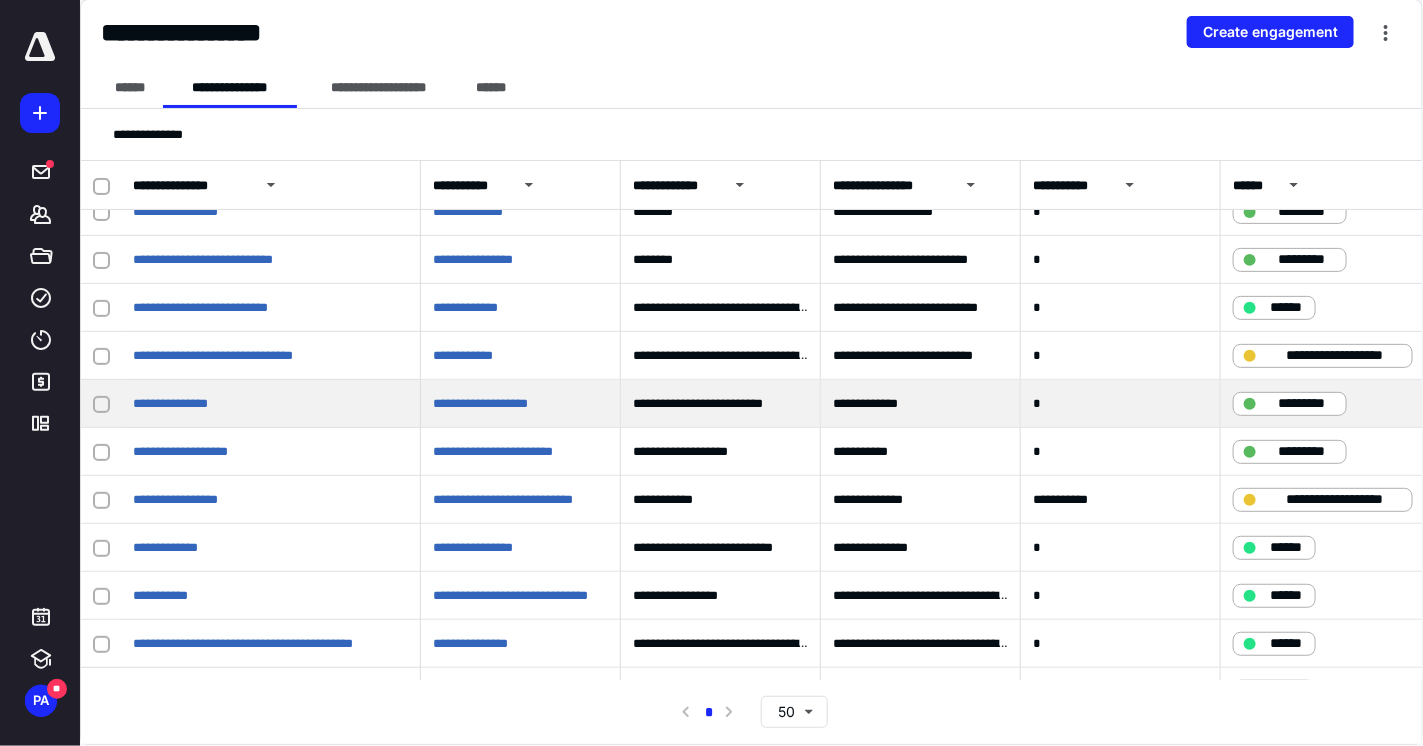 scroll, scrollTop: 312, scrollLeft: 0, axis: vertical 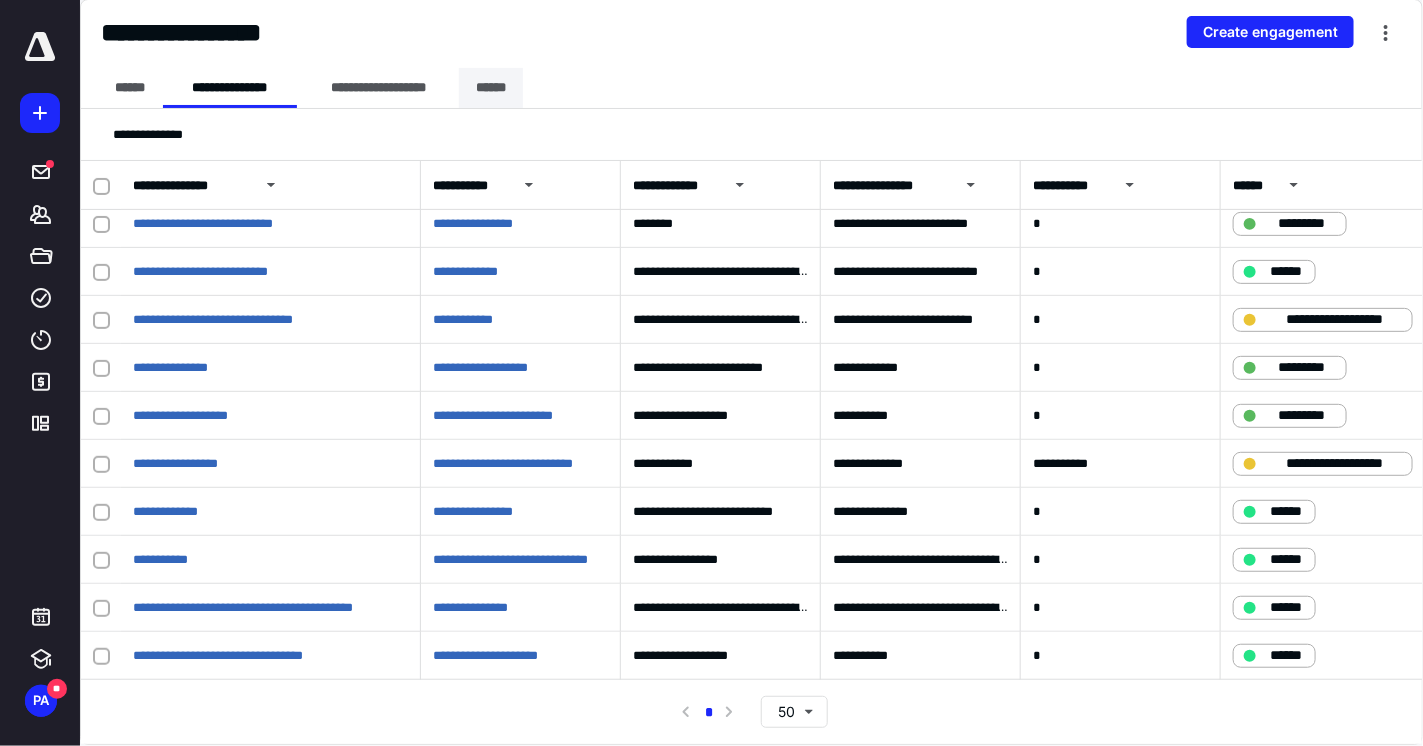 click on "******" at bounding box center (491, 88) 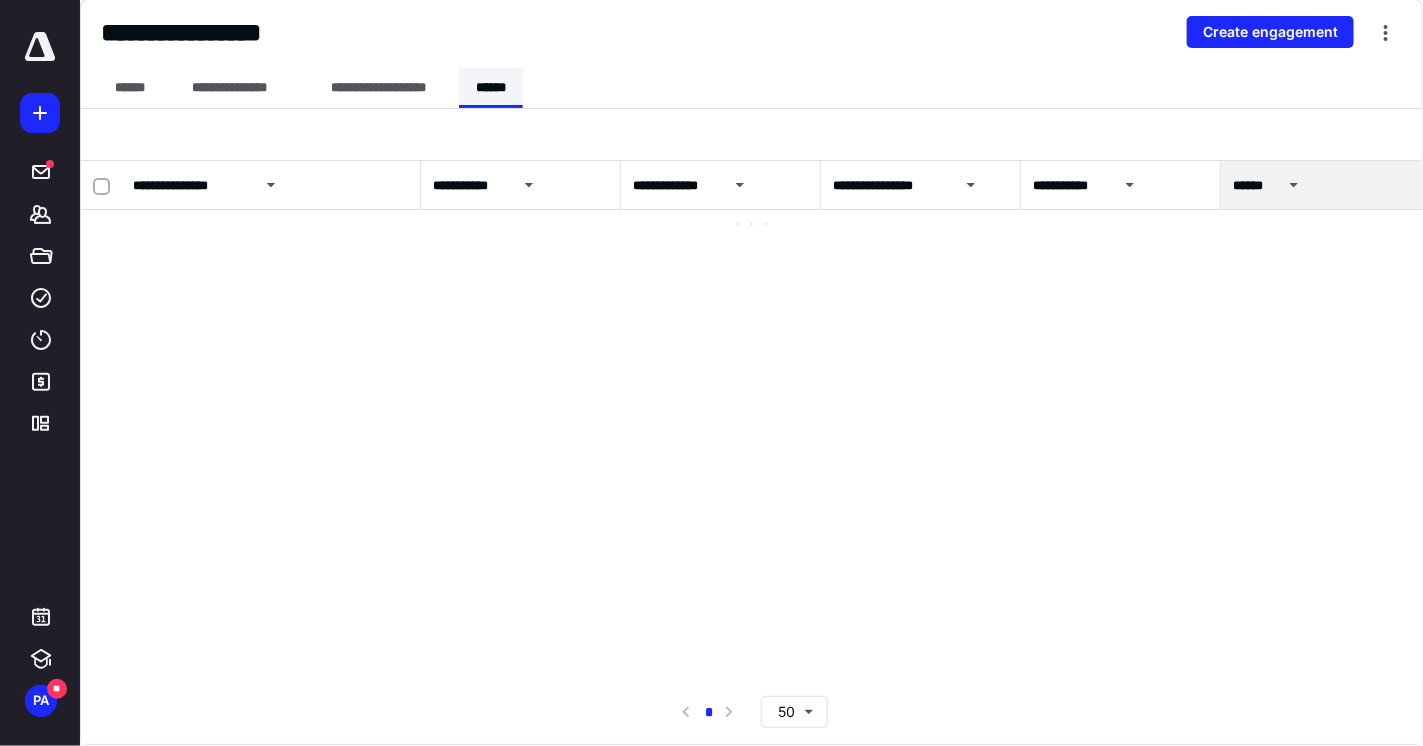 scroll, scrollTop: 0, scrollLeft: 0, axis: both 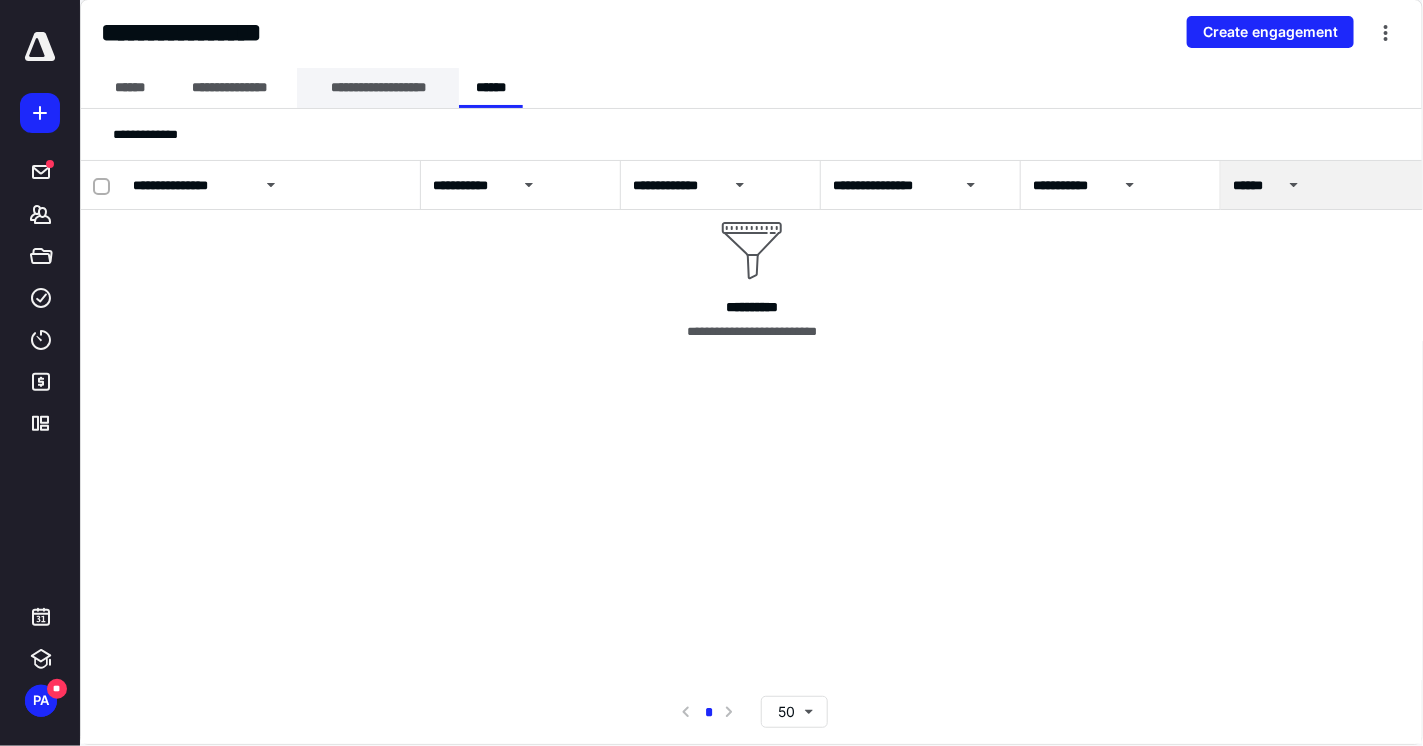 click on "**********" at bounding box center [378, 88] 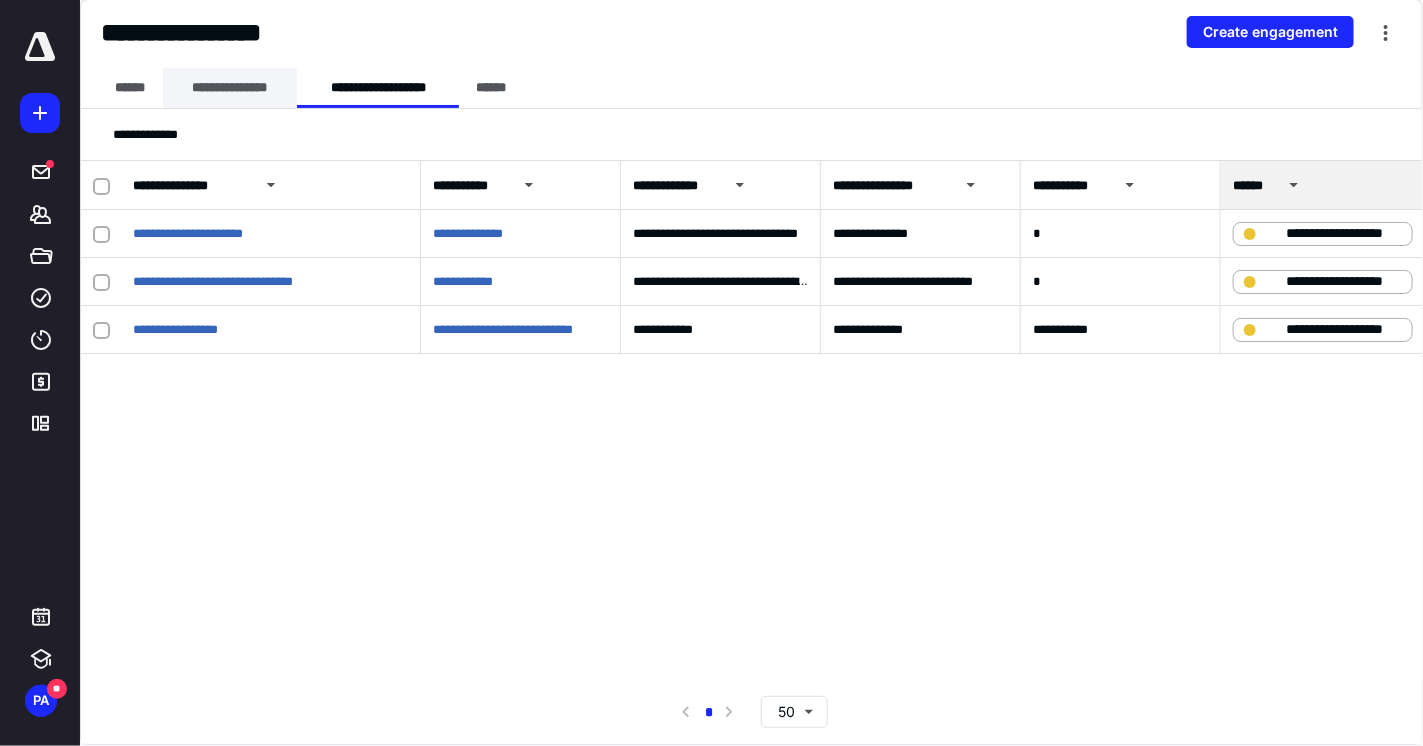 click on "**********" at bounding box center (230, 88) 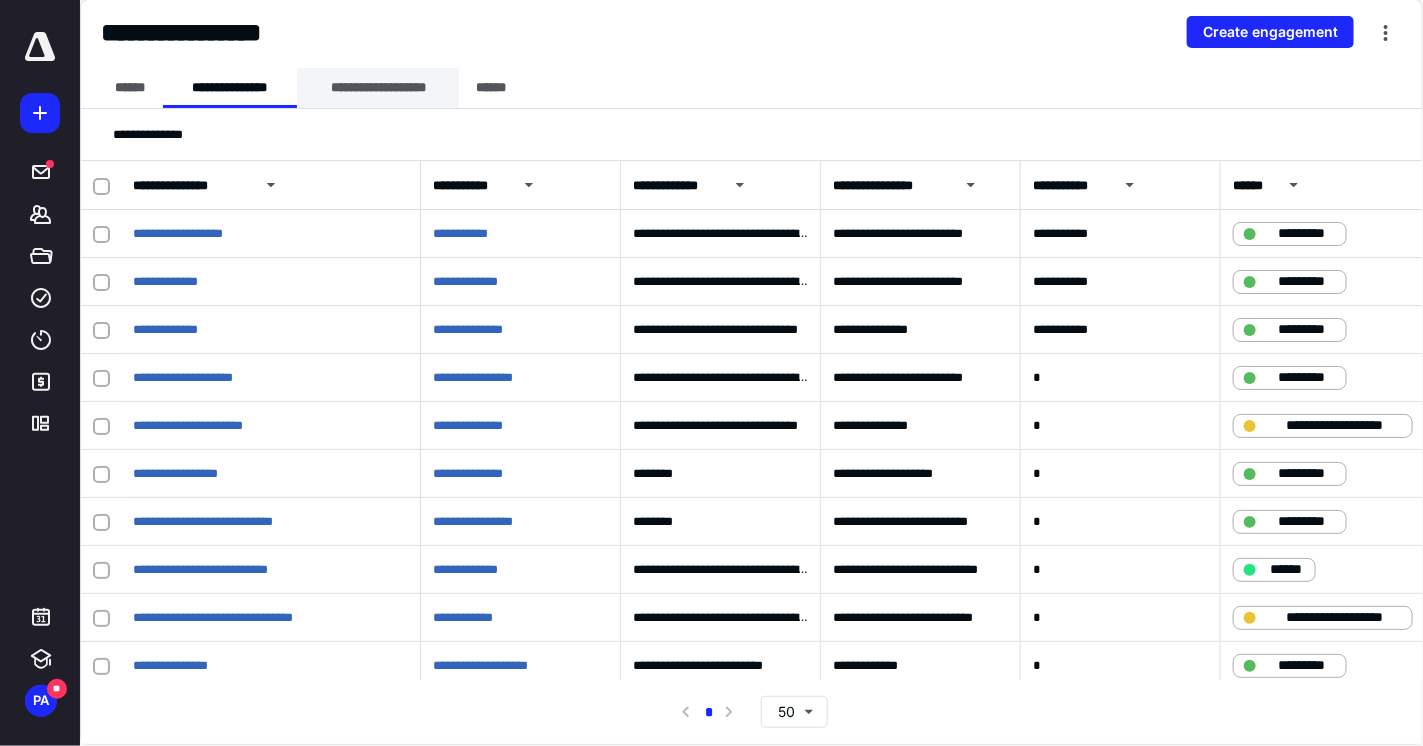 click on "**********" at bounding box center [378, 88] 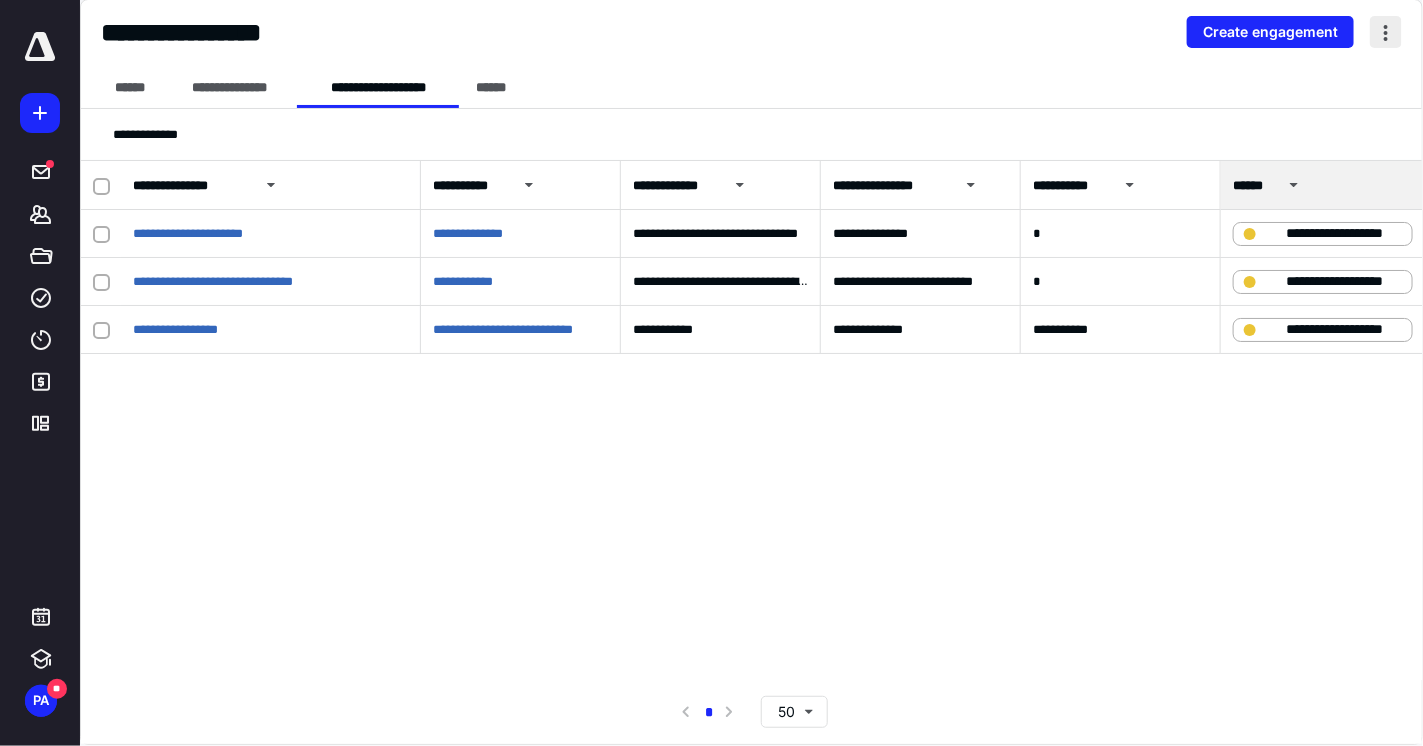 click at bounding box center [1386, 32] 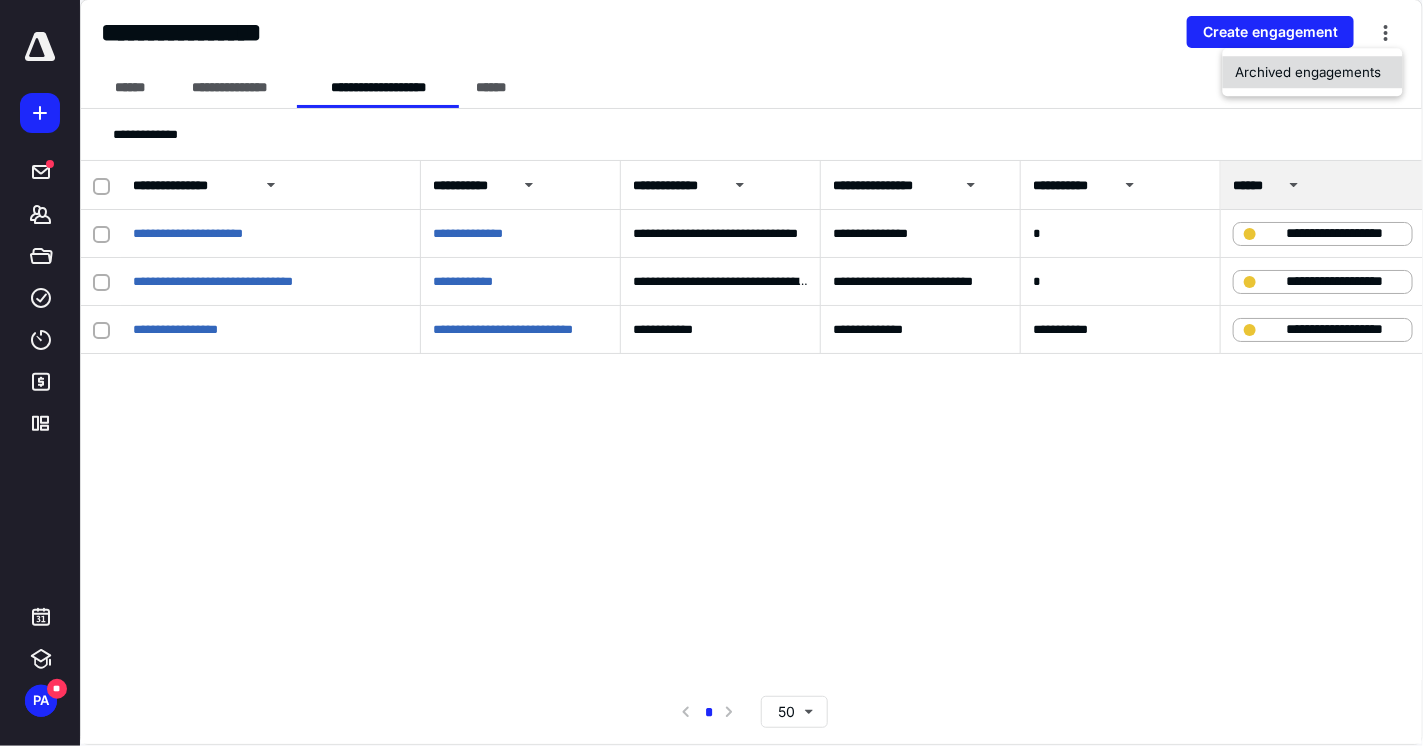click on "Archived engagements" at bounding box center [1313, 72] 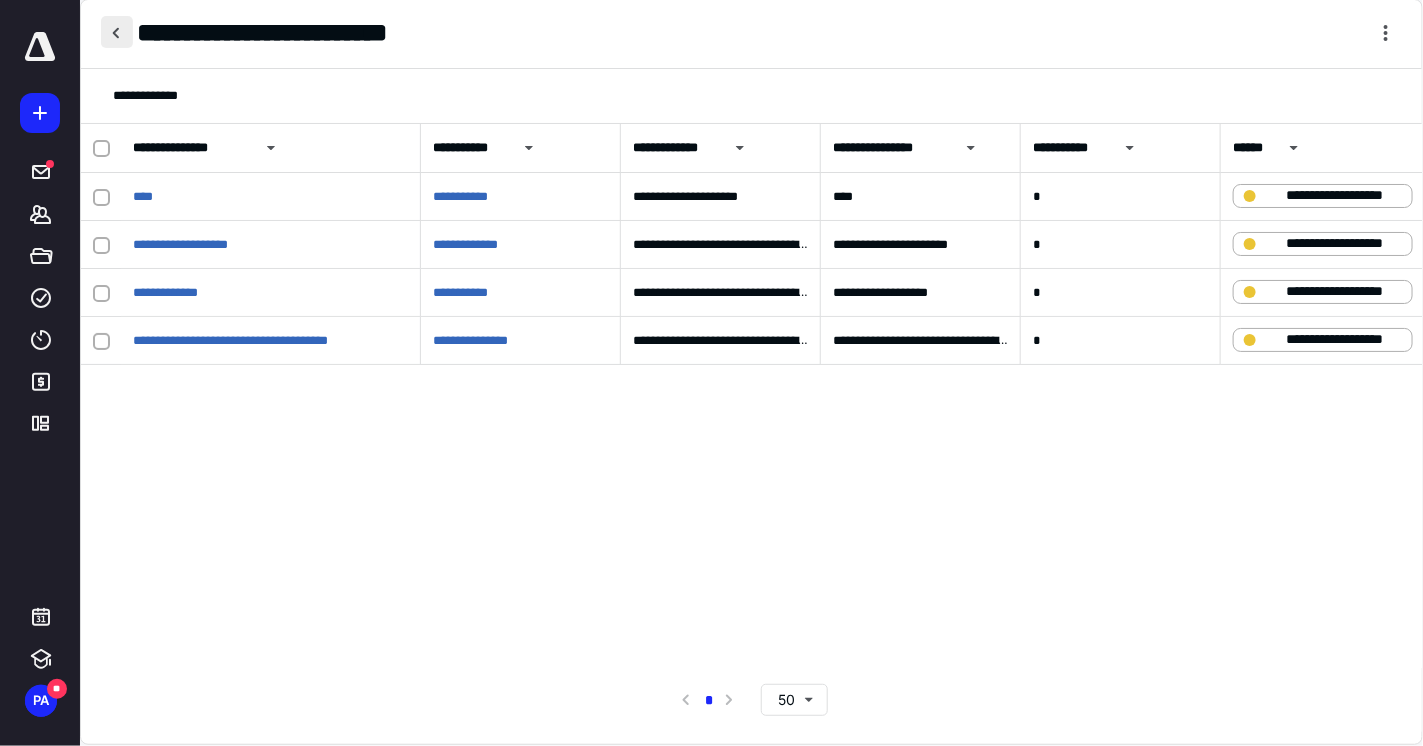 click at bounding box center [117, 32] 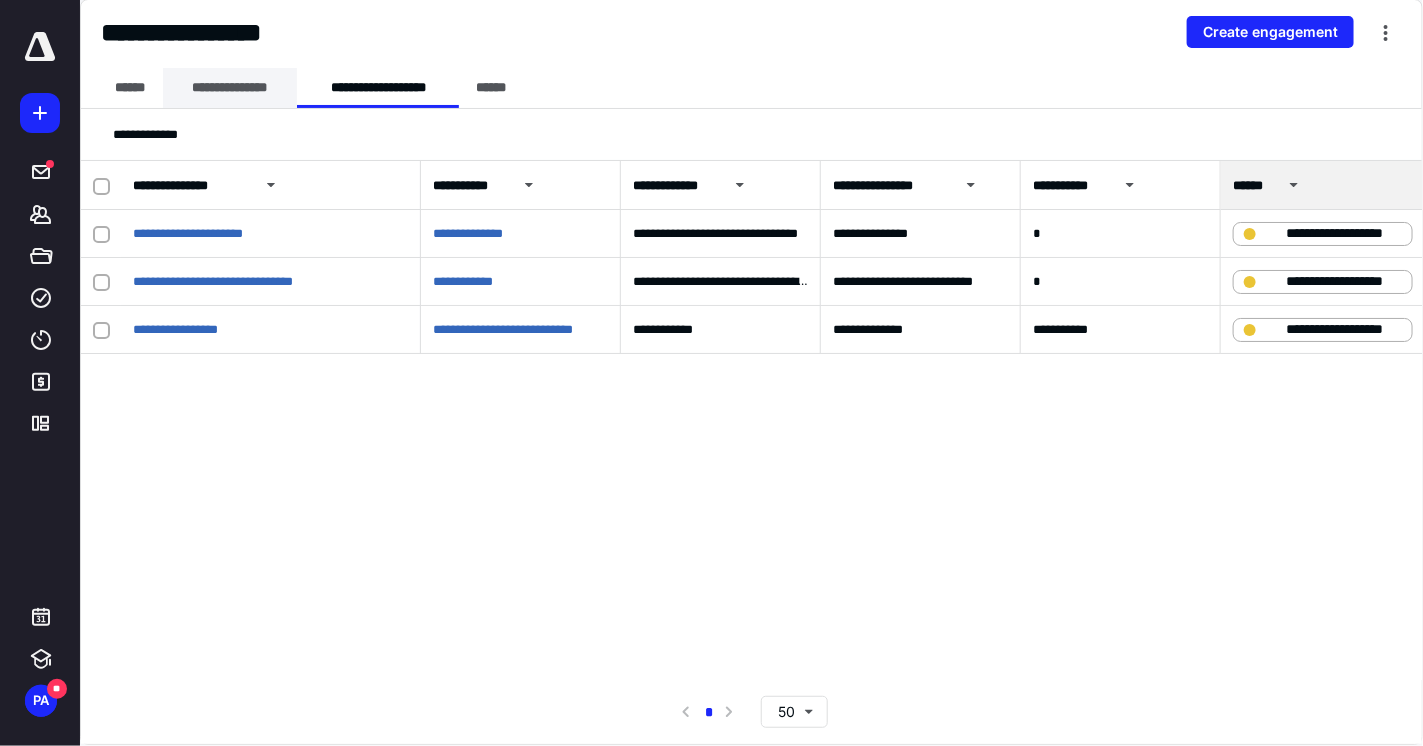 click on "**********" at bounding box center [230, 88] 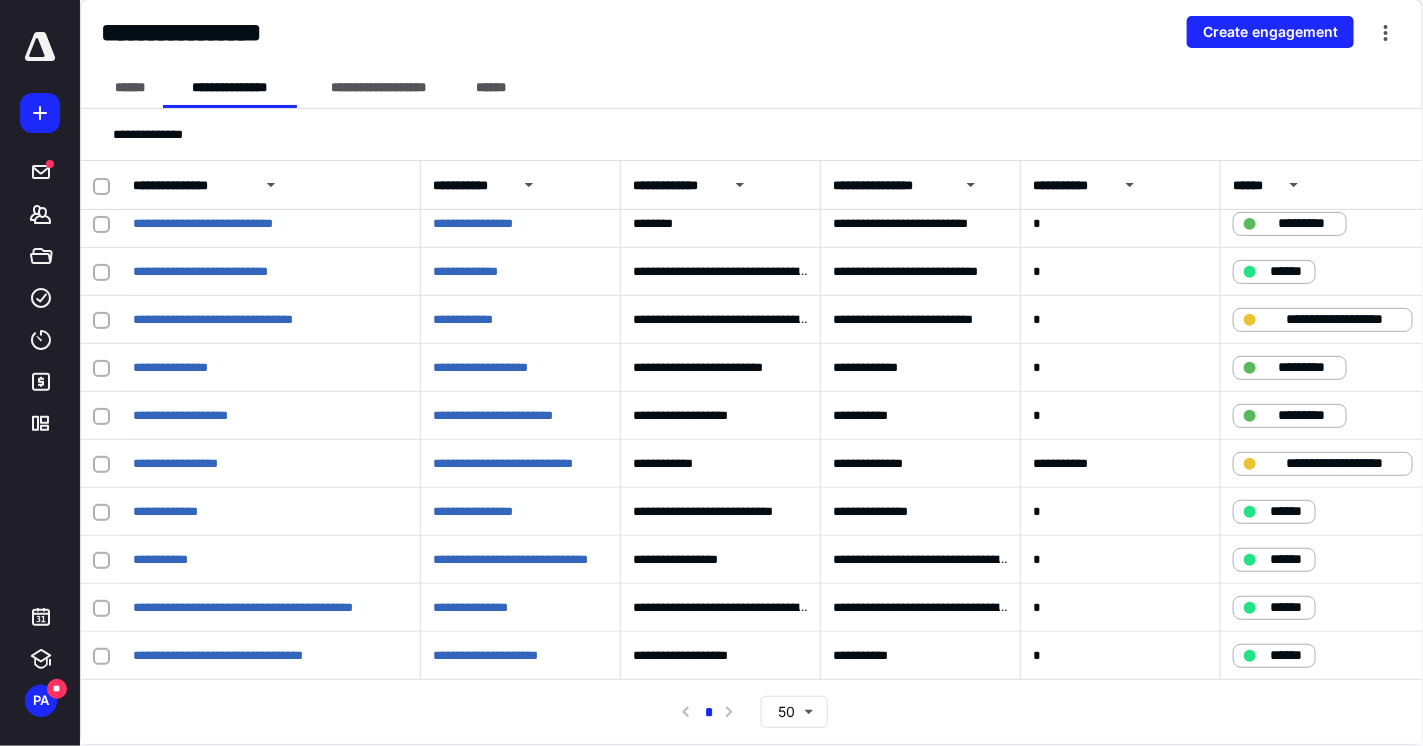 scroll, scrollTop: 0, scrollLeft: 0, axis: both 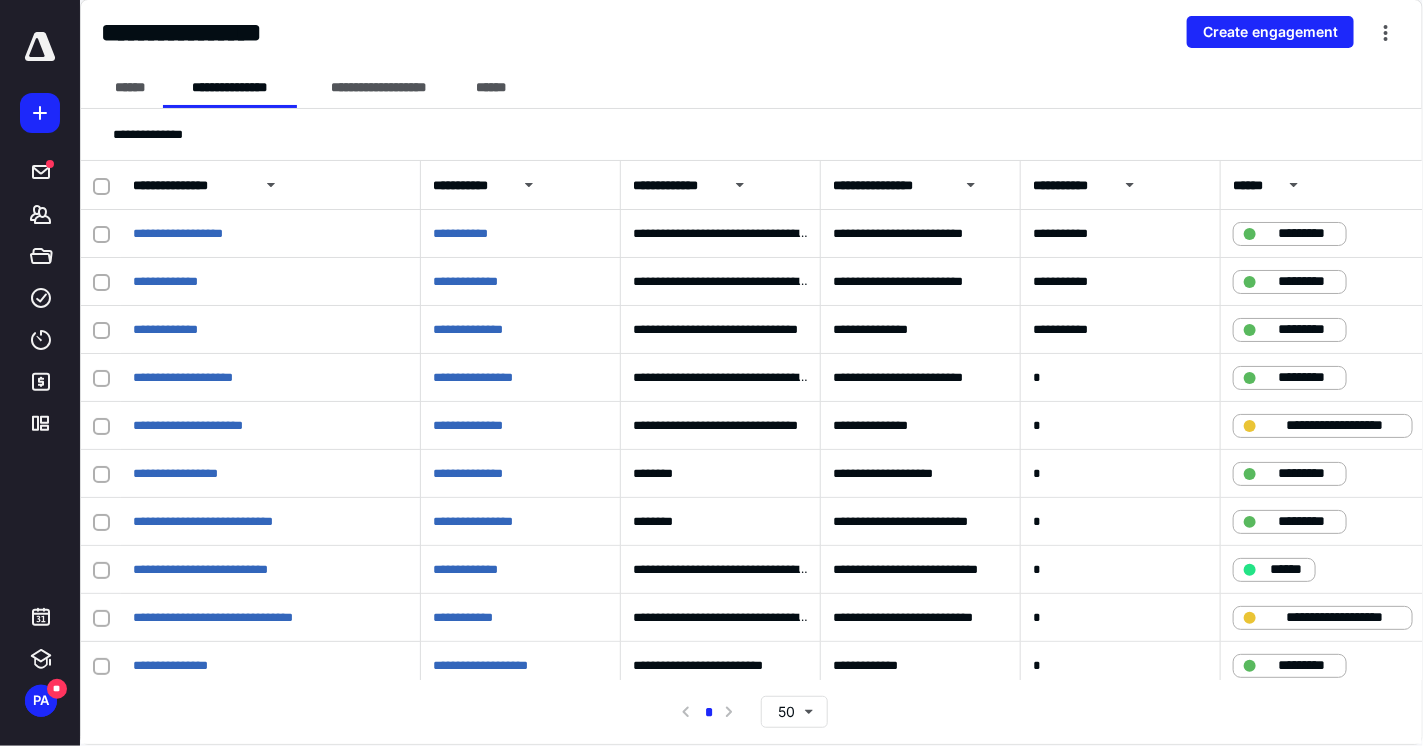click on "**********" at bounding box center [751, 372] 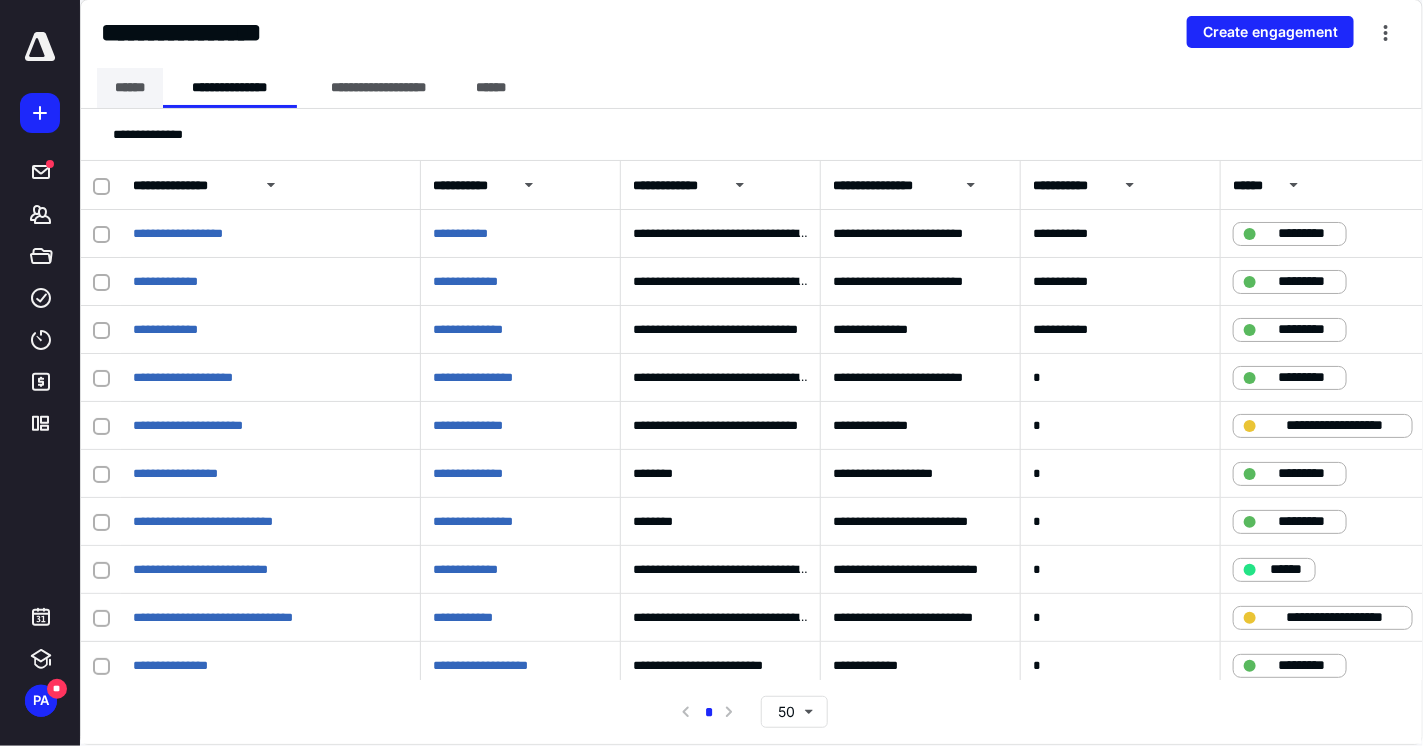 click on "******" at bounding box center [130, 88] 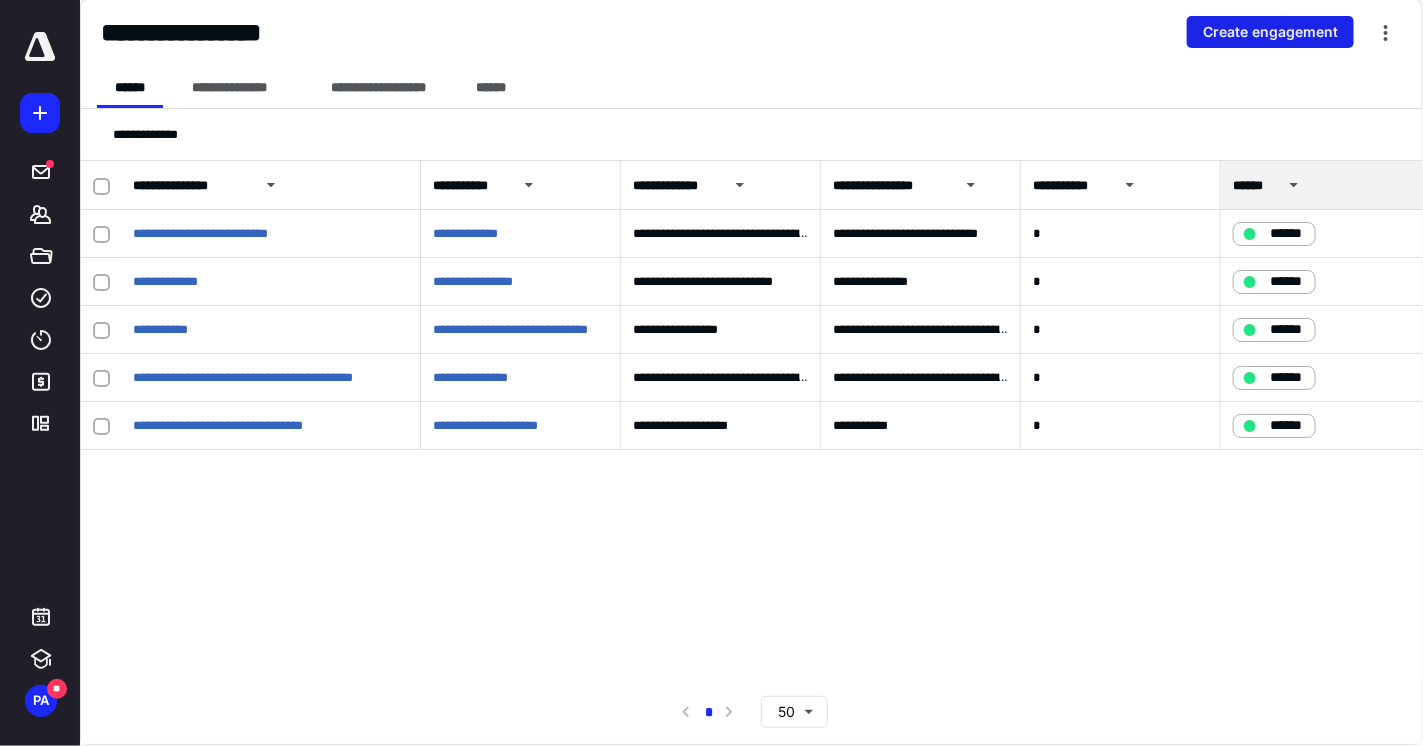 click on "Create engagement" at bounding box center (1270, 32) 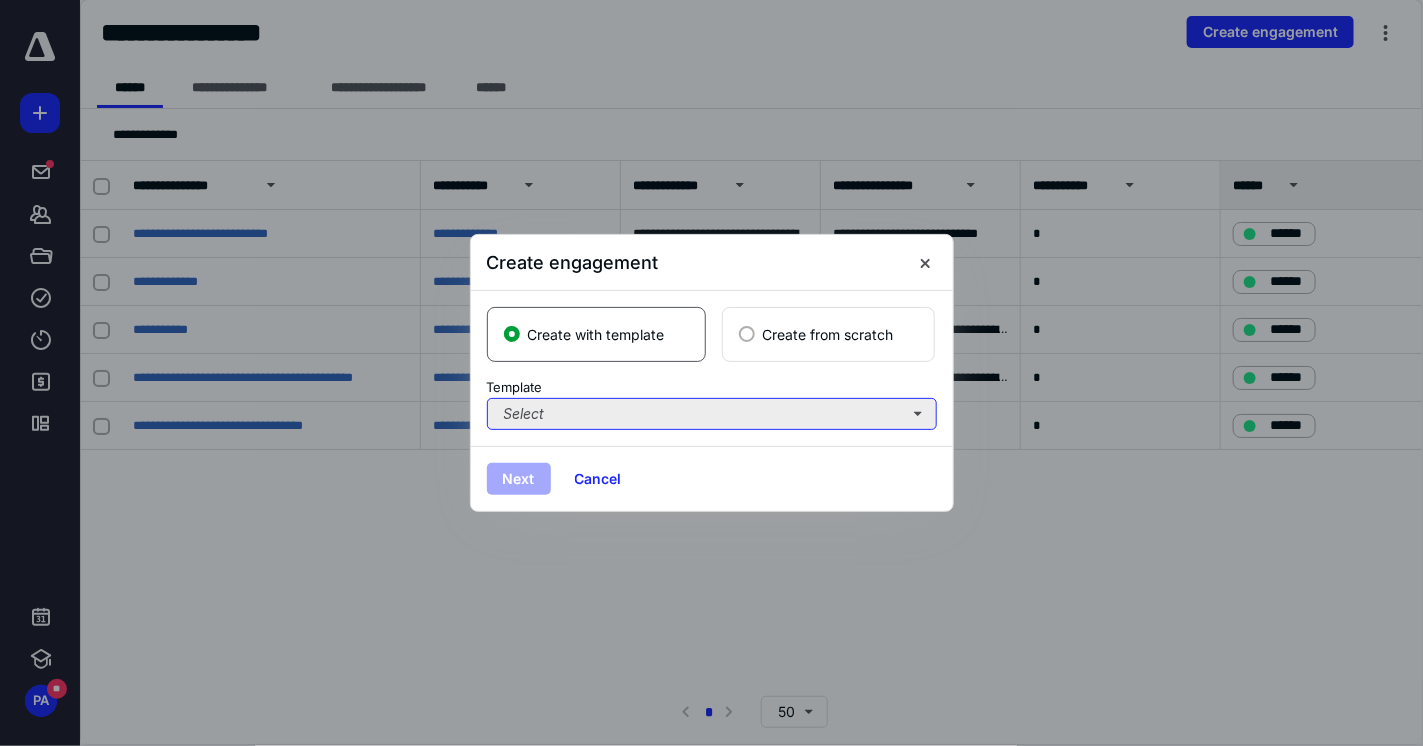 click on "Select" at bounding box center [712, 414] 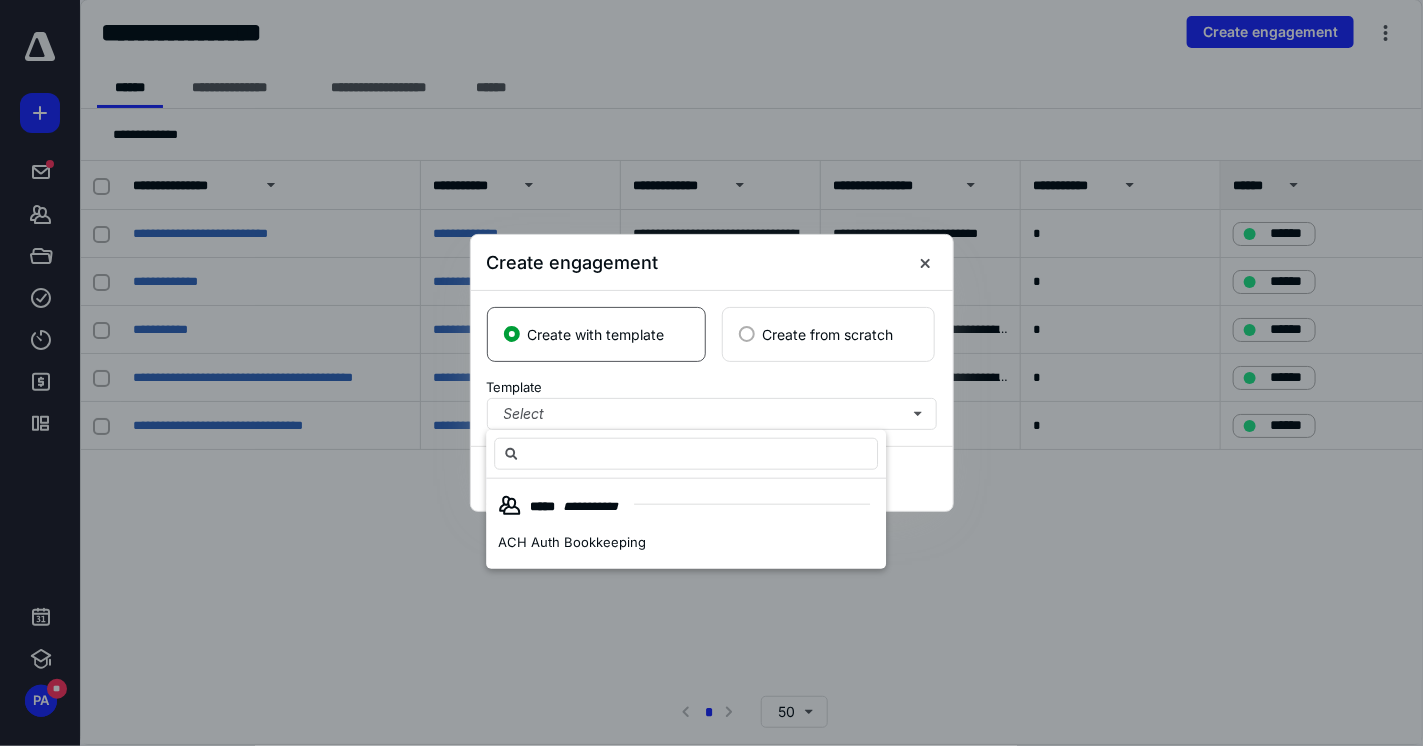 click on "Create from scratch" at bounding box center [828, 334] 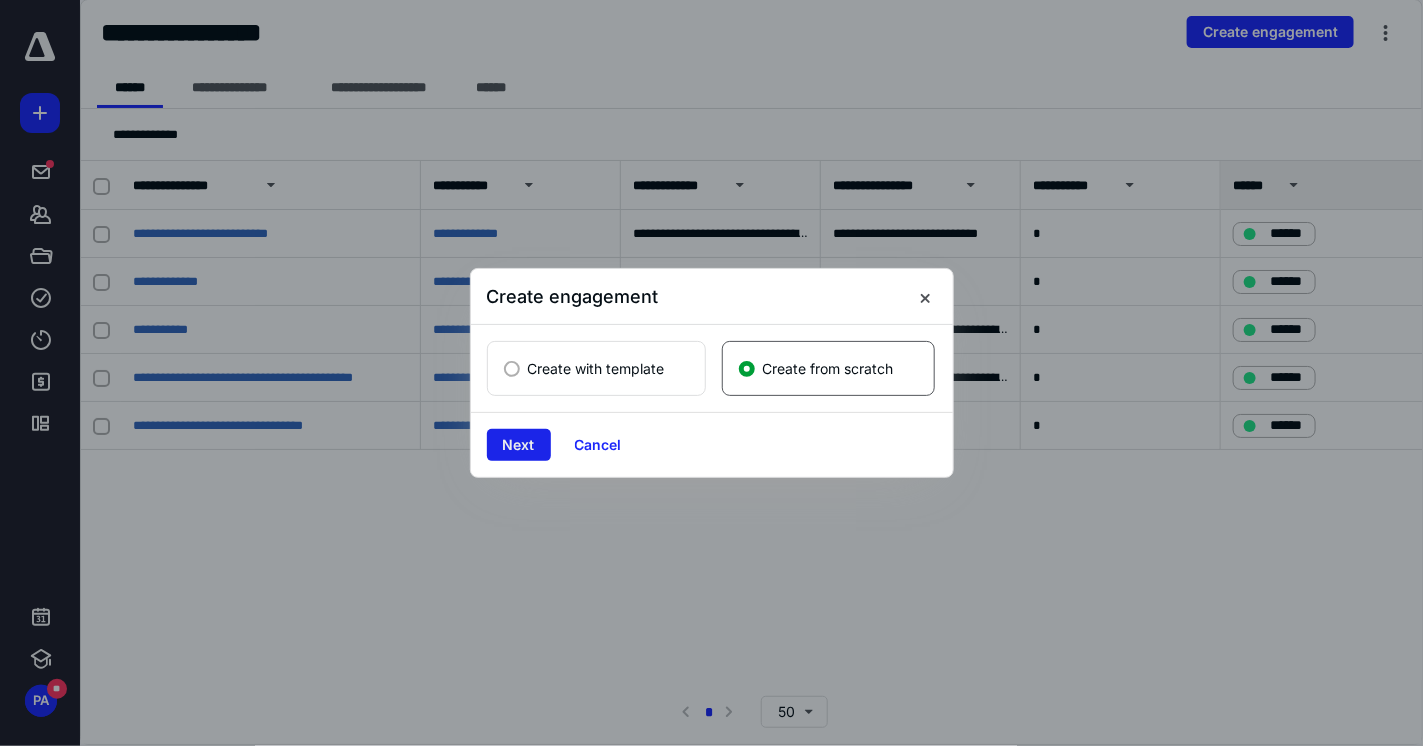 click on "Next" at bounding box center [519, 445] 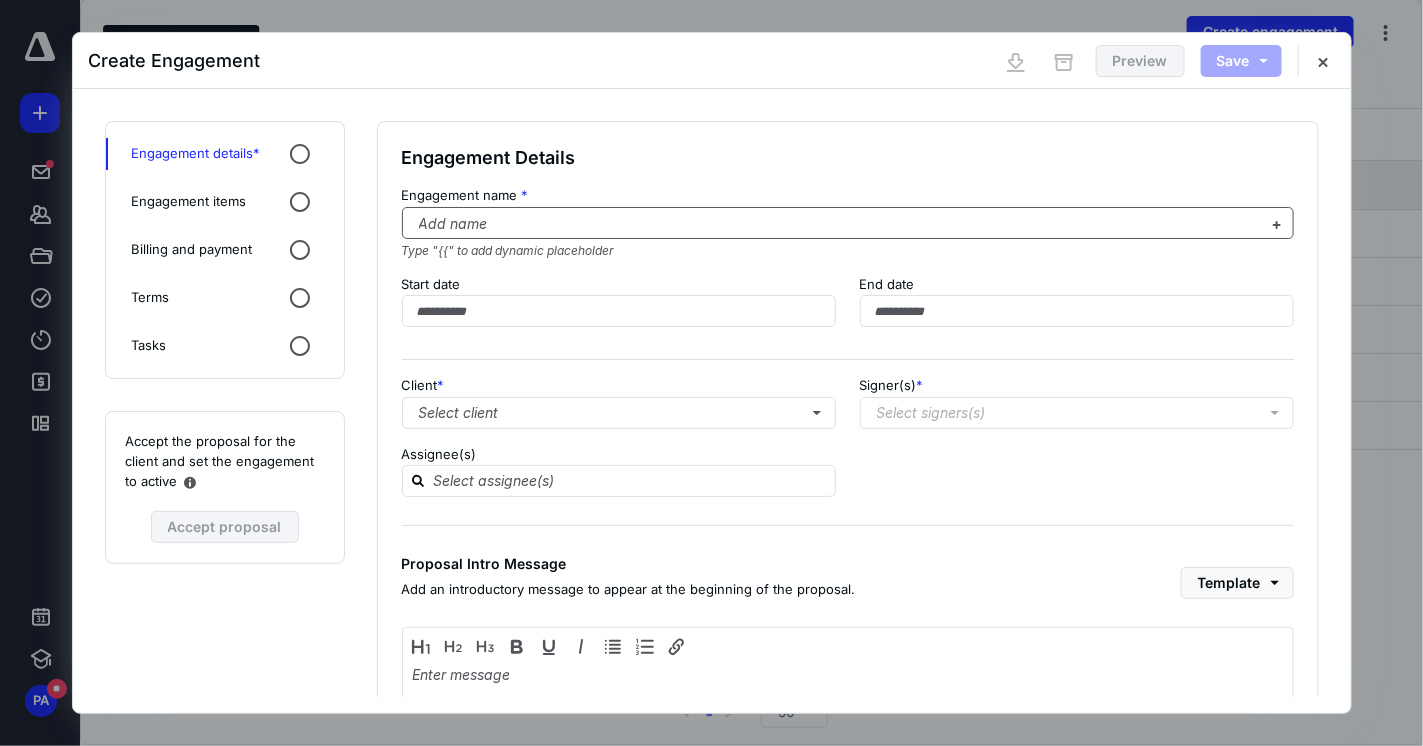 click at bounding box center (836, 224) 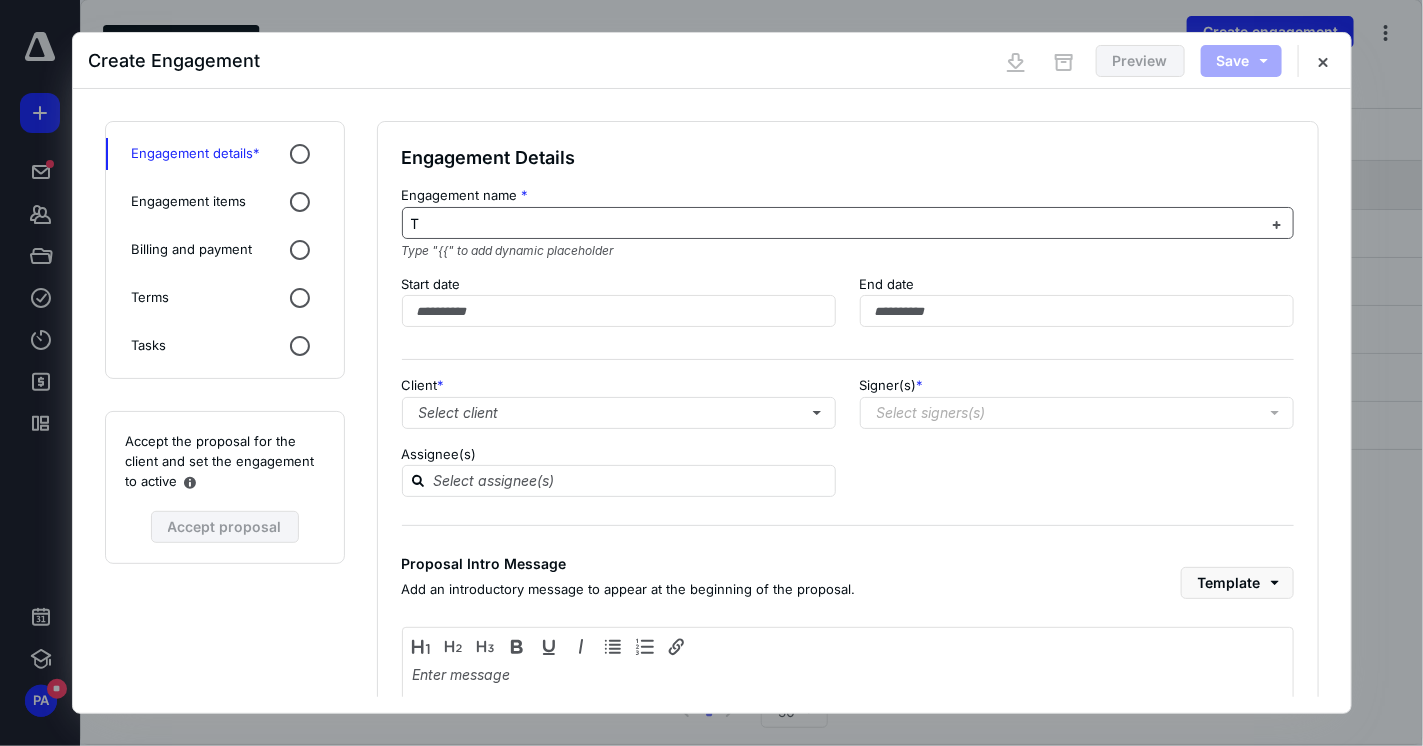 type 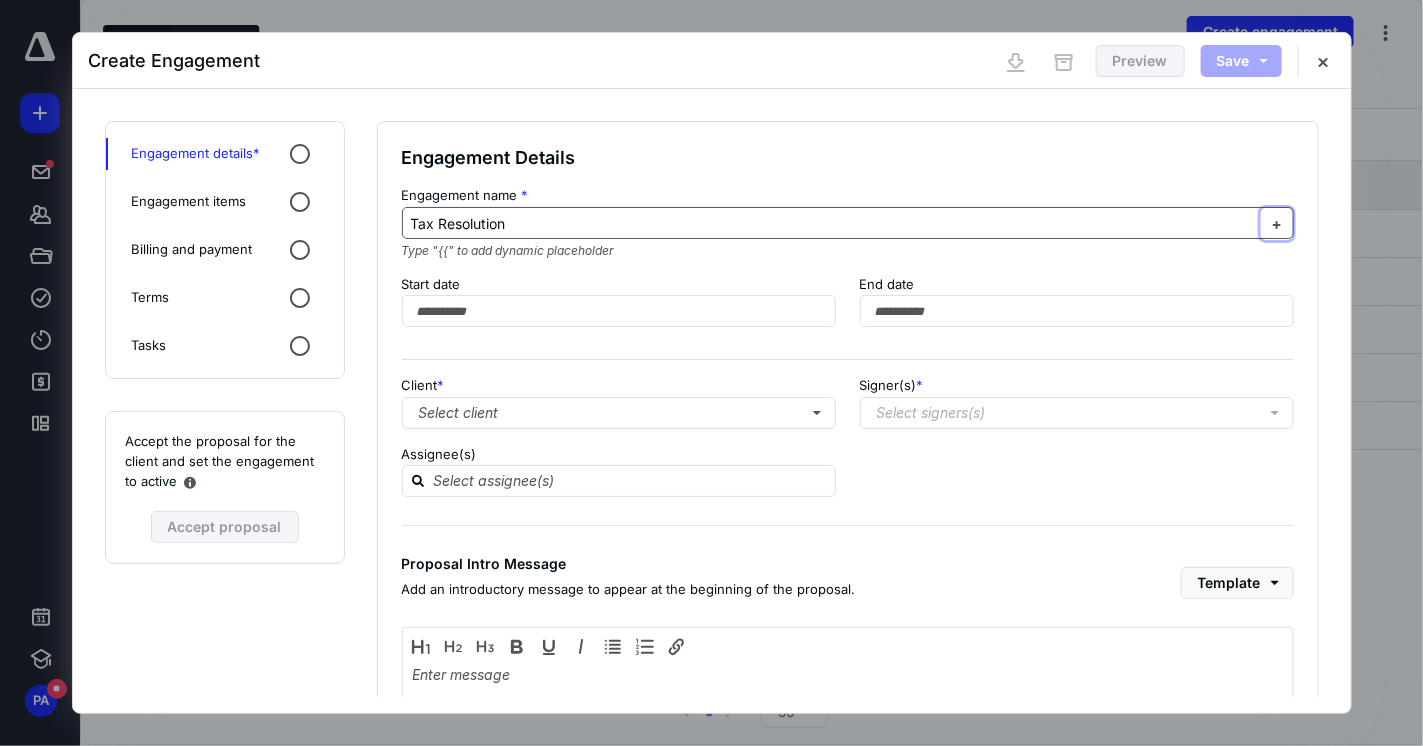 type 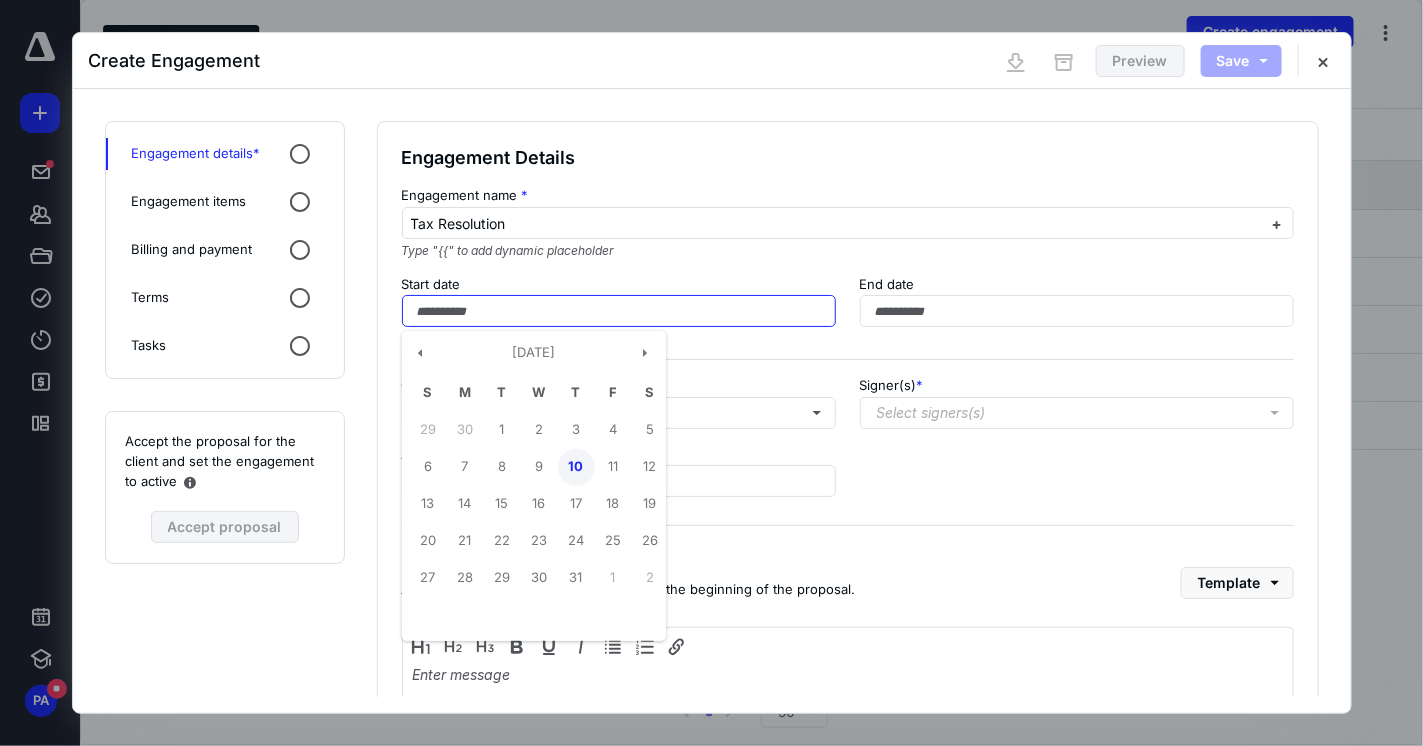 click on "10" at bounding box center (576, 467) 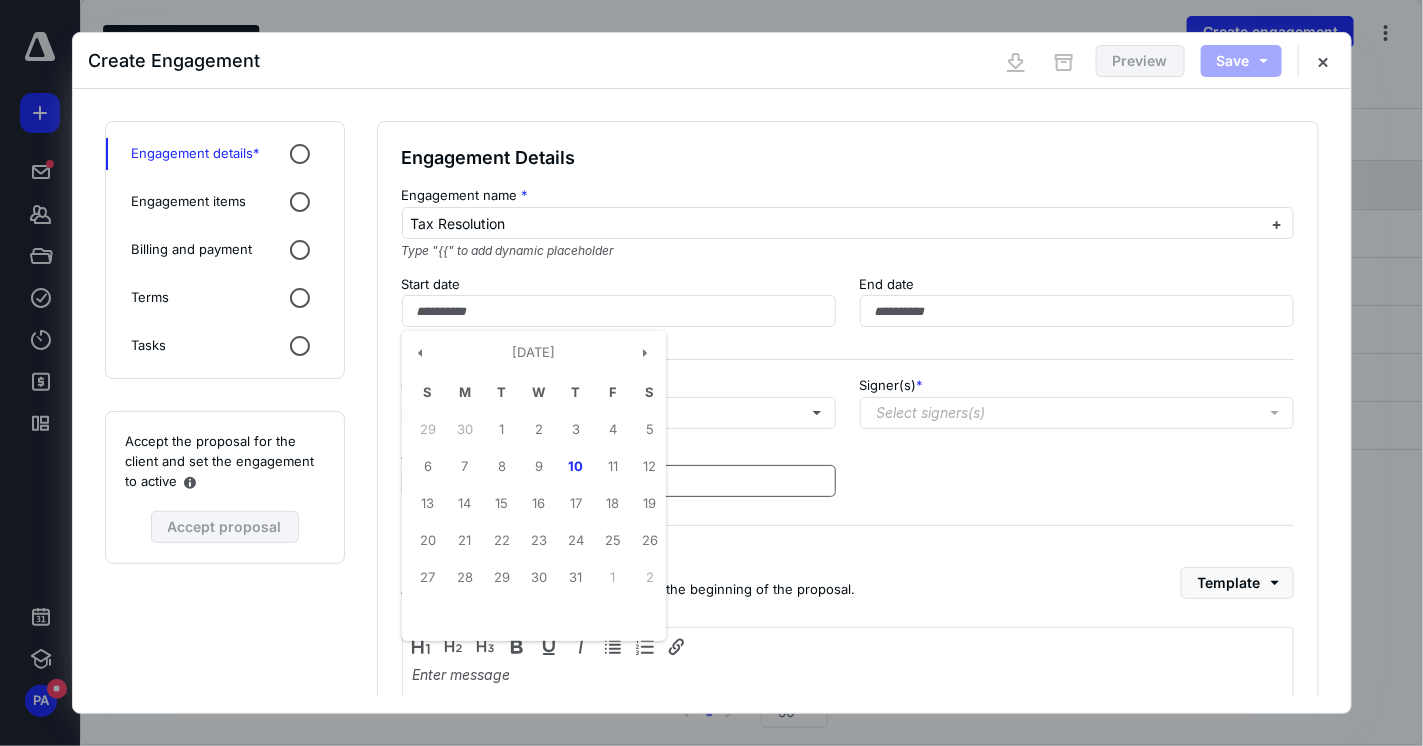 type on "**********" 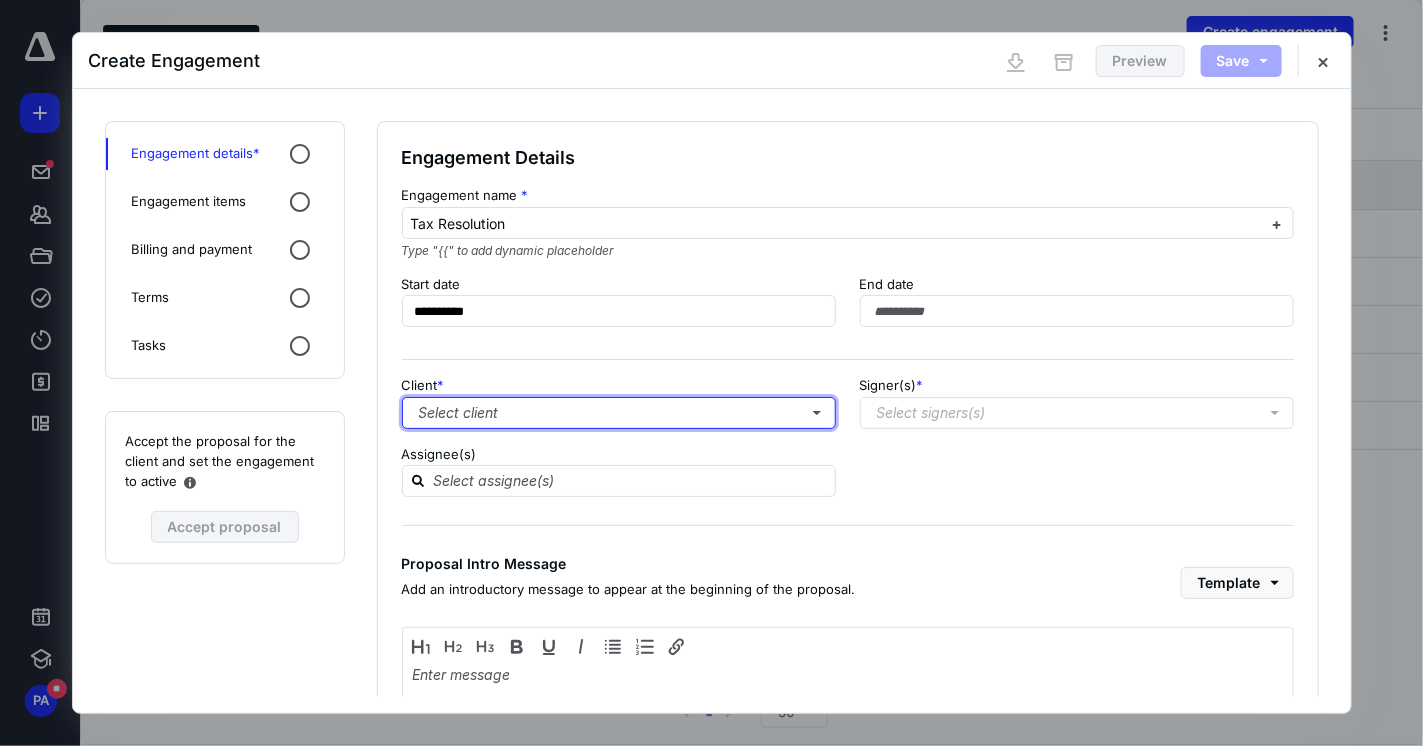type 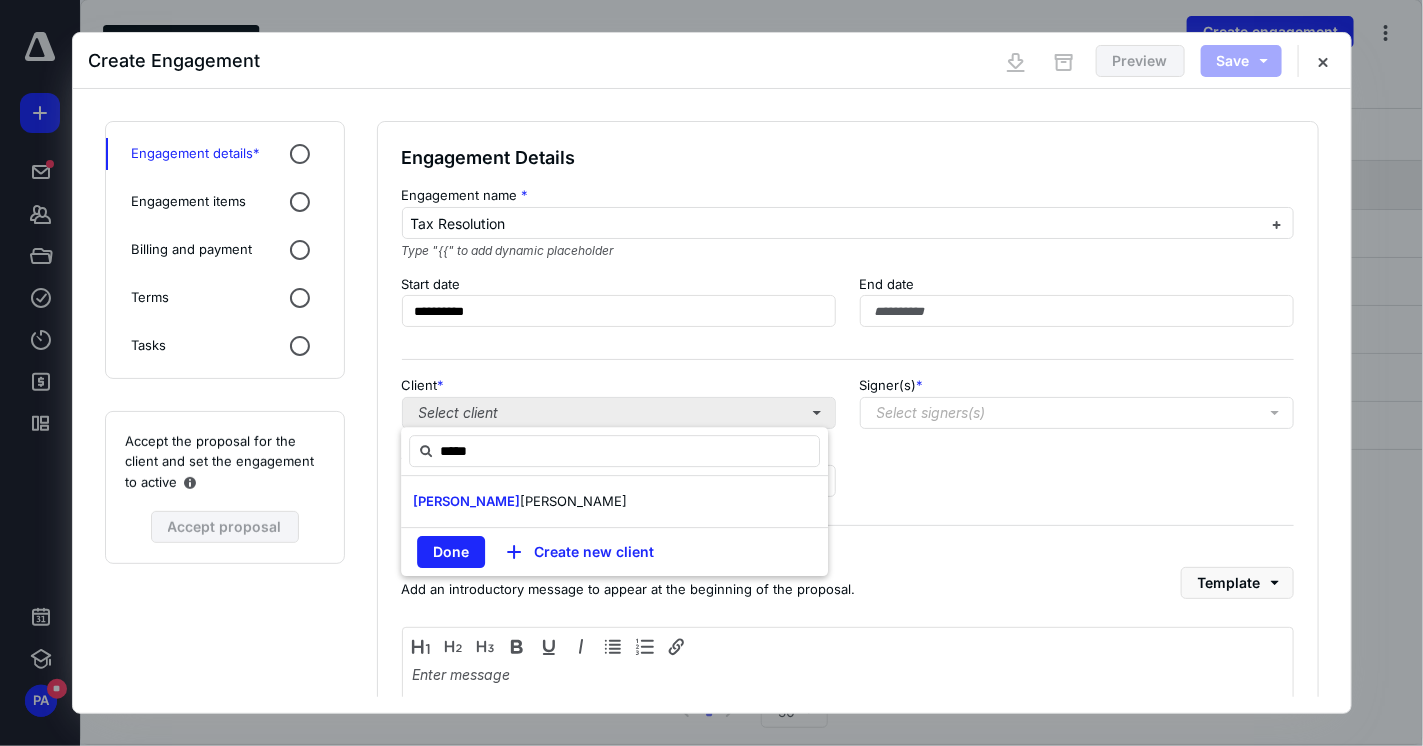 type on "*****" 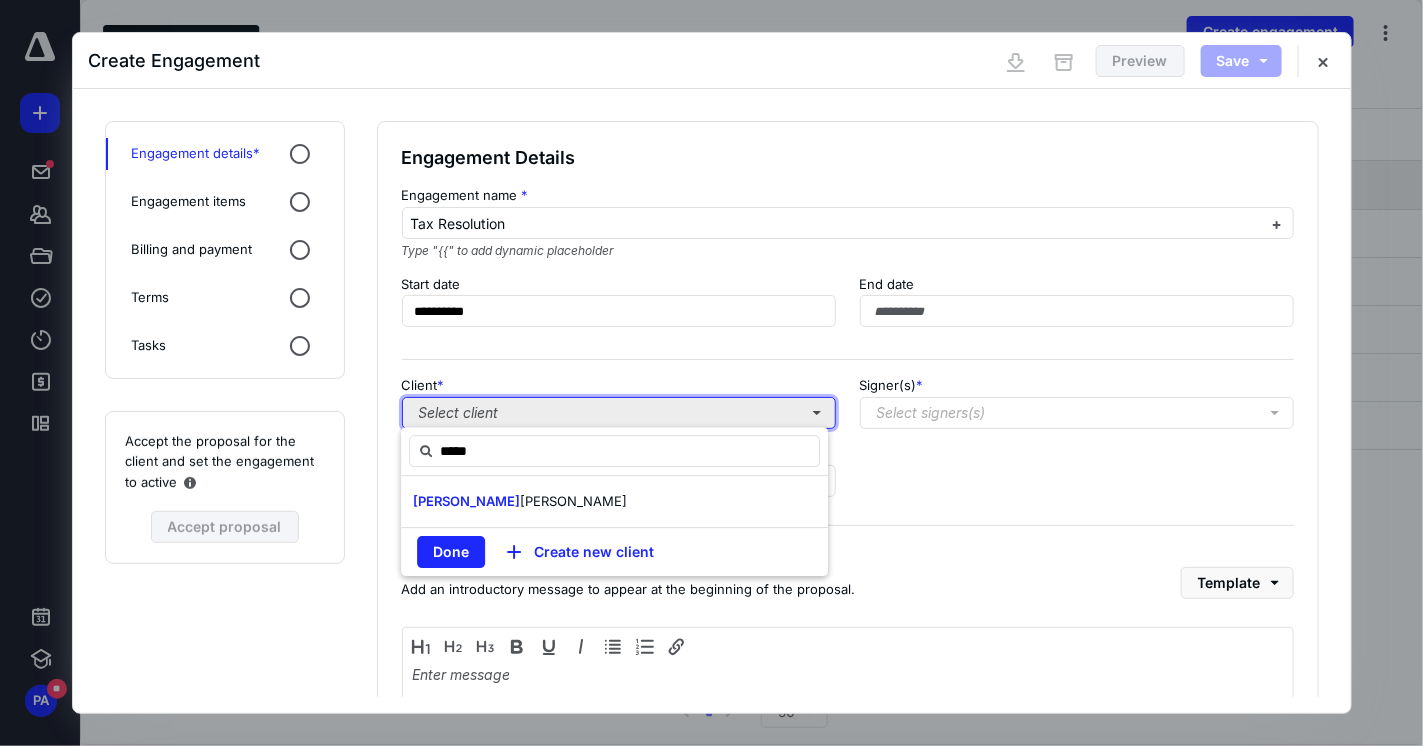 type 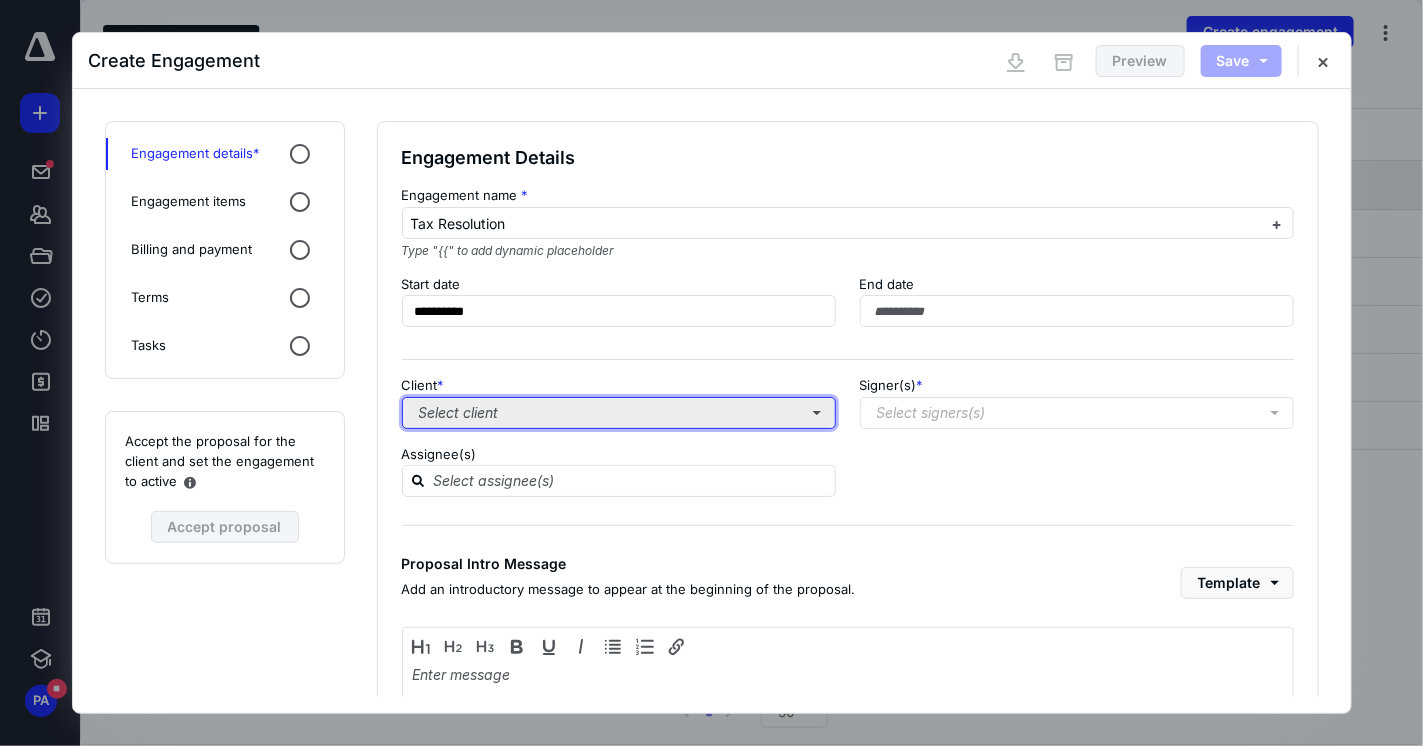 click on "Select client" at bounding box center (619, 413) 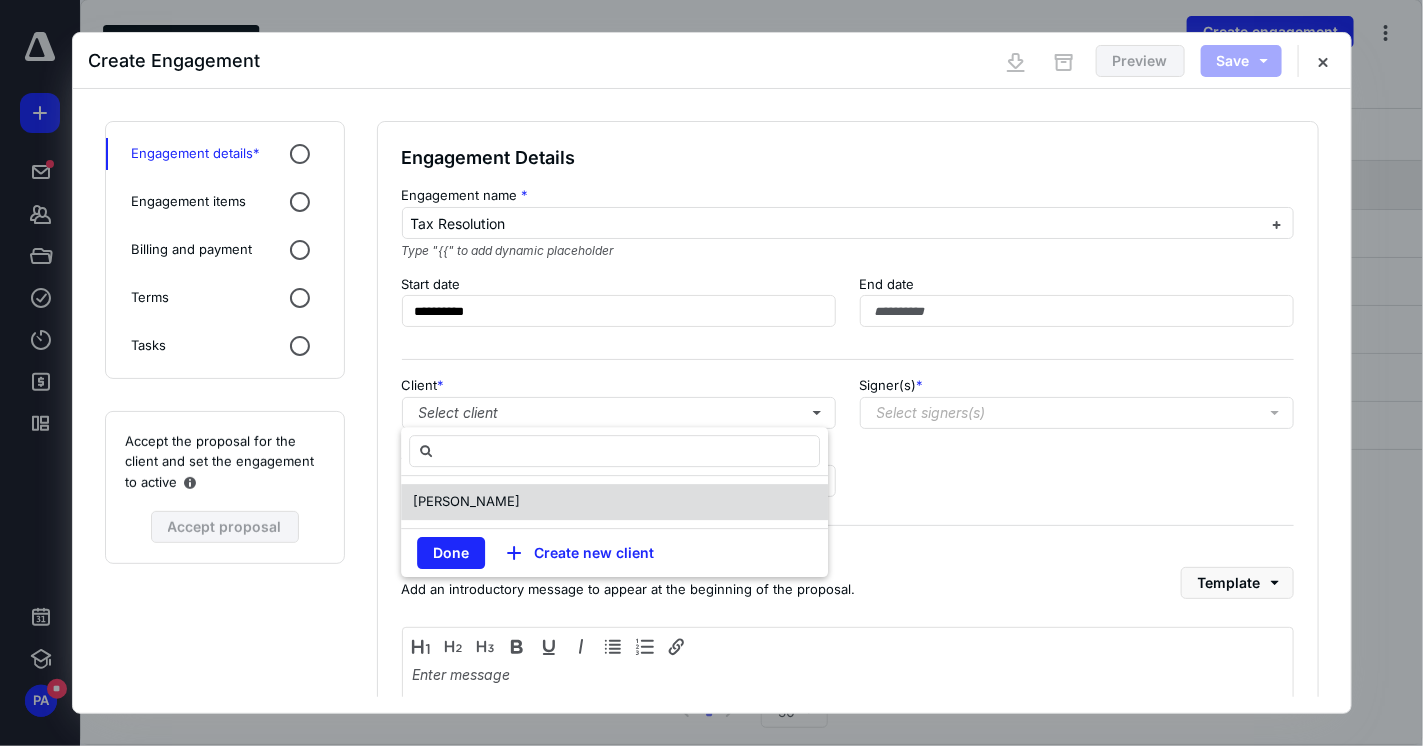 click on "Shane Munroe" at bounding box center (466, 501) 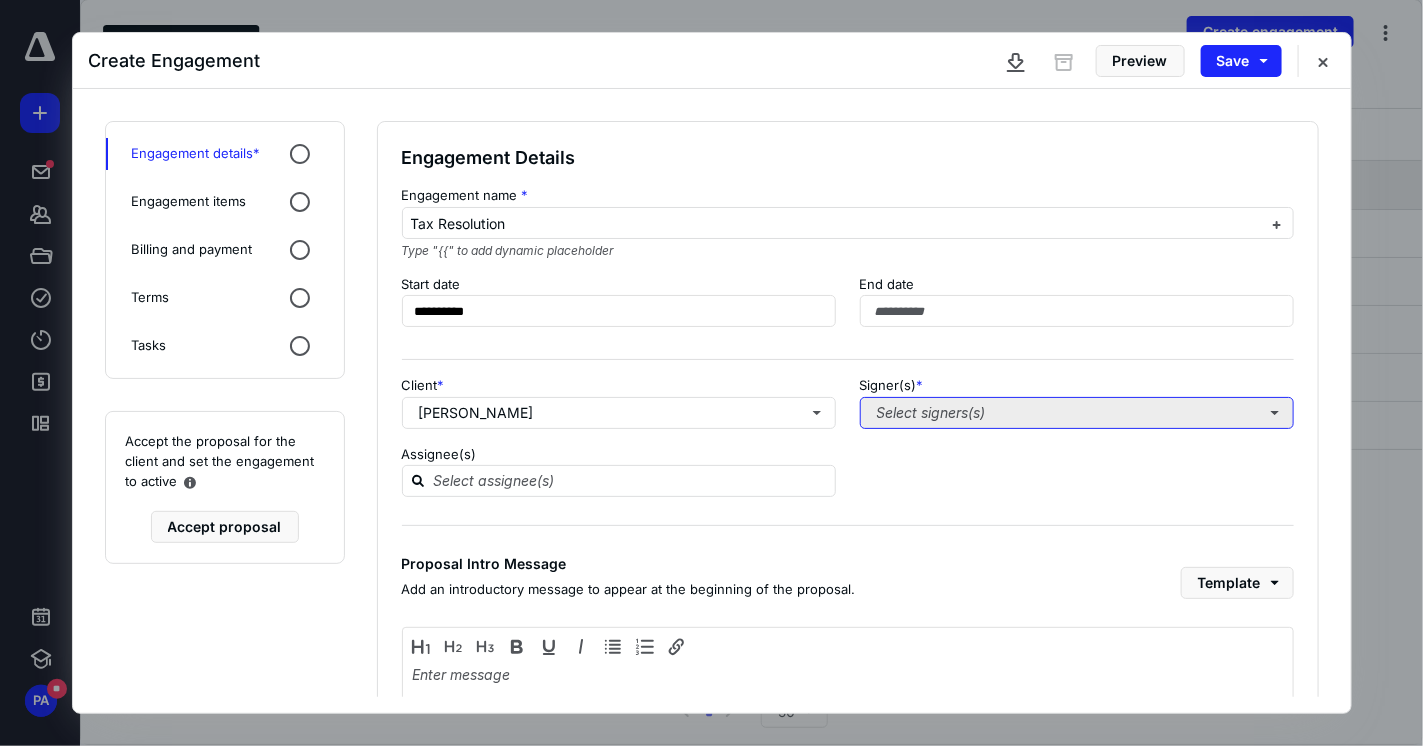 click on "Select signers(s)" at bounding box center (1077, 413) 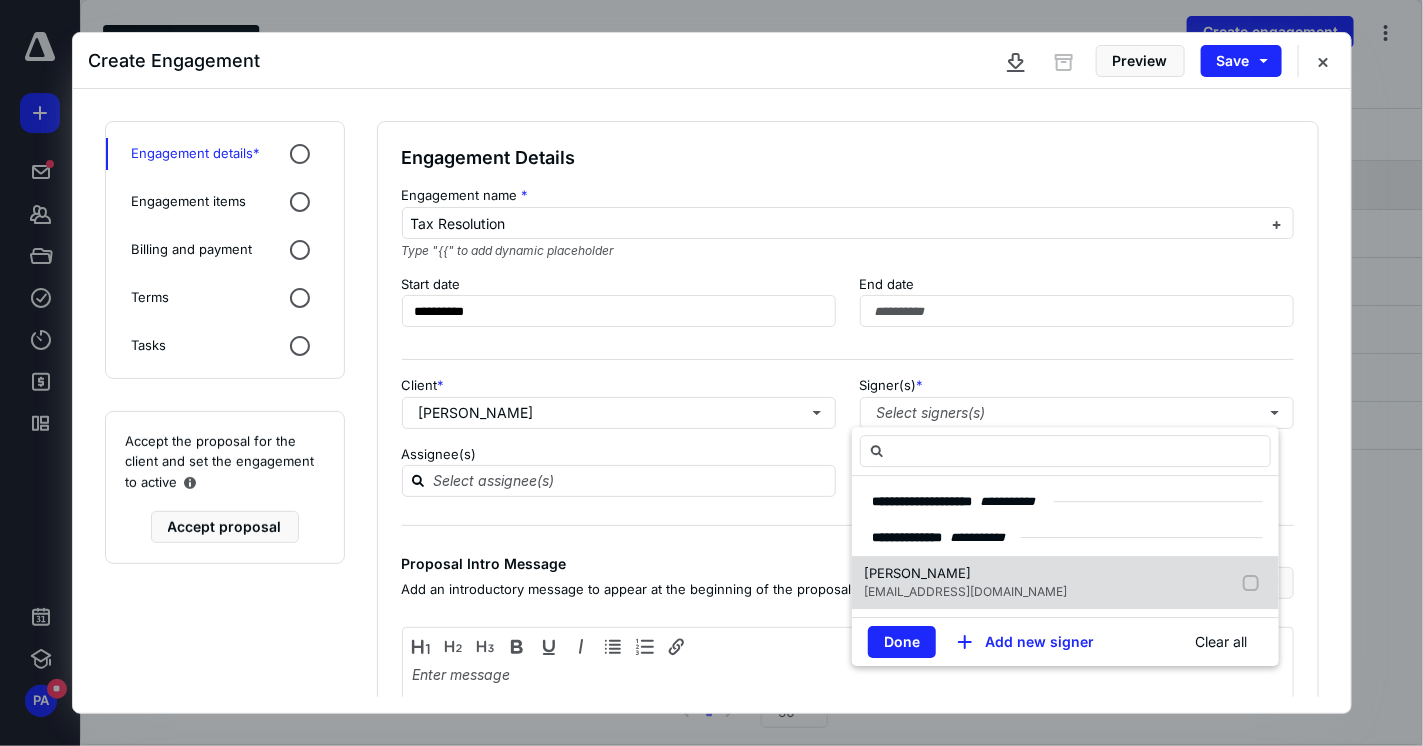 click on "Shane Munroe" at bounding box center (917, 573) 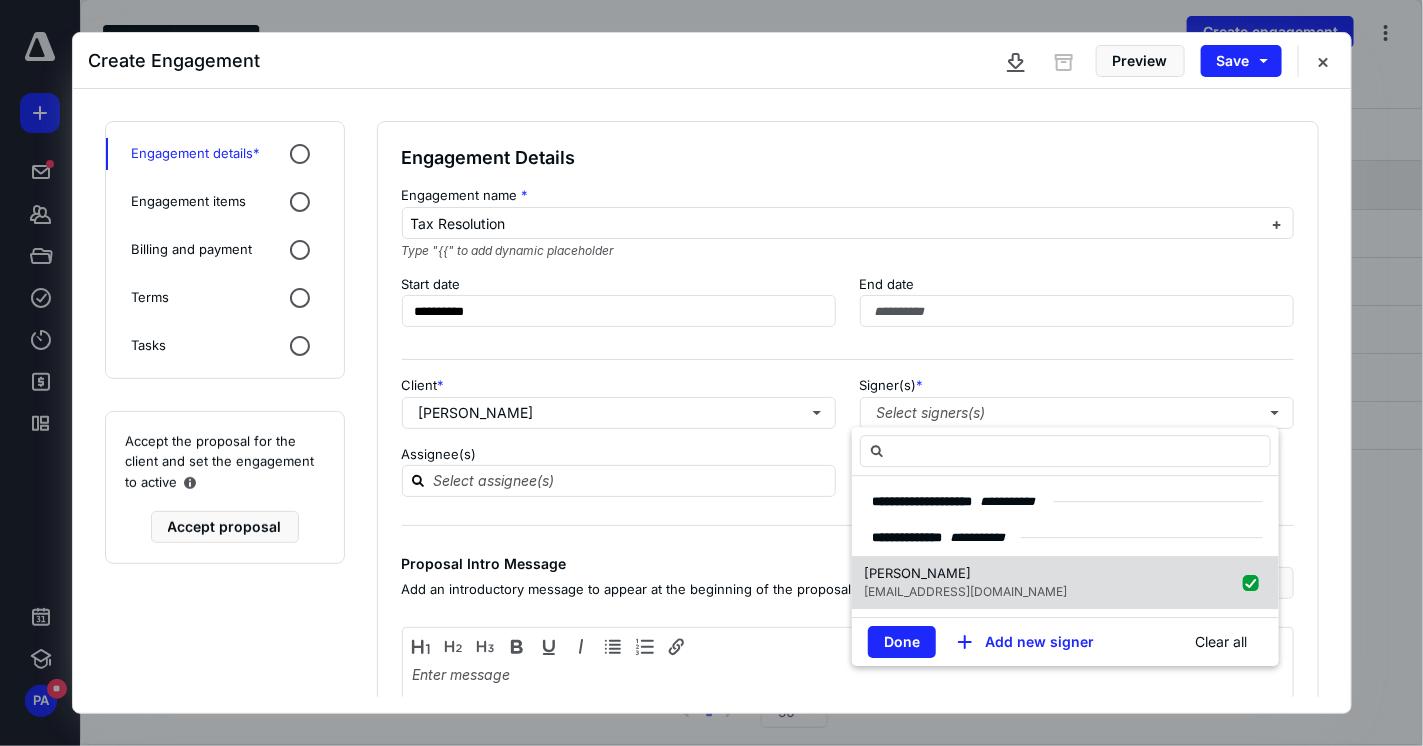 checkbox on "true" 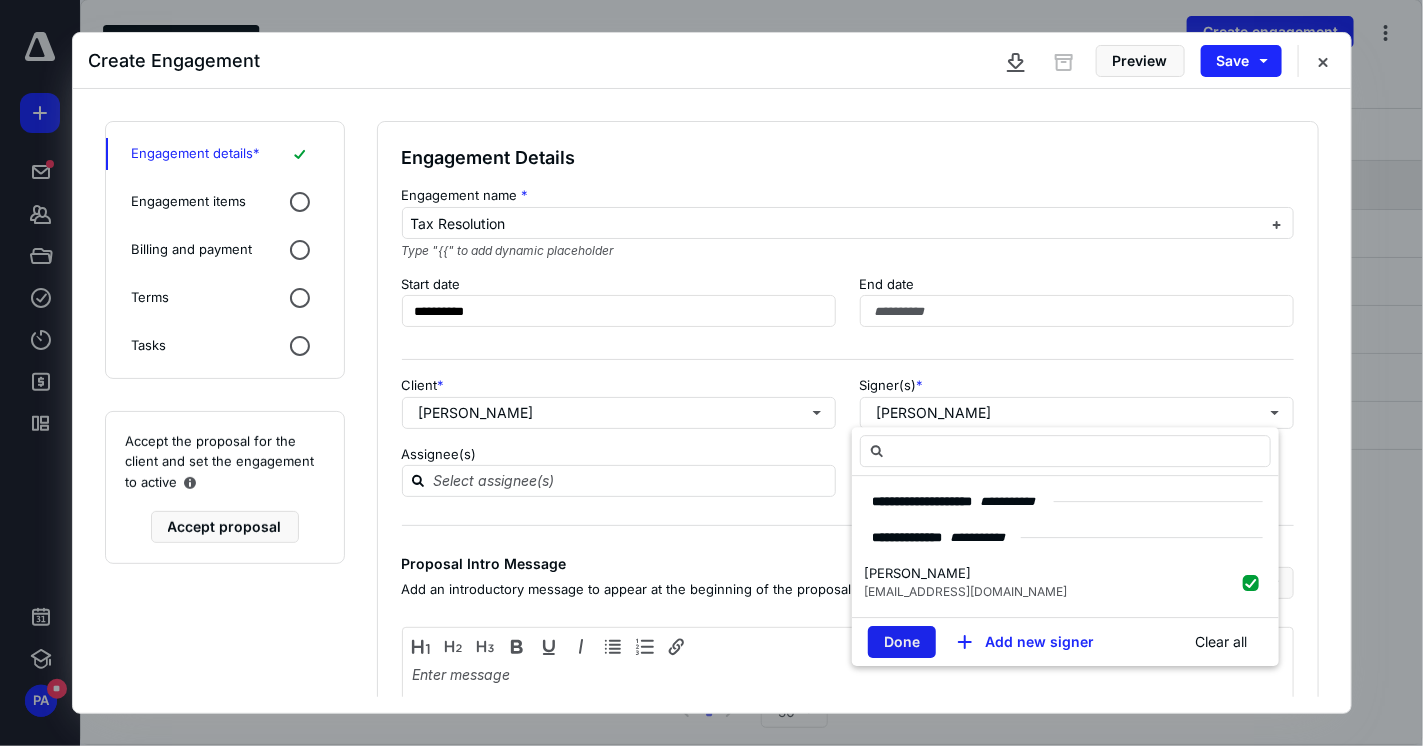 click on "Done" at bounding box center [902, 643] 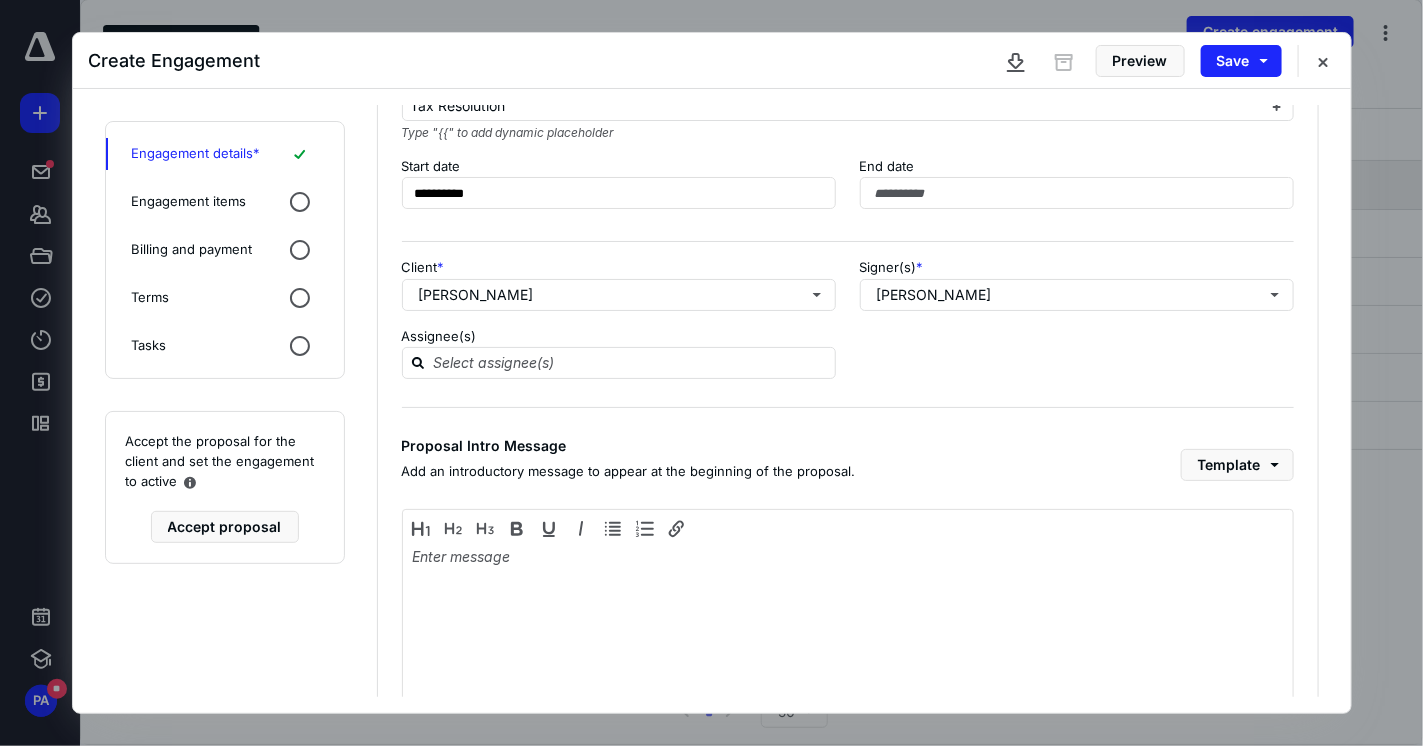 scroll, scrollTop: 198, scrollLeft: 0, axis: vertical 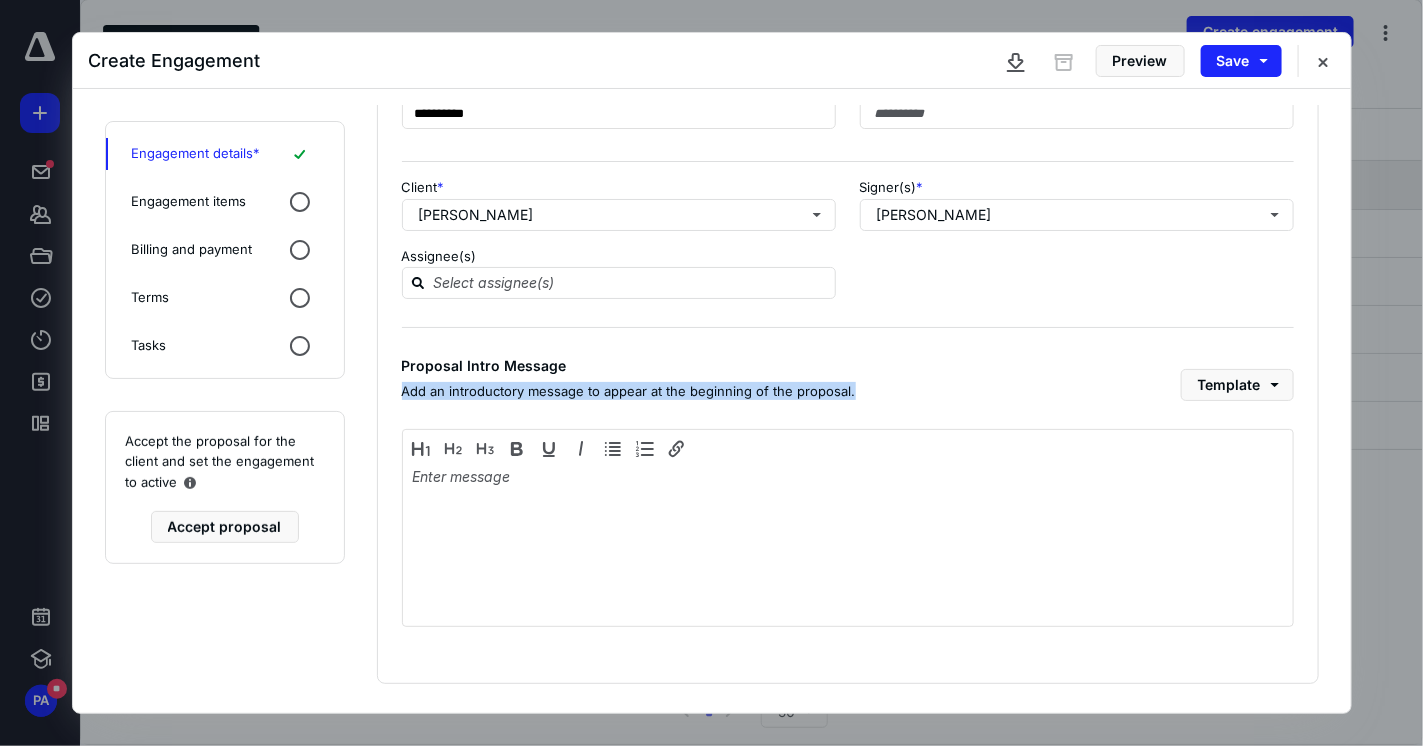 drag, startPoint x: 864, startPoint y: 399, endPoint x: 403, endPoint y: 404, distance: 461.0271 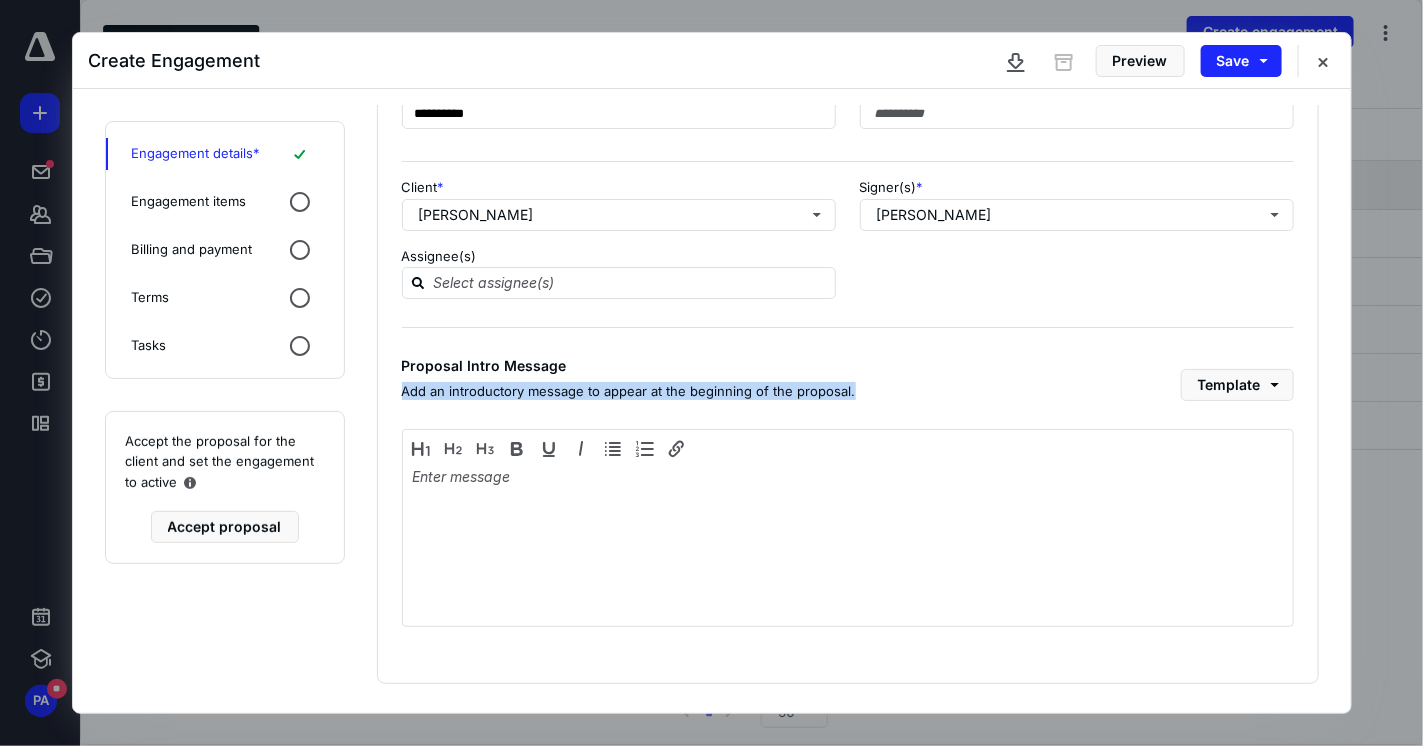 click on "Proposal Intro Message Add an introductory message to appear at the beginning of the proposal. Template" at bounding box center (848, 384) 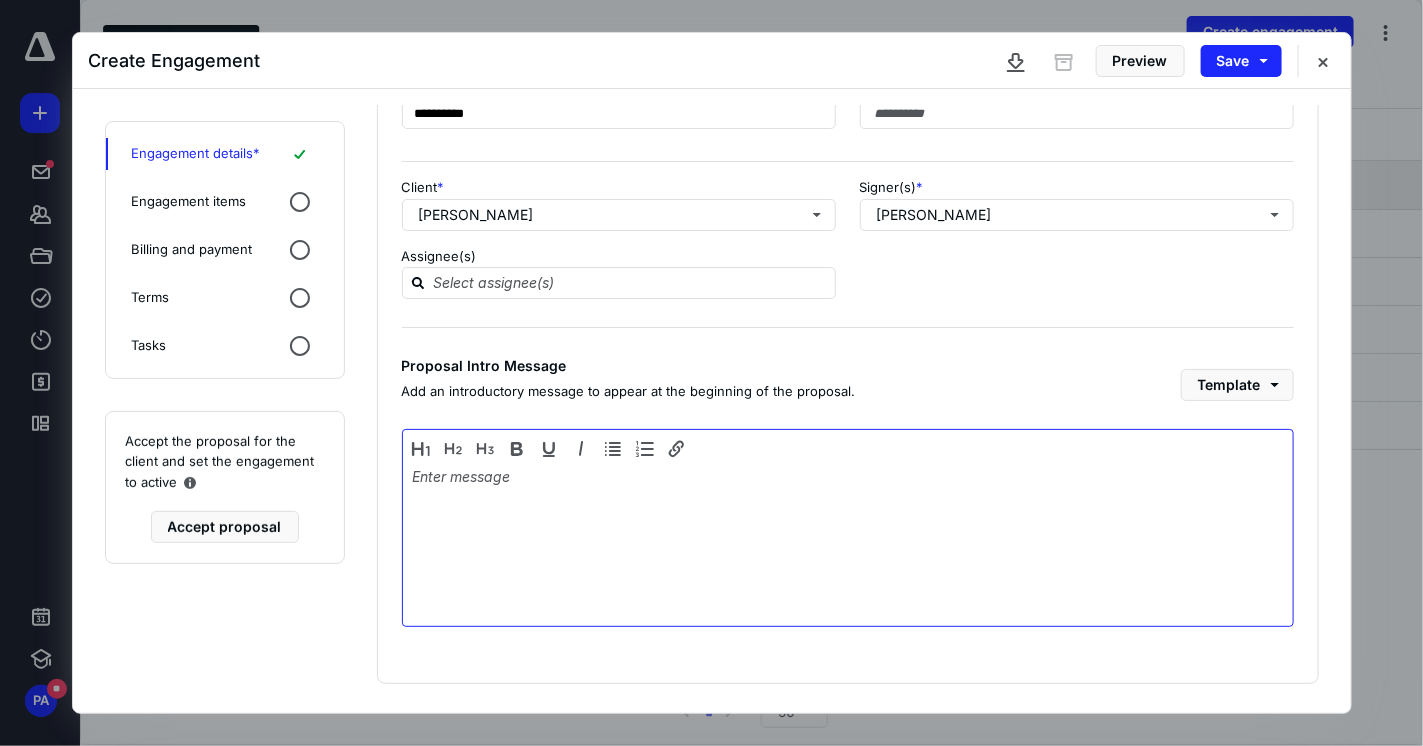 click at bounding box center [848, 543] 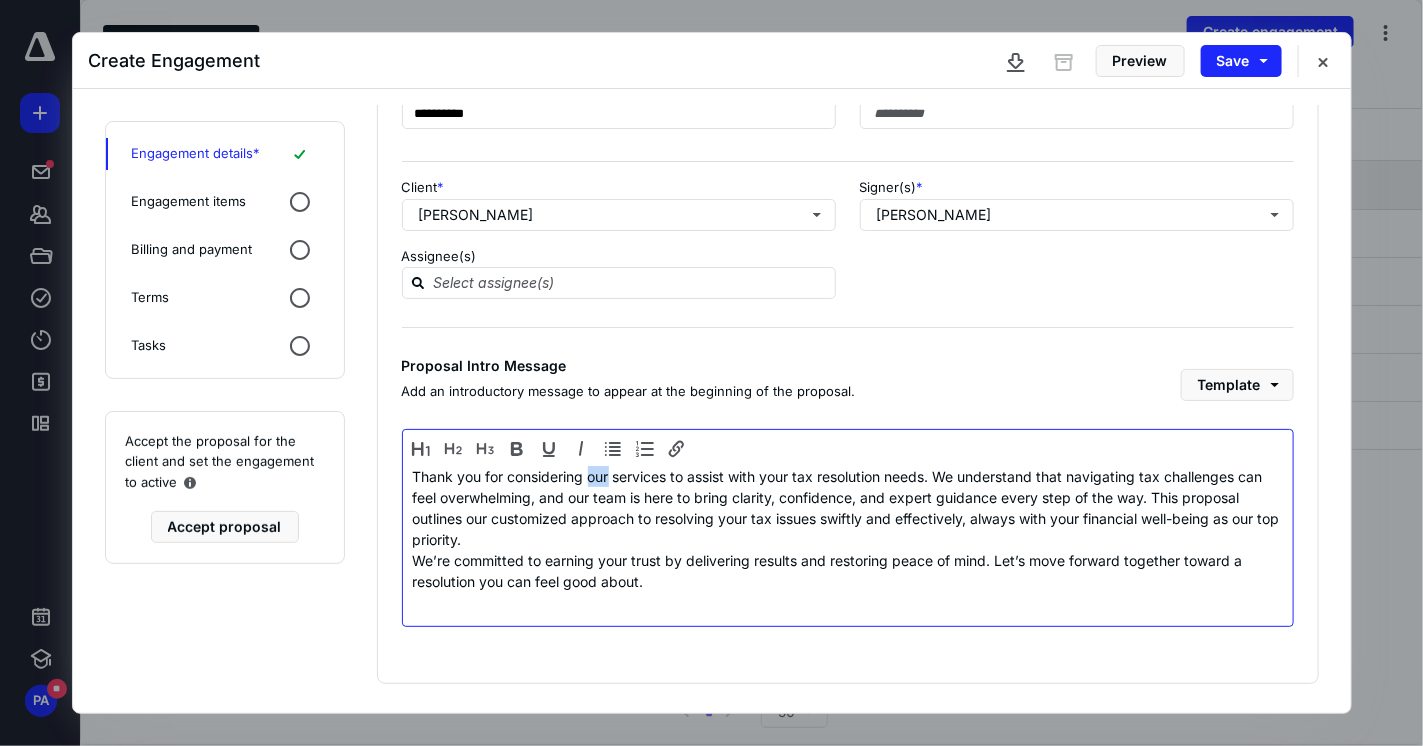 drag, startPoint x: 609, startPoint y: 470, endPoint x: 587, endPoint y: 479, distance: 23.769728 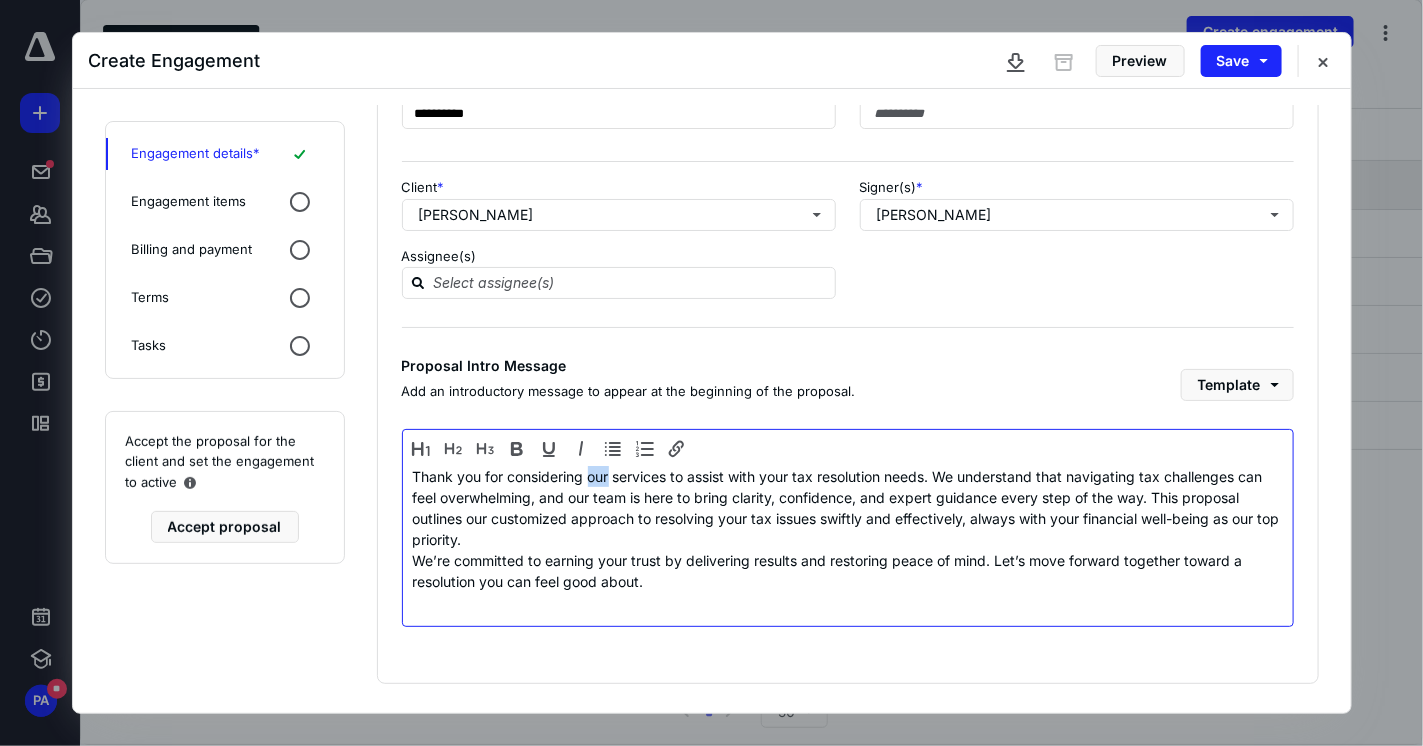 click on "Thank you for considering our services to assist with your tax resolution needs. We understand that navigating tax challenges can feel overwhelming, and our team is here to bring clarity, confidence, and expert guidance every step of the way. This proposal outlines our customized approach to resolving your tax issues swiftly and effectively, always with your financial well-being as our top priority." at bounding box center (848, 508) 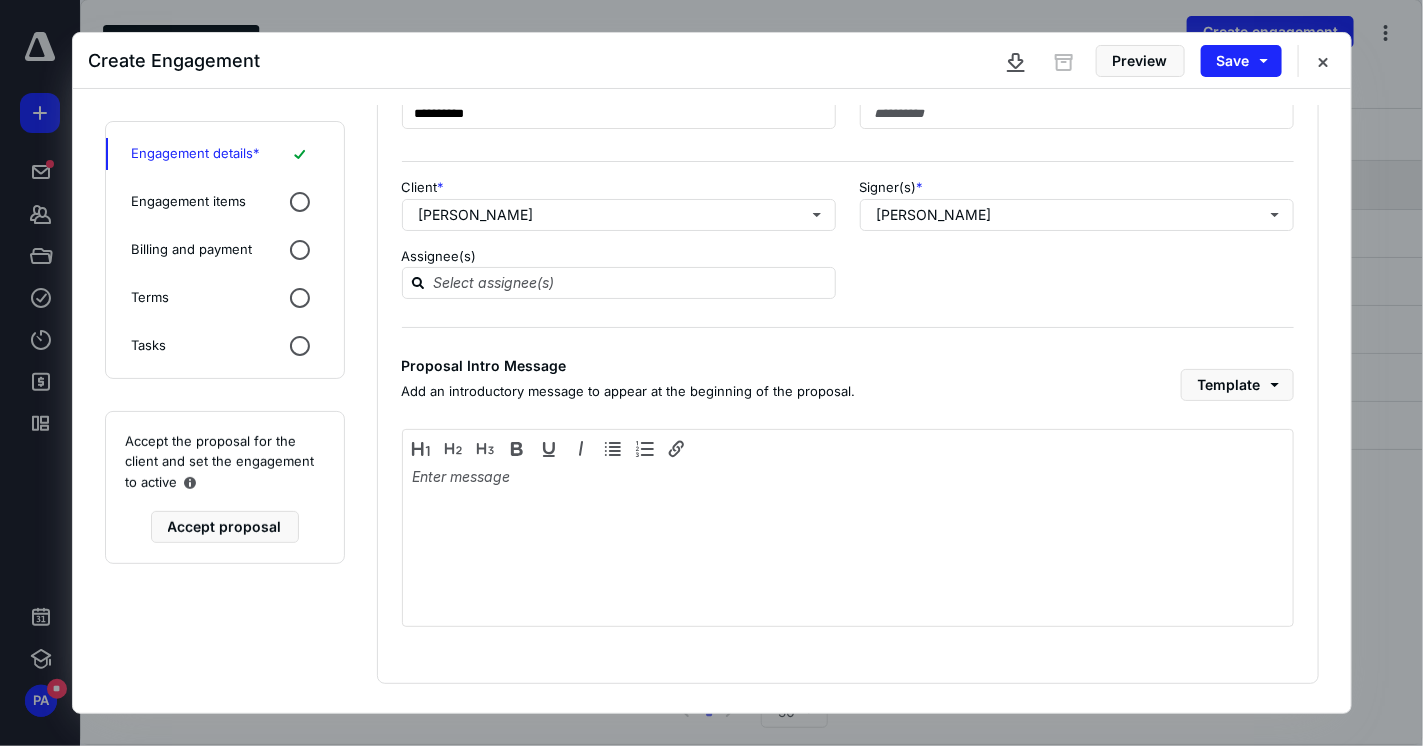 drag, startPoint x: 760, startPoint y: 404, endPoint x: 775, endPoint y: 445, distance: 43.65776 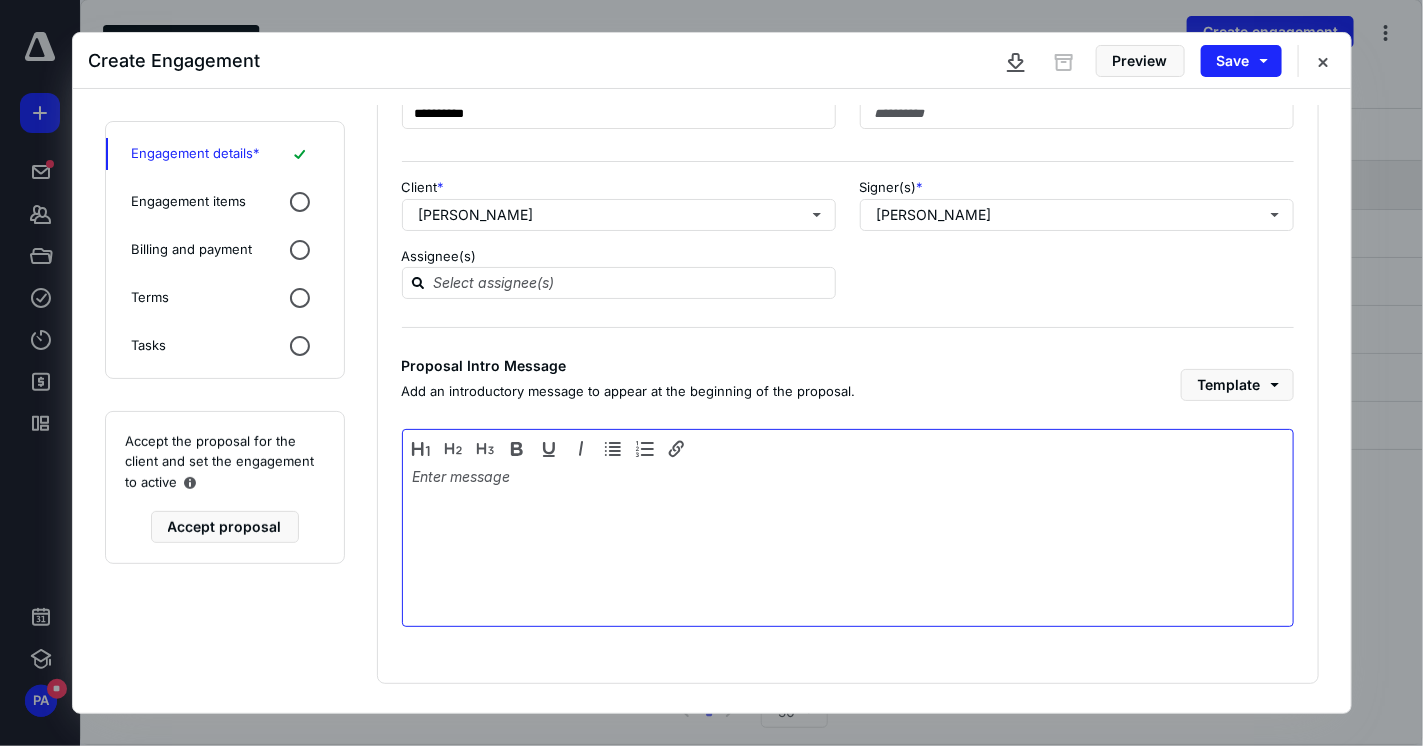 click at bounding box center [848, 528] 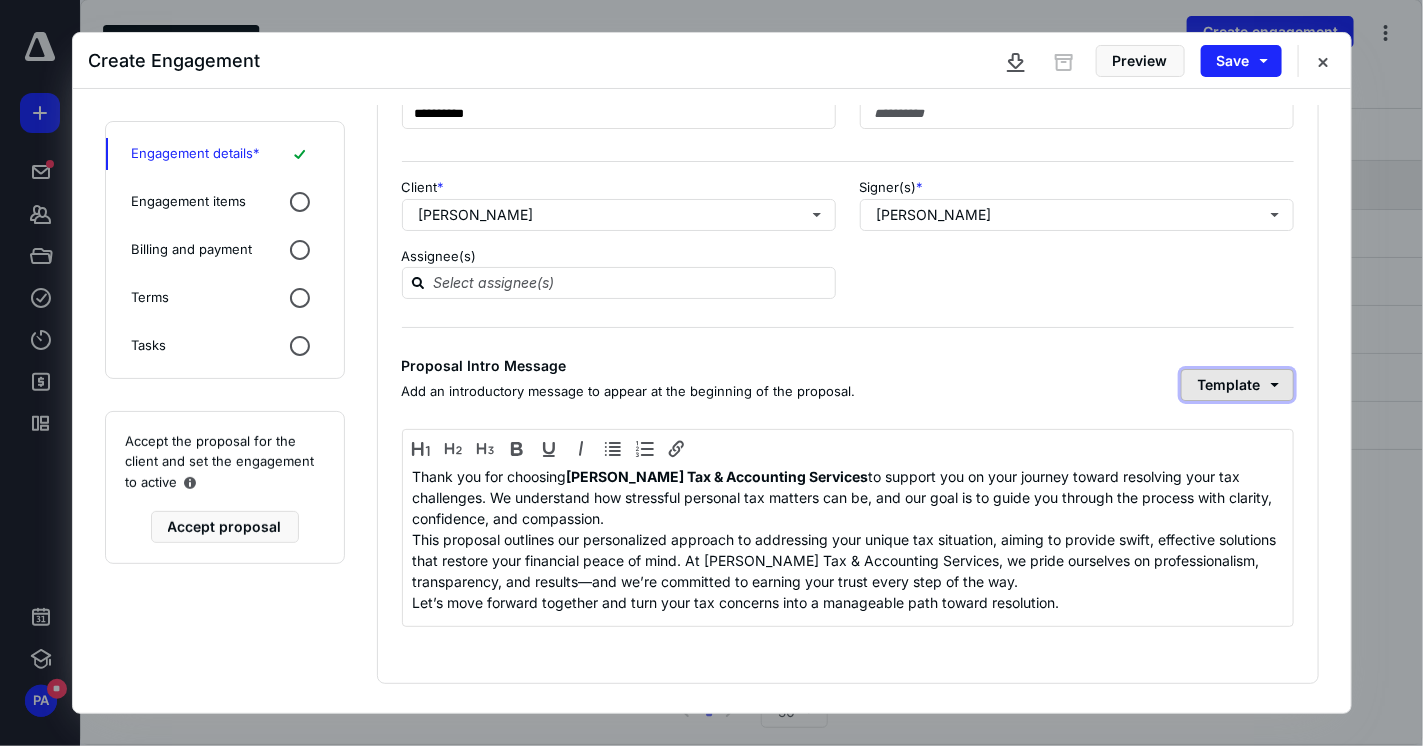 click on "Template" at bounding box center (1237, 385) 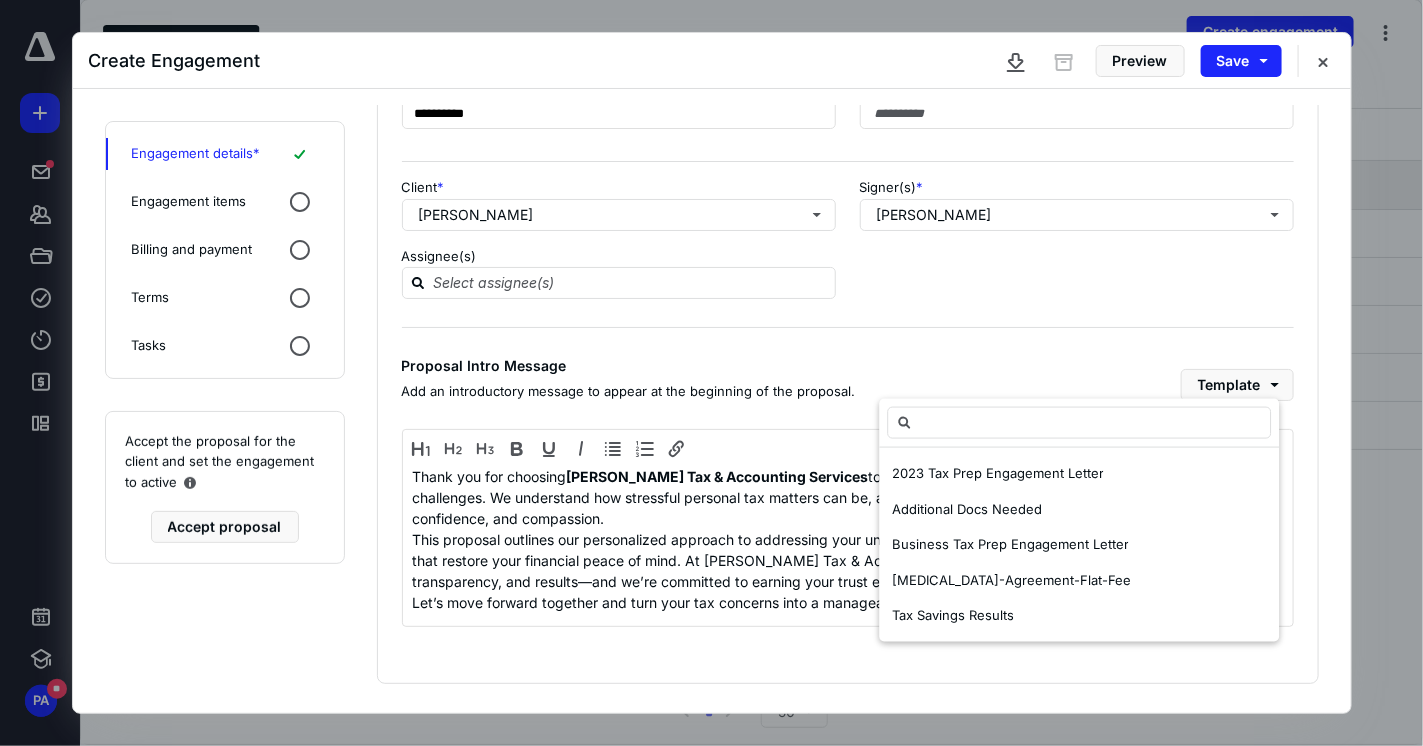 click on "Engagement items" at bounding box center [189, 202] 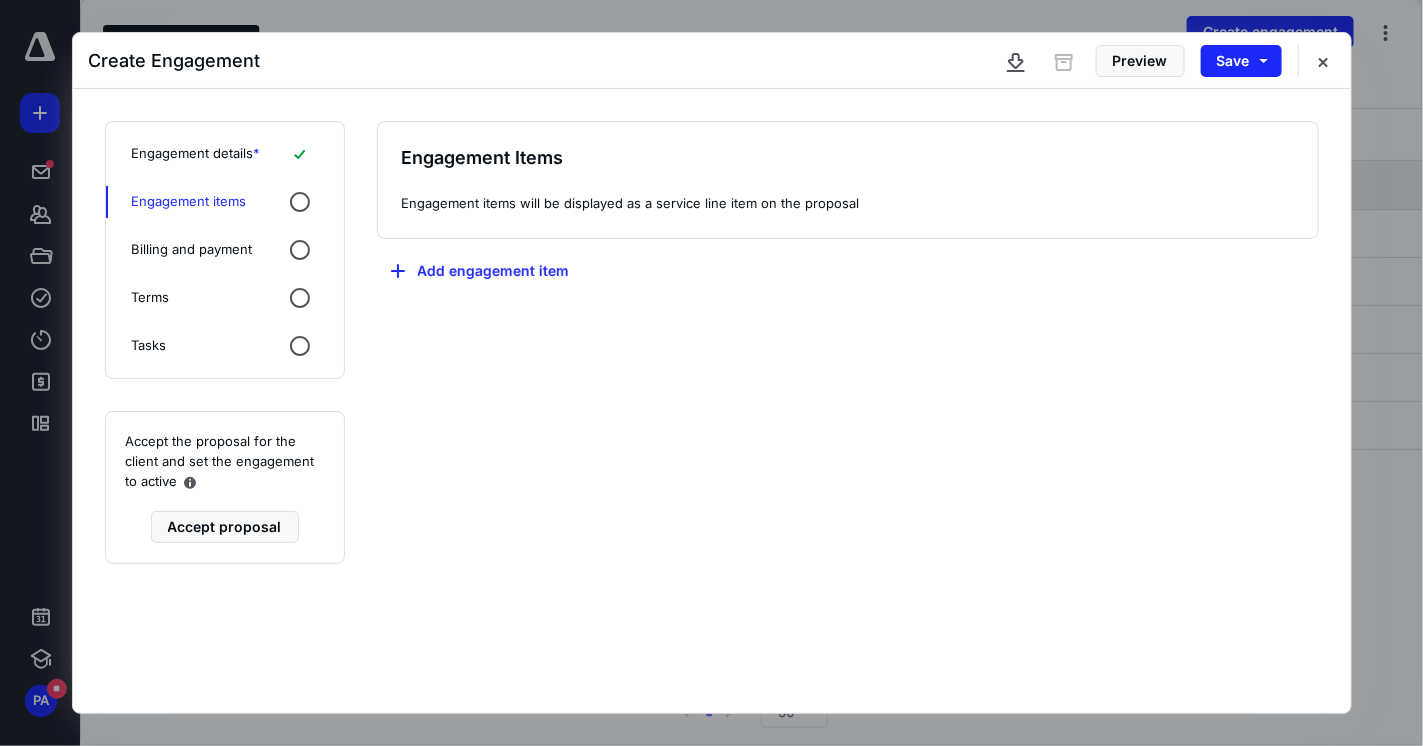 scroll, scrollTop: 0, scrollLeft: 0, axis: both 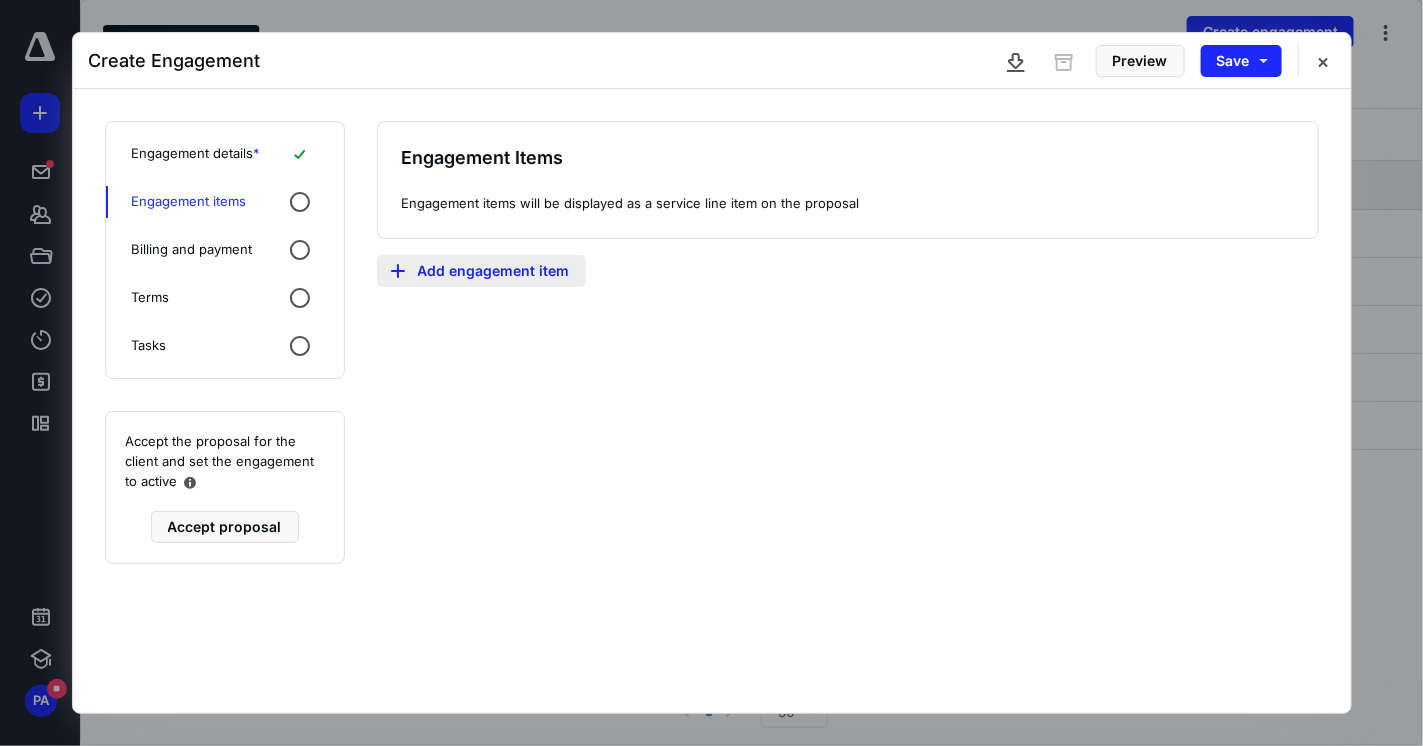 click on "Add engagement item" at bounding box center (481, 271) 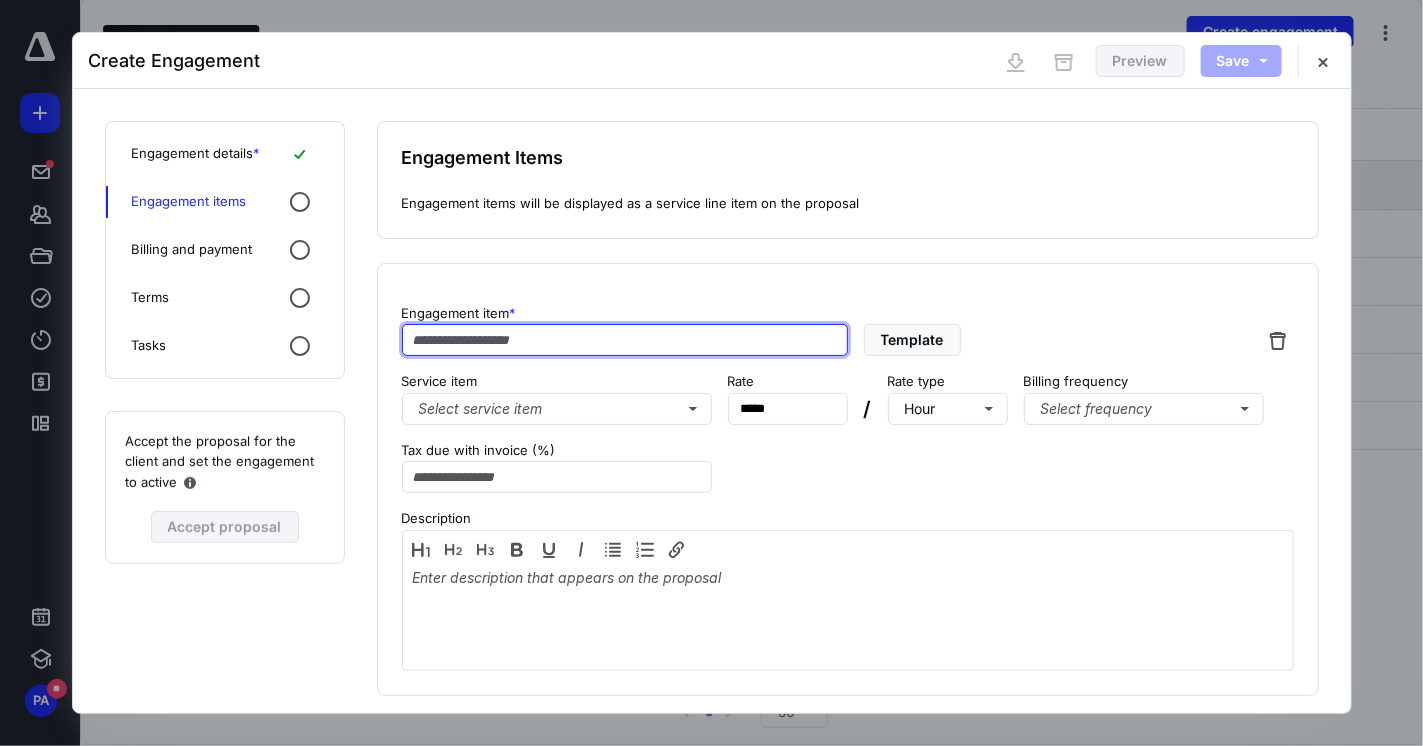 click at bounding box center (625, 340) 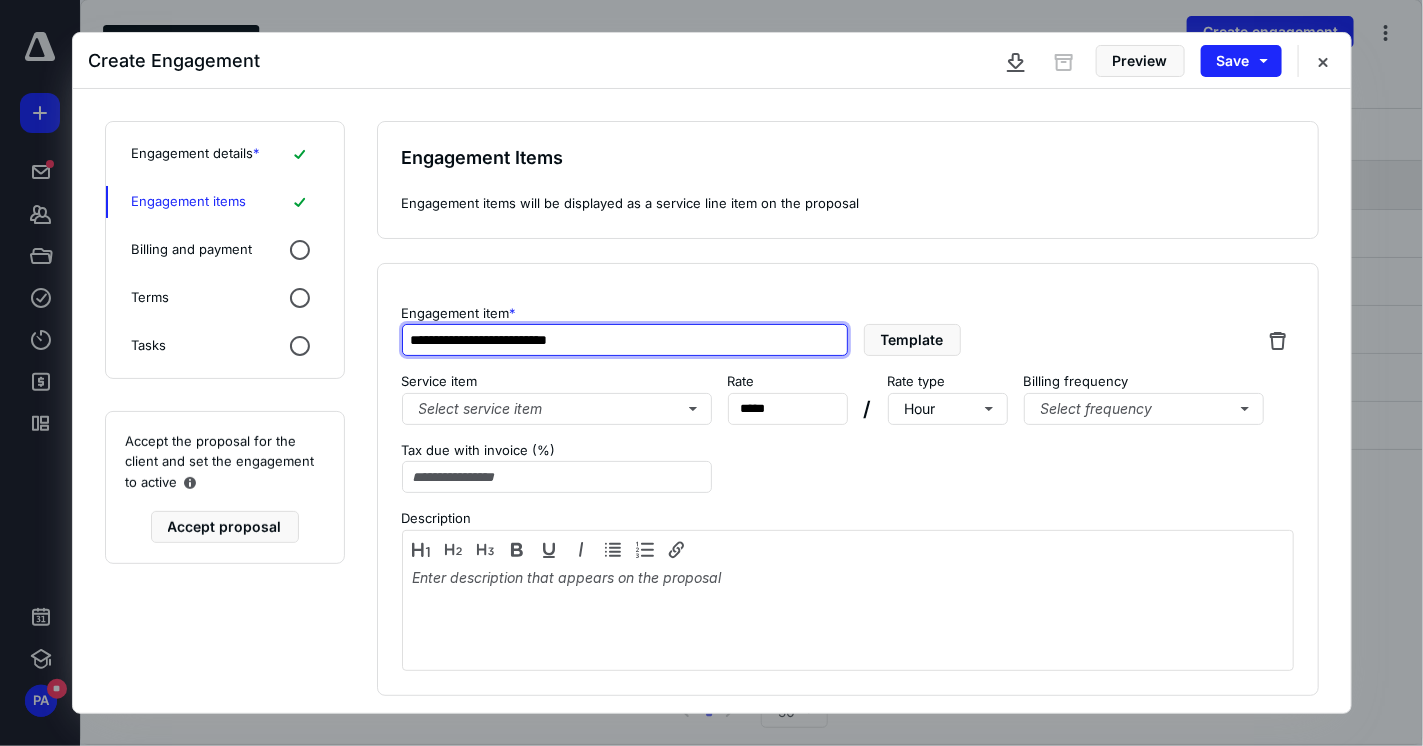 type on "**********" 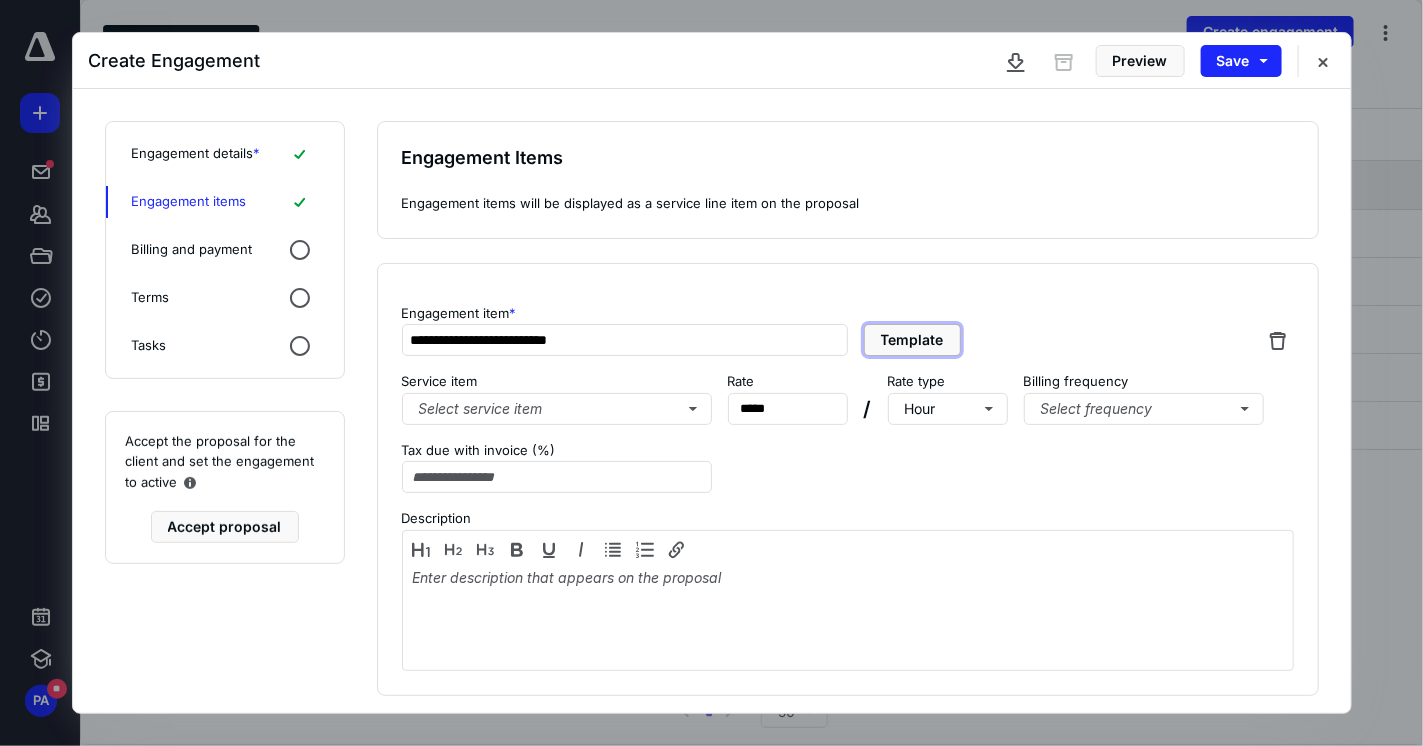 type 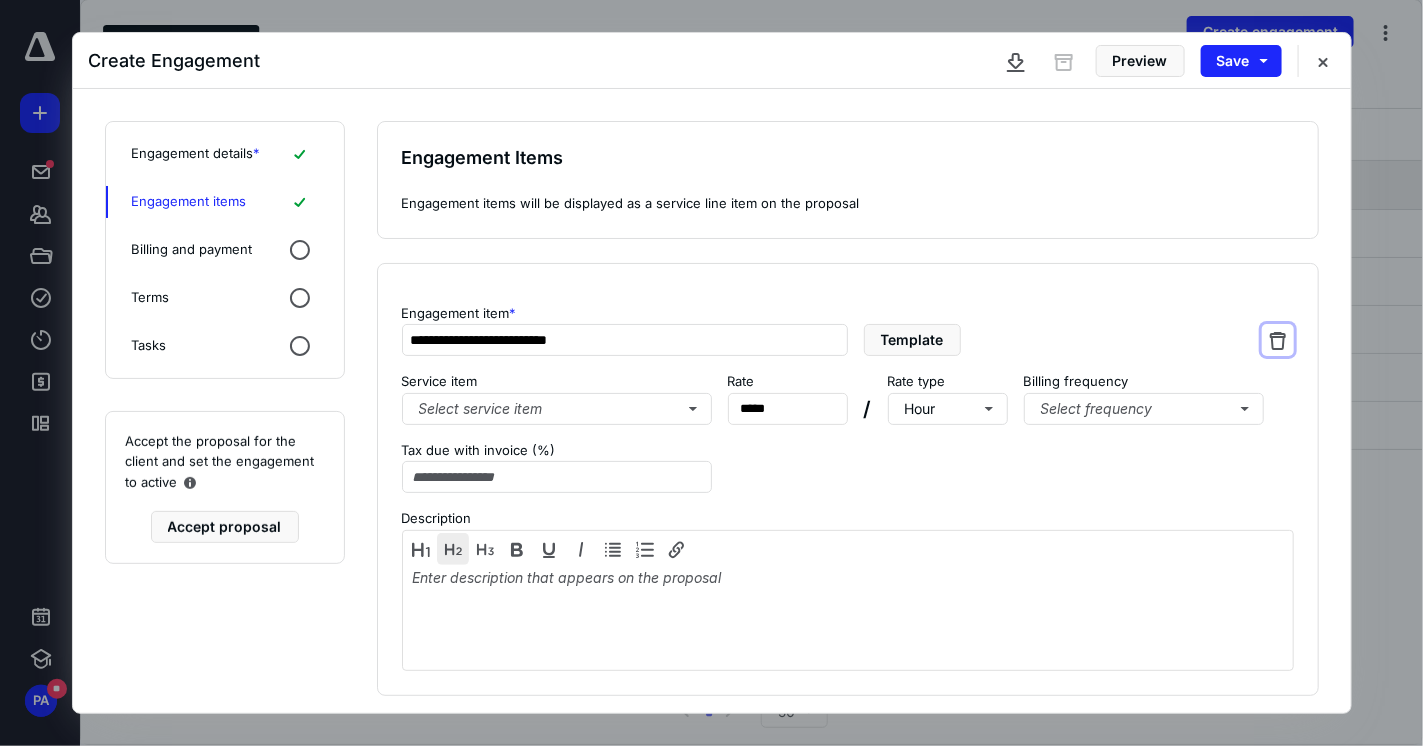type 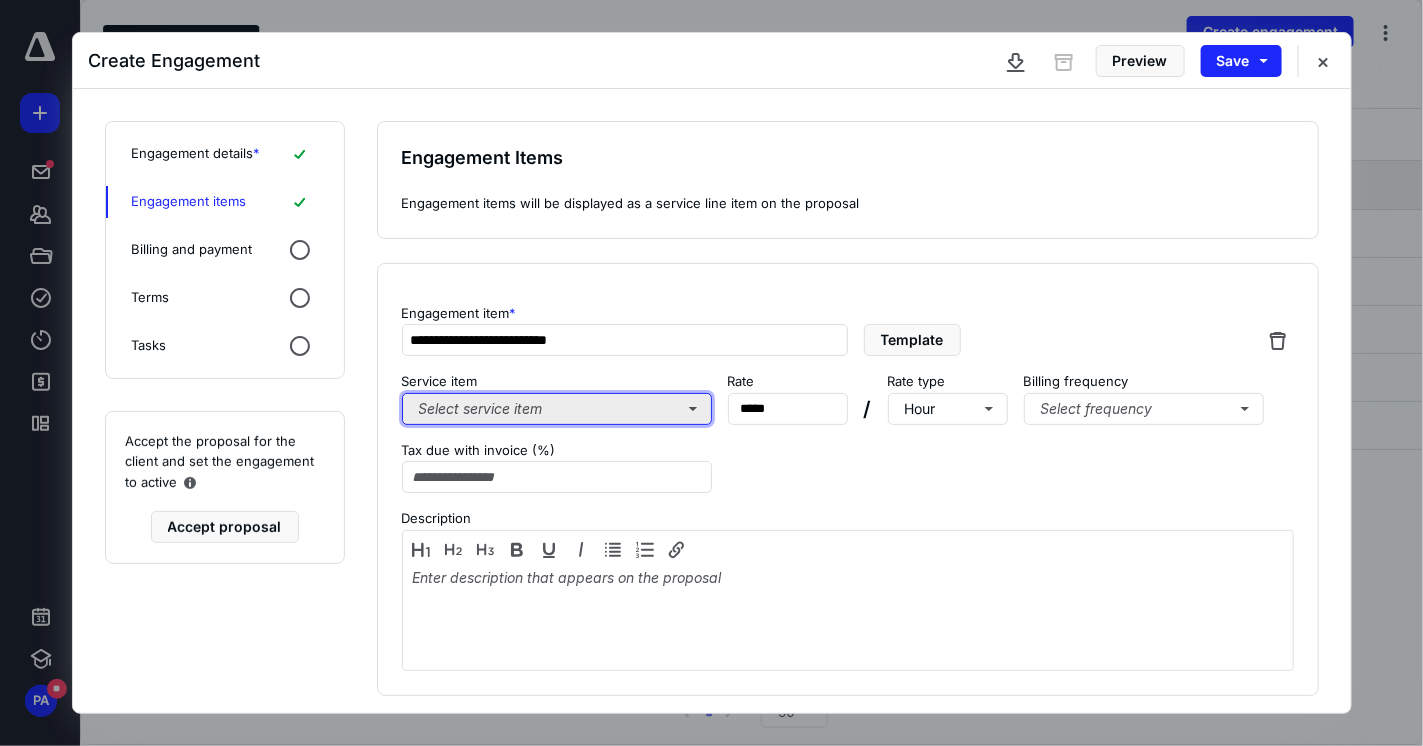 click on "Select service item" at bounding box center (557, 409) 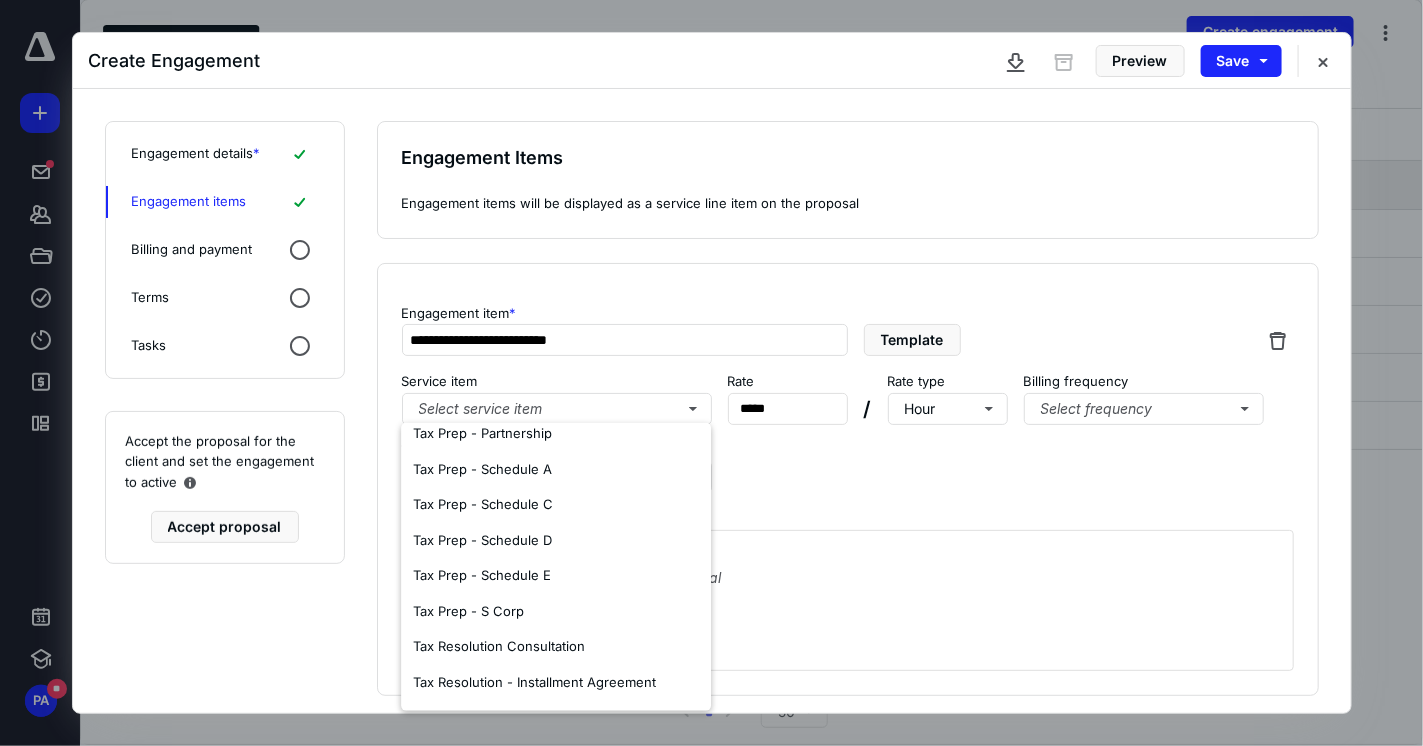 scroll, scrollTop: 1147, scrollLeft: 0, axis: vertical 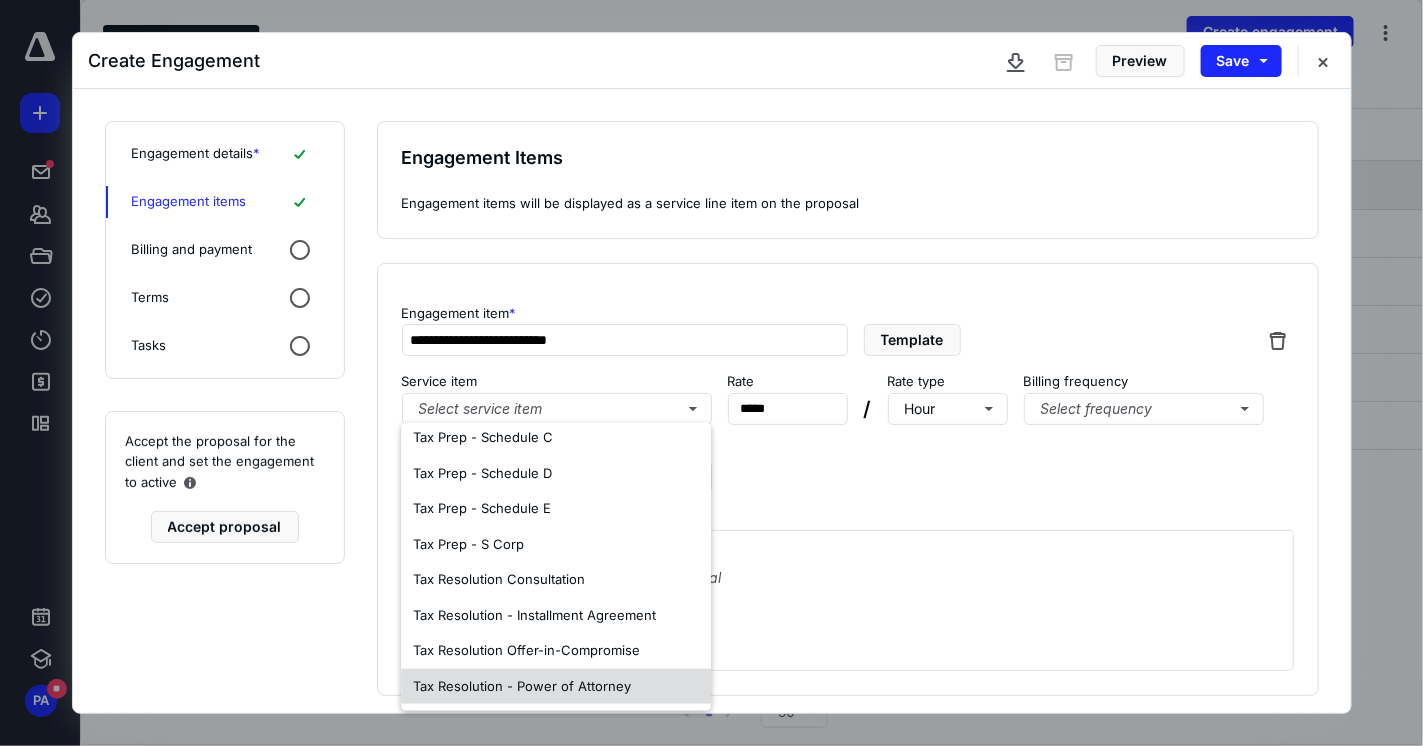 click on "Tax Resolution - Power of Attorney" at bounding box center (522, 685) 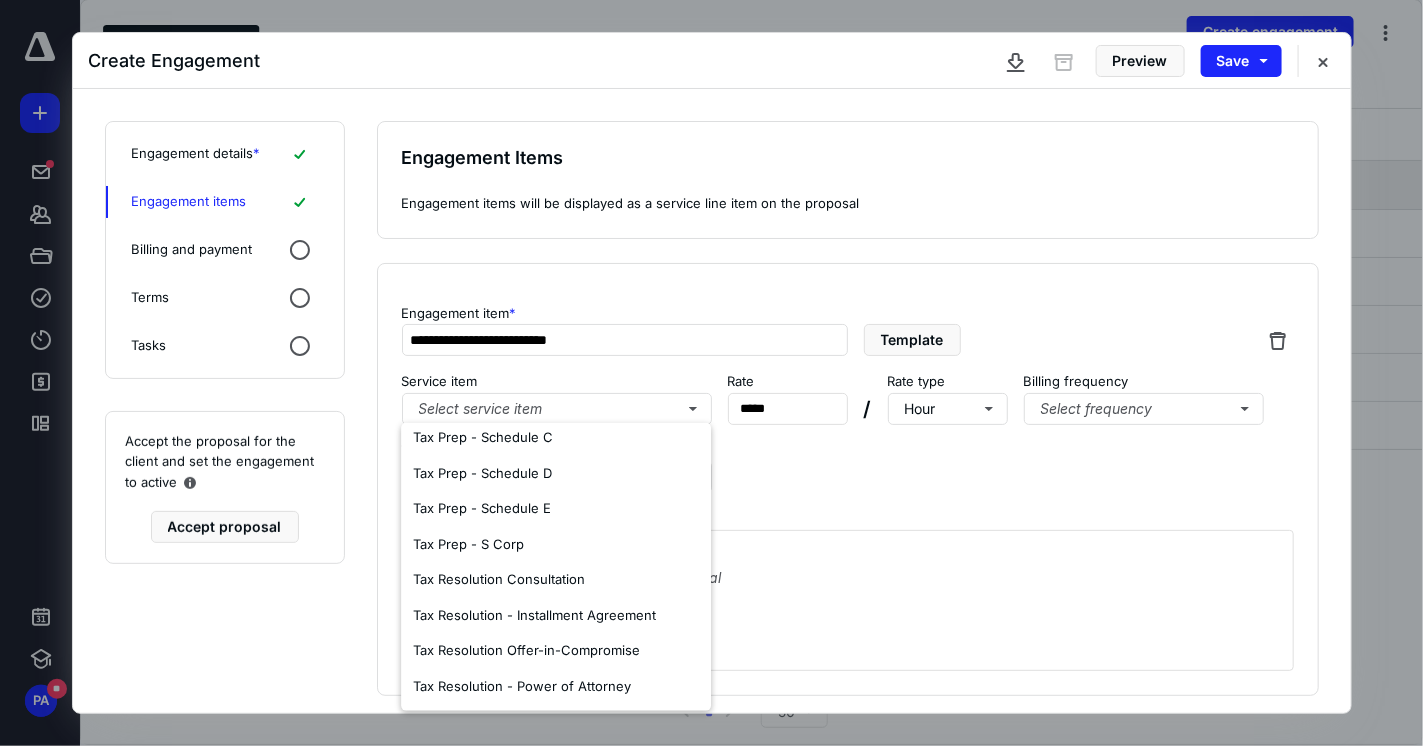 scroll, scrollTop: 0, scrollLeft: 0, axis: both 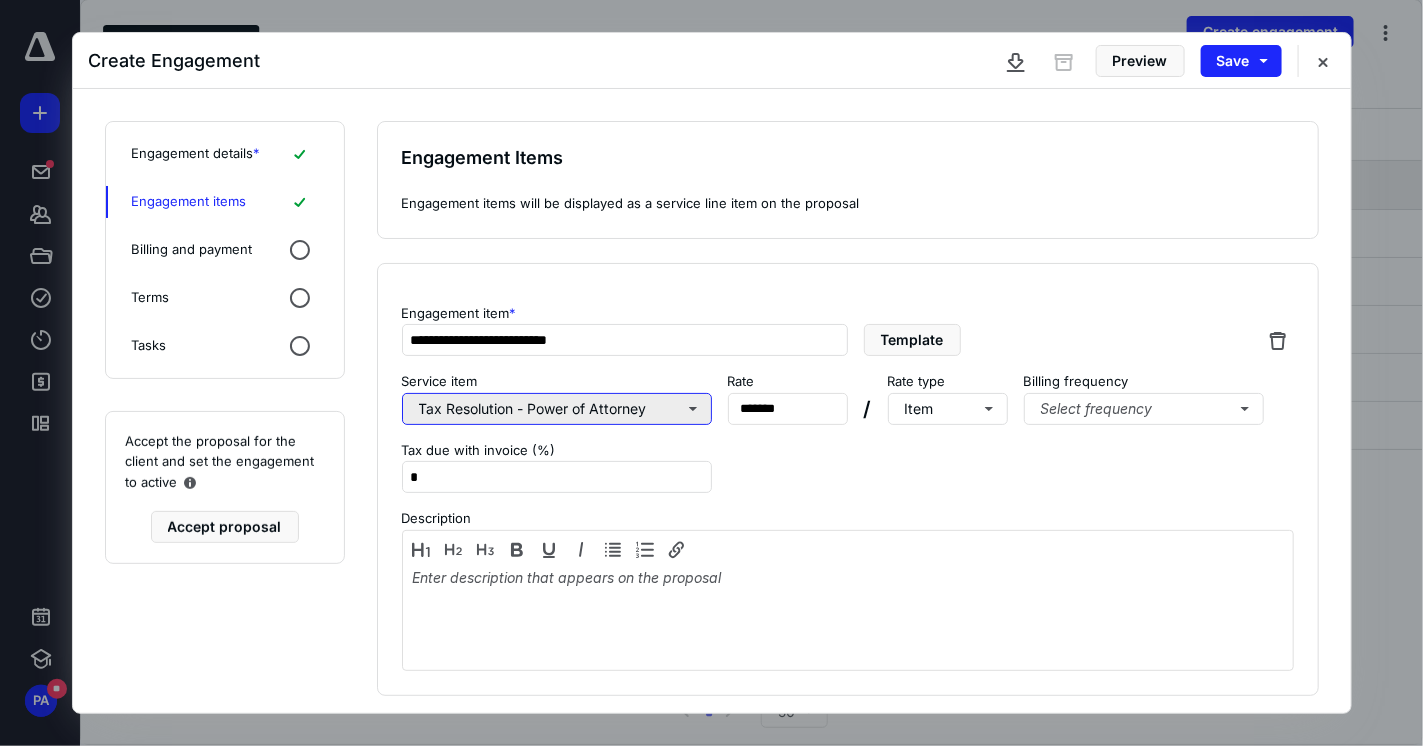 click on "Tax Resolution - Power of Attorney" at bounding box center (557, 409) 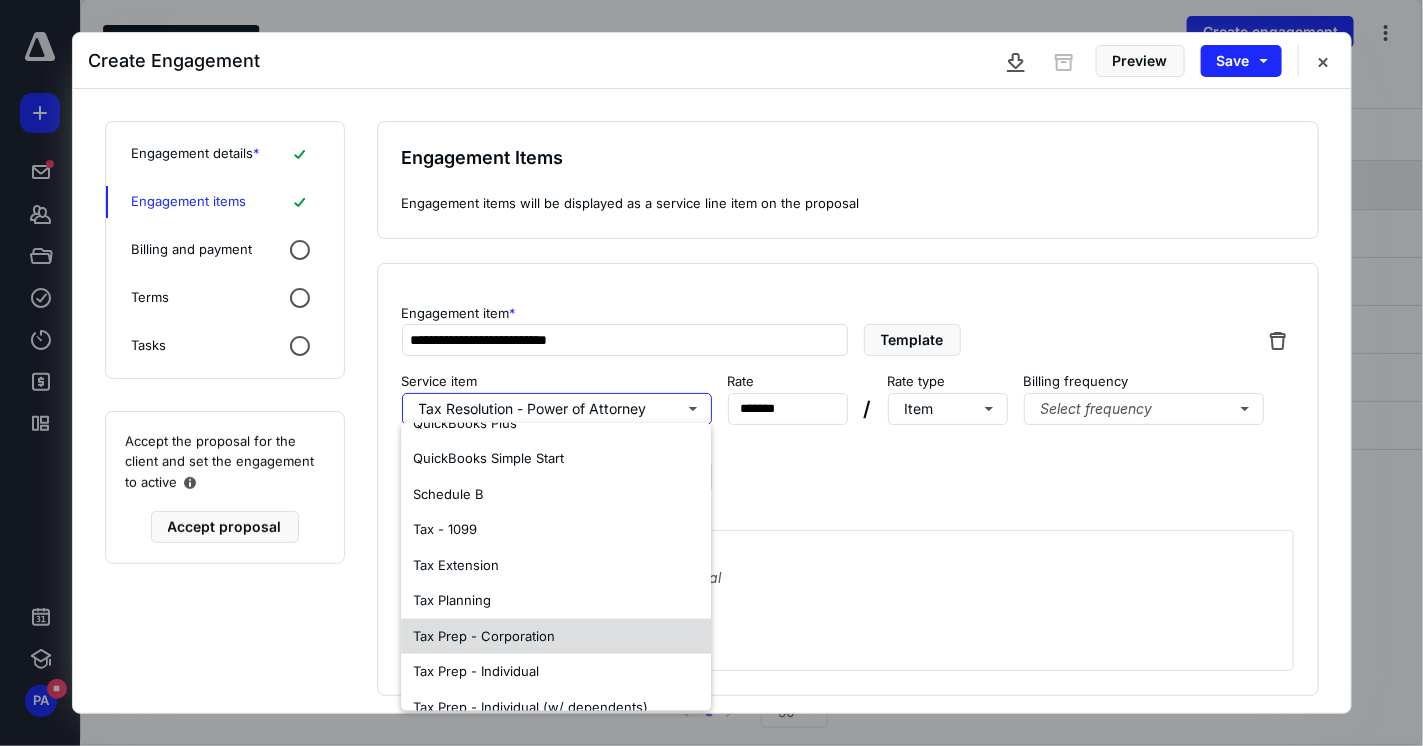 scroll, scrollTop: 1187, scrollLeft: 0, axis: vertical 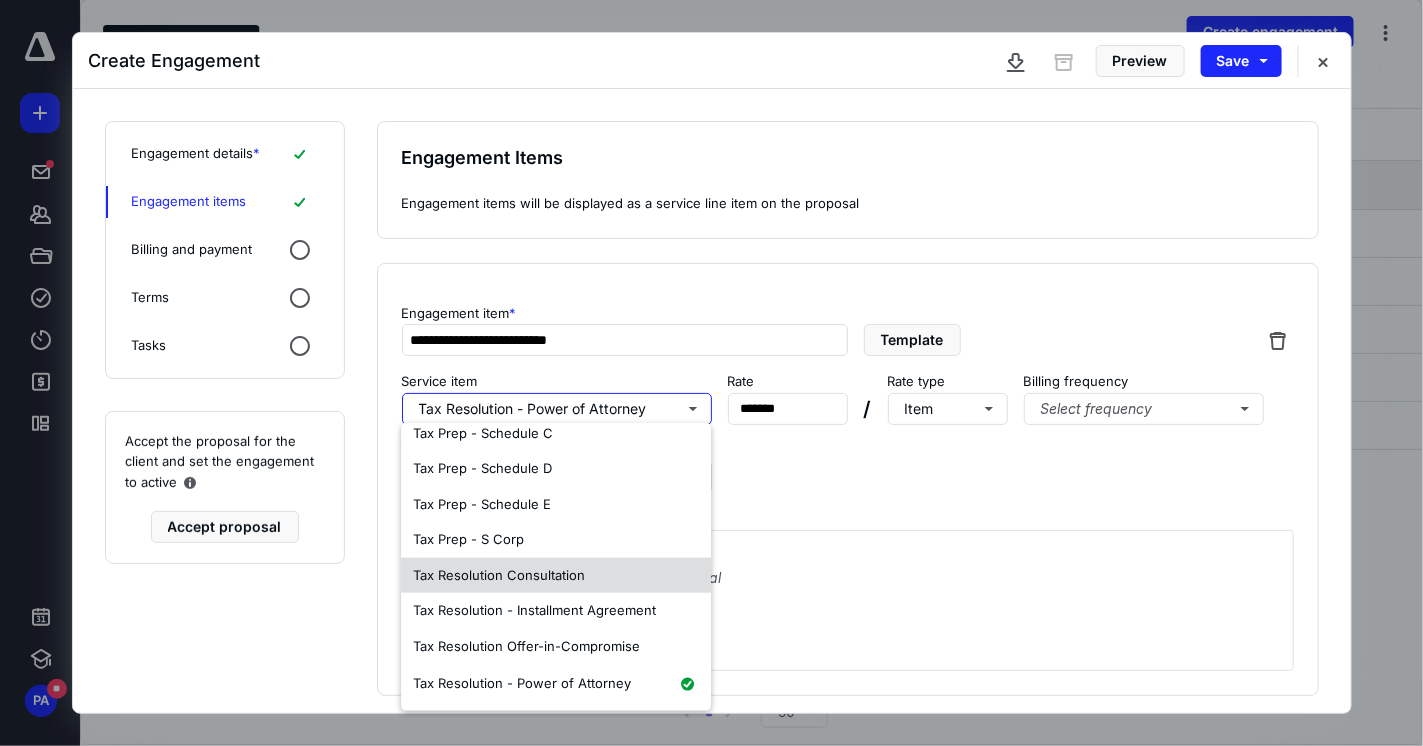 click on "Tax Resolution Consultation" at bounding box center [556, 575] 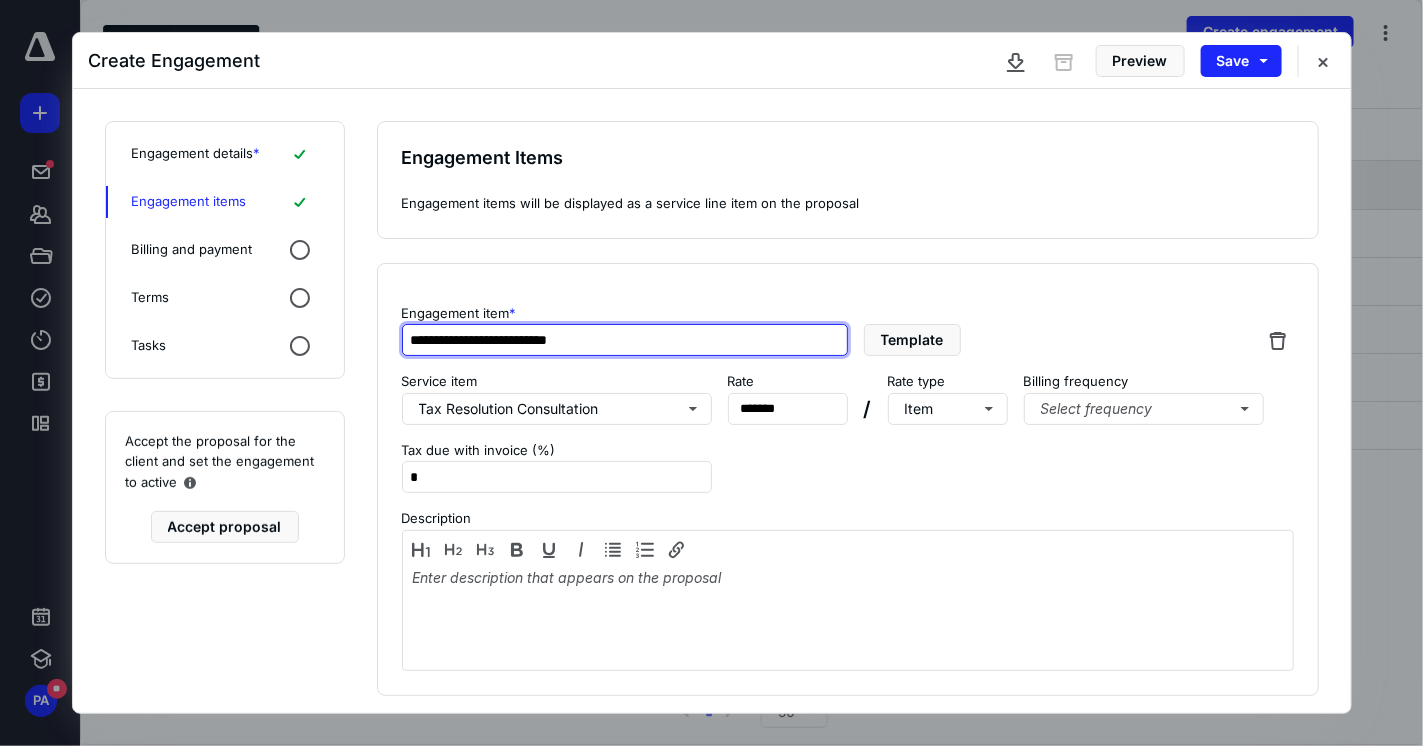 drag, startPoint x: 613, startPoint y: 336, endPoint x: 508, endPoint y: 335, distance: 105.00476 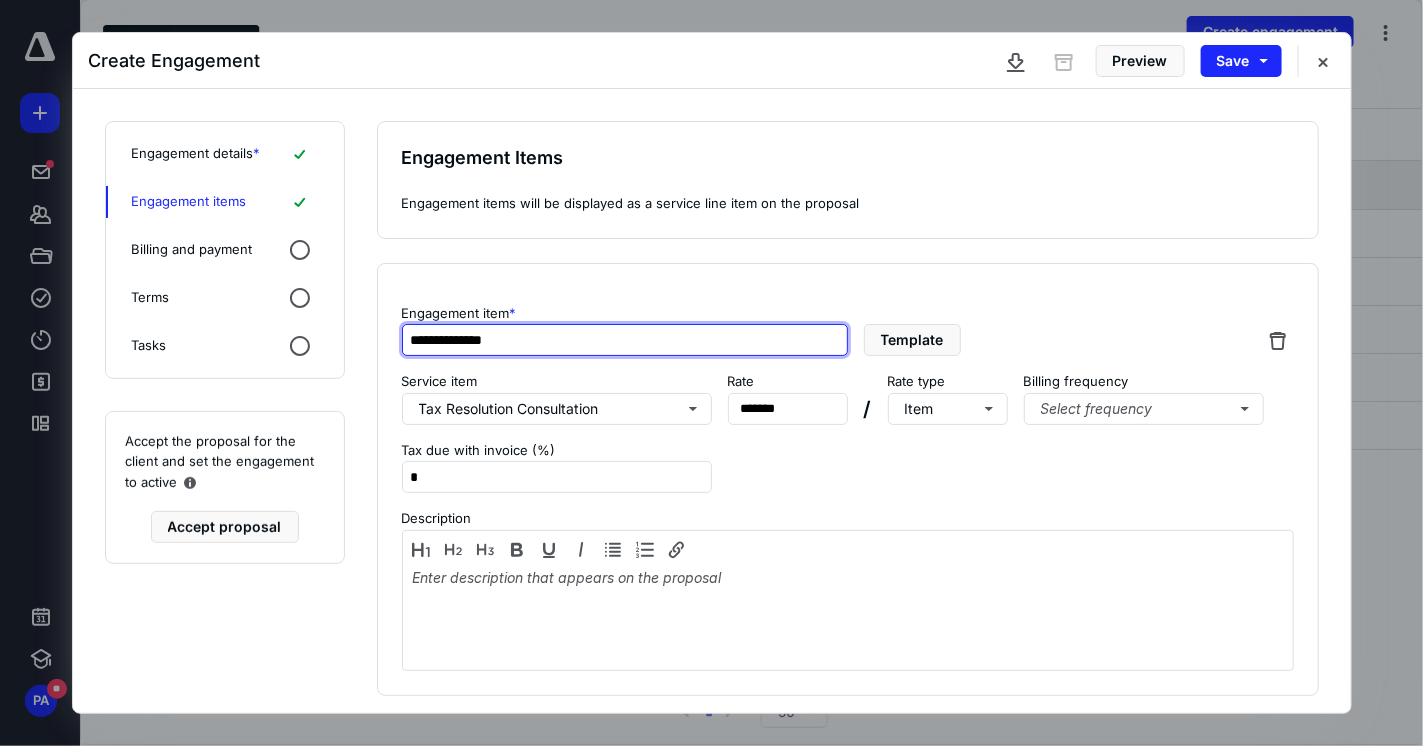 type on "**********" 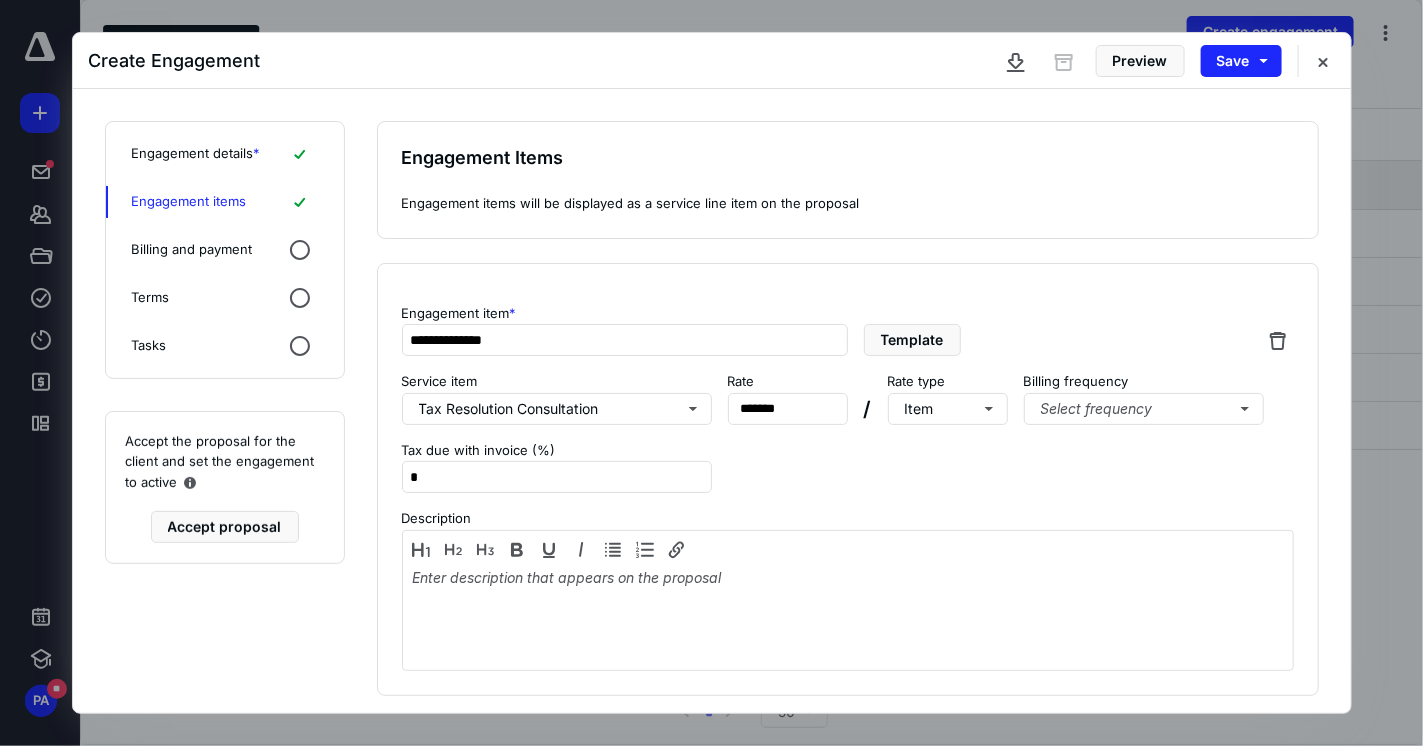 click on "**********" at bounding box center (848, 480) 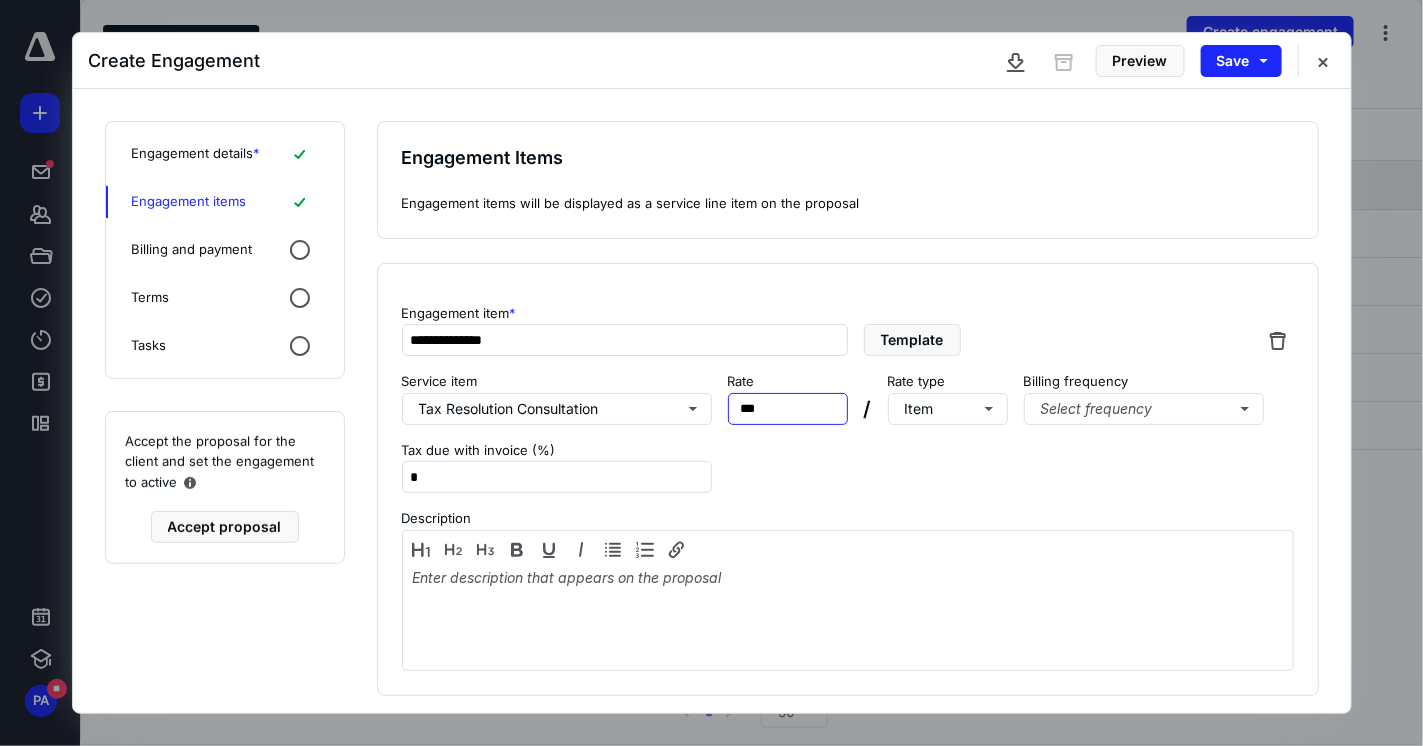 click on "Rate *** *****" at bounding box center [788, 398] 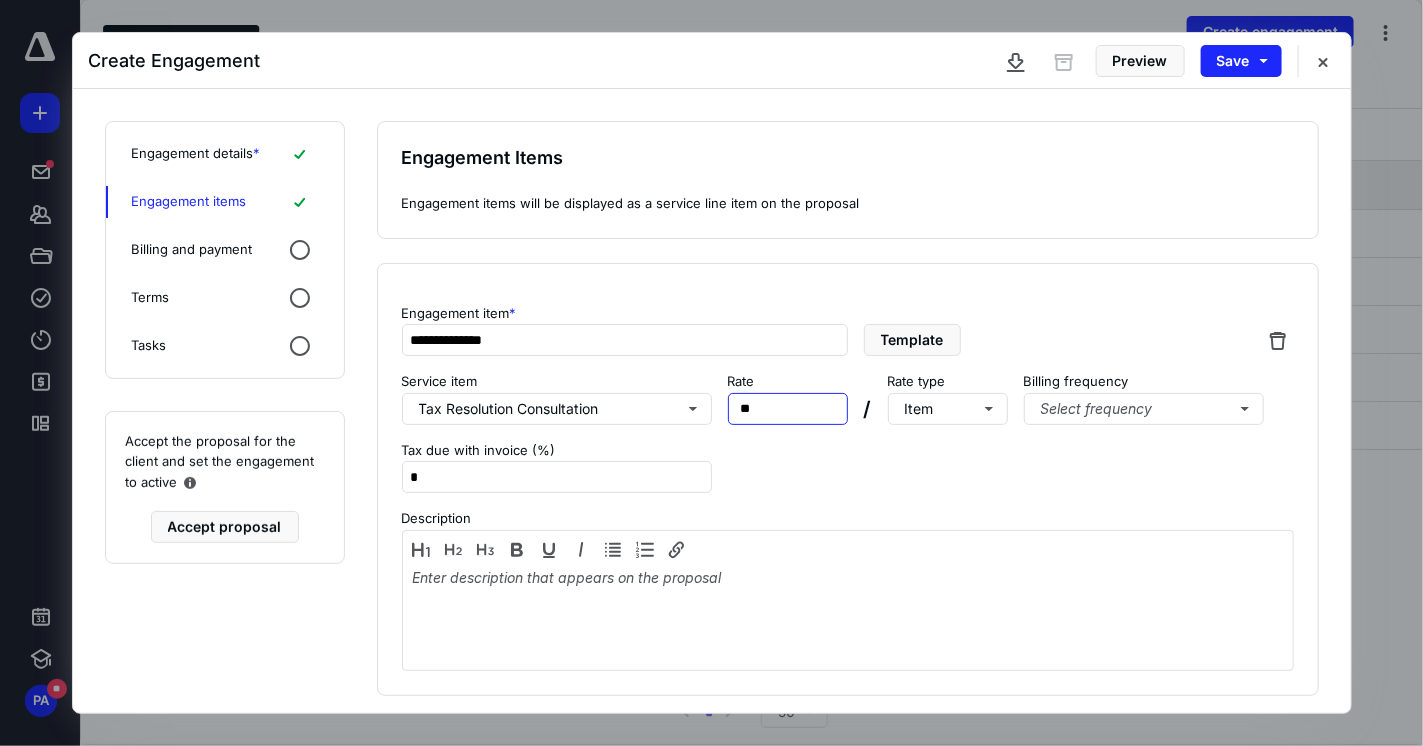 type on "***" 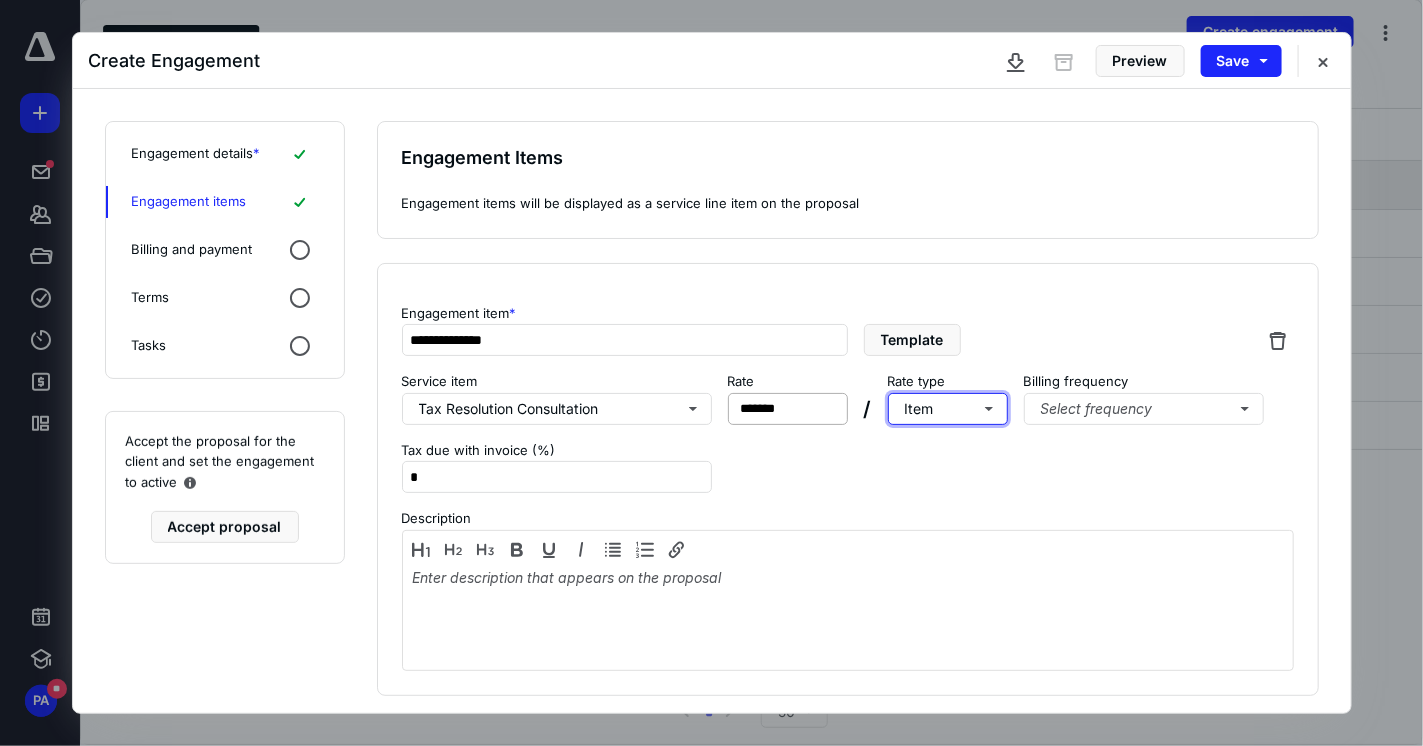 type 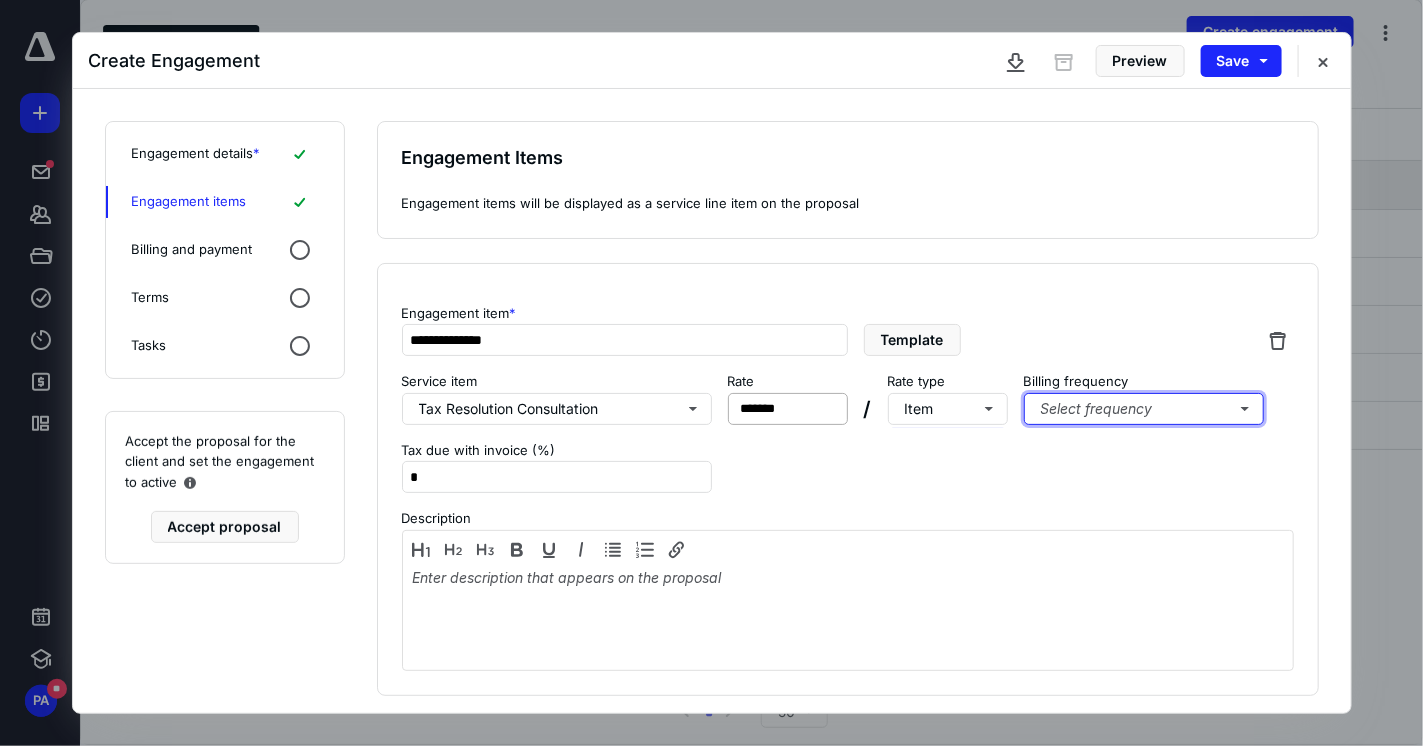 type 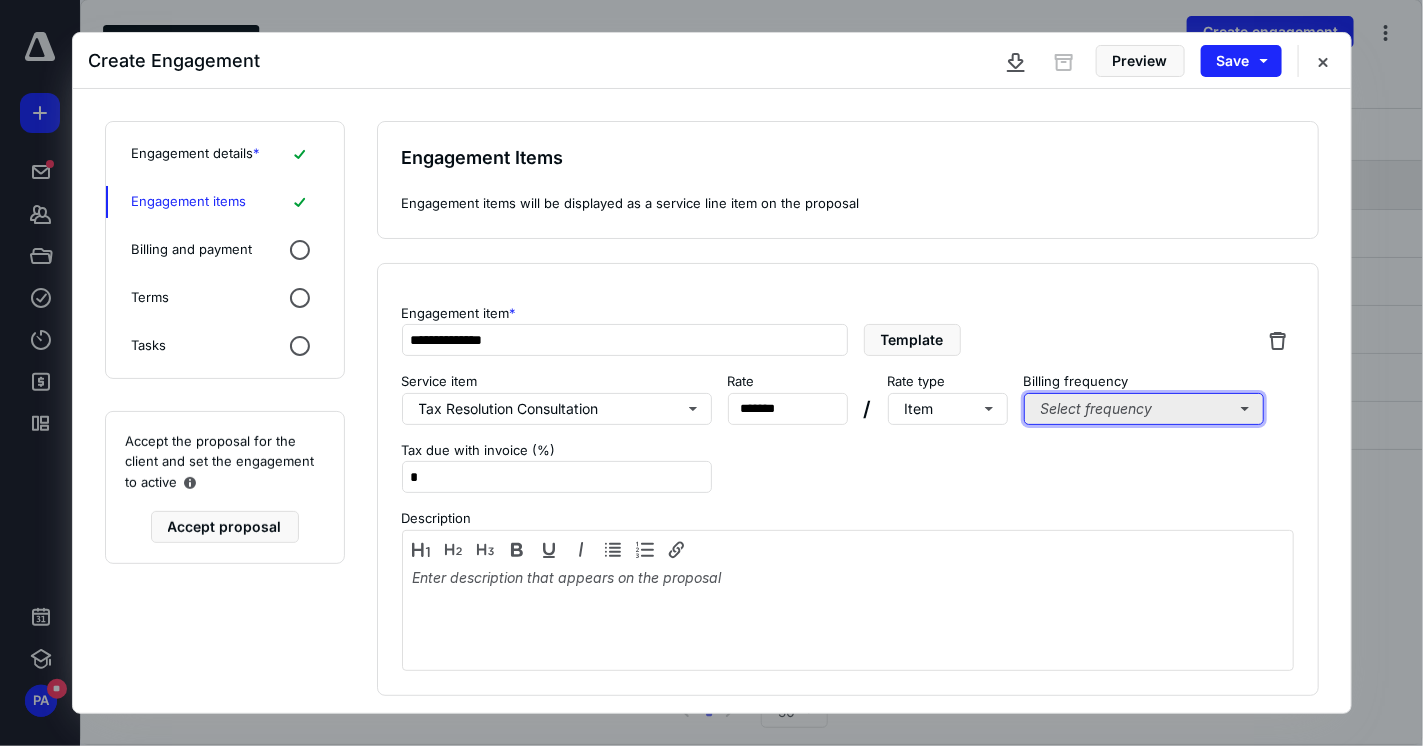 click on "Select frequency" at bounding box center (1144, 409) 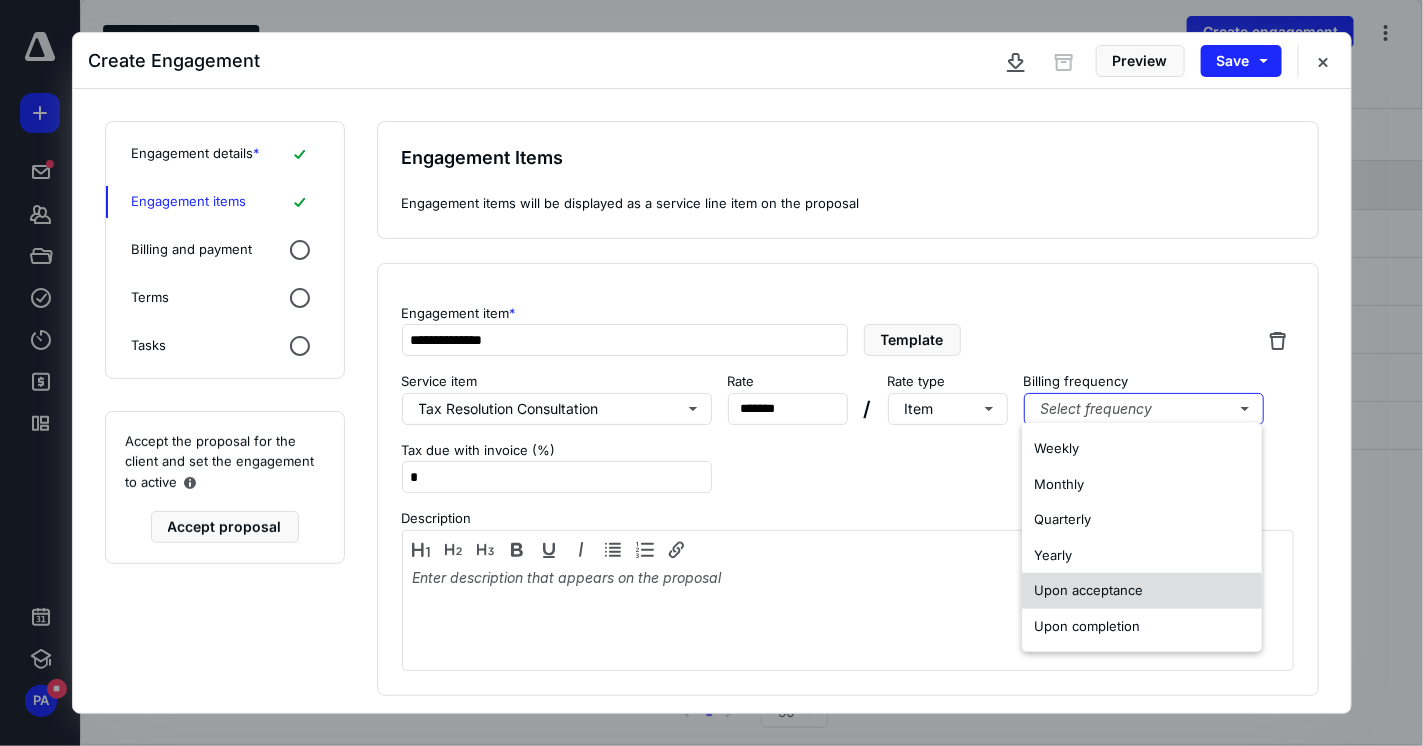 click on "Upon acceptance" at bounding box center (1088, 590) 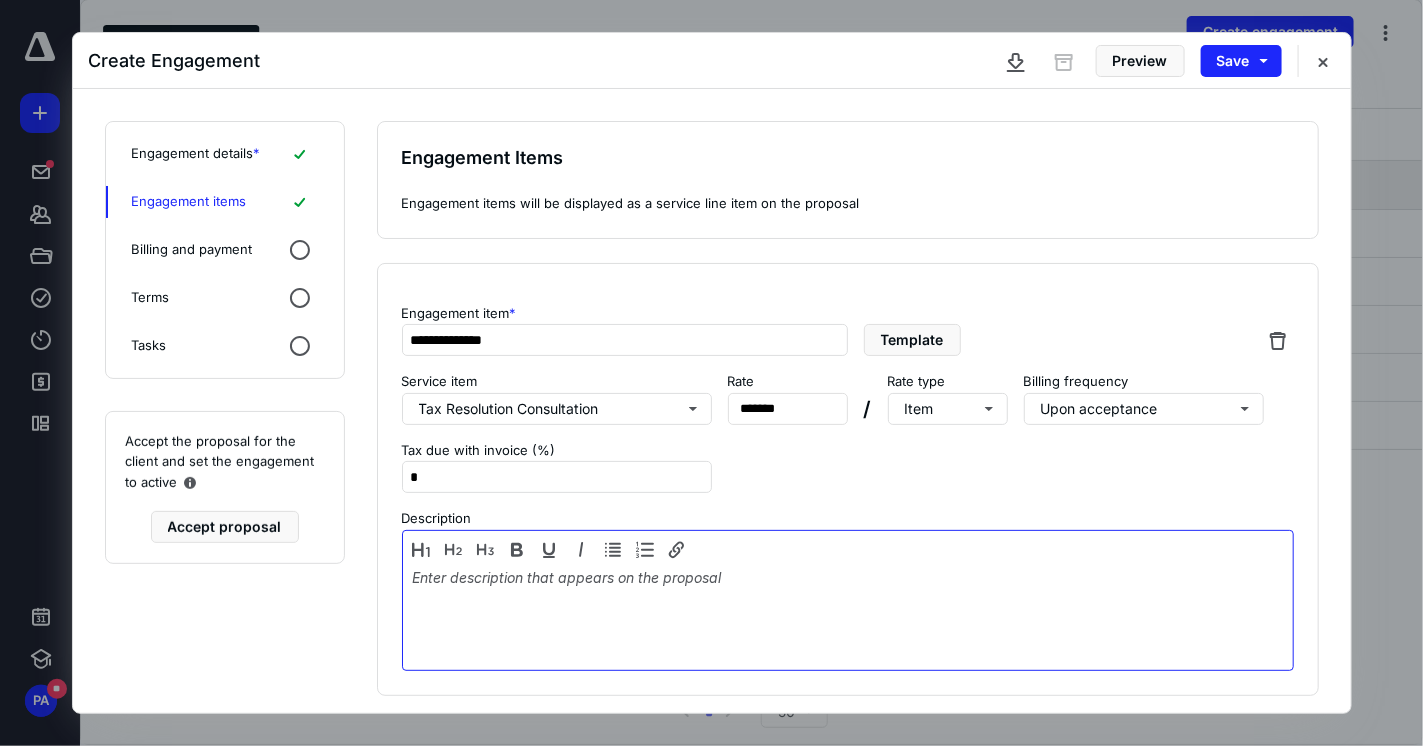 click at bounding box center [848, 616] 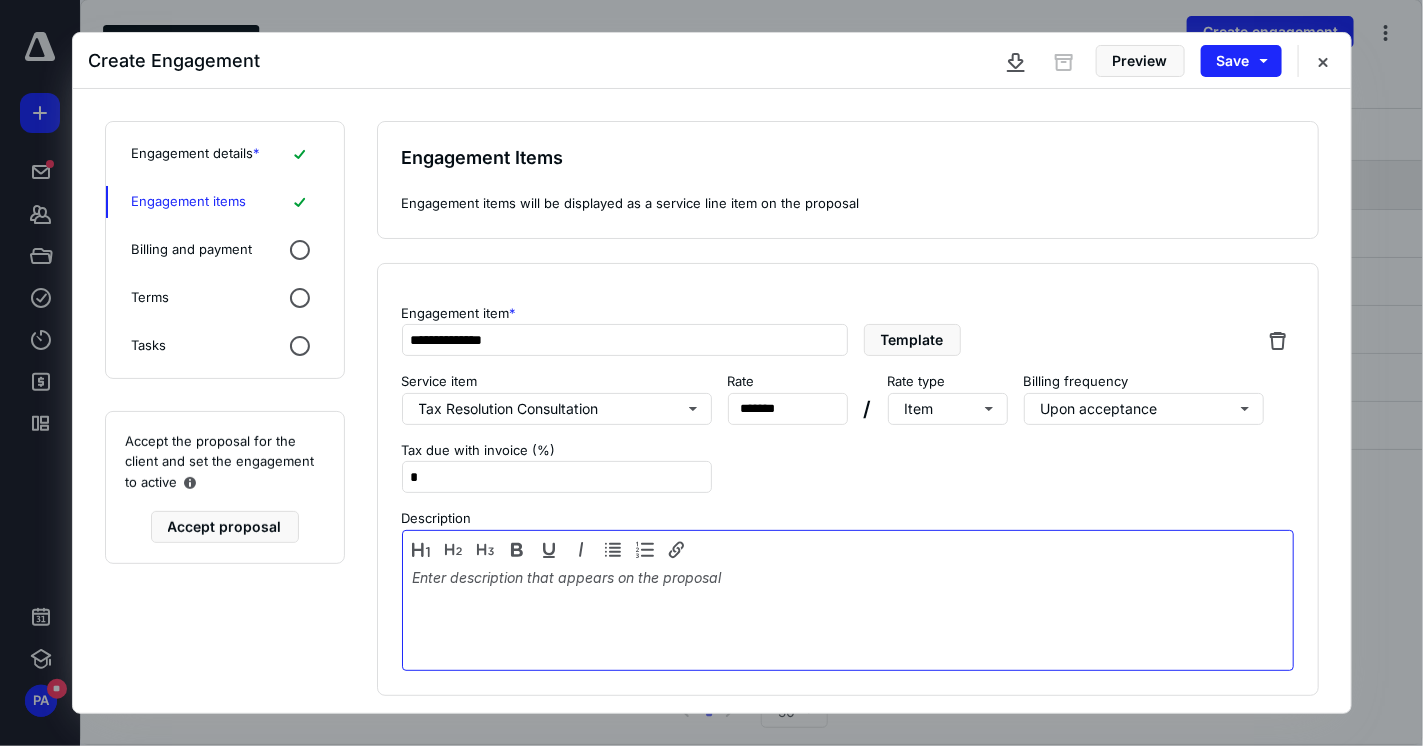type 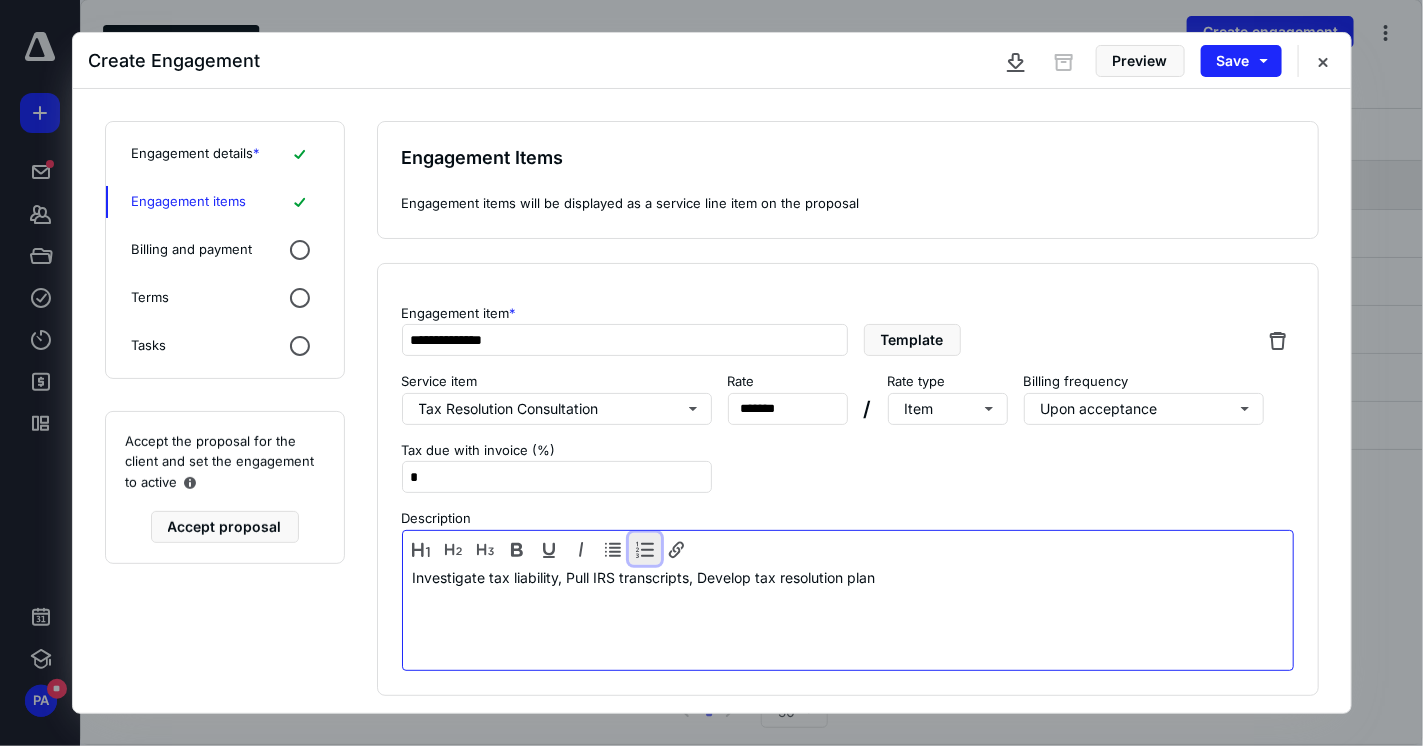 click at bounding box center [645, 549] 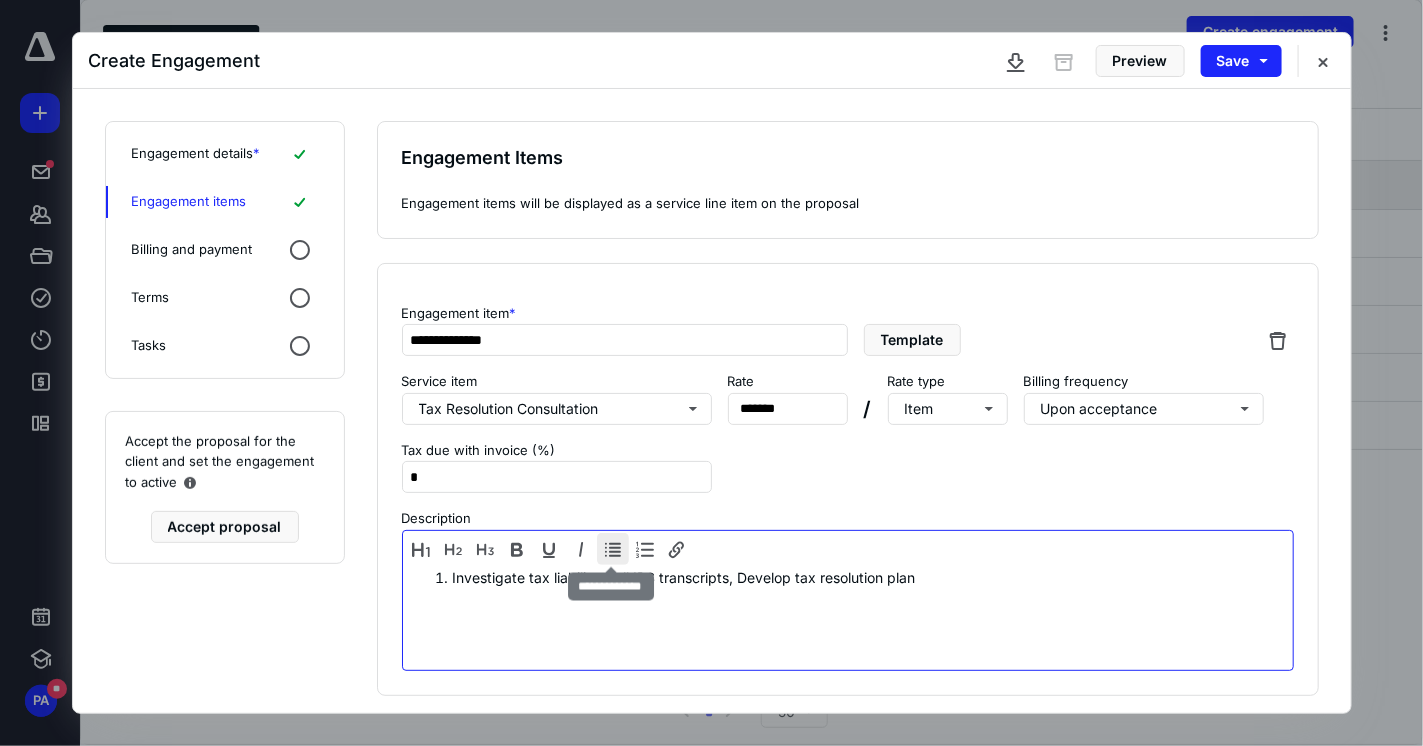 click at bounding box center [613, 549] 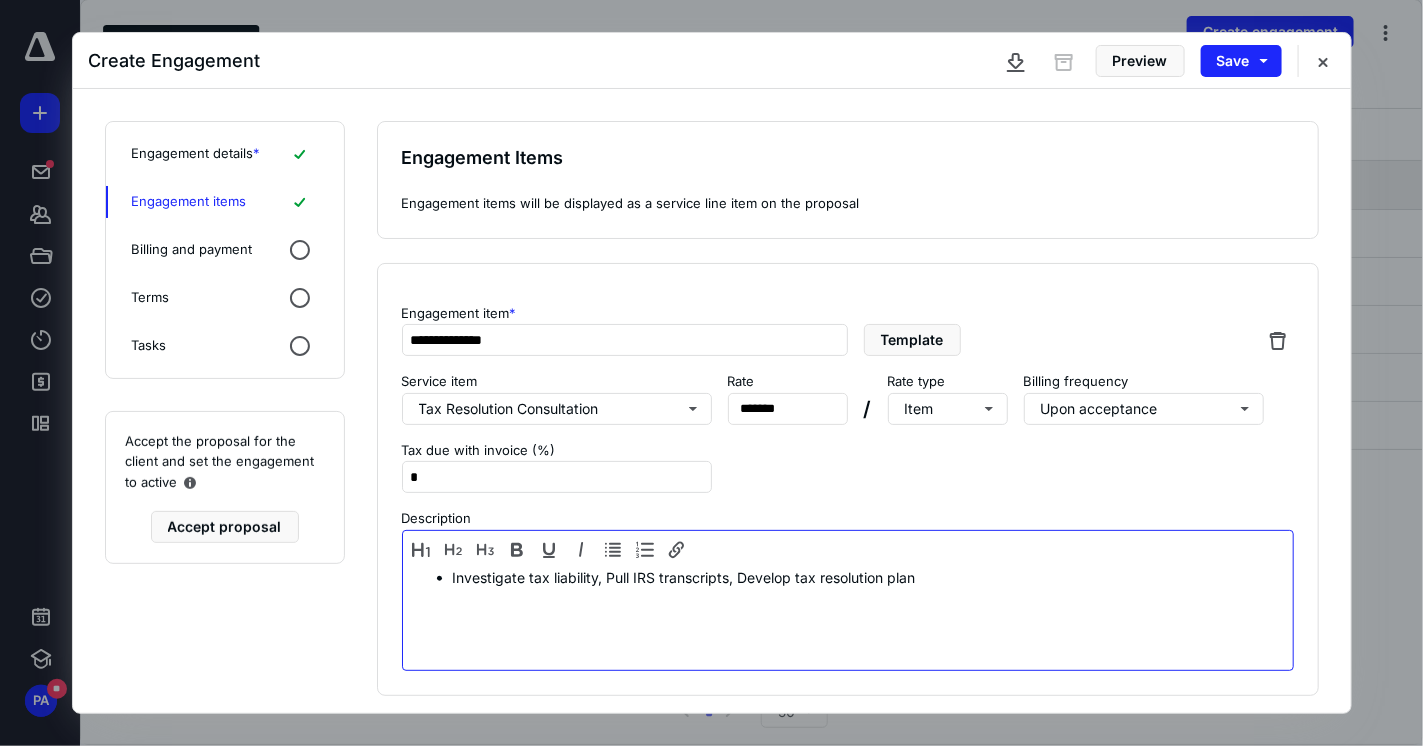 click on "Investigate tax liability, Pull IRS transcripts, Develop tax resolution plan" at bounding box center [684, 577] 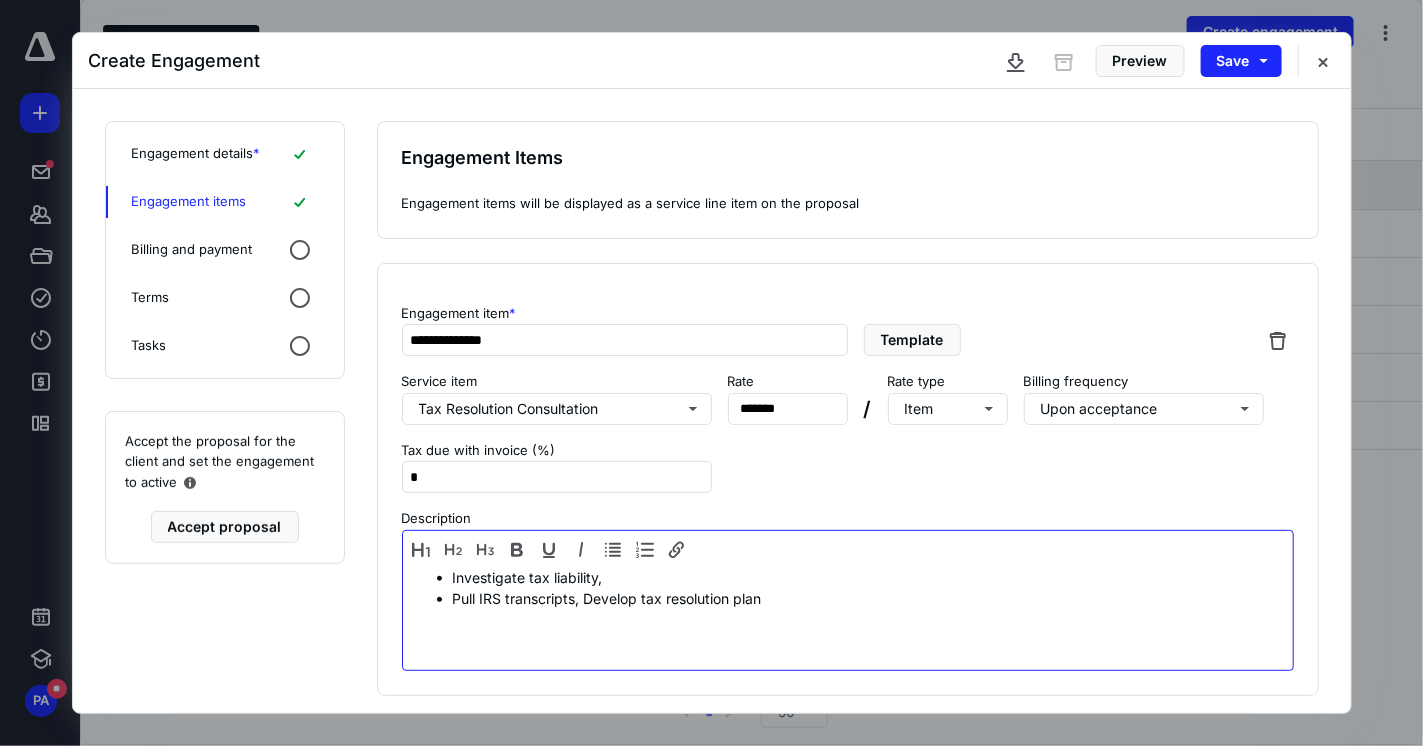 click on "Pull IRS transcripts, Develop tax resolution plan" at bounding box center [607, 598] 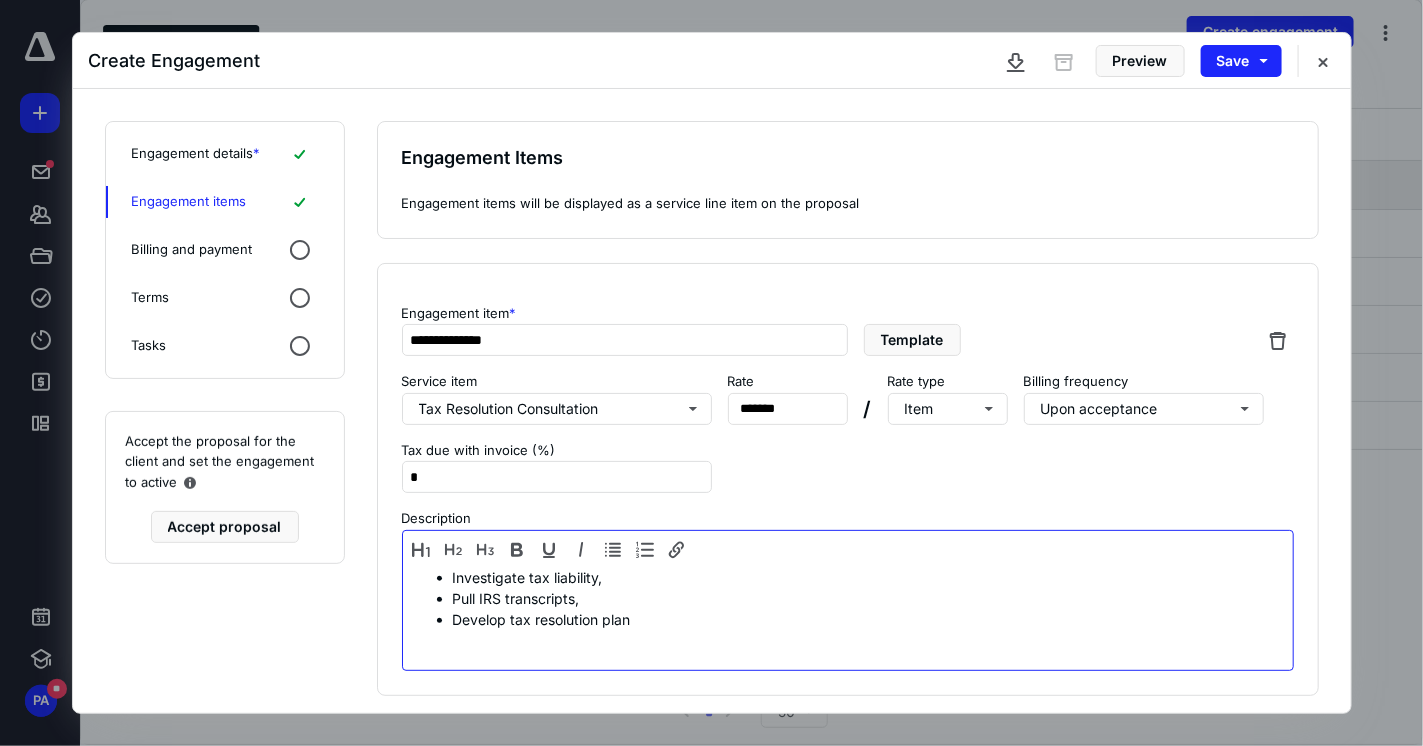 click on "Pull IRS transcripts," at bounding box center [868, 598] 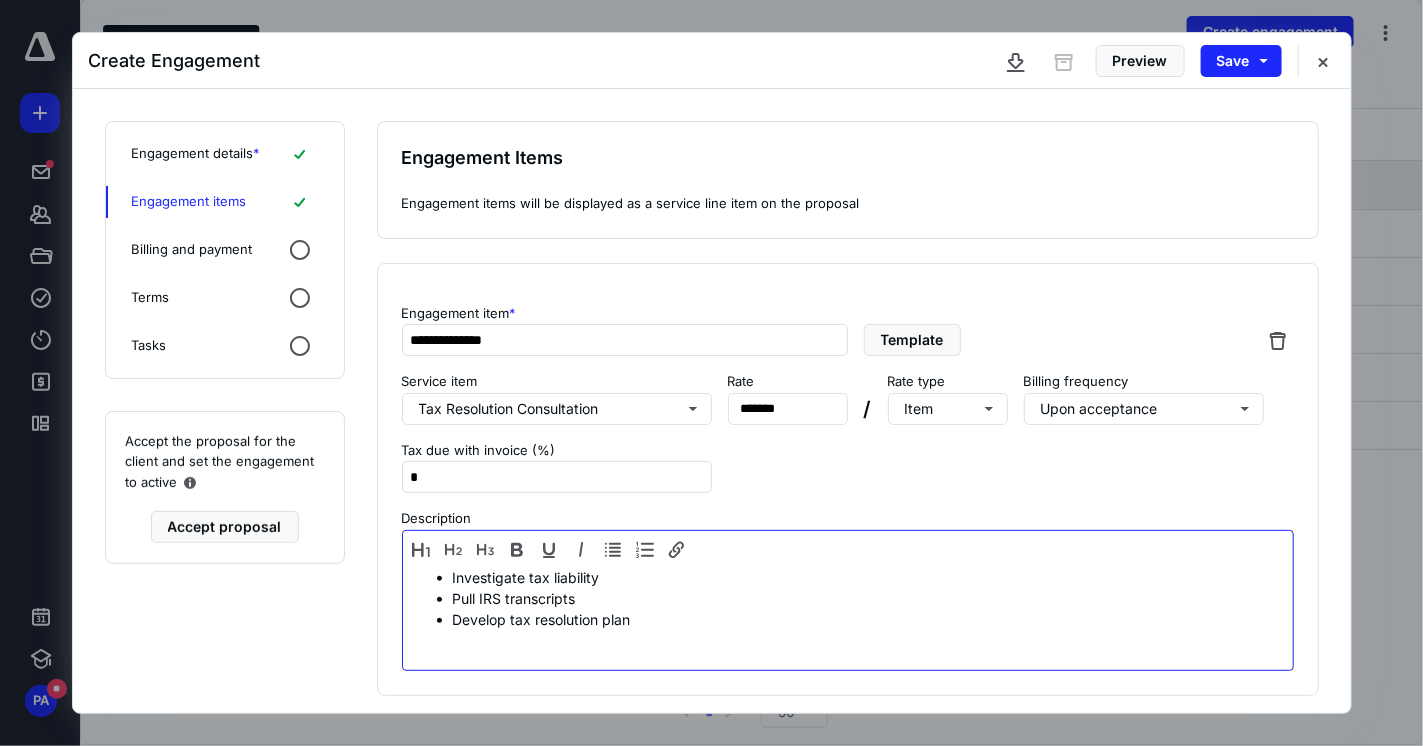 click on "Investigate tax liability  Pull IRS transcripts Develop tax resolution plan" at bounding box center [848, 598] 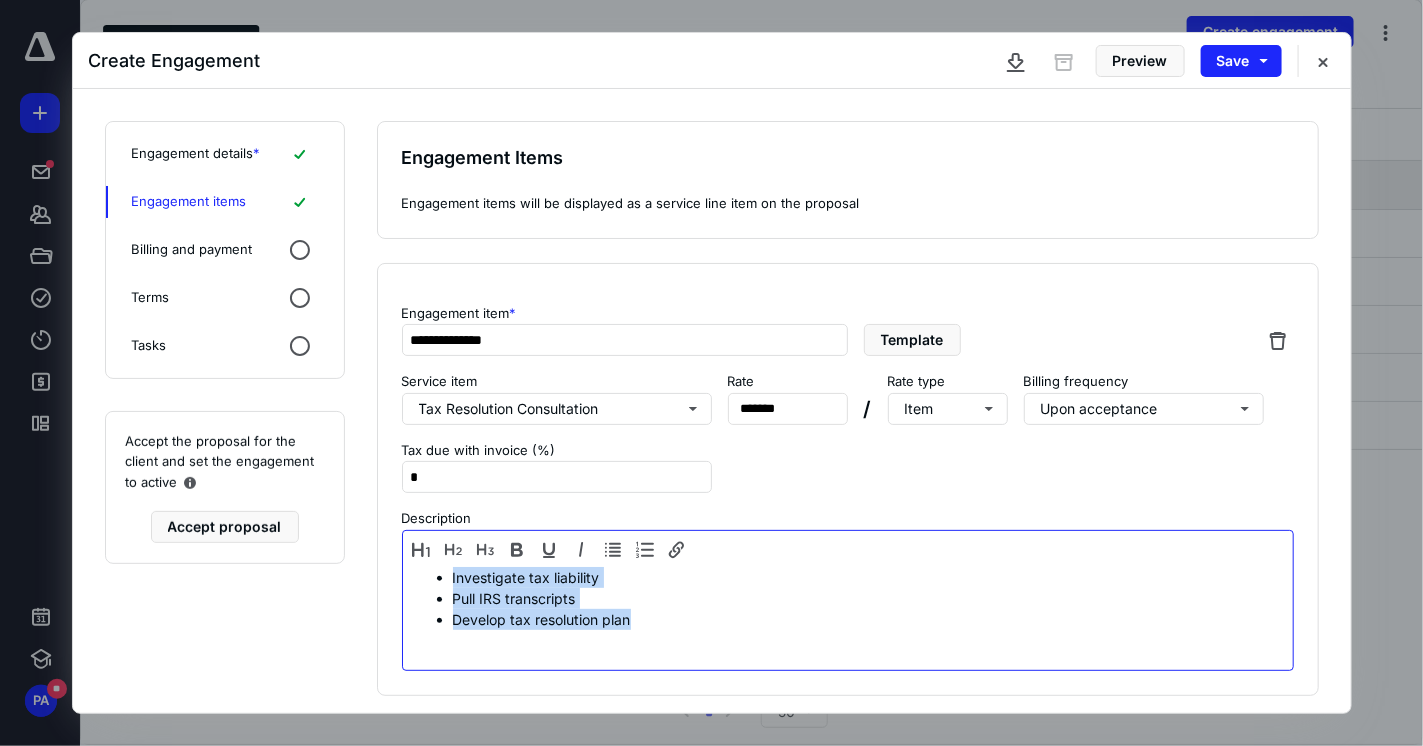 drag, startPoint x: 605, startPoint y: 619, endPoint x: 448, endPoint y: 574, distance: 163.32176 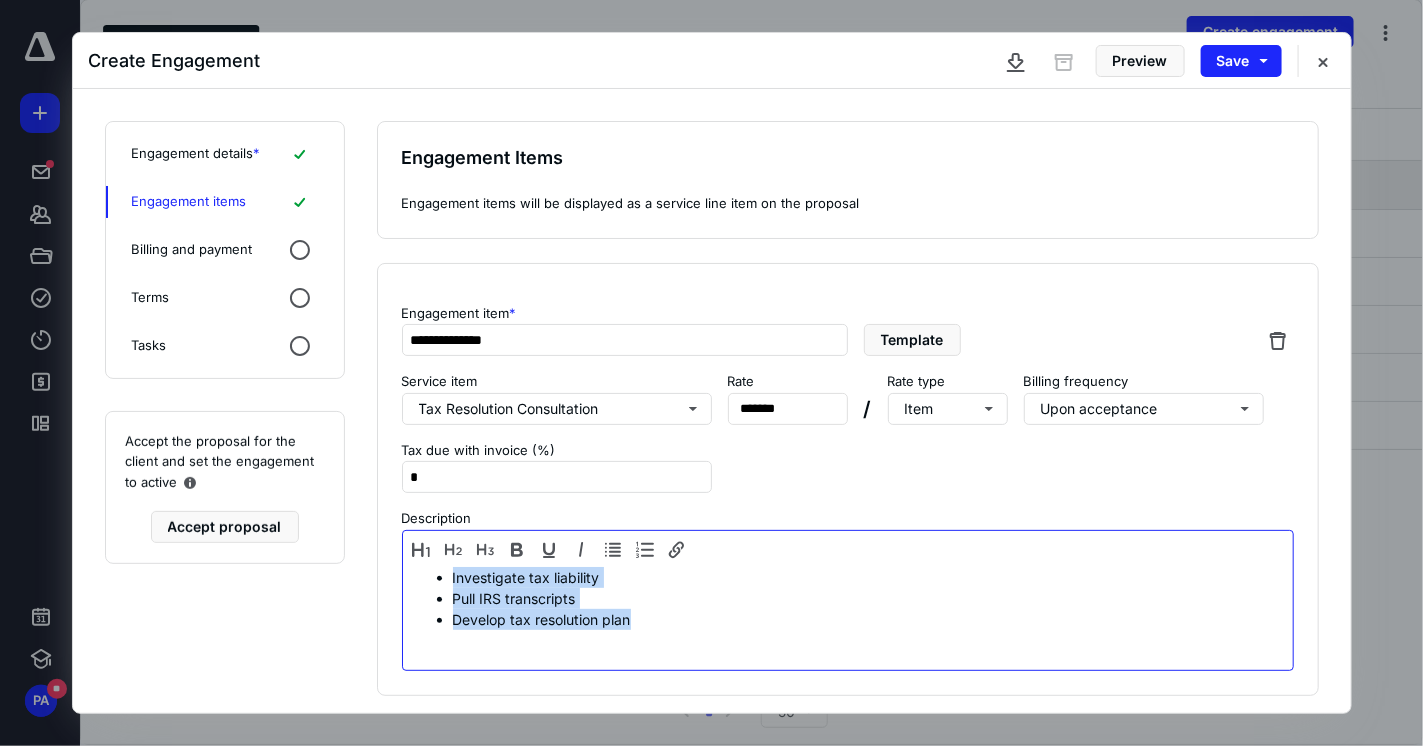 click on "Investigate tax liability  Pull IRS transcripts Develop tax resolution plan" at bounding box center [848, 598] 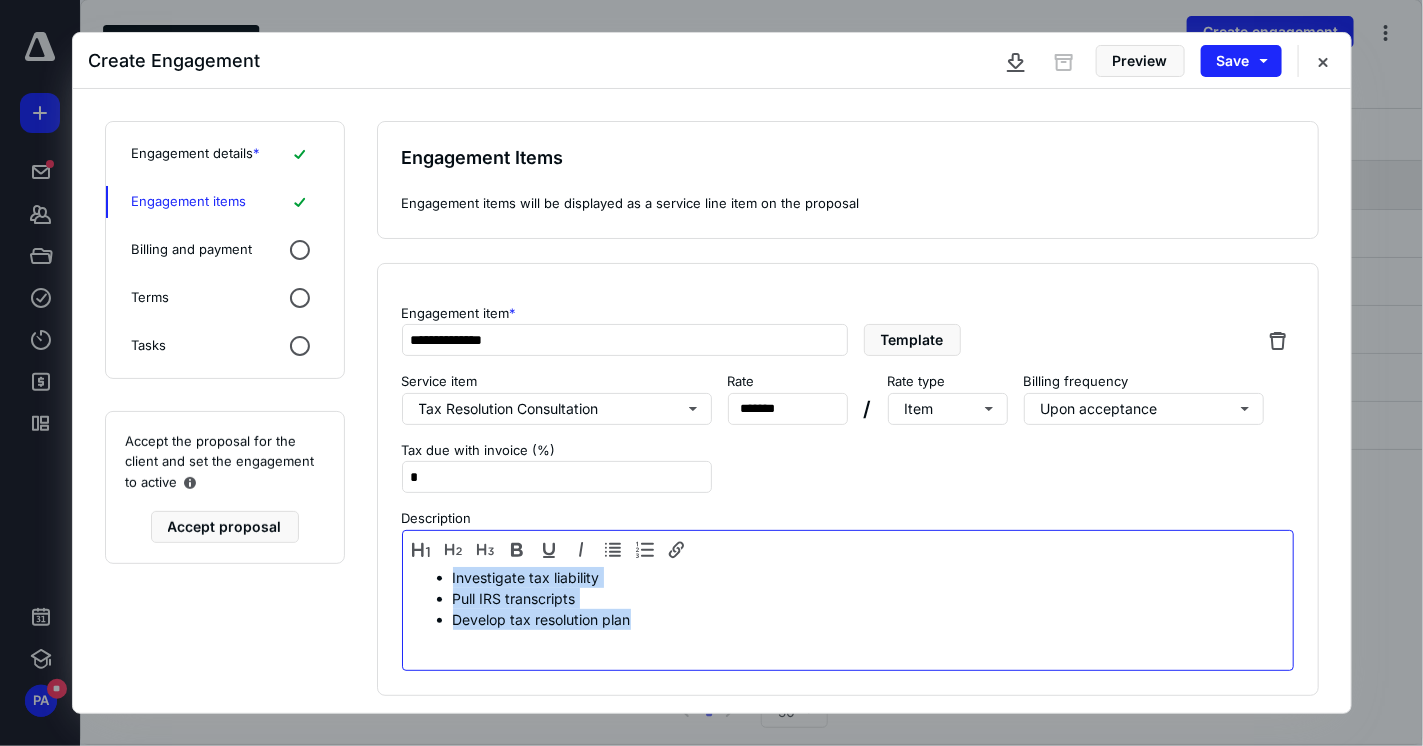 click on "Pull IRS transcripts" at bounding box center (868, 598) 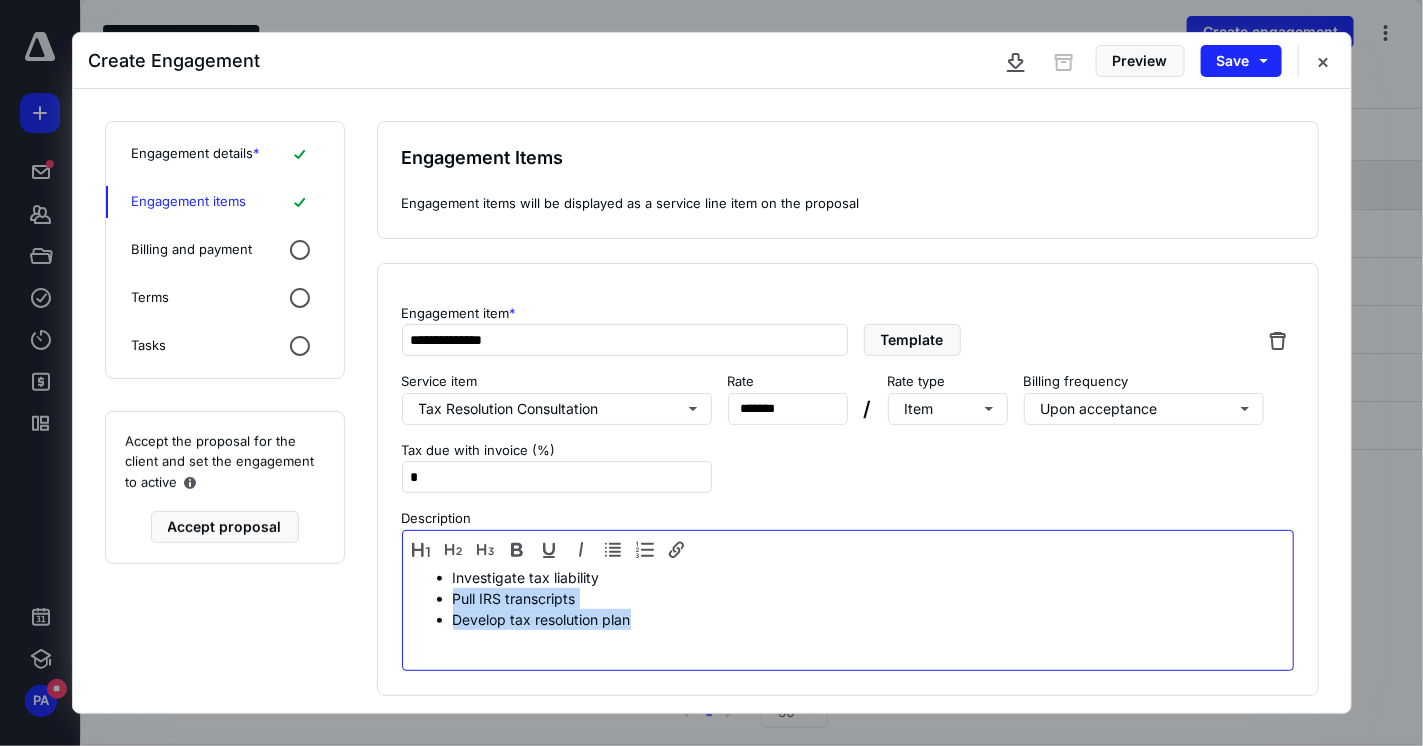 drag, startPoint x: 570, startPoint y: 630, endPoint x: 369, endPoint y: 587, distance: 205.54805 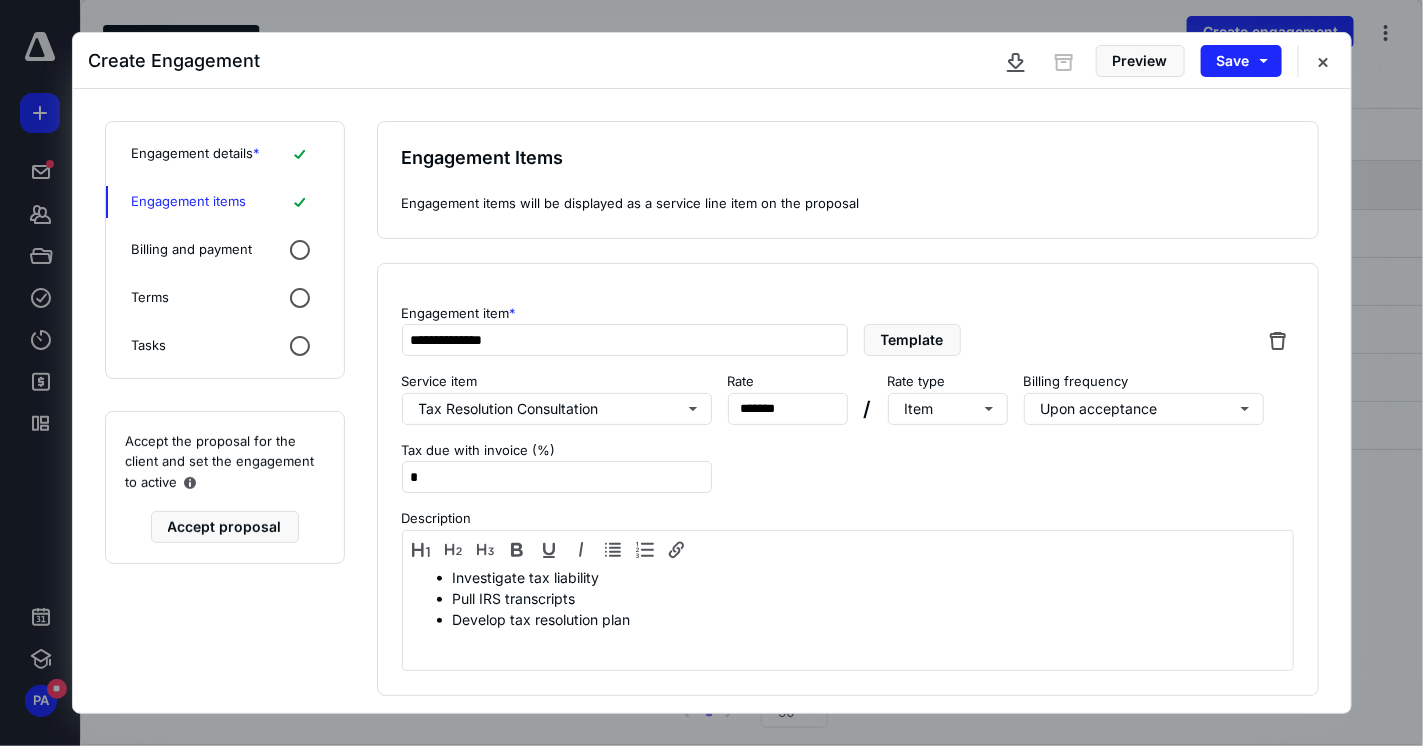 click on "**********" at bounding box center [848, 401] 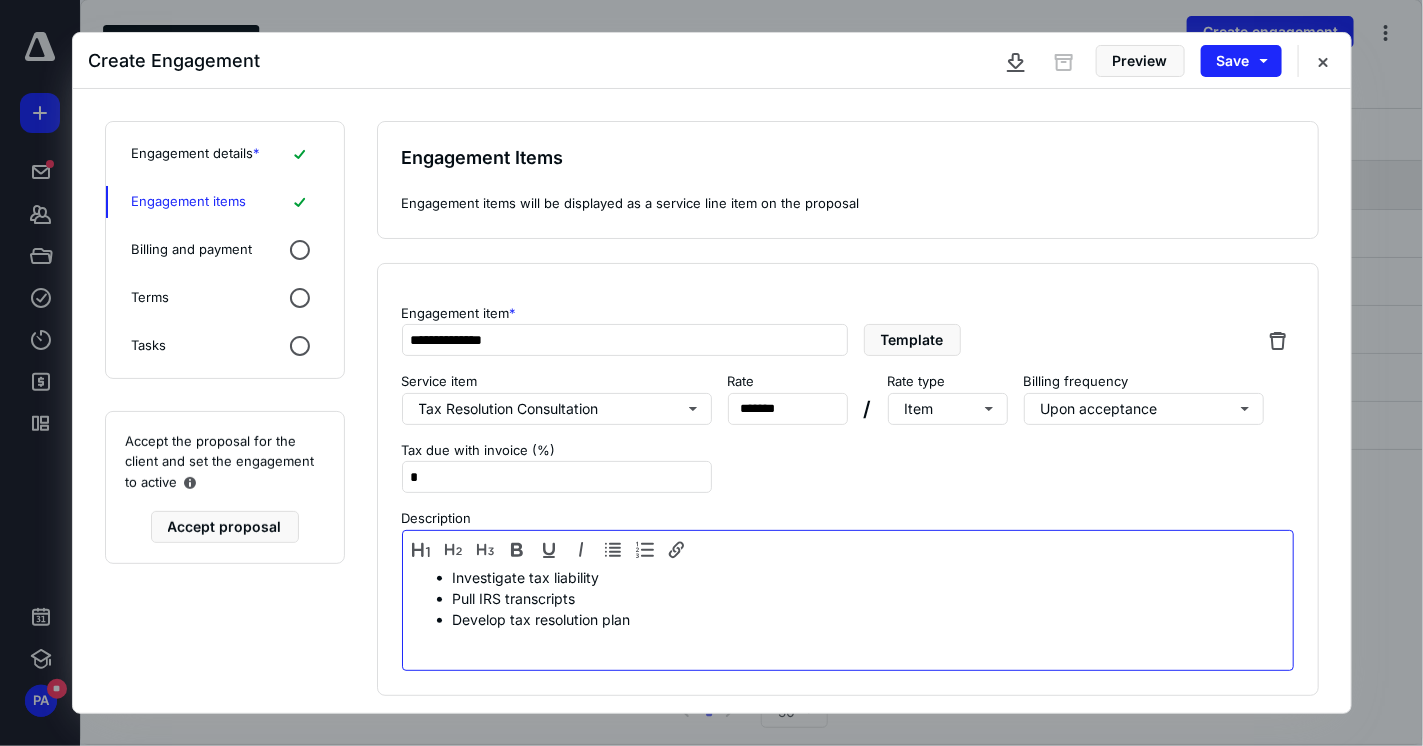 drag, startPoint x: 598, startPoint y: 651, endPoint x: 636, endPoint y: 639, distance: 39.849716 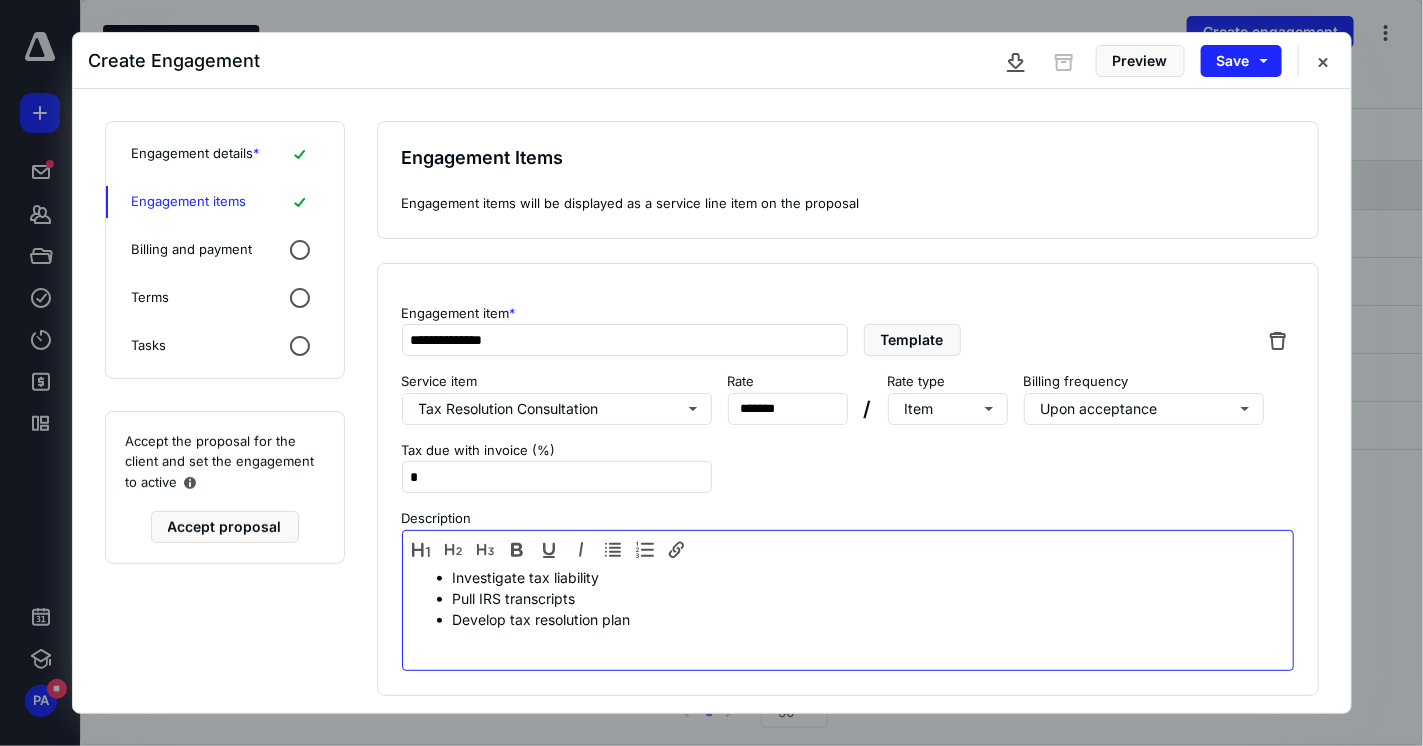 click on "Investigate tax liability  Pull IRS transcripts Develop tax resolution plan" at bounding box center [848, 616] 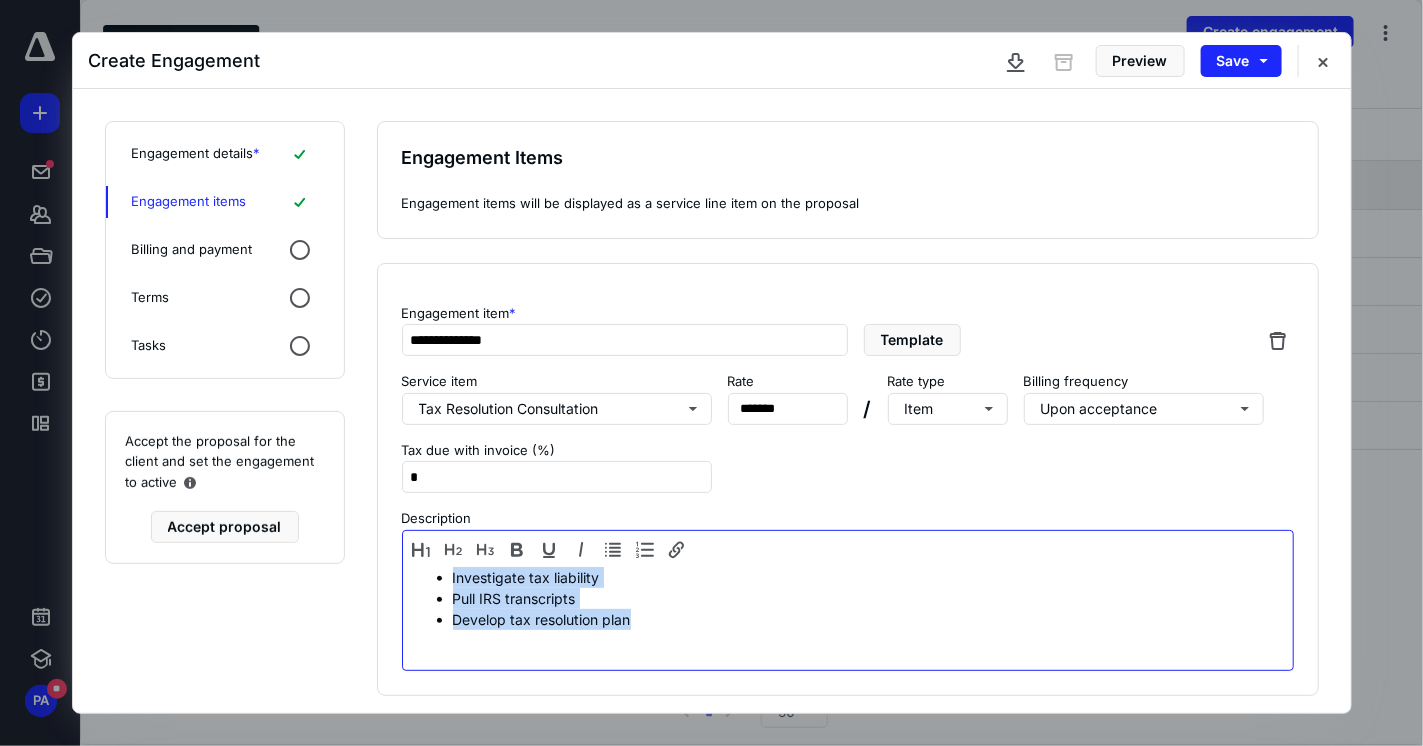 drag, startPoint x: 674, startPoint y: 627, endPoint x: 361, endPoint y: 543, distance: 324.07562 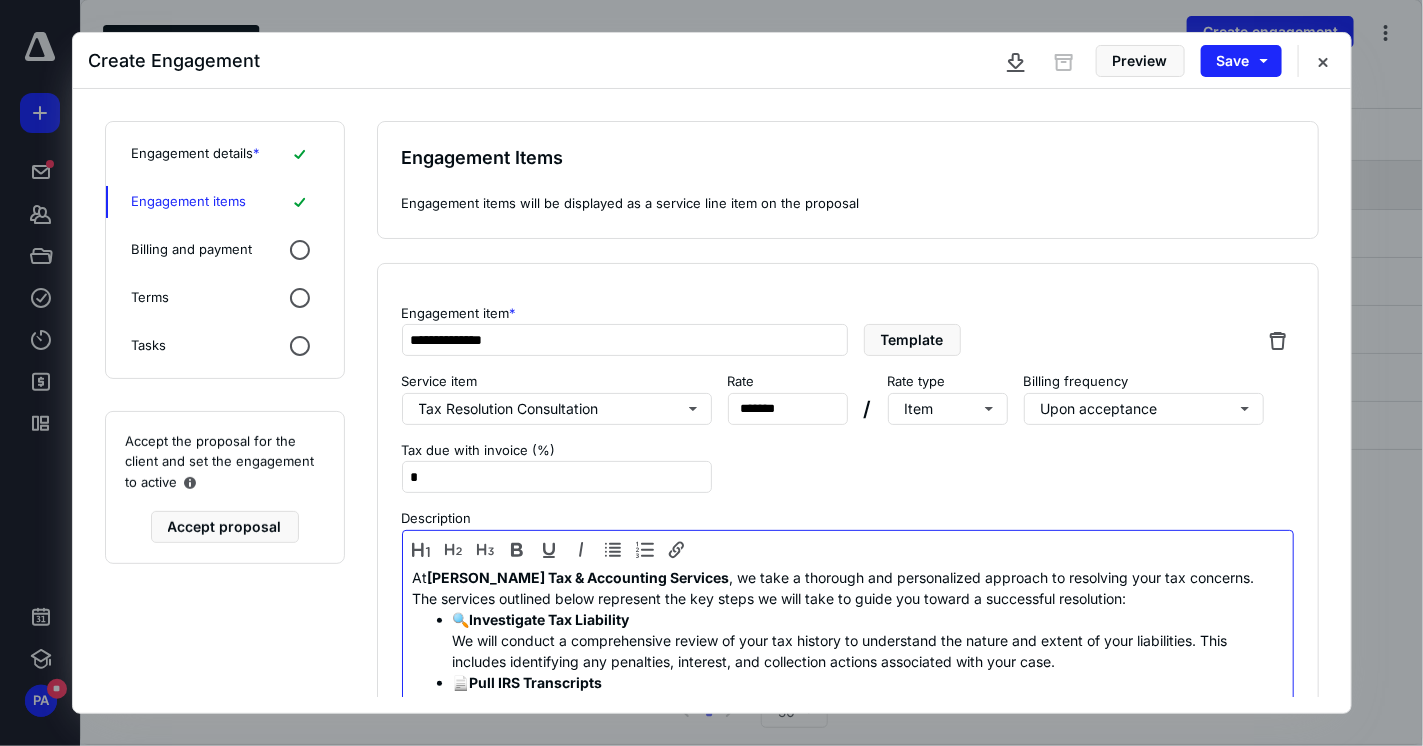 scroll, scrollTop: 100, scrollLeft: 0, axis: vertical 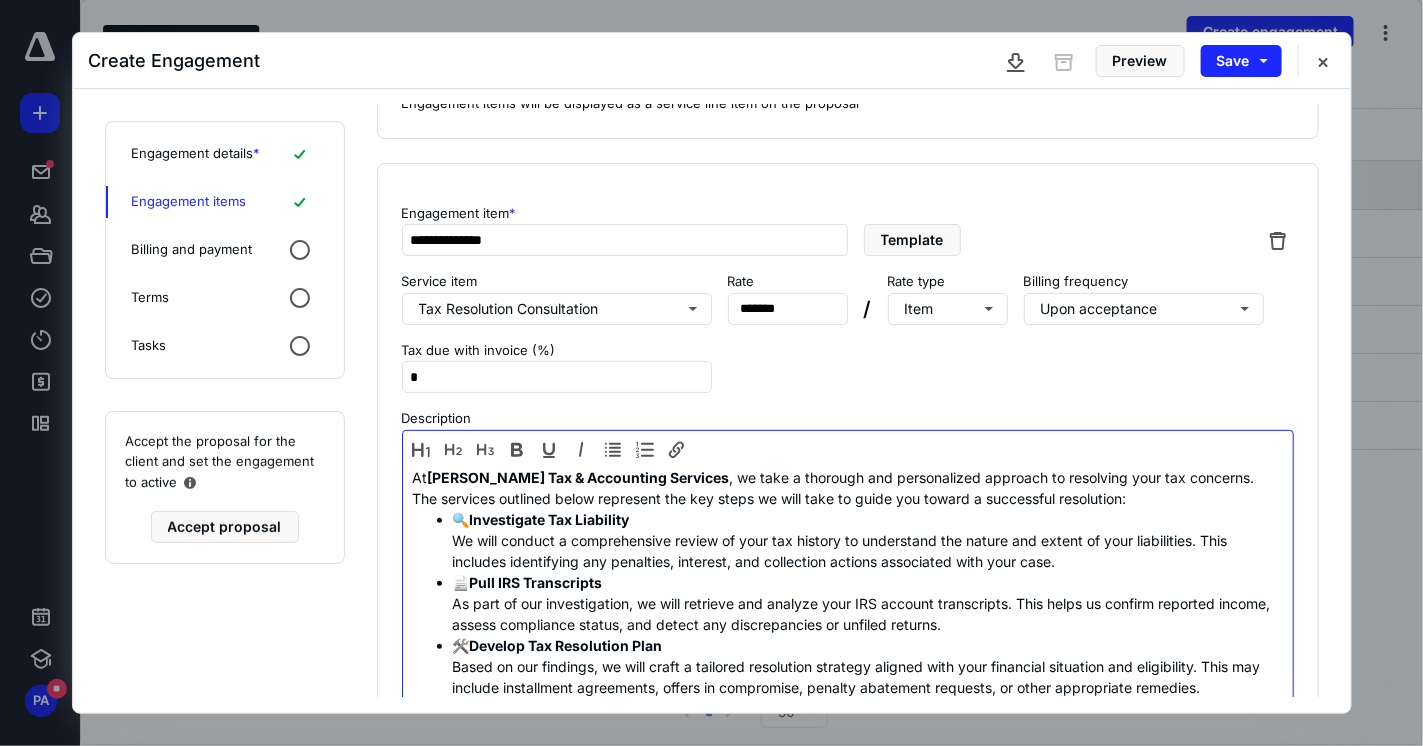 click on "📄  Pull IRS Transcripts
As part of our investigation, we will retrieve and analyze your IRS account transcripts. This helps us confirm reported income, assess compliance status, and detect any discrepancies or unfiled returns." at bounding box center (868, 603) 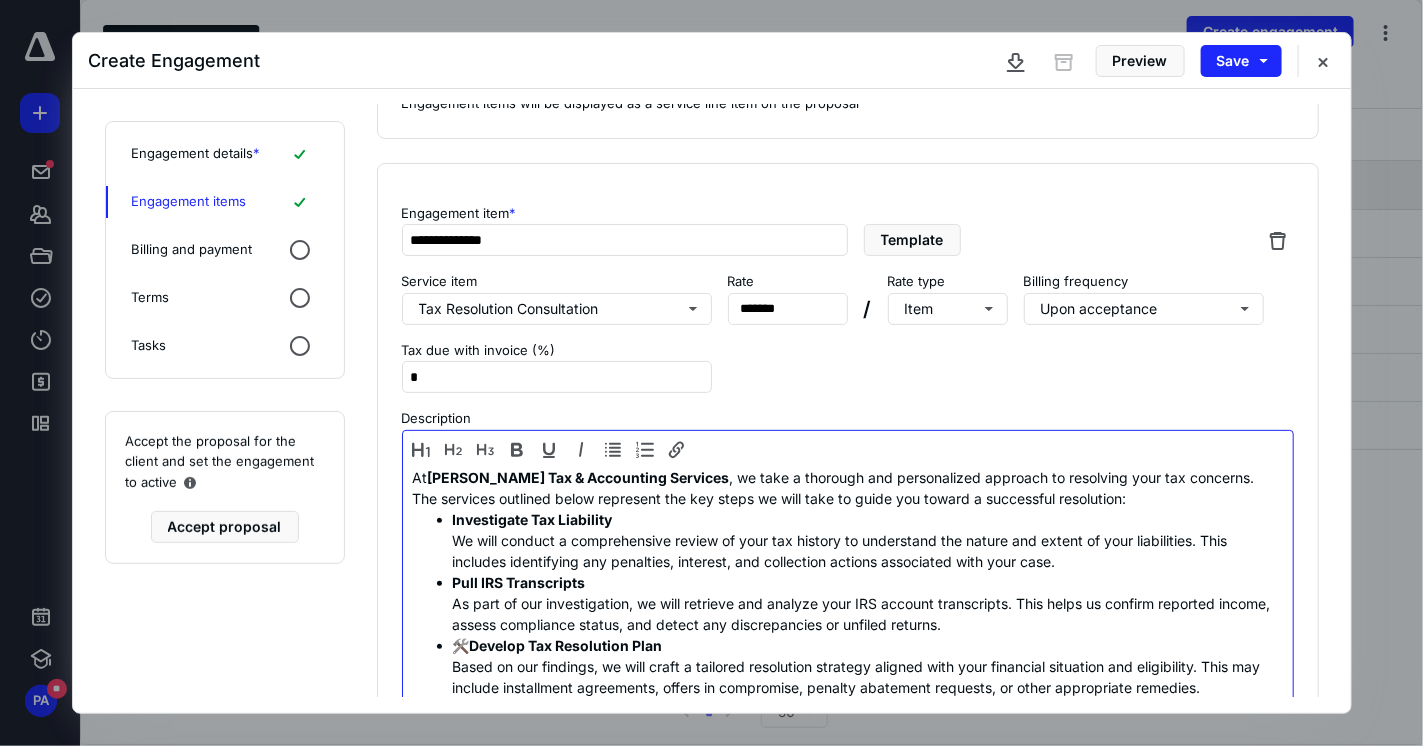 click on "Develop Tax Resolution Plan" at bounding box center [566, 645] 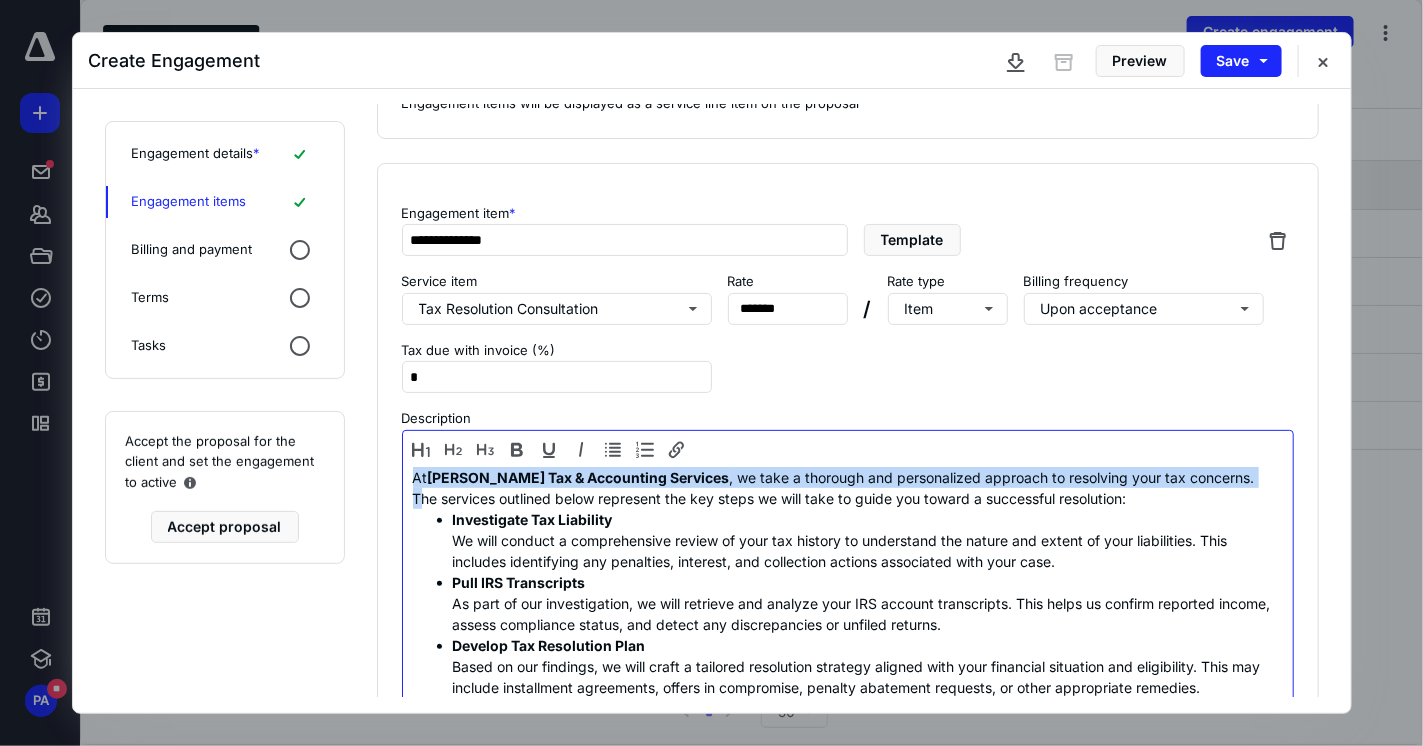 drag, startPoint x: 1154, startPoint y: 475, endPoint x: 363, endPoint y: 475, distance: 791 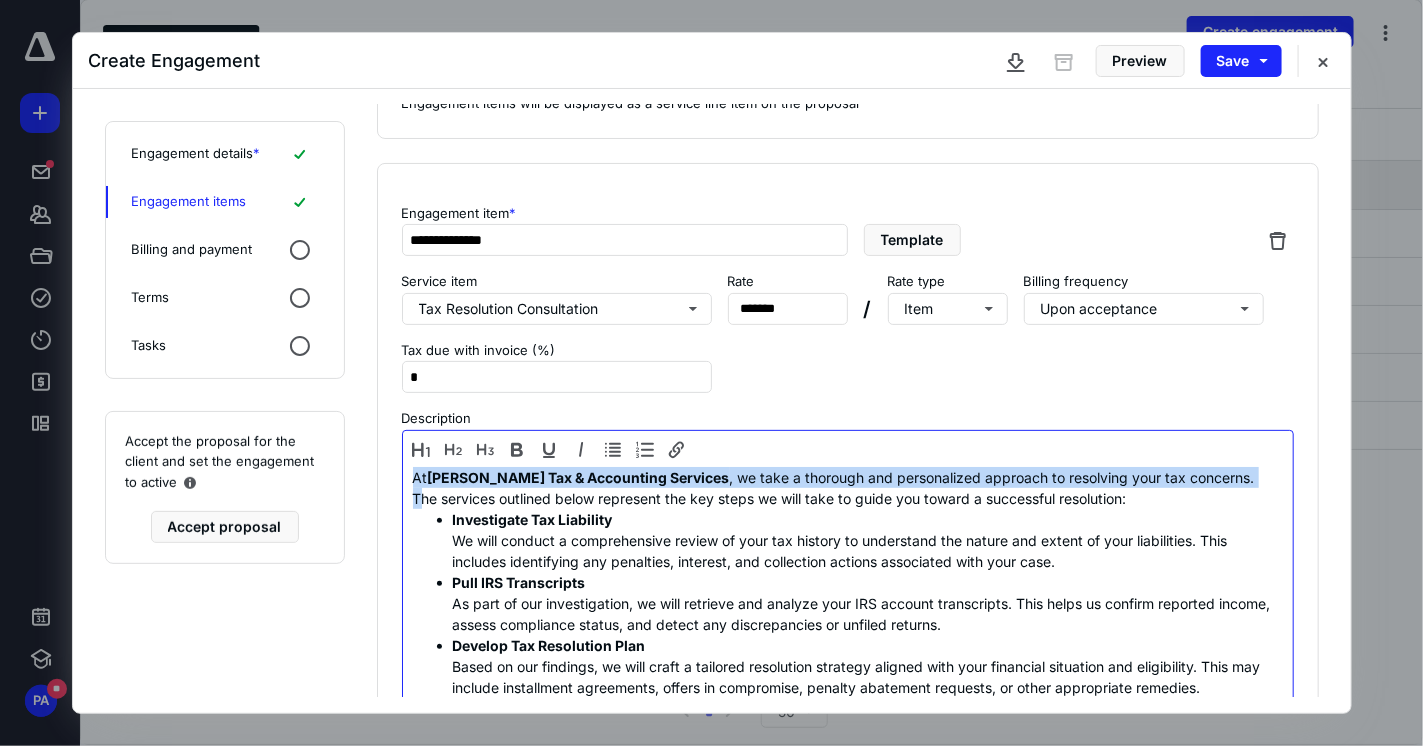click on "**********" at bounding box center [848, 401] 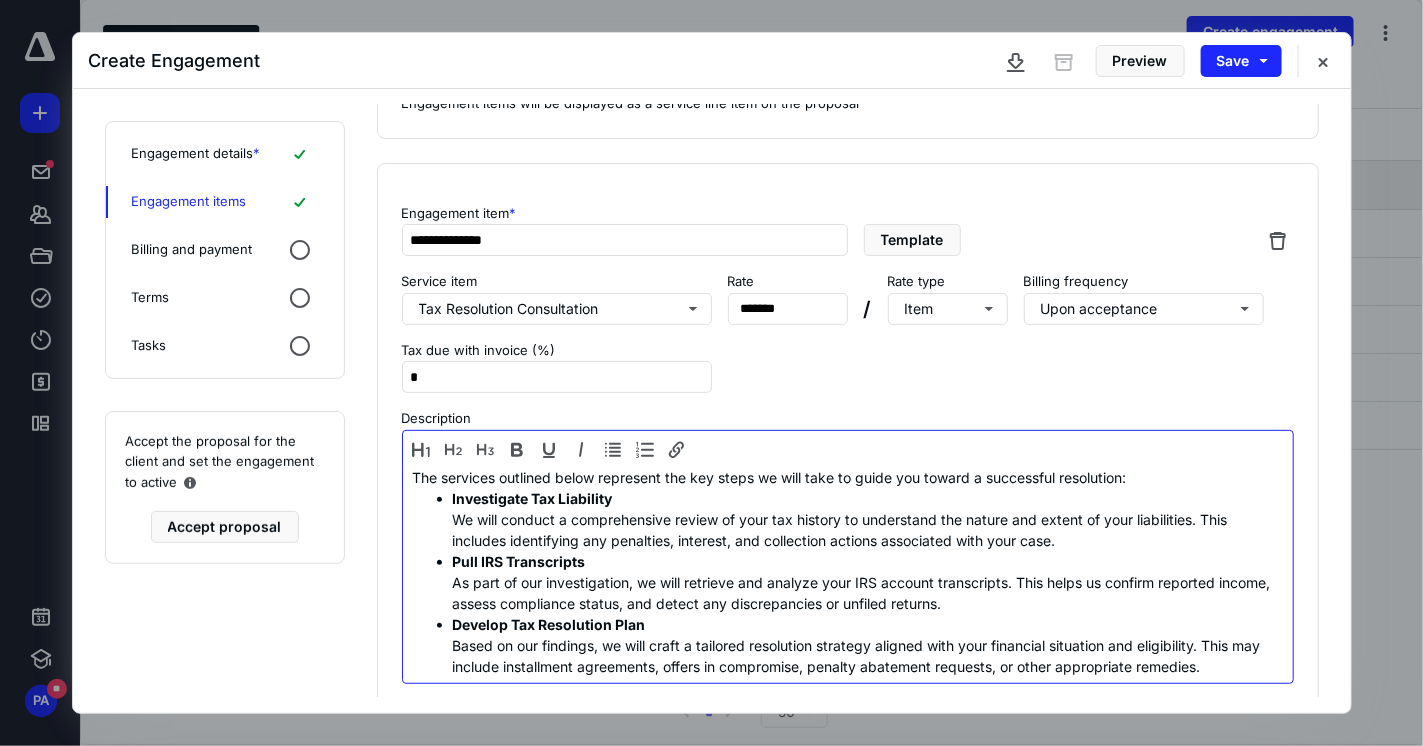 click on "Pull IRS Transcripts
As part of our investigation, we will retrieve and analyze your IRS account transcripts. This helps us confirm reported income, assess compliance status, and detect any discrepancies or unfiled returns." at bounding box center [868, 582] 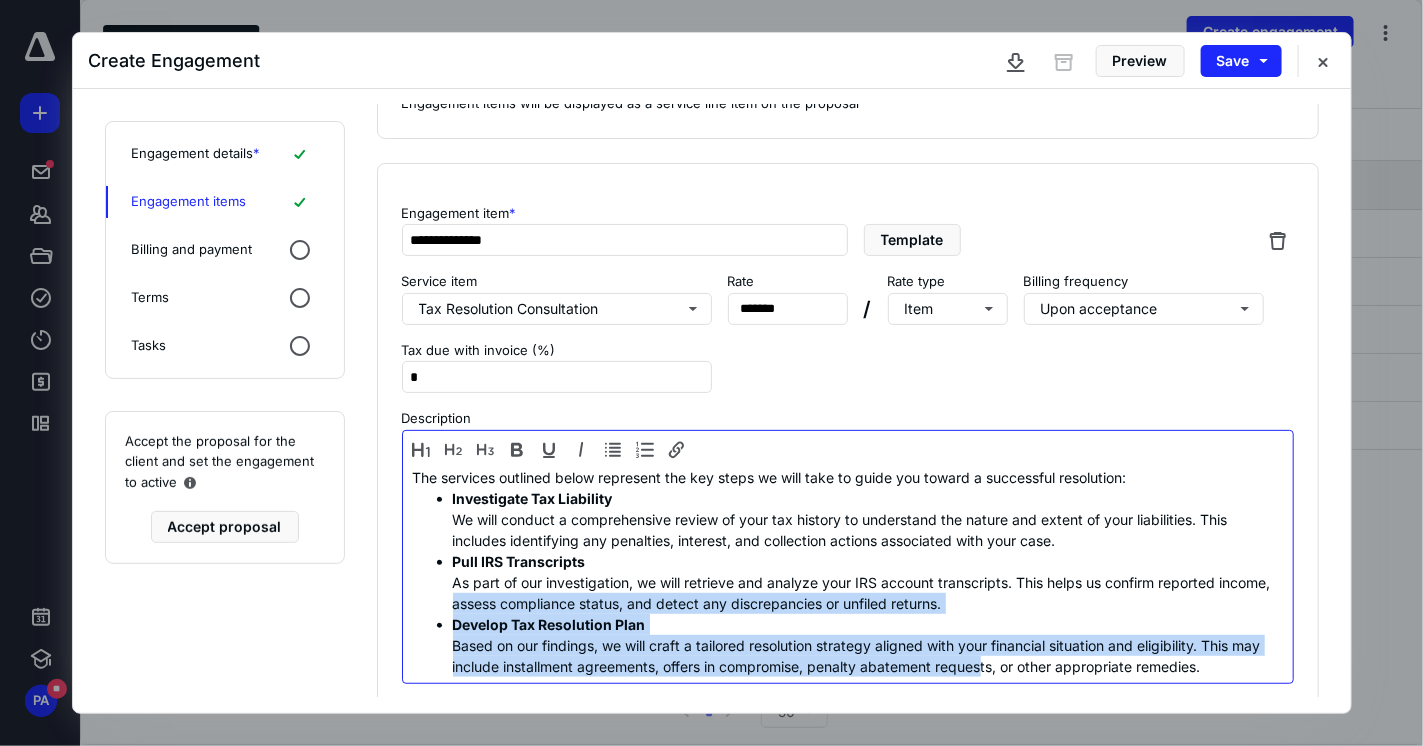 drag, startPoint x: 500, startPoint y: 597, endPoint x: 1007, endPoint y: 670, distance: 512.22845 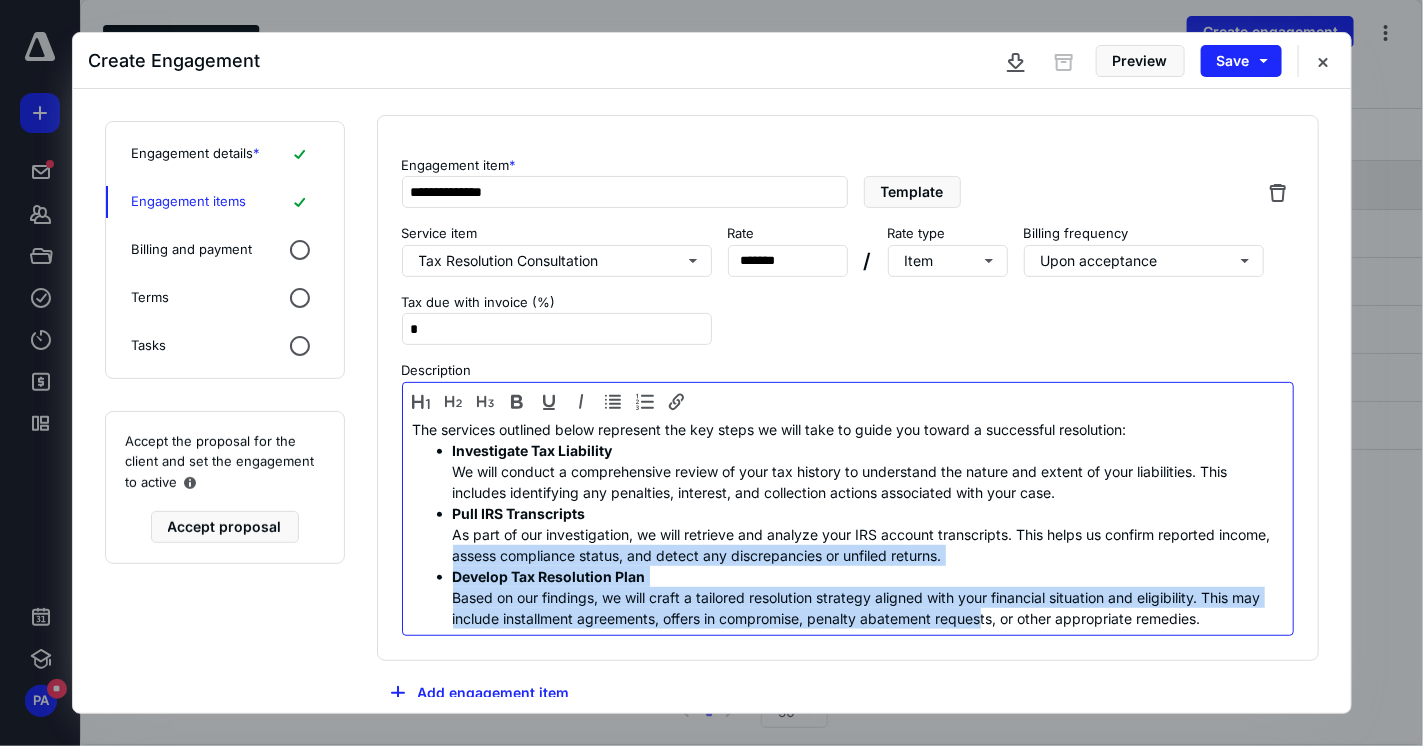 scroll, scrollTop: 172, scrollLeft: 0, axis: vertical 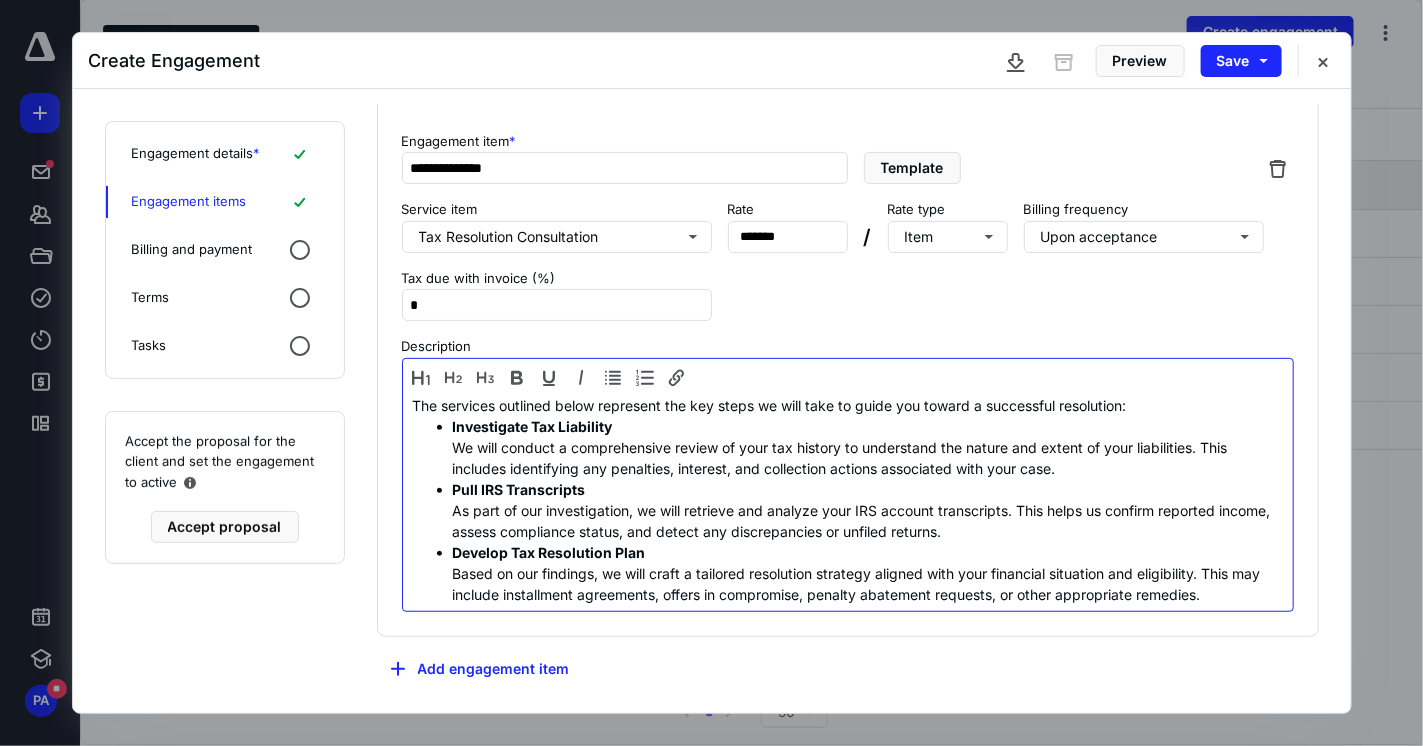 click on "Develop Tax Resolution Plan
Based on our findings, we will craft a tailored resolution strategy aligned with your financial situation and eligibility. This may include installment agreements, offers in compromise, penalty abatement requests, or other appropriate remedies." at bounding box center (868, 573) 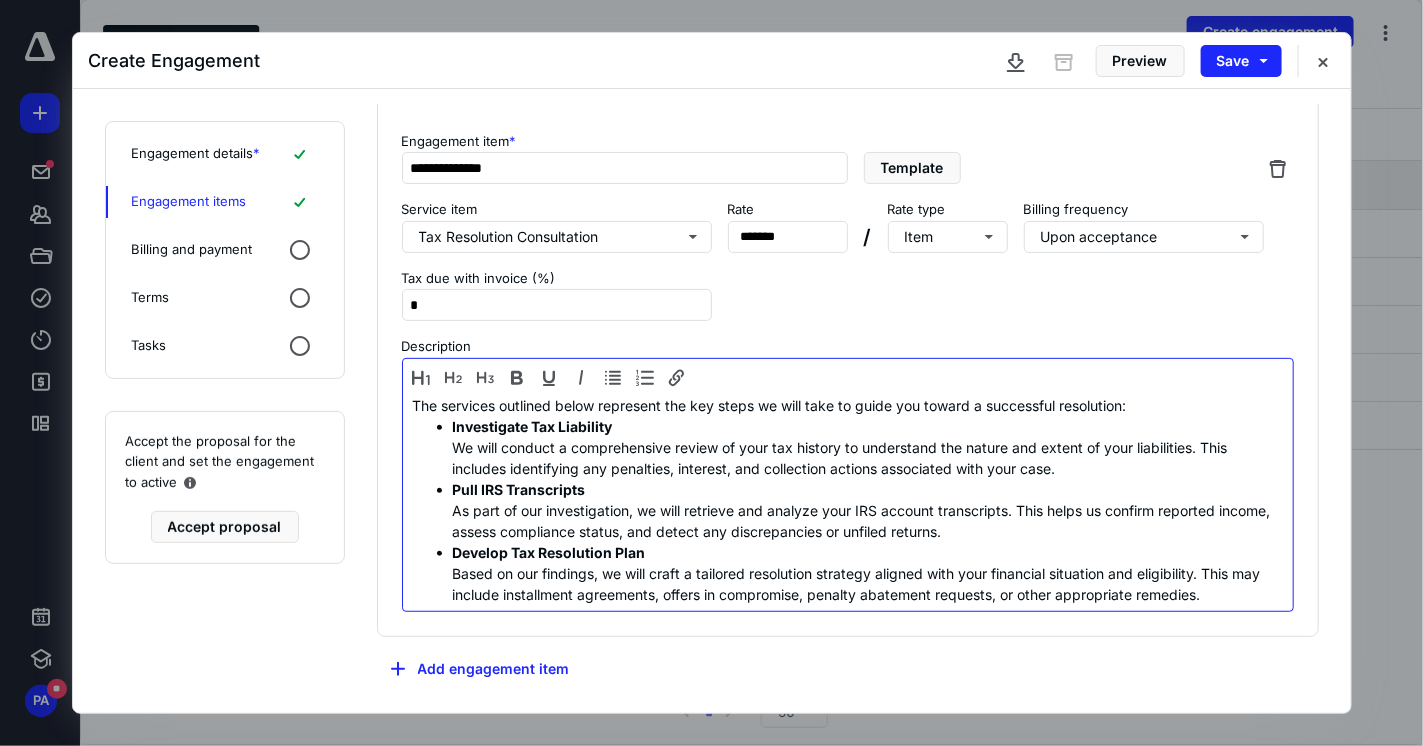 drag, startPoint x: 1244, startPoint y: 588, endPoint x: 367, endPoint y: 314, distance: 918.8063 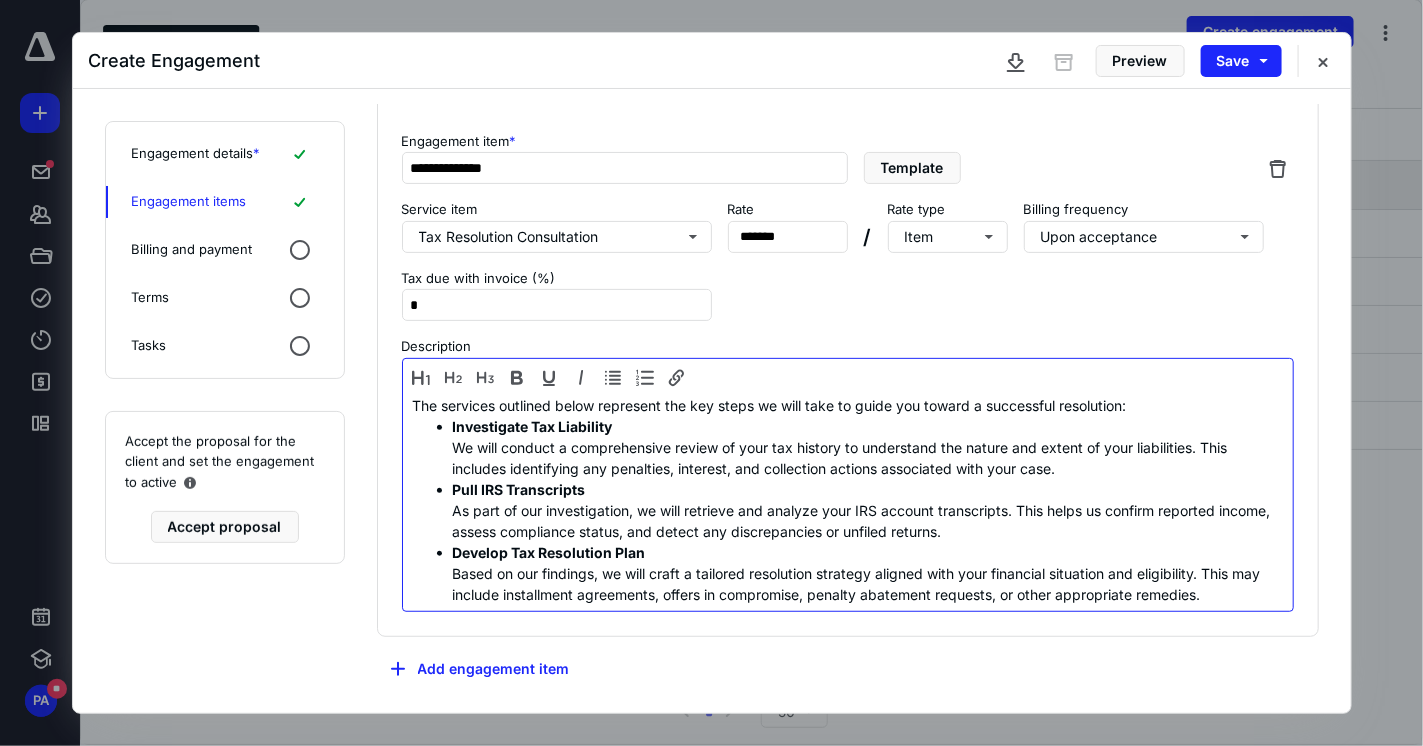 click on "**********" at bounding box center (848, 401) 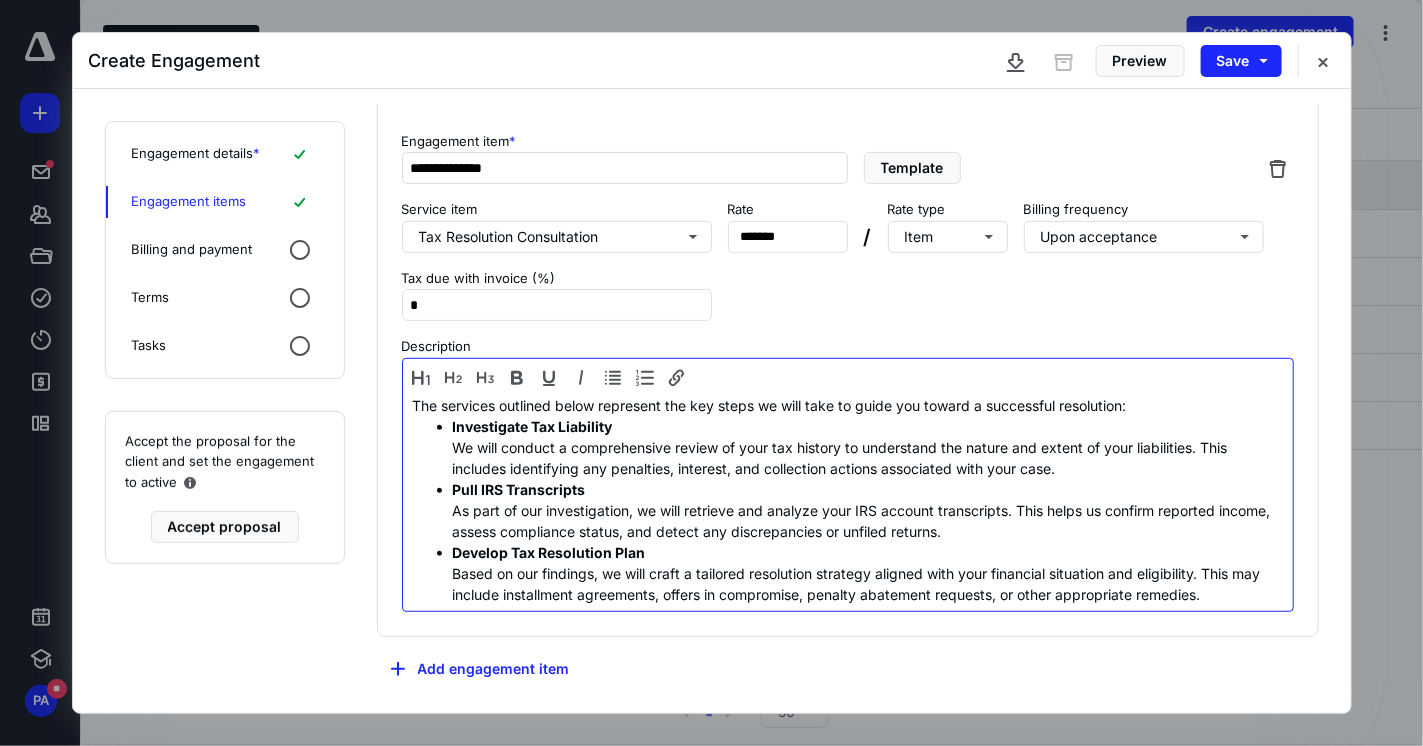 click on "The services outlined below represent the key steps we will take to guide you toward a successful resolution:" at bounding box center (848, 405) 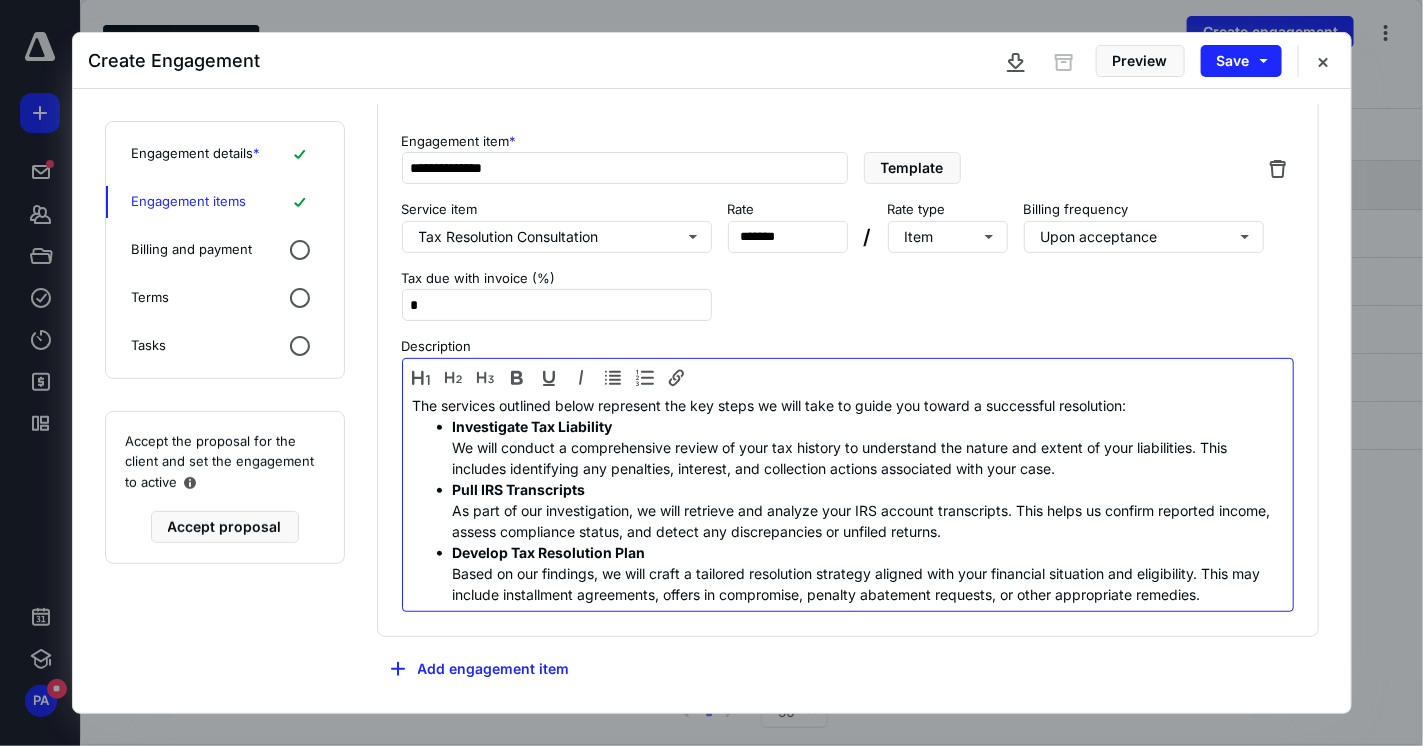 drag, startPoint x: 417, startPoint y: 402, endPoint x: 1322, endPoint y: 602, distance: 926.836 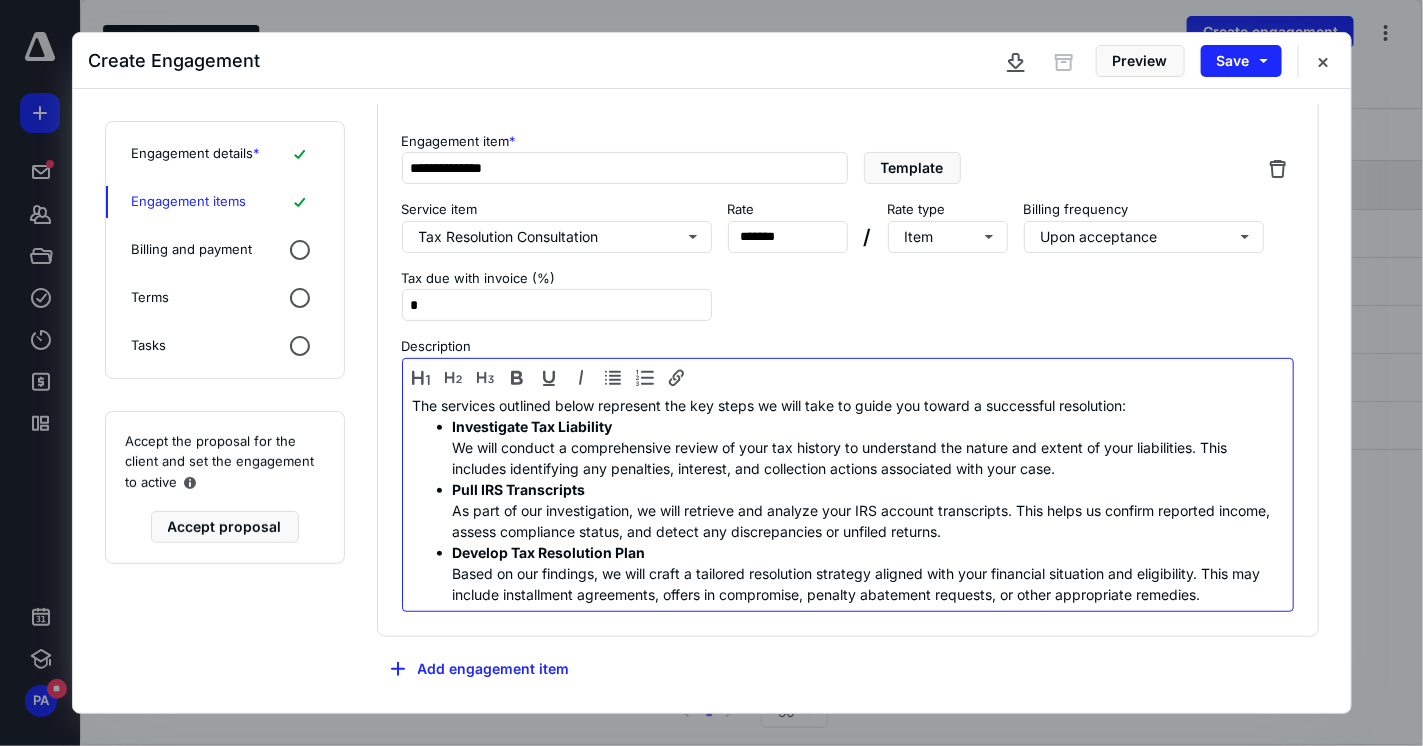 click on "**********" at bounding box center [848, 401] 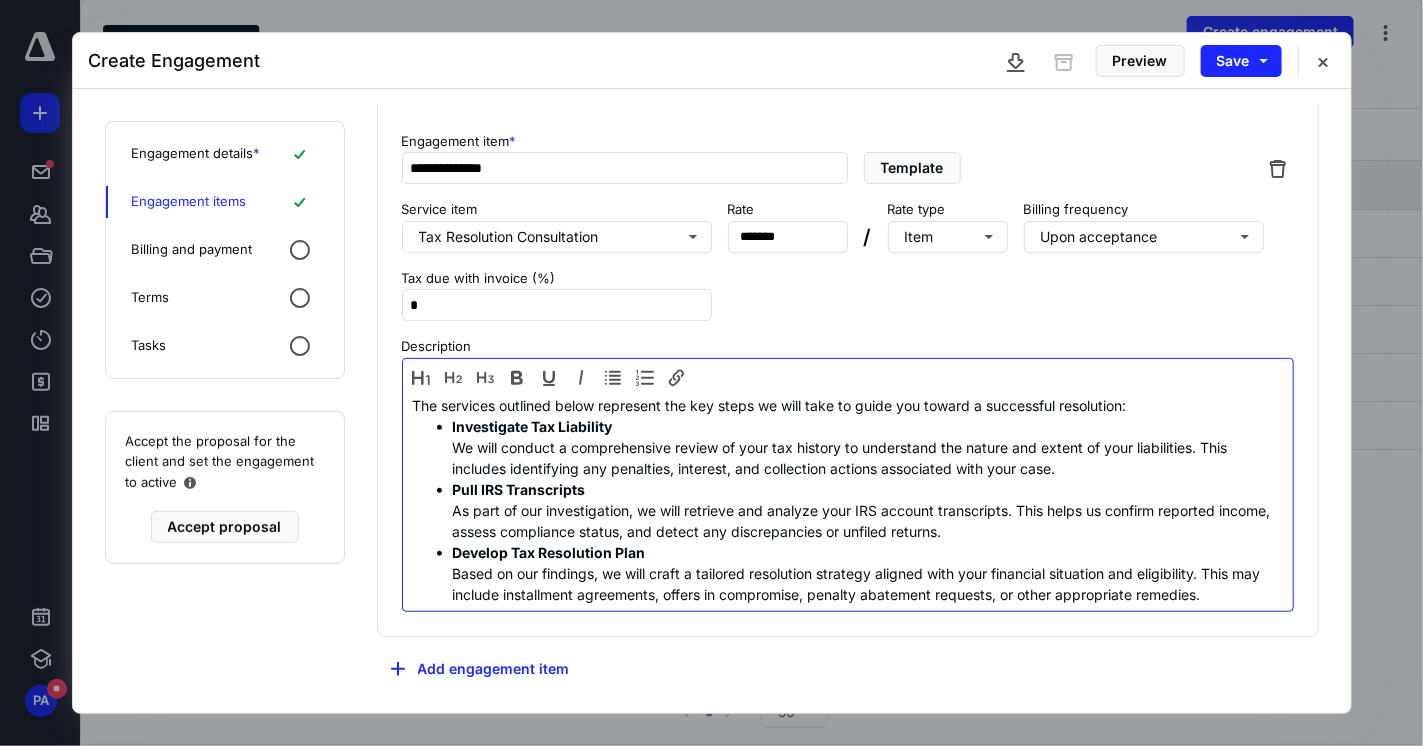 drag, startPoint x: 1253, startPoint y: 597, endPoint x: 354, endPoint y: 398, distance: 920.76166 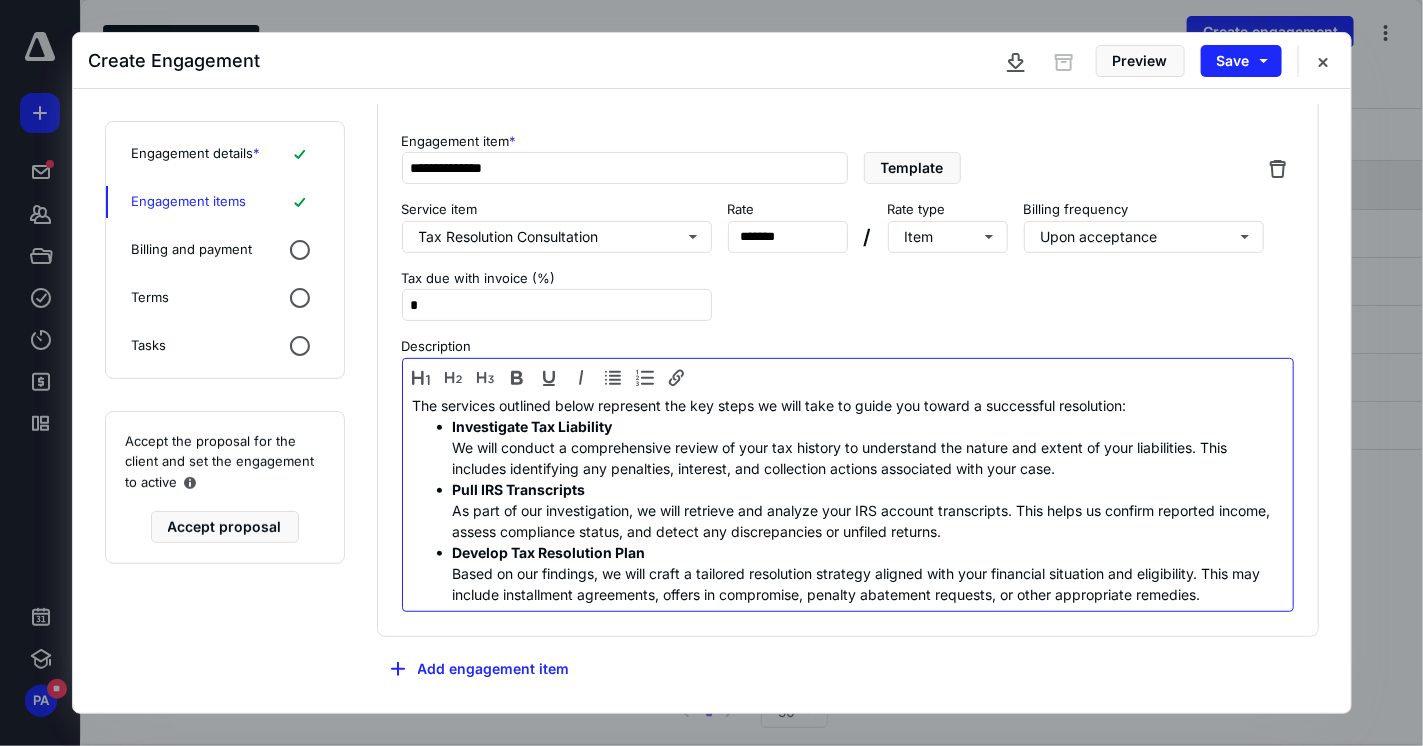 click on "**********" at bounding box center (712, 401) 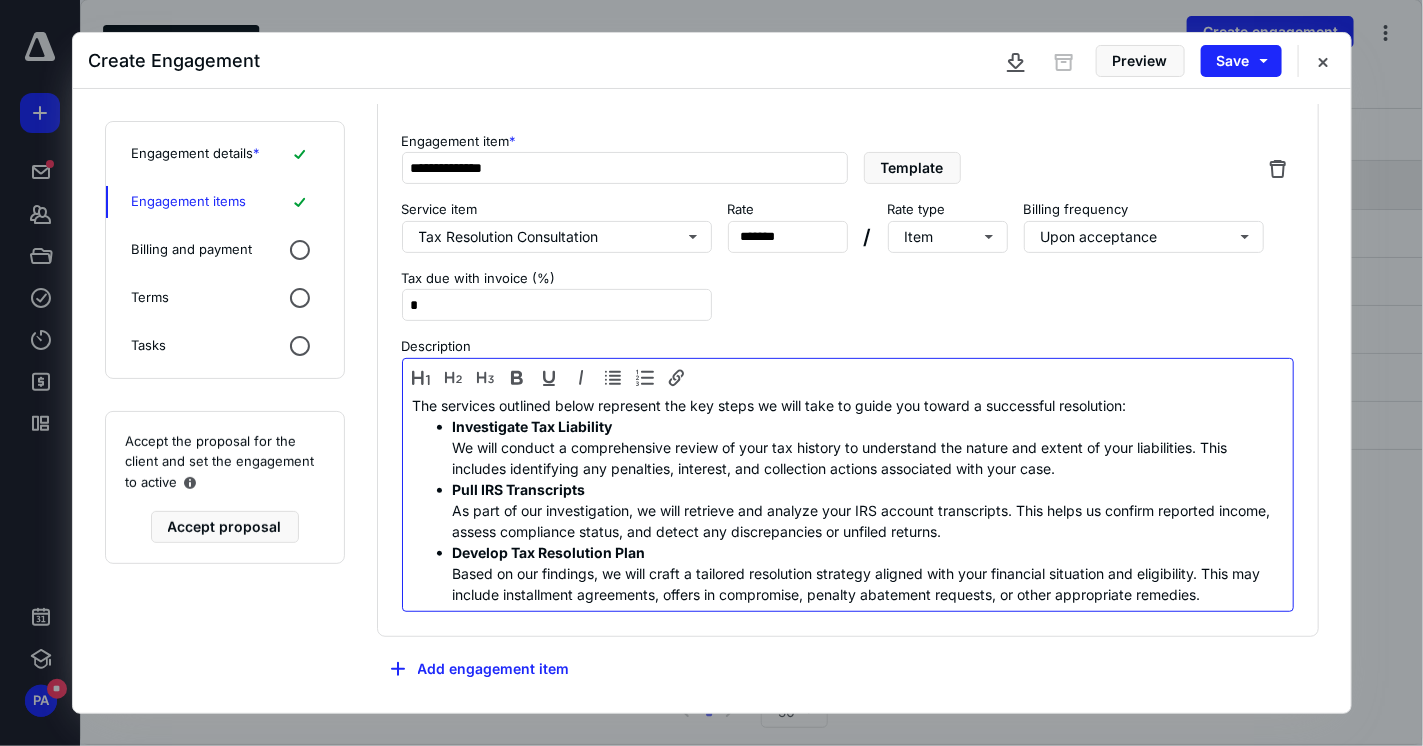 click on "Pull IRS Transcripts
As part of our investigation, we will retrieve and analyze your IRS account transcripts. This helps us confirm reported income, assess compliance status, and detect any discrepancies or unfiled returns." at bounding box center (868, 510) 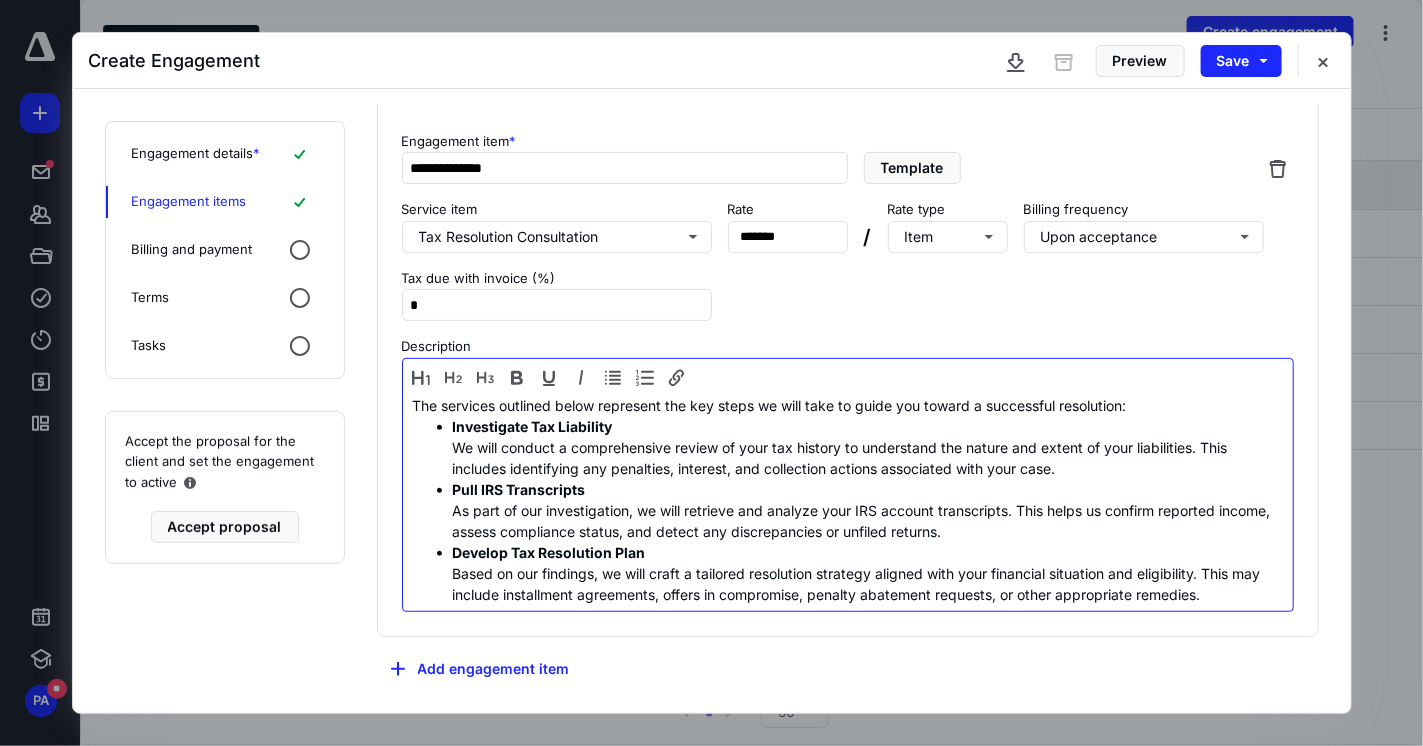 click on "Develop Tax Resolution Plan
Based on our findings, we will craft a tailored resolution strategy aligned with your financial situation and eligibility. This may include installment agreements, offers in compromise, penalty abatement requests, or other appropriate remedies." at bounding box center (868, 573) 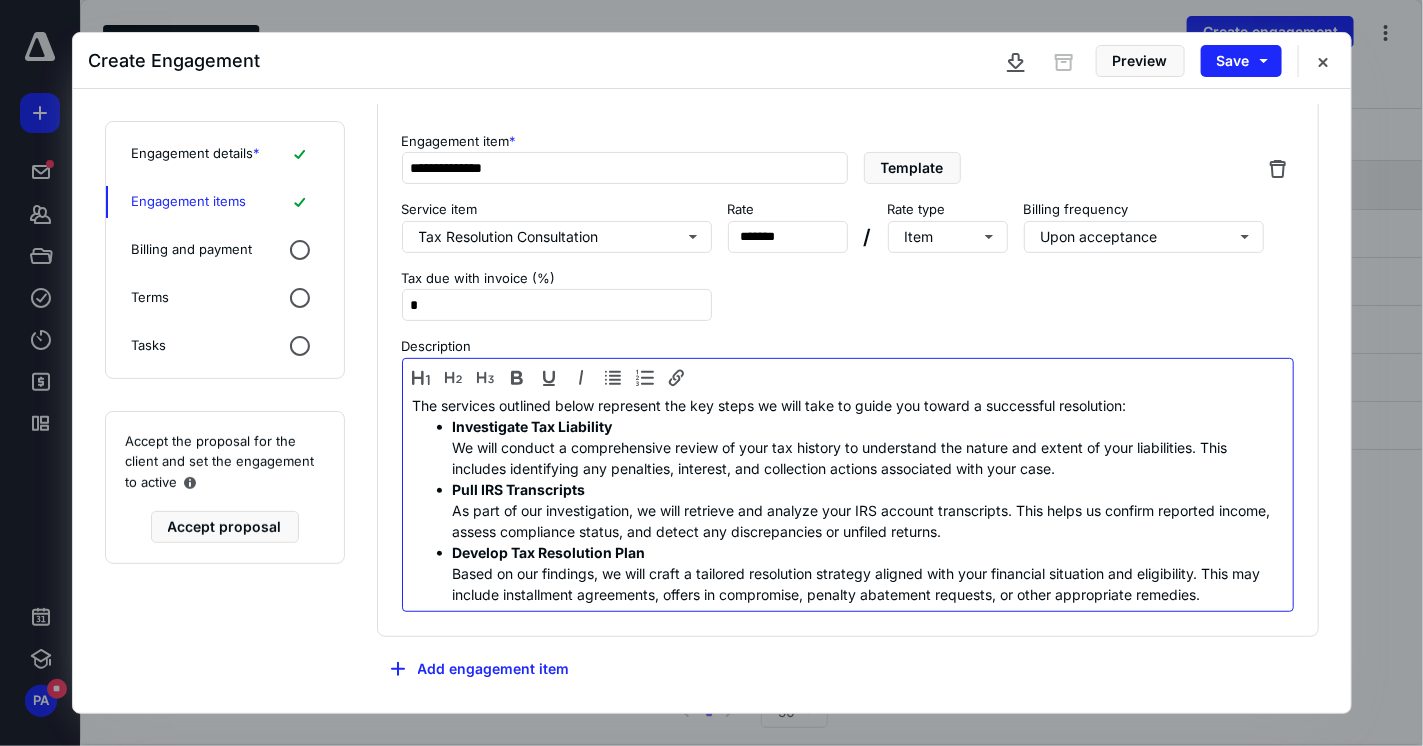 click on "Develop Tax Resolution Plan
Based on our findings, we will craft a tailored resolution strategy aligned with your financial situation and eligibility. This may include installment agreements, offers in compromise, penalty abatement requests, or other appropriate remedies." at bounding box center (868, 573) 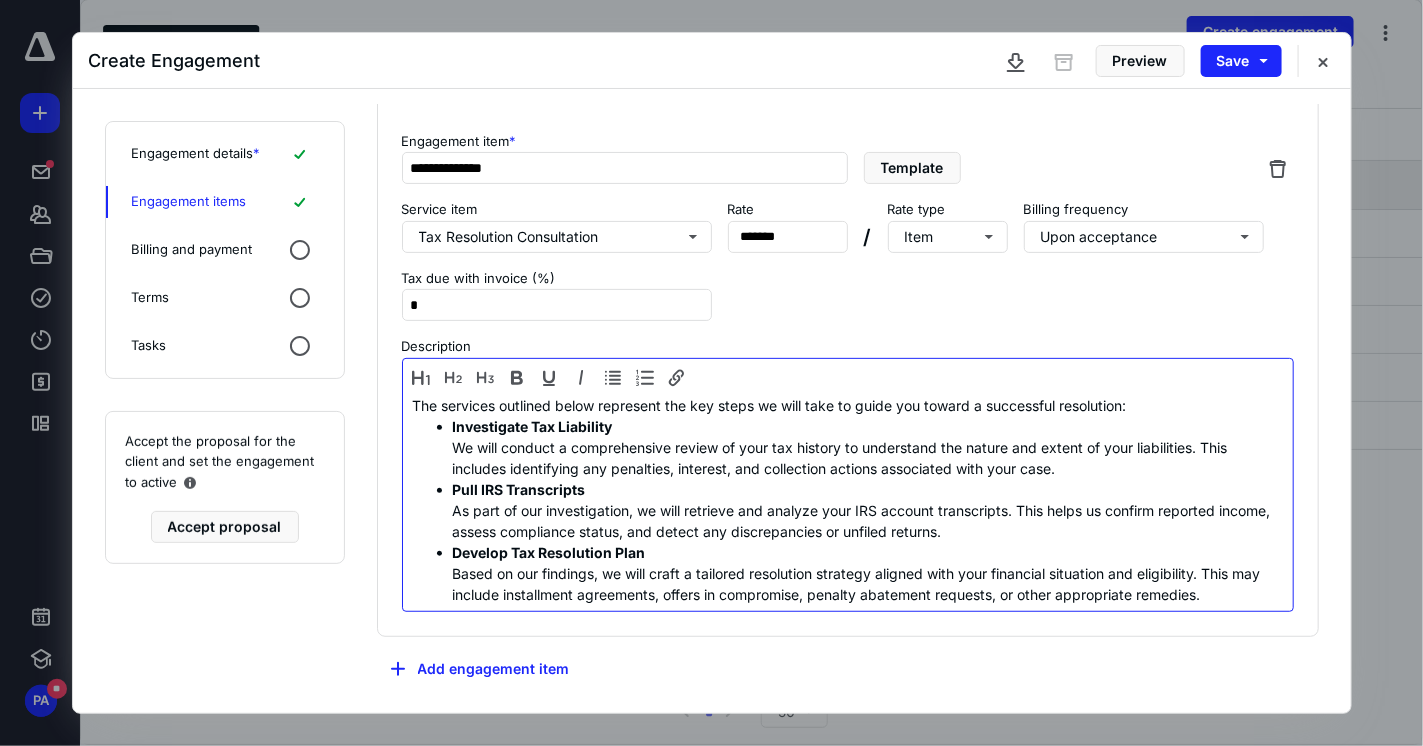 click on "The services outlined below represent the key steps we will take to guide you toward a successful resolution:" at bounding box center (848, 405) 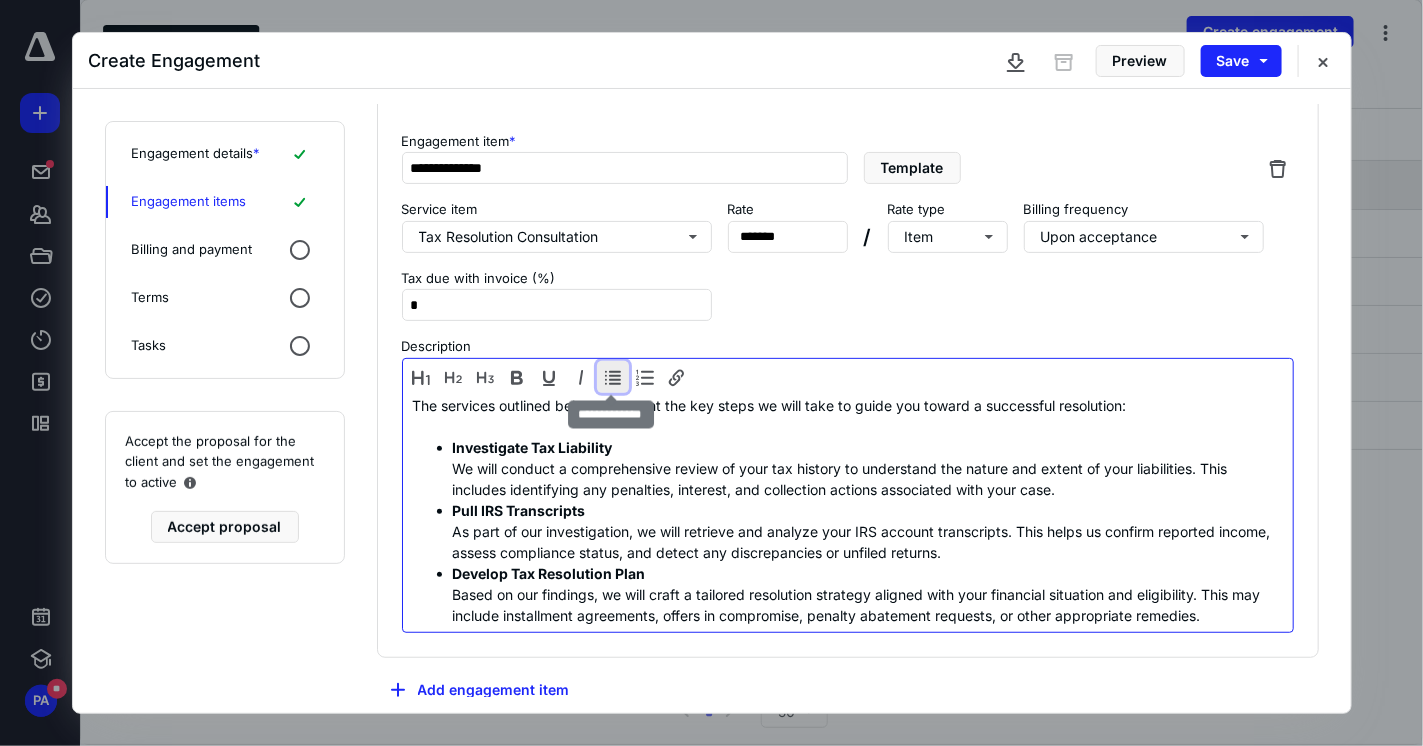 click at bounding box center (613, 377) 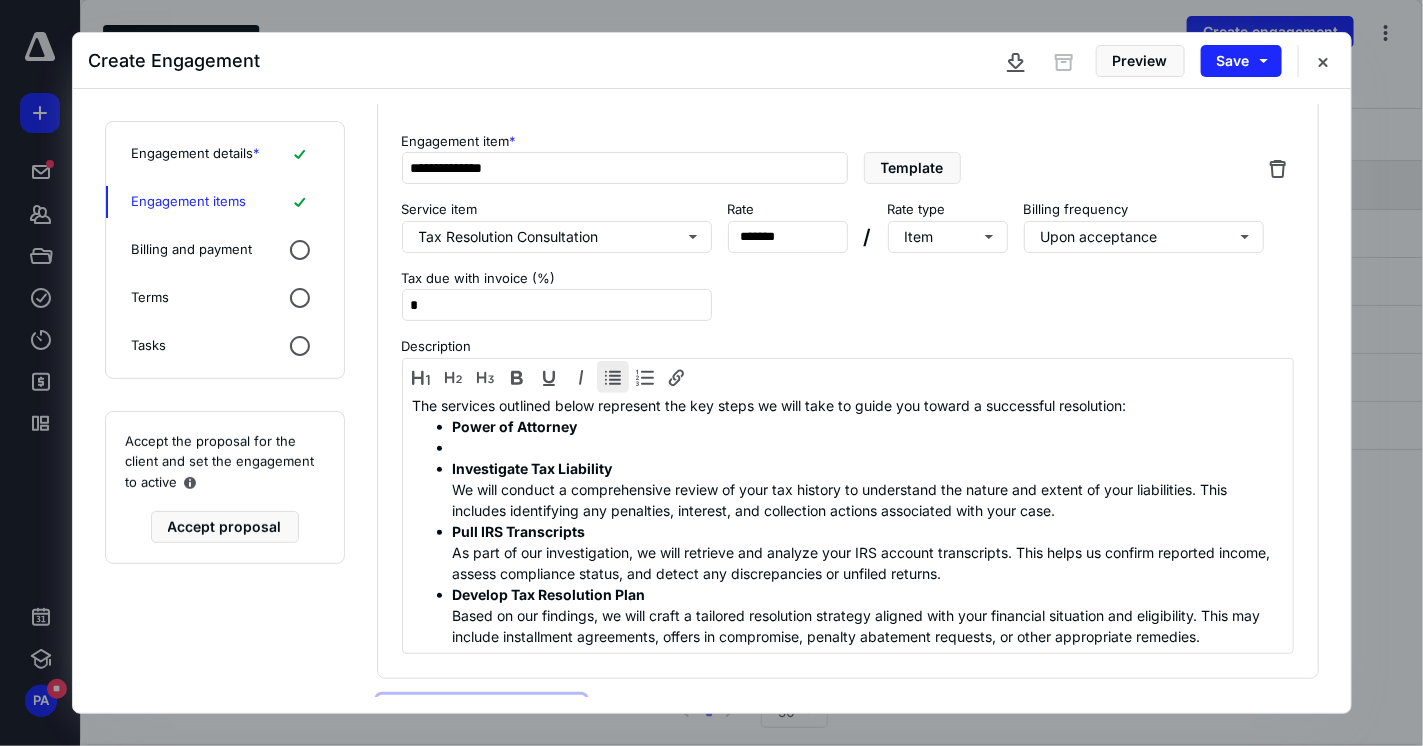 scroll, scrollTop: 198, scrollLeft: 0, axis: vertical 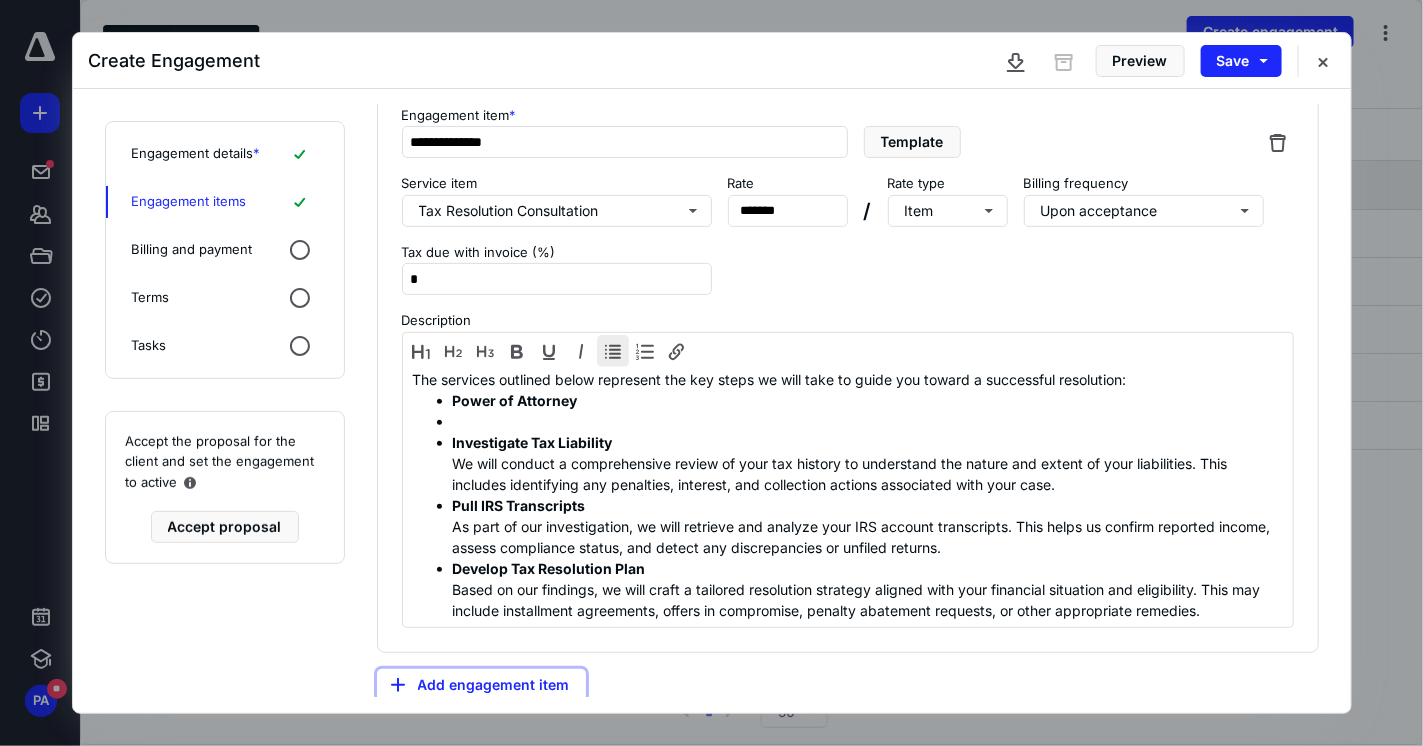 type 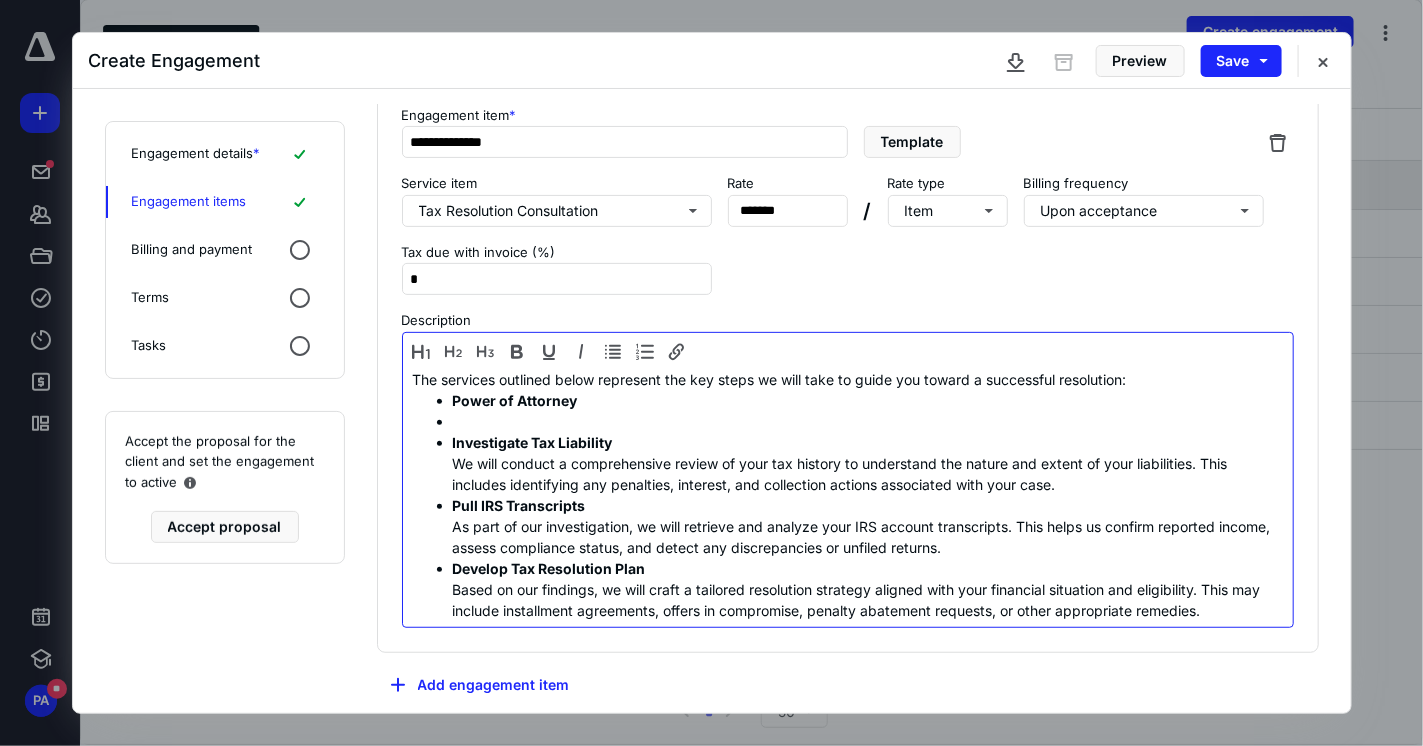 click at bounding box center (868, 421) 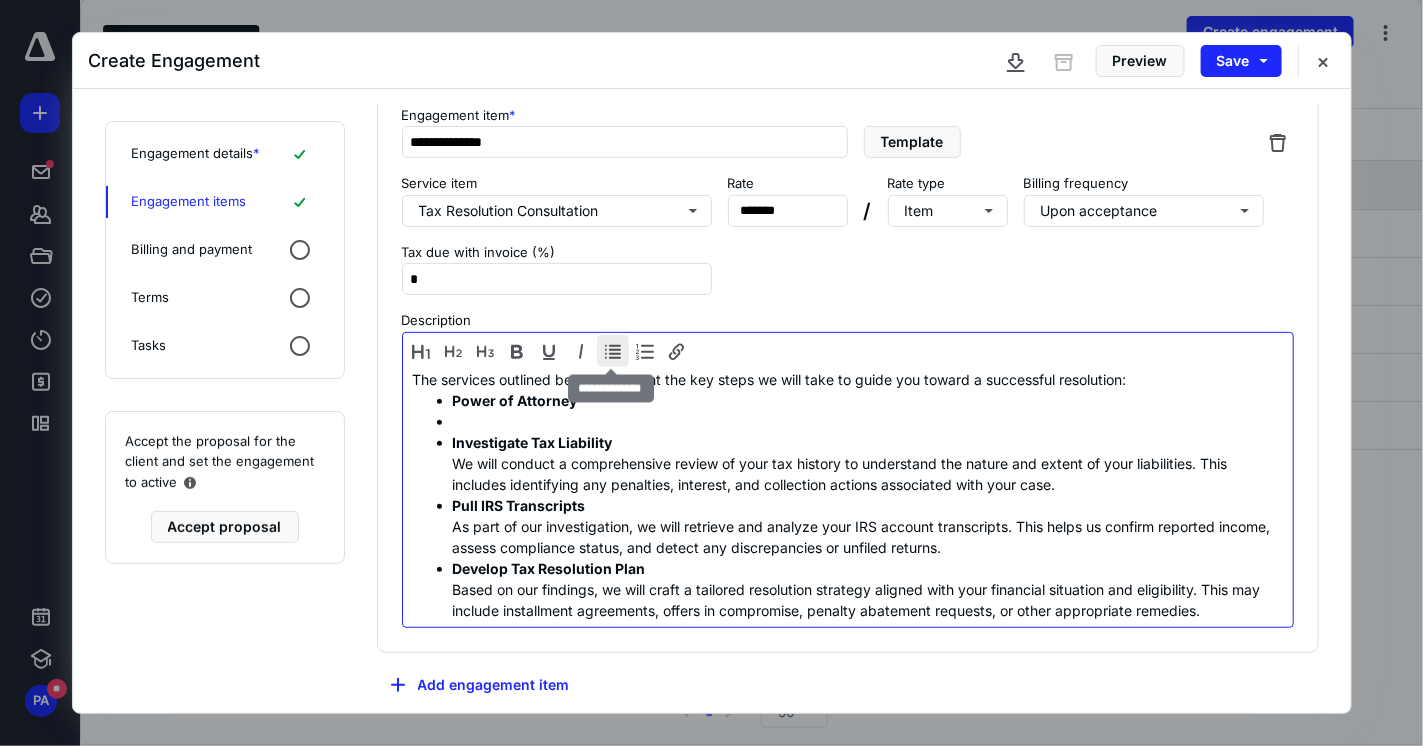 click at bounding box center [613, 351] 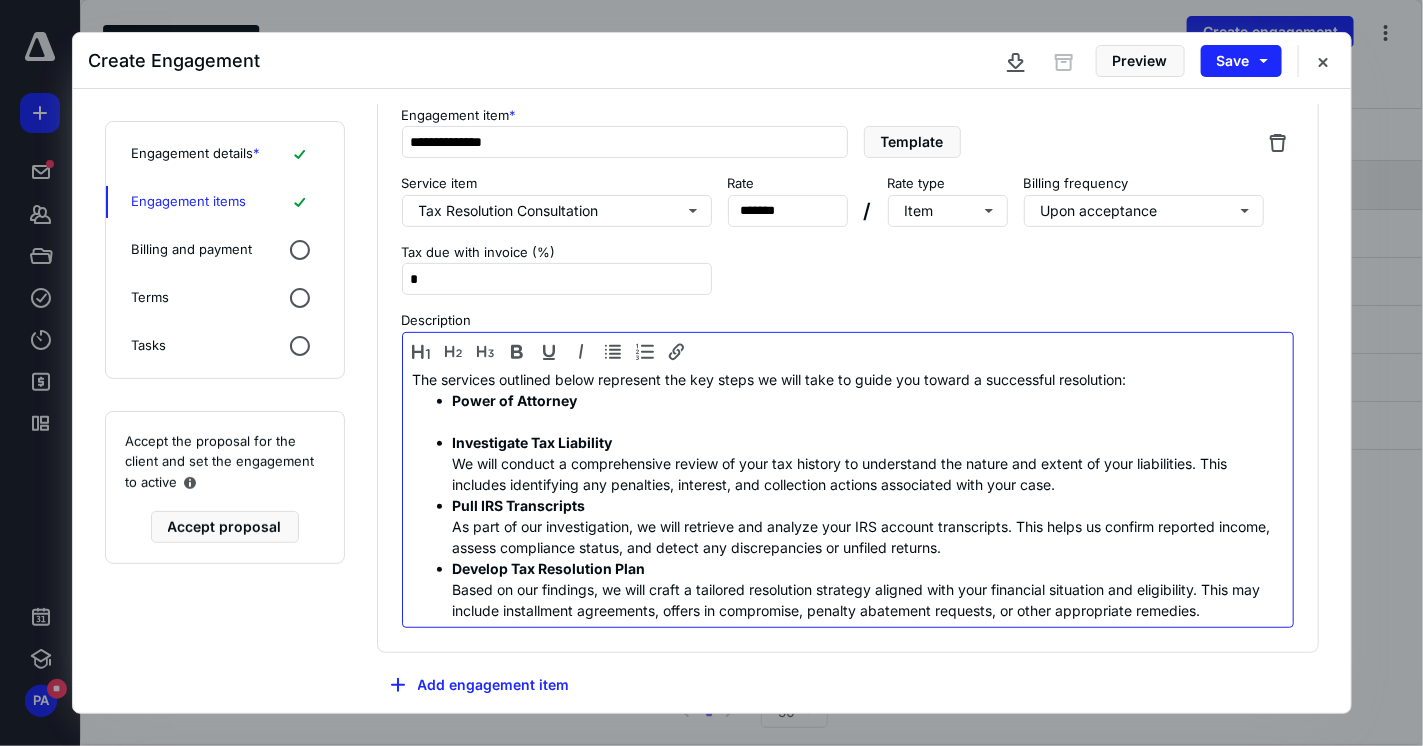 click on "Power of Attorney" at bounding box center [515, 400] 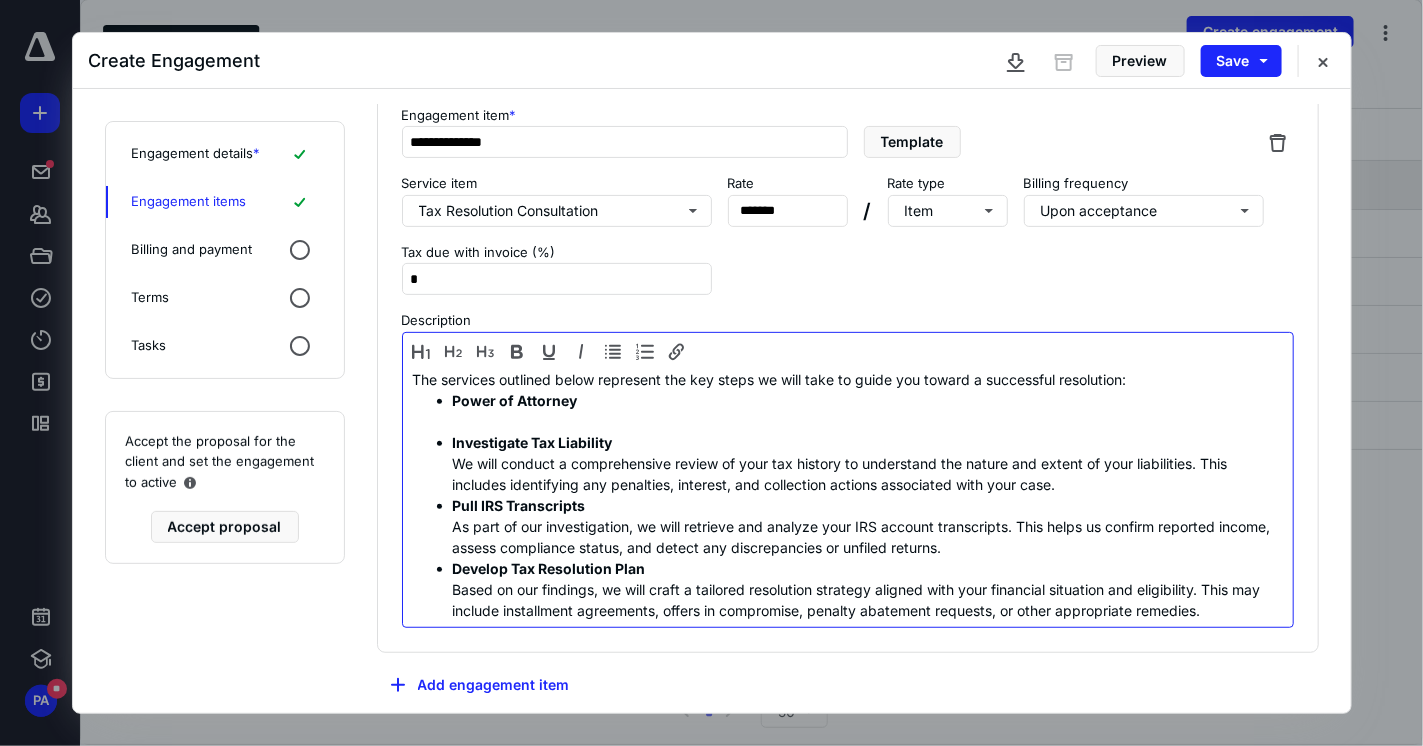 click on "The services outlined below represent the key steps we will take to guide you toward a successful resolution:
Power of Attorney Investigate Tax Liability
We will conduct a comprehensive review of your tax history to understand the nature and extent of your liabilities. This includes identifying any penalties, interest, and collection actions associated with your case.
Pull IRS Transcripts
As part of our investigation, we will retrieve and analyze your IRS account transcripts. This helps us confirm reported income, assess compliance status, and detect any discrepancies or unfiled returns.
Develop Tax Resolution Plan
Based on our findings, we will craft a tailored resolution strategy aligned with your financial situation and eligibility. This may include installment agreements, offers in compromise, penalty abatement requests, or other appropriate remedies." at bounding box center (848, 495) 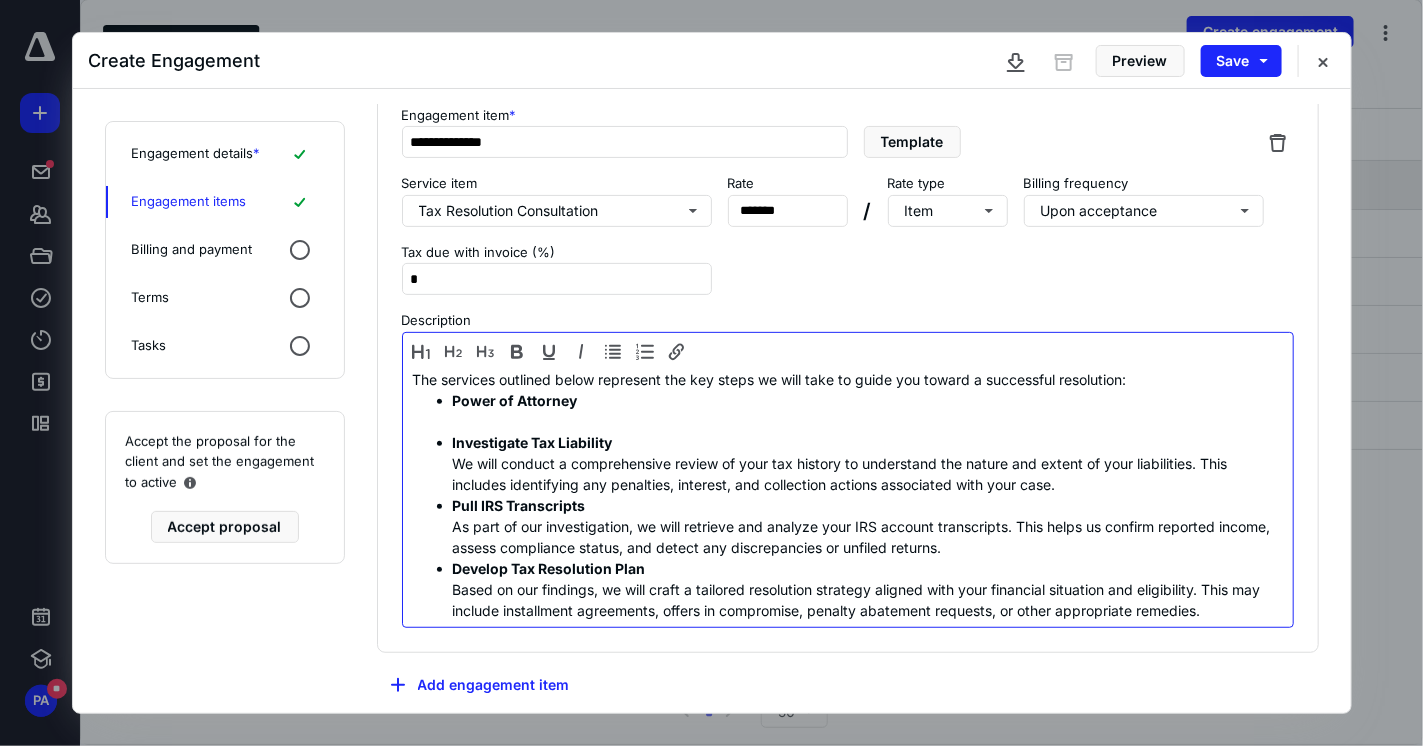 click on "Investigate Tax Liability
We will conduct a comprehensive review of your tax history to understand the nature and extent of your liabilities. This includes identifying any penalties, interest, and collection actions associated with your case." at bounding box center [868, 463] 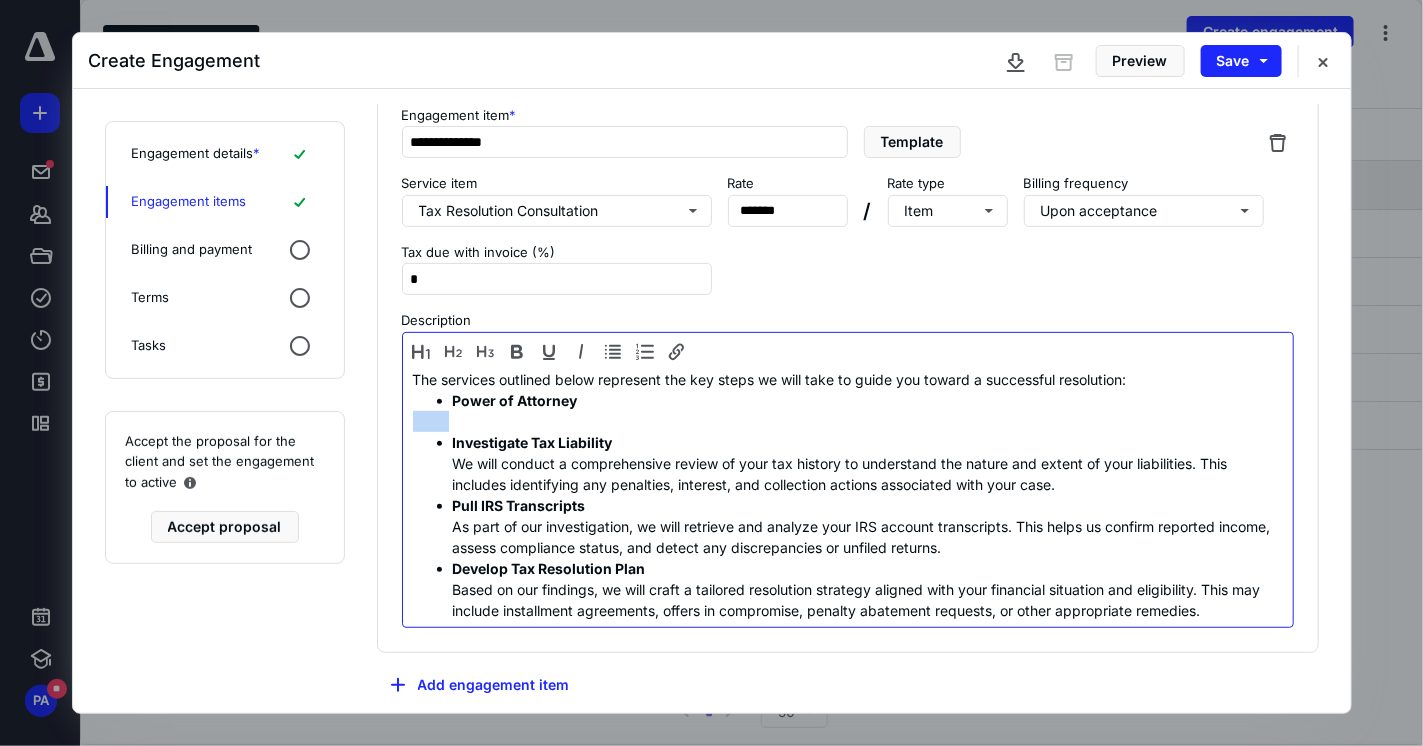 click on "The services outlined below represent the key steps we will take to guide you toward a successful resolution:
Power of Attorney              Investigate Tax Liability
We will conduct a comprehensive review of your tax history to understand the nature and extent of your liabilities. This includes identifying any penalties, interest, and collection actions associated with your case.
Pull IRS Transcripts
As part of our investigation, we will retrieve and analyze your IRS account transcripts. This helps us confirm reported income, assess compliance status, and detect any discrepancies or unfiled returns.
Develop Tax Resolution Plan
Based on our findings, we will craft a tailored resolution strategy aligned with your financial situation and eligibility. This may include installment agreements, offers in compromise, penalty abatement requests, or other appropriate remedies." at bounding box center (848, 495) 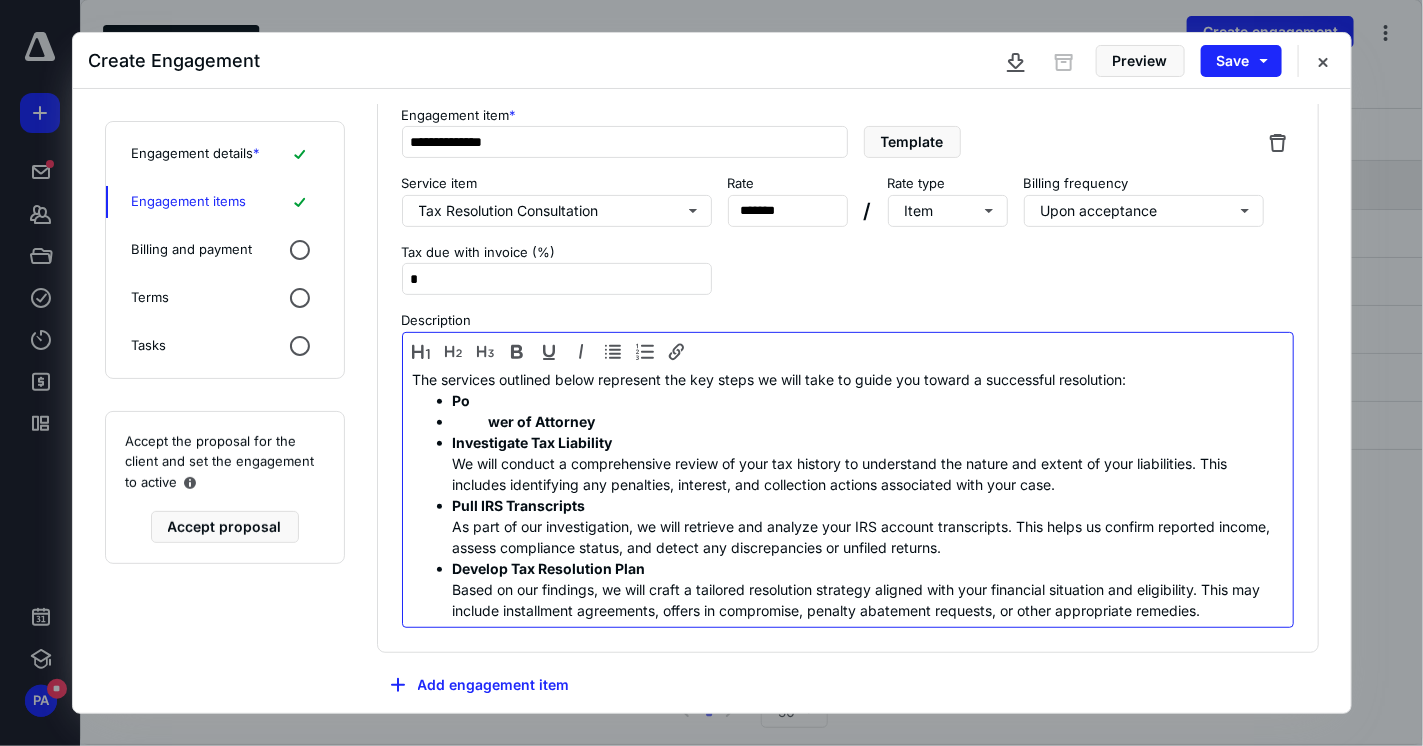 click on "Po" at bounding box center (868, 400) 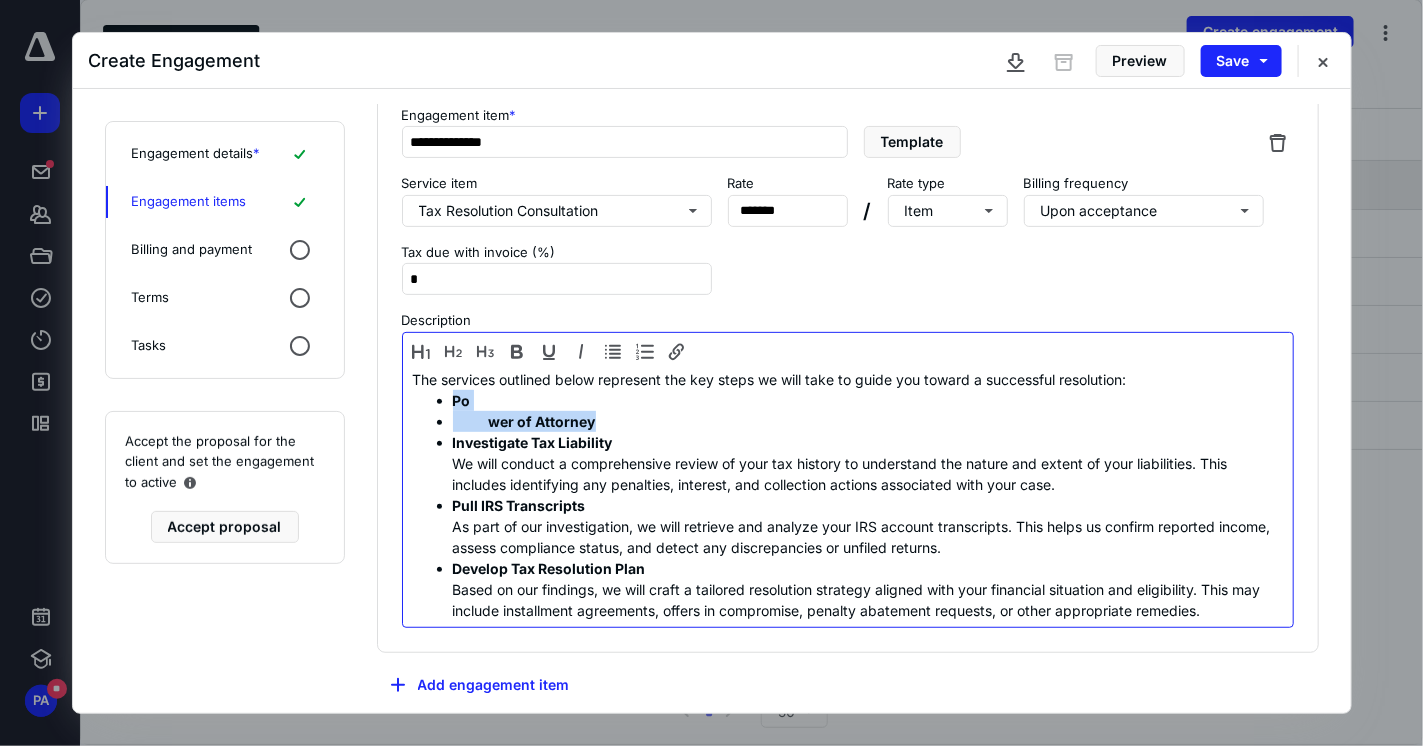 drag, startPoint x: 528, startPoint y: 411, endPoint x: 439, endPoint y: 396, distance: 90.255196 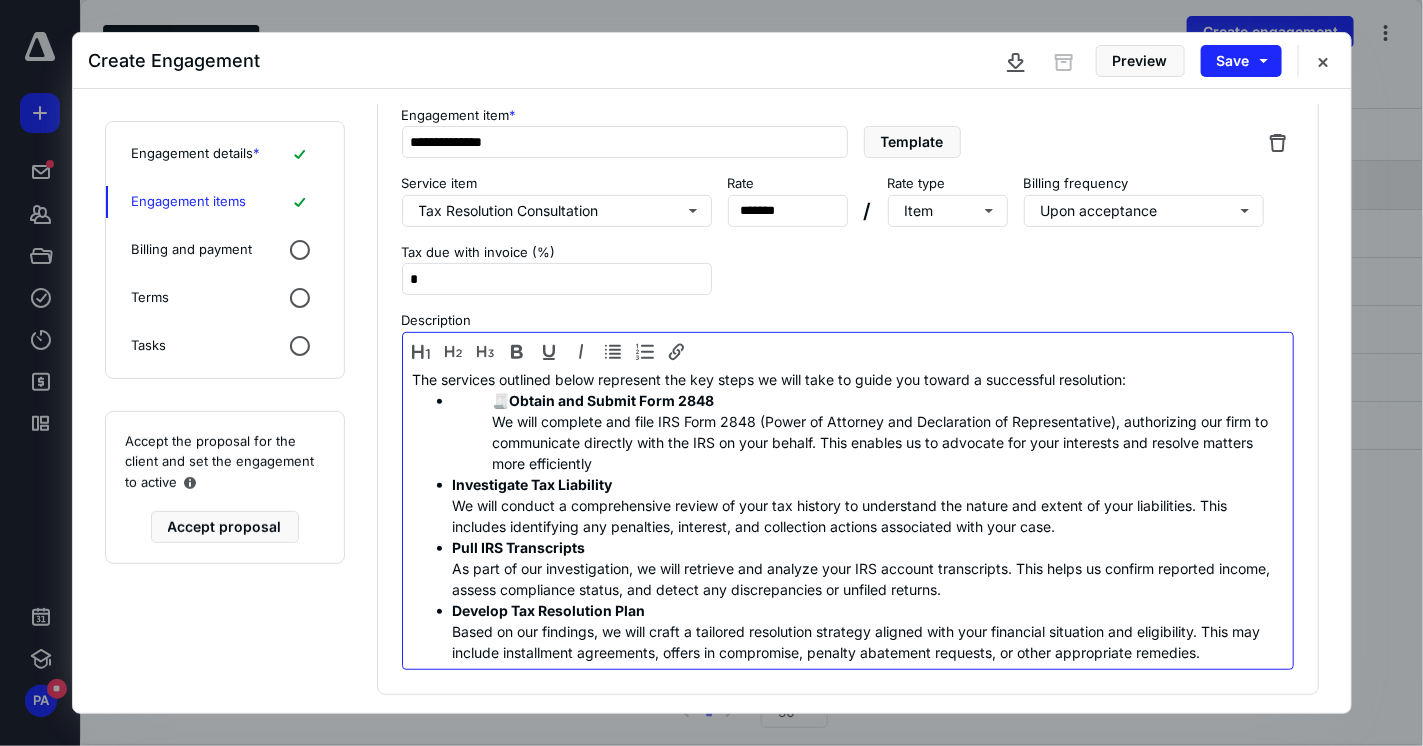 click on "🧾  Obtain and Submit Form 2848
We will complete and file IRS Form 2848 (Power of Attorney and Declaration of Representative), authorizing our firm to communicate directly with the IRS on your behalf. This enables us to advocate for your interests and resolve matters more efficiently" at bounding box center (868, 432) 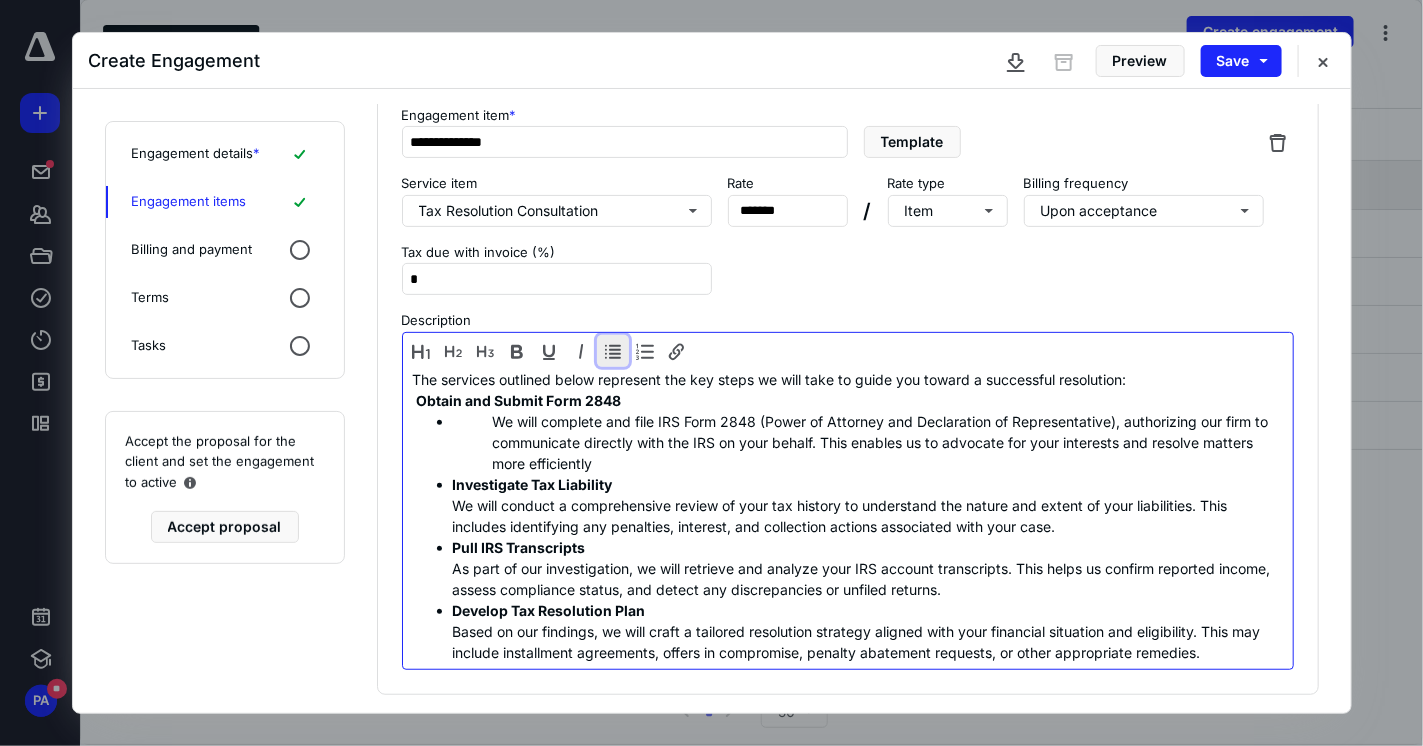 click at bounding box center (613, 351) 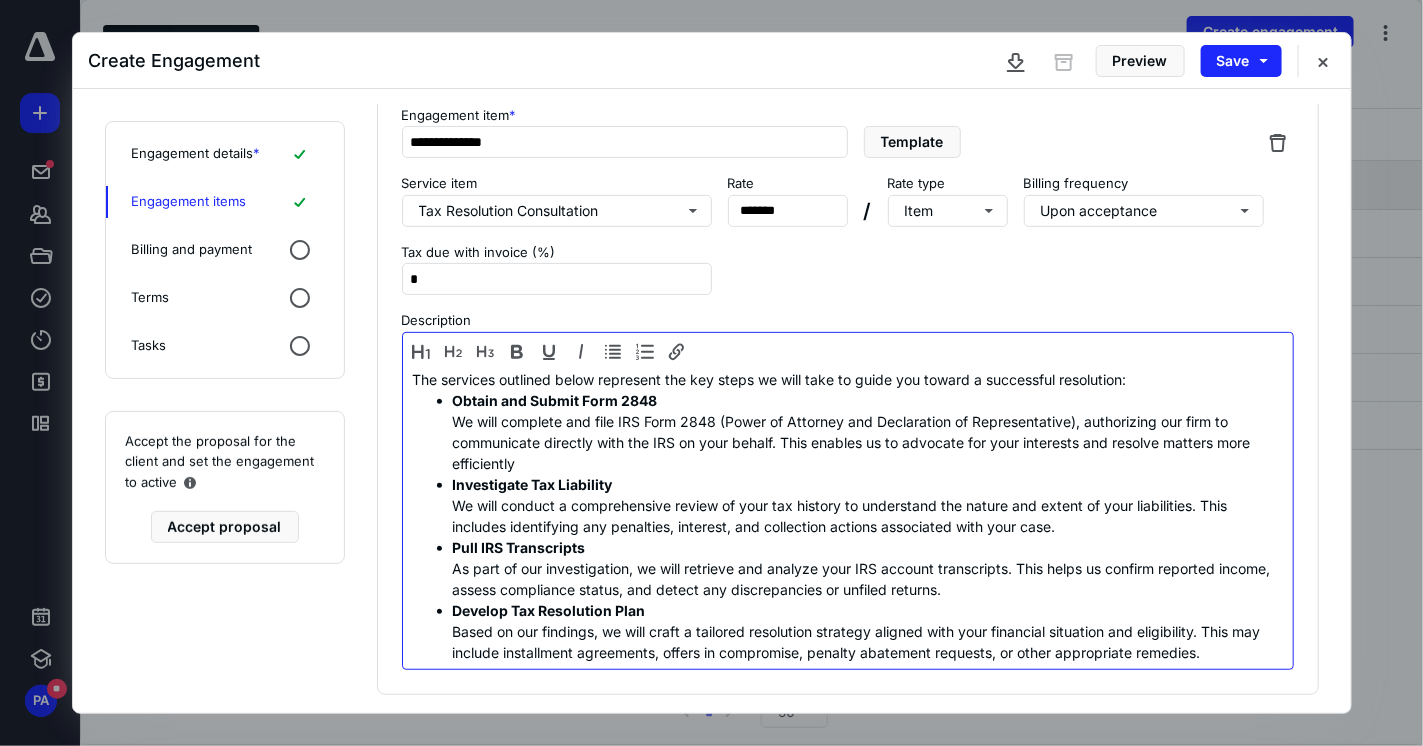 click on "Obtain and Submit Form 2848 We will complete and file IRS Form 2848 (Power of Attorney and Declaration of Representative), authorizing our firm to communicate directly with the IRS on your behalf. This enables us to advocate for your interests and resolve matters more efficiently" at bounding box center (868, 432) 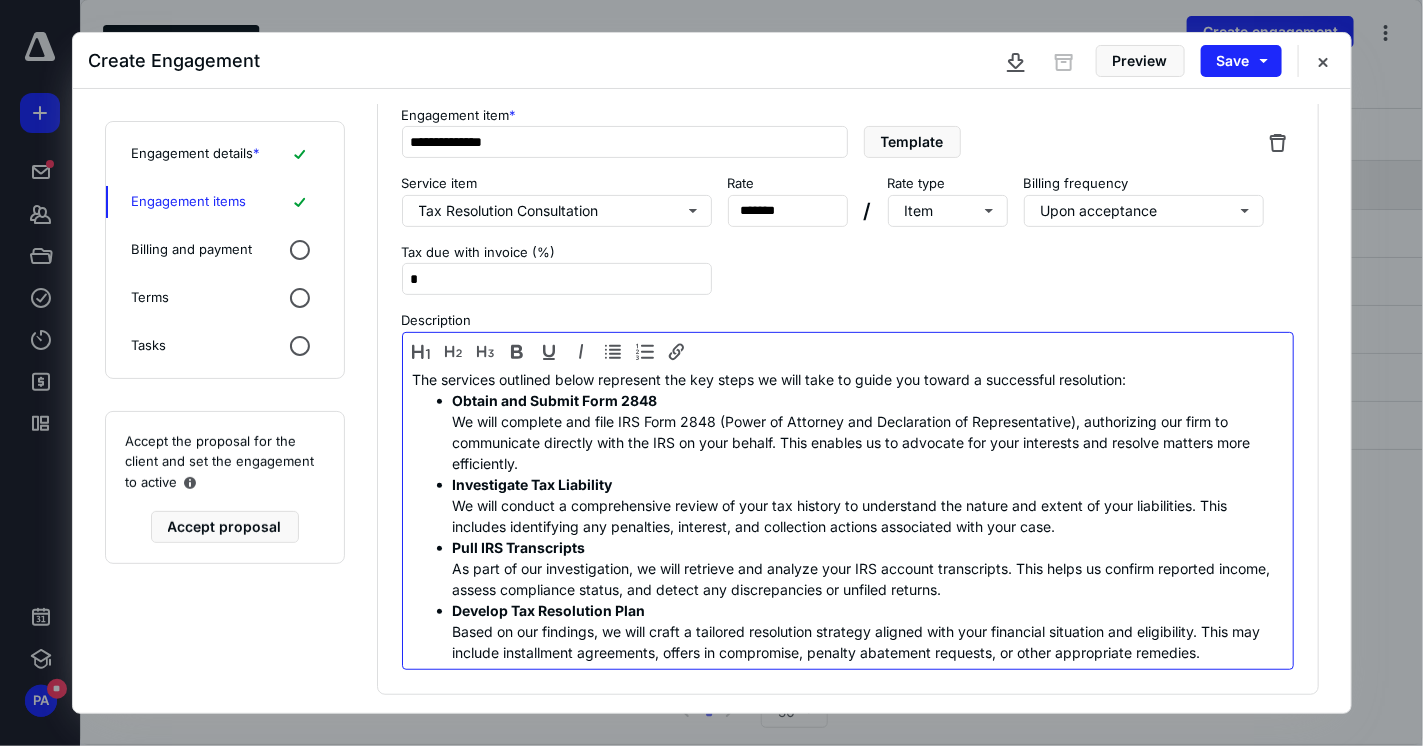 drag, startPoint x: 653, startPoint y: 485, endPoint x: 1073, endPoint y: 522, distance: 421.62662 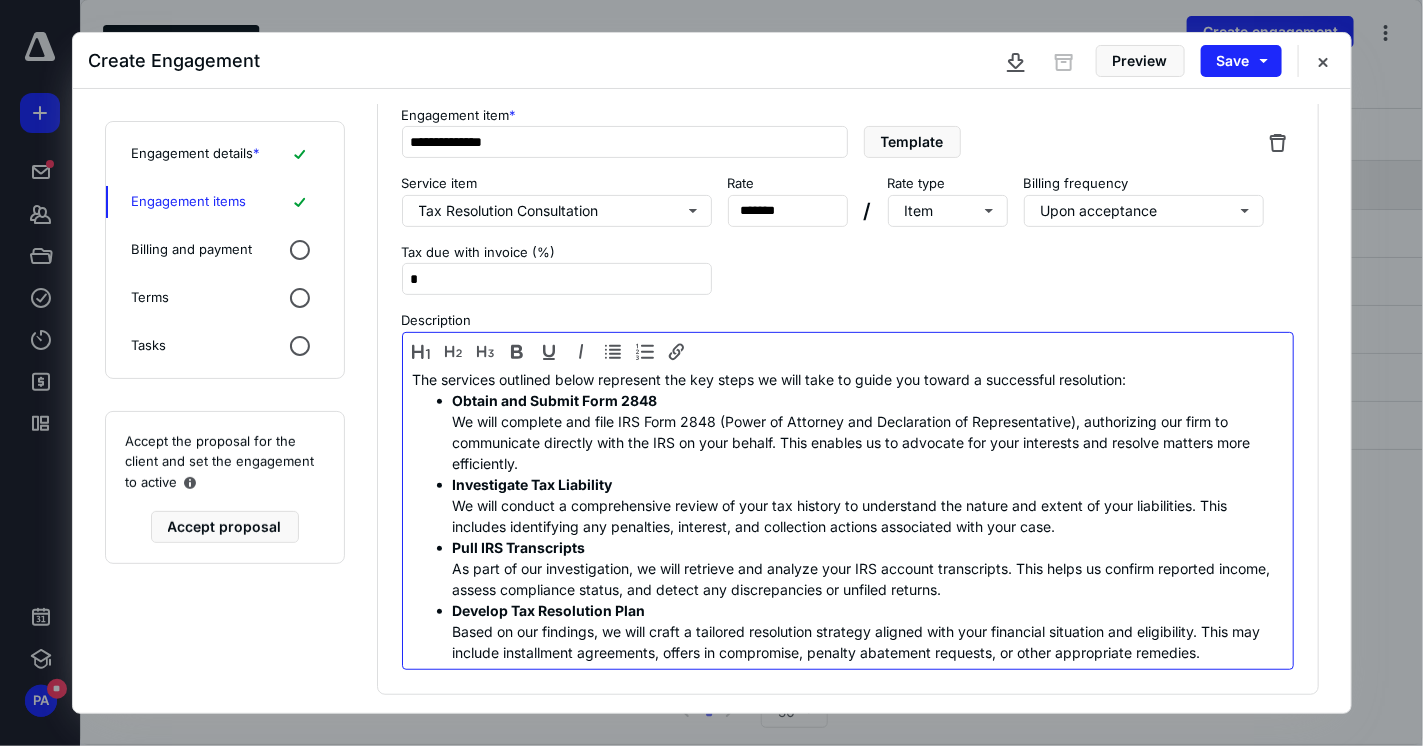 click on "Investigate Tax Liability
We will conduct a comprehensive review of your tax history to understand the nature and extent of your liabilities. This includes identifying any penalties, interest, and collection actions associated with your case." at bounding box center (868, 505) 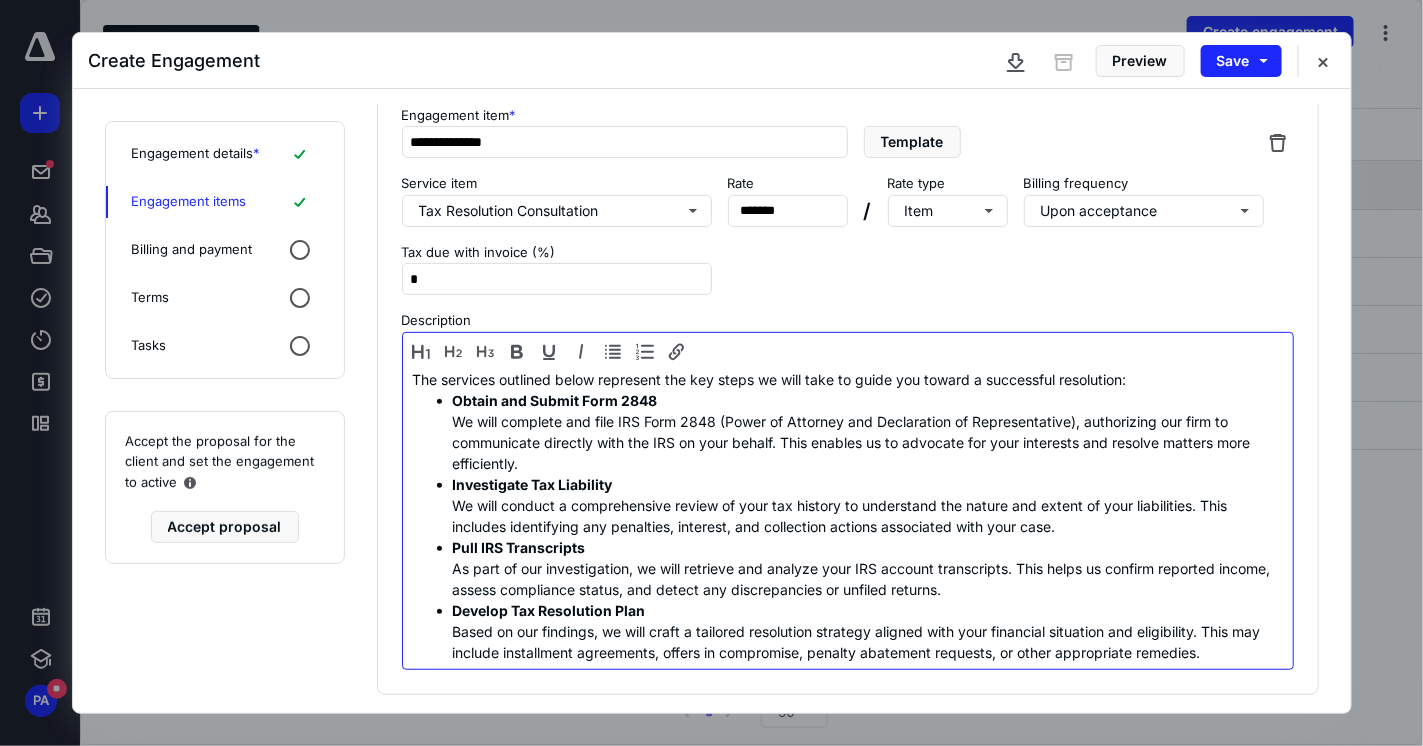 drag, startPoint x: 1007, startPoint y: 583, endPoint x: 447, endPoint y: 548, distance: 561.0927 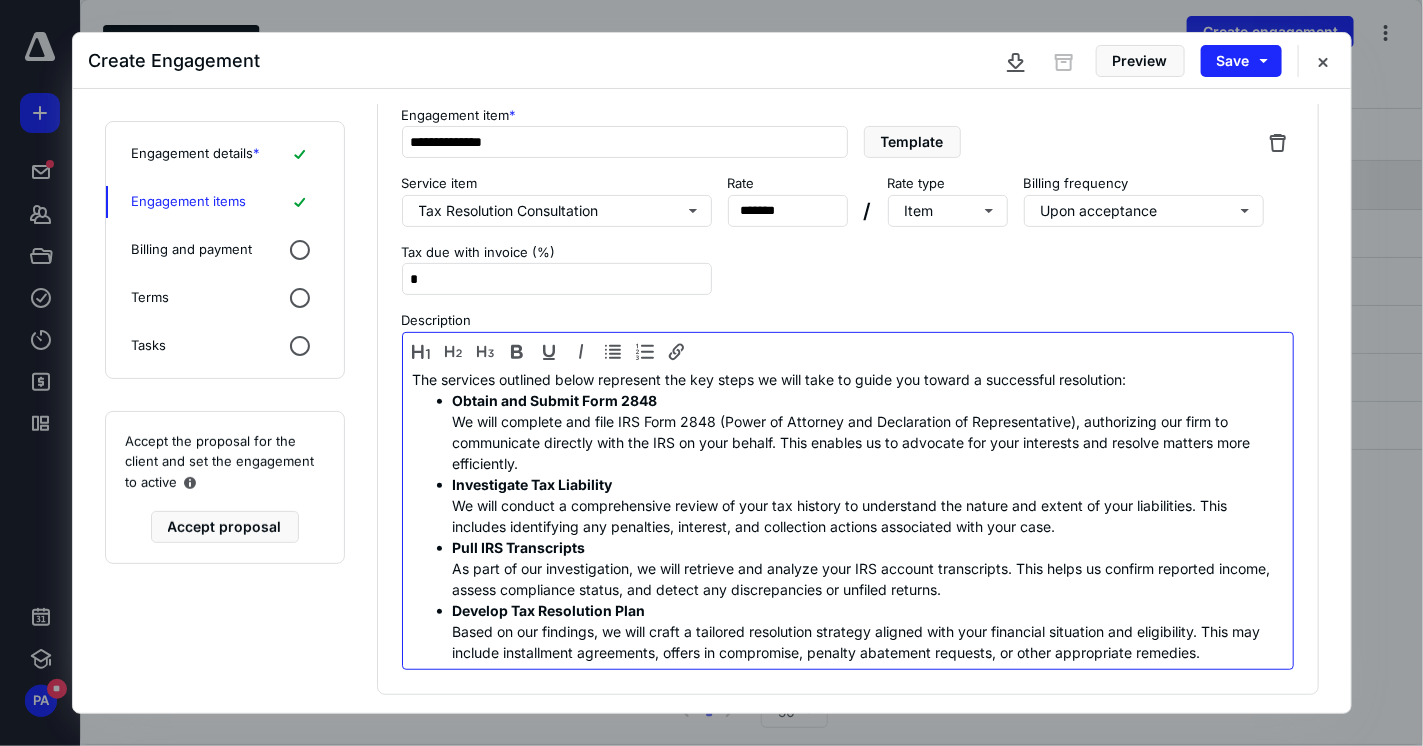 click on "Investigate Tax Liability
We will conduct a comprehensive review of your tax history to understand the nature and extent of your liabilities. This includes identifying any penalties, interest, and collection actions associated with your case.
Pull IRS Transcripts
As part of our investigation, we will retrieve and analyze your IRS account transcripts. This helps us confirm reported income, assess compliance status, and detect any discrepancies or unfiled returns.
Develop Tax Resolution Plan
Based on our findings, we will craft a tailored resolution strategy aligned with your financial situation and eligibility. This may include installment agreements, offers in compromise, penalty abatement requests, or other appropriate remedies." at bounding box center (848, 568) 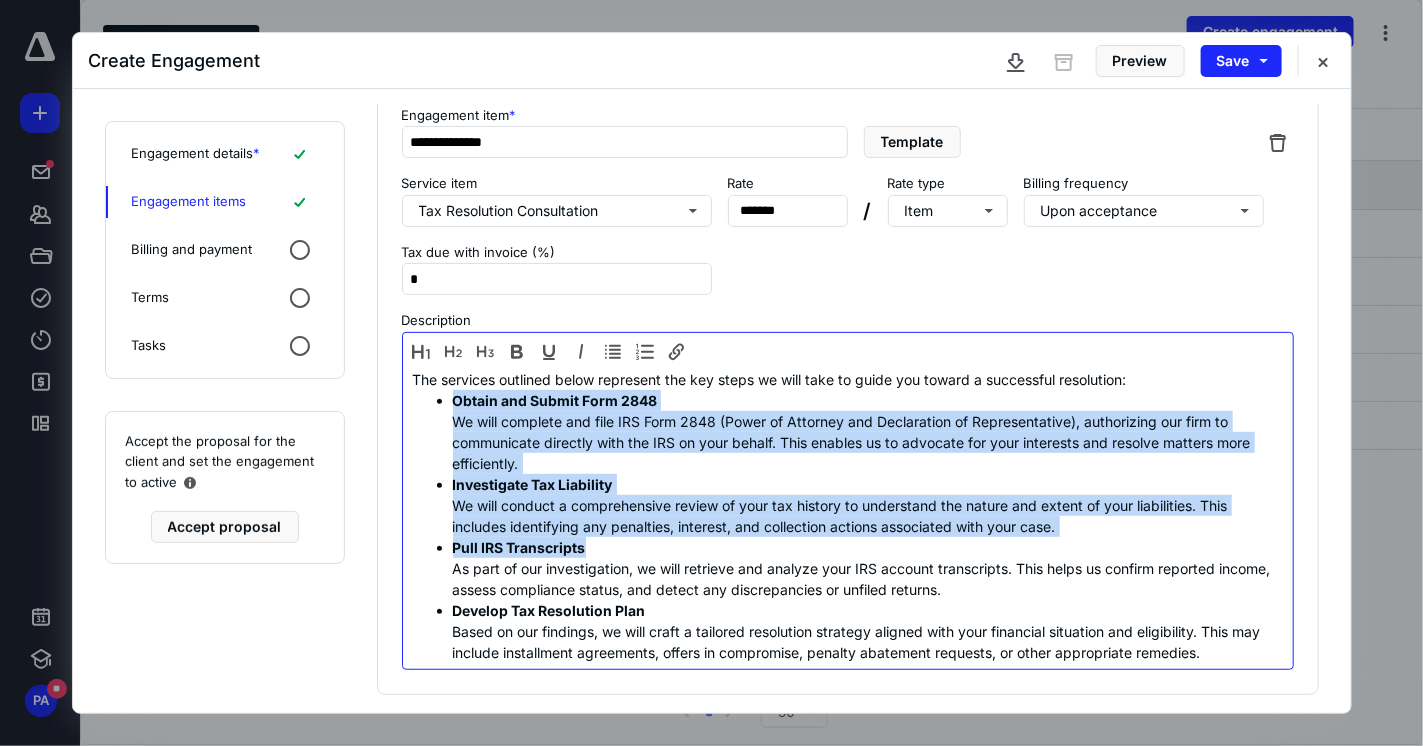 drag, startPoint x: 660, startPoint y: 539, endPoint x: 446, endPoint y: 400, distance: 255.18033 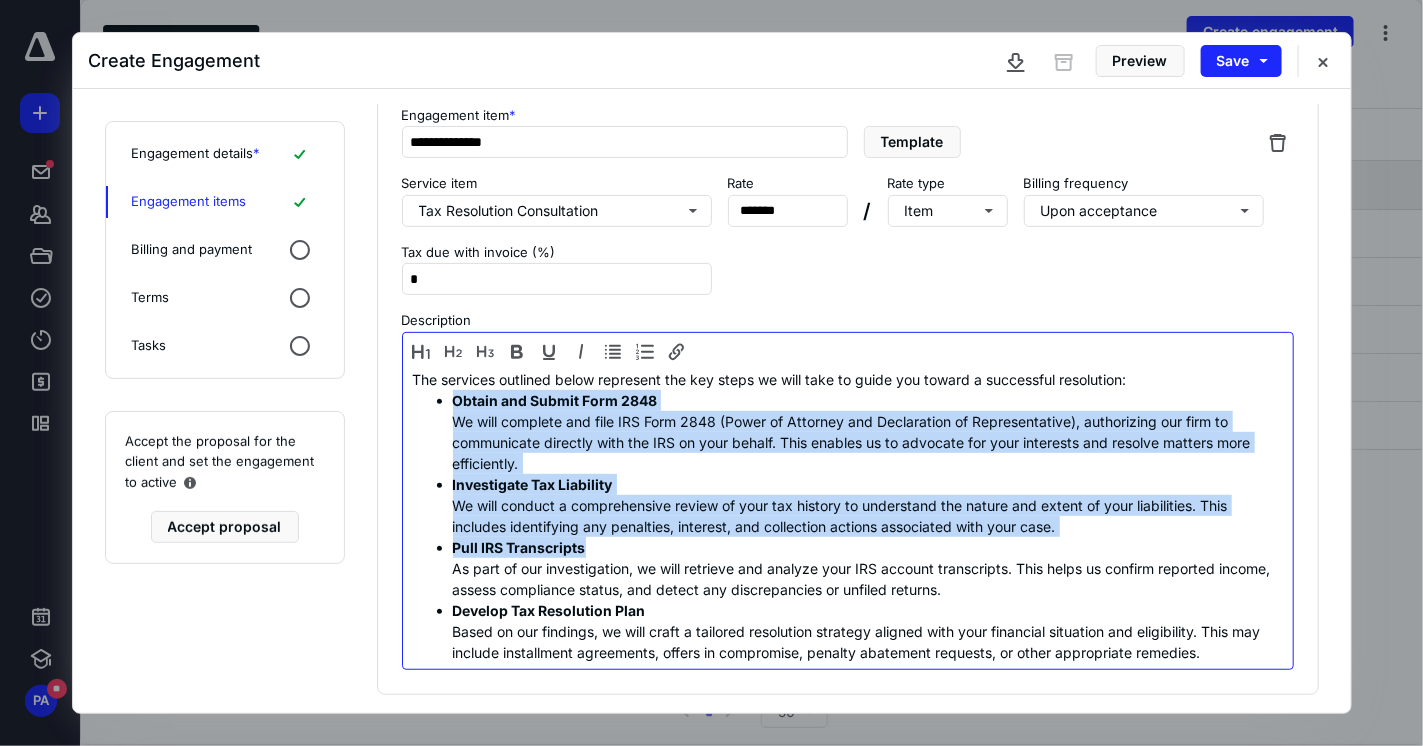 click on "The services outlined below represent the key steps we will take to guide you toward a successful resolution: Obtain and Submit Form 2848 We will complete and file IRS Form 2848 (Power of Attorney and Declaration of Representative), authorizing our firm to communicate directly with the IRS on your behalf. This enables us to advocate for your interests and resolve matters more efficiently. Investigate Tax Liability
We will conduct a comprehensive review of your tax history to understand the nature and extent of your liabilities. This includes identifying any penalties, interest, and collection actions associated with your case.
Pull IRS Transcripts
As part of our investigation, we will retrieve and analyze your IRS account transcripts. This helps us confirm reported income, assess compliance status, and detect any discrepancies or unfiled returns.
Develop Tax Resolution Plan" at bounding box center (848, 516) 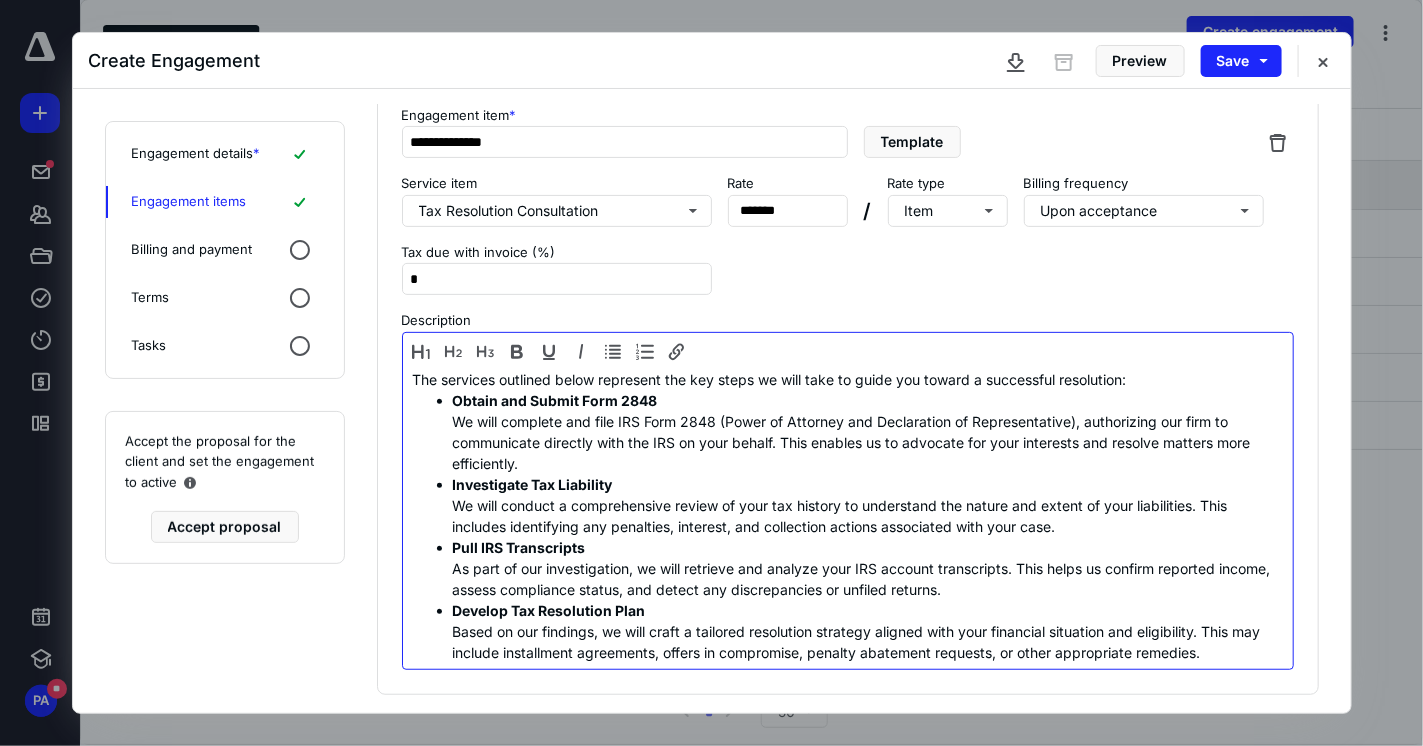 click on "The services outlined below represent the key steps we will take to guide you toward a successful resolution:" at bounding box center (848, 379) 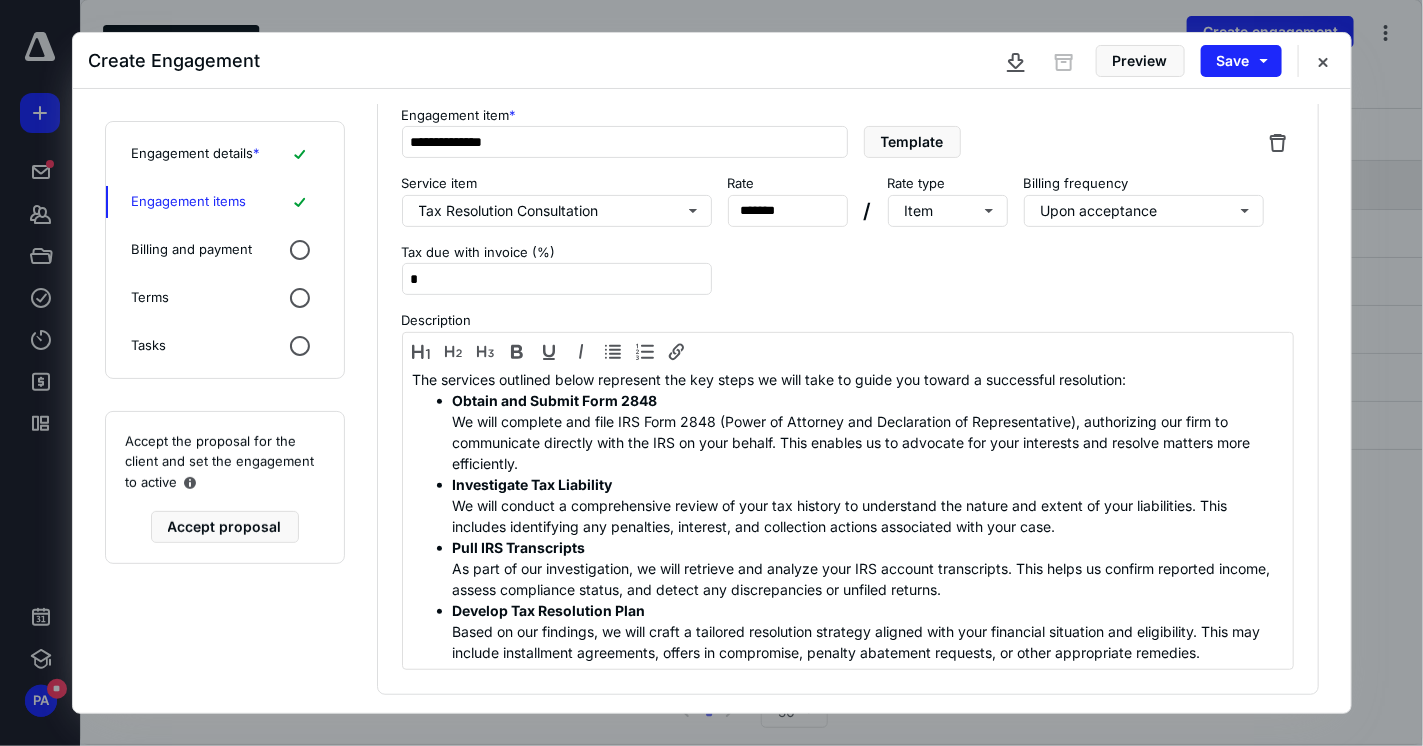 click on "The services outlined below represent the key steps we will take to guide you toward a successful resolution: Obtain and Submit Form 2848 We will complete and file IRS Form 2848 (Power of Attorney and Declaration of Representative), authorizing our firm to communicate directly with the IRS on your behalf. This enables us to advocate for your interests and resolve matters more efficiently. Investigate Tax Liability
We will conduct a comprehensive review of your tax history to understand the nature and extent of your liabilities. This includes identifying any penalties, interest, and collection actions associated with your case.
Pull IRS Transcripts
As part of our investigation, we will retrieve and analyze your IRS account transcripts. This helps us confirm reported income, assess compliance status, and detect any discrepancies or unfiled returns.
Develop Tax Resolution Plan" at bounding box center (848, 516) 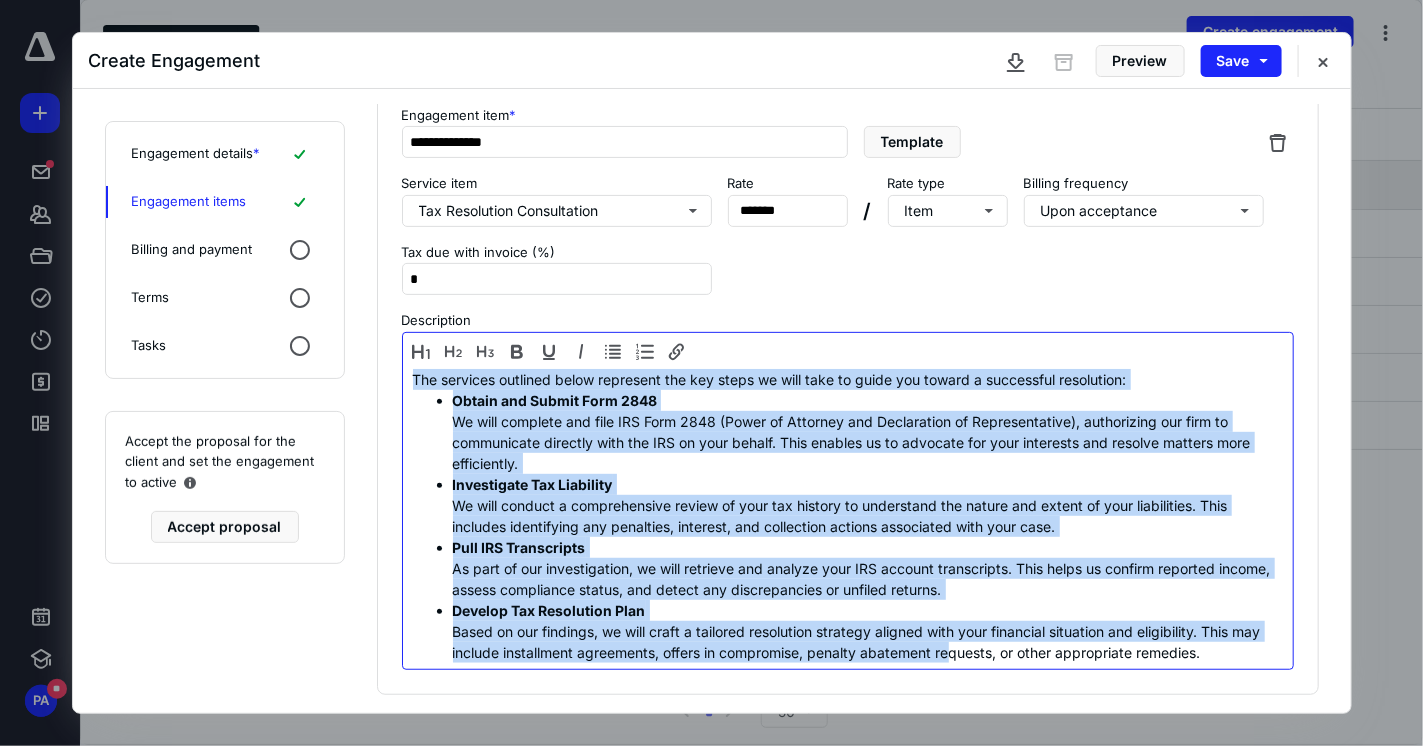 scroll, scrollTop: 255, scrollLeft: 0, axis: vertical 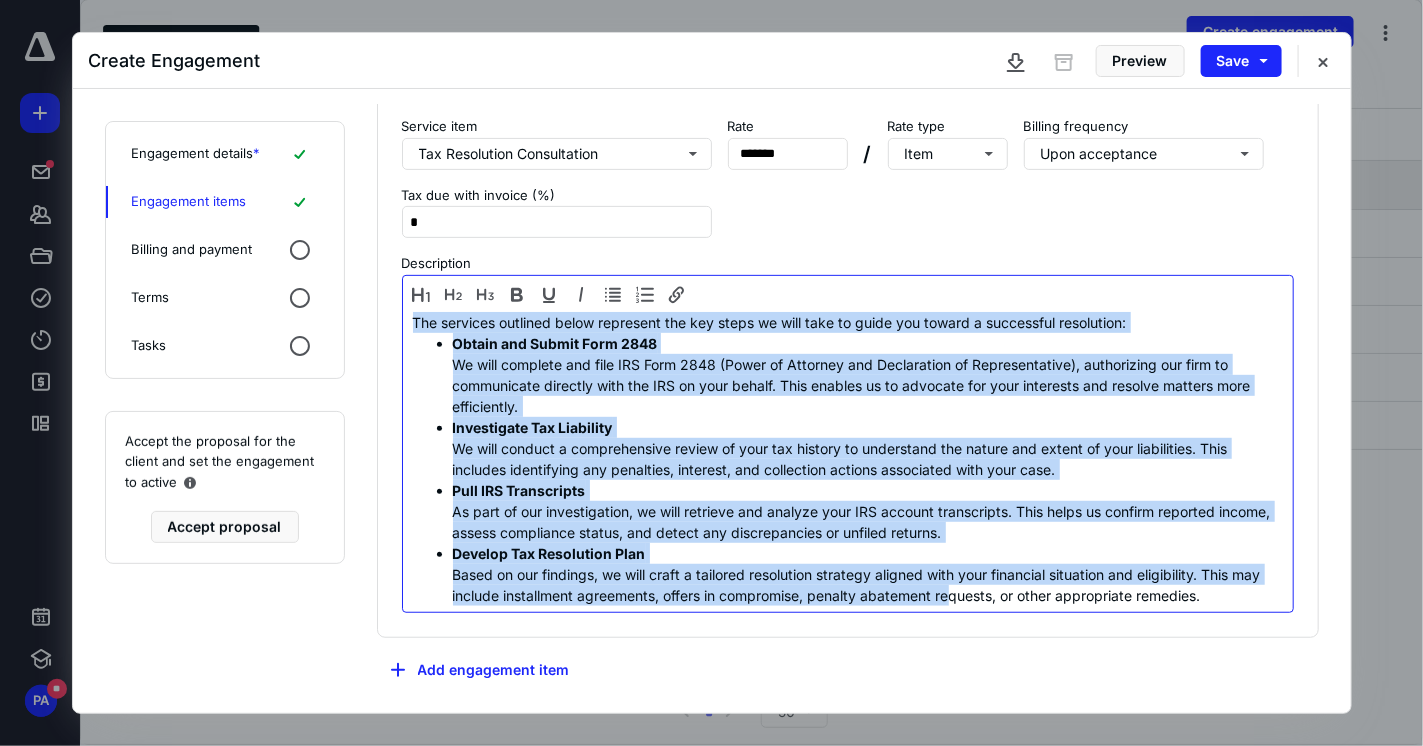 drag, startPoint x: 414, startPoint y: 372, endPoint x: 1252, endPoint y: 662, distance: 886.7604 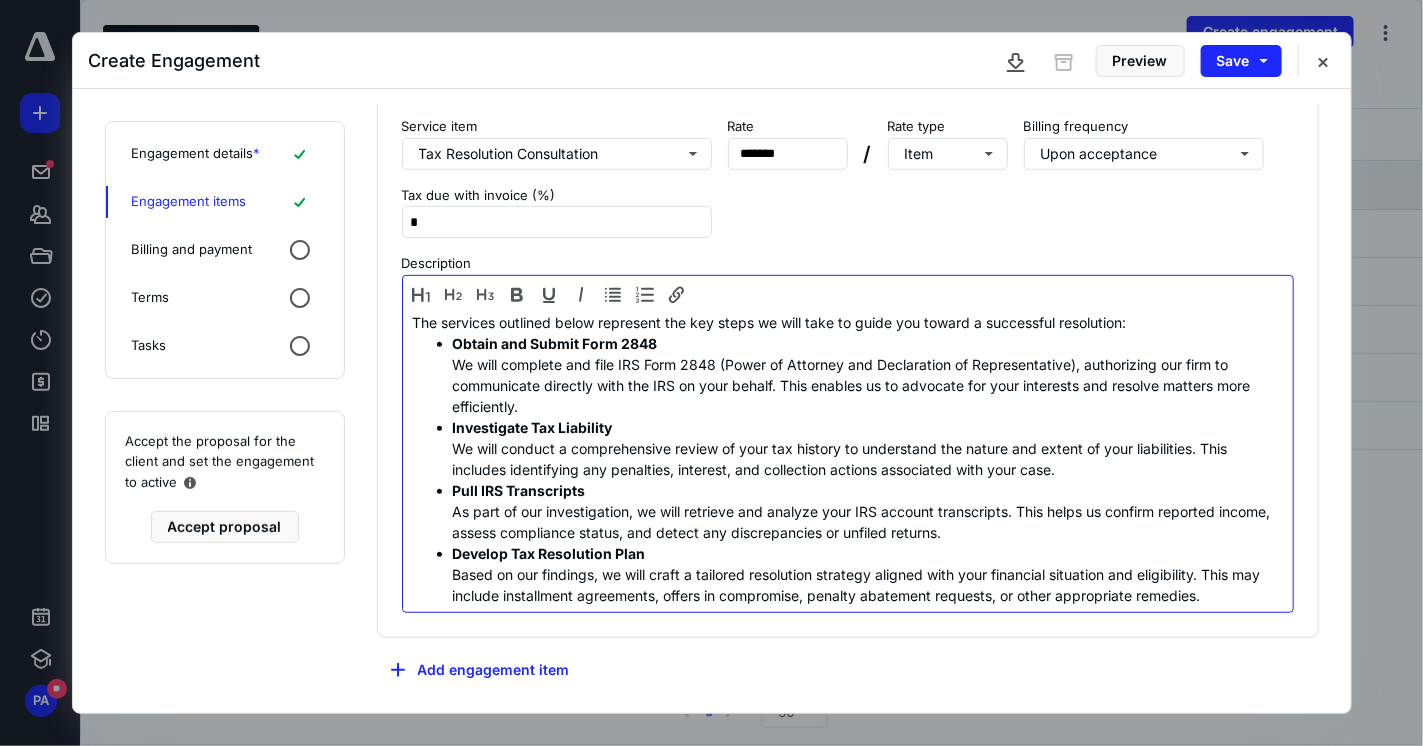 click on "Obtain and Submit Form 2848 We will complete and file IRS Form 2848 (Power of Attorney and Declaration of Representative), authorizing our firm to communicate directly with the IRS on your behalf. This enables us to advocate for your interests and resolve matters more efficiently." at bounding box center (868, 375) 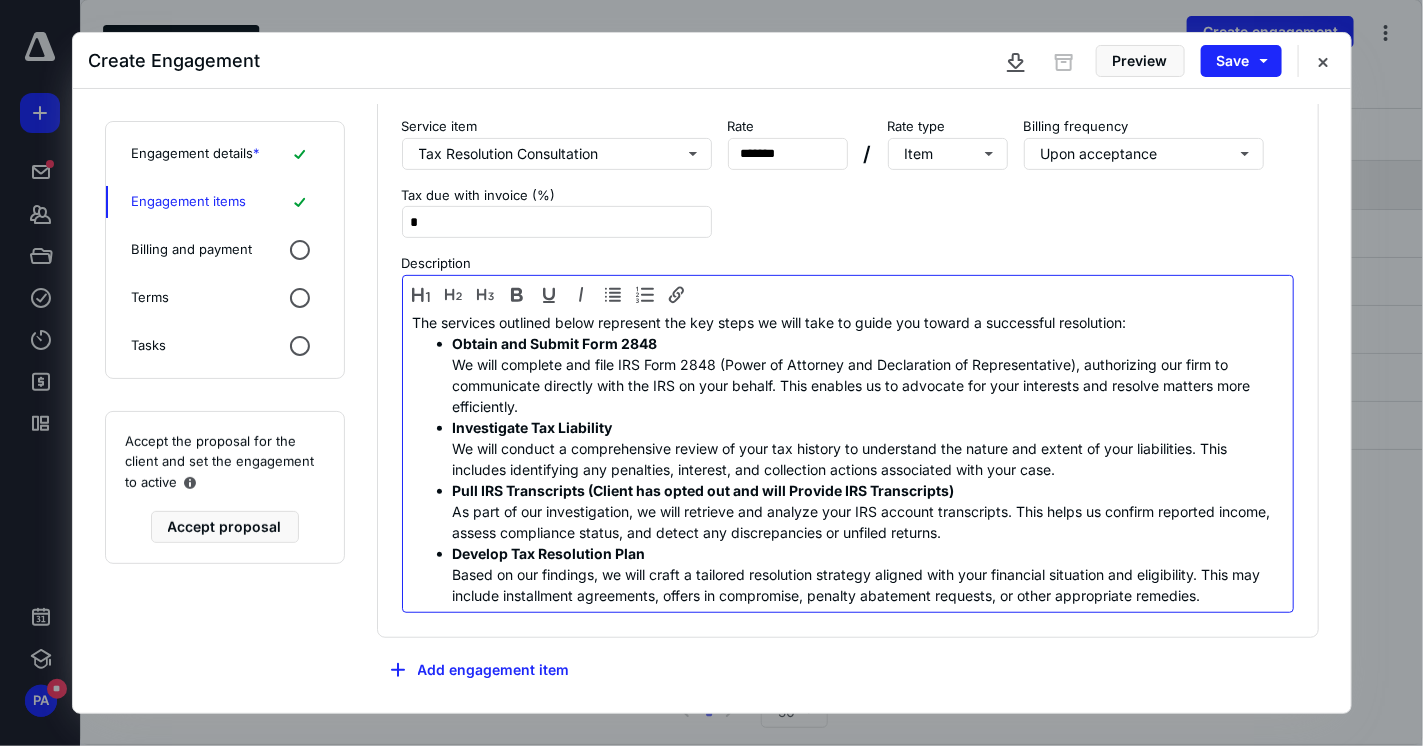 click on "Pull IRS Transcripts (Client has opted out and will Provide IRS Transcripts)" at bounding box center (704, 490) 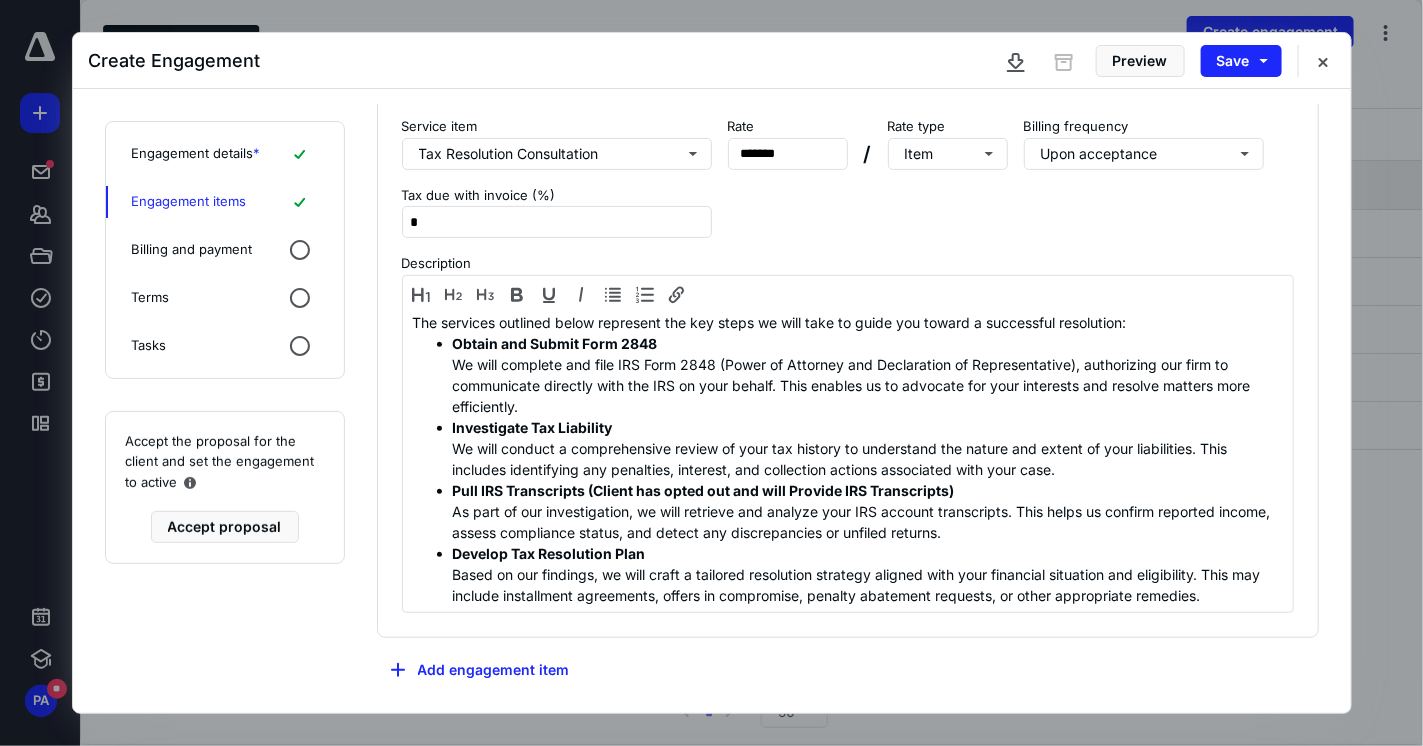 click 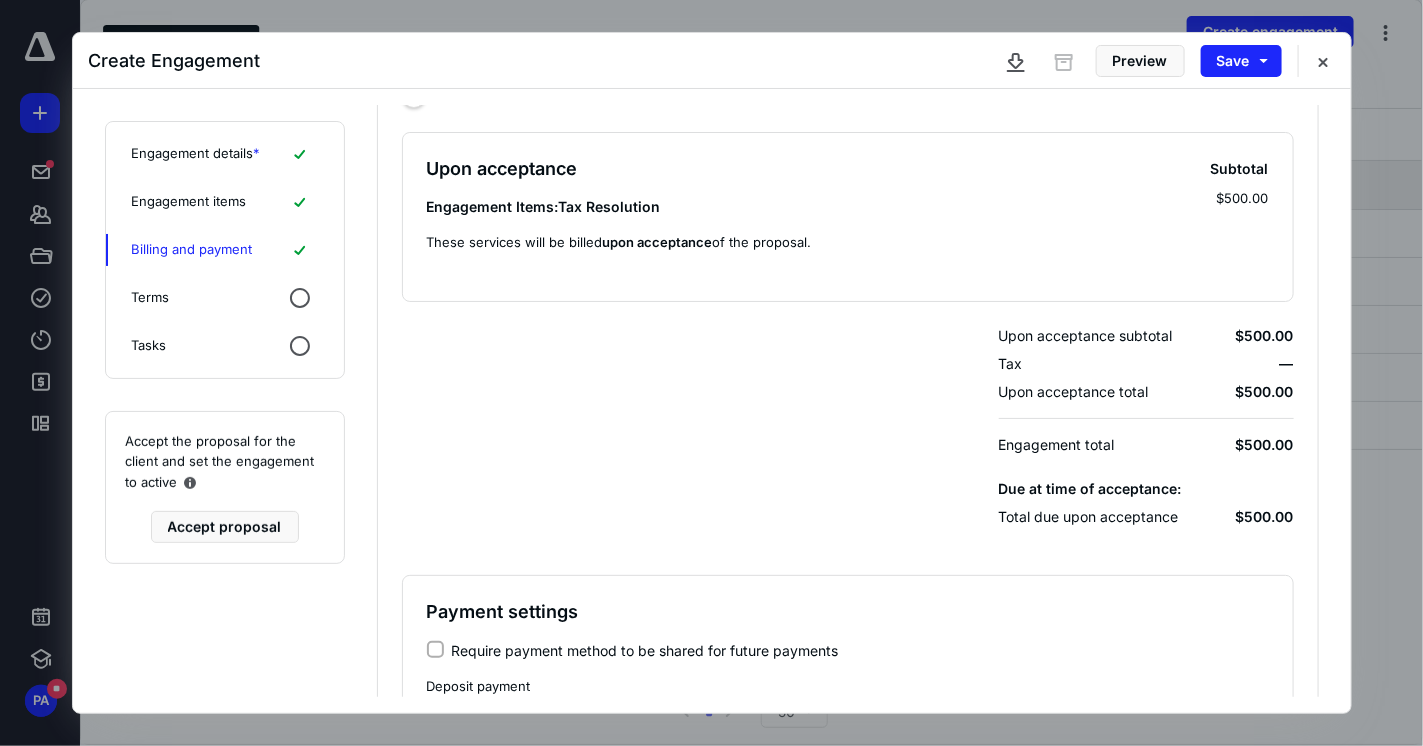 scroll, scrollTop: 0, scrollLeft: 0, axis: both 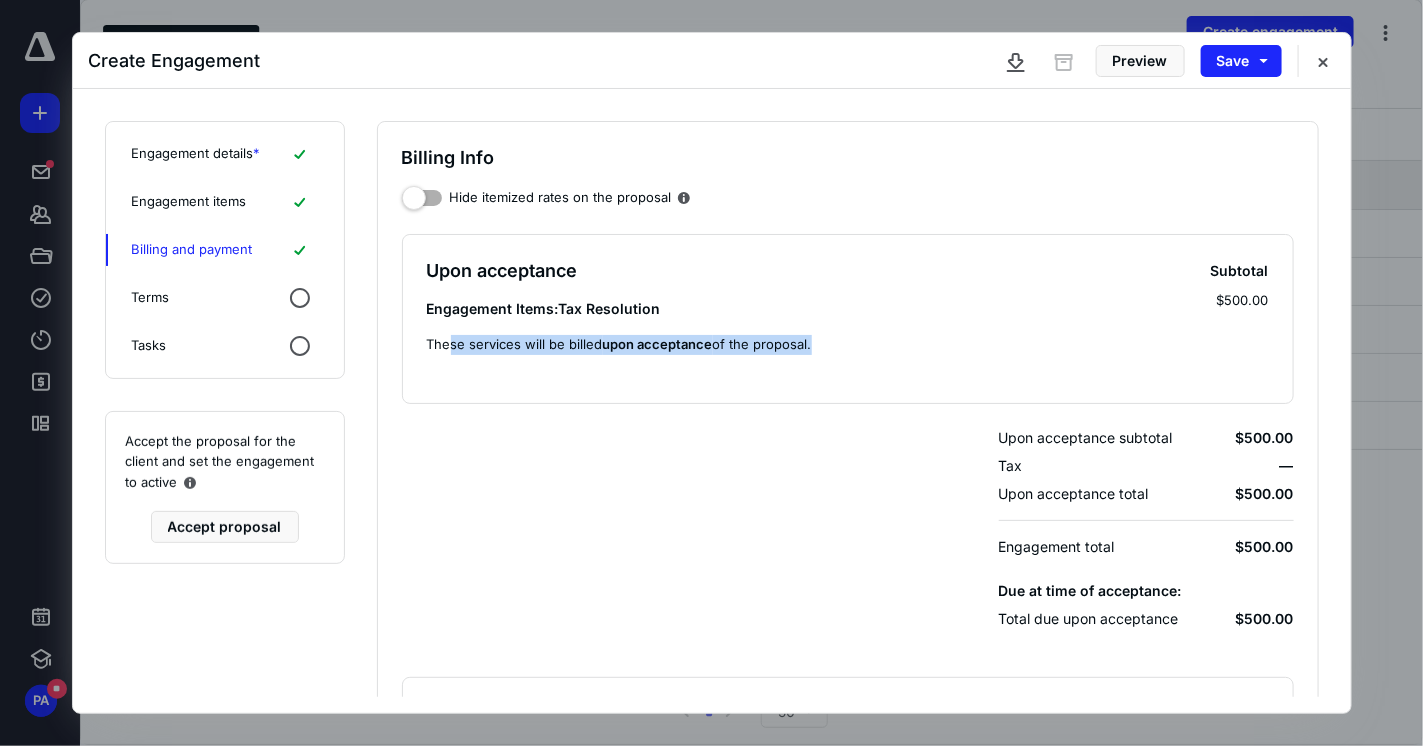 drag, startPoint x: 446, startPoint y: 340, endPoint x: 949, endPoint y: 352, distance: 503.14313 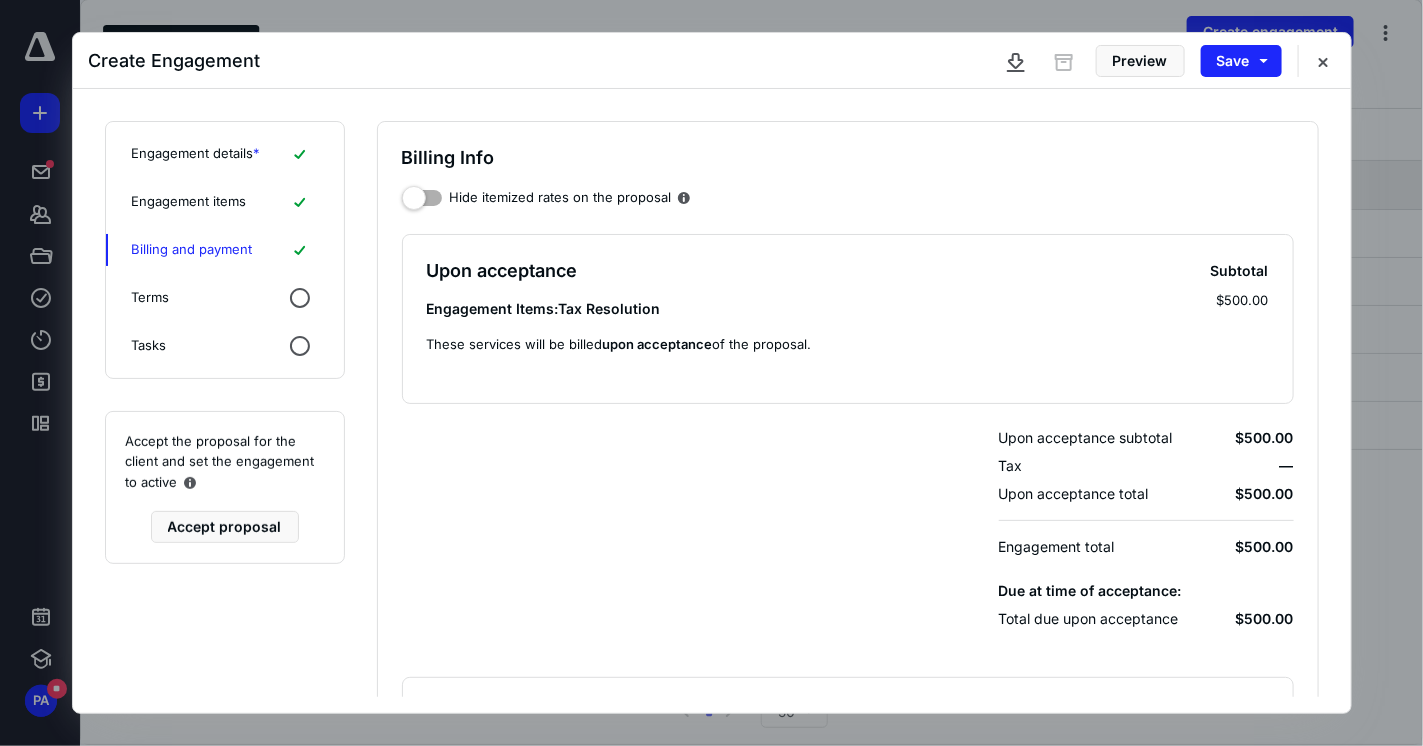 click on "Terms" at bounding box center (225, 298) 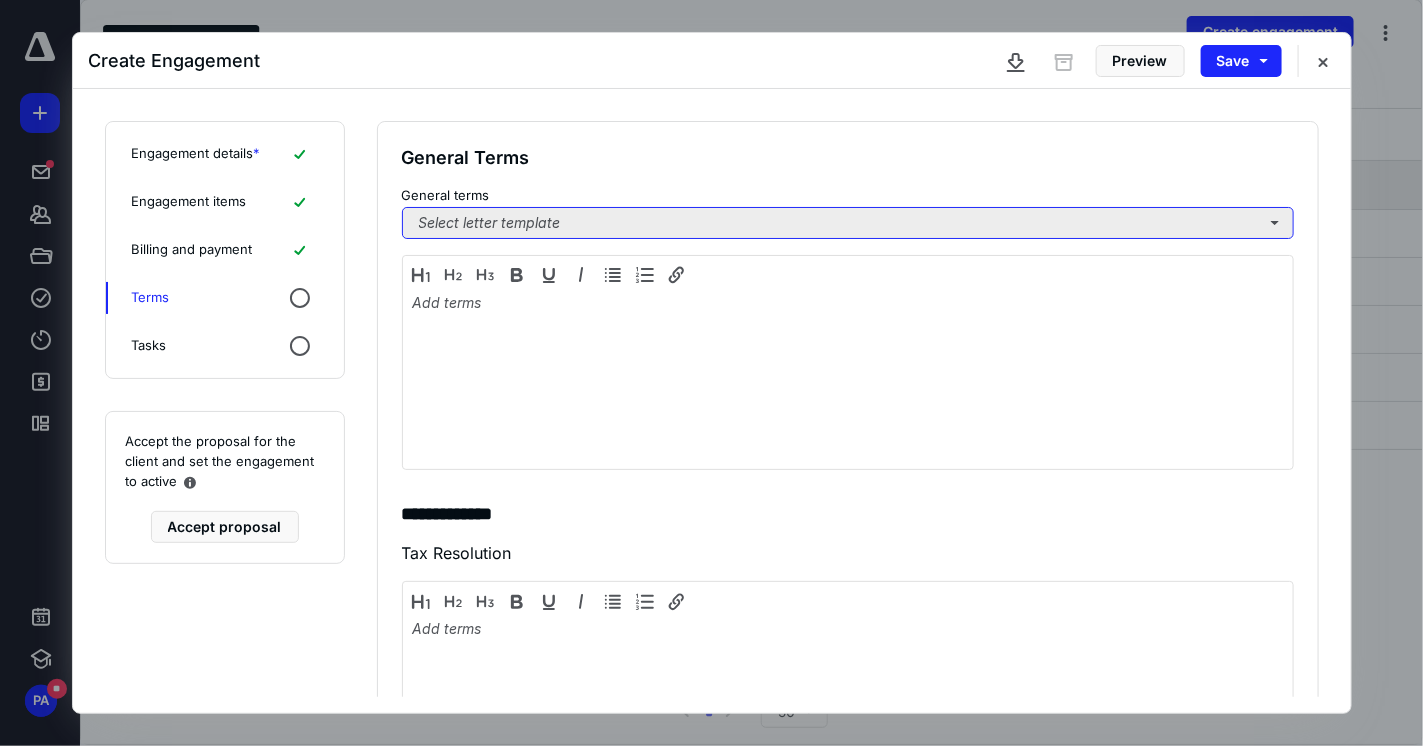 click on "Select letter template" at bounding box center [848, 223] 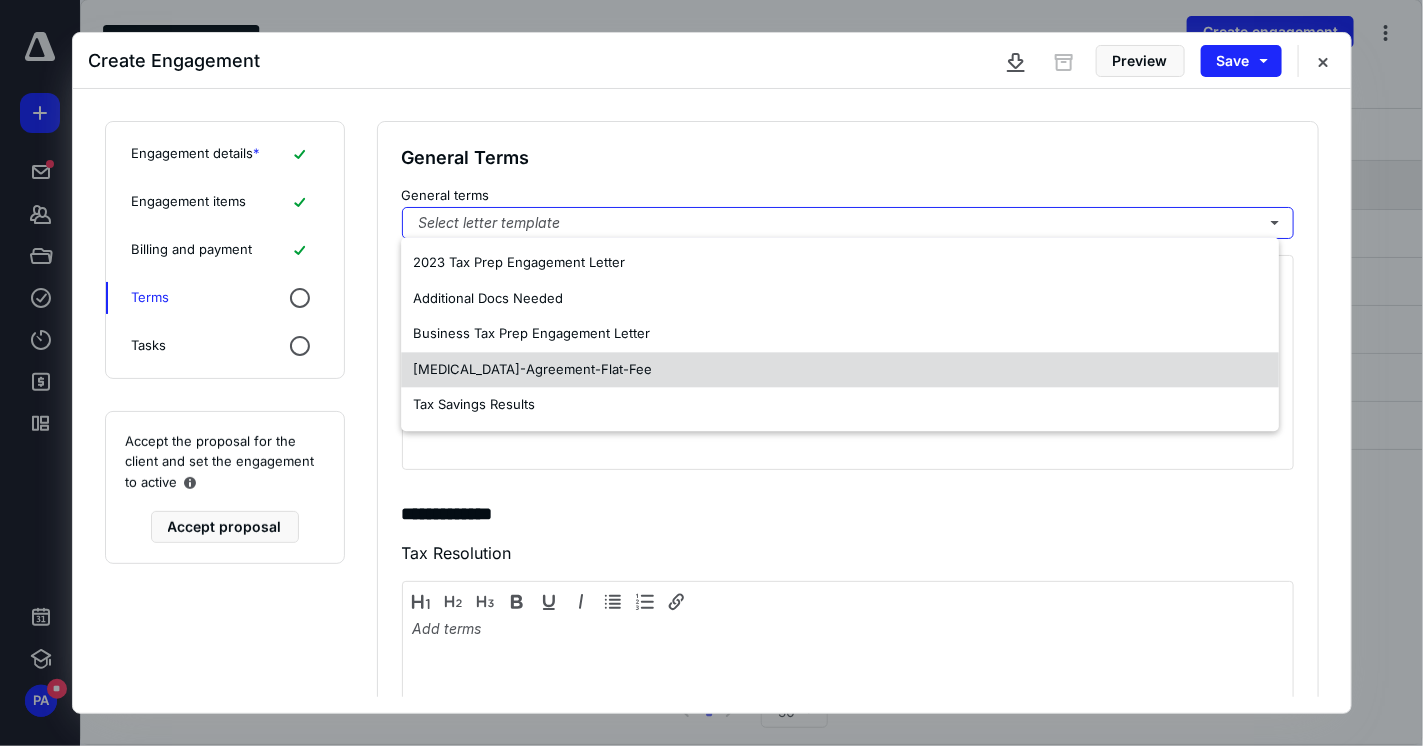 click on "Retainer-Agreement-Flat-Fee" at bounding box center [532, 369] 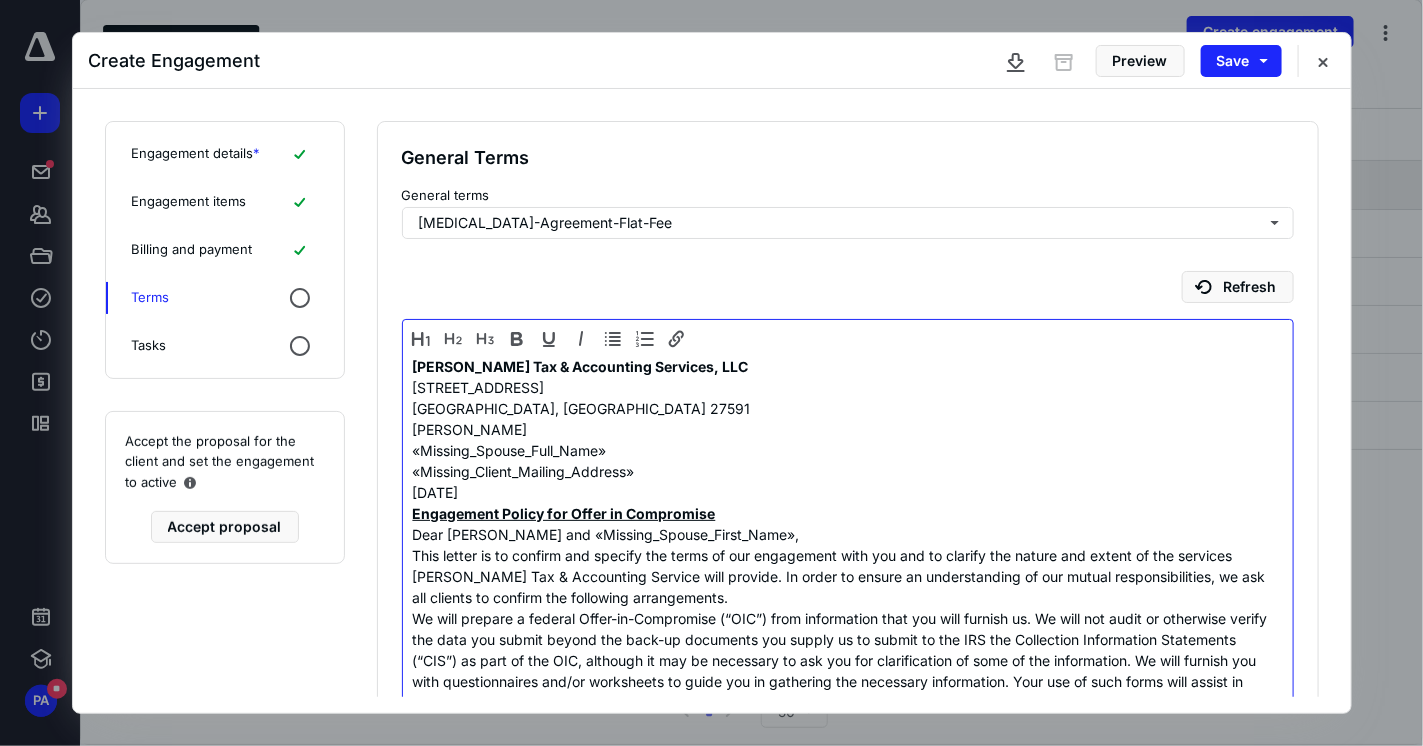 type 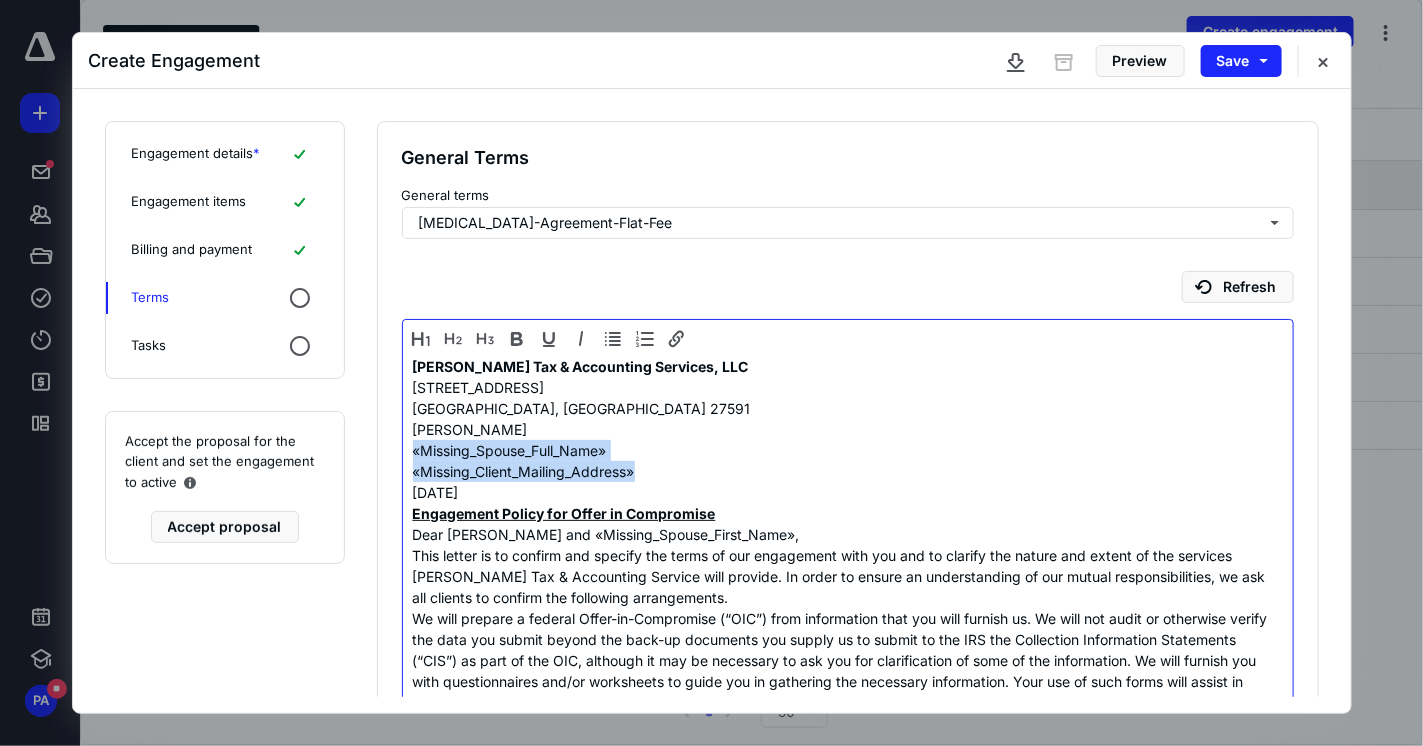 drag, startPoint x: 648, startPoint y: 470, endPoint x: 406, endPoint y: 454, distance: 242.52835 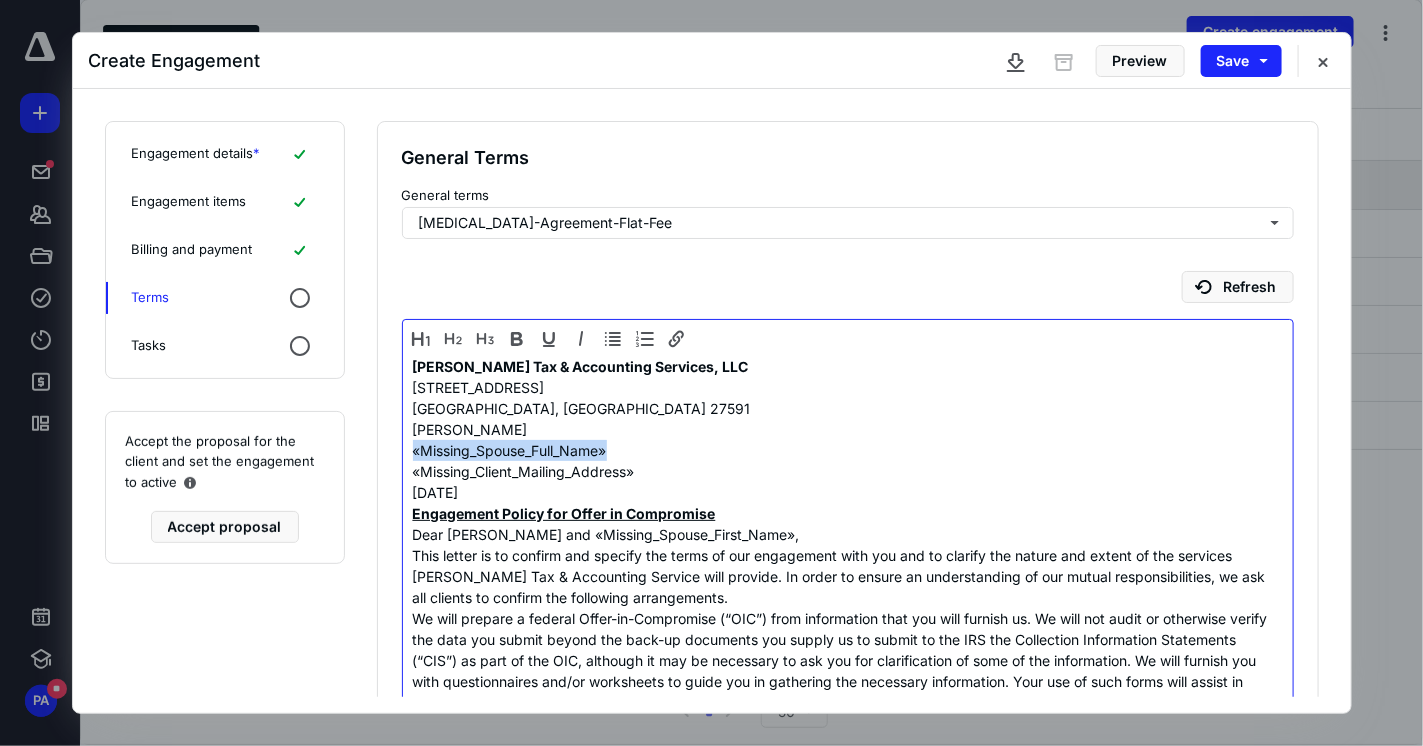 drag, startPoint x: 637, startPoint y: 447, endPoint x: 412, endPoint y: 450, distance: 225.02 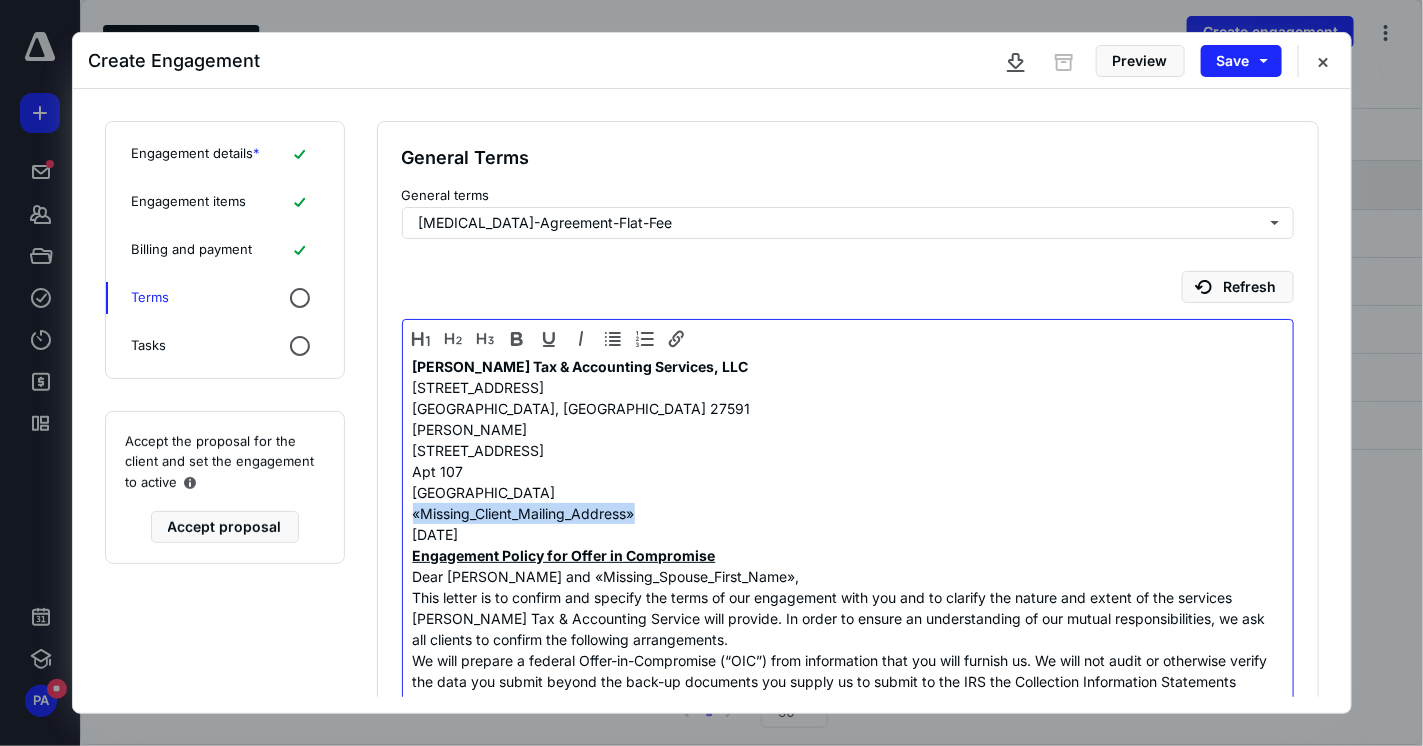 drag, startPoint x: 642, startPoint y: 517, endPoint x: 404, endPoint y: 515, distance: 238.0084 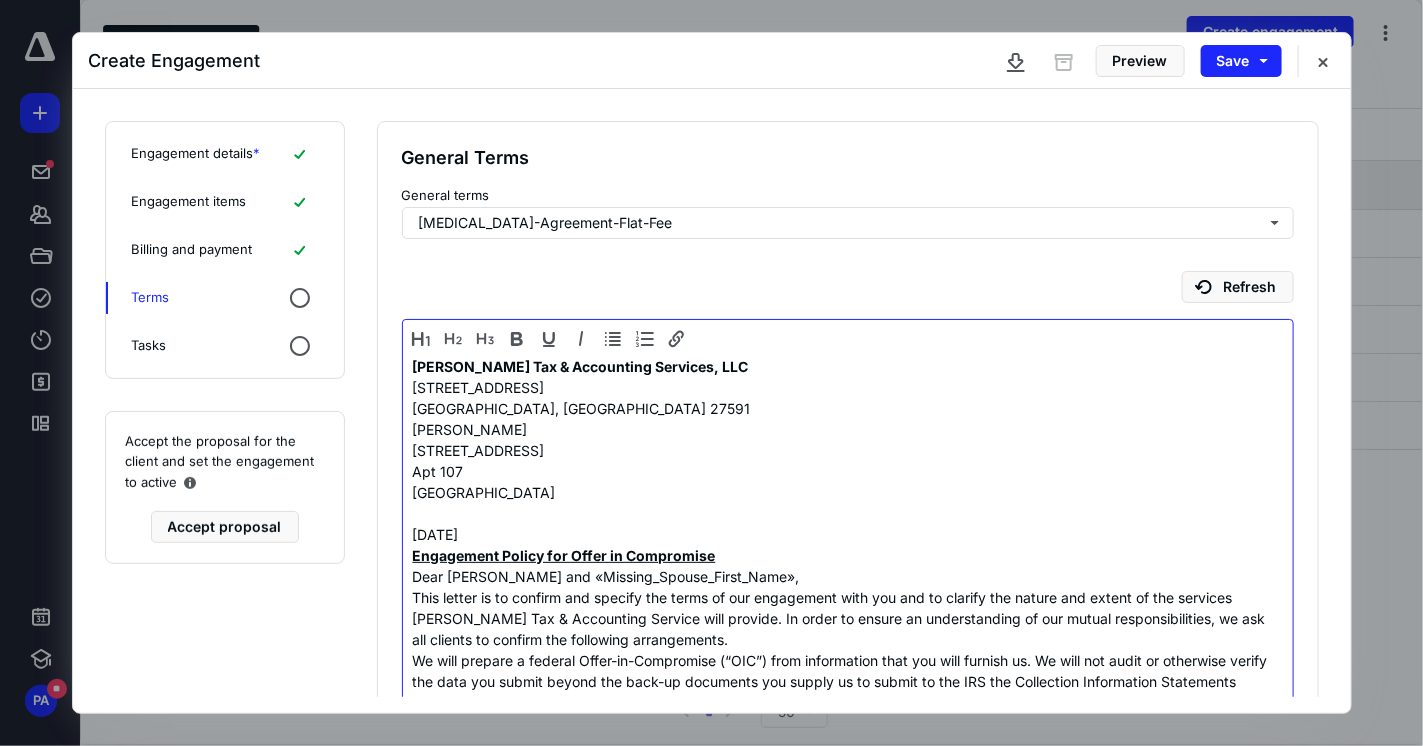 click on "Shane Munroe" at bounding box center [848, 429] 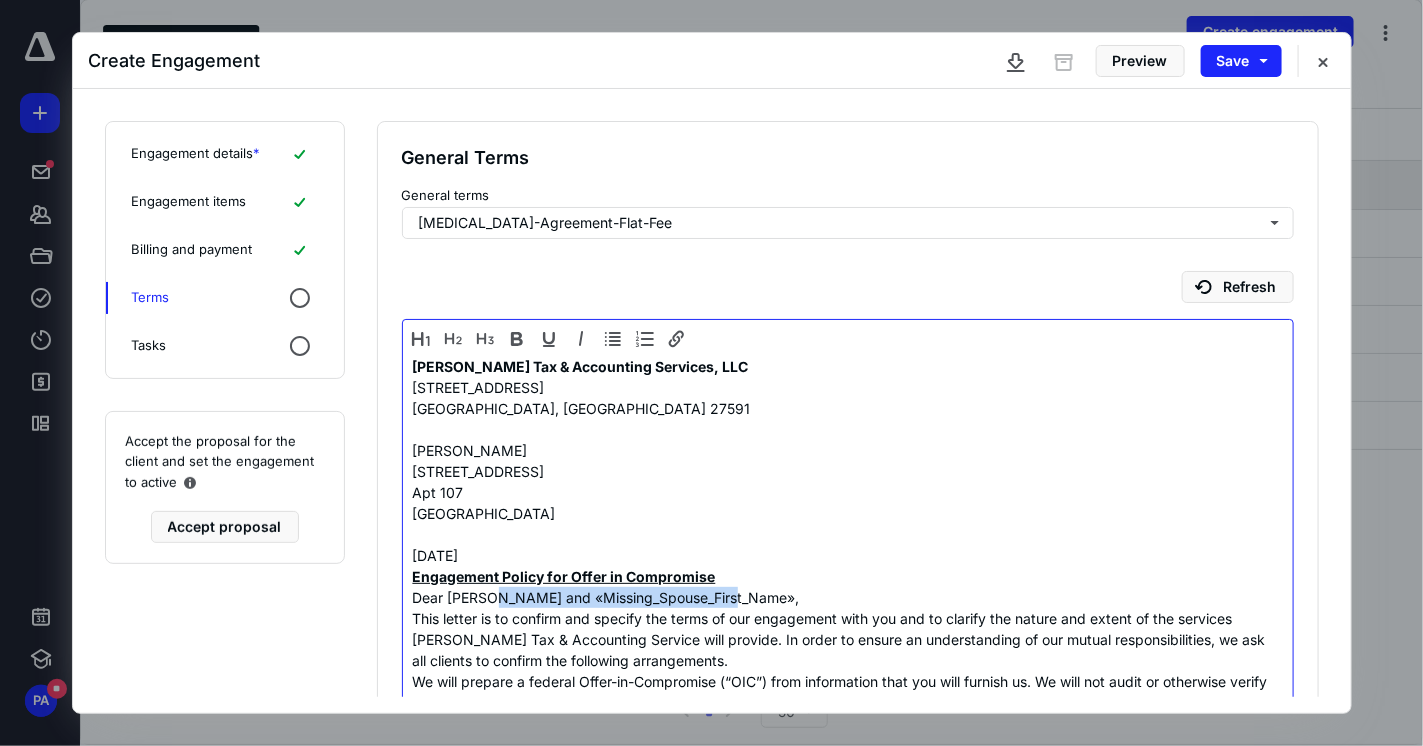 drag, startPoint x: 674, startPoint y: 598, endPoint x: 495, endPoint y: 604, distance: 179.10052 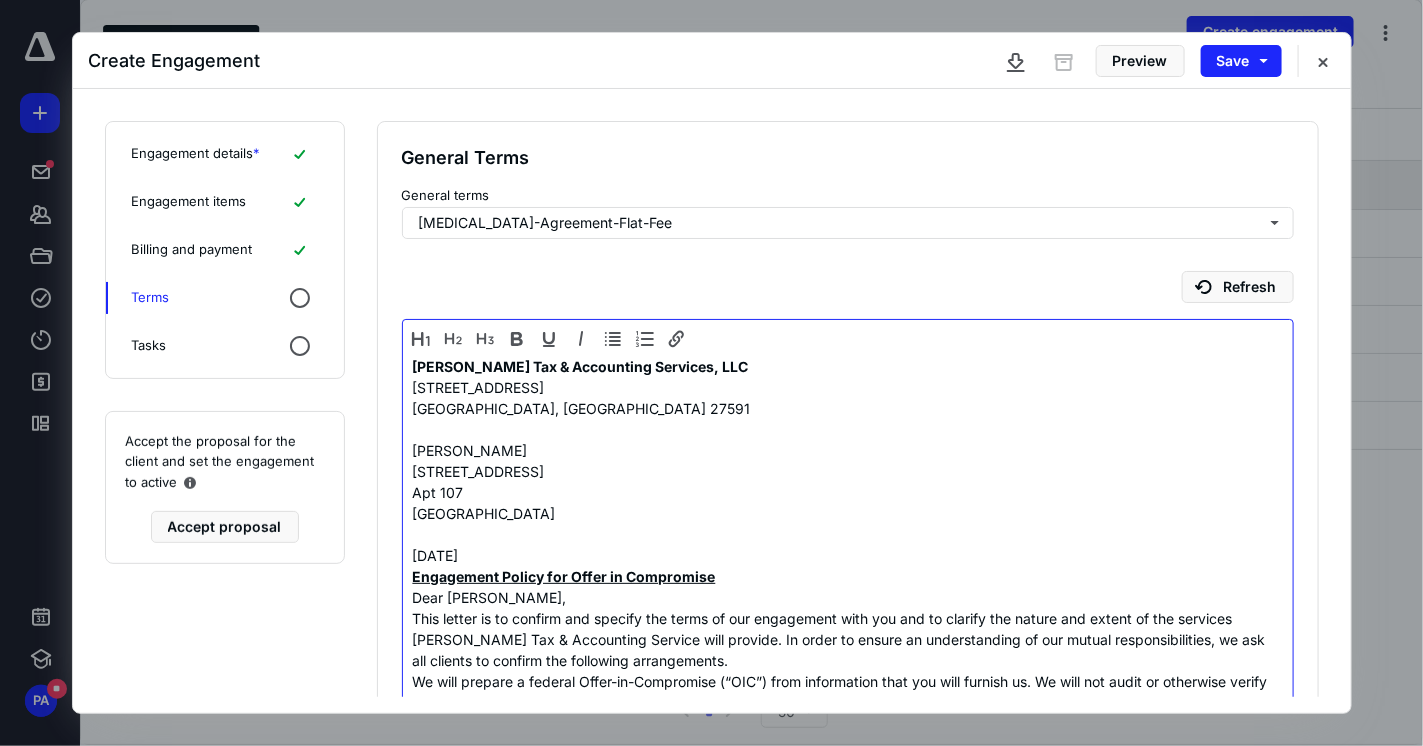 click on "This letter is to confirm and specify the terms of our engagement
with you and to clarify the nature and extent of the services Ames Tax
& Accounting Service will provide. In order to ensure an
understanding of our mutual responsibilities, we ask all clients to
confirm the following arrangements." at bounding box center (848, 639) 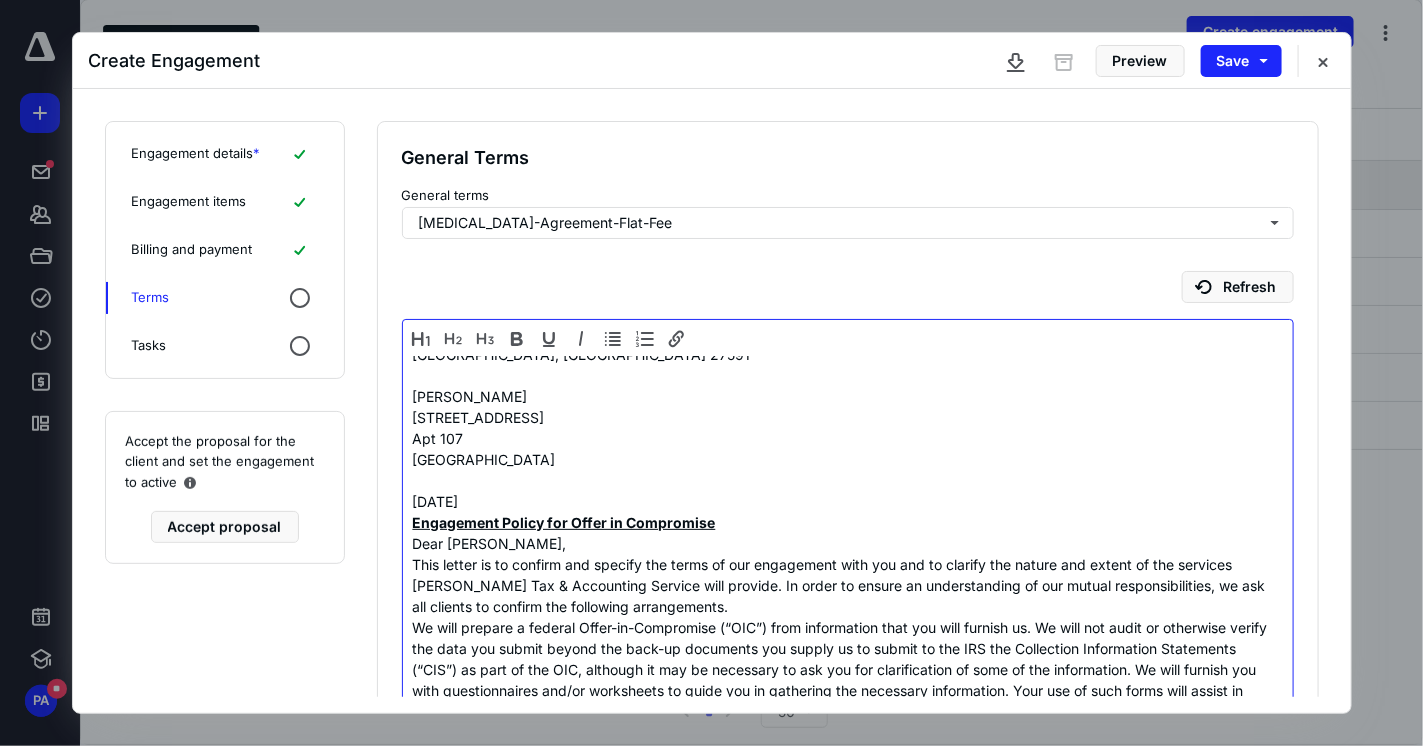 scroll, scrollTop: 100, scrollLeft: 0, axis: vertical 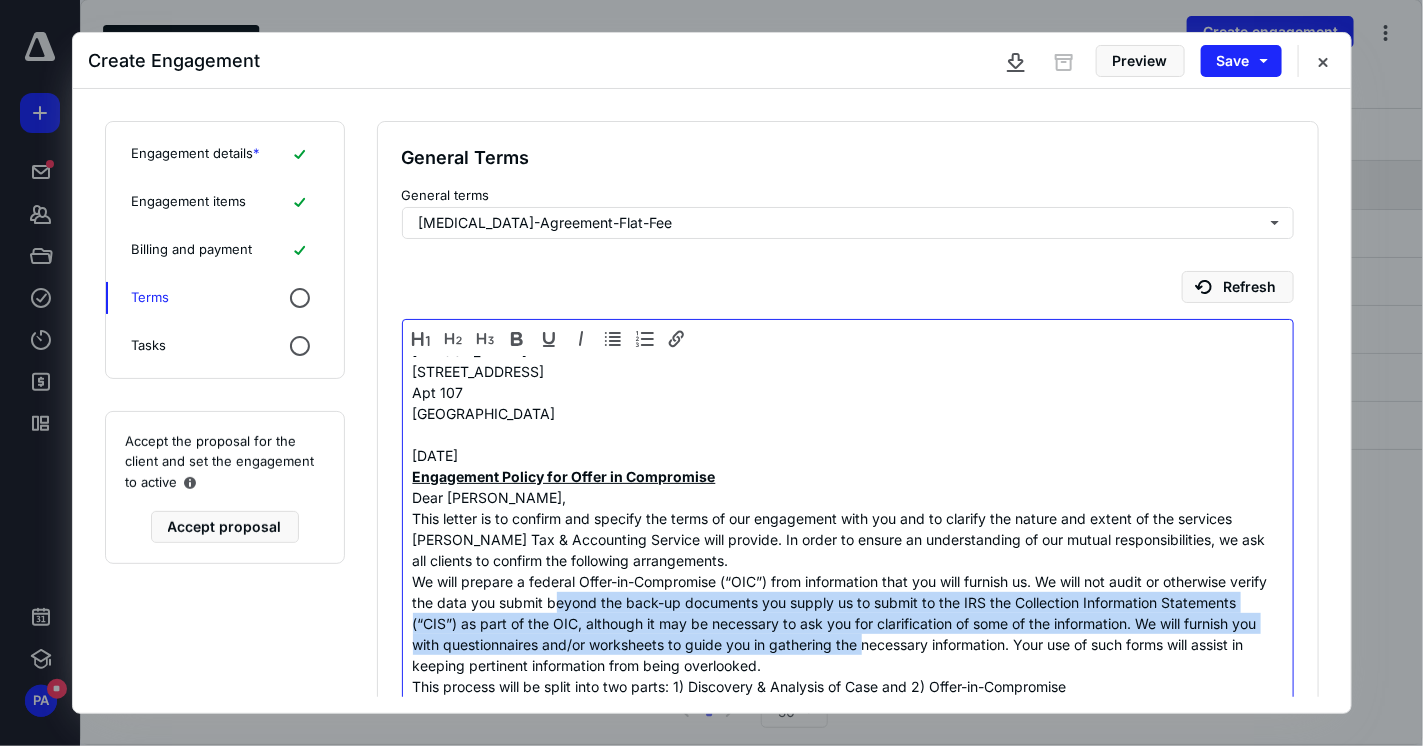 drag, startPoint x: 600, startPoint y: 596, endPoint x: 972, endPoint y: 645, distance: 375.2133 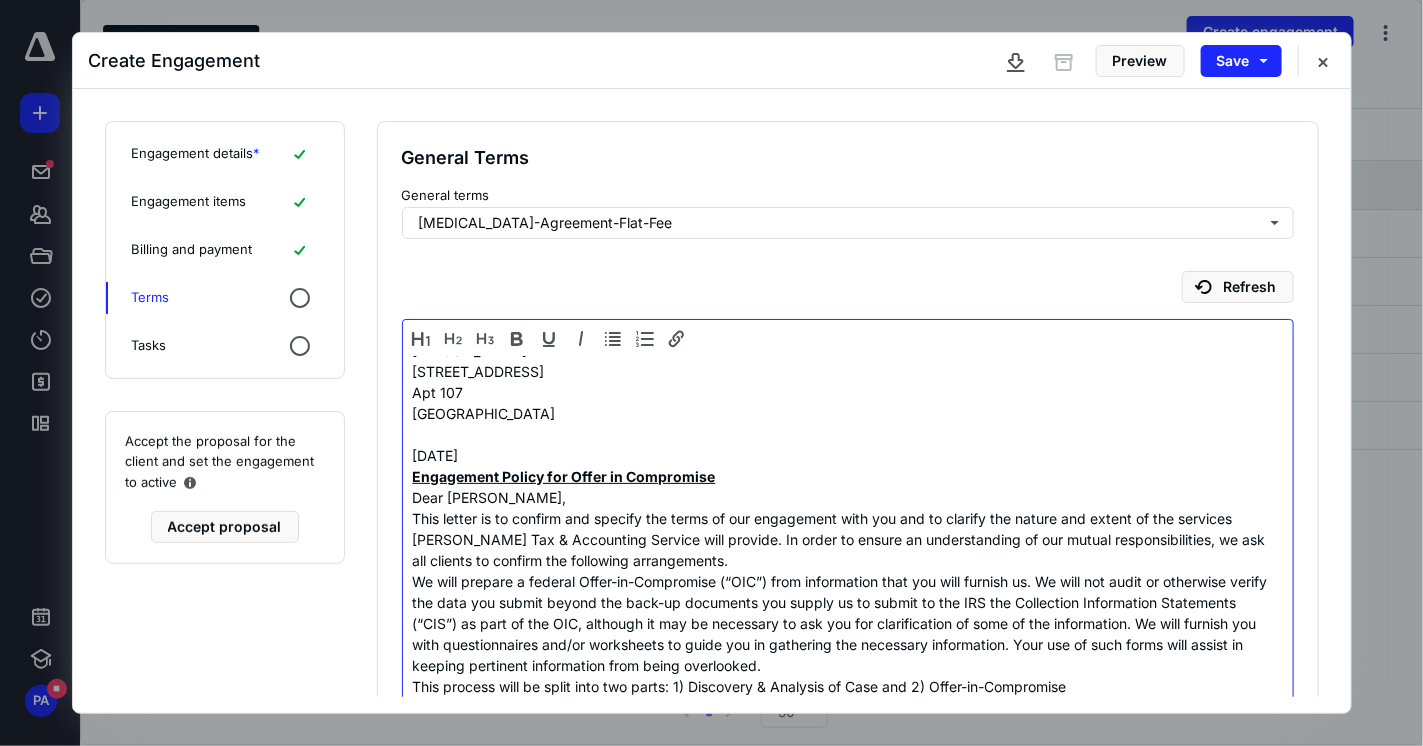 click on "We will prepare a federal Offer-in-Compromise (“OIC”) from
information that you will furnish us. We will not audit or otherwise
verify the data you submit beyond the back-up documents you supply us to
submit to the IRS the Collection Information Statements (“CIS”) as part
of the OIC, although it may be necessary to ask you for clarification of
some of the information. We will furnish you with questionnaires and/or
worksheets to guide you in gathering the necessary information. Your use
of such forms will assist in keeping pertinent information from being
overlooked." at bounding box center (841, 623) 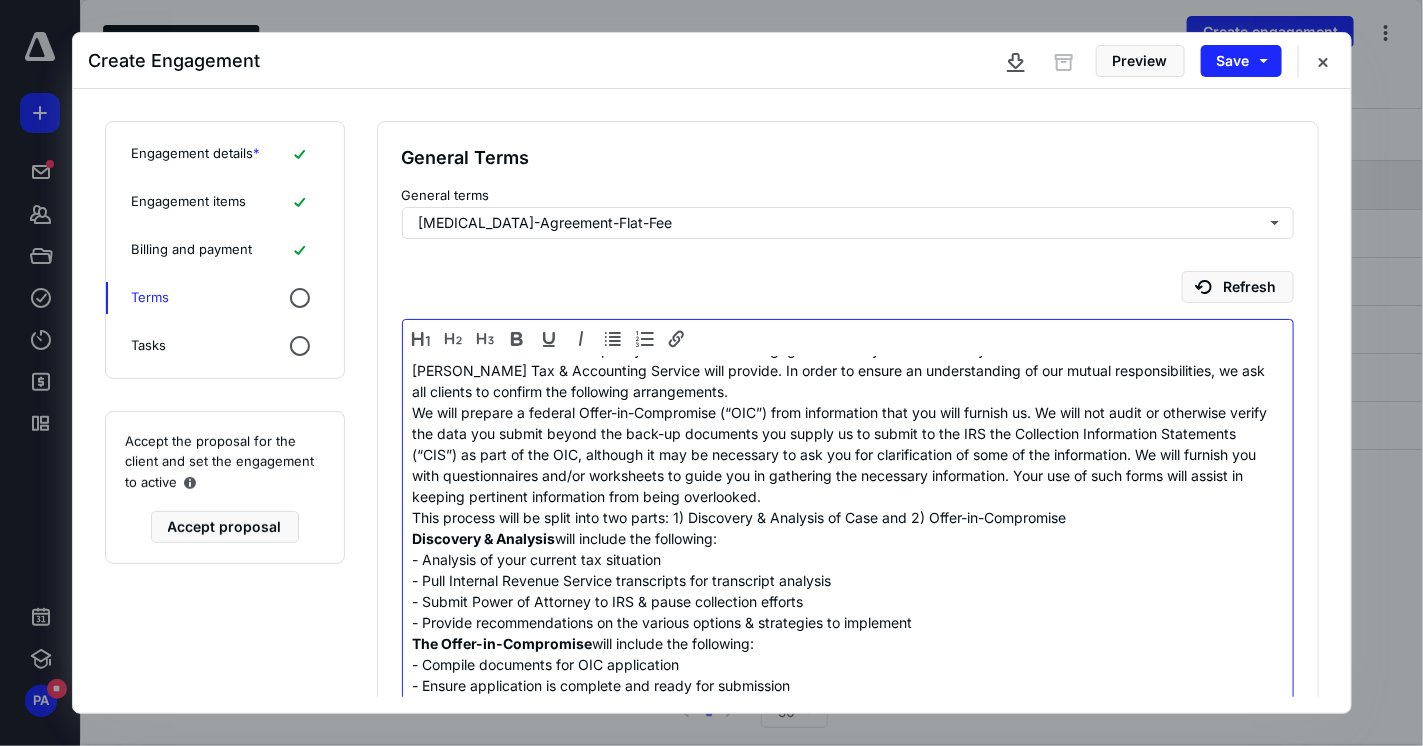 scroll, scrollTop: 300, scrollLeft: 0, axis: vertical 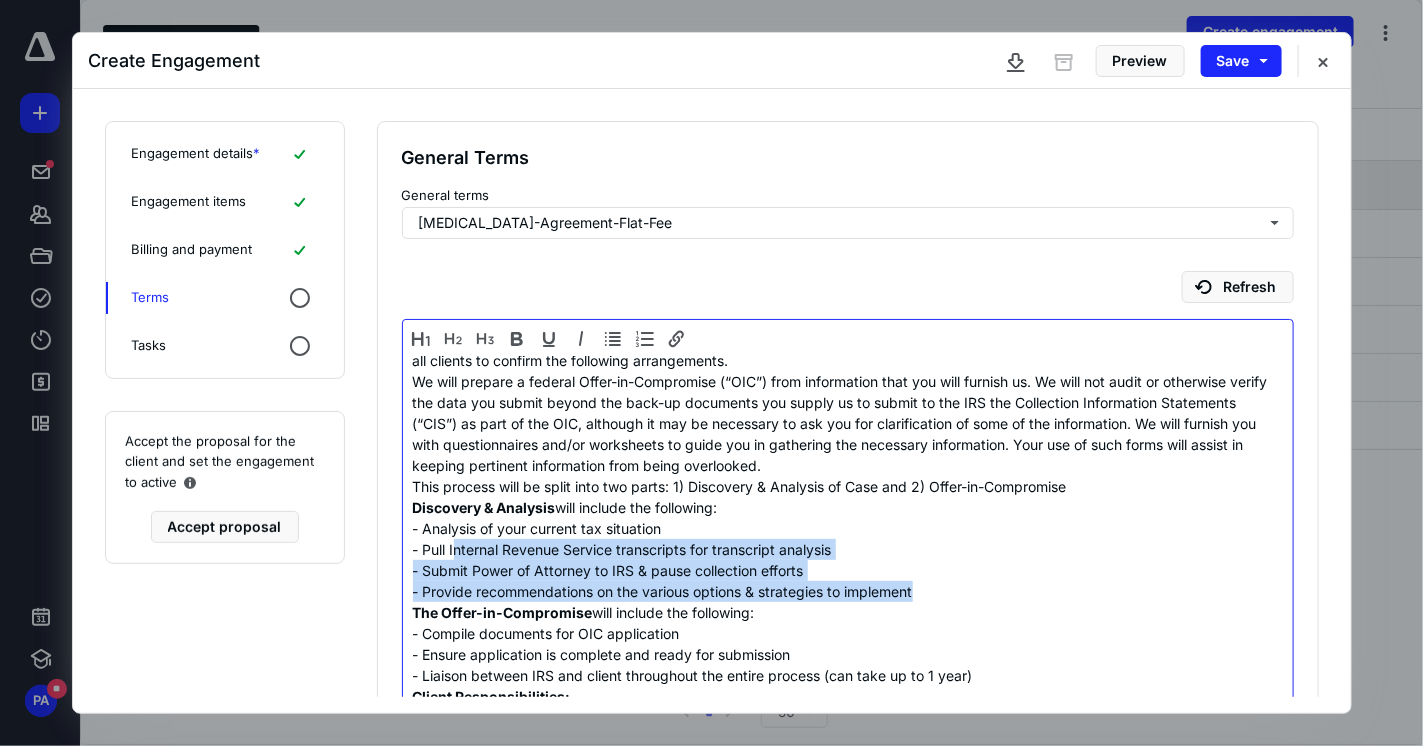 drag, startPoint x: 700, startPoint y: 584, endPoint x: 925, endPoint y: 590, distance: 225.07999 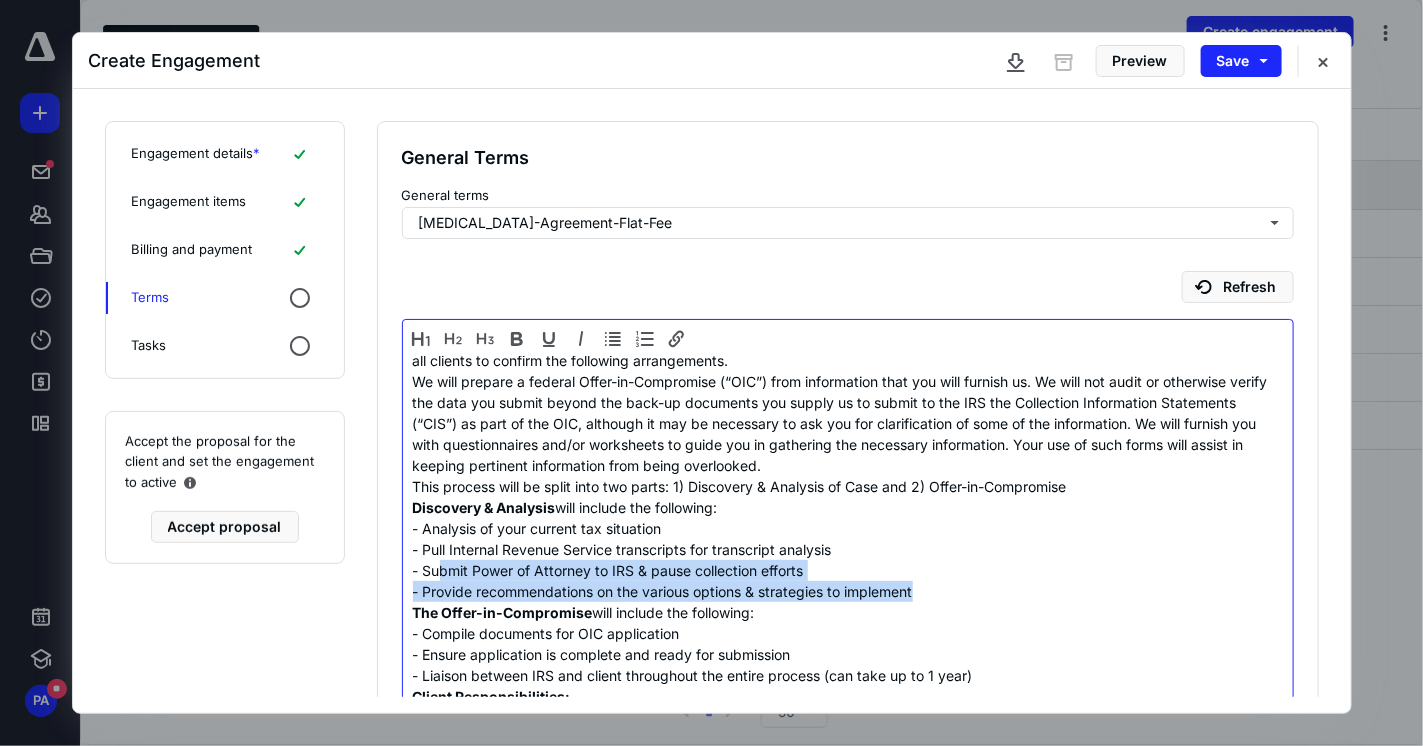 drag, startPoint x: 436, startPoint y: 557, endPoint x: 927, endPoint y: 589, distance: 492.04166 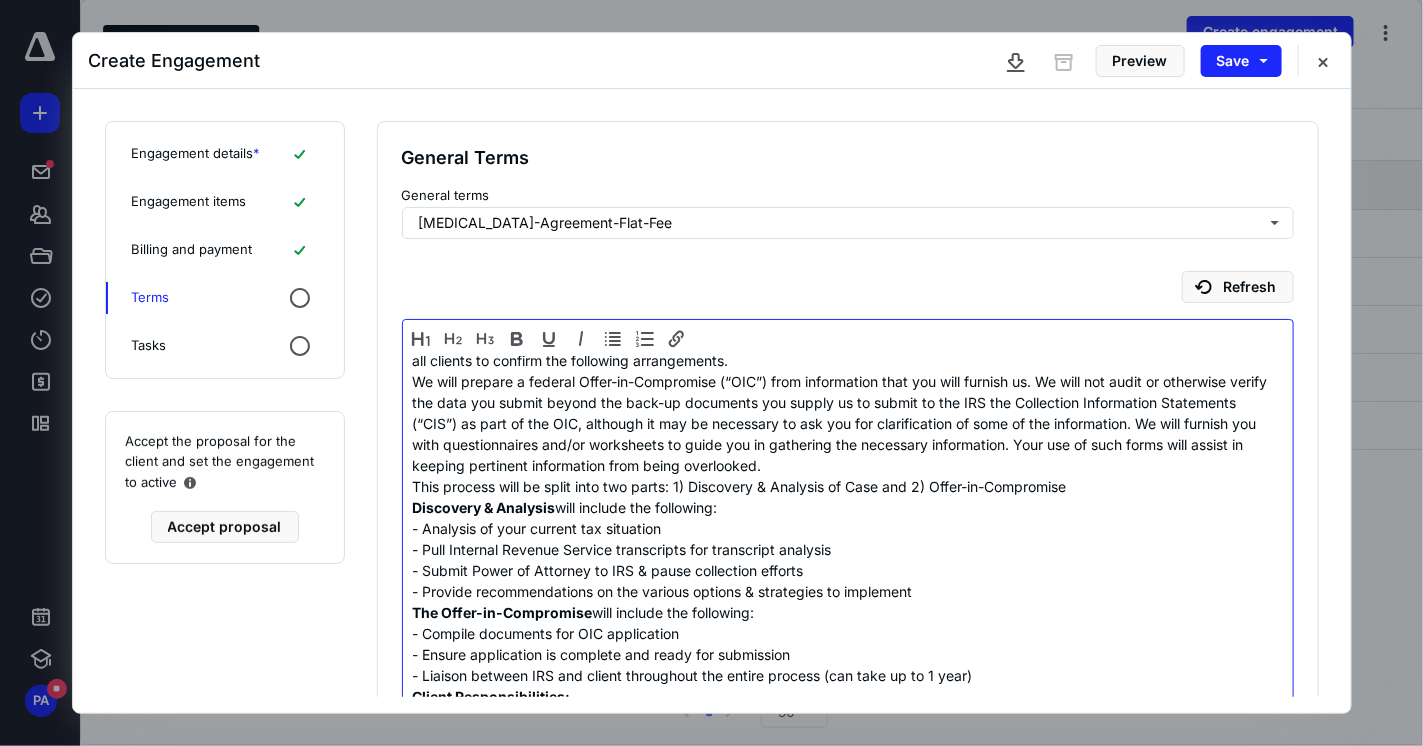 click on "The Offer-in-Compromise  will include the
following:" at bounding box center (841, 612) 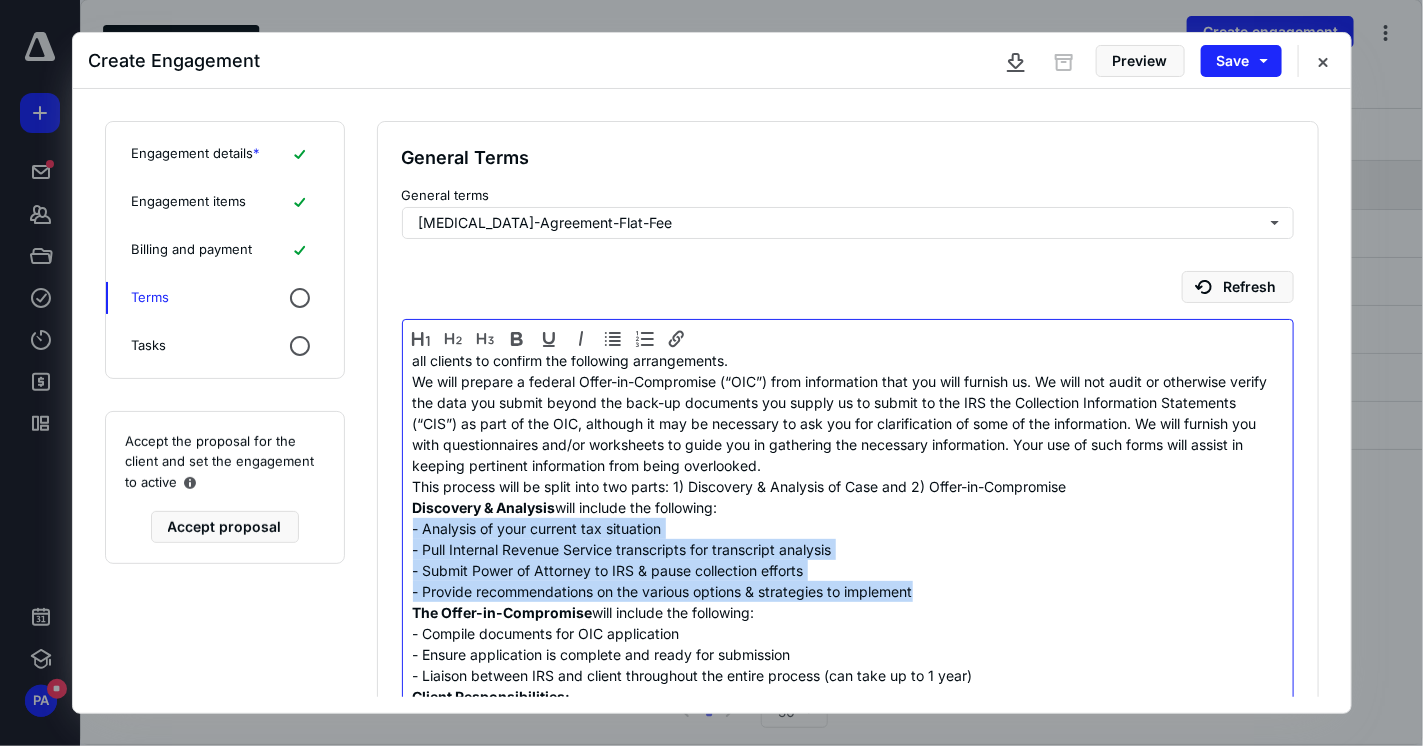drag, startPoint x: 919, startPoint y: 580, endPoint x: 386, endPoint y: 524, distance: 535.9338 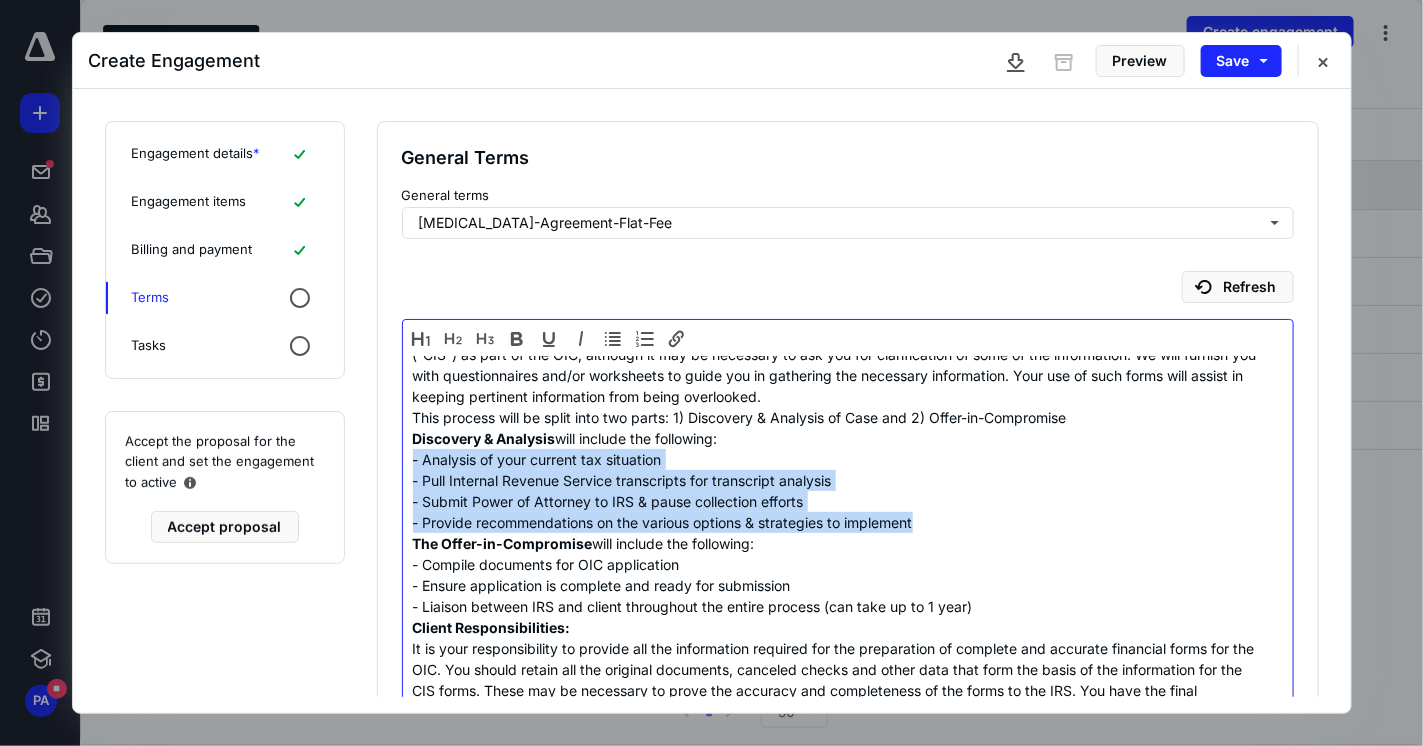 scroll, scrollTop: 400, scrollLeft: 0, axis: vertical 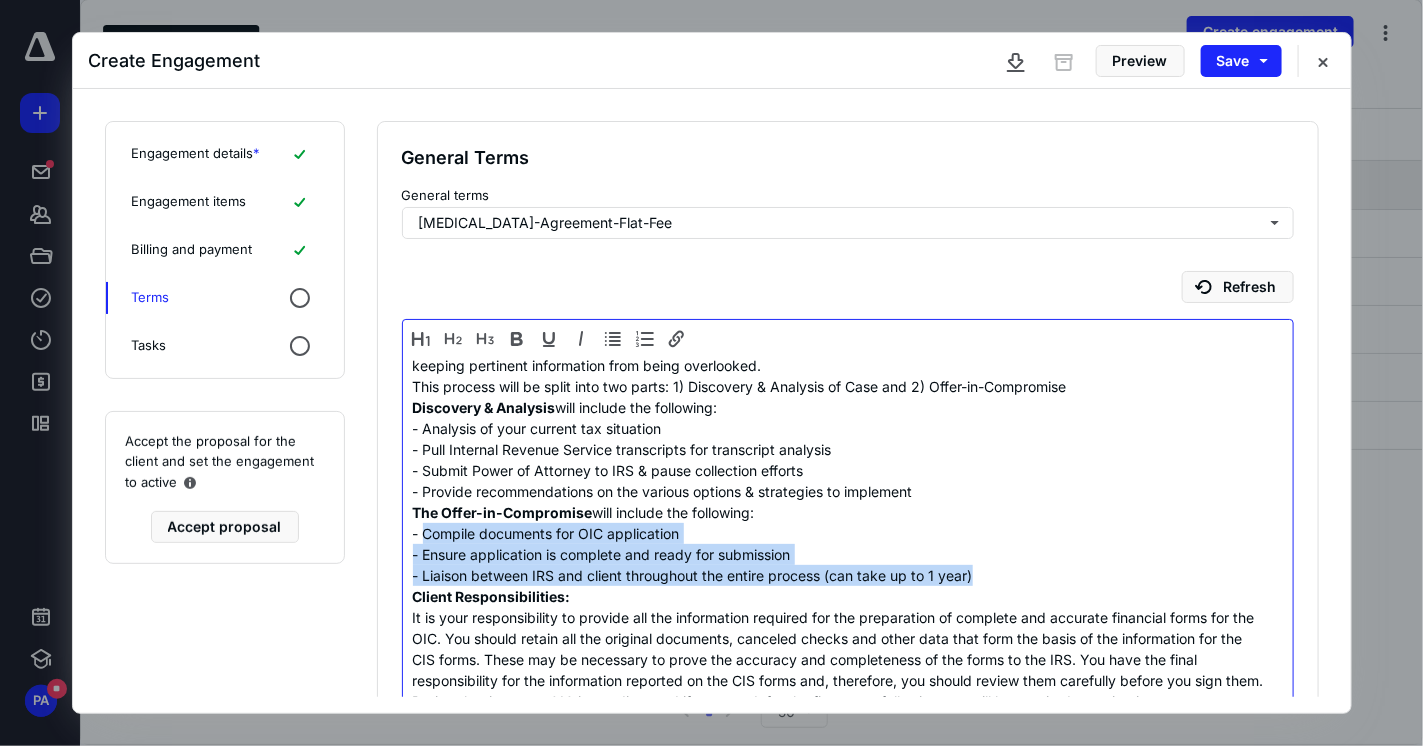 drag, startPoint x: 426, startPoint y: 521, endPoint x: 1039, endPoint y: 569, distance: 614.8764 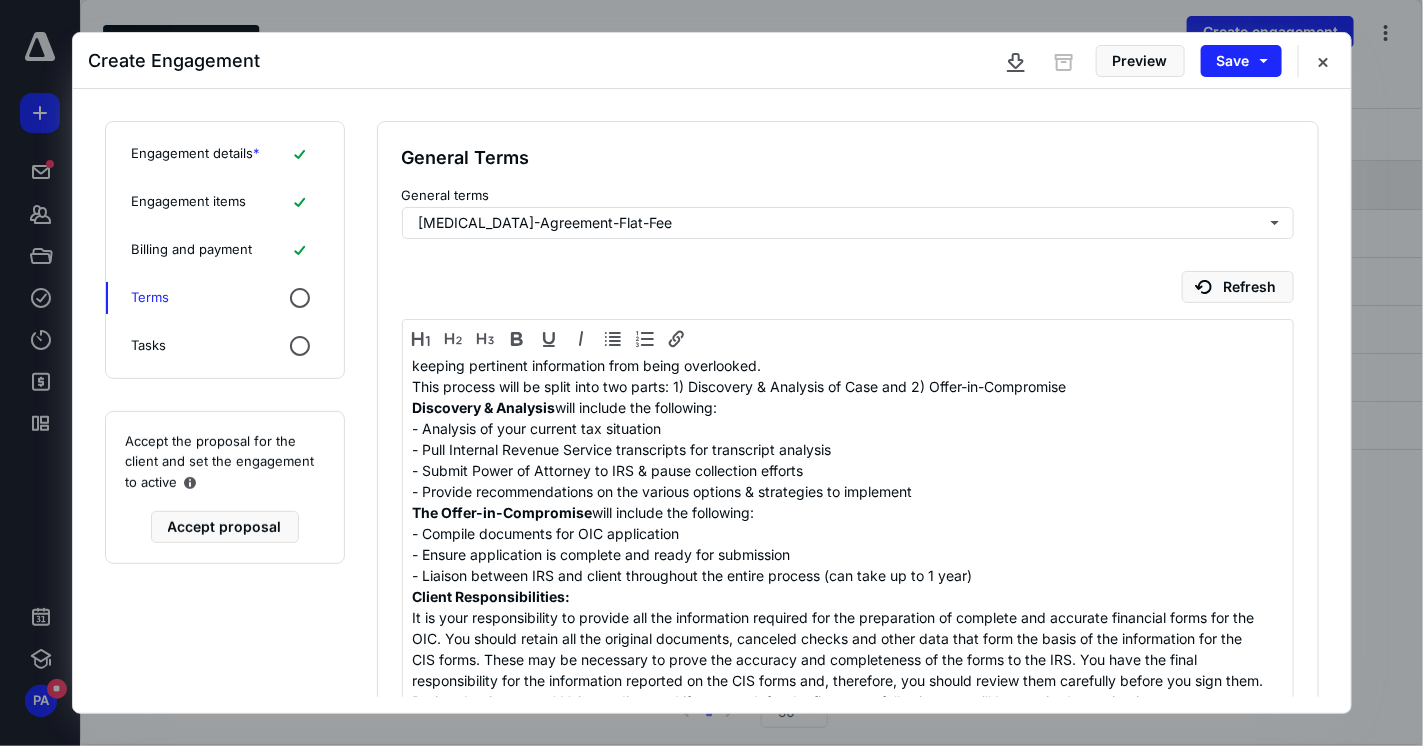 click on "Billing and payment" at bounding box center [192, 250] 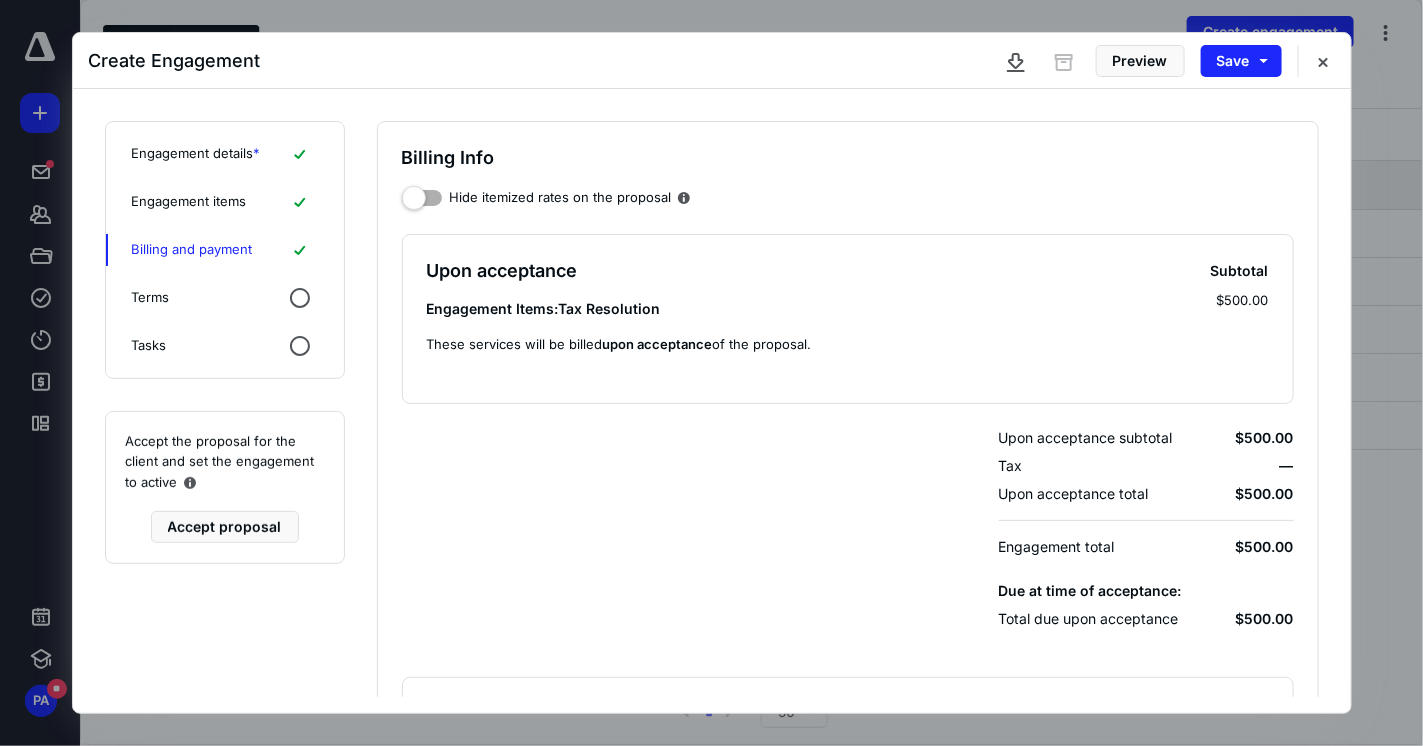 click on "Engagement items" at bounding box center [189, 202] 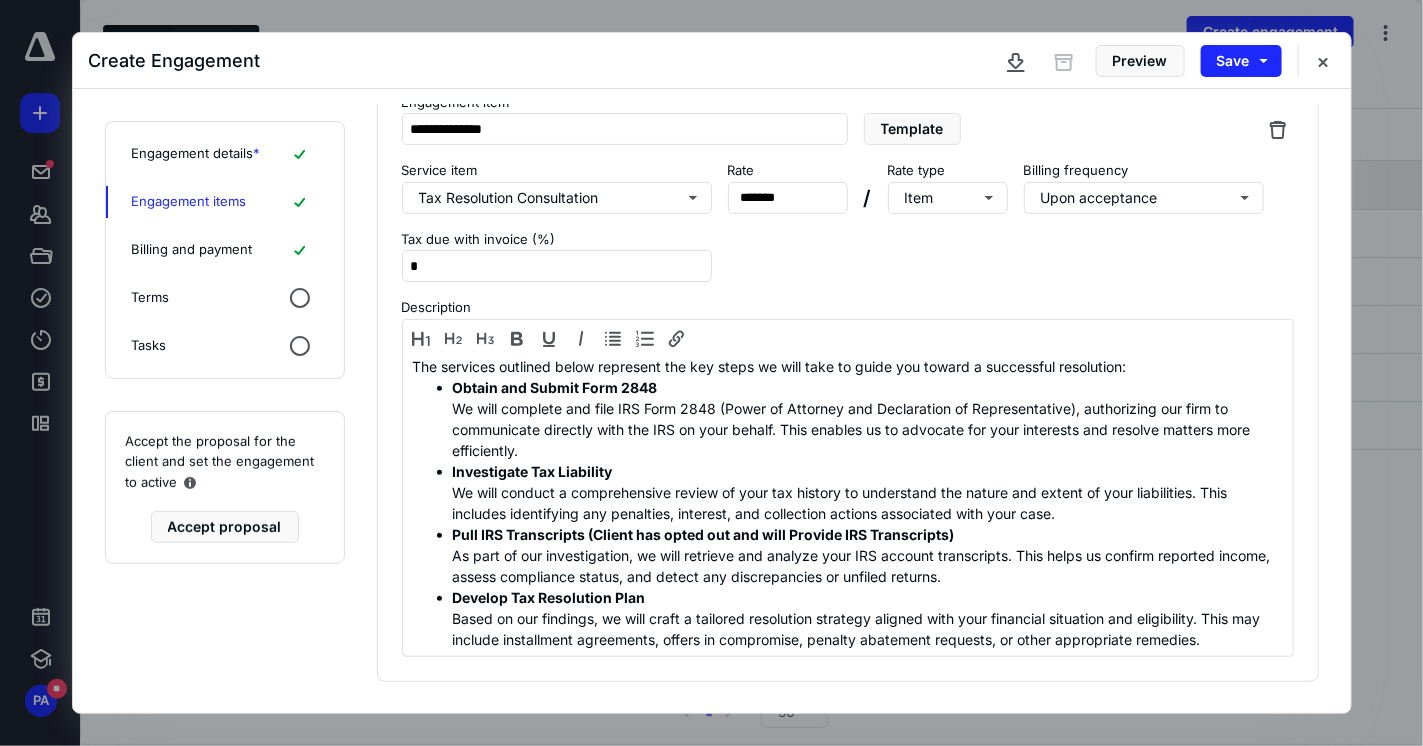 scroll, scrollTop: 255, scrollLeft: 0, axis: vertical 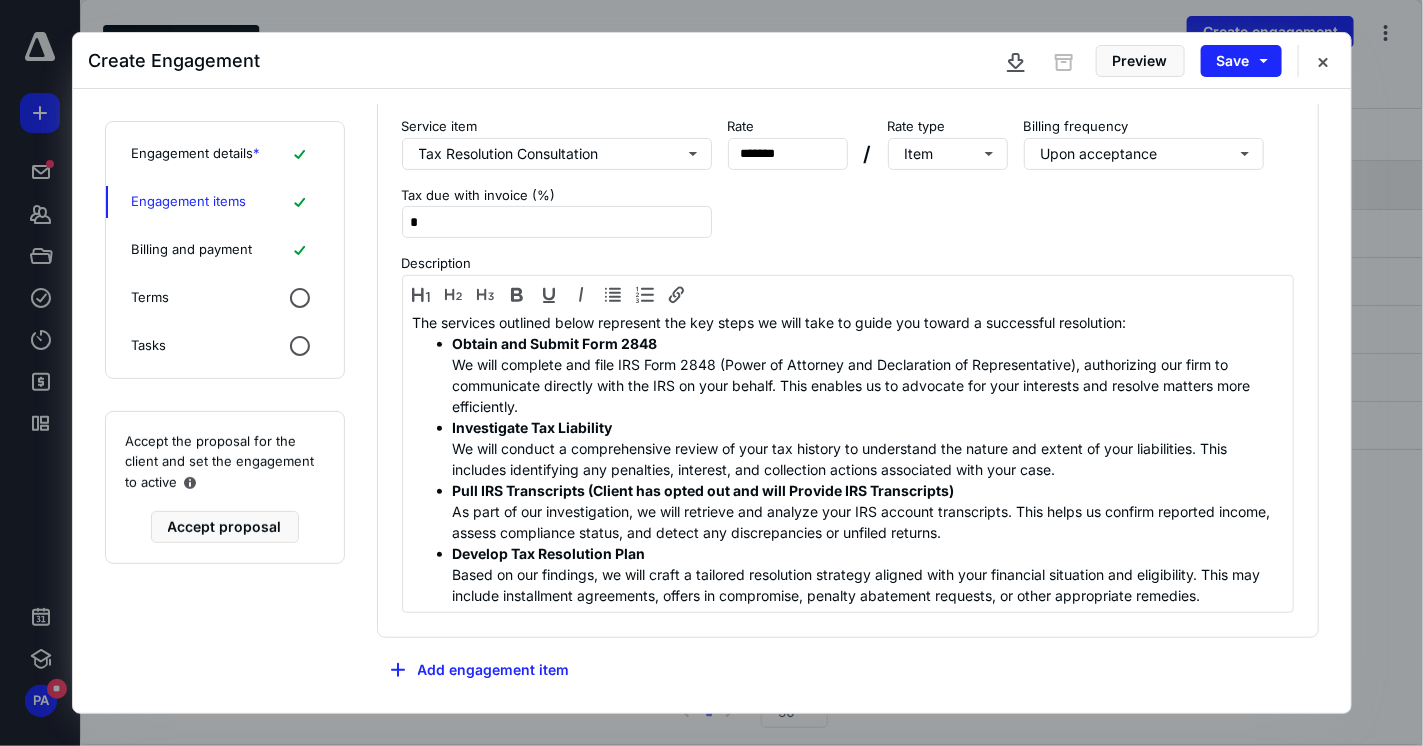 click on "Terms" at bounding box center (225, 298) 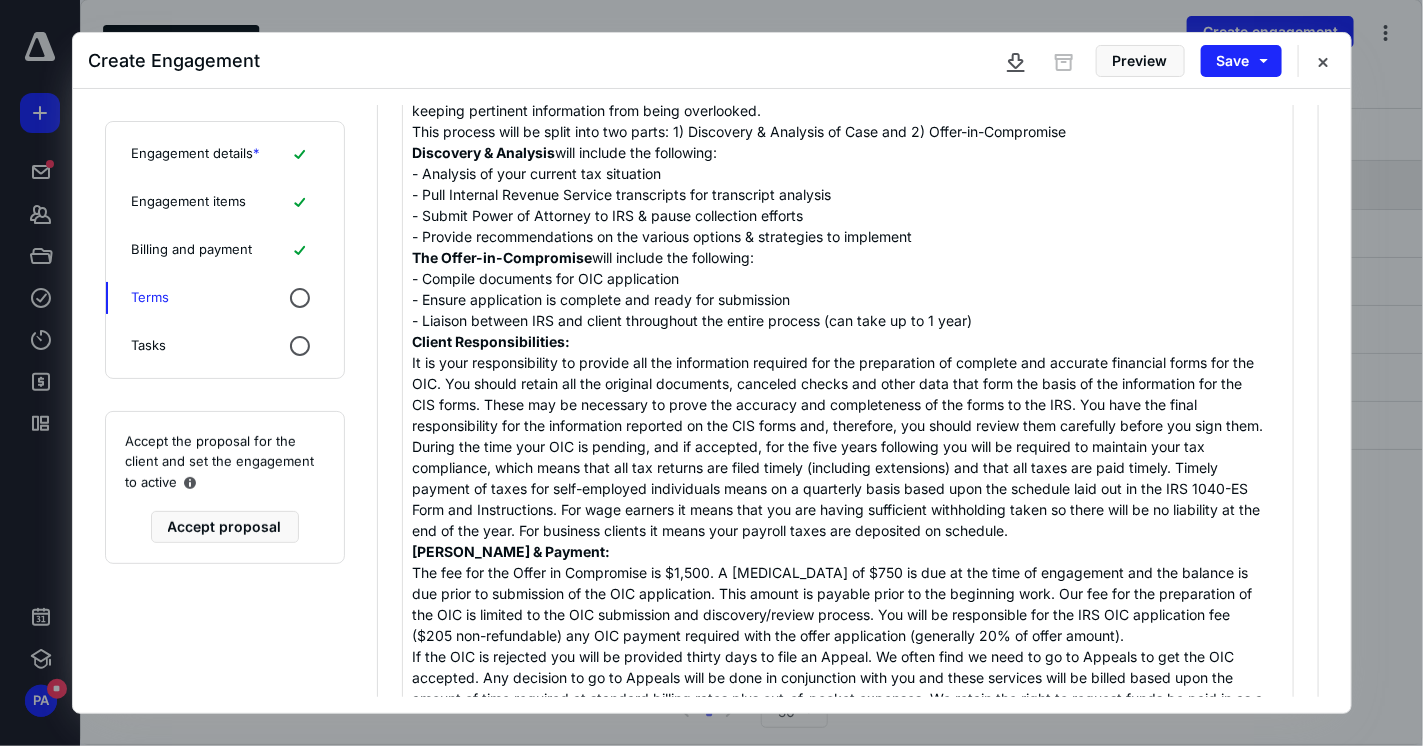 click on "Billing and payment" at bounding box center (192, 250) 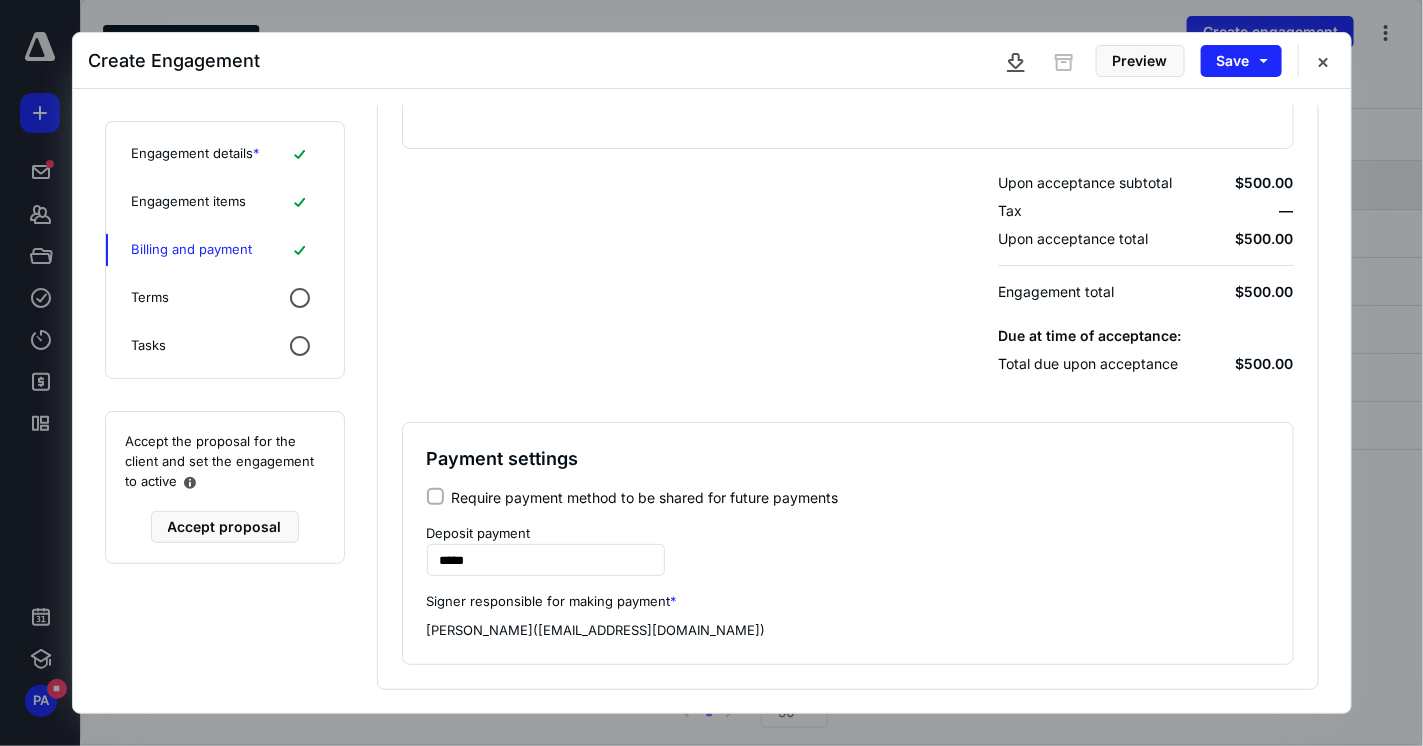 click on "Engagement items" at bounding box center [189, 202] 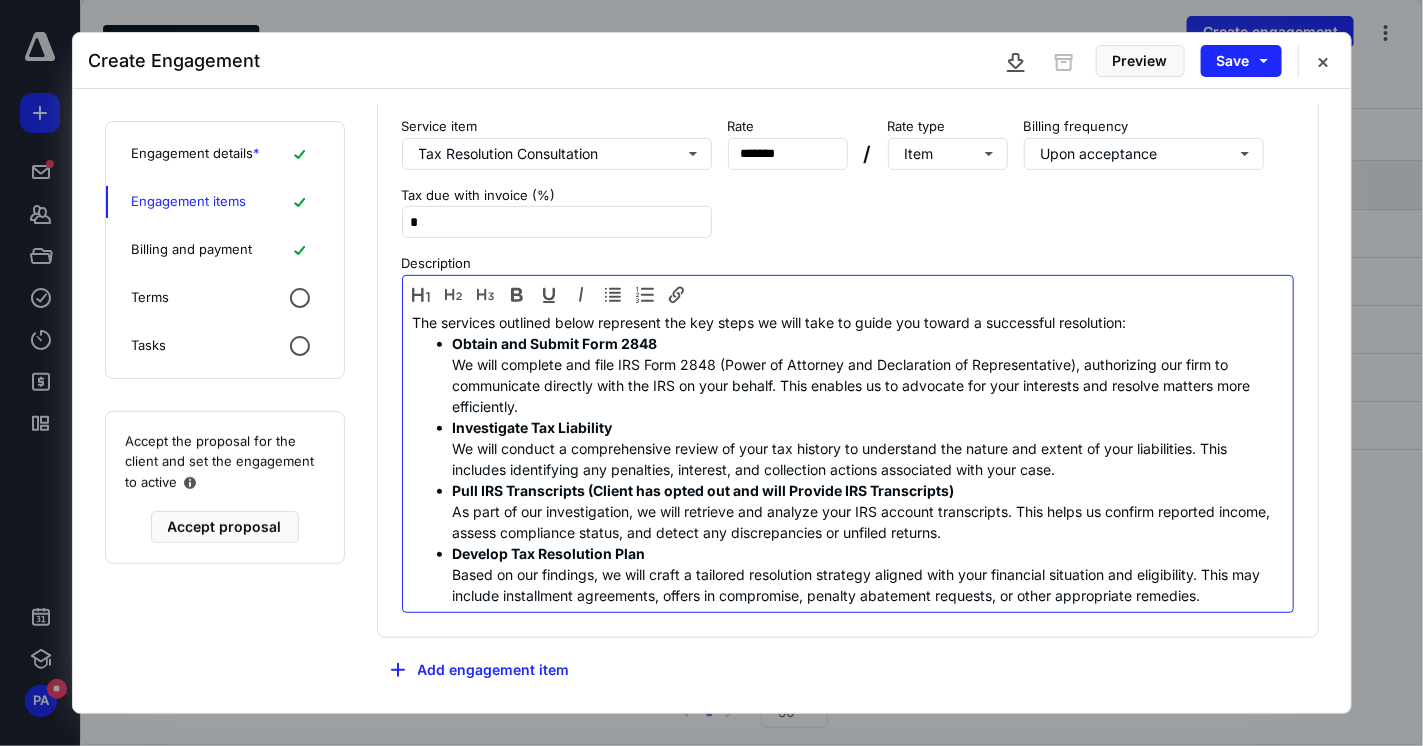 click on "Obtain and Submit Form 2848 We will complete and file IRS Form 2848 (Power of Attorney and Declaration of Representative), authorizing our firm to communicate directly with the IRS on your behalf. This enables us to advocate for your interests and resolve matters more efficiently." at bounding box center [868, 375] 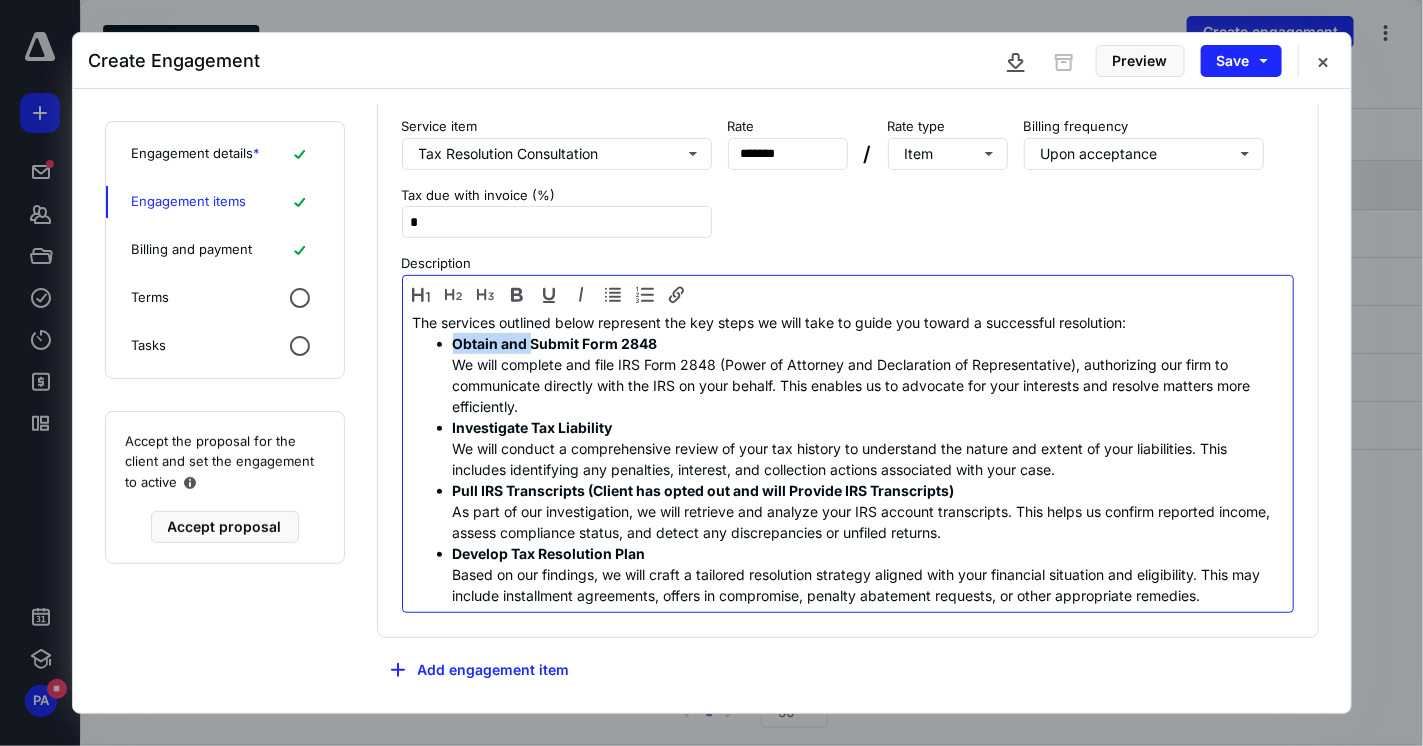 drag, startPoint x: 532, startPoint y: 337, endPoint x: 450, endPoint y: 346, distance: 82.492424 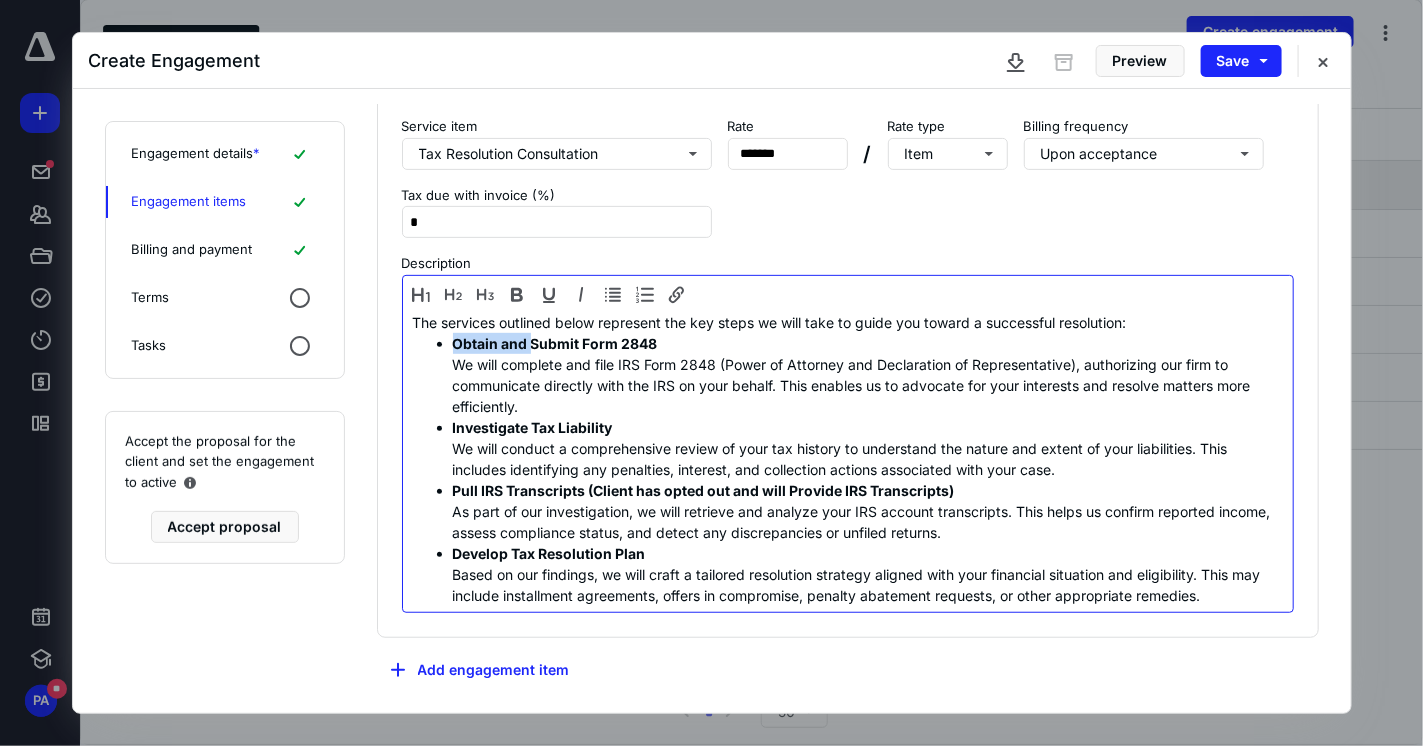 click on "Obtain and Submit Form 2848 We will complete and file IRS Form 2848 (Power of Attorney and Declaration of Representative), authorizing our firm to communicate directly with the IRS on your behalf. This enables us to advocate for your interests and resolve matters more efficiently." at bounding box center [848, 375] 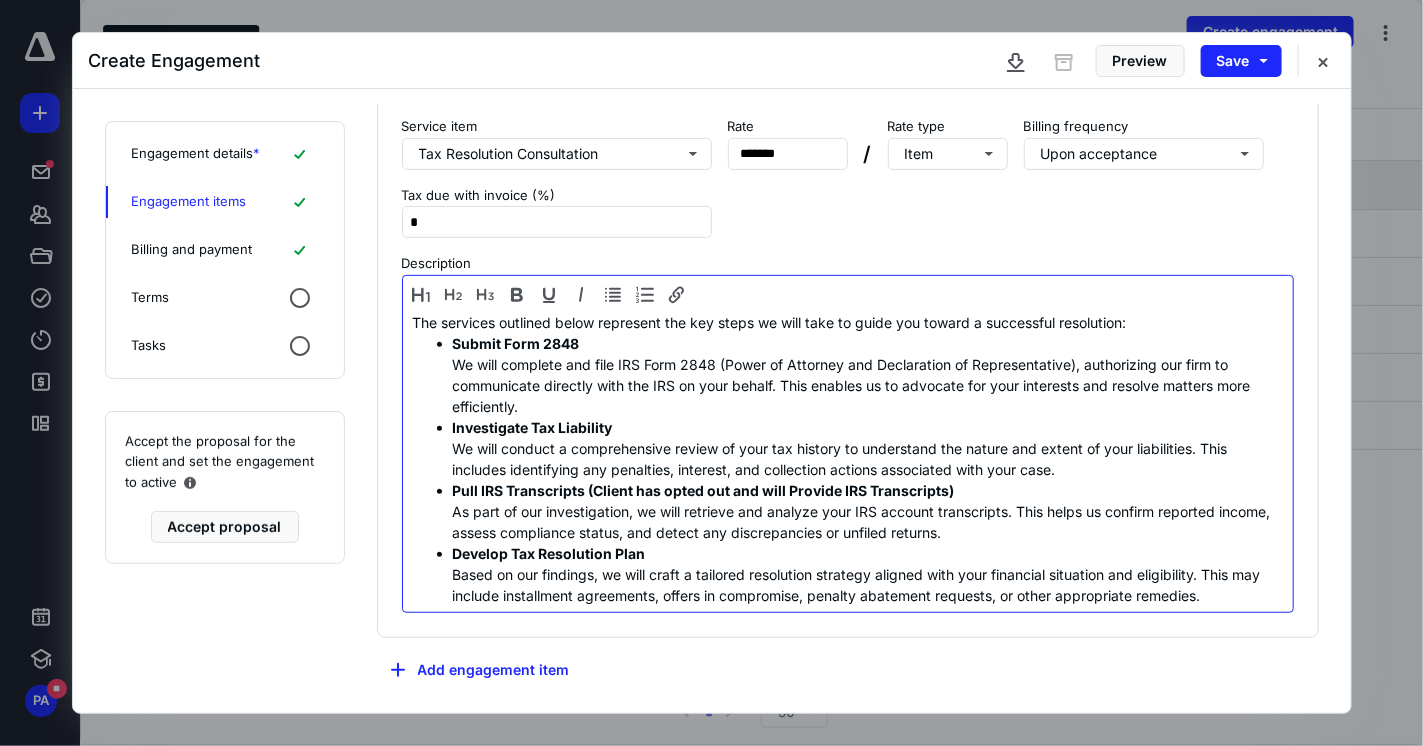 click on "Submit Form 2848 We will complete and file IRS Form 2848 (Power of Attorney and Declaration of Representative), authorizing our firm to communicate directly with the IRS on your behalf. This enables us to advocate for your interests and resolve matters more efficiently." at bounding box center (868, 375) 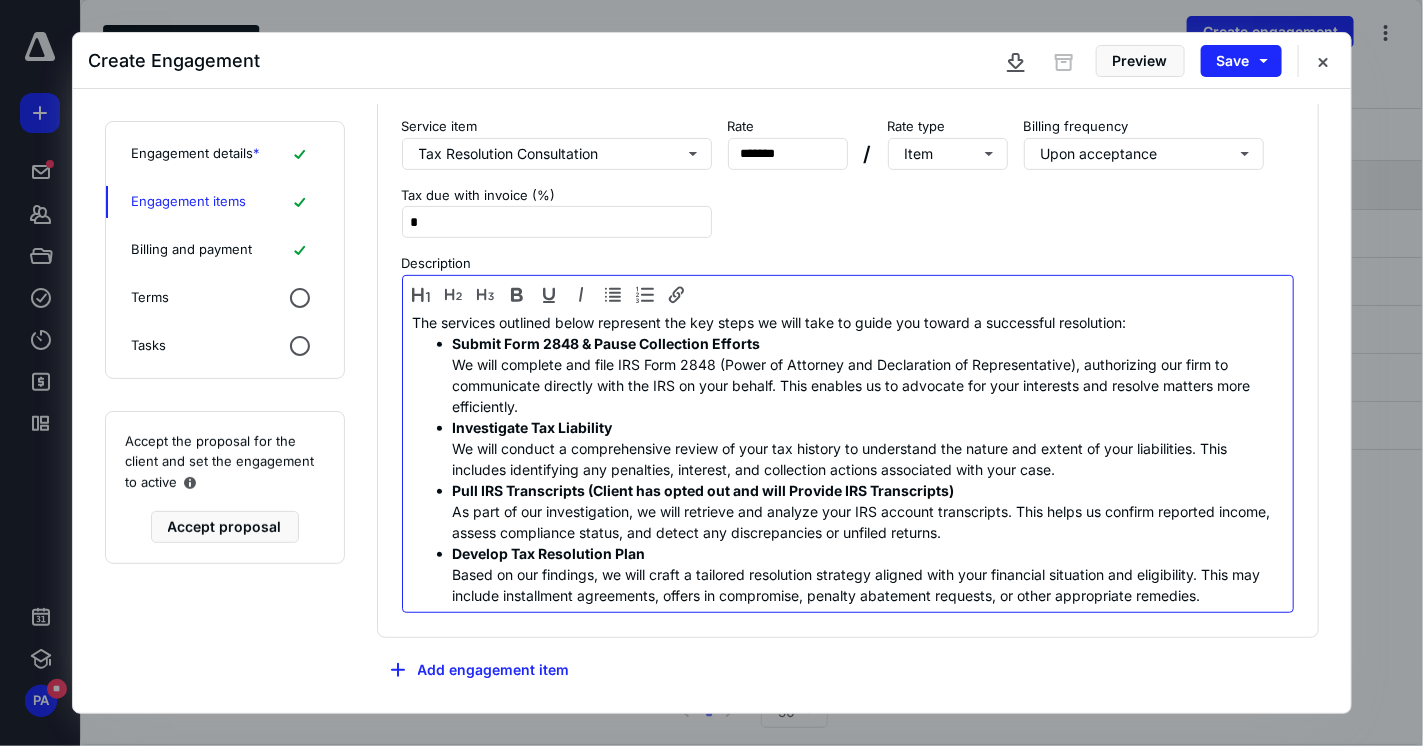 click on "Submit Form 2848 & Pause Collection Efforts We will complete and file IRS Form 2848 (Power of Attorney and Declaration of Representative), authorizing our firm to communicate directly with the IRS on your behalf. This enables us to advocate for your interests and resolve matters more efficiently." at bounding box center (868, 375) 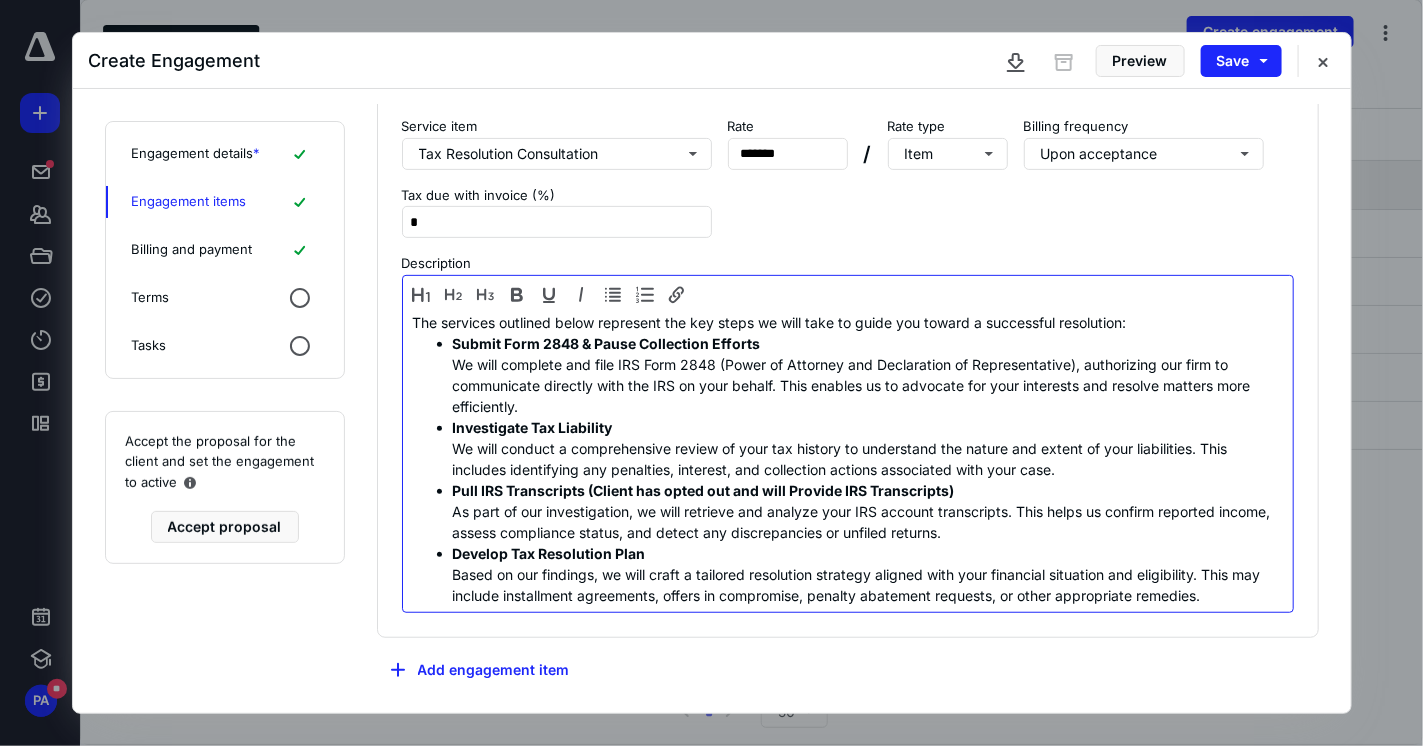 click on "Submit Form 2848 & Pause Collection Efforts We will complete and file IRS Form 2848 (Power of Attorney and Declaration of Representative), authorizing our firm to communicate directly with the IRS on your behalf. This enables us to advocate for your interests and resolve matters more efficiently." at bounding box center [868, 375] 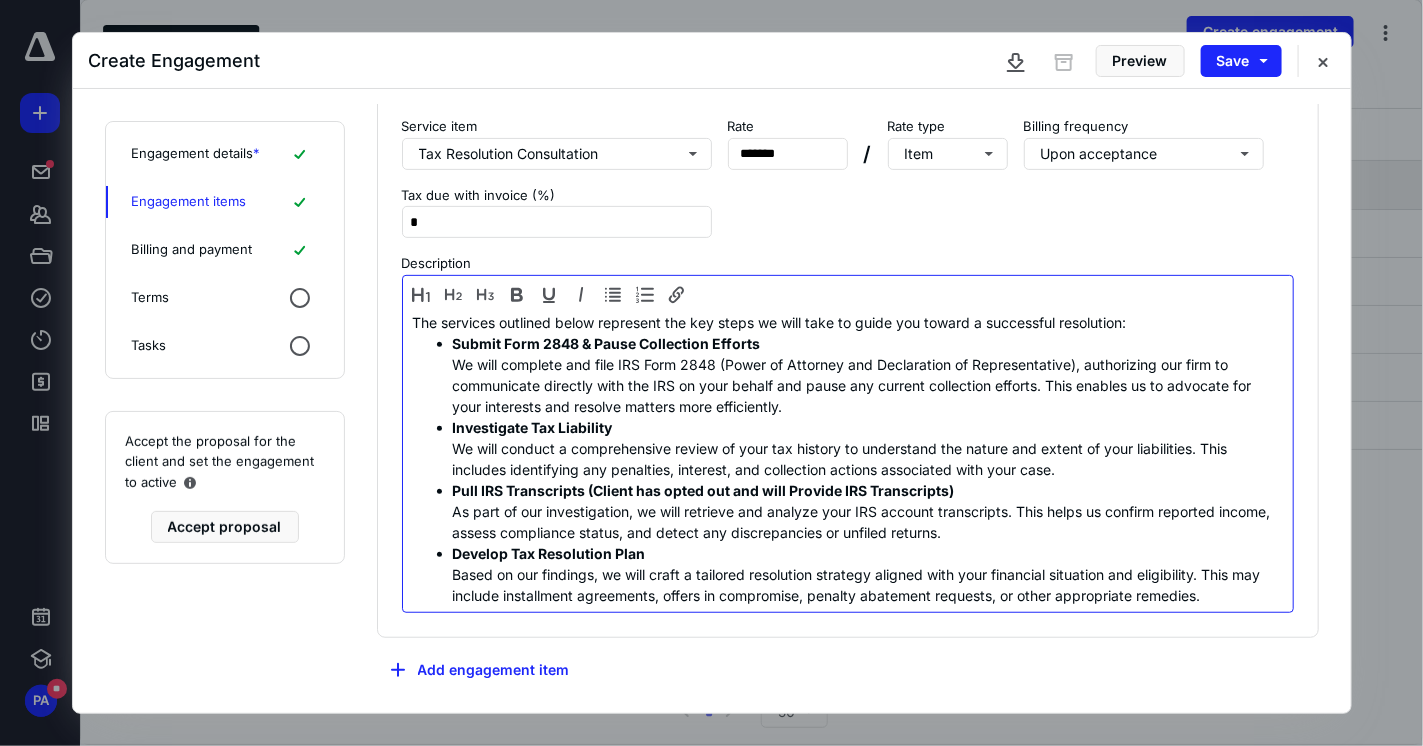 click on "Submit Form 2848 & Pause Collection Efforts We will complete and file IRS Form 2848 (Power of Attorney and Declaration of Representative), authorizing our firm to communicate directly with the IRS on your behalf and pause any current collection efforts. This enables us to advocate for your interests and resolve matters more efficiently." at bounding box center (868, 375) 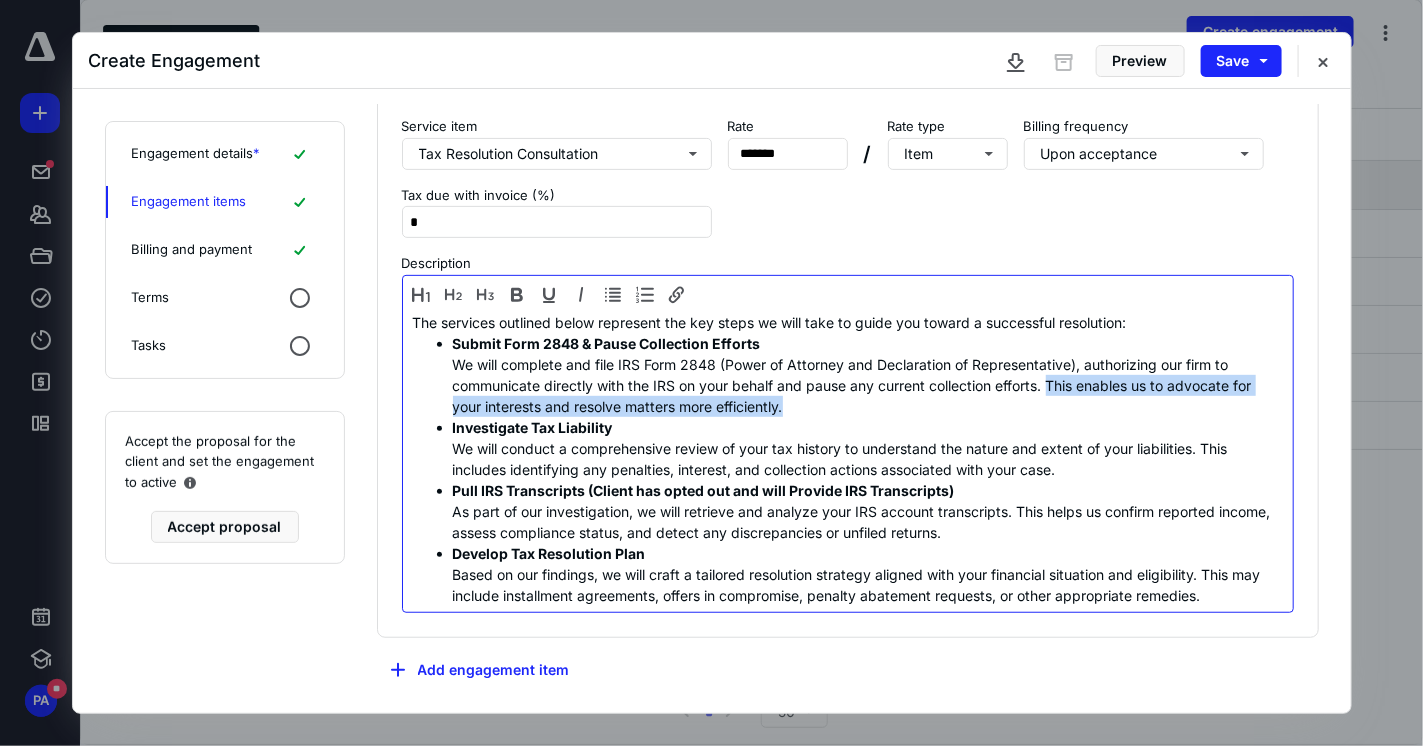 drag, startPoint x: 1051, startPoint y: 379, endPoint x: 1087, endPoint y: 397, distance: 40.24922 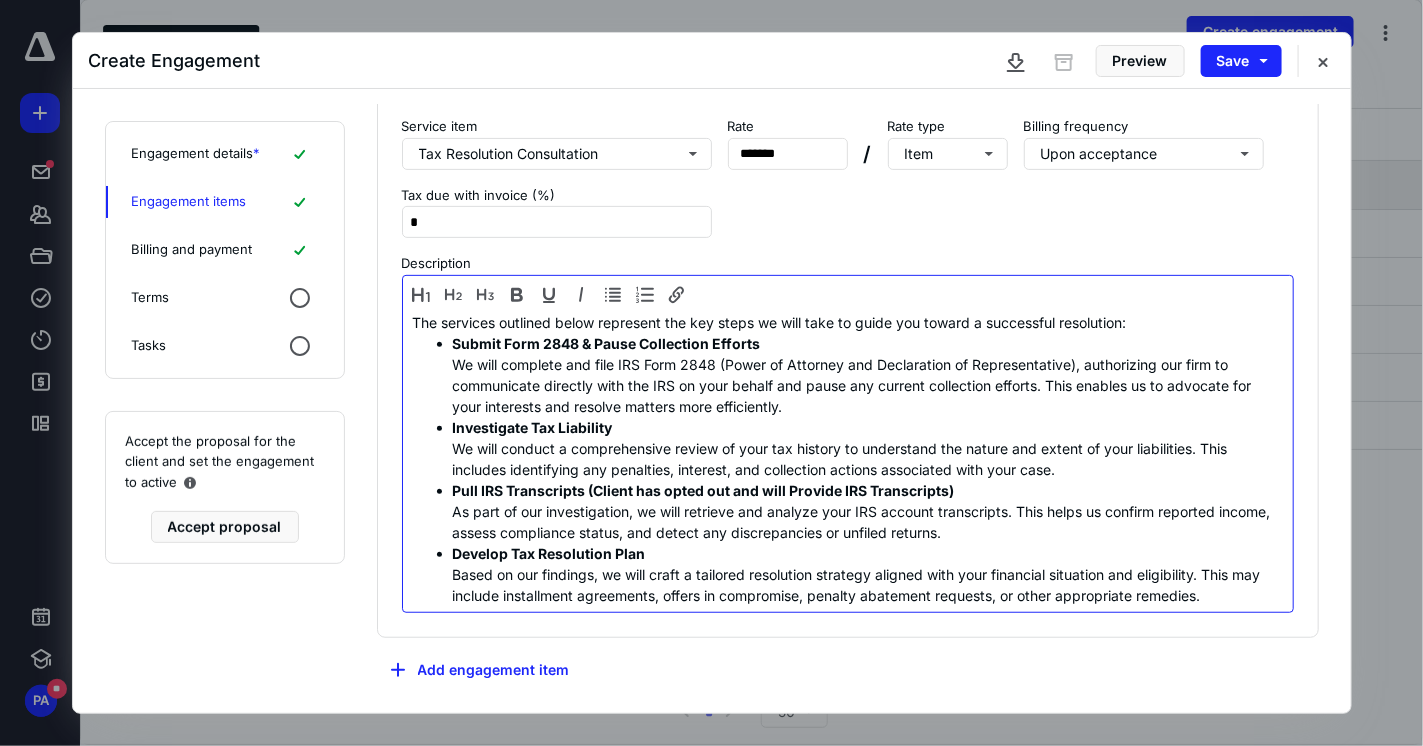 scroll, scrollTop: 234, scrollLeft: 0, axis: vertical 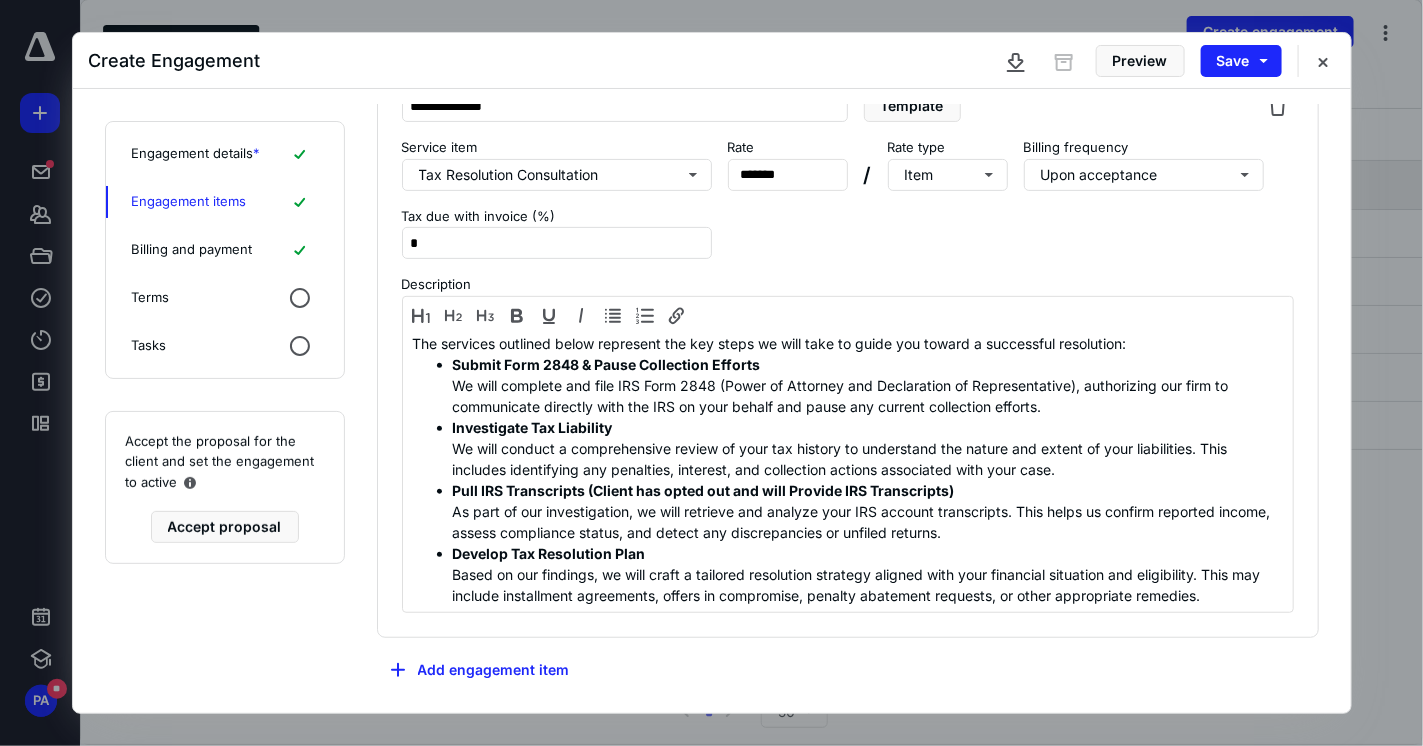 click 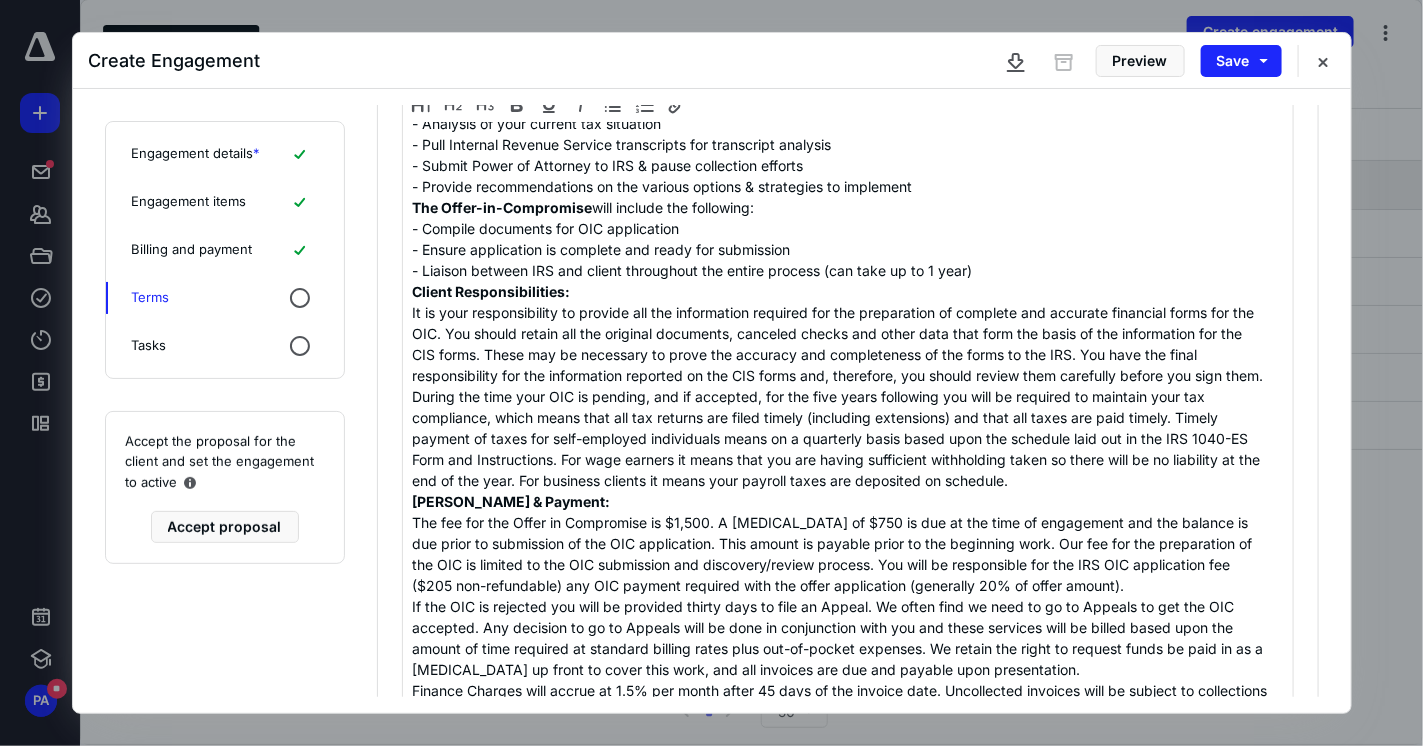 scroll, scrollTop: 500, scrollLeft: 0, axis: vertical 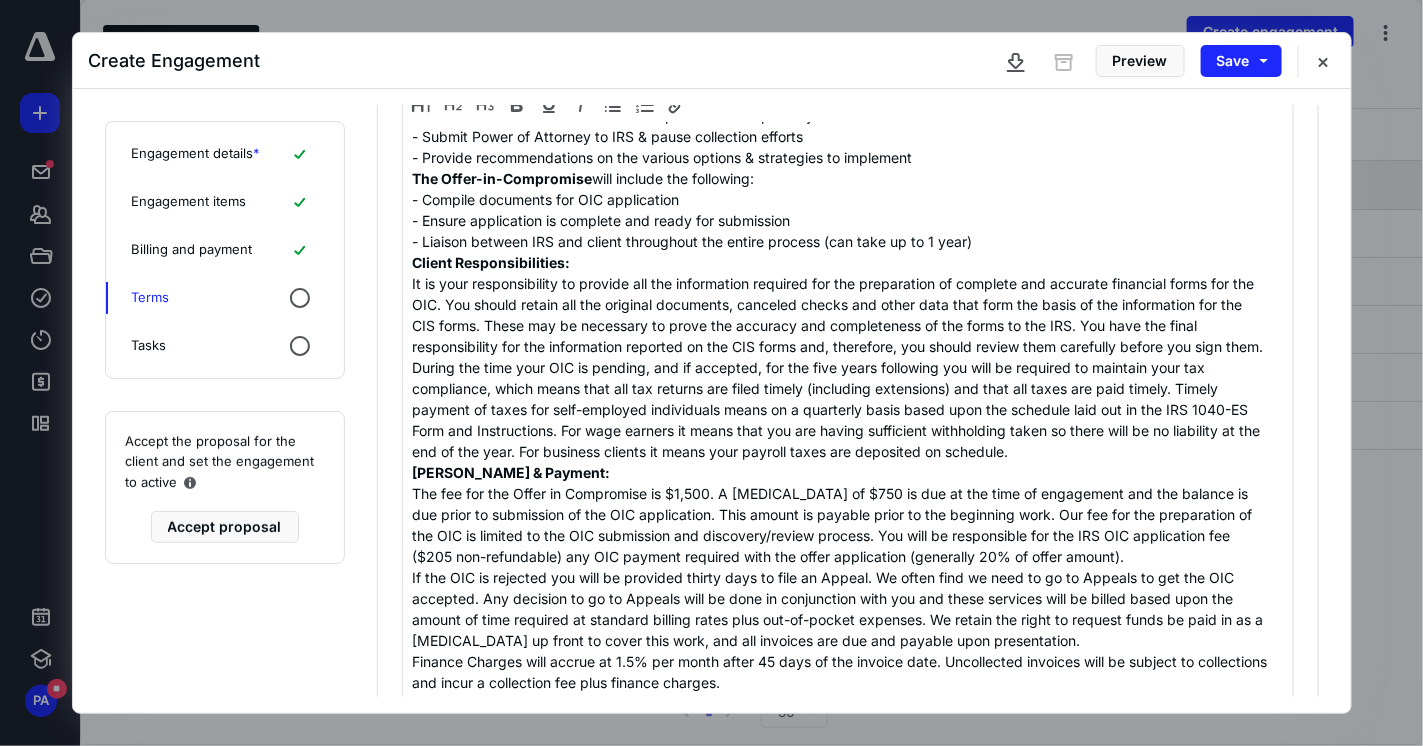 drag, startPoint x: 439, startPoint y: 532, endPoint x: 718, endPoint y: 548, distance: 279.4584 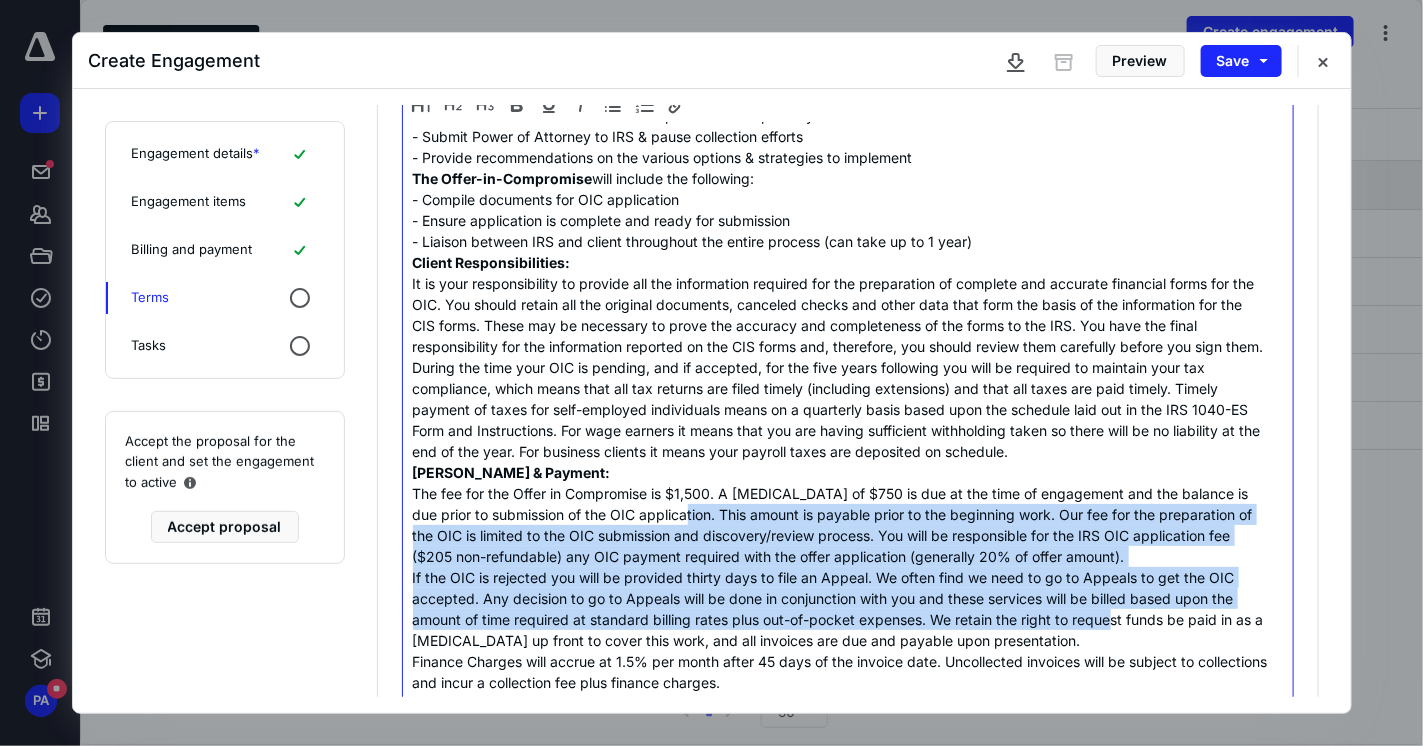 drag, startPoint x: 662, startPoint y: 526, endPoint x: 1111, endPoint y: 642, distance: 463.74237 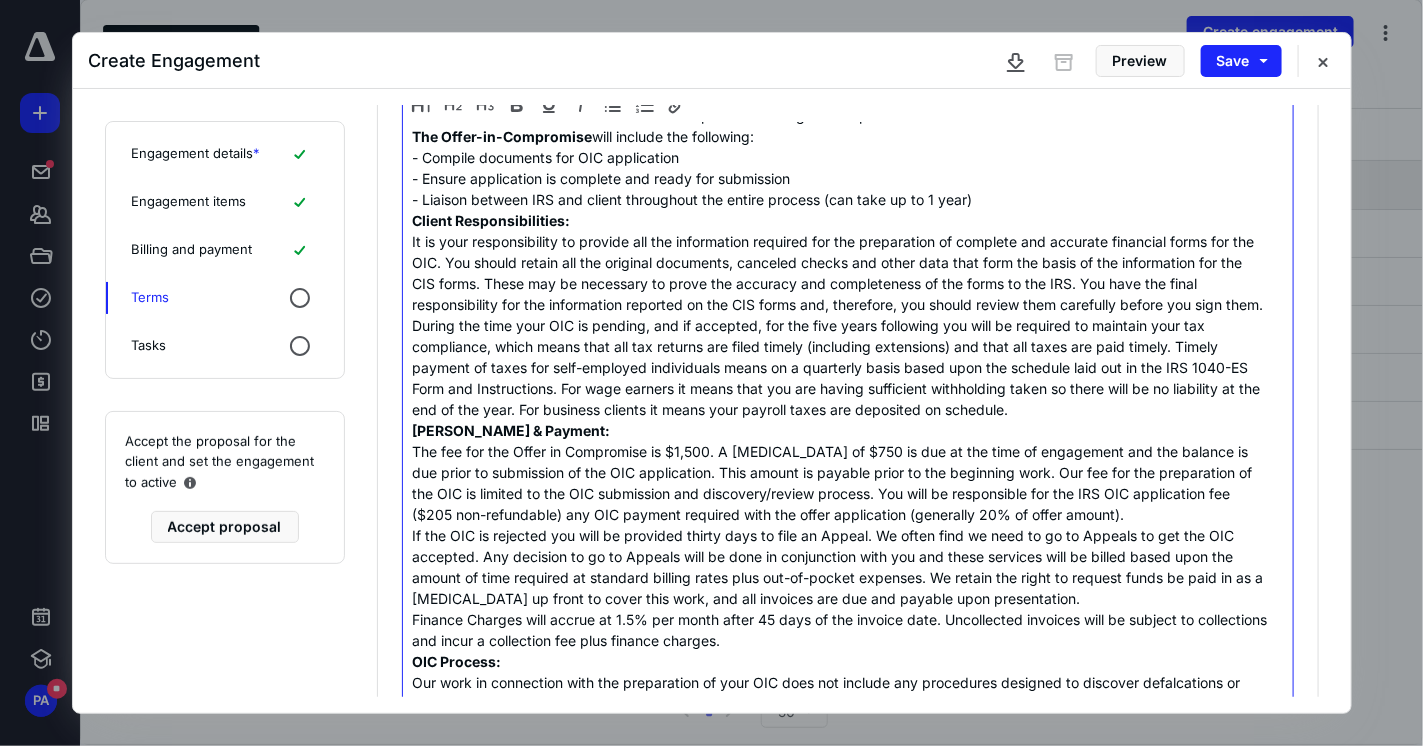 scroll, scrollTop: 600, scrollLeft: 0, axis: vertical 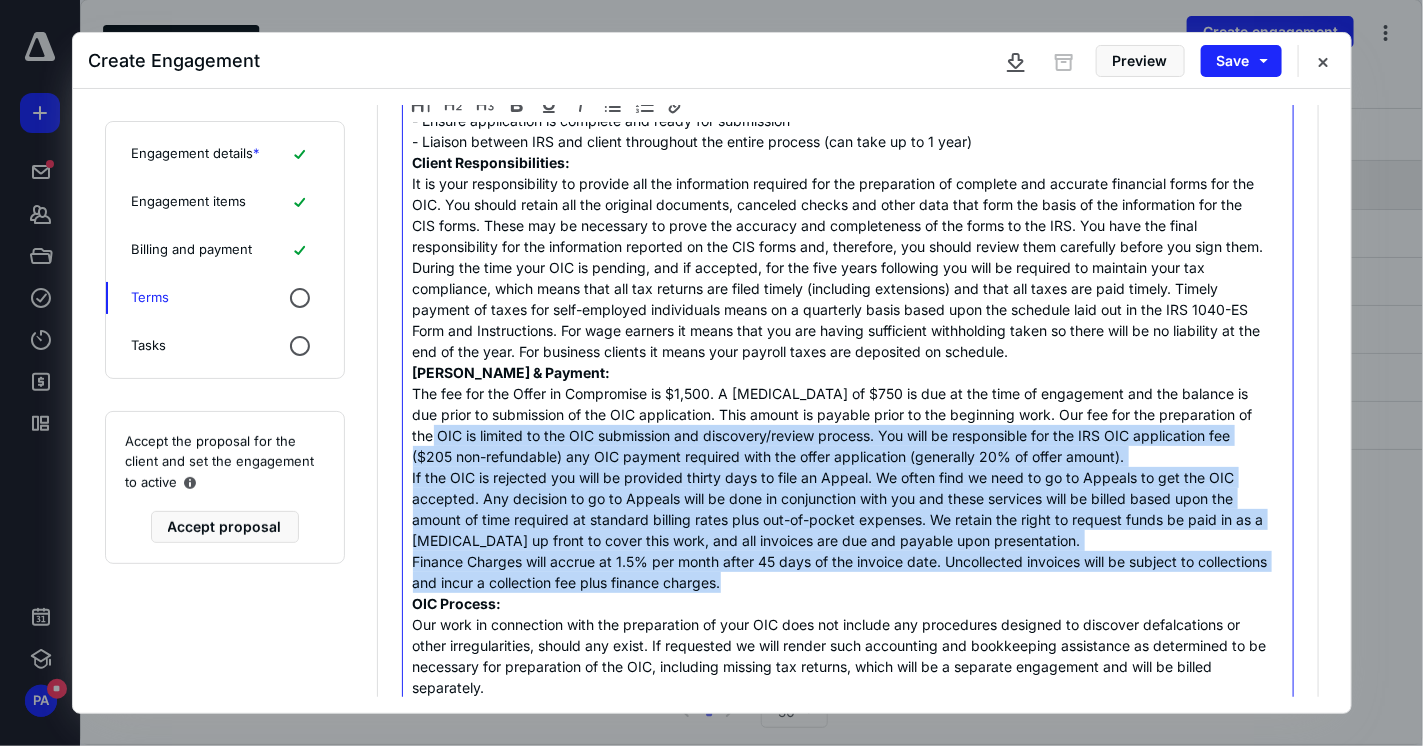 drag, startPoint x: 491, startPoint y: 454, endPoint x: 1066, endPoint y: 595, distance: 592.03546 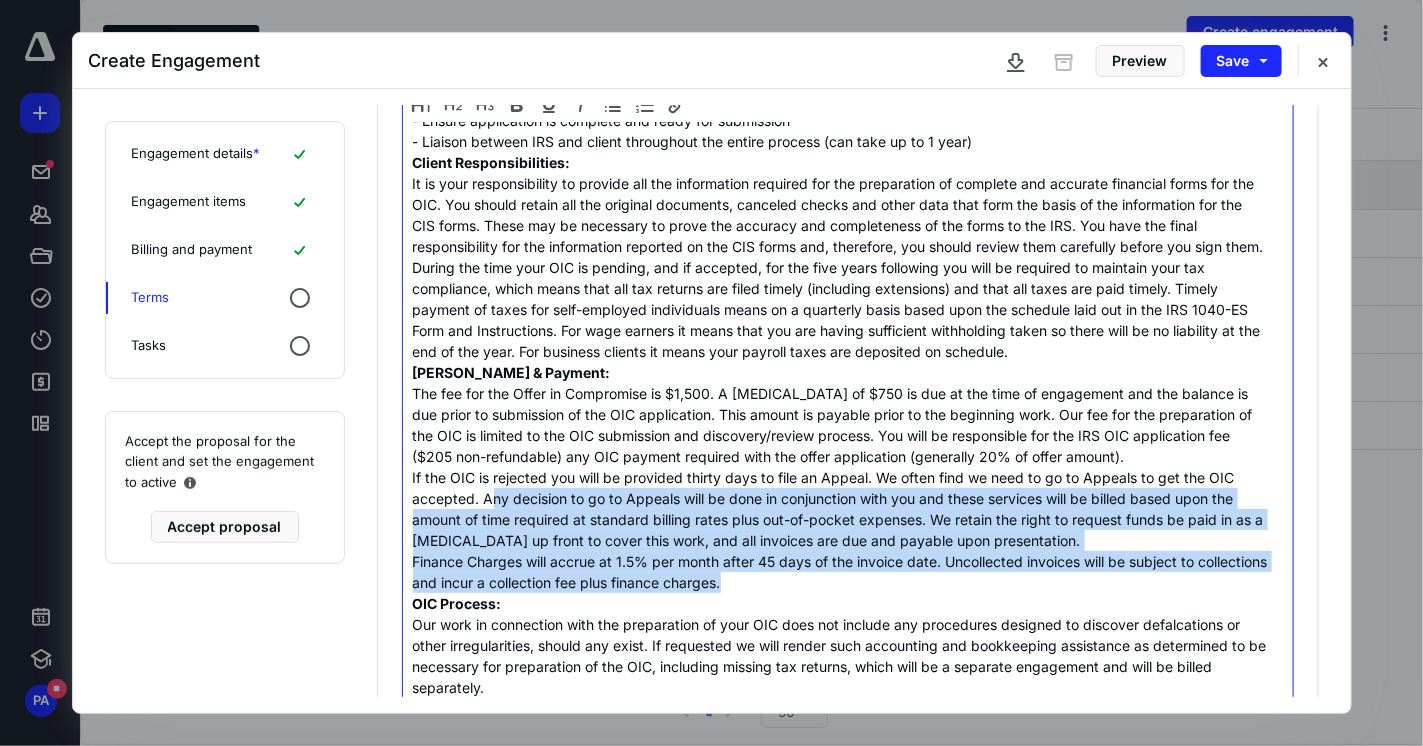 drag, startPoint x: 820, startPoint y: 605, endPoint x: 500, endPoint y: 502, distance: 336.16812 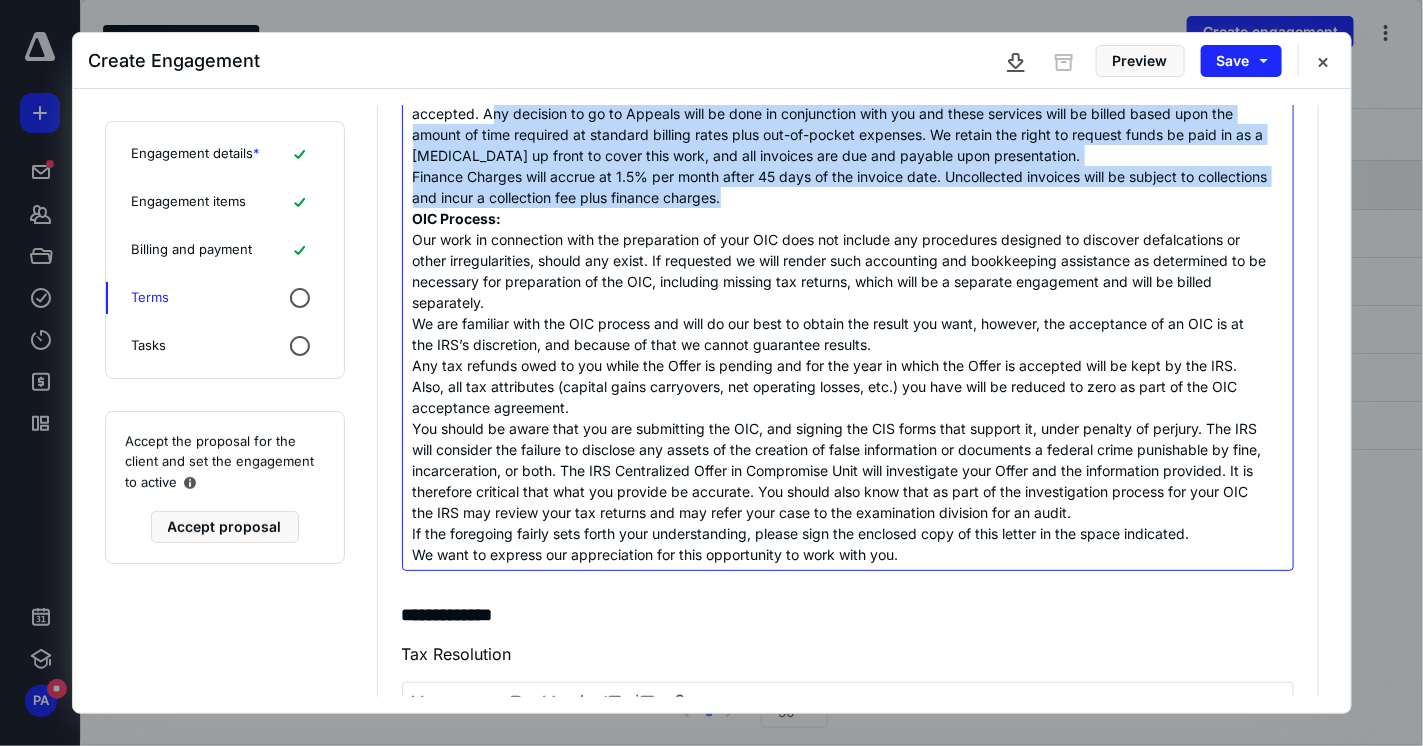 scroll, scrollTop: 634, scrollLeft: 0, axis: vertical 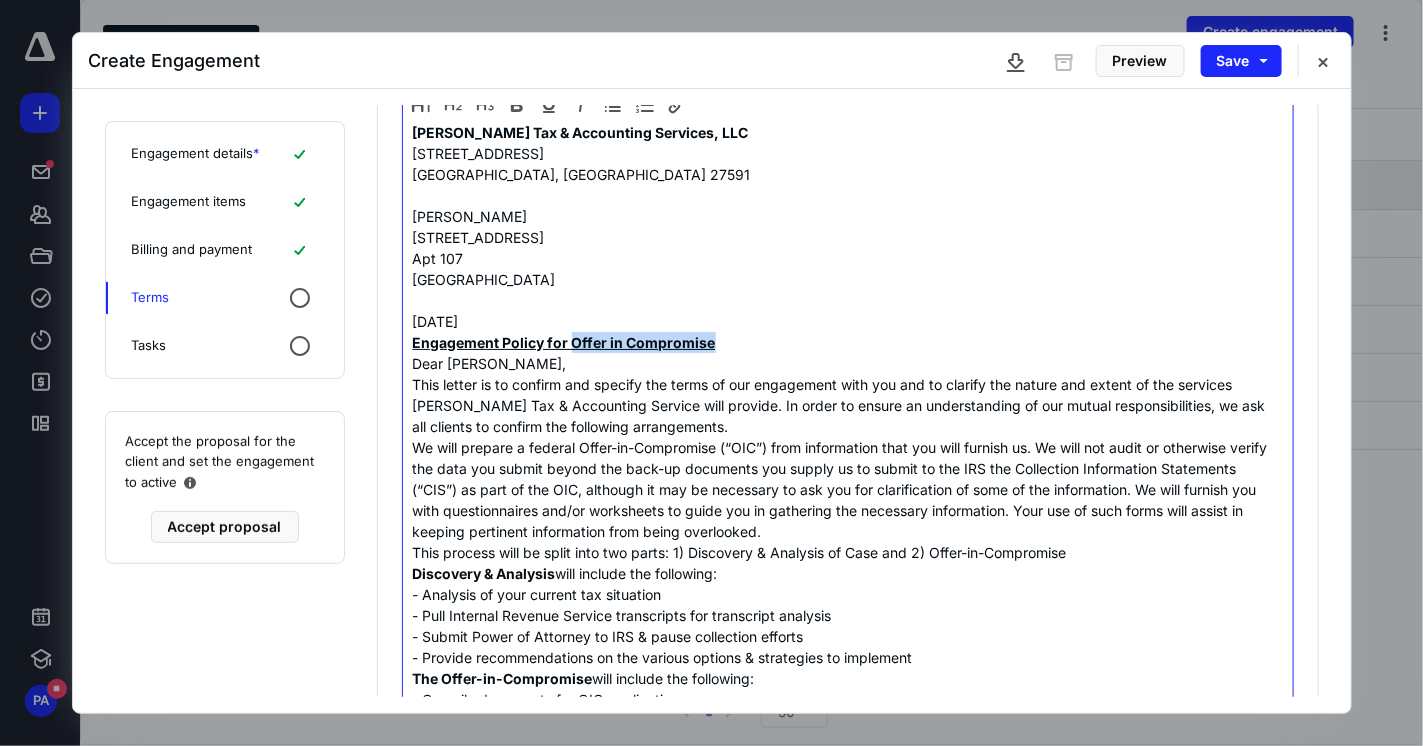 drag, startPoint x: 569, startPoint y: 336, endPoint x: 734, endPoint y: 346, distance: 165.30275 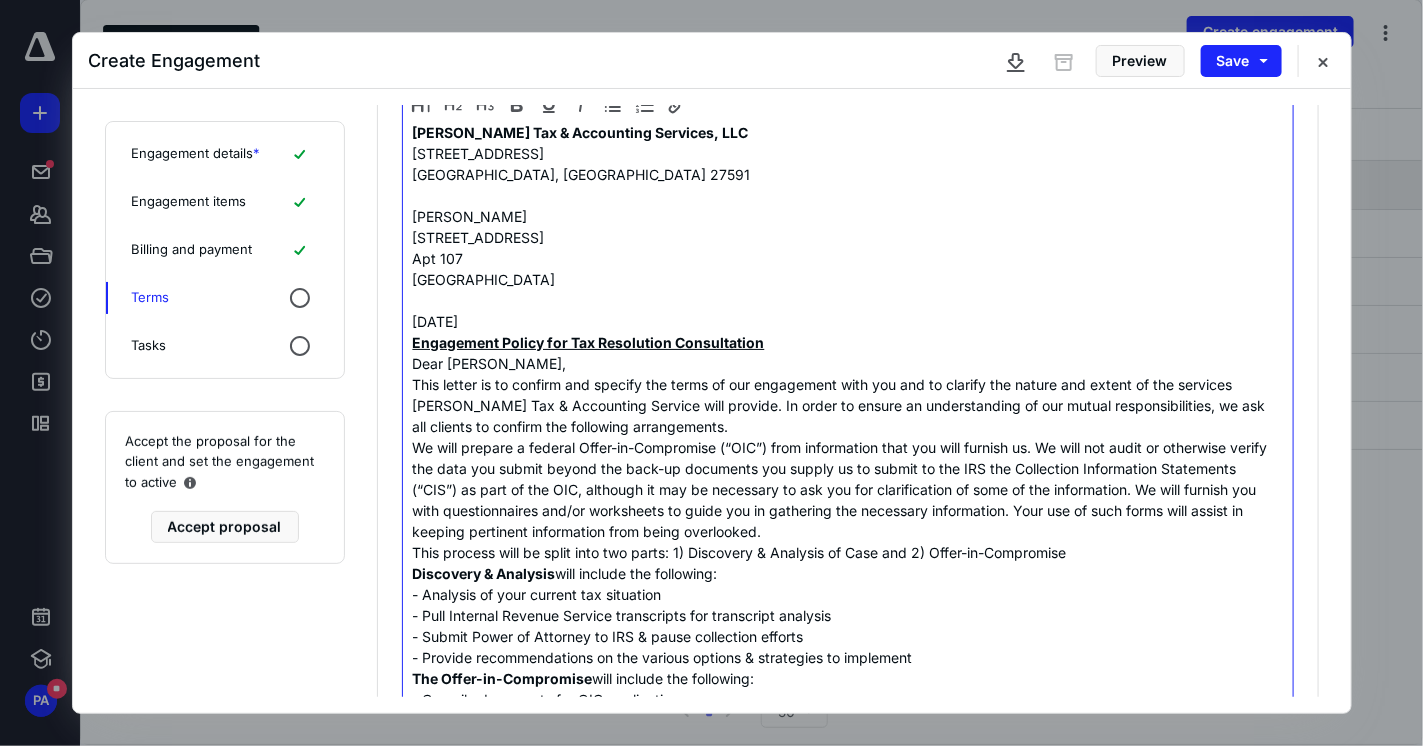 click on "This letter is to confirm and specify the terms of our engagement
with you and to clarify the nature and extent of the services Ames Tax
& Accounting Service will provide. In order to ensure an
understanding of our mutual responsibilities, we ask all clients to
confirm the following arrangements." at bounding box center [841, 405] 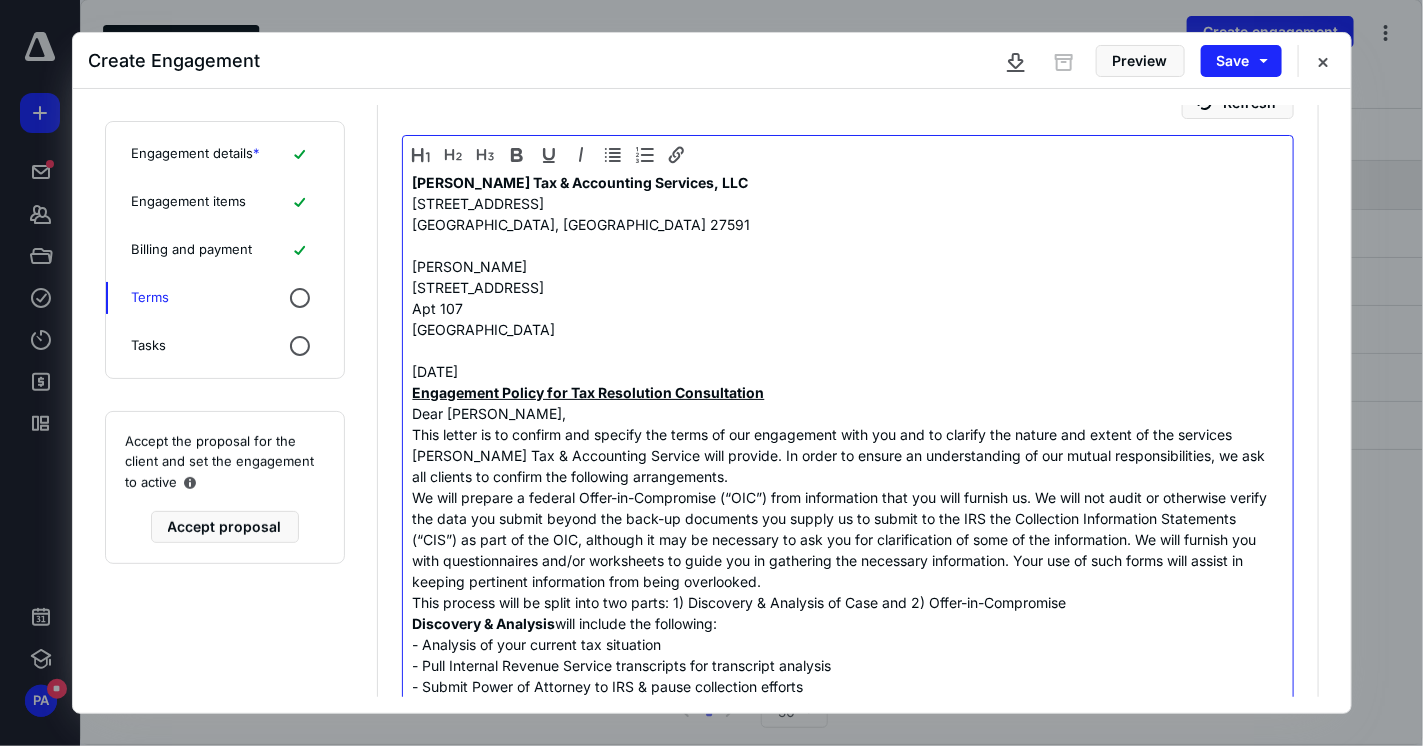 scroll, scrollTop: 300, scrollLeft: 0, axis: vertical 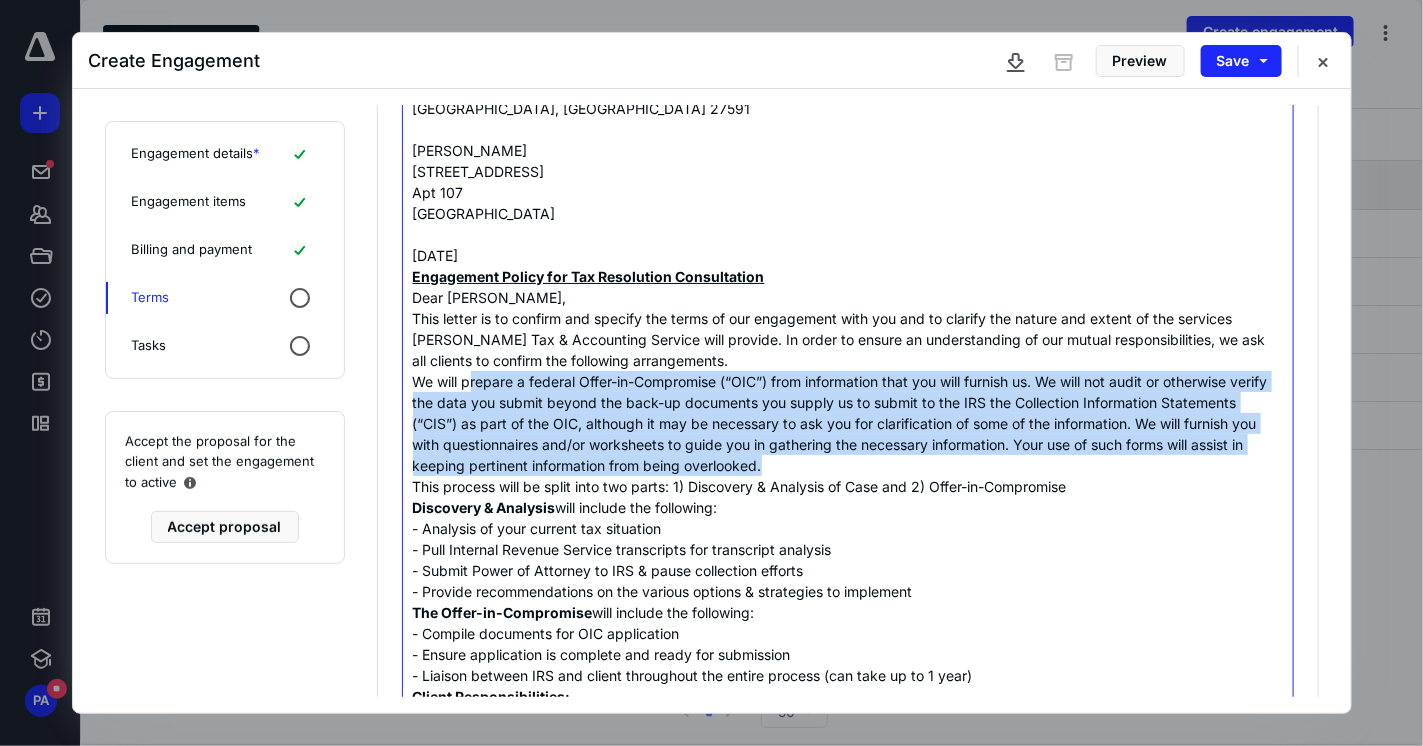 drag, startPoint x: 469, startPoint y: 379, endPoint x: 1089, endPoint y: 470, distance: 626.64264 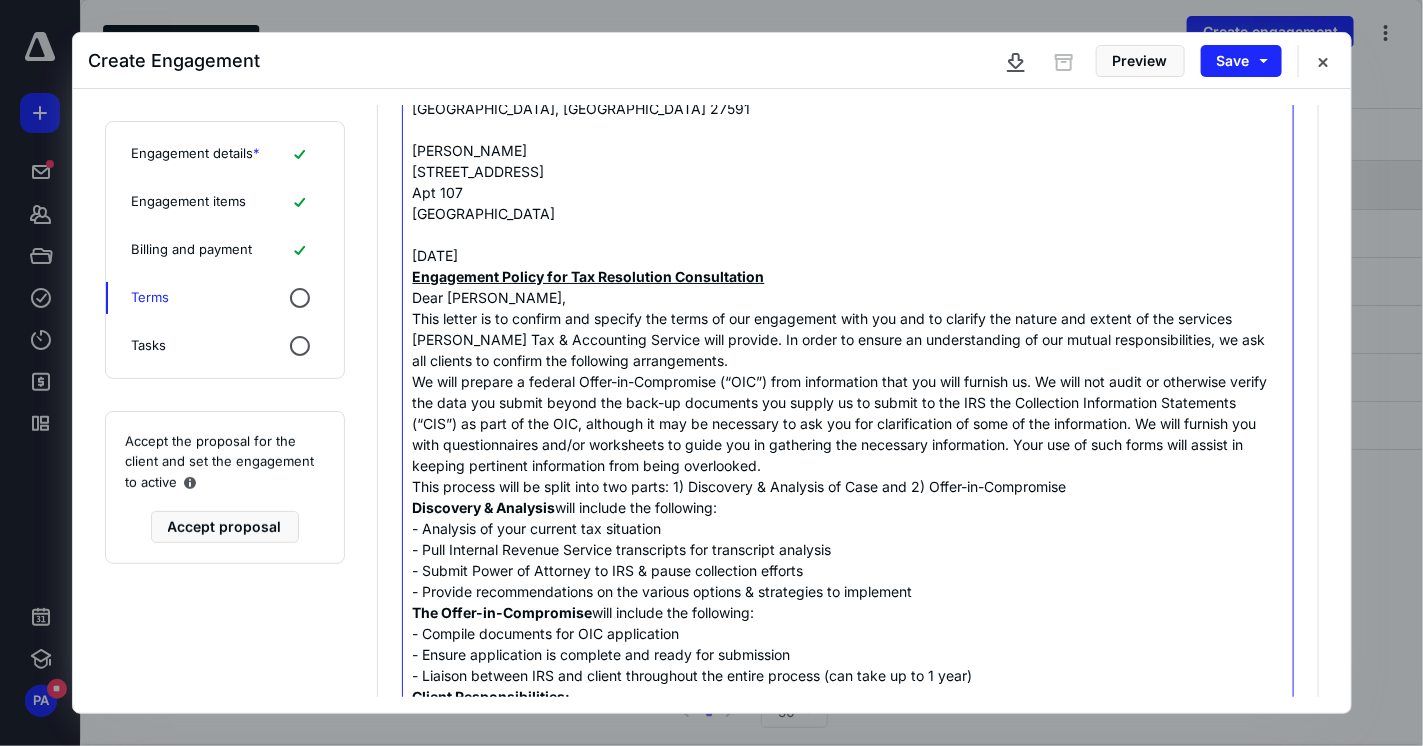 click on "We will prepare a federal Offer-in-Compromise (“OIC”) from
information that you will furnish us. We will not audit or otherwise
verify the data you submit beyond the back-up documents you supply us to
submit to the IRS the Collection Information Statements (“CIS”) as part
of the OIC, although it may be necessary to ask you for clarification of
some of the information. We will furnish you with questionnaires and/or
worksheets to guide you in gathering the necessary information. Your use
of such forms will assist in keeping pertinent information from being
overlooked." at bounding box center (841, 423) 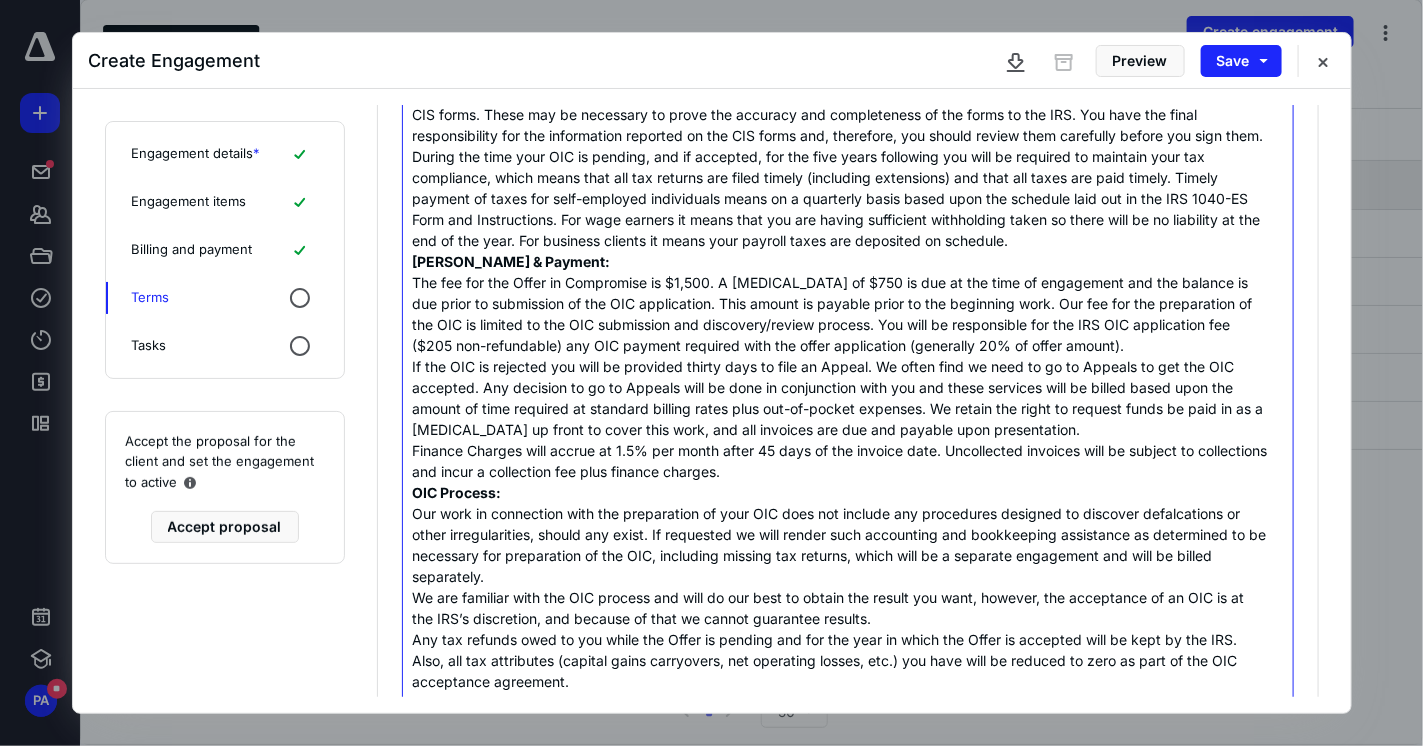 scroll, scrollTop: 704, scrollLeft: 0, axis: vertical 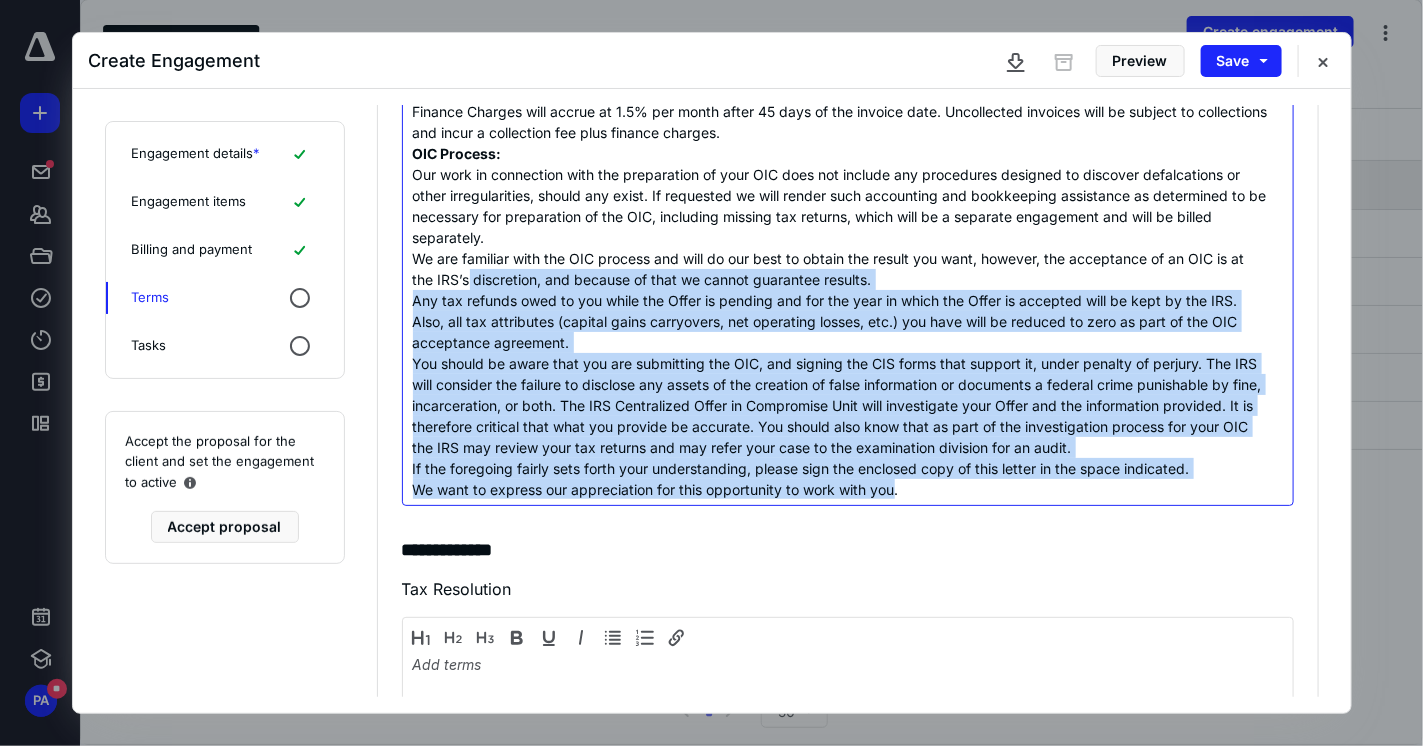 drag, startPoint x: 897, startPoint y: 491, endPoint x: 465, endPoint y: 275, distance: 482.9907 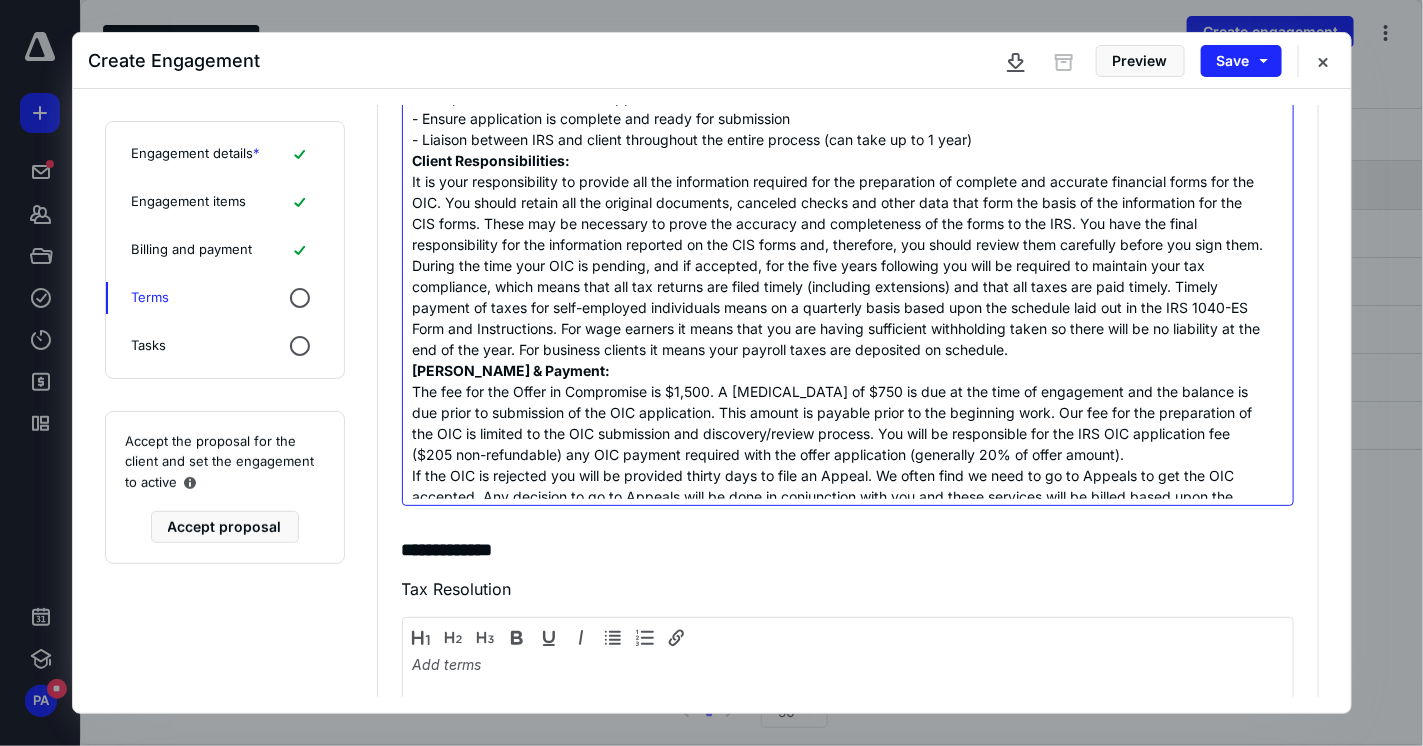 scroll, scrollTop: 205, scrollLeft: 0, axis: vertical 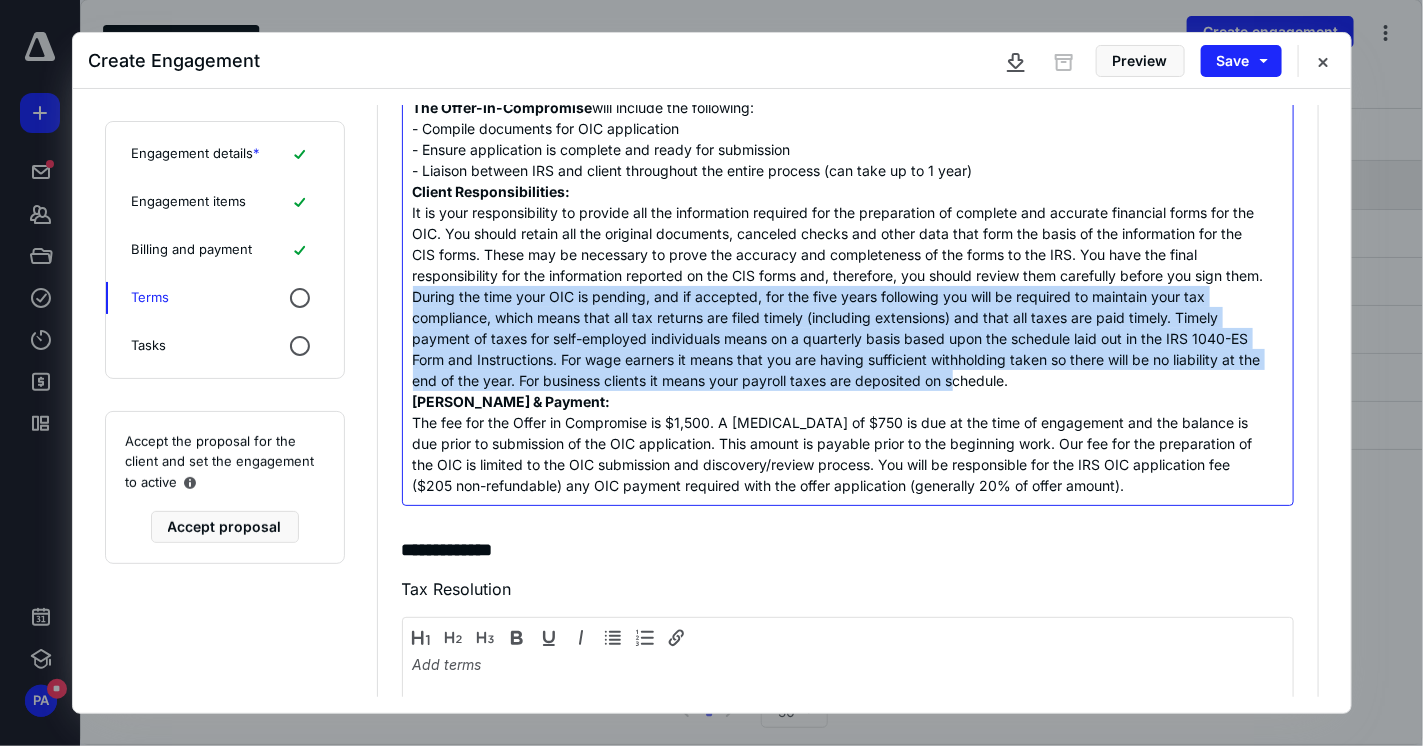 drag, startPoint x: 459, startPoint y: 301, endPoint x: 1012, endPoint y: 394, distance: 560.76556 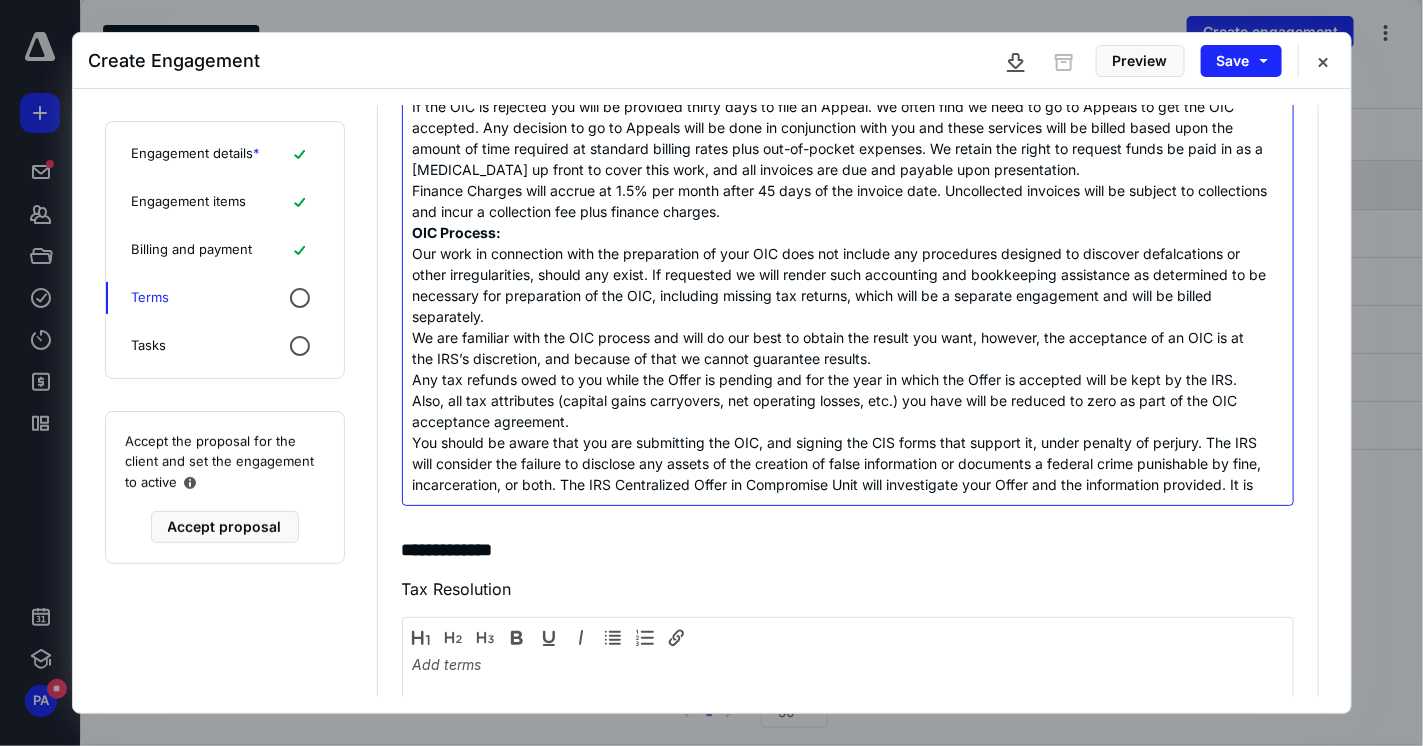 scroll, scrollTop: 0, scrollLeft: 0, axis: both 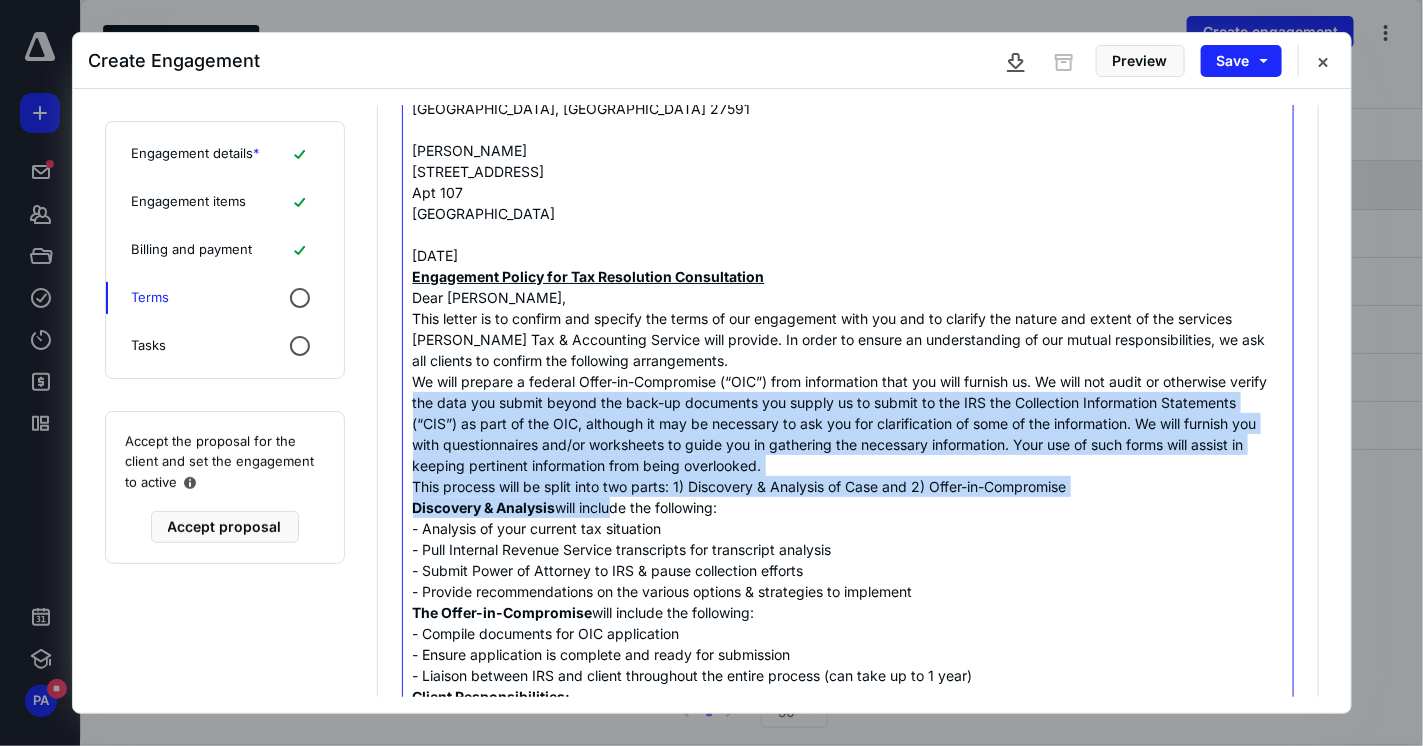 drag, startPoint x: 459, startPoint y: 403, endPoint x: 623, endPoint y: 489, distance: 185.181 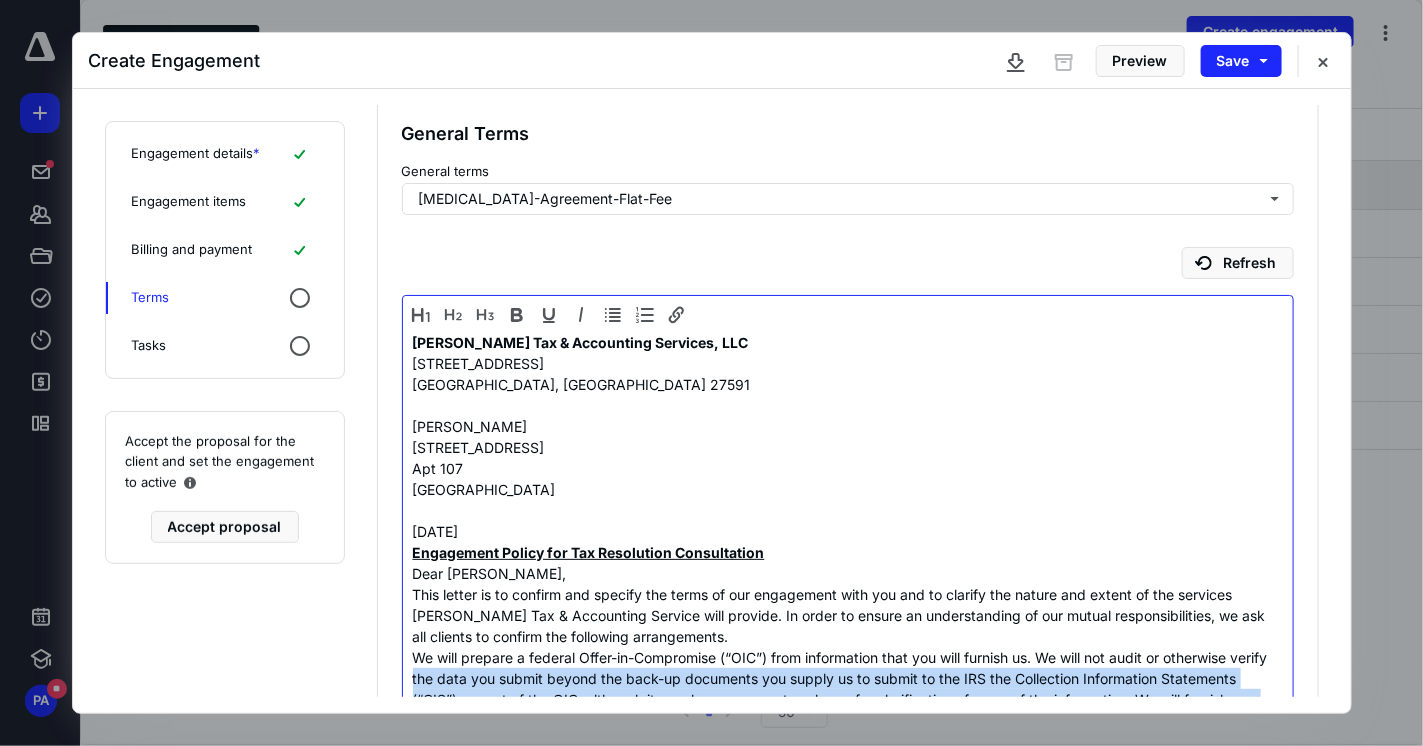 scroll, scrollTop: 0, scrollLeft: 0, axis: both 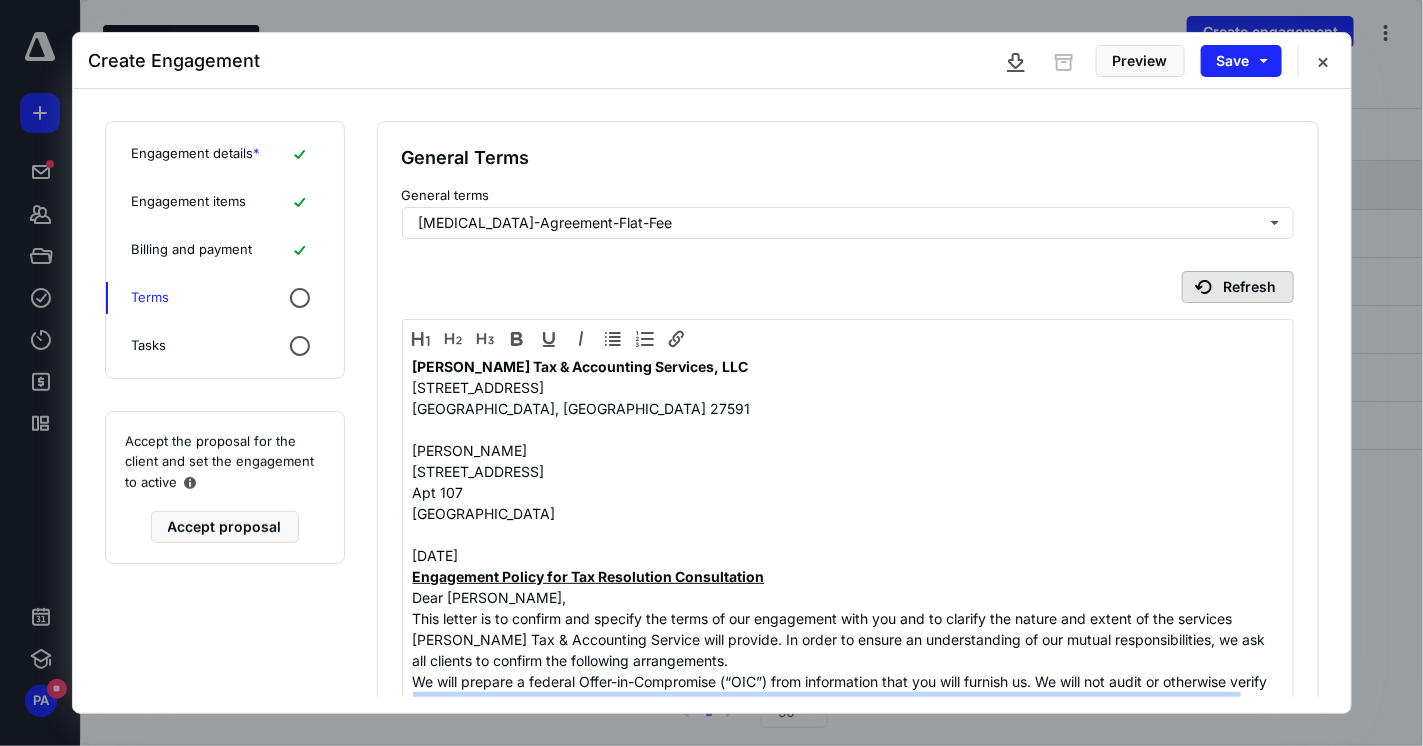 click on "Refresh" at bounding box center (1238, 287) 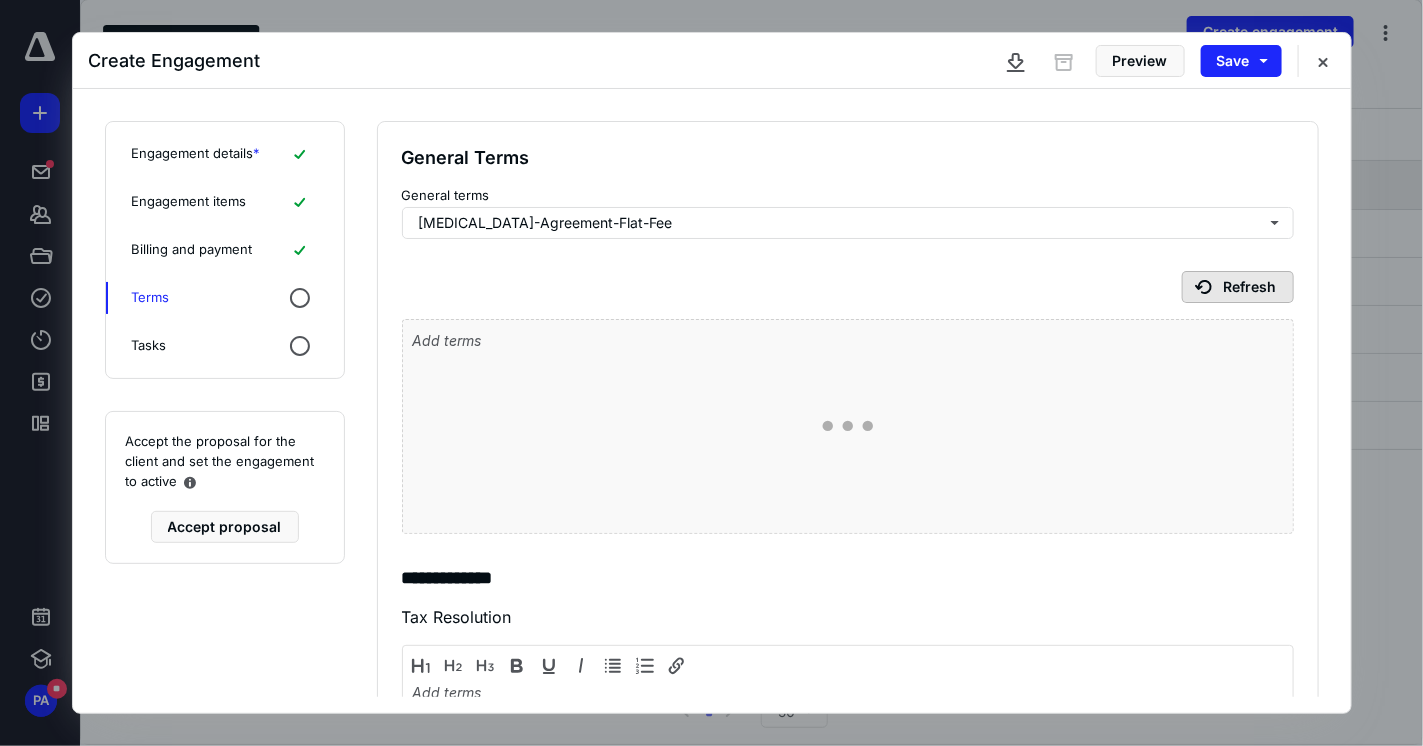 click on "Refresh" at bounding box center [1238, 287] 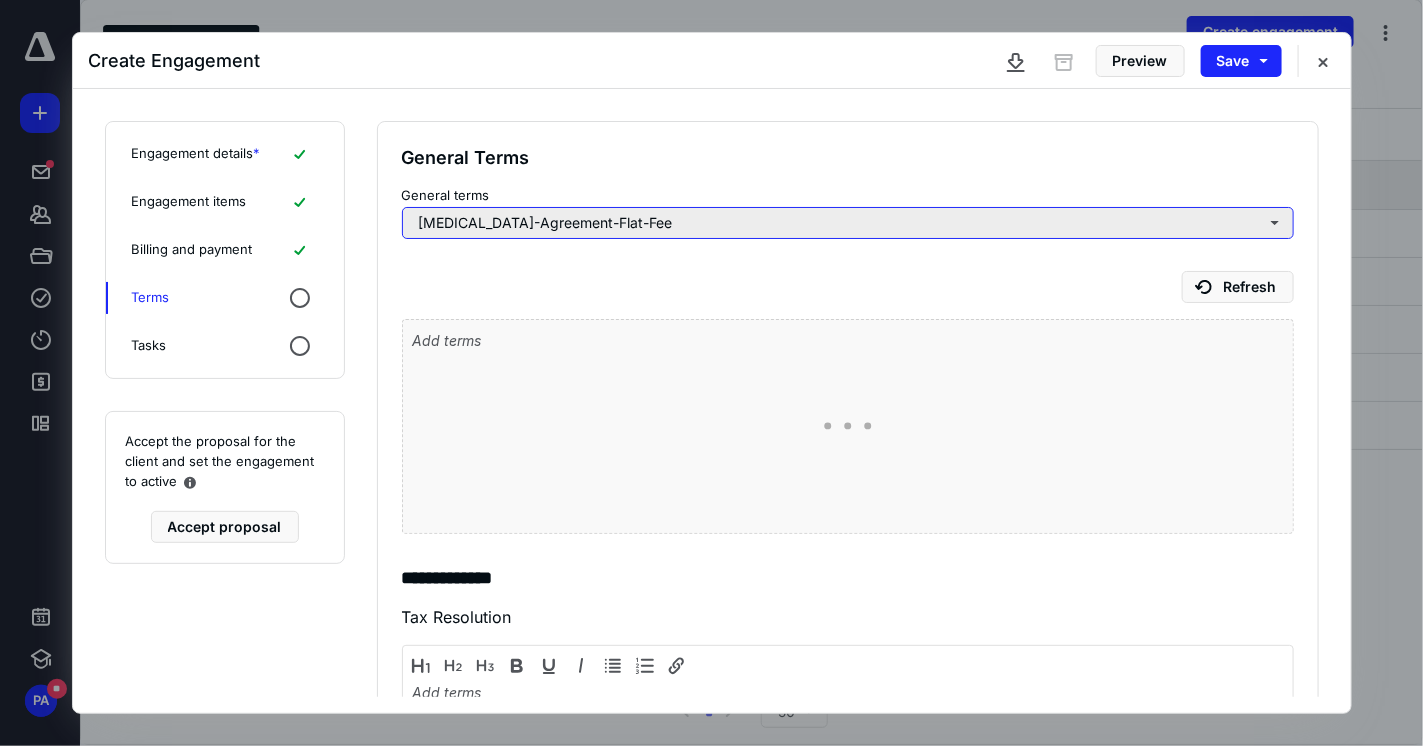 click on "Retainer-Agreement-Flat-Fee" at bounding box center [848, 223] 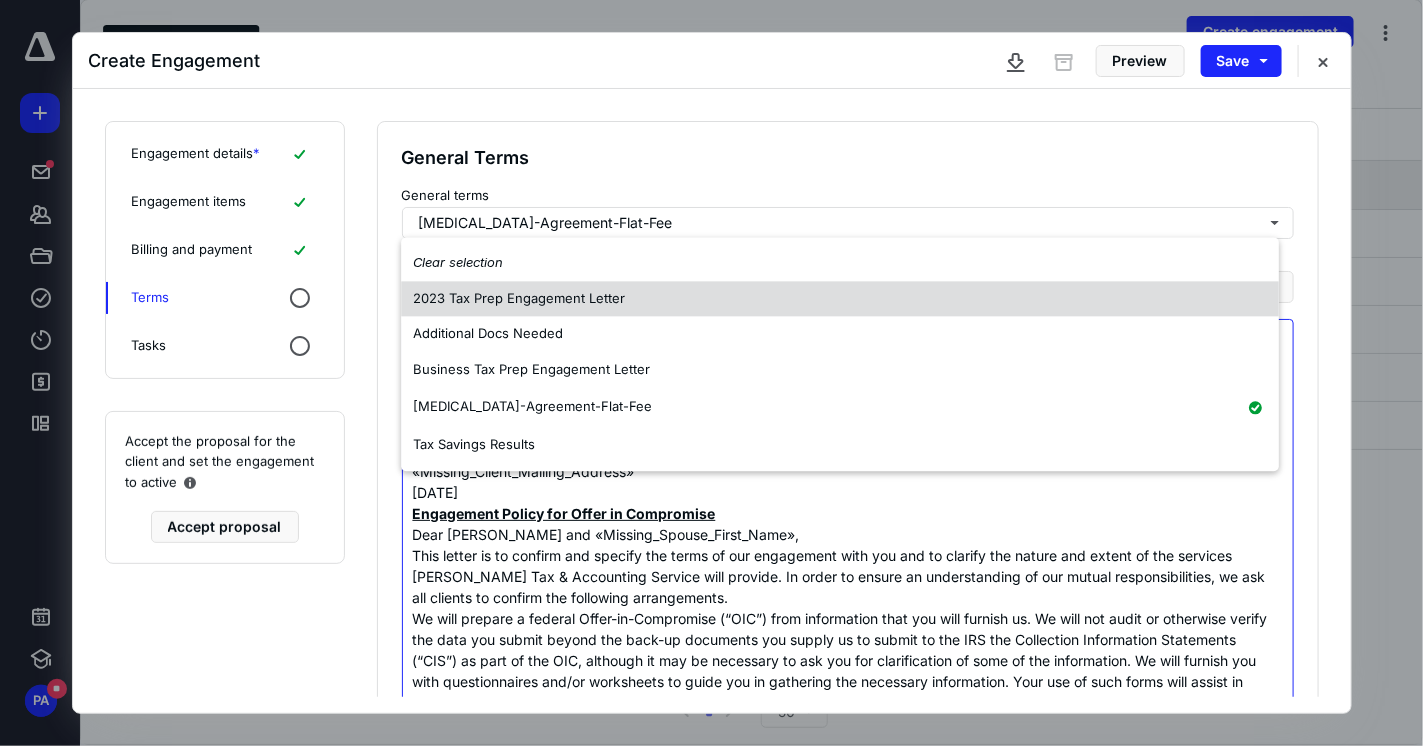 click on "2023 Tax Prep Engagement Letter" at bounding box center [519, 298] 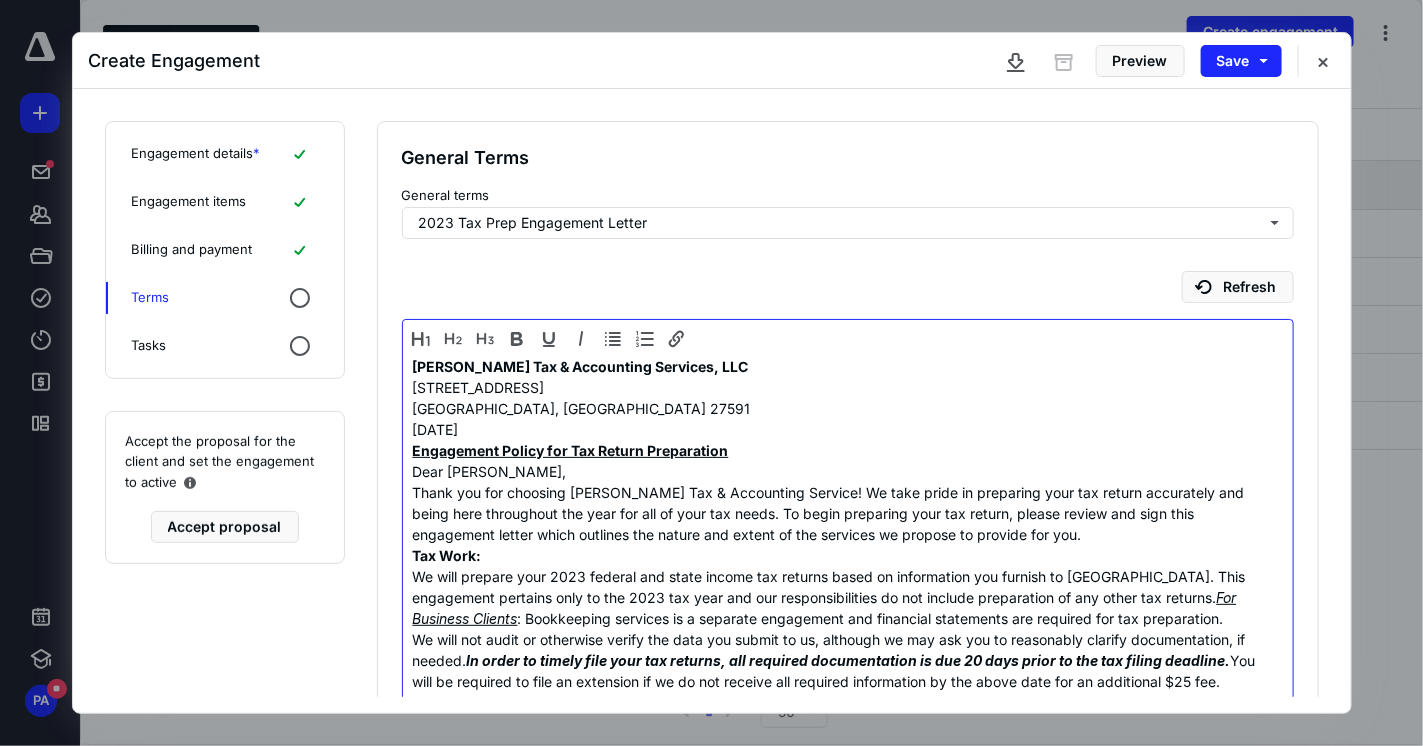 click on "Thank you for choosing Ames Tax & Accounting Service! We take
pride in preparing your tax return accurately and being here throughout
the year for all of your tax needs. To begin preparing your tax return,
please review and sign this engagement letter which outlines the nature
and extent of the services we propose to provide for you." at bounding box center (841, 513) 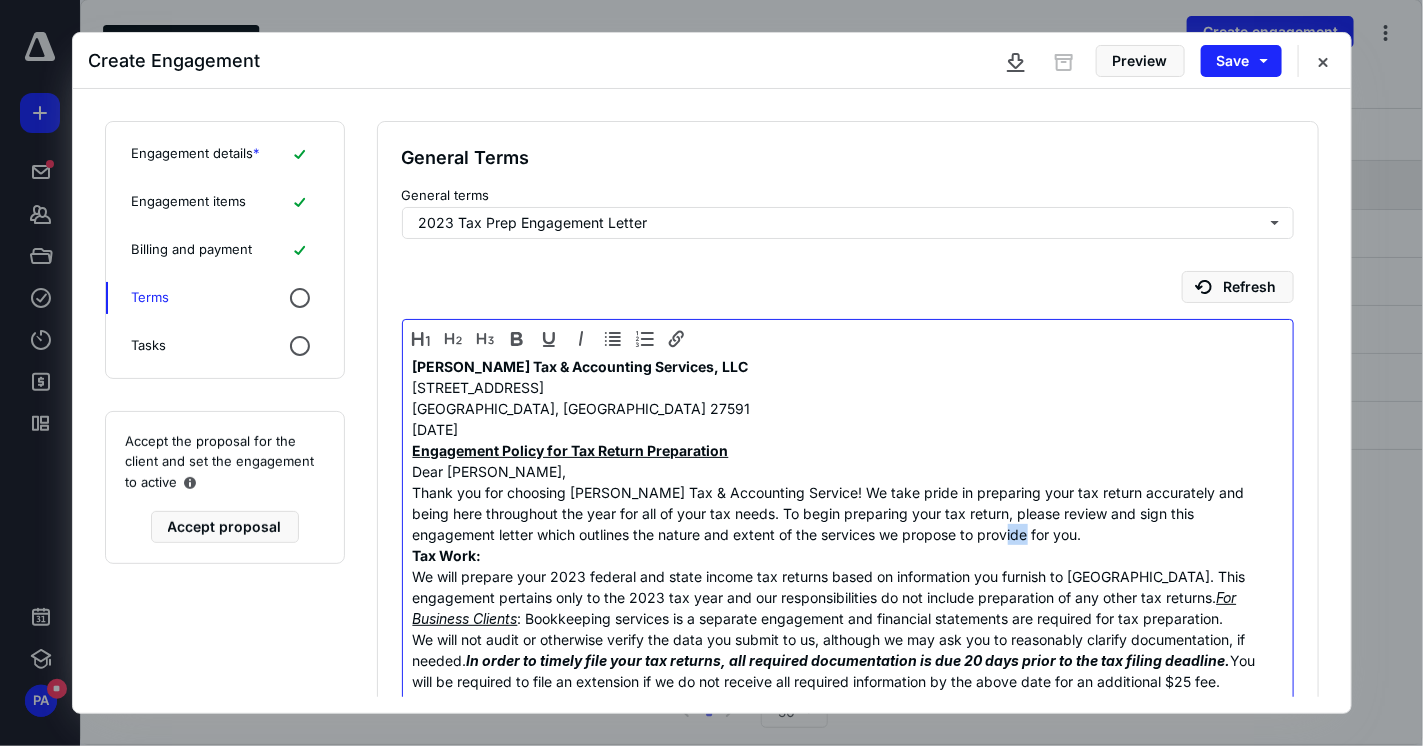 drag, startPoint x: 971, startPoint y: 534, endPoint x: 941, endPoint y: 538, distance: 30.265491 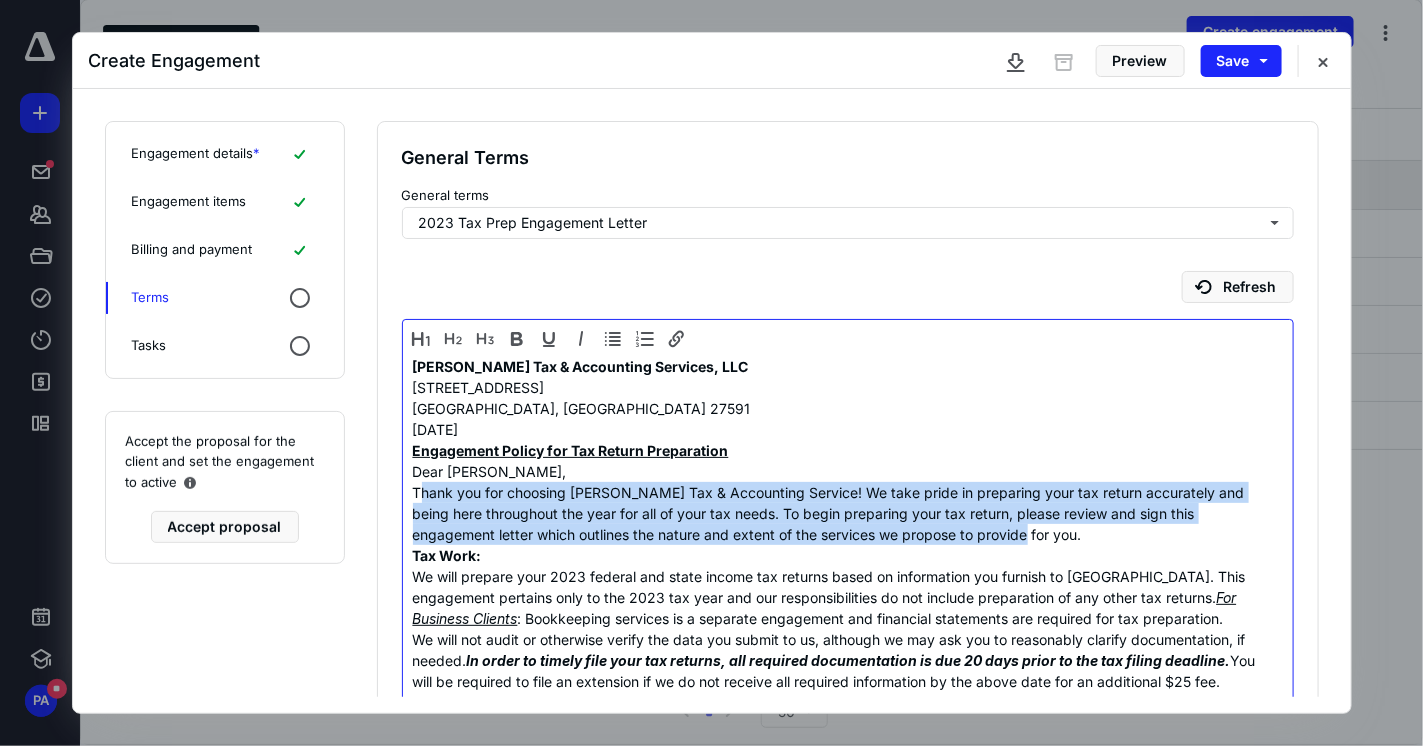 drag, startPoint x: 972, startPoint y: 530, endPoint x: 422, endPoint y: 498, distance: 550.9301 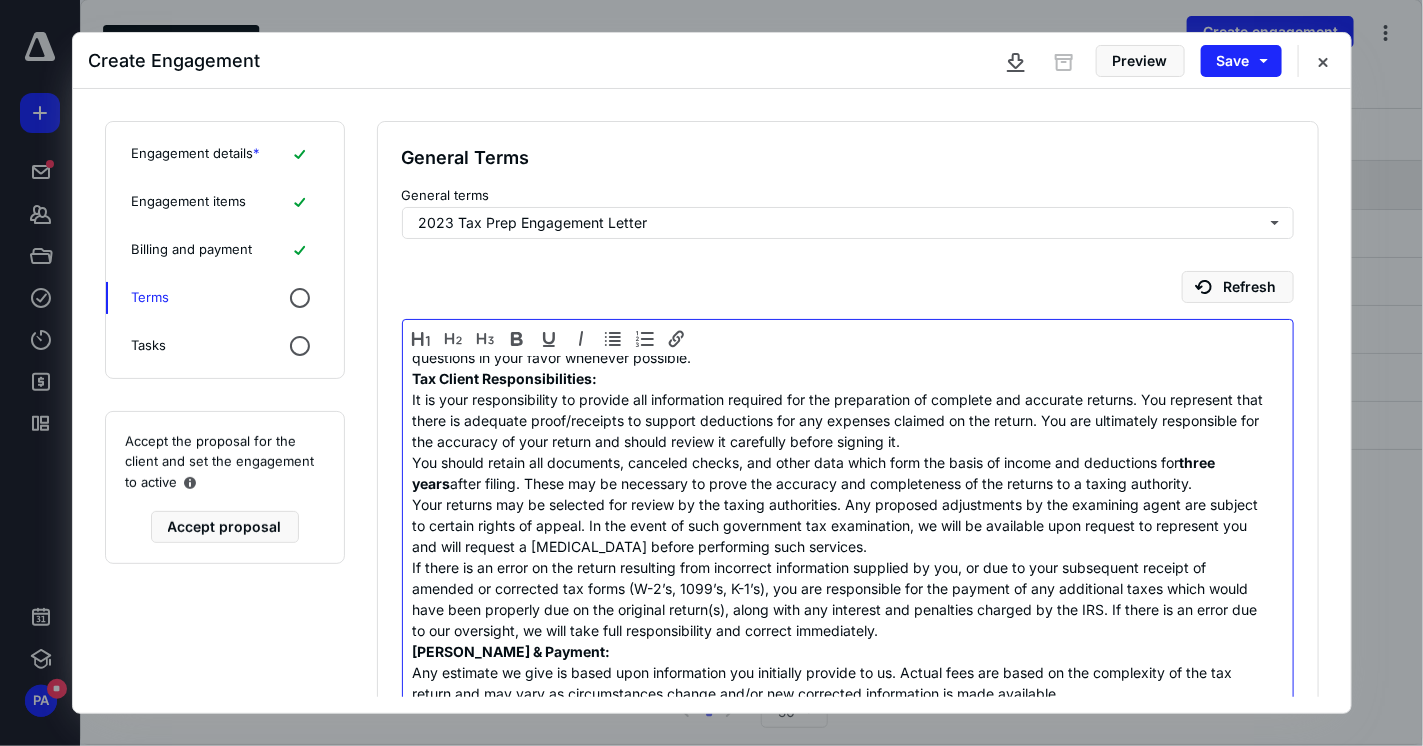 scroll, scrollTop: 432, scrollLeft: 0, axis: vertical 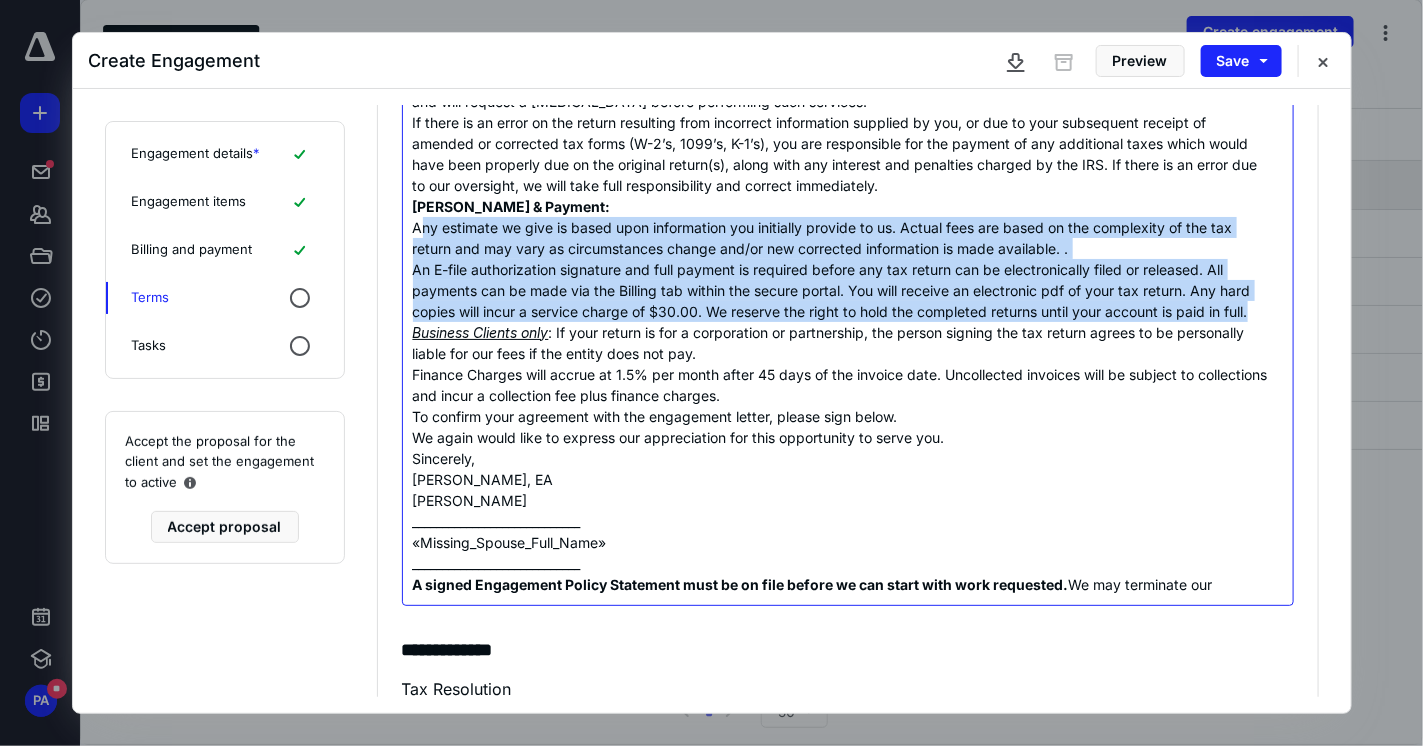 drag, startPoint x: 426, startPoint y: 238, endPoint x: 792, endPoint y: 374, distance: 390.45102 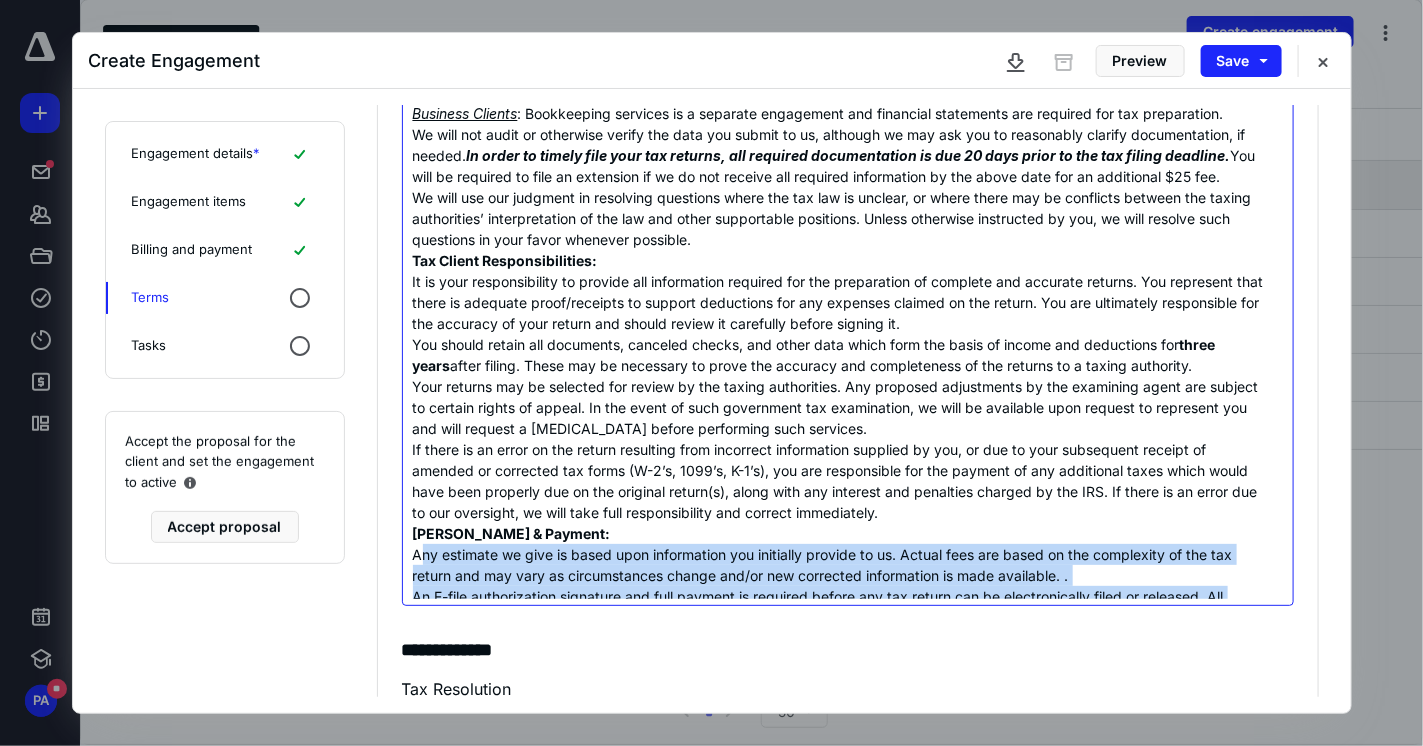 scroll, scrollTop: 0, scrollLeft: 0, axis: both 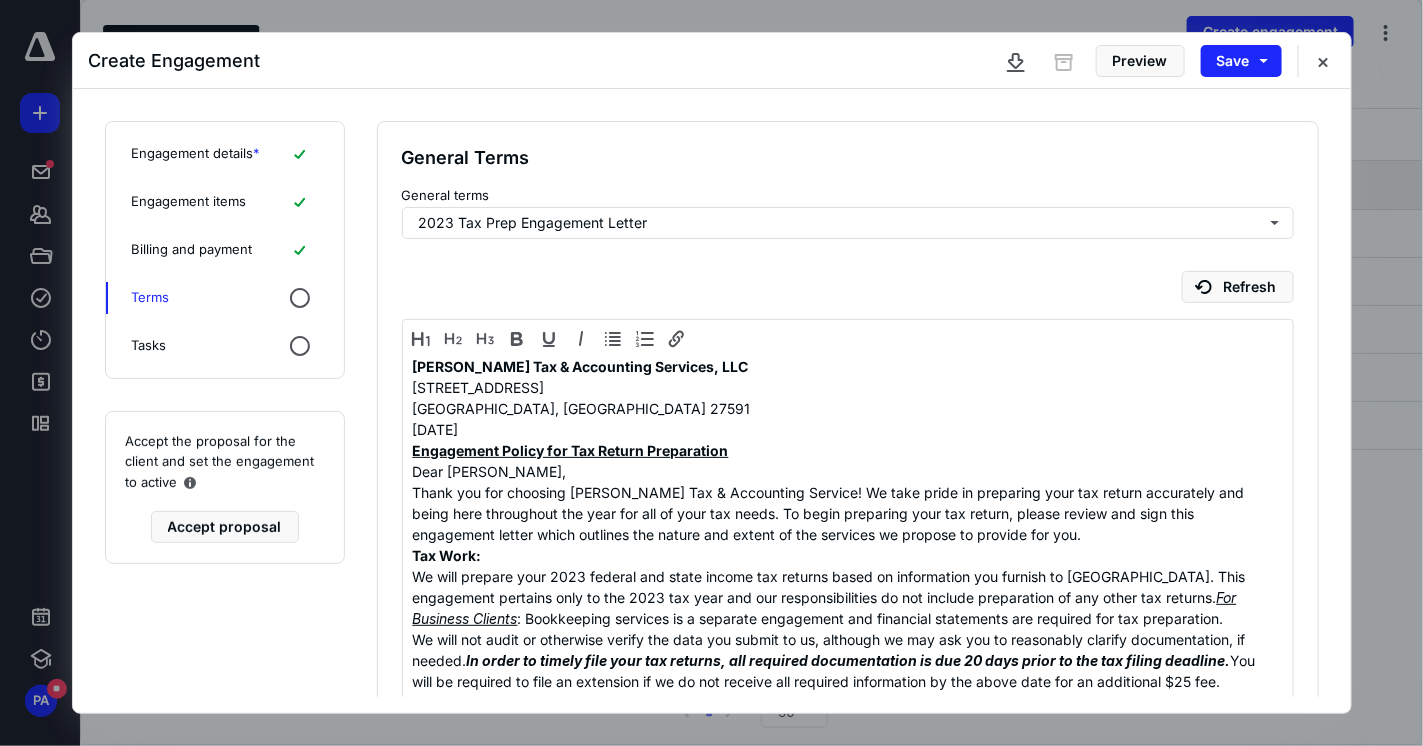 click on "Ames Tax & Accounting Services, LLC
8601 Six Forks Road, Suite 400
Raleigh, NC 27591
Jul 10, 2025
Engagement Policy for Tax Return
Preparation
Dear Shane Munroe,
Thank you for choosing Ames Tax & Accounting Service! We take
pride in preparing your tax return accurately and being here throughout
the year for all of your tax needs. To begin preparing your tax return,
please review and sign this engagement letter which outlines the nature
and extent of the services we propose to provide for you.
Tax Work:
We will prepare your 2023 federal and state income tax returns based
on information you furnish to us. This engagement pertains only to the
2023 tax year and our responsibilities do not include preparation of any
other tax returns.  For Business Clients : Bookkeeping
services is a separate engagement and financial statements are required
for tax preparation.
We will not audit or otherwise verify the data you submit to us,
although we may ask you to reasonably clarify documentation, if needed." at bounding box center [841, 728] 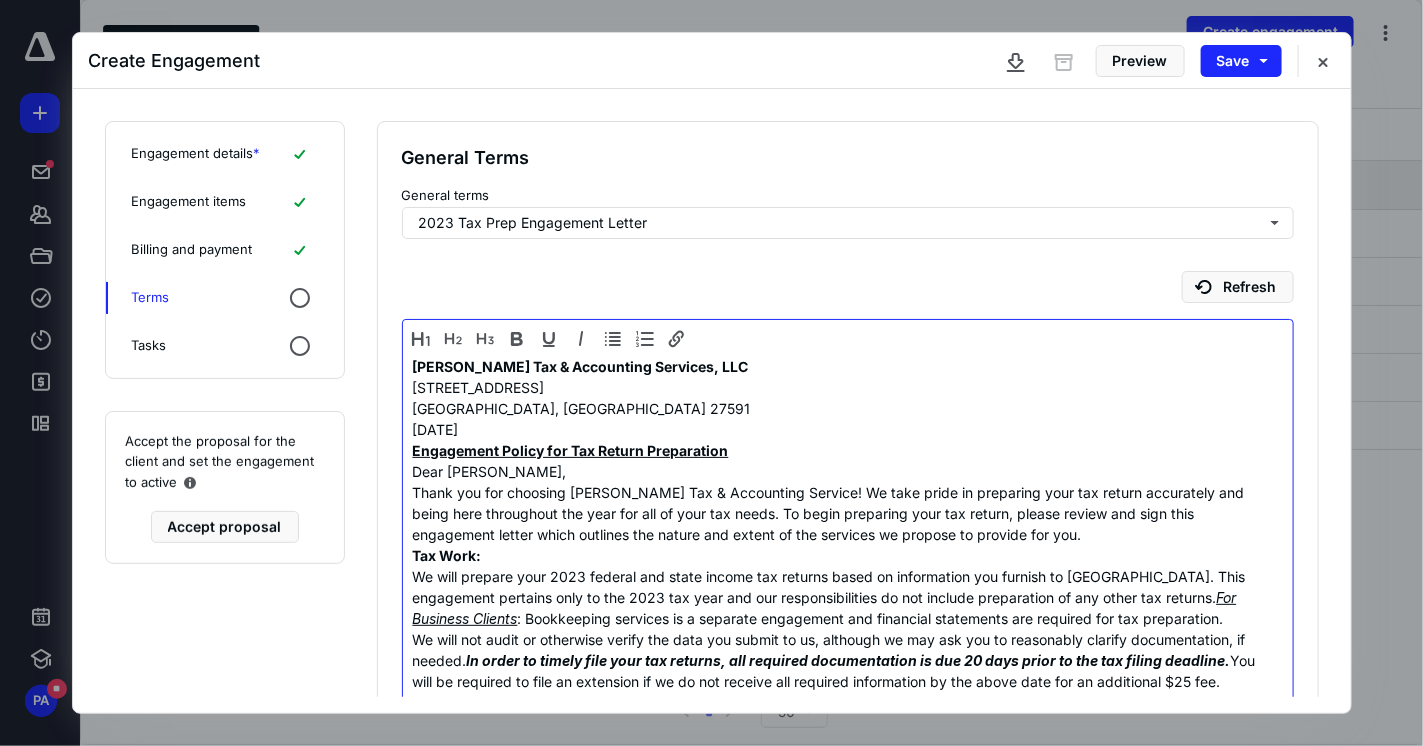 click on "Ames Tax & Accounting Services, LLC" at bounding box center (581, 366) 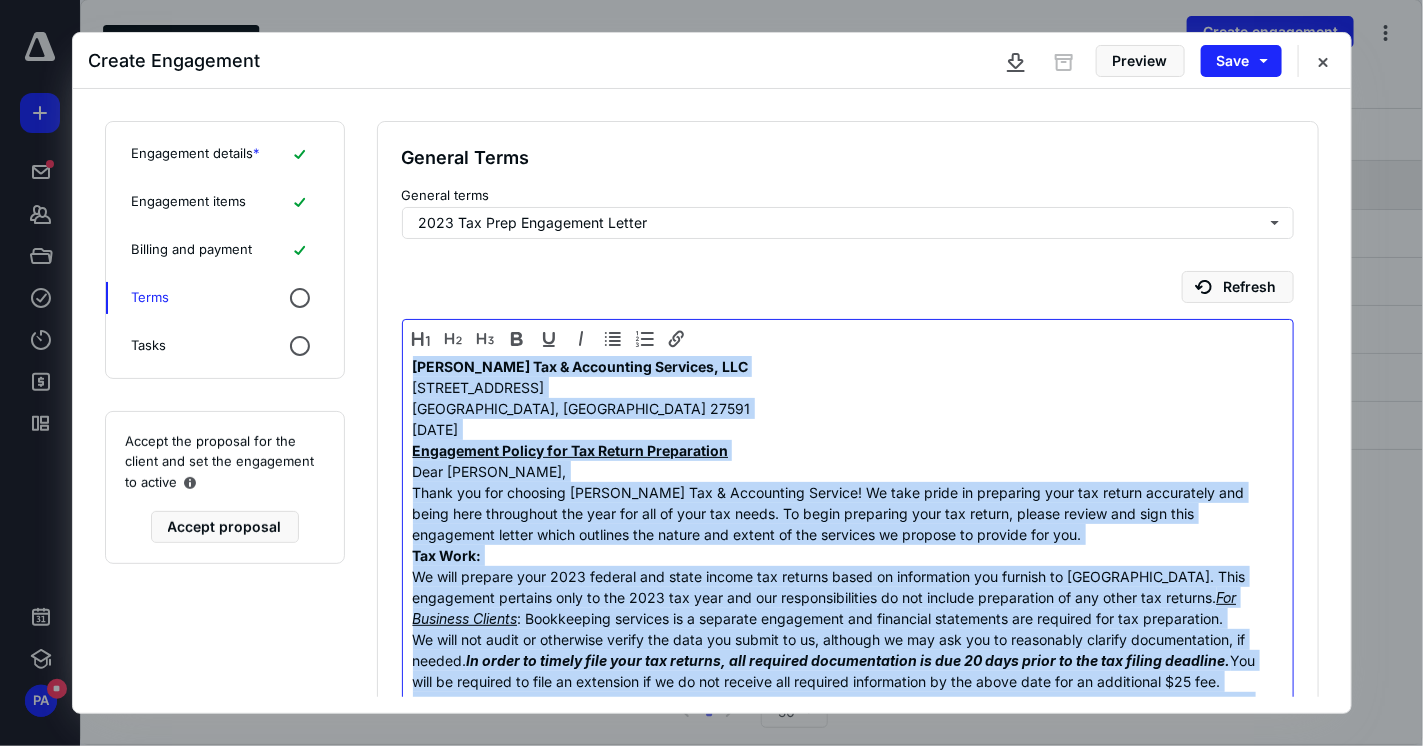 scroll, scrollTop: 400, scrollLeft: 0, axis: vertical 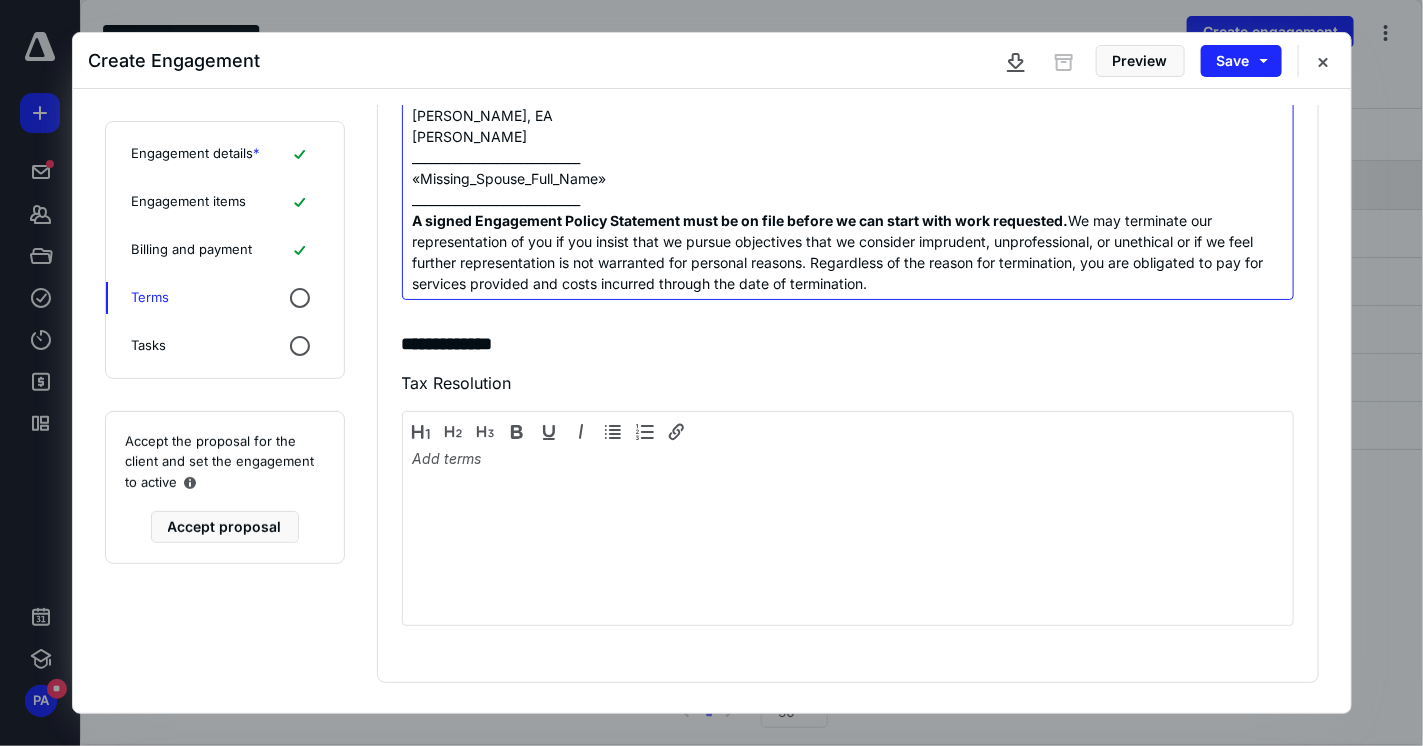 drag, startPoint x: 412, startPoint y: 367, endPoint x: 1182, endPoint y: 767, distance: 867.6981 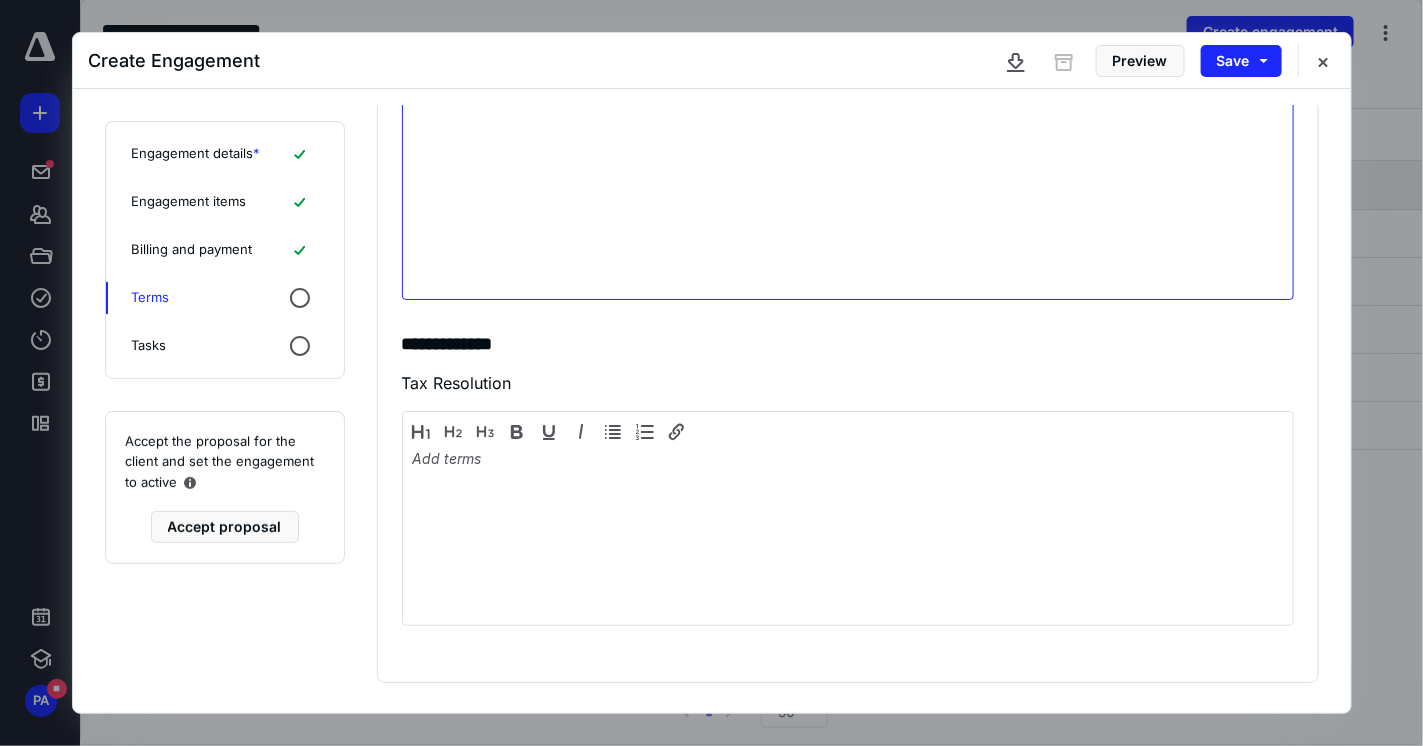 scroll, scrollTop: 0, scrollLeft: 0, axis: both 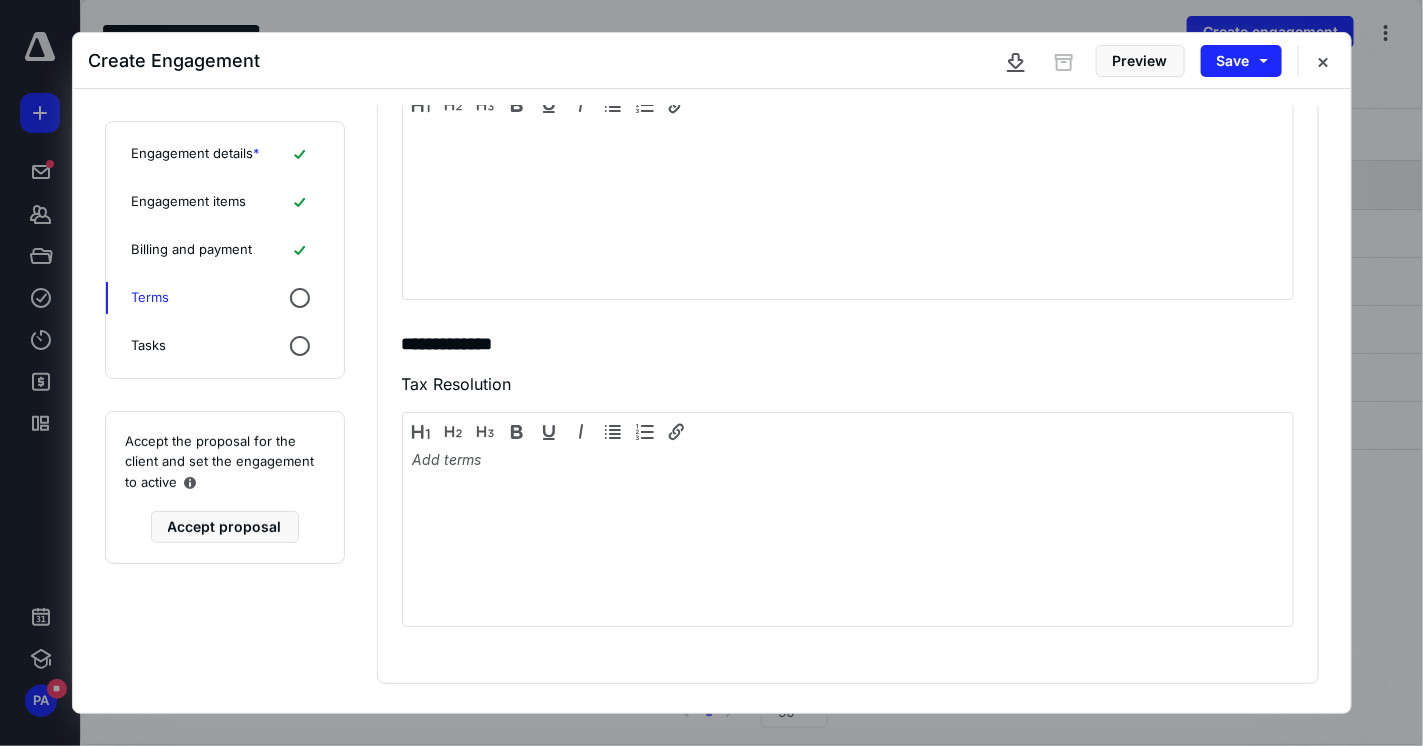 click 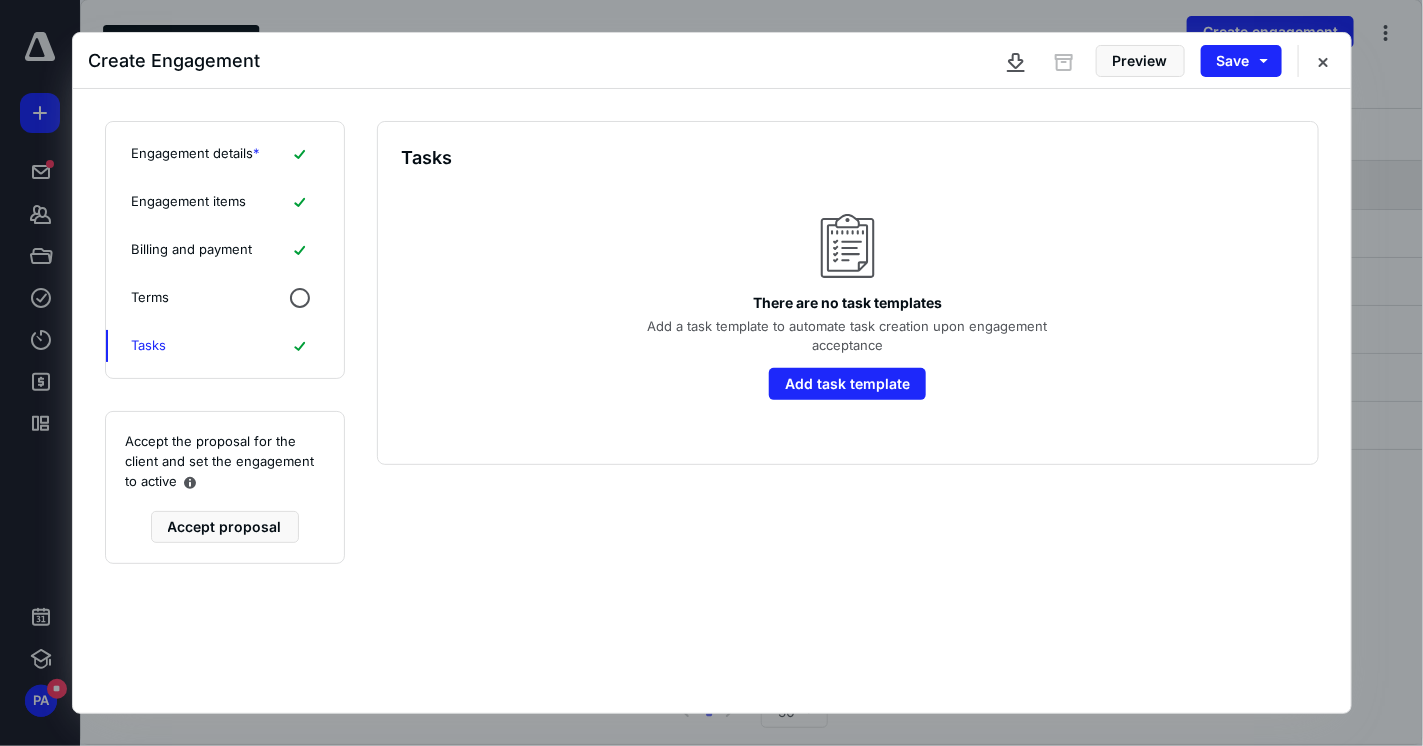 scroll, scrollTop: 0, scrollLeft: 0, axis: both 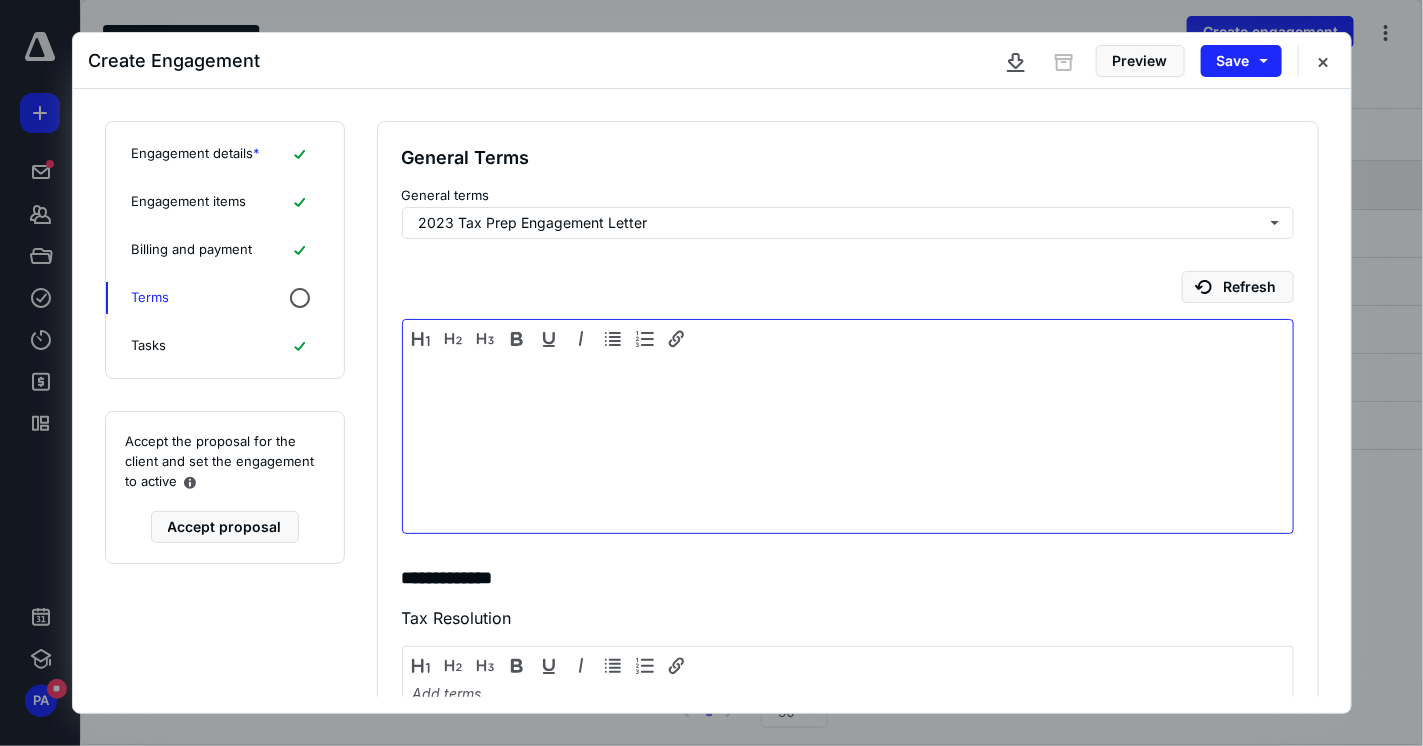 click at bounding box center [848, 338] 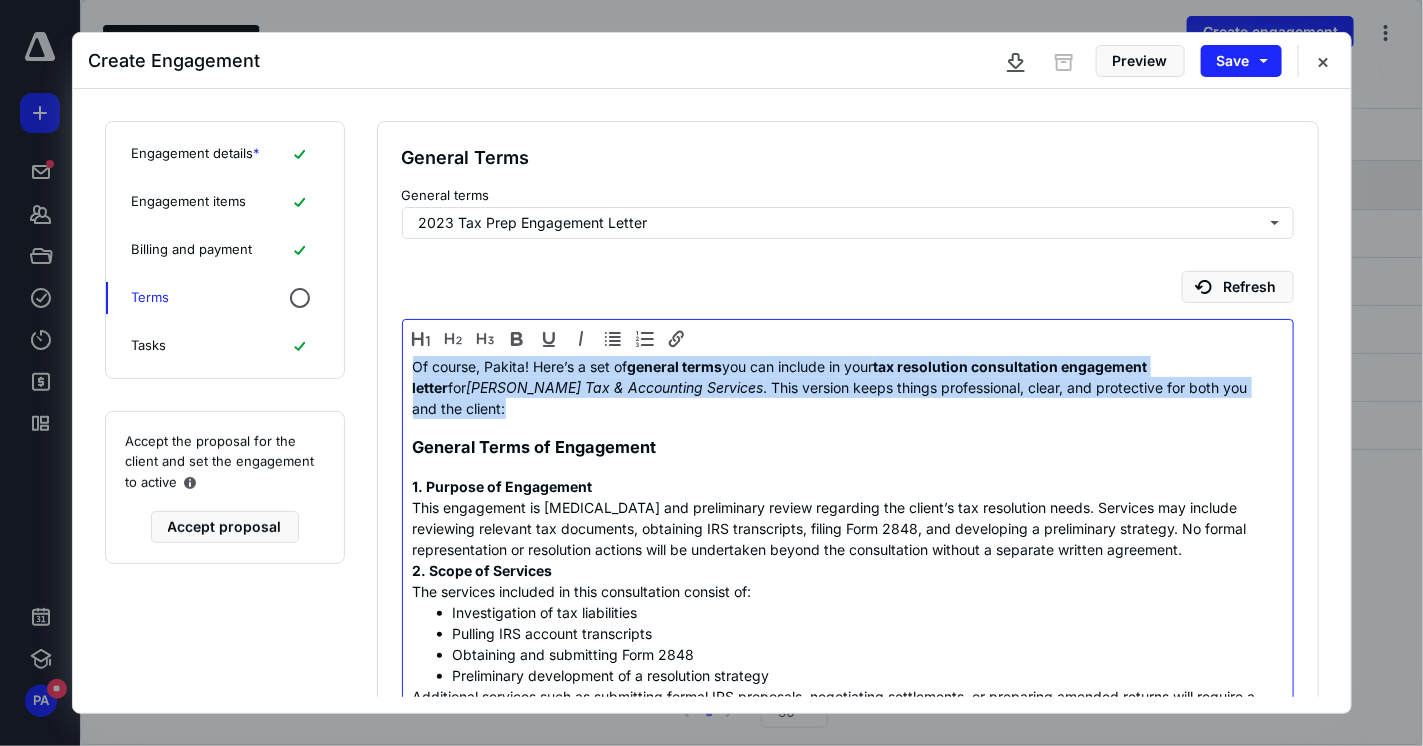 drag, startPoint x: 1206, startPoint y: 388, endPoint x: 370, endPoint y: 360, distance: 836.46875 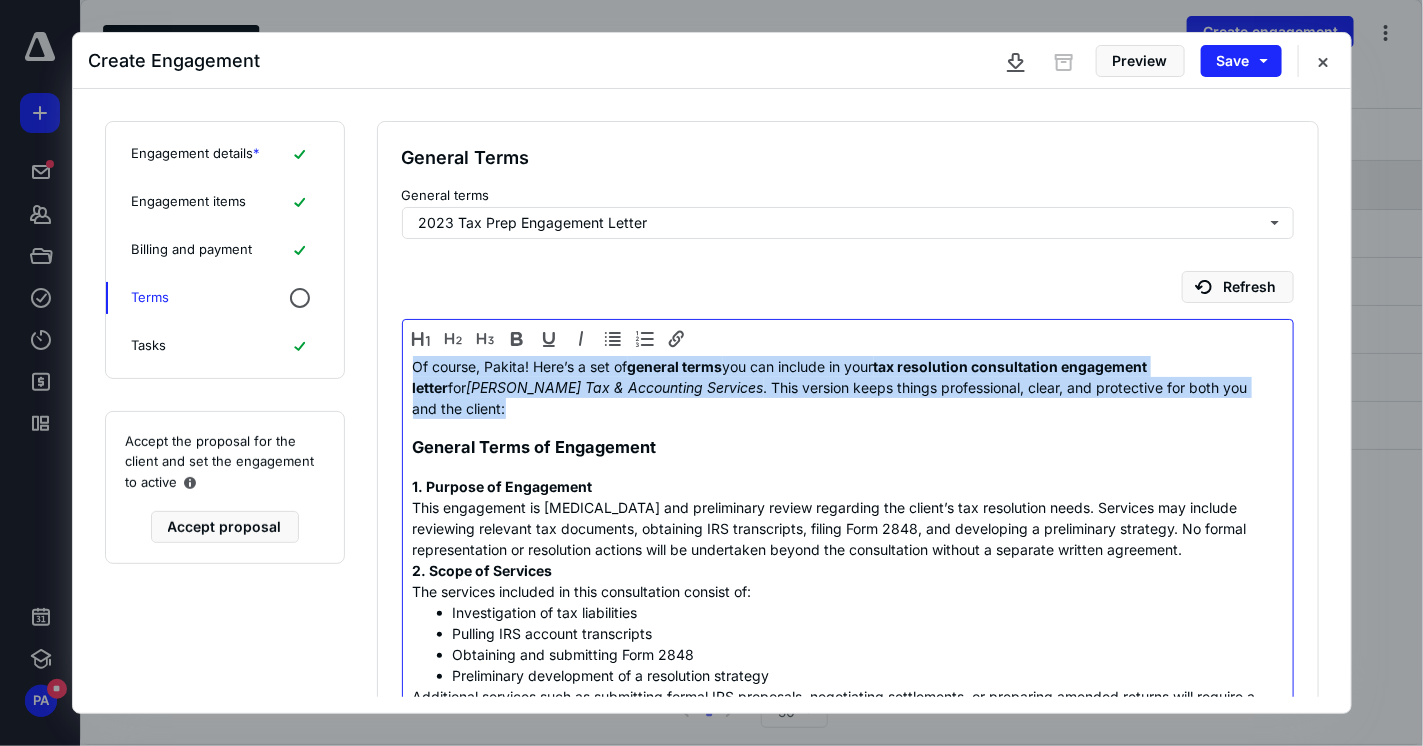click on "**********" at bounding box center (848, 401) 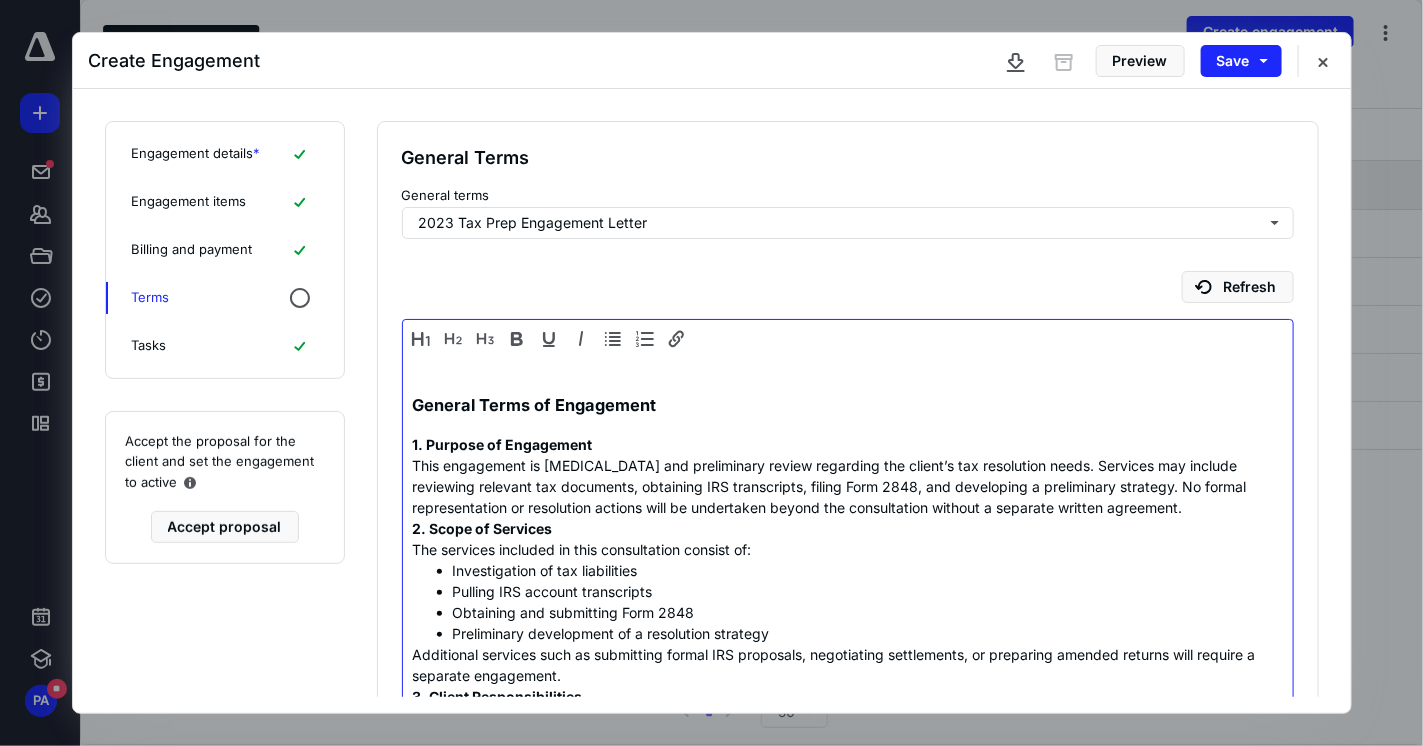 click at bounding box center [841, 366] 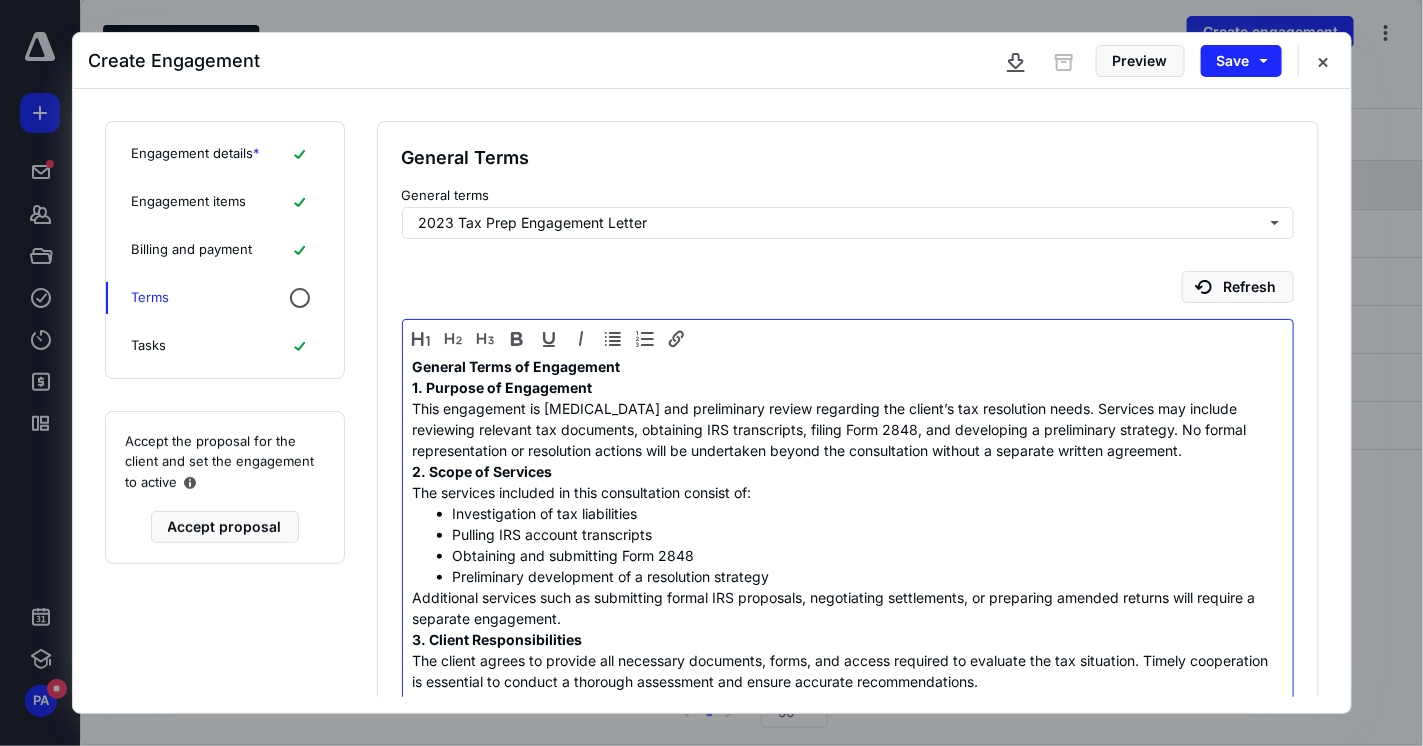 drag, startPoint x: 422, startPoint y: 432, endPoint x: 1226, endPoint y: 454, distance: 804.30096 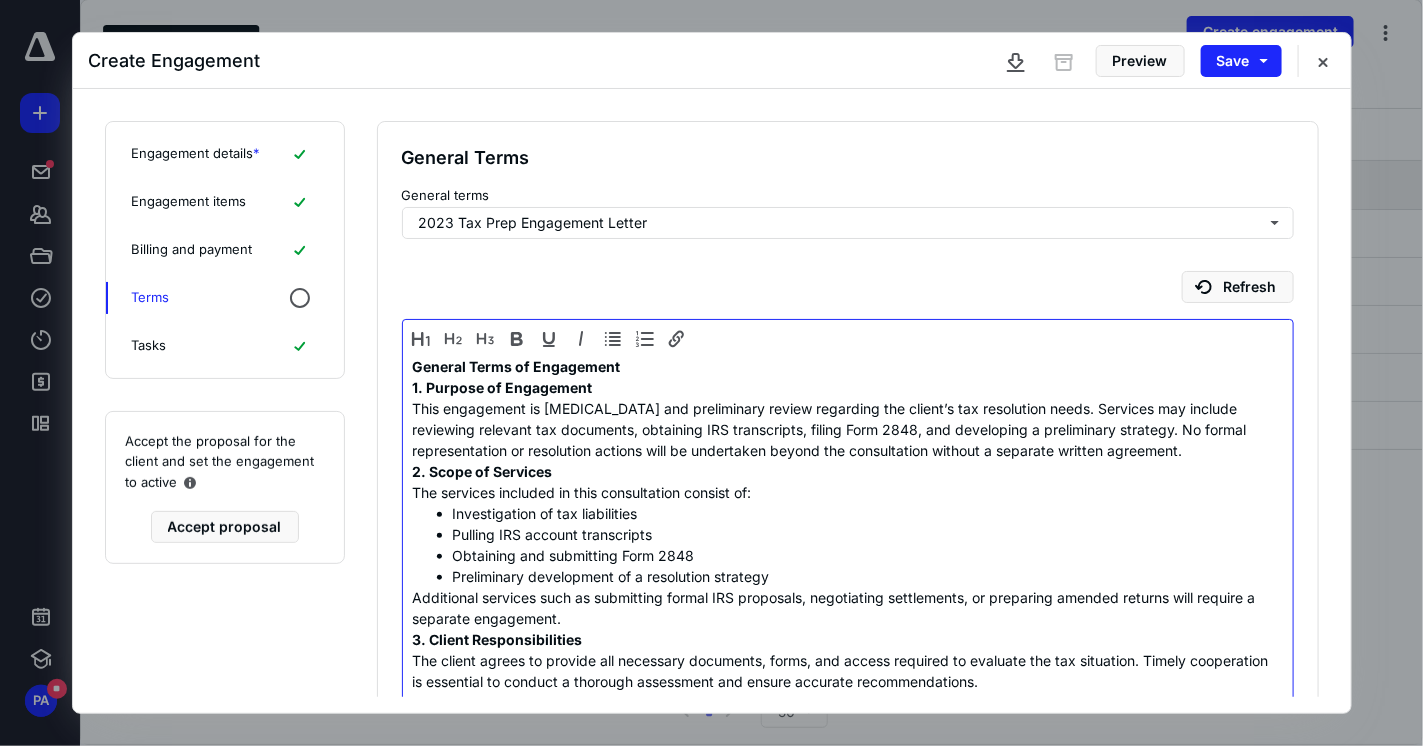 click on "1. Purpose of Engagement
This engagement is limited to consultation and preliminary review regarding the client’s tax resolution needs. Services may include reviewing relevant tax documents, obtaining IRS transcripts, filing Form 2848, and developing a preliminary strategy. No formal representation or resolution actions will be undertaken beyond the consultation without a separate written agreement." at bounding box center [841, 419] 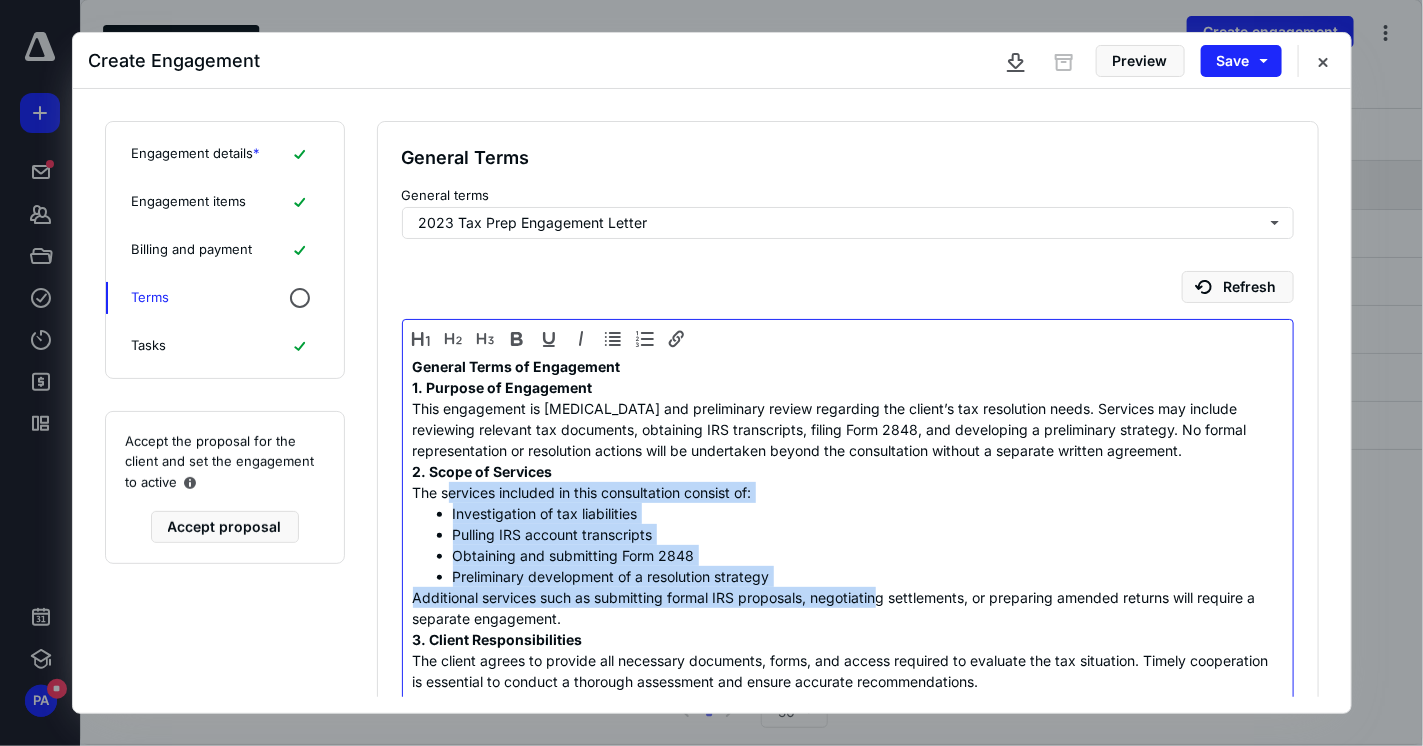 drag, startPoint x: 439, startPoint y: 482, endPoint x: 876, endPoint y: 586, distance: 449.20486 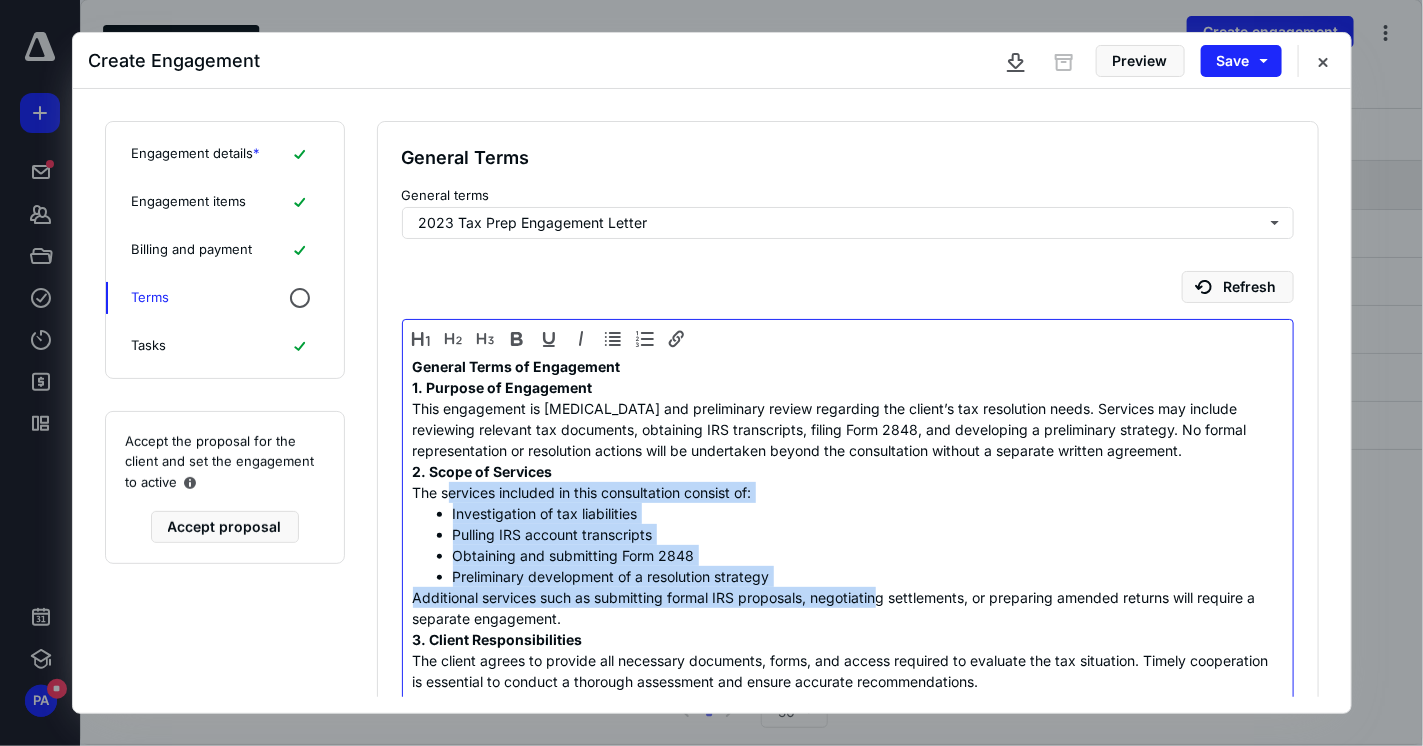 click on "General Terms of Engagement 1. Purpose of Engagement
This engagement is limited to consultation and preliminary review regarding the client’s tax resolution needs. Services may include reviewing relevant tax documents, obtaining IRS transcripts, filing Form 2848, and developing a preliminary strategy. No formal representation or resolution actions will be undertaken beyond the consultation without a separate written agreement. 2. Scope of Services
The services included in this consultation consist of:
Investigation of tax liabilities
Pulling IRS account transcripts
Obtaining and submitting Form 2848
Preliminary development of a resolution strategy
Additional services such as submitting formal IRS proposals, negotiating settlements, or preparing amended returns will require a separate engagement. 3. Client Responsibilities 4. Fees and Payment 5. Confidentiality 6. Limitation of Liability 7. Termination of Engagement" at bounding box center (841, 681) 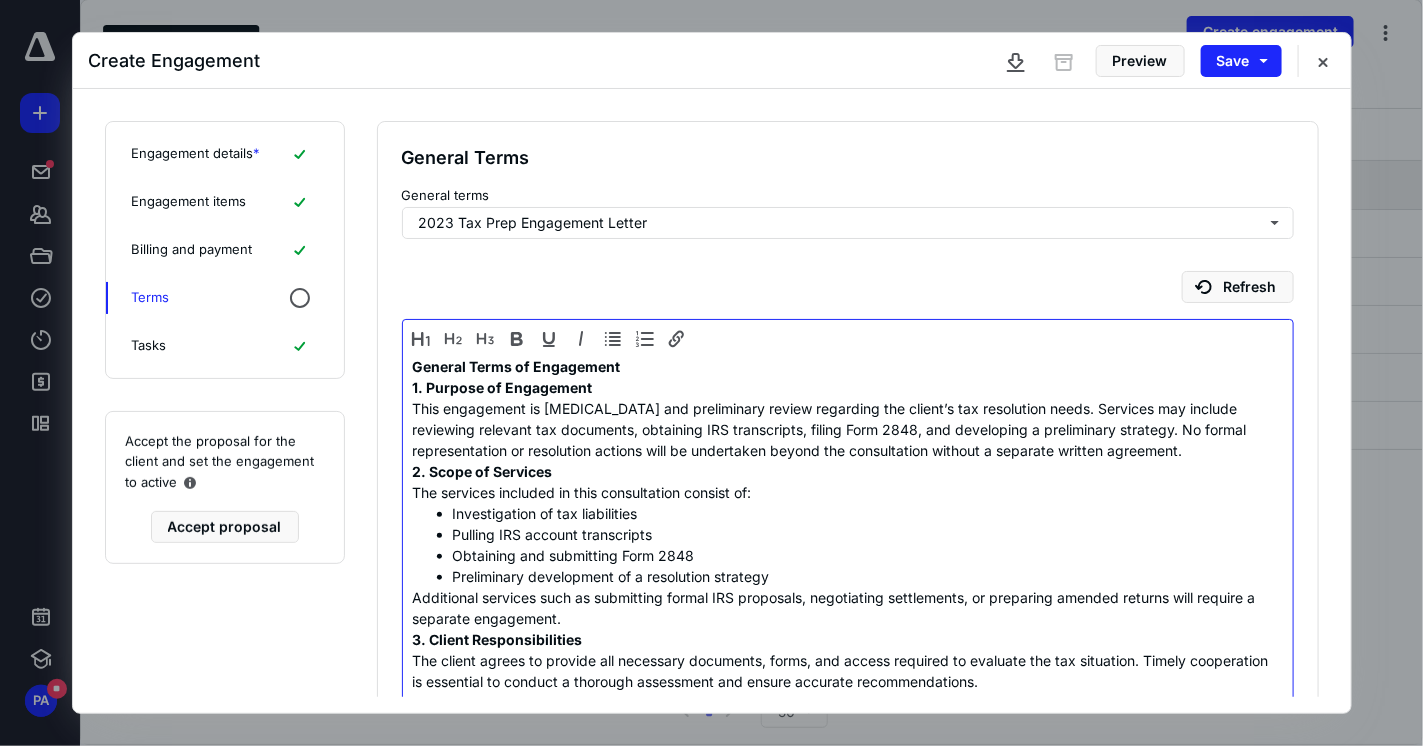 click on "Pulling IRS account transcripts" at bounding box center [861, 534] 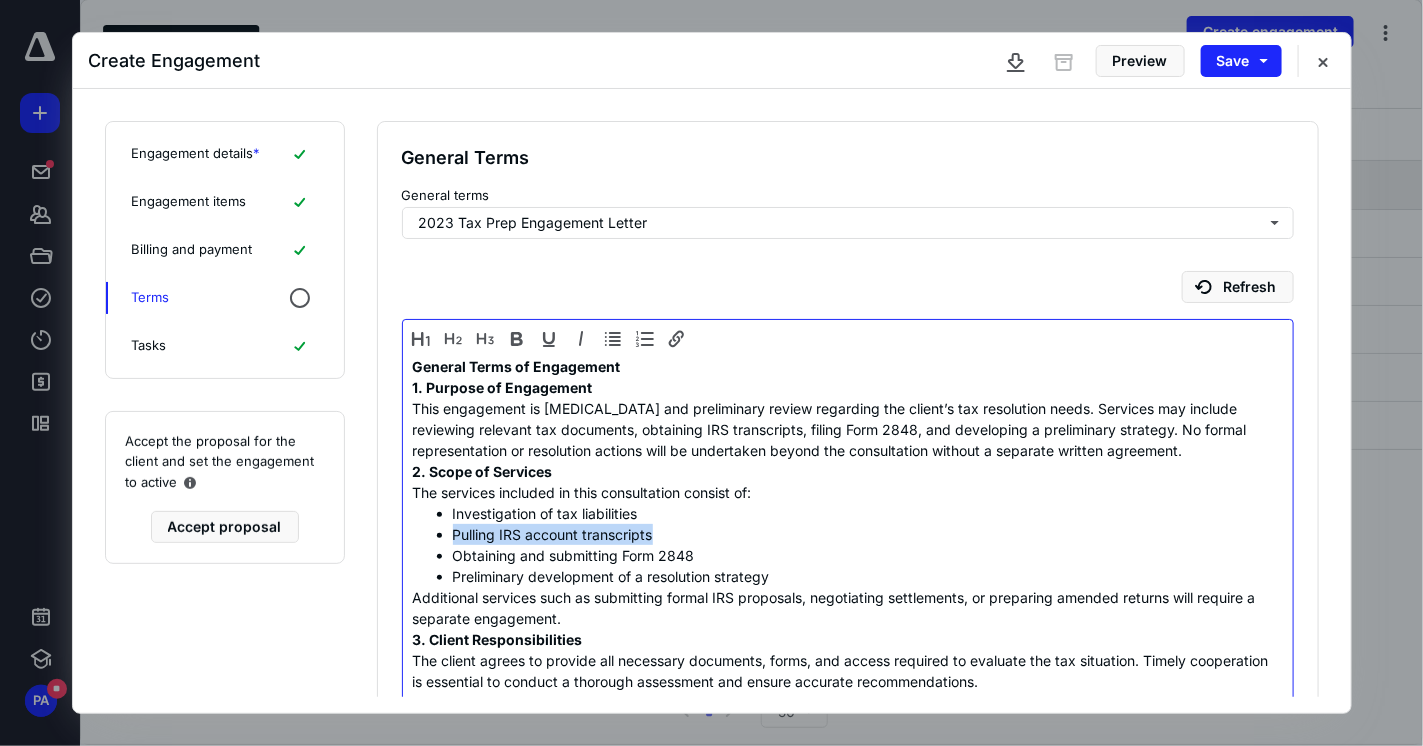 drag, startPoint x: 671, startPoint y: 529, endPoint x: 411, endPoint y: 527, distance: 260.0077 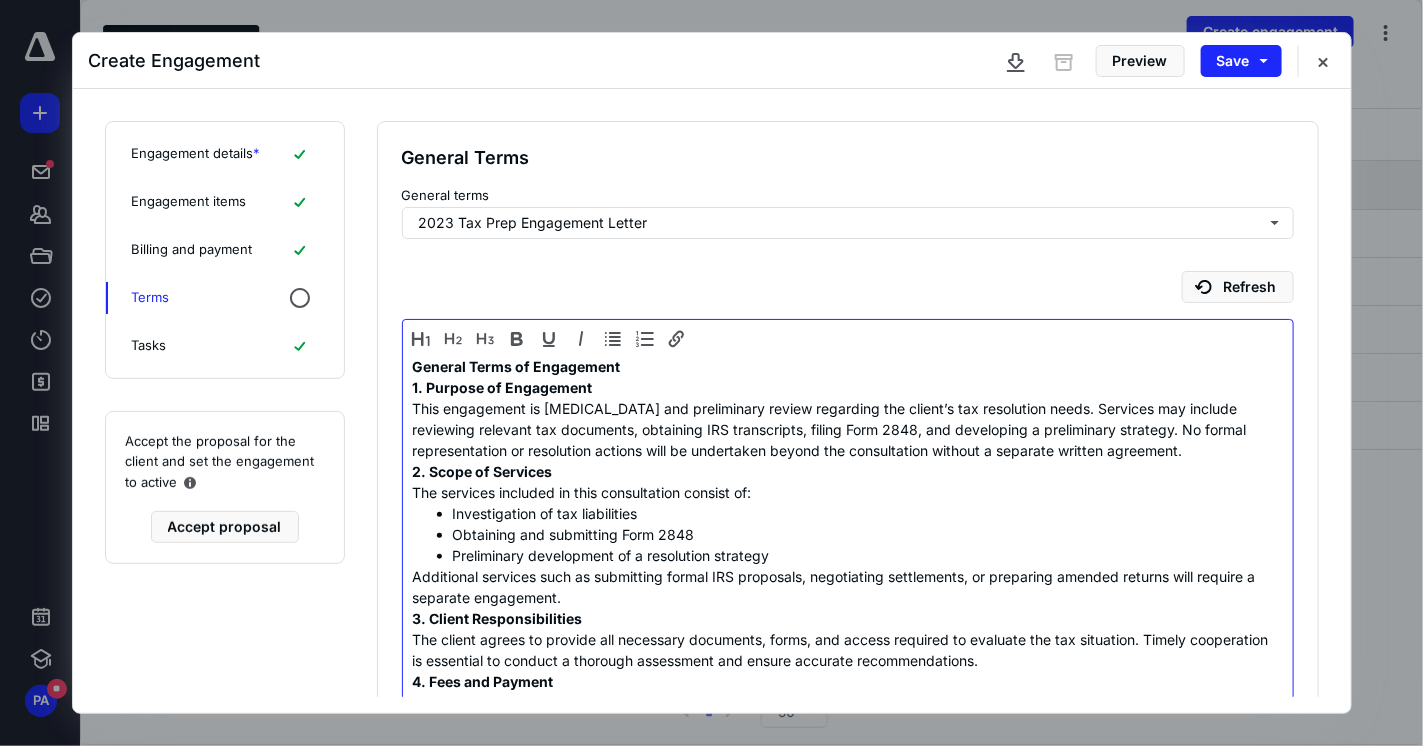 click on "Preliminary development of a resolution strategy" at bounding box center [861, 555] 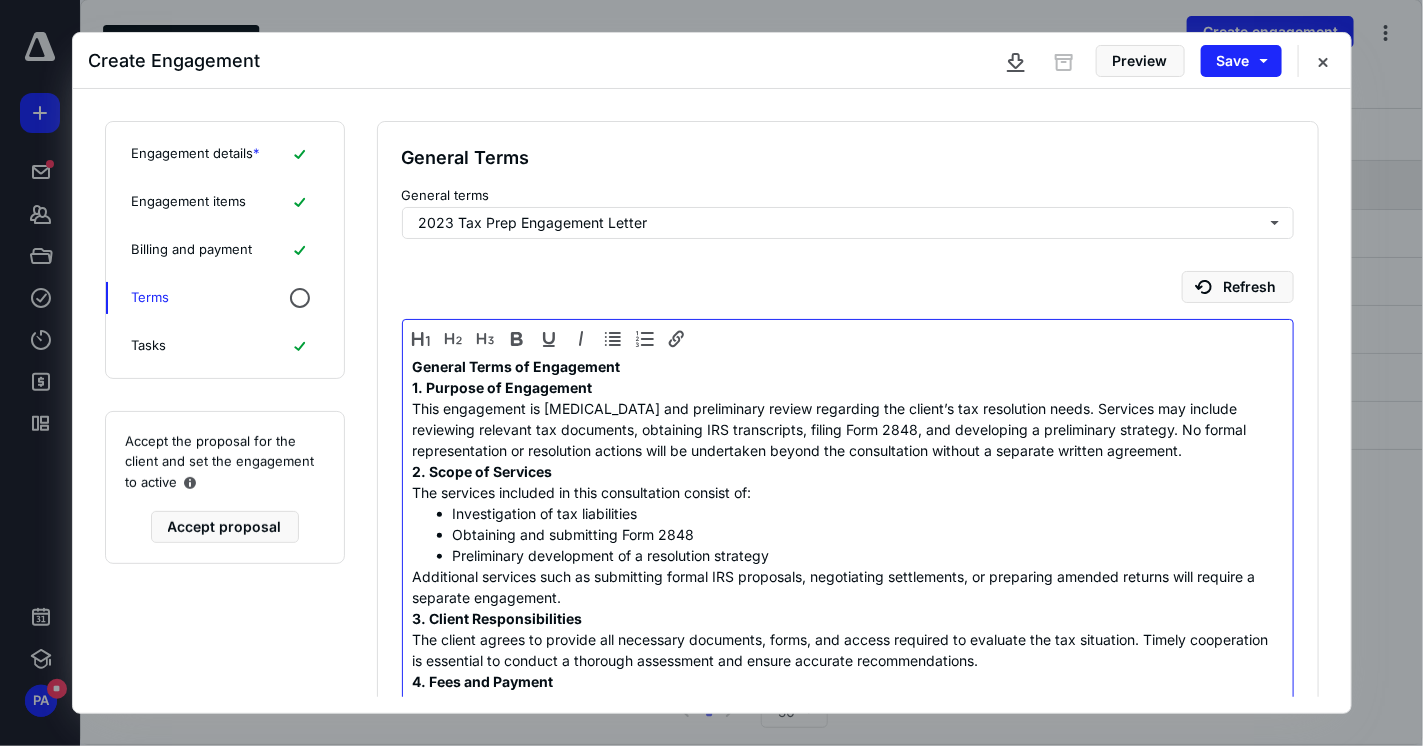 click on "3. Client Responsibilities
The client agrees to provide all necessary documents, forms, and access required to evaluate the tax situation. Timely cooperation is essential to conduct a thorough assessment and ensure accurate recommendations." at bounding box center (841, 639) 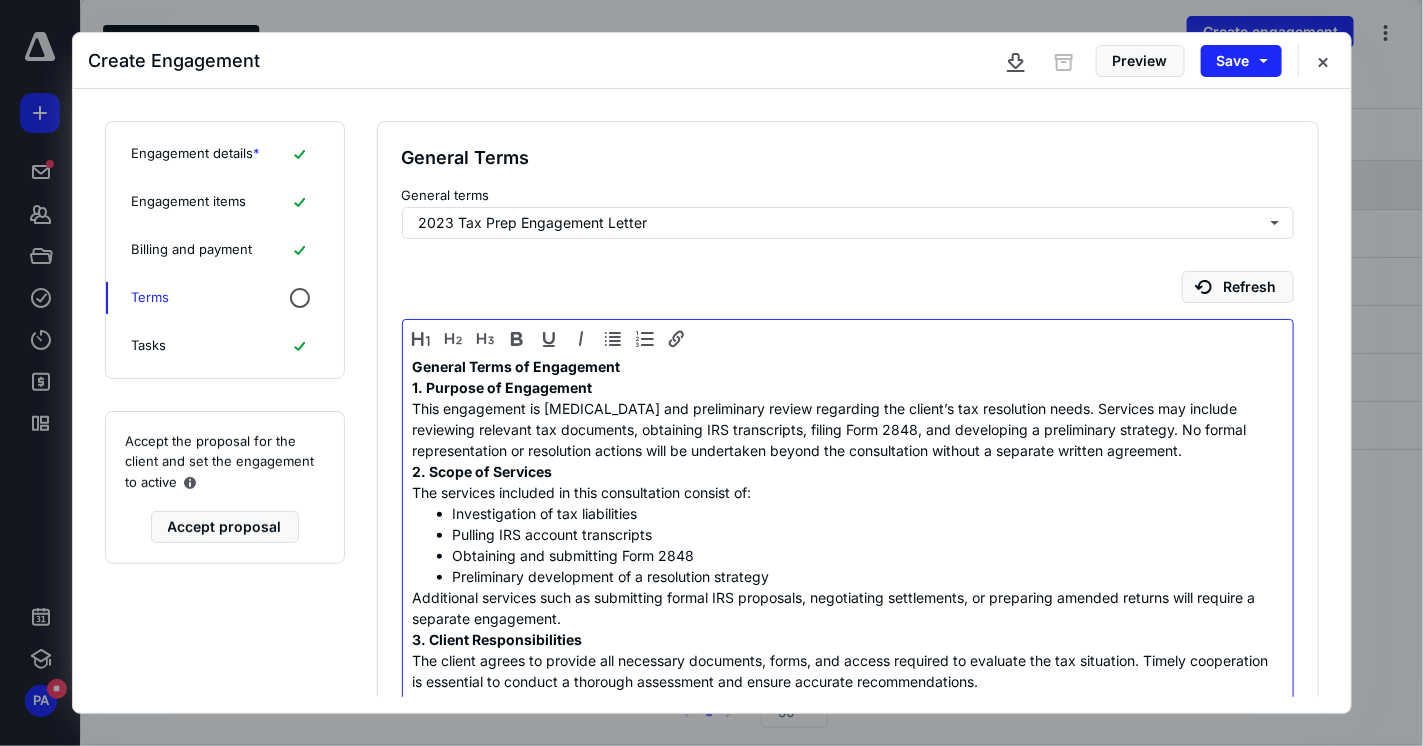 click on "3. Client Responsibilities
The client agrees to provide all necessary documents, forms, and access required to evaluate the tax situation. Timely cooperation is essential to conduct a thorough assessment and ensure accurate recommendations." at bounding box center (841, 660) 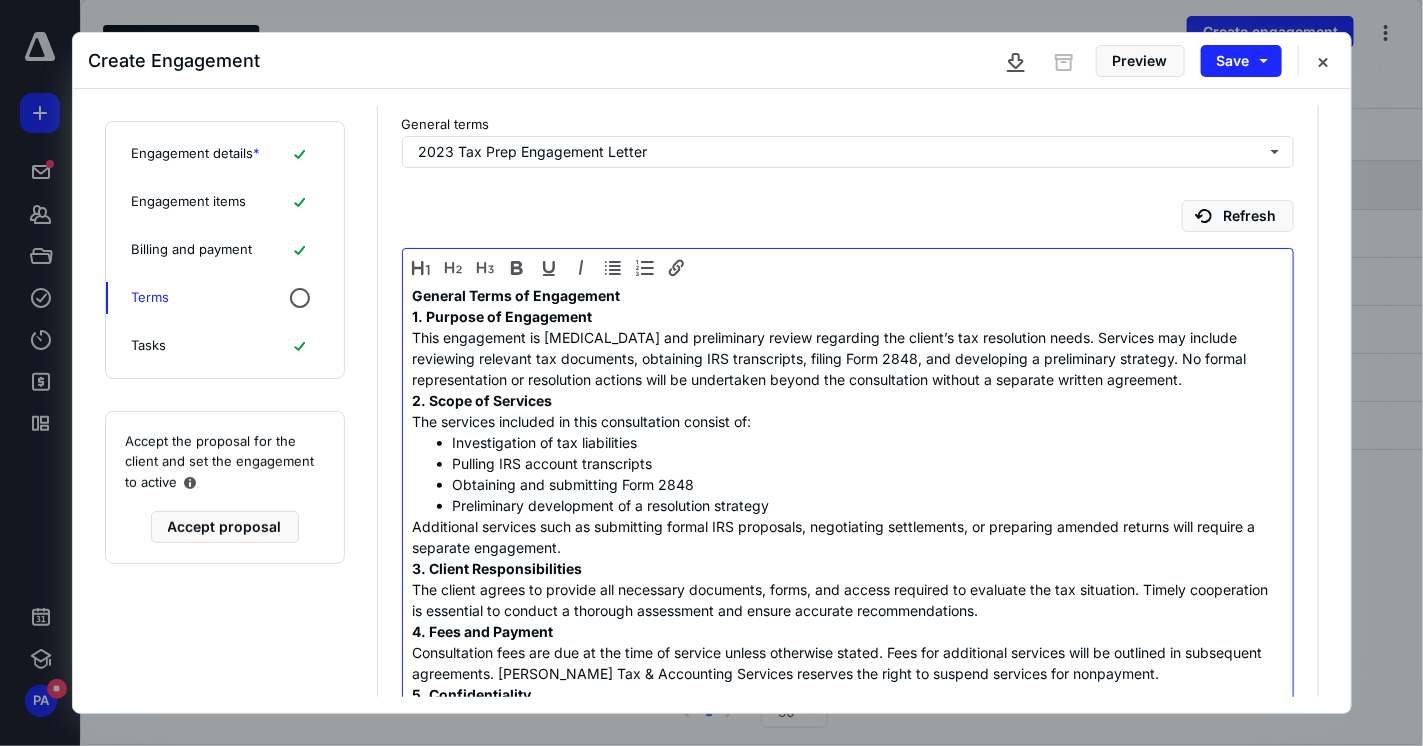scroll, scrollTop: 100, scrollLeft: 0, axis: vertical 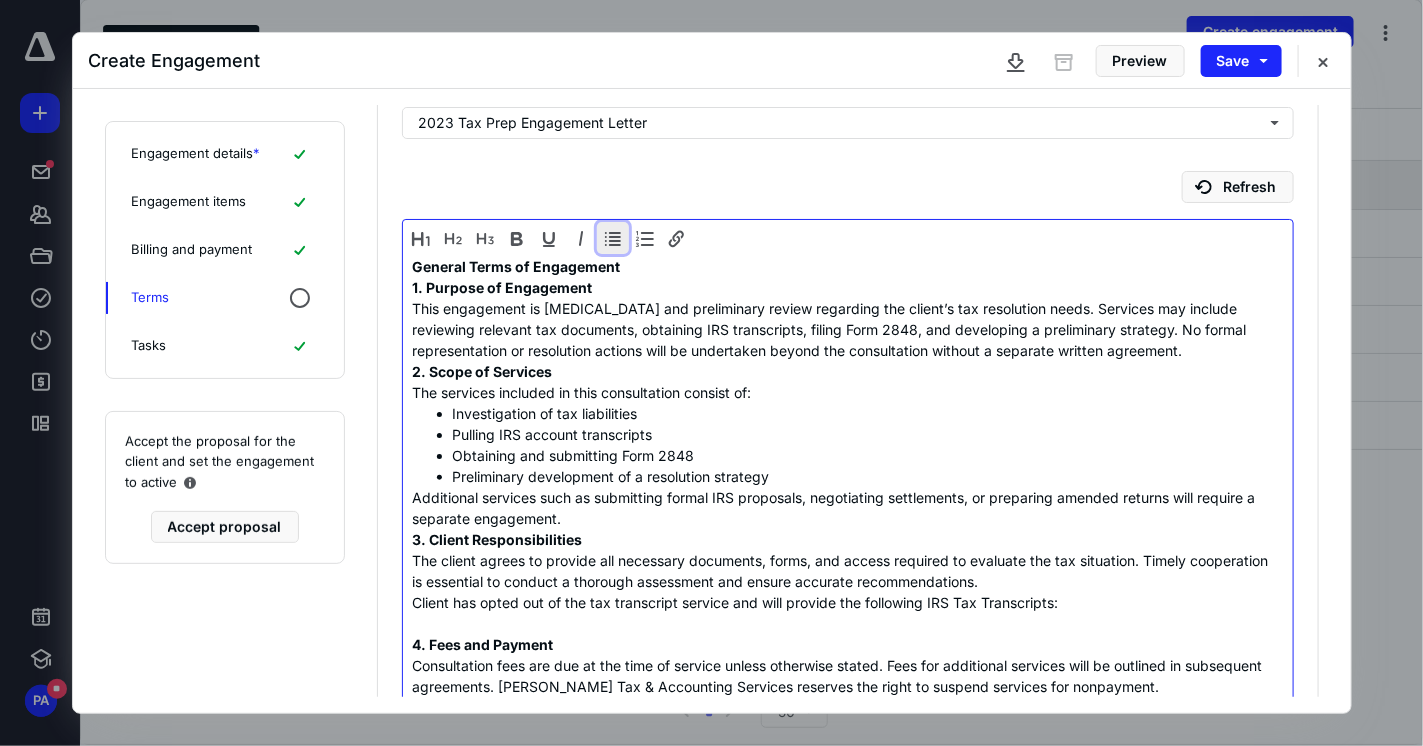 click at bounding box center (613, 238) 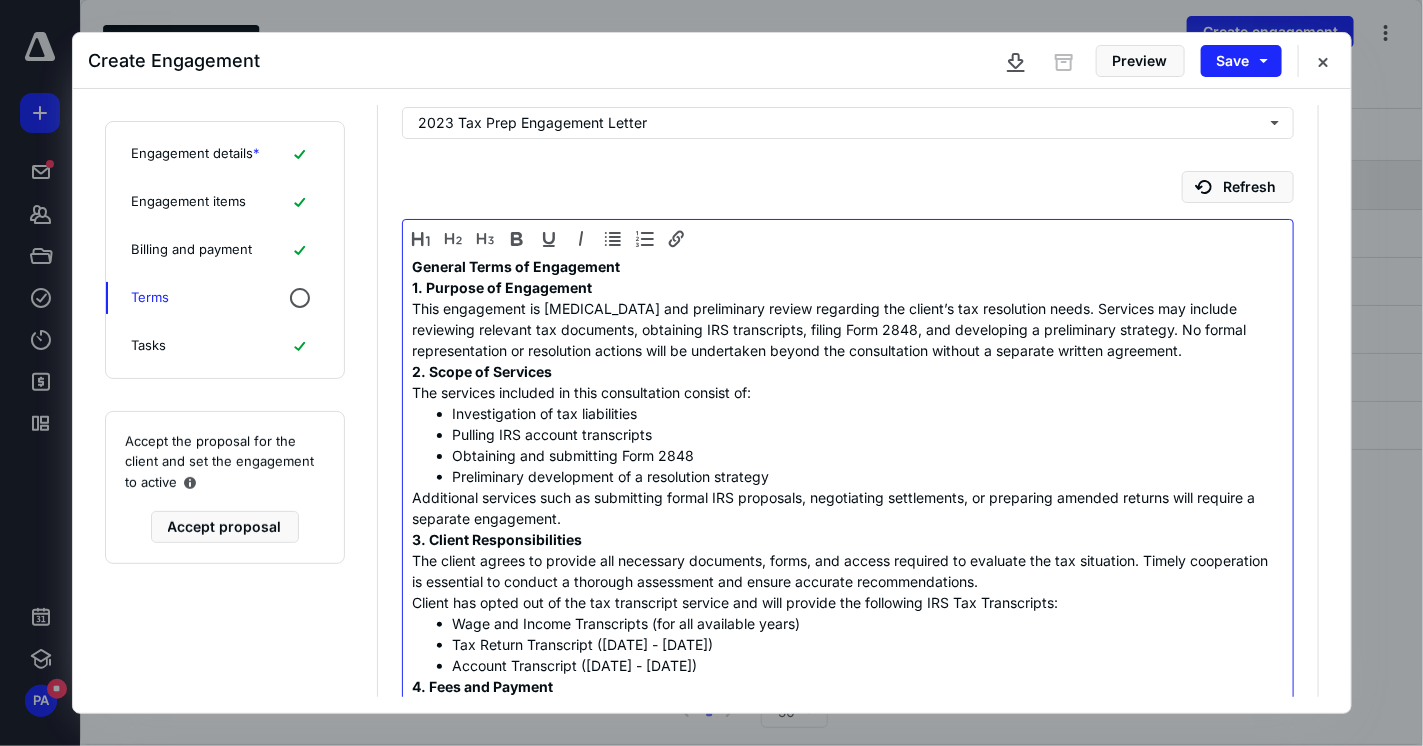 click on "Wage and Income Transcripts (for all available years)" at bounding box center [861, 623] 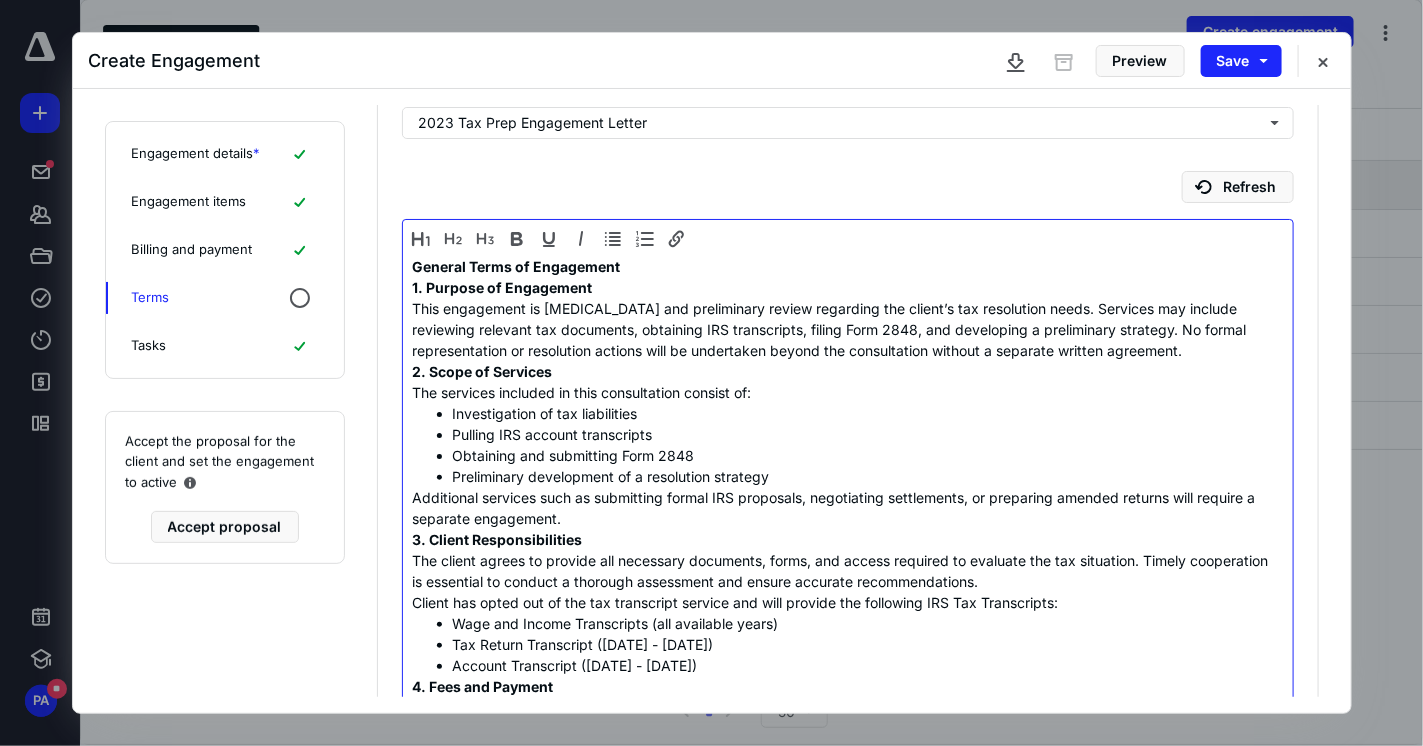 click on "Tax Return Transcript (2020 - 2024)" at bounding box center (861, 644) 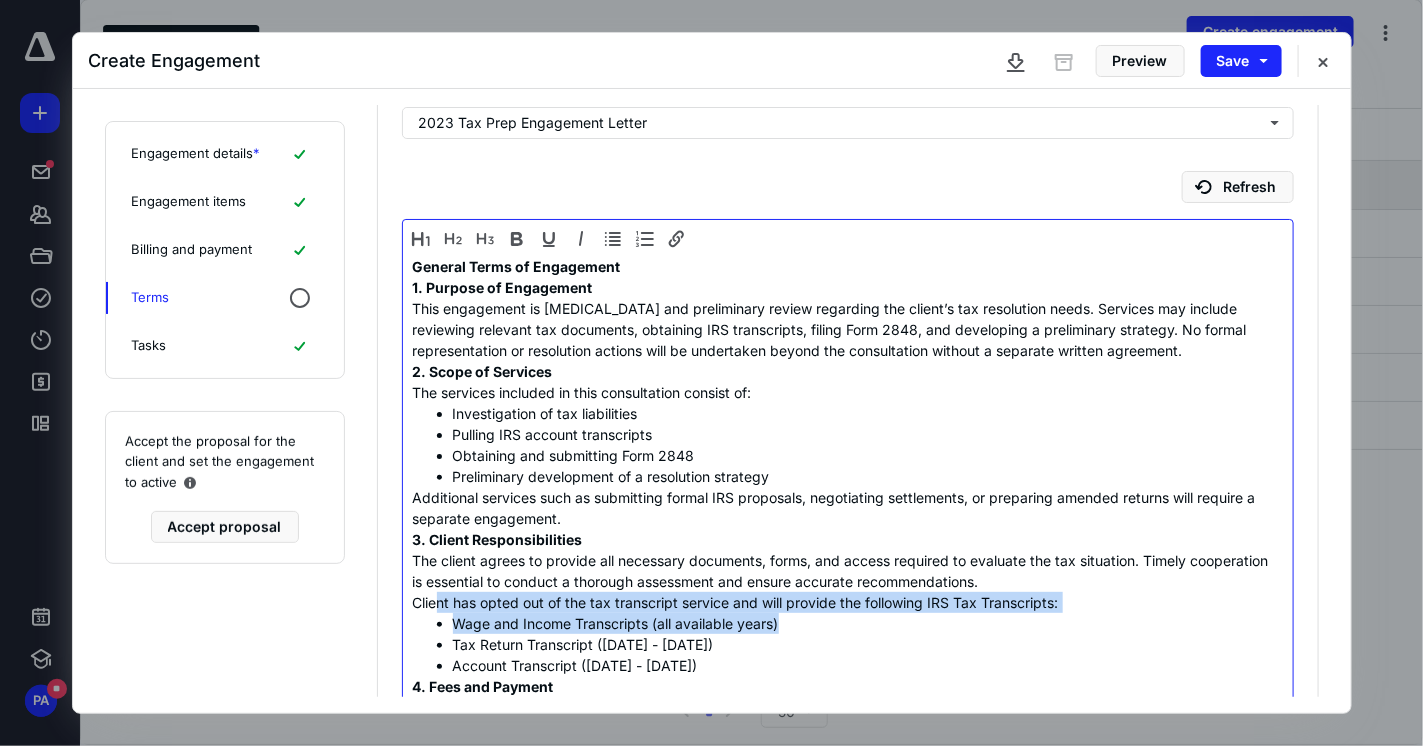drag, startPoint x: 497, startPoint y: 602, endPoint x: 1097, endPoint y: 606, distance: 600.0133 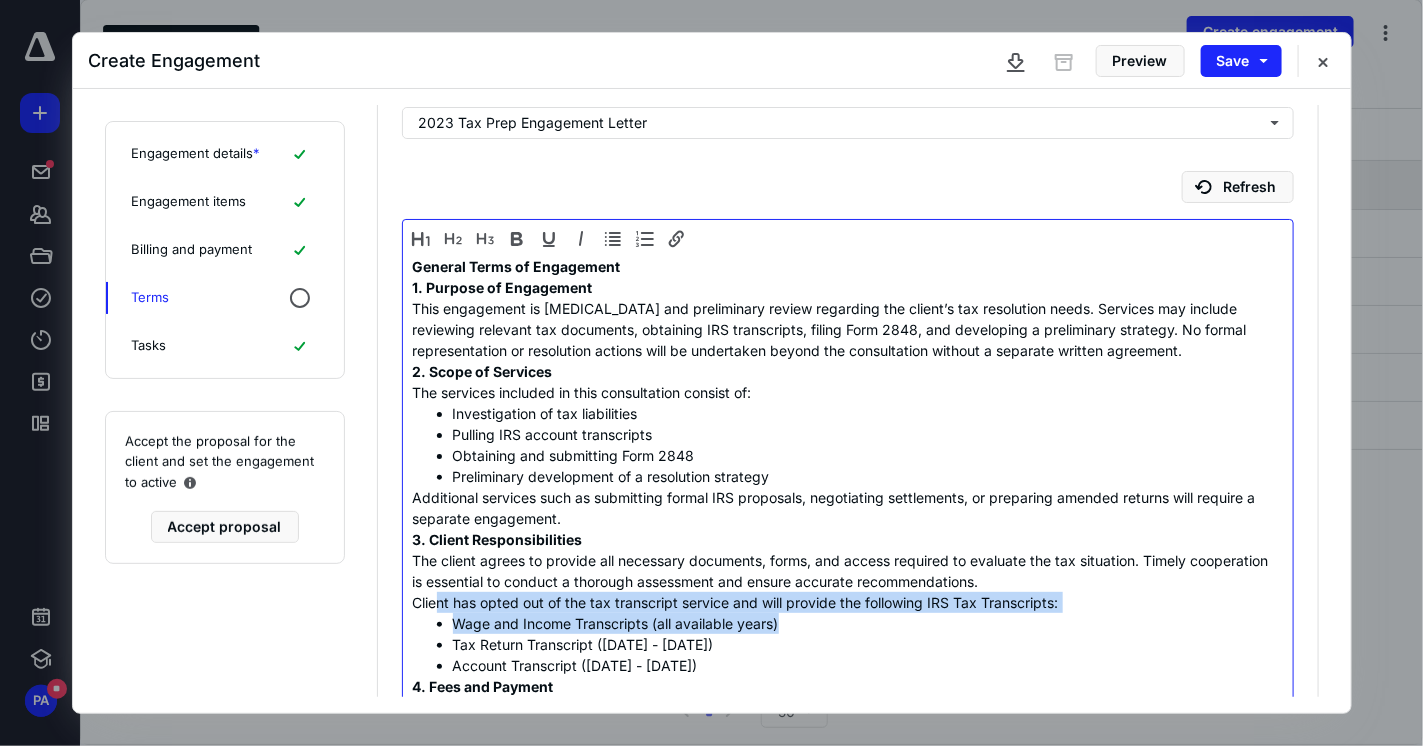 click on "General Terms of Engagement 1. Purpose of Engagement
This engagement is limited to consultation and preliminary review regarding the client’s tax resolution needs. Services may include reviewing relevant tax documents, obtaining IRS transcripts, filing Form 2848, and developing a preliminary strategy. No formal representation or resolution actions will be undertaken beyond the consultation without a separate written agreement. 2. Scope of Services
The services included in this consultation consist of:
Investigation of tax liabilities
Pulling IRS account transcripts
Obtaining and submitting Form 2848
Preliminary development of a resolution strategy
Additional services such as submitting formal IRS proposals, negotiating settlements, or preparing amended returns will require a separate engagement. 3. Client Responsibilities Client has opted out of the tax transcript service and will provide the following IRS Tax Transcripts: Wage and Income Transcripts (all available years) 4. Fees and Payment" at bounding box center (841, 623) 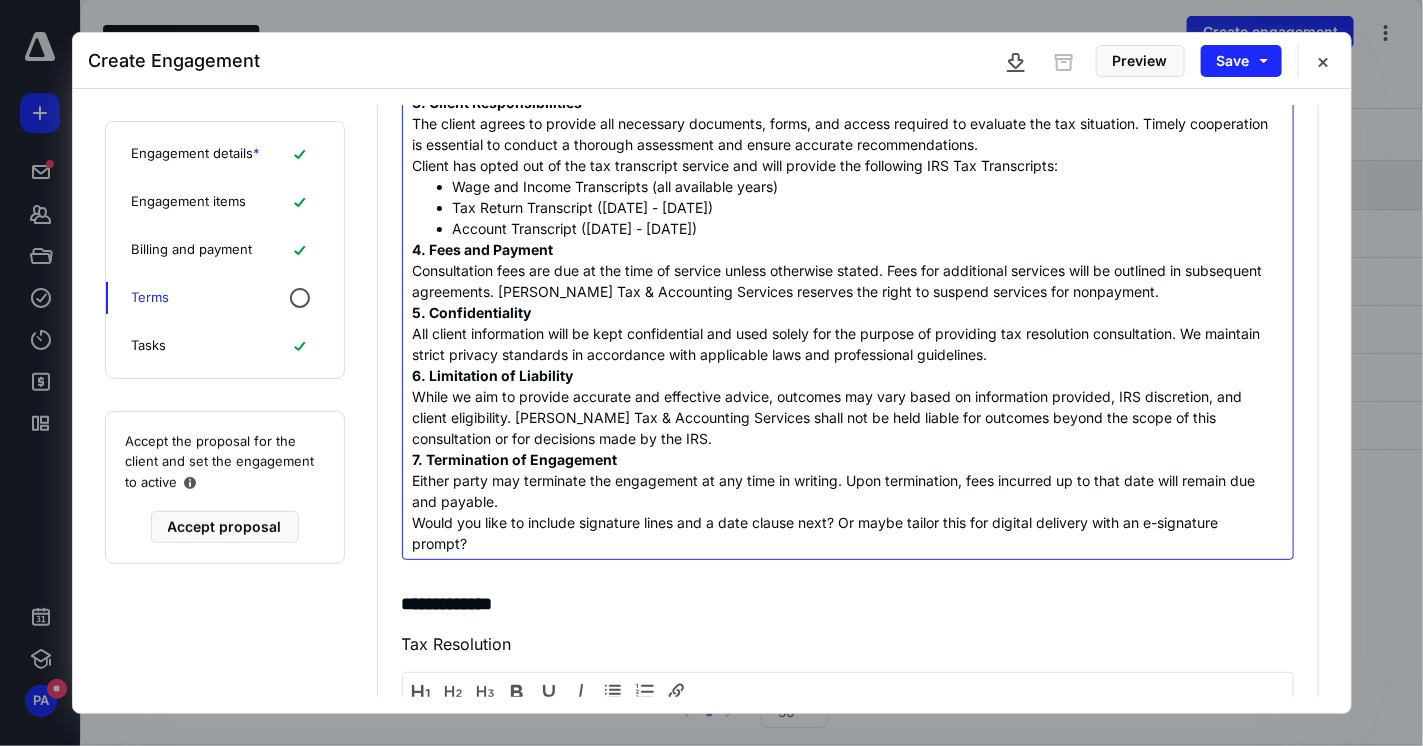 scroll, scrollTop: 700, scrollLeft: 0, axis: vertical 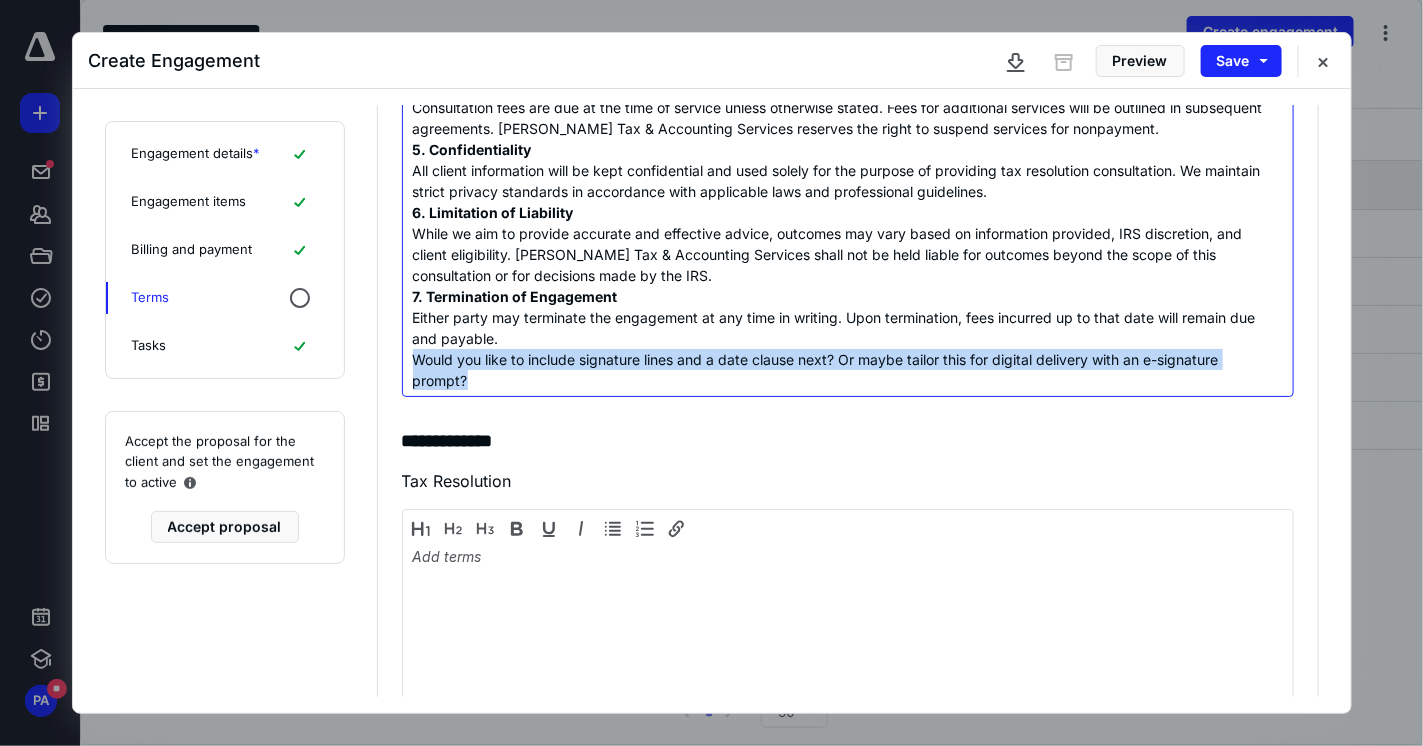 drag, startPoint x: 485, startPoint y: 376, endPoint x: 389, endPoint y: 355, distance: 98.270035 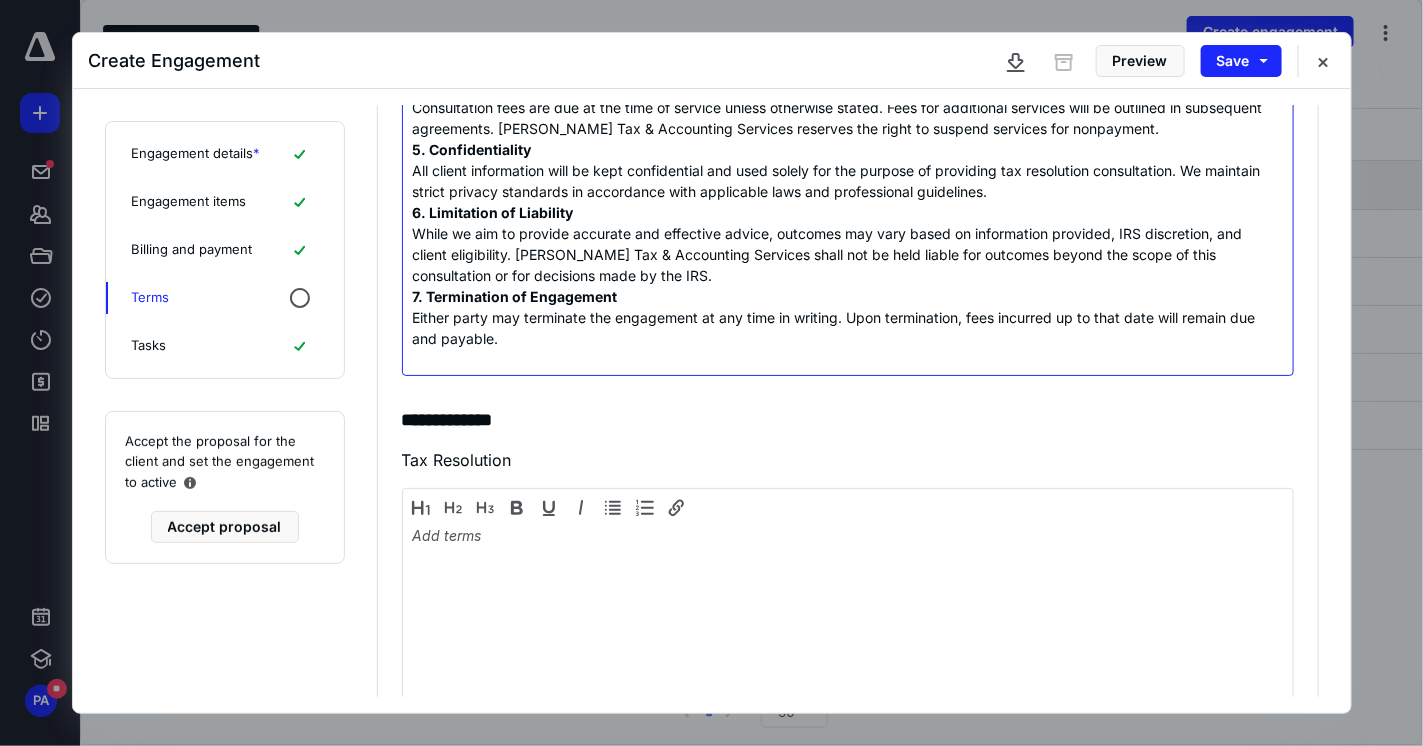 scroll, scrollTop: 600, scrollLeft: 0, axis: vertical 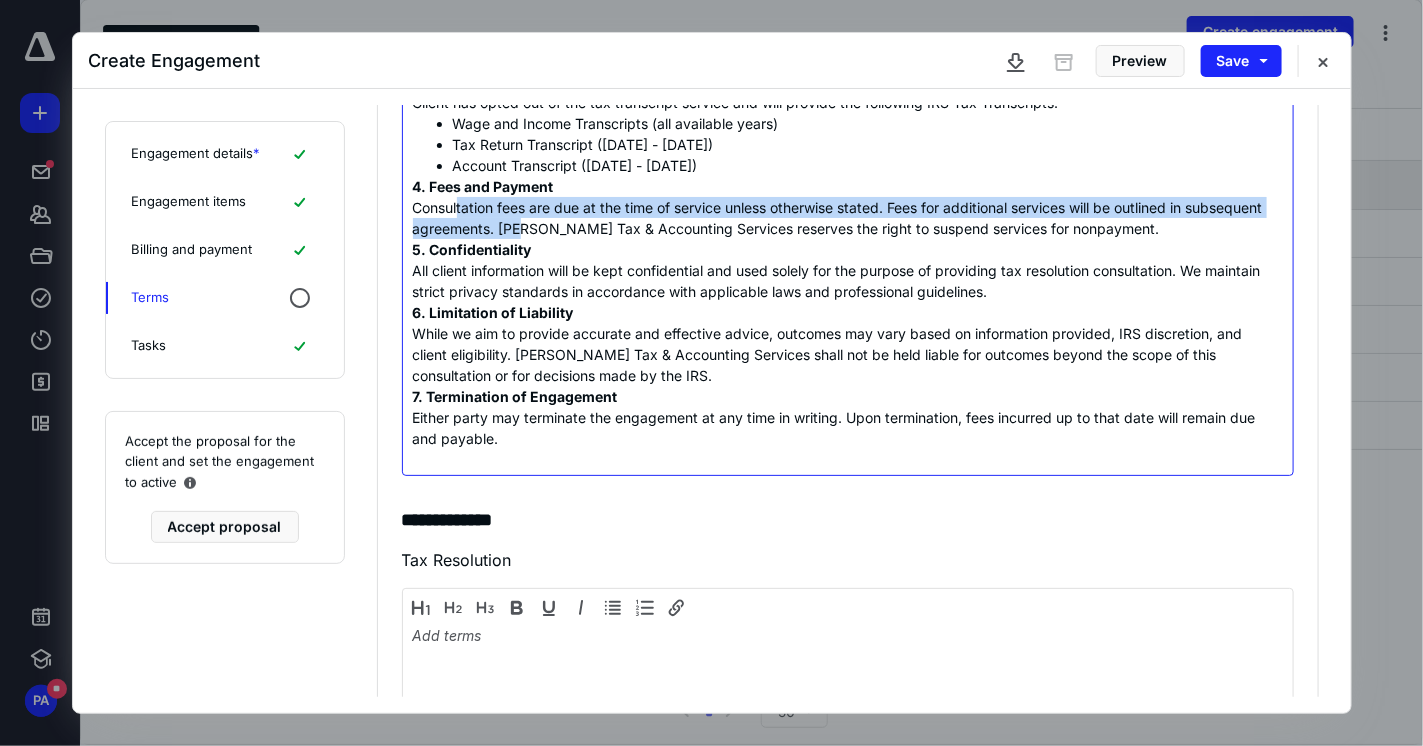 drag, startPoint x: 504, startPoint y: 216, endPoint x: 598, endPoint y: 219, distance: 94.04786 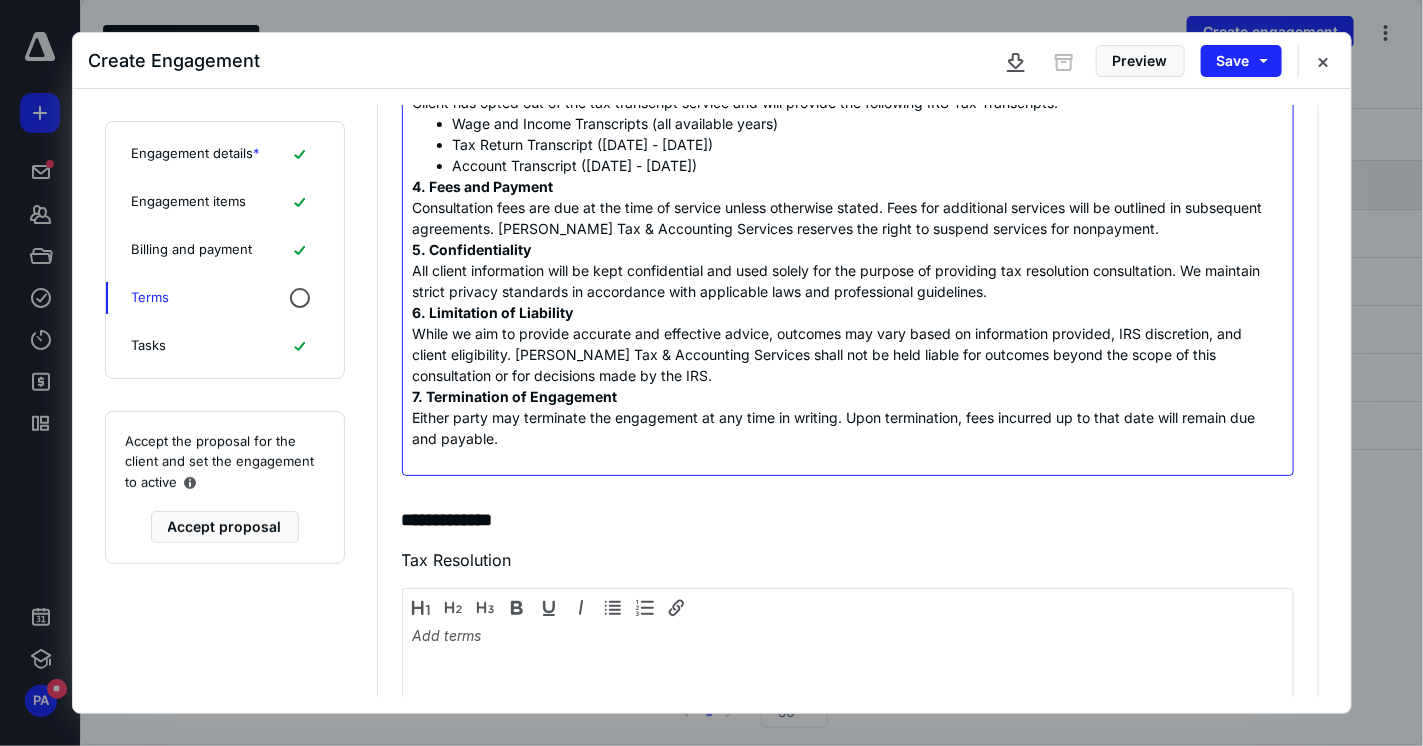 click on "4. Fees and Payment
Consultation fees are due at the time of service unless otherwise stated. Fees for additional services will be outlined in subsequent agreements. Ames Tax & Accounting Services reserves the right to suspend services for nonpayment." at bounding box center (841, 207) 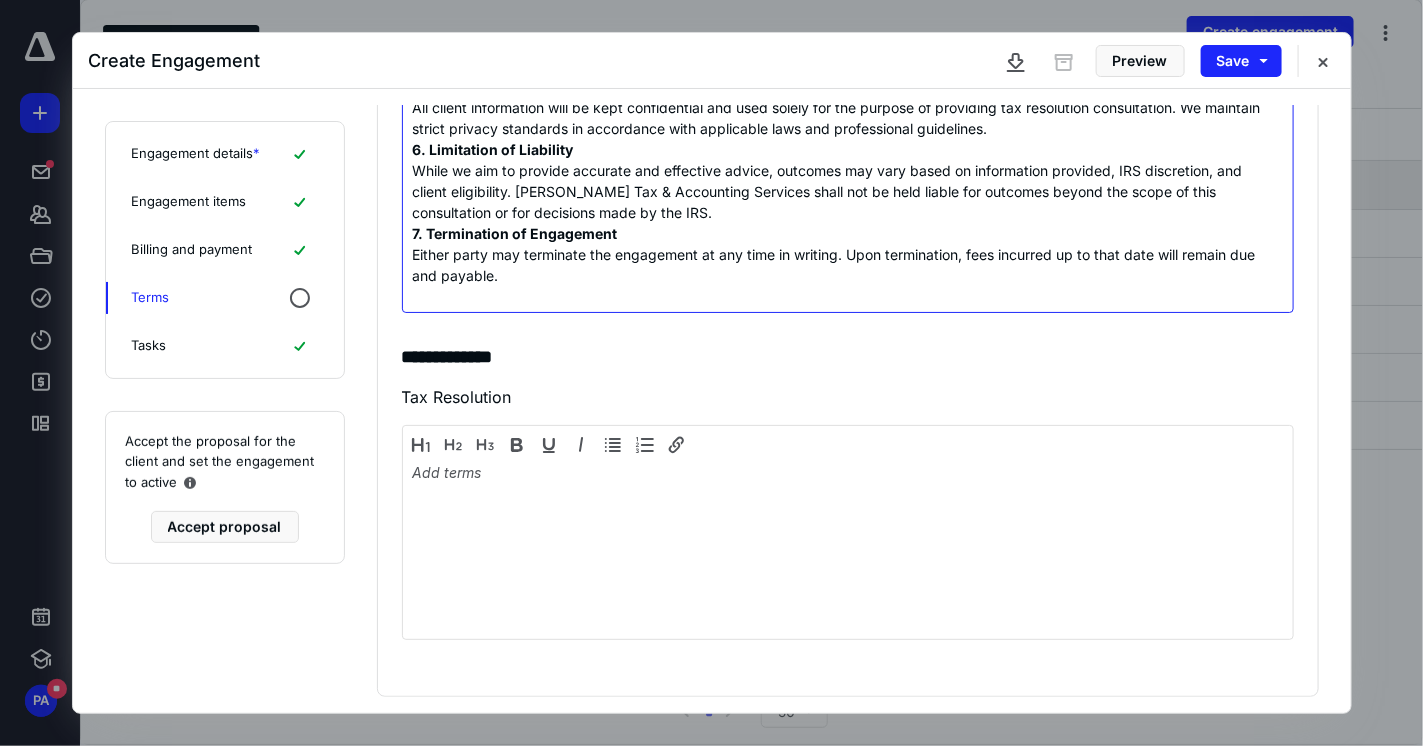 scroll, scrollTop: 776, scrollLeft: 0, axis: vertical 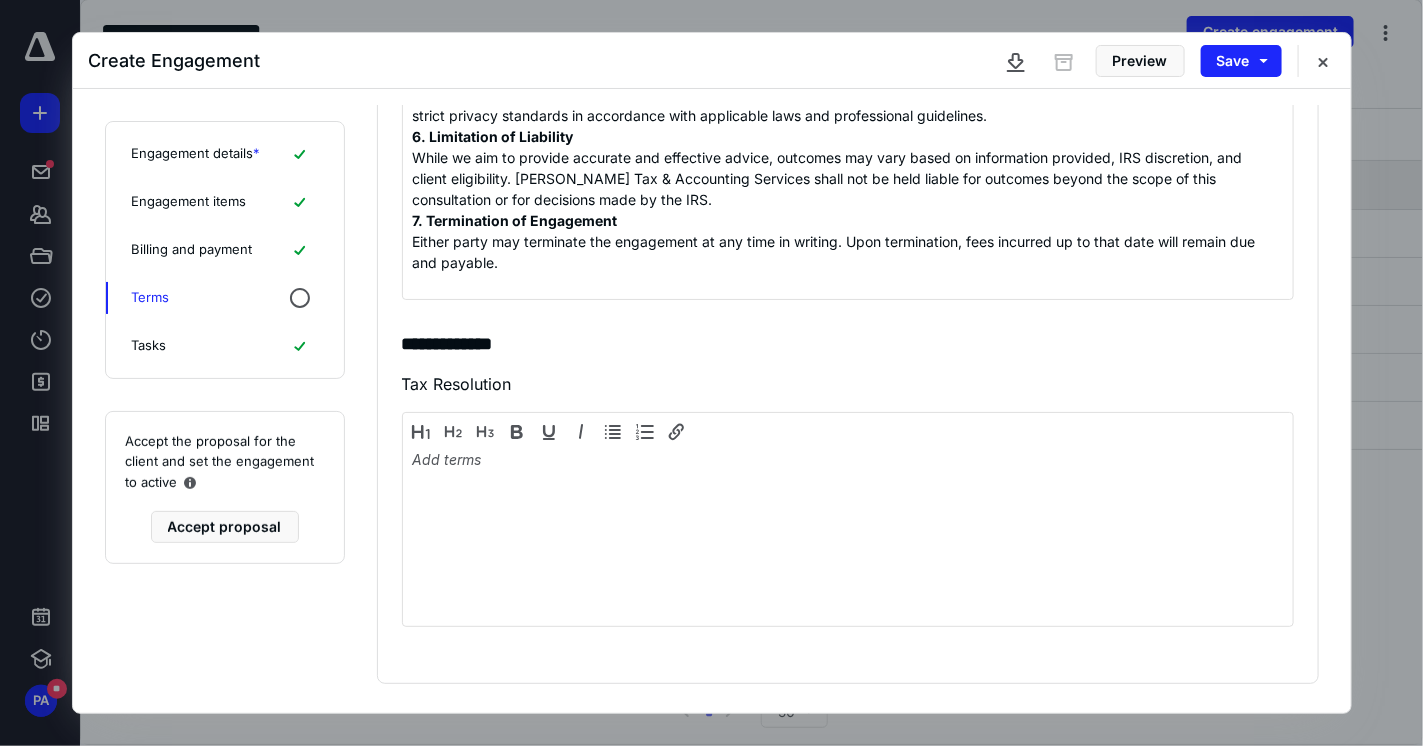 drag, startPoint x: 100, startPoint y: 325, endPoint x: 142, endPoint y: 334, distance: 42.953465 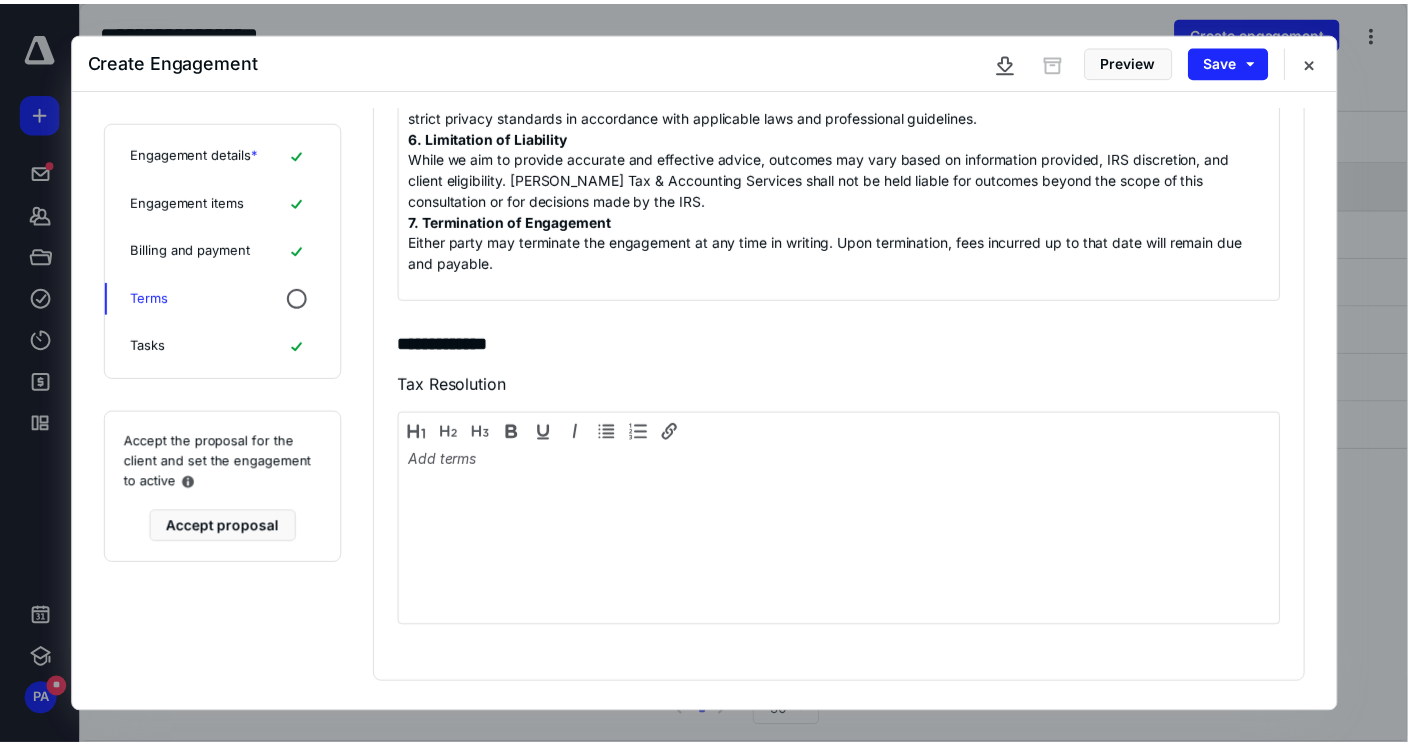 scroll, scrollTop: 0, scrollLeft: 0, axis: both 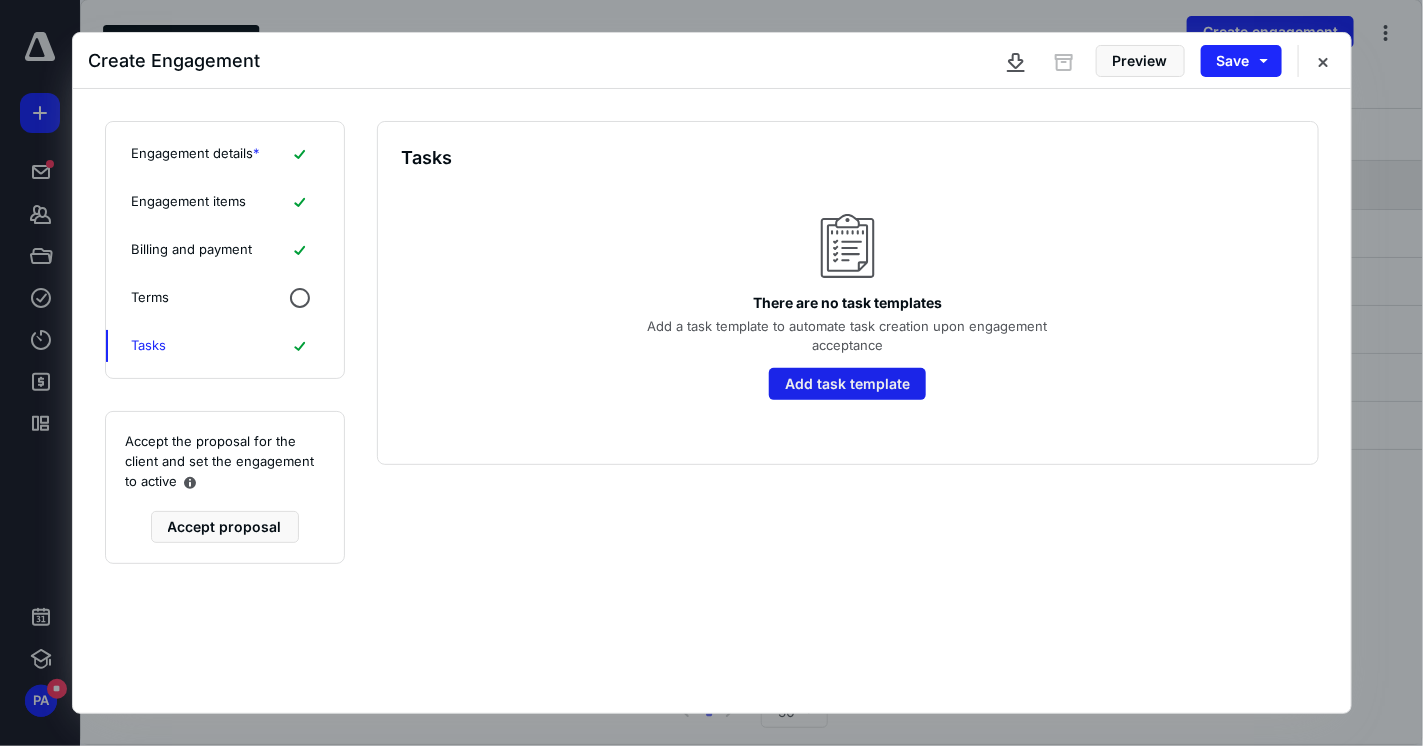 click on "Add task template" at bounding box center (847, 384) 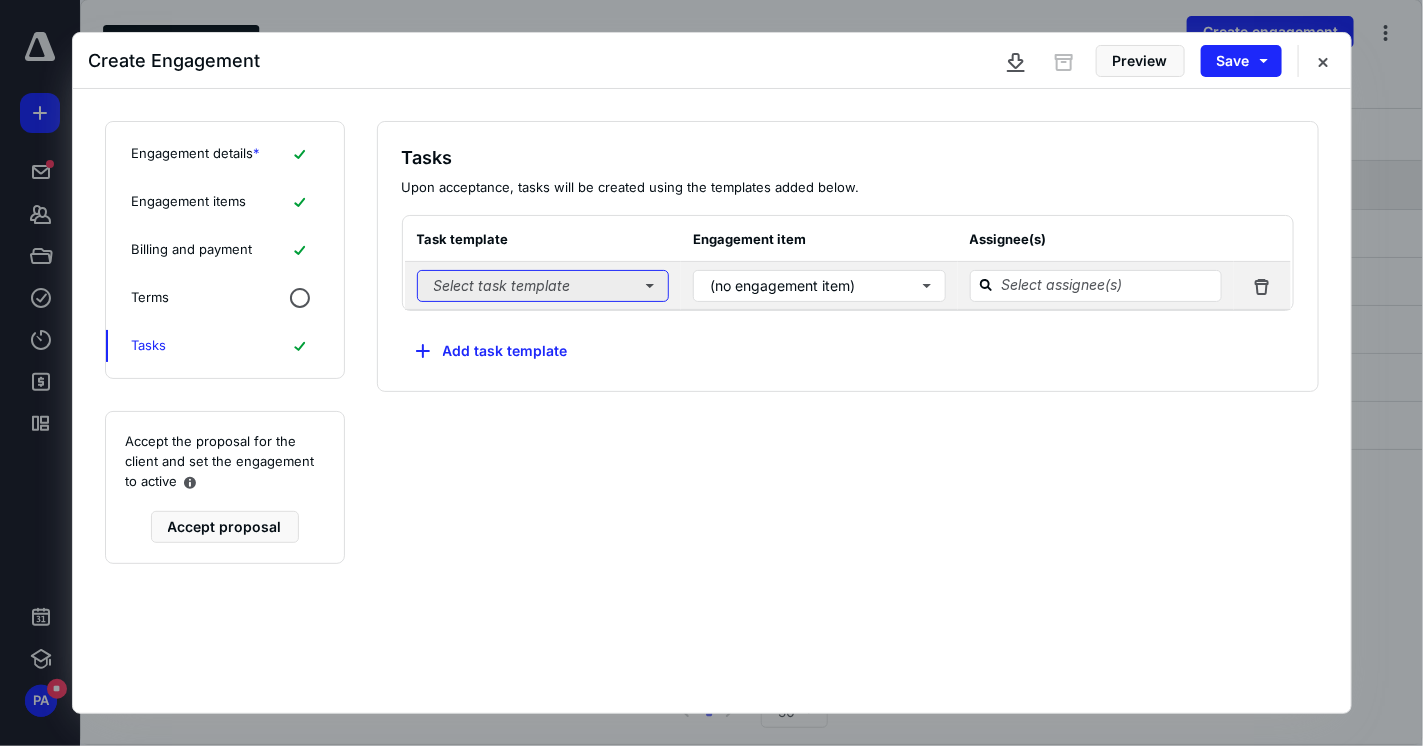 click on "Select task template" at bounding box center (543, 286) 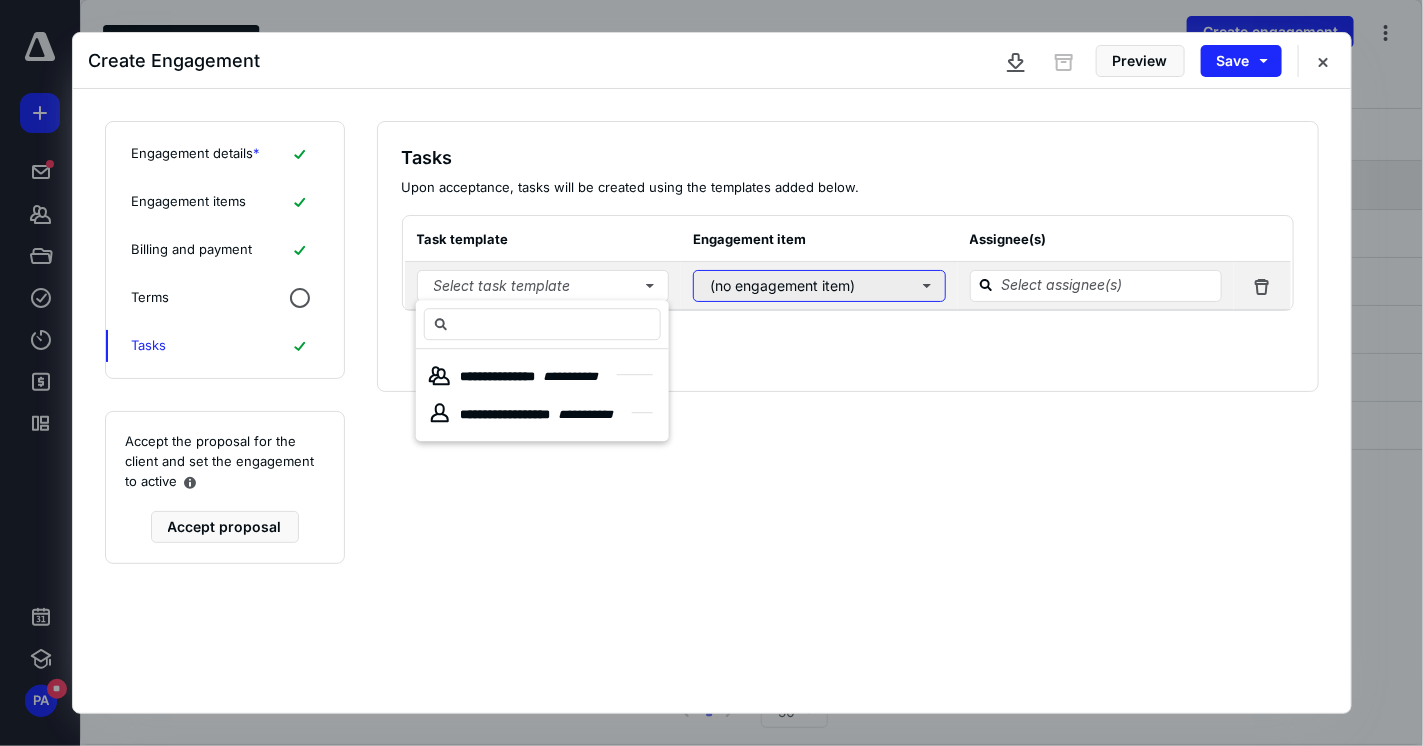click on "(no engagement item)" at bounding box center (819, 286) 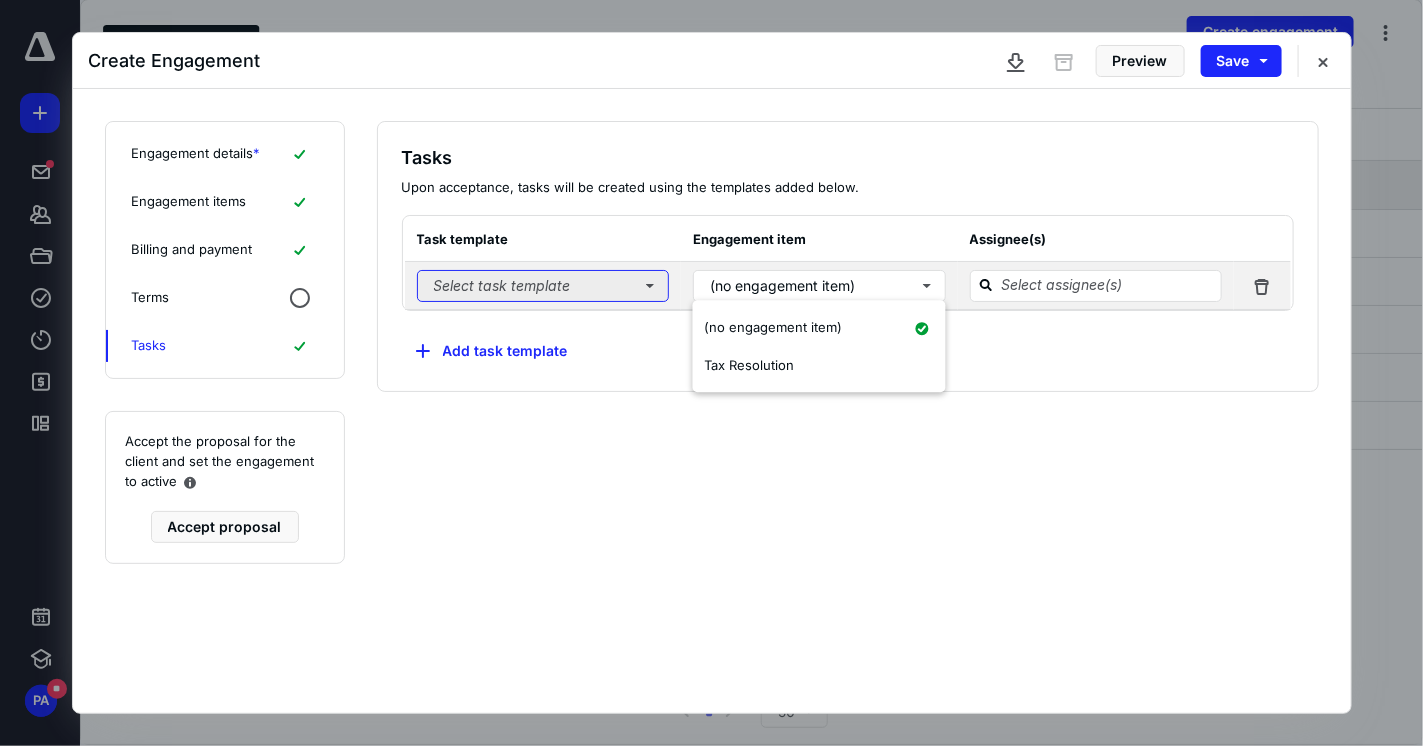 click on "Select task template" at bounding box center (543, 286) 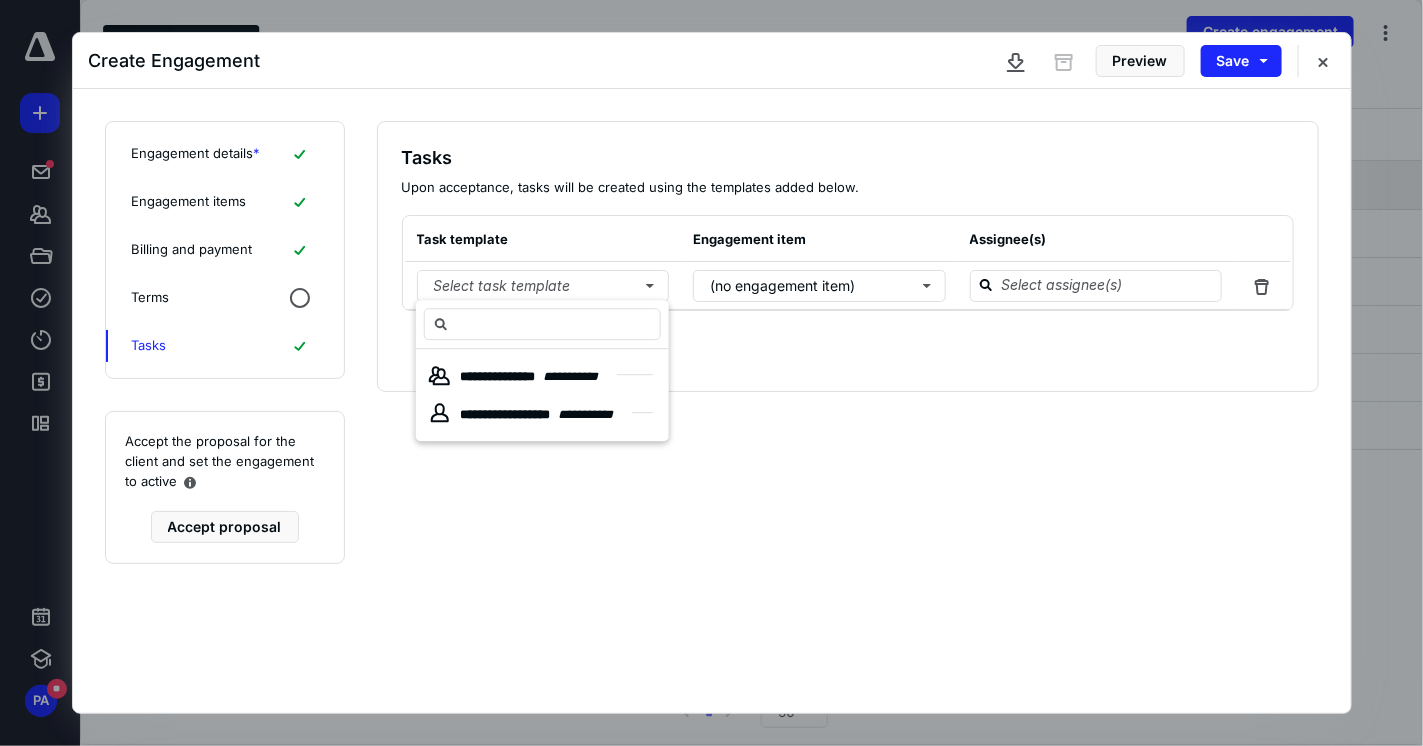 click on "**********" at bounding box center [524, 414] 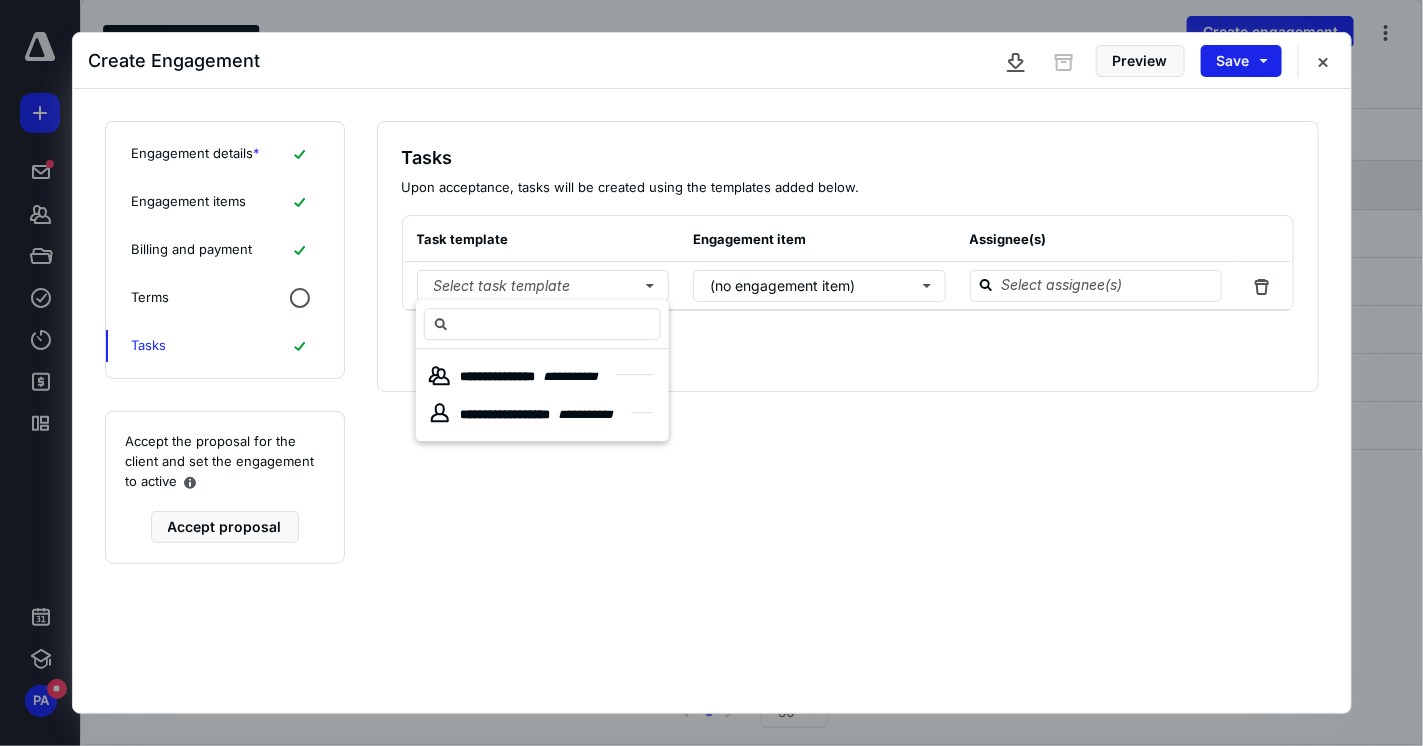 click on "Save" at bounding box center (1241, 61) 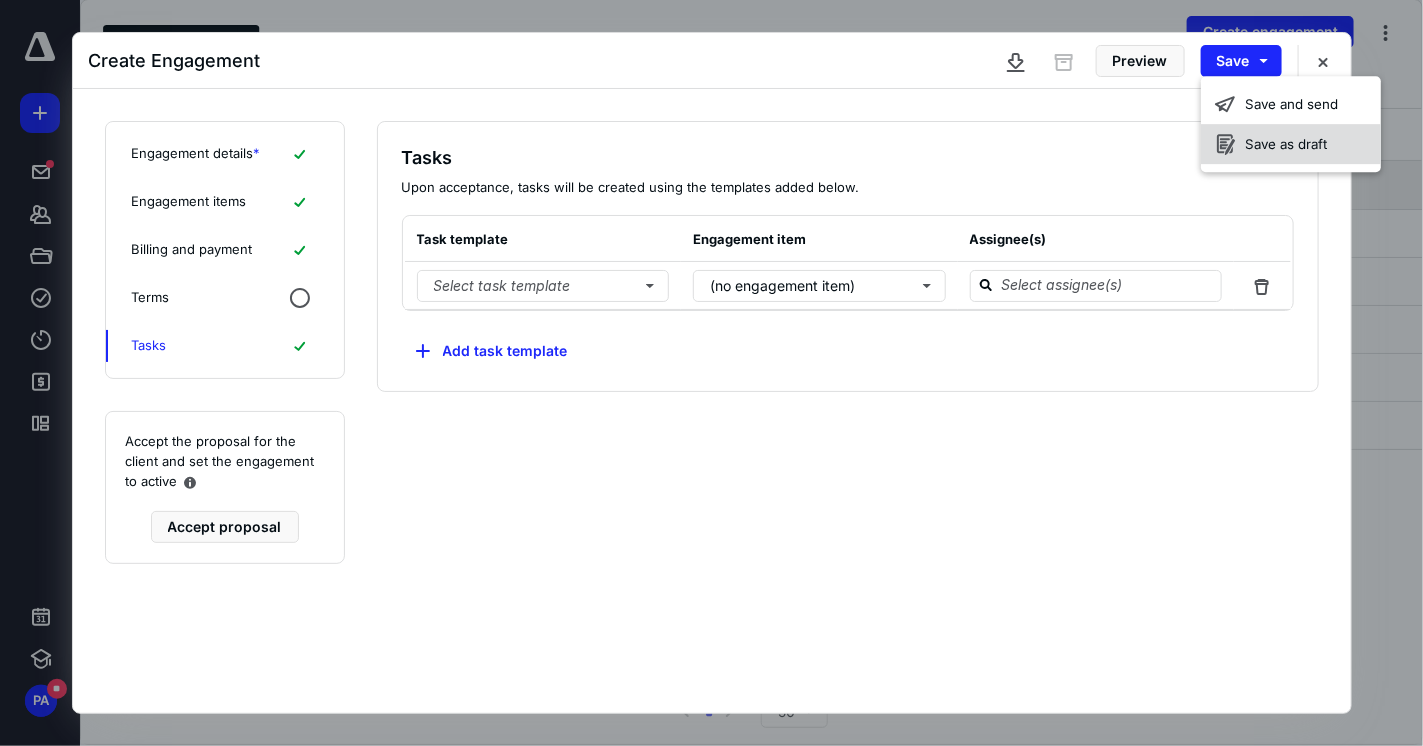 click on "Save as draft" at bounding box center [1291, 144] 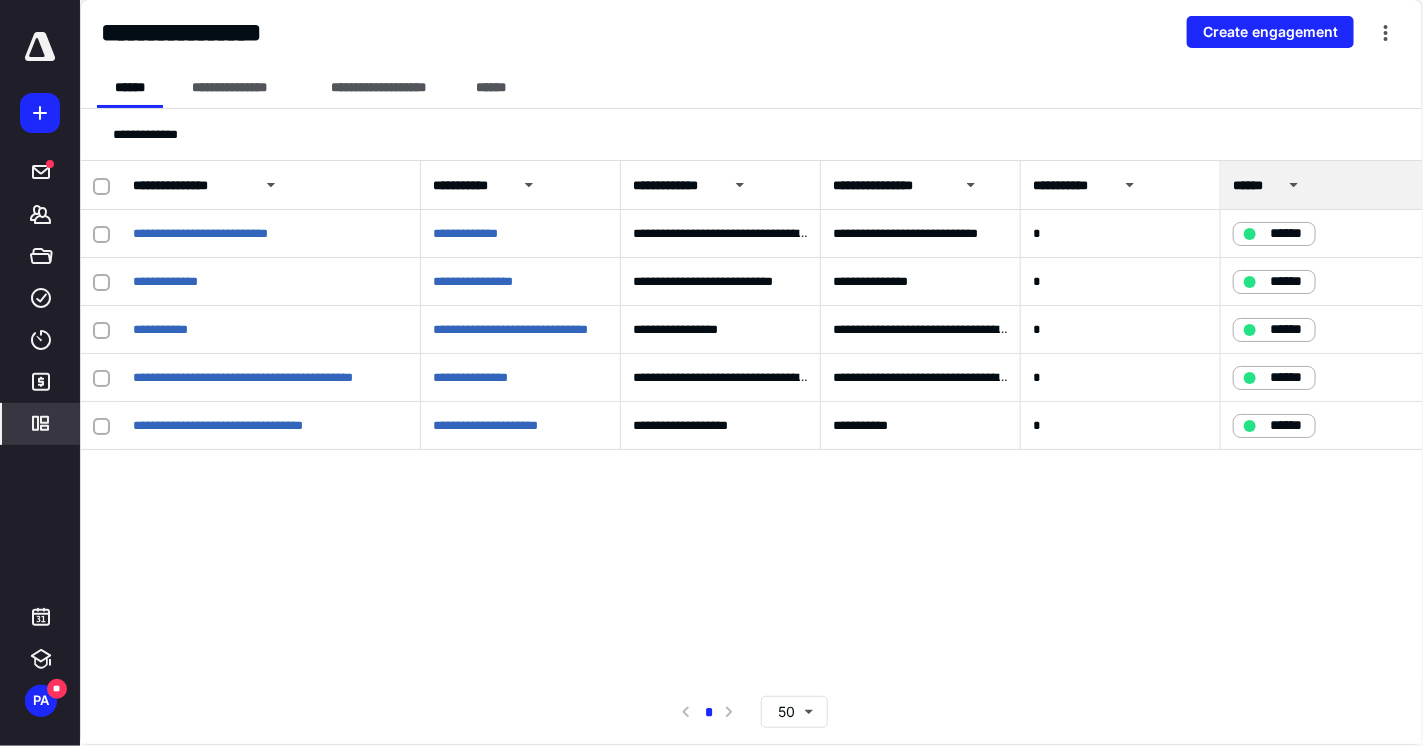 click 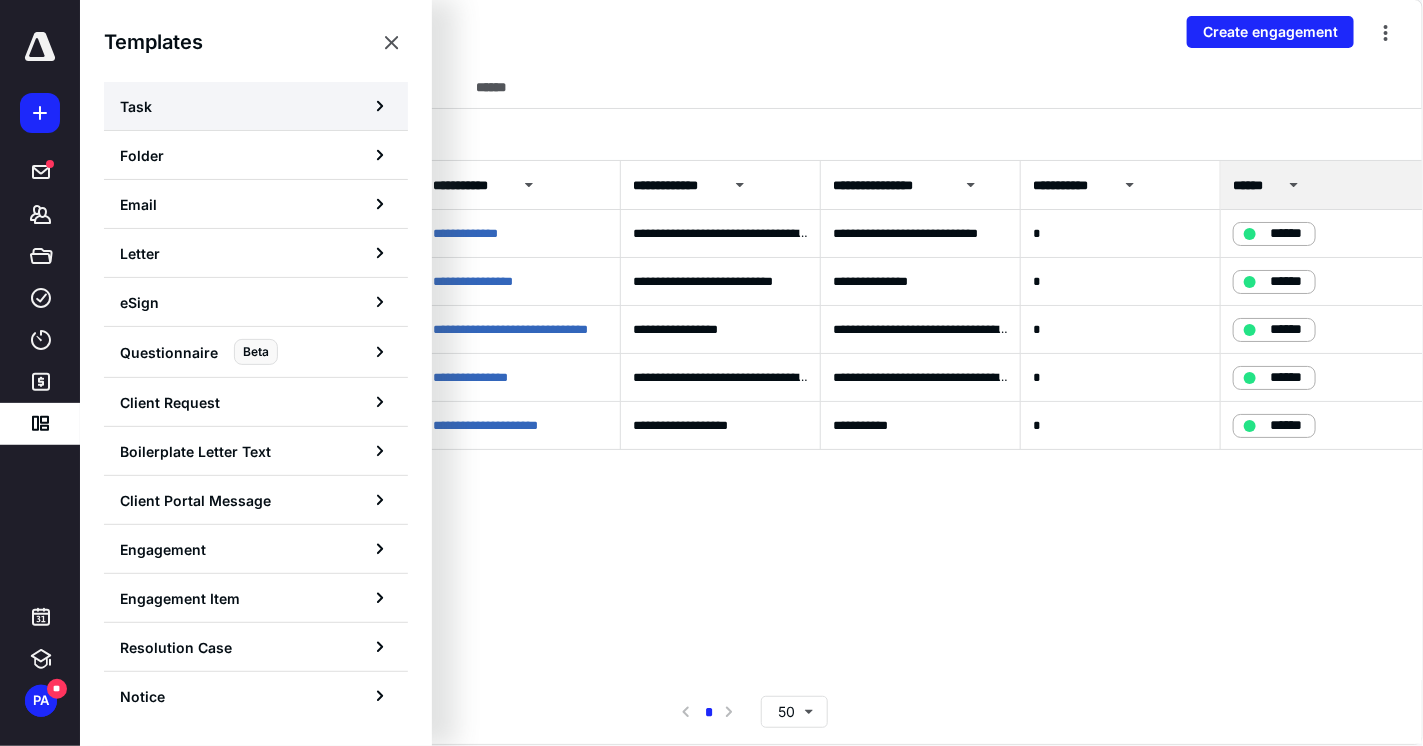 click on "Task" at bounding box center (256, 106) 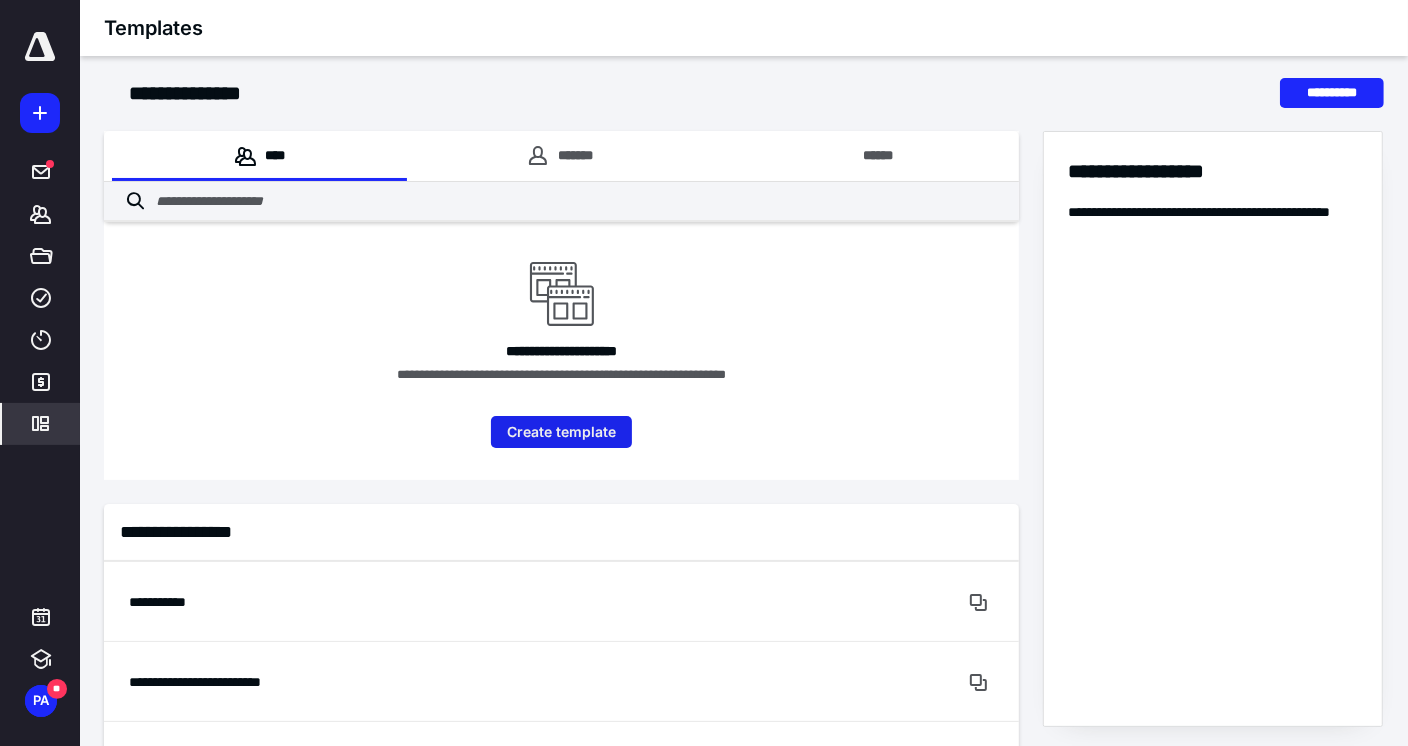 click on "Create template" at bounding box center (561, 432) 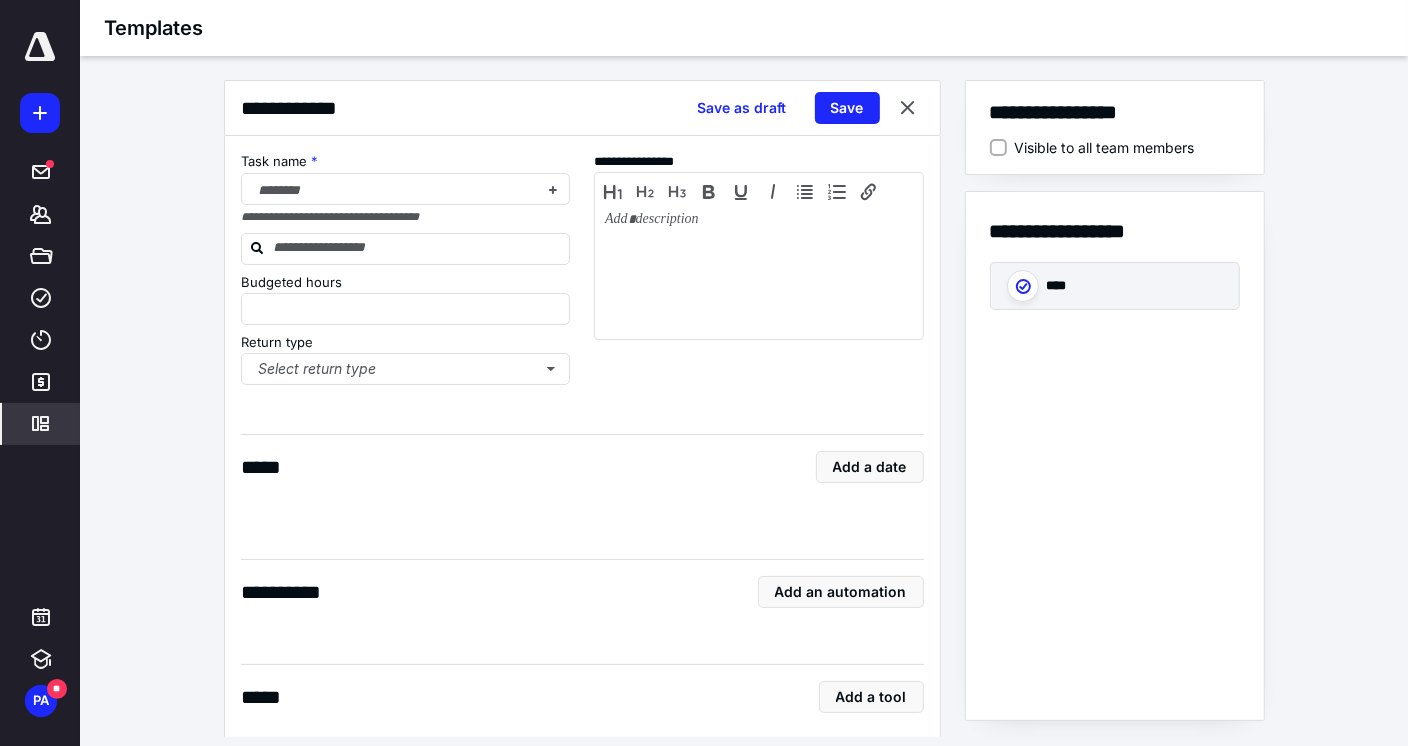 type on "*" 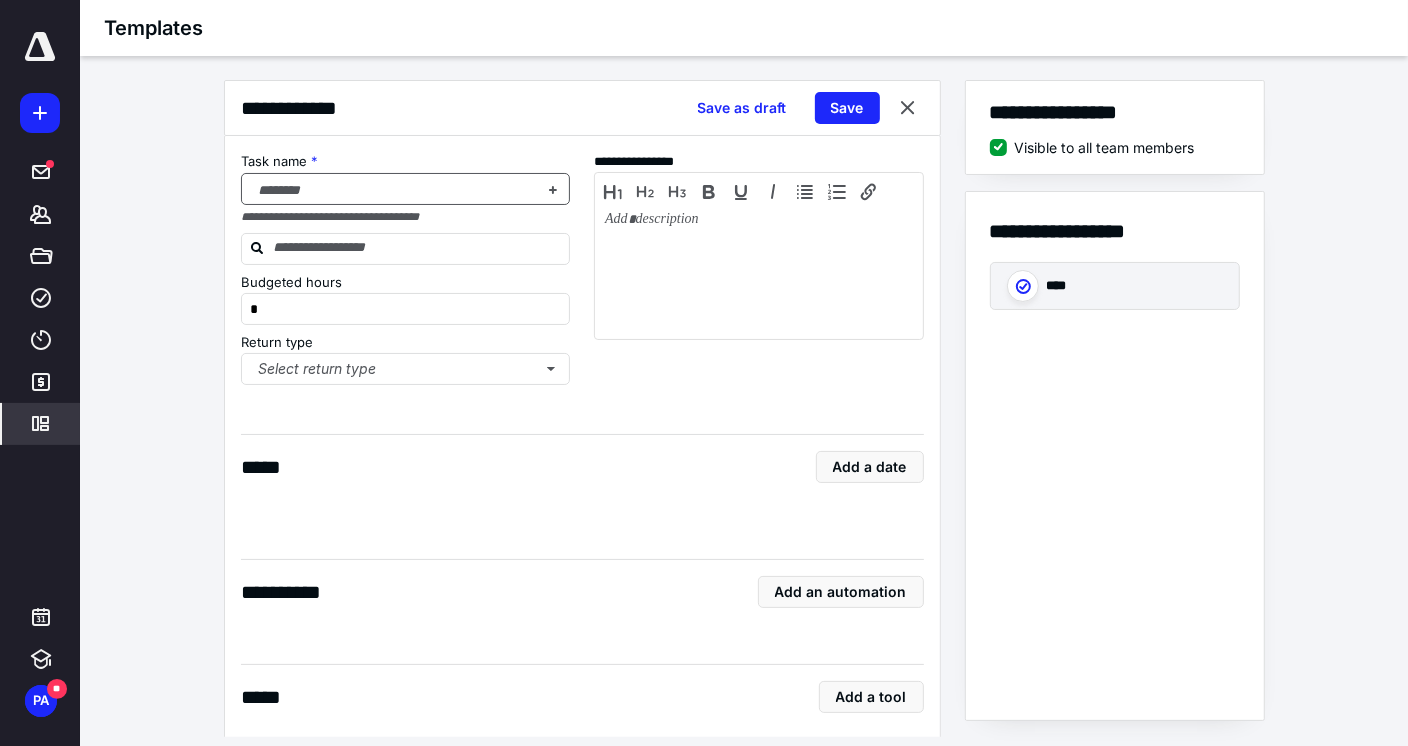 click at bounding box center (394, 190) 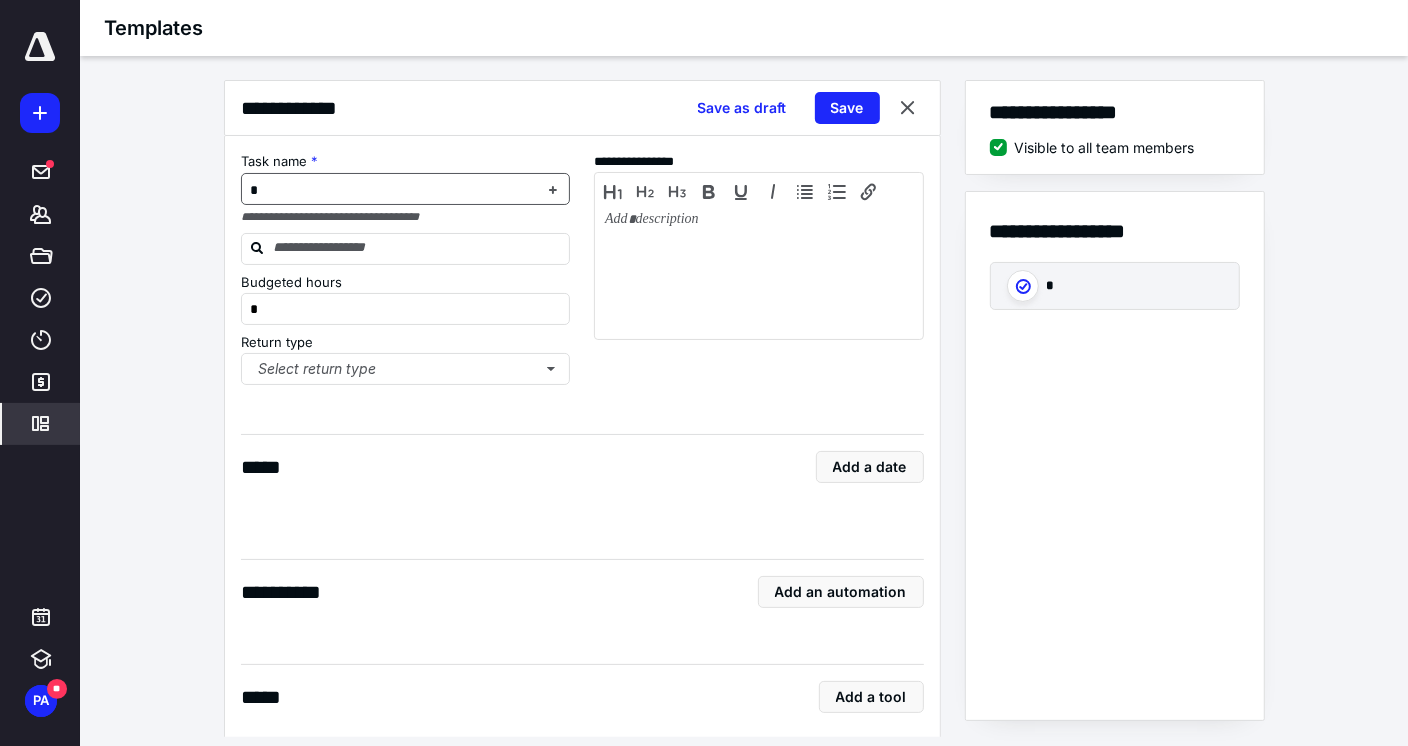 type 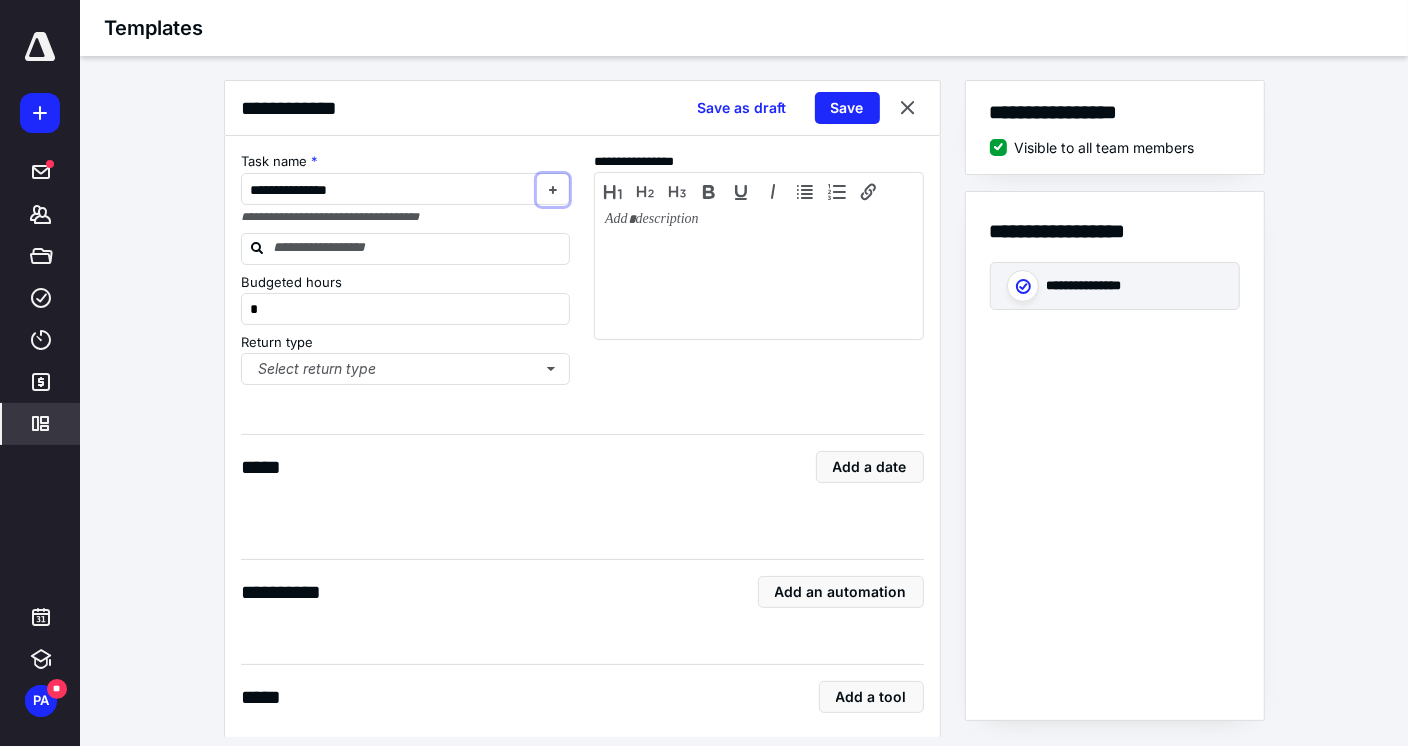 type 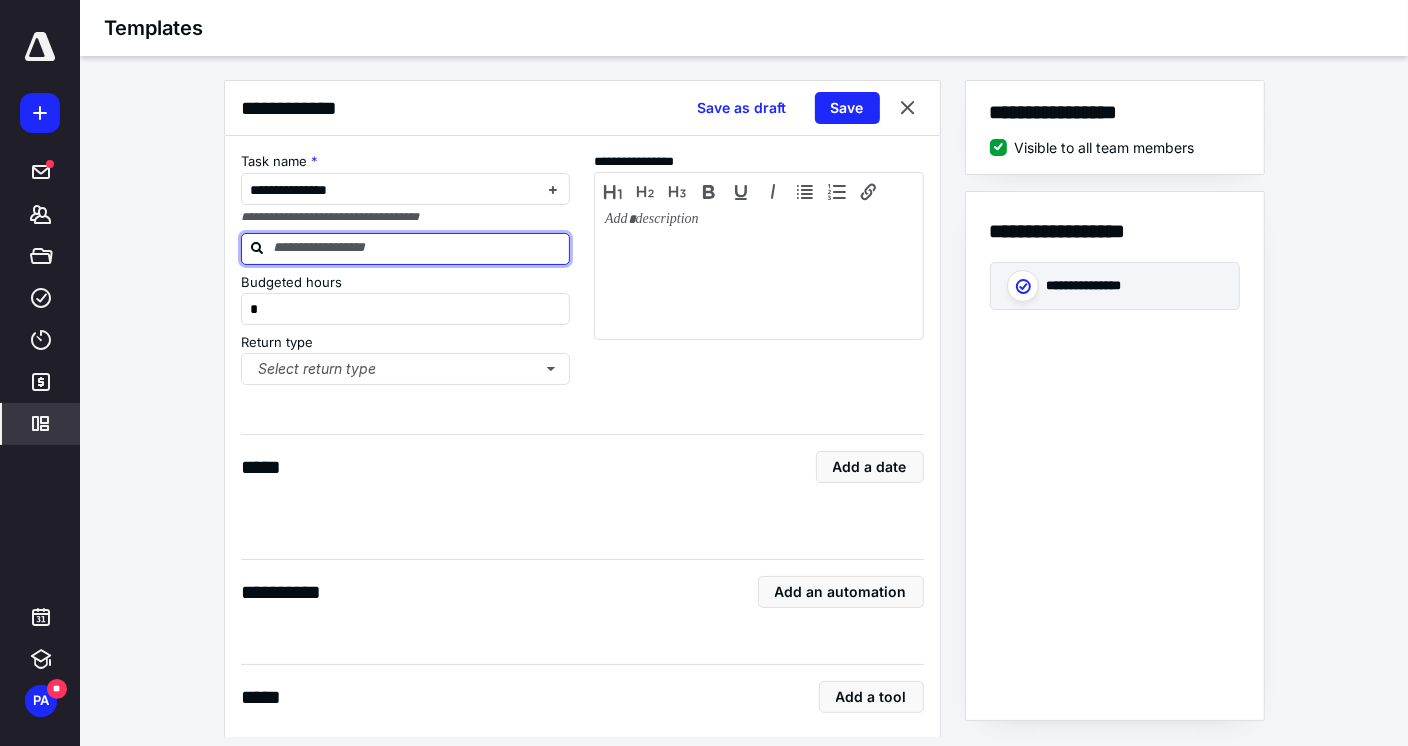 click at bounding box center [418, 248] 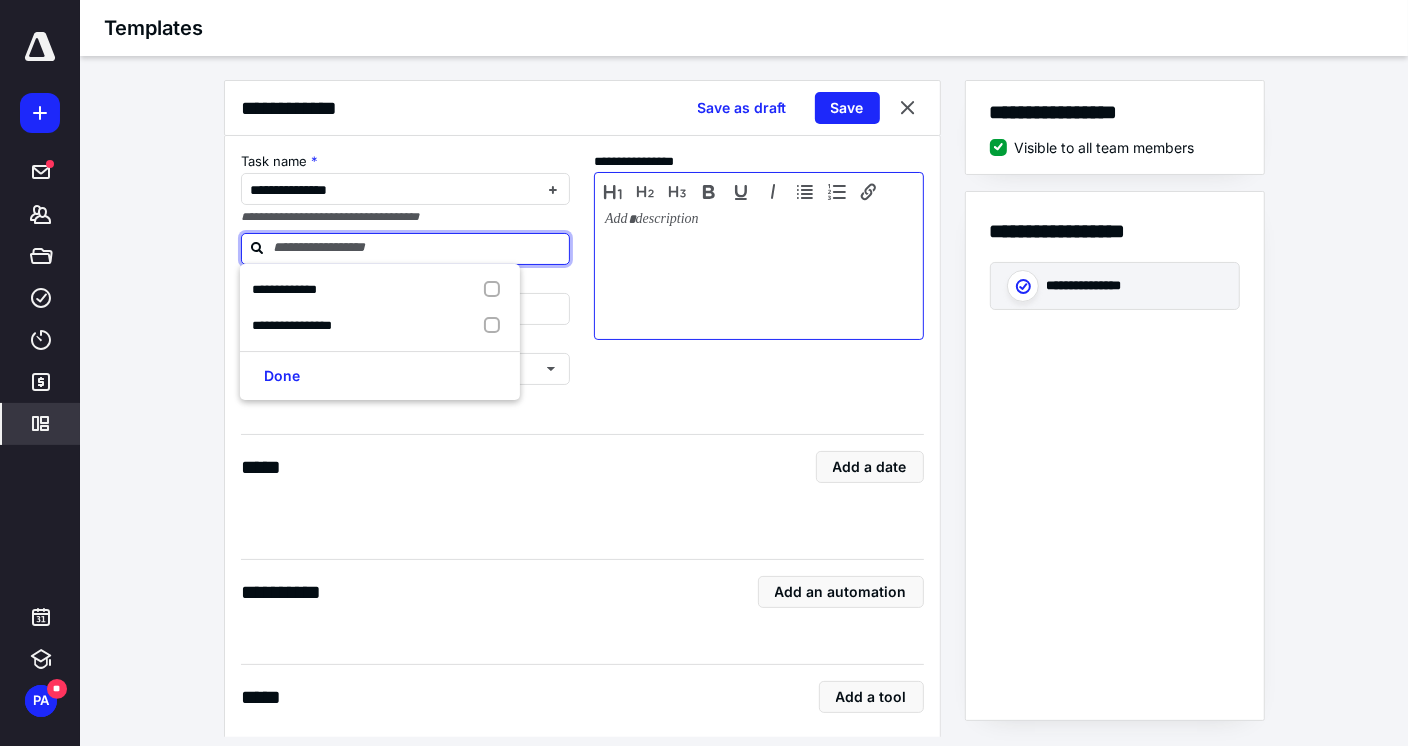 click at bounding box center (759, 271) 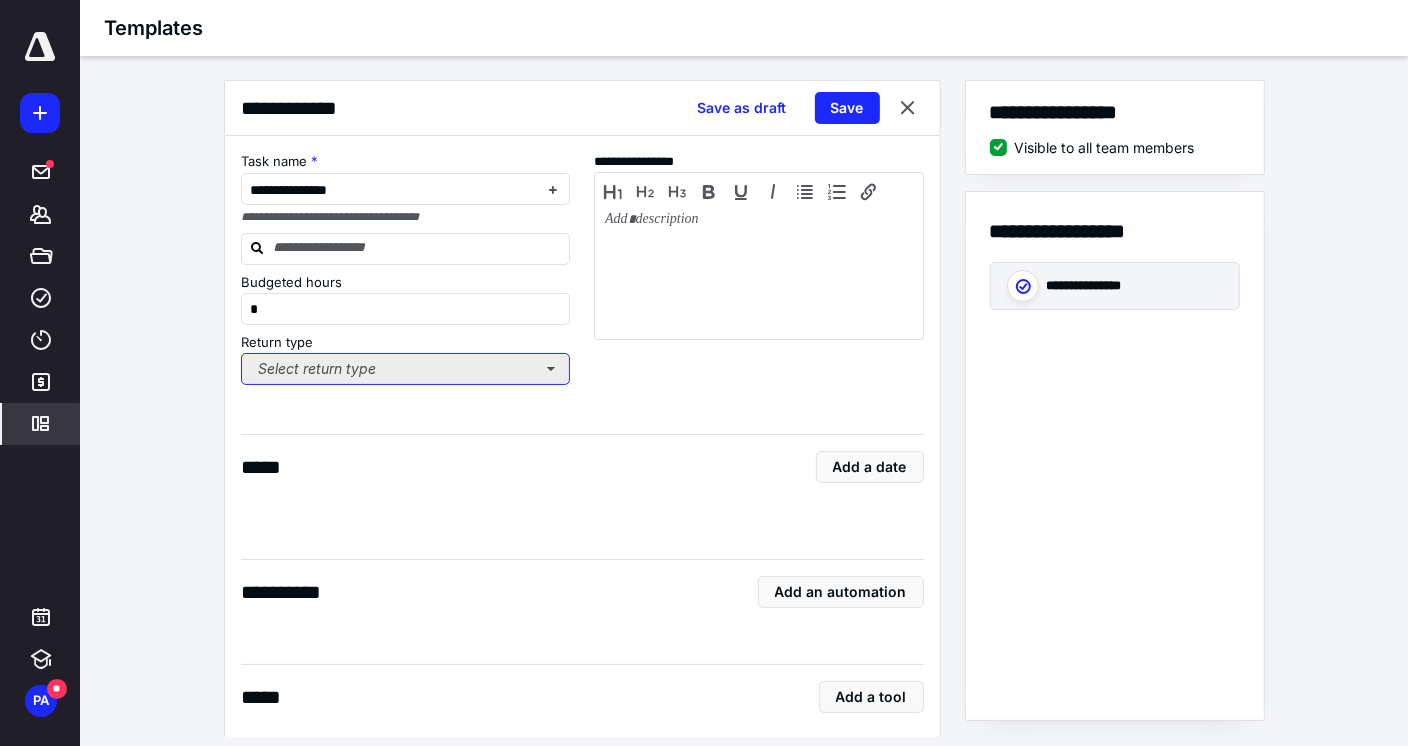 click on "Select return type" at bounding box center (406, 369) 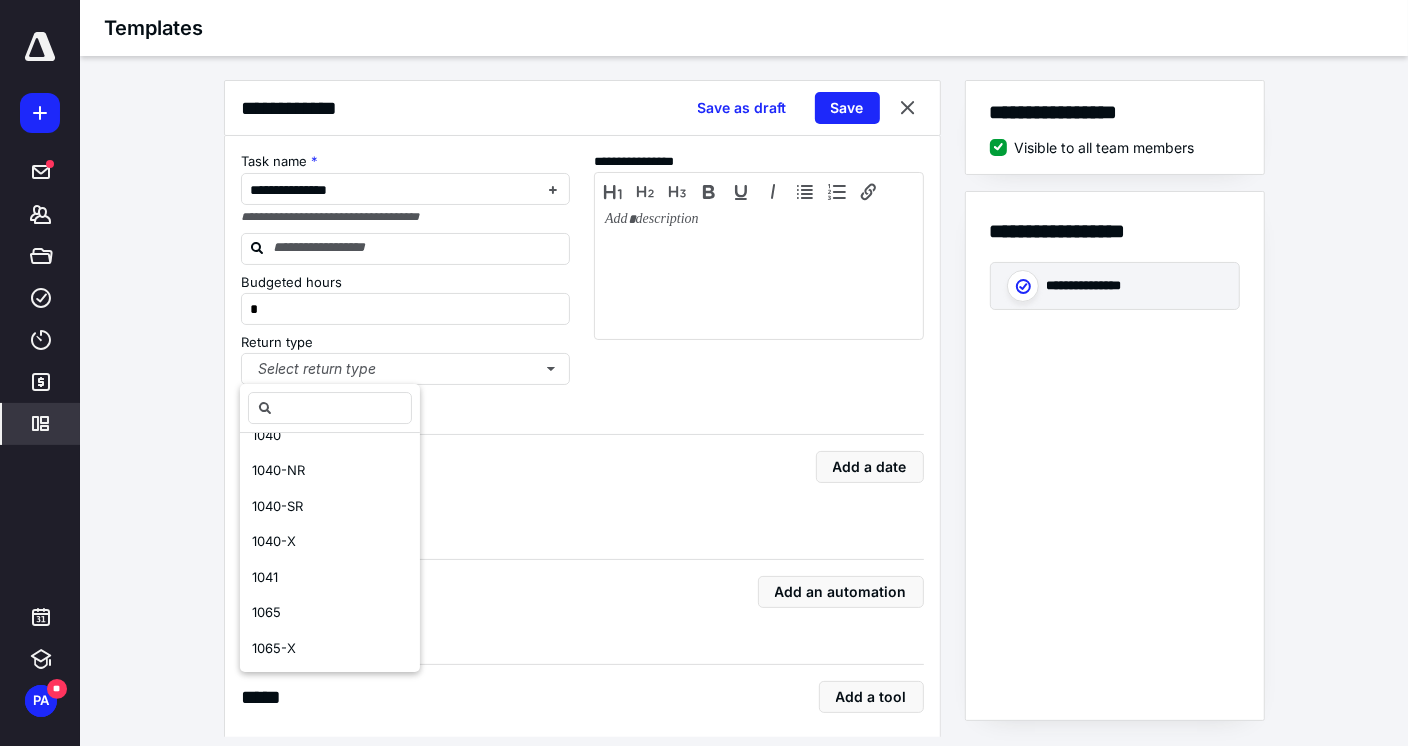 scroll, scrollTop: 415, scrollLeft: 0, axis: vertical 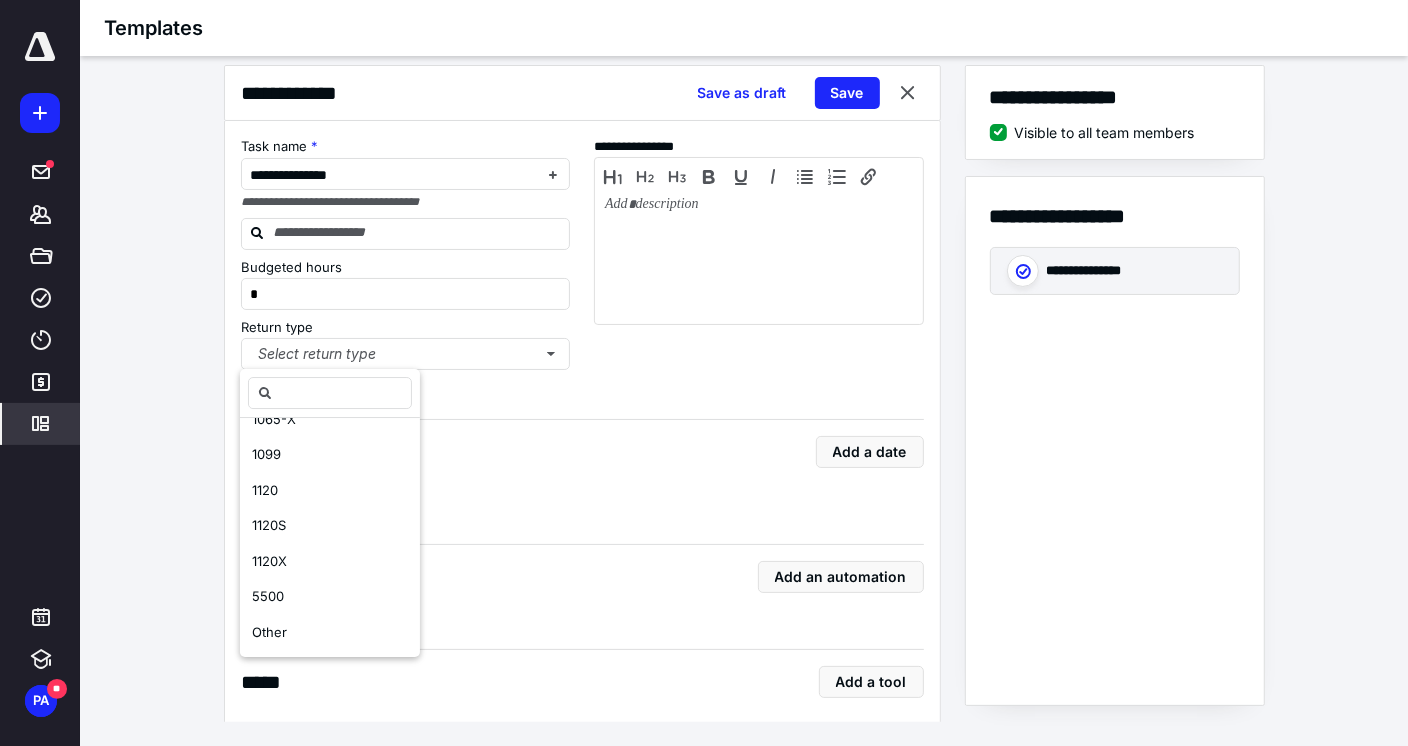 click on "**********" at bounding box center [582, 477] 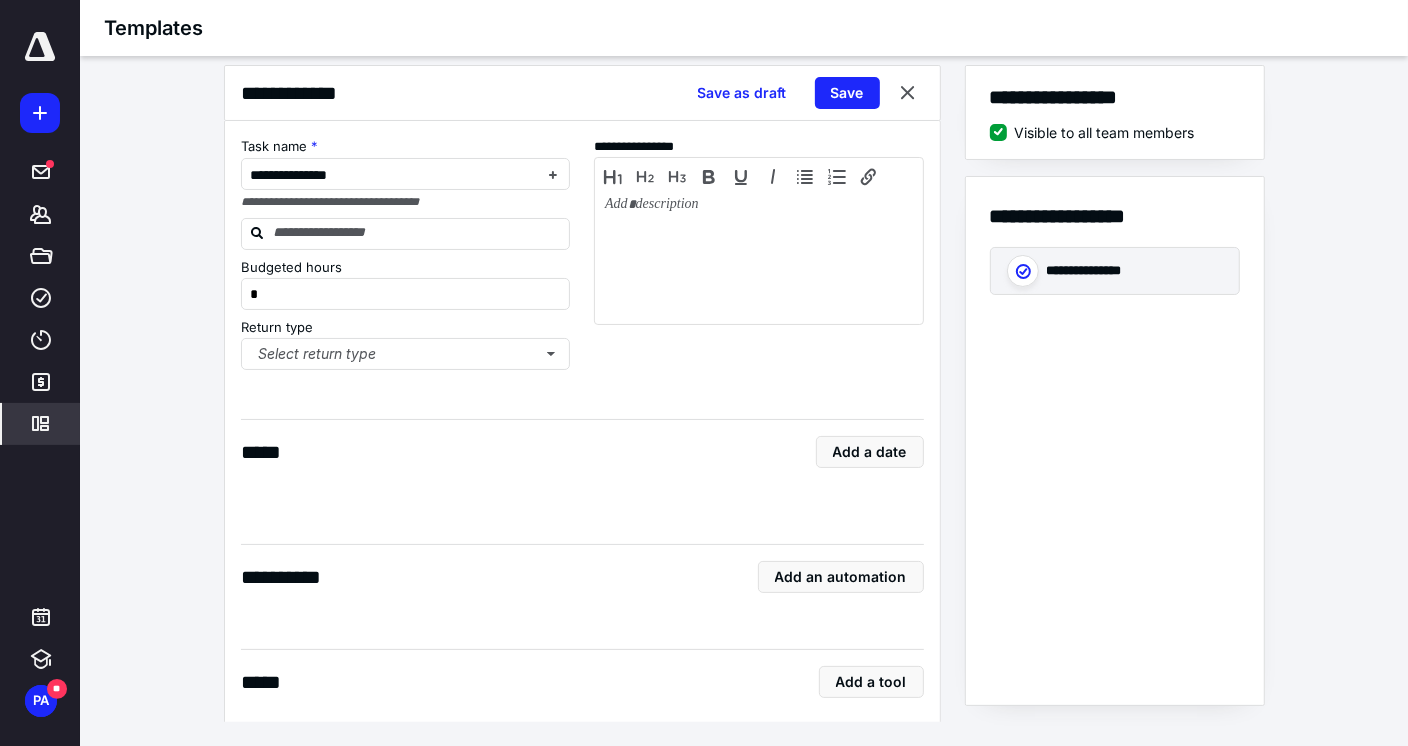 click on "Return type" at bounding box center [406, 328] 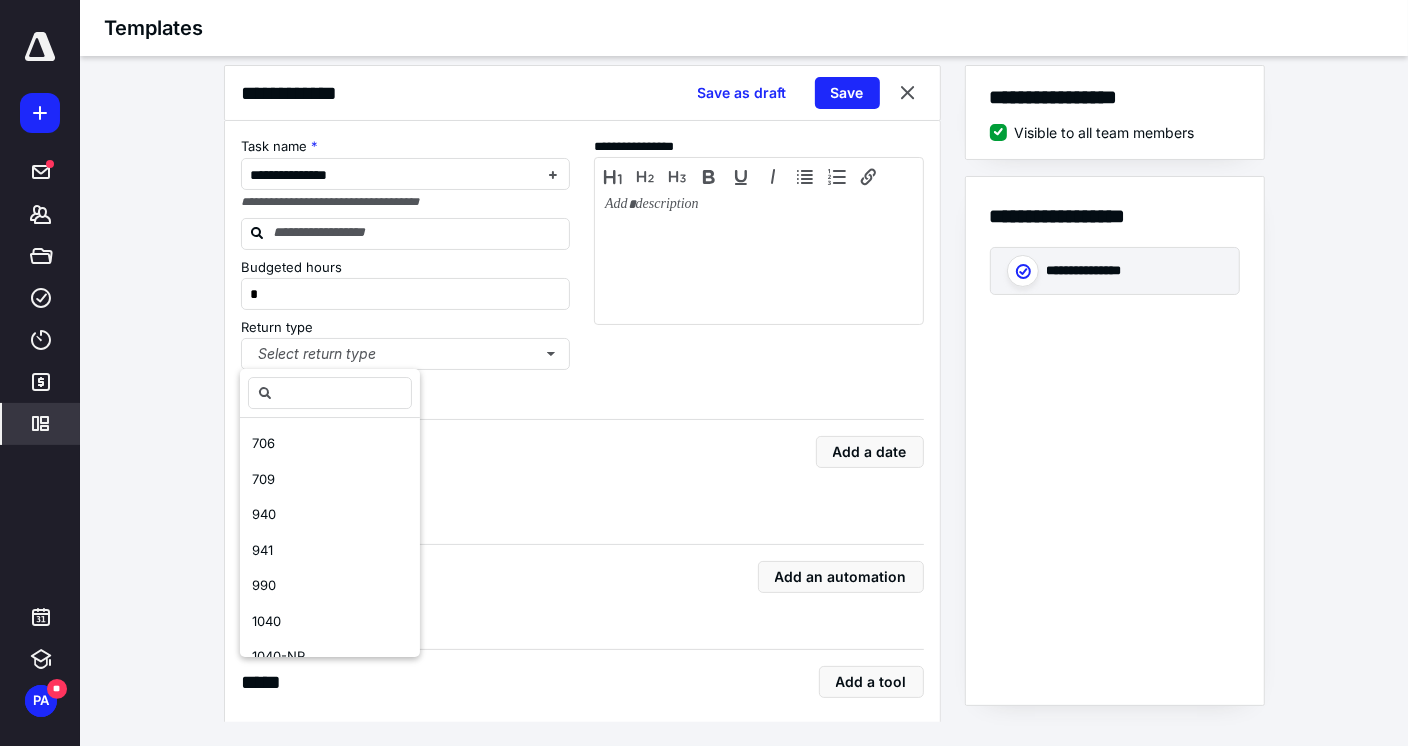 click on "**********" at bounding box center (582, 477) 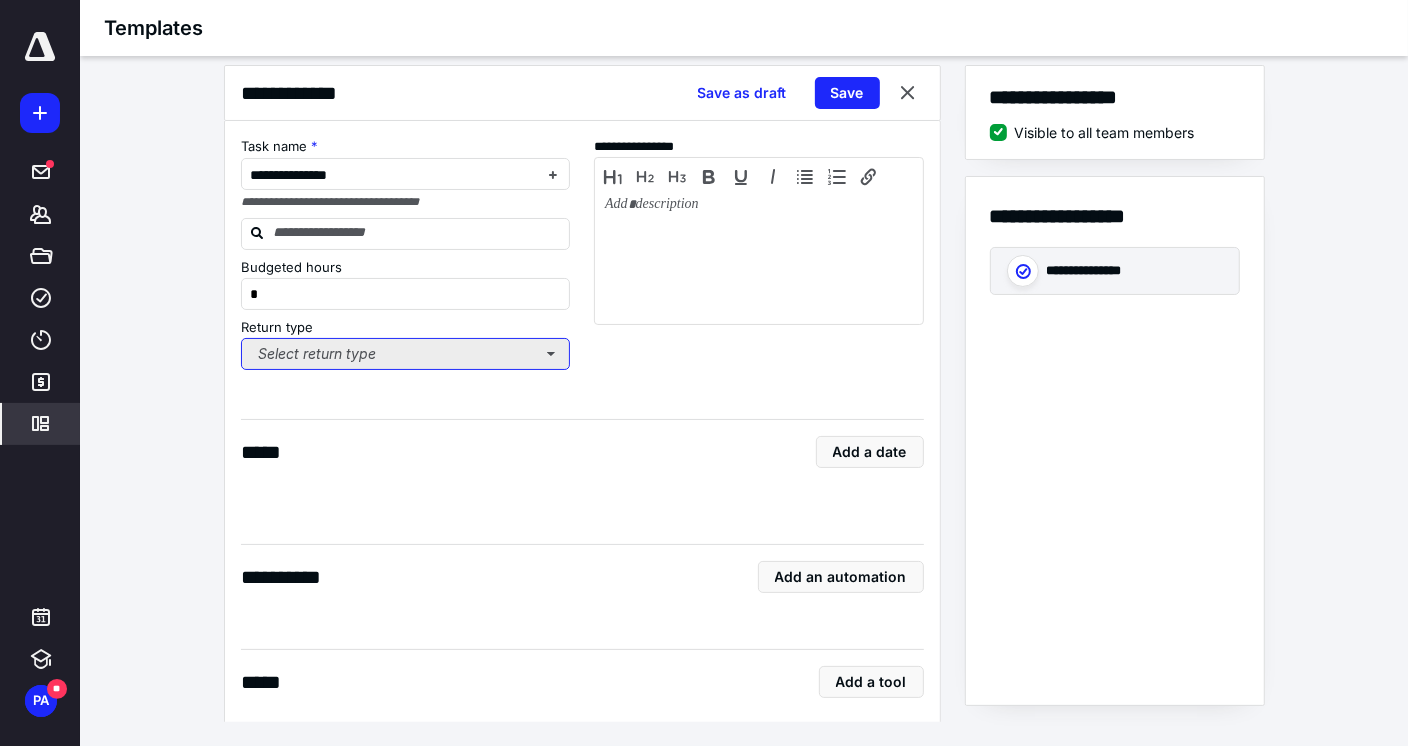 click on "Select return type" at bounding box center (406, 354) 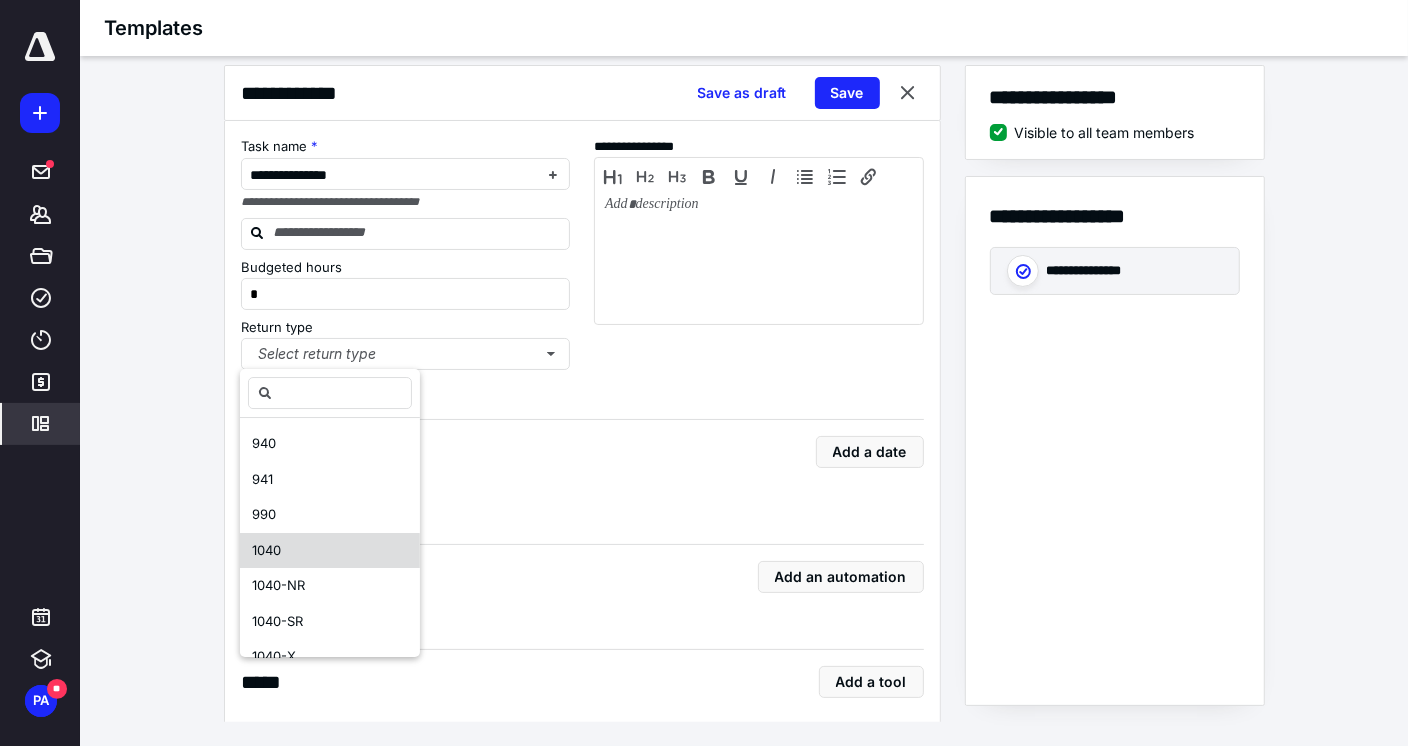scroll, scrollTop: 200, scrollLeft: 0, axis: vertical 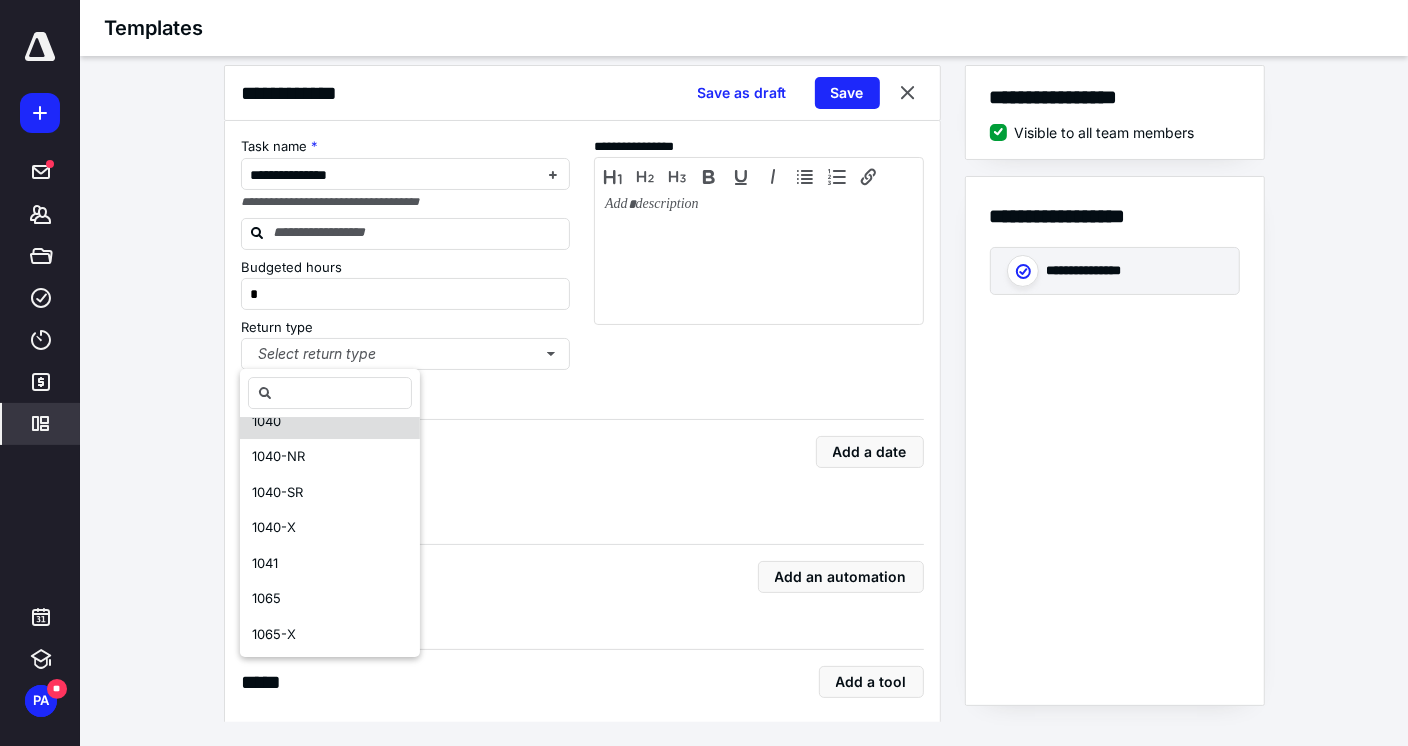 click on "1040" at bounding box center [330, 422] 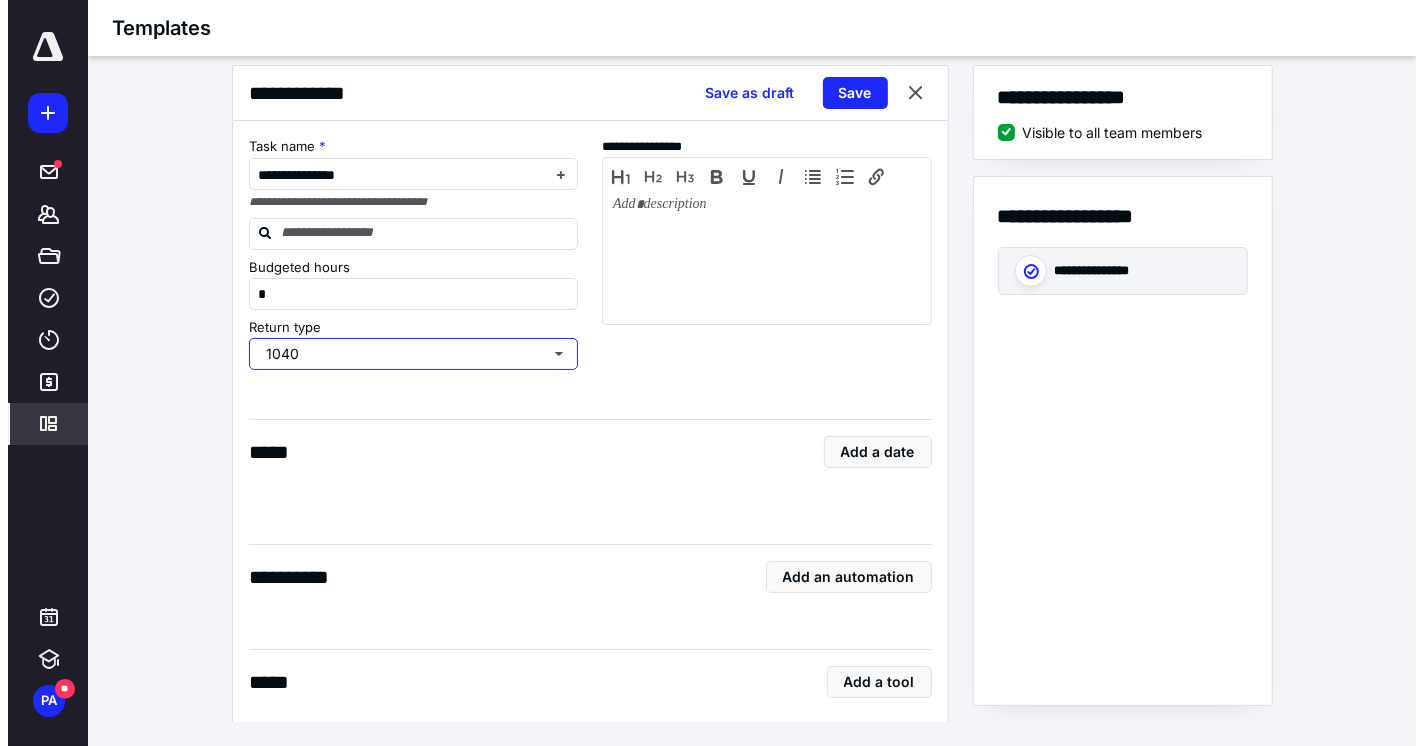 scroll, scrollTop: 0, scrollLeft: 0, axis: both 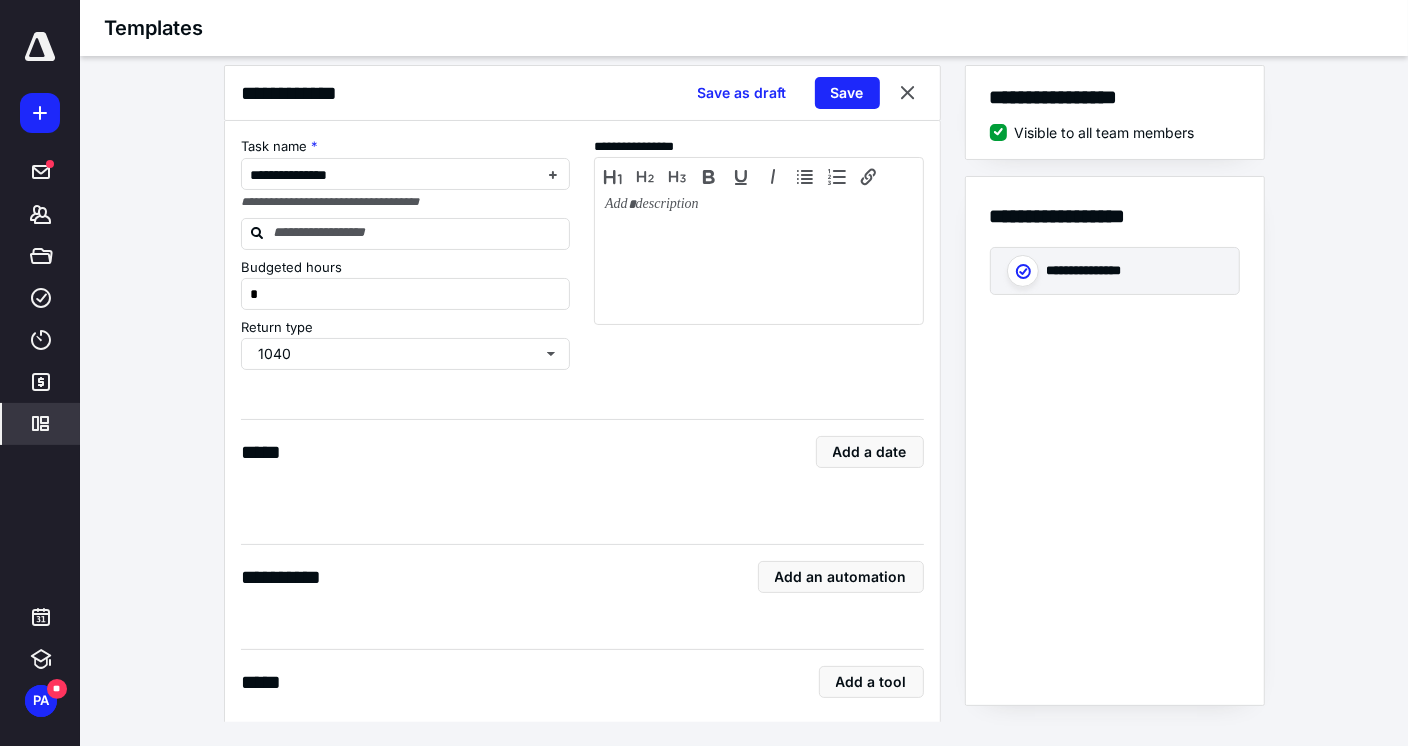 drag, startPoint x: 351, startPoint y: 469, endPoint x: 404, endPoint y: 473, distance: 53.15073 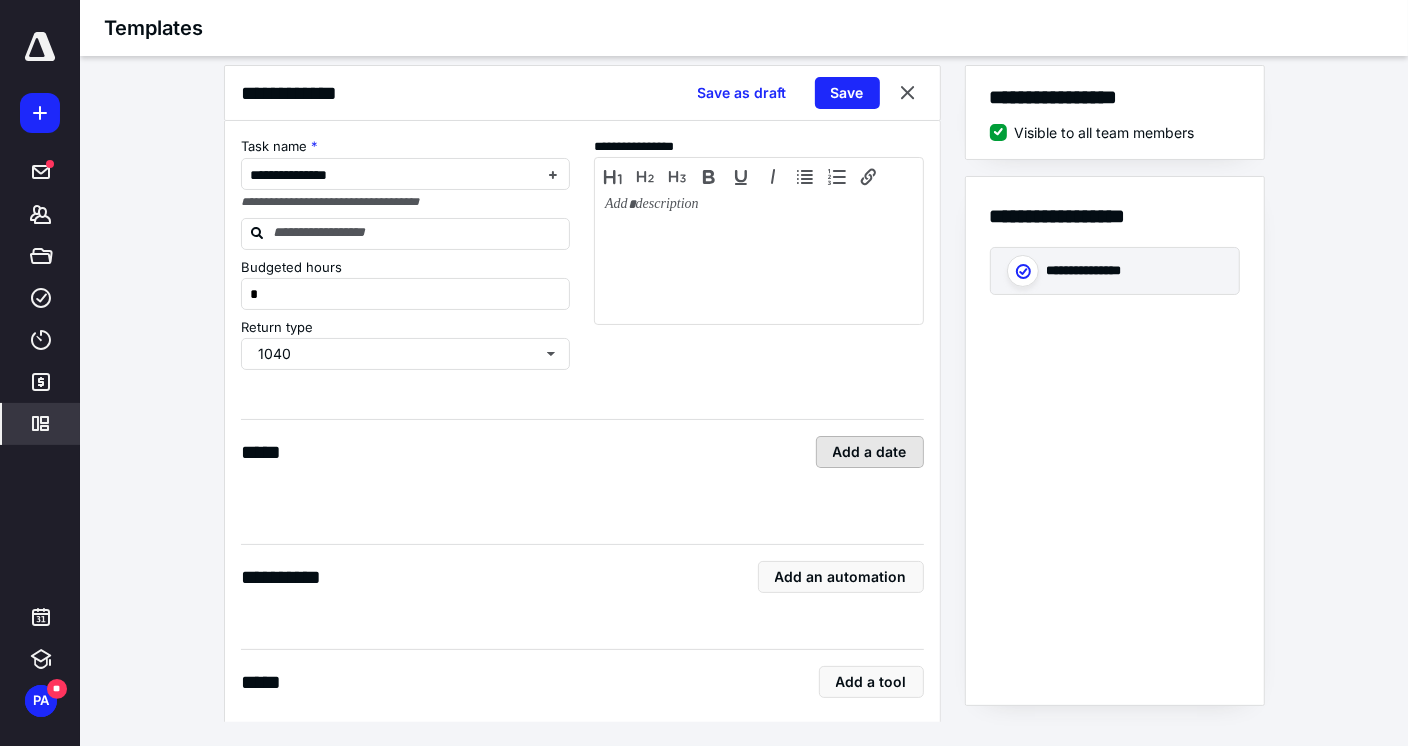 click on "Add a date" at bounding box center [870, 452] 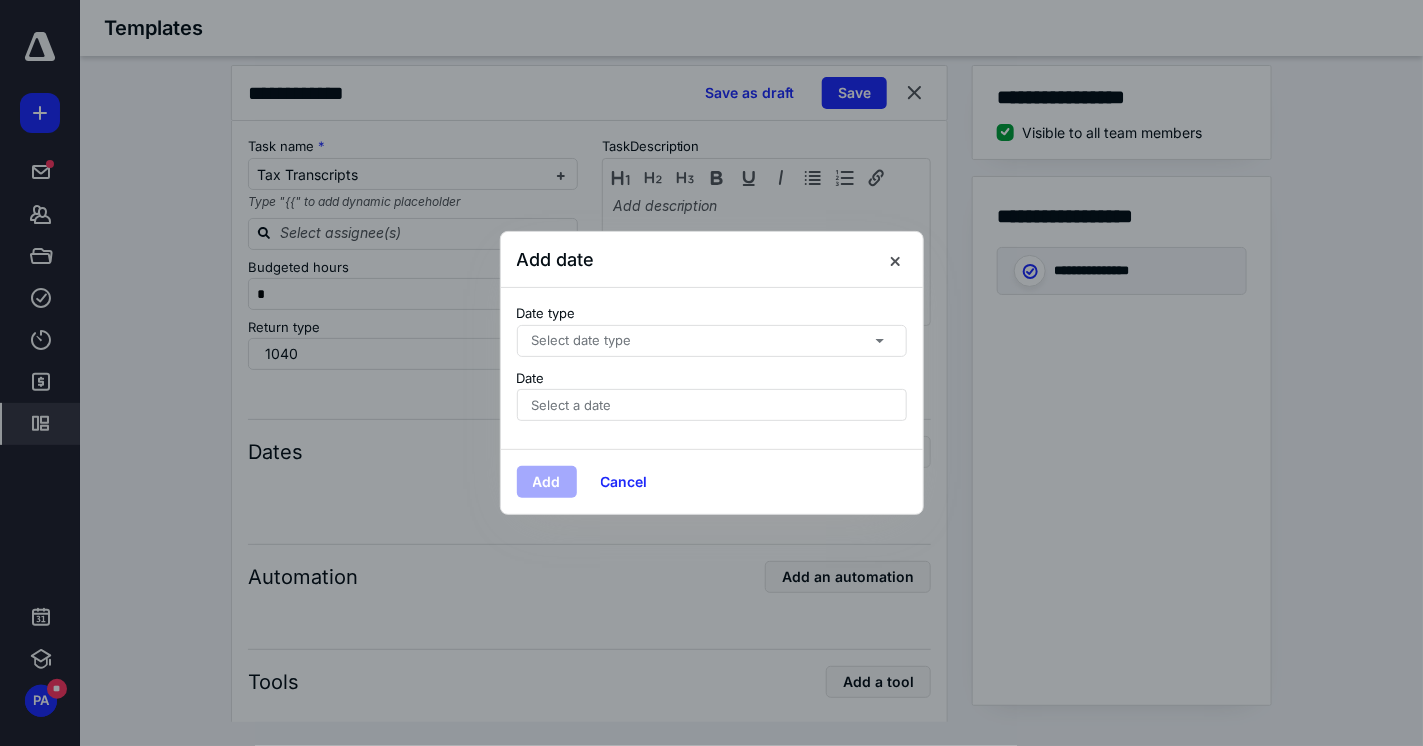 click on "Select date type" at bounding box center [712, 341] 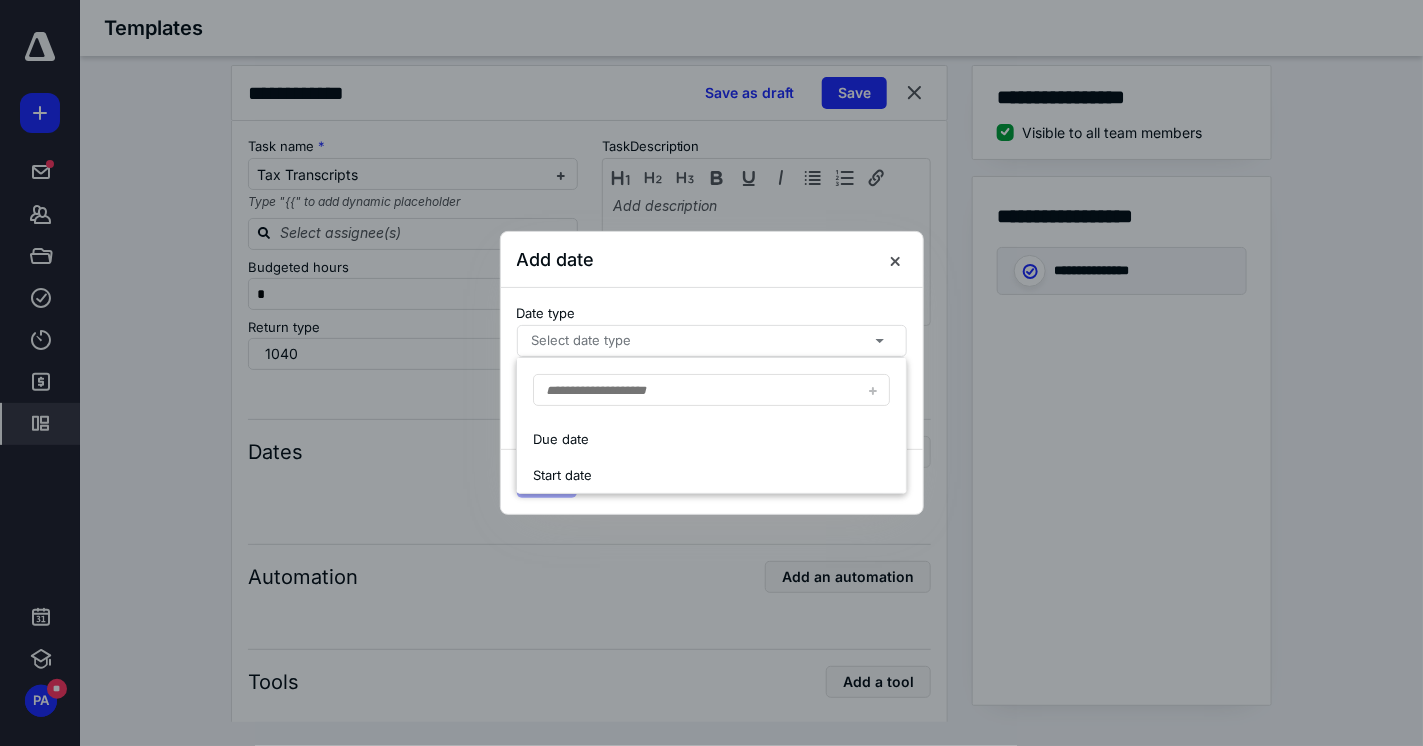 click on "Select date type" at bounding box center [712, 341] 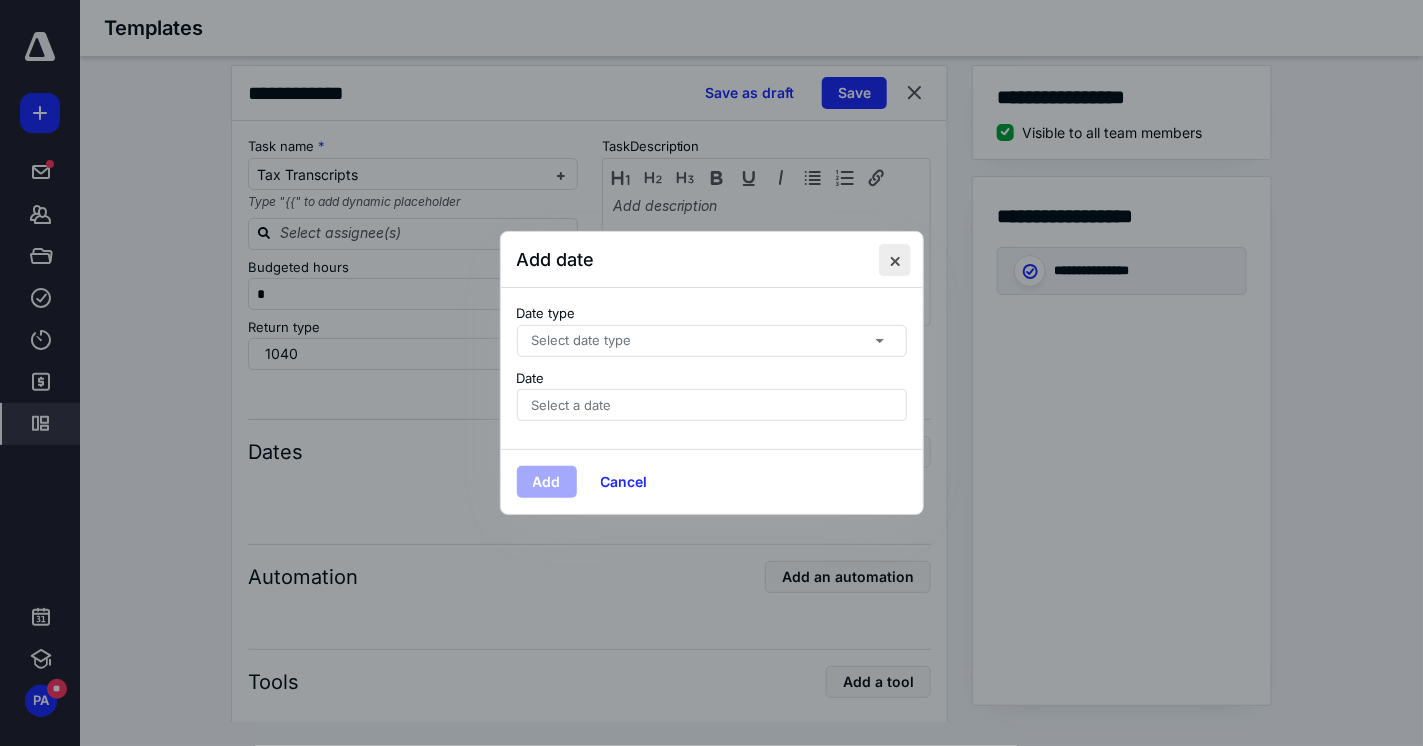 drag, startPoint x: 900, startPoint y: 254, endPoint x: 902, endPoint y: 271, distance: 17.117243 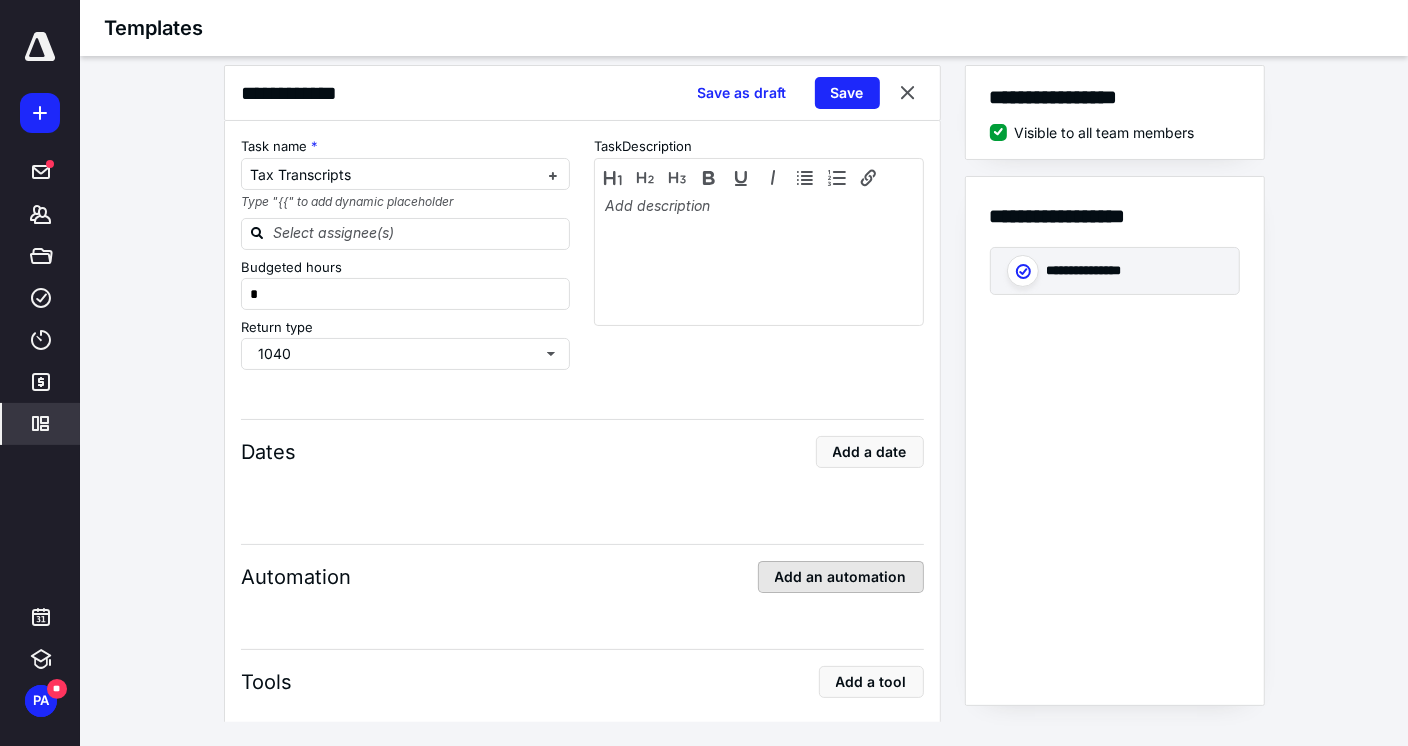 click on "Add an automation" at bounding box center [841, 577] 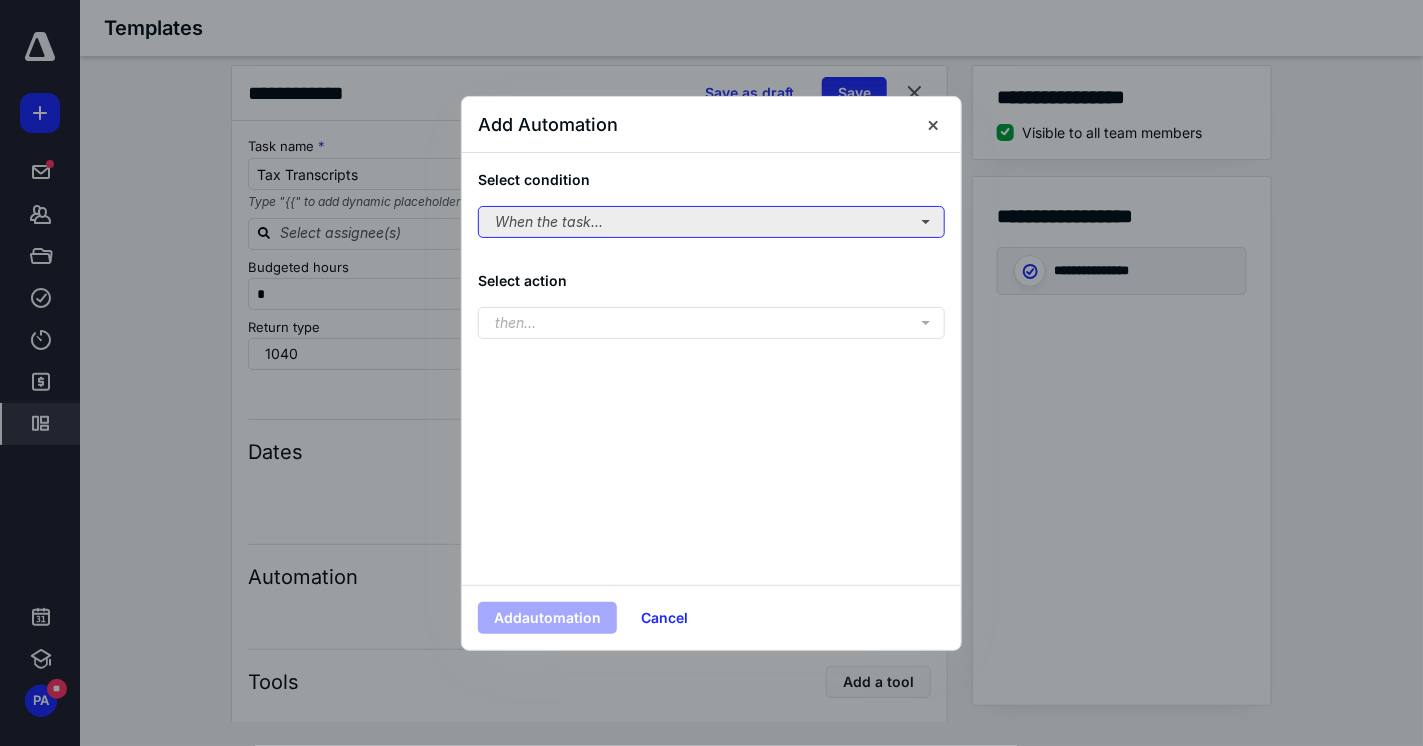 click on "When the task..." at bounding box center (711, 222) 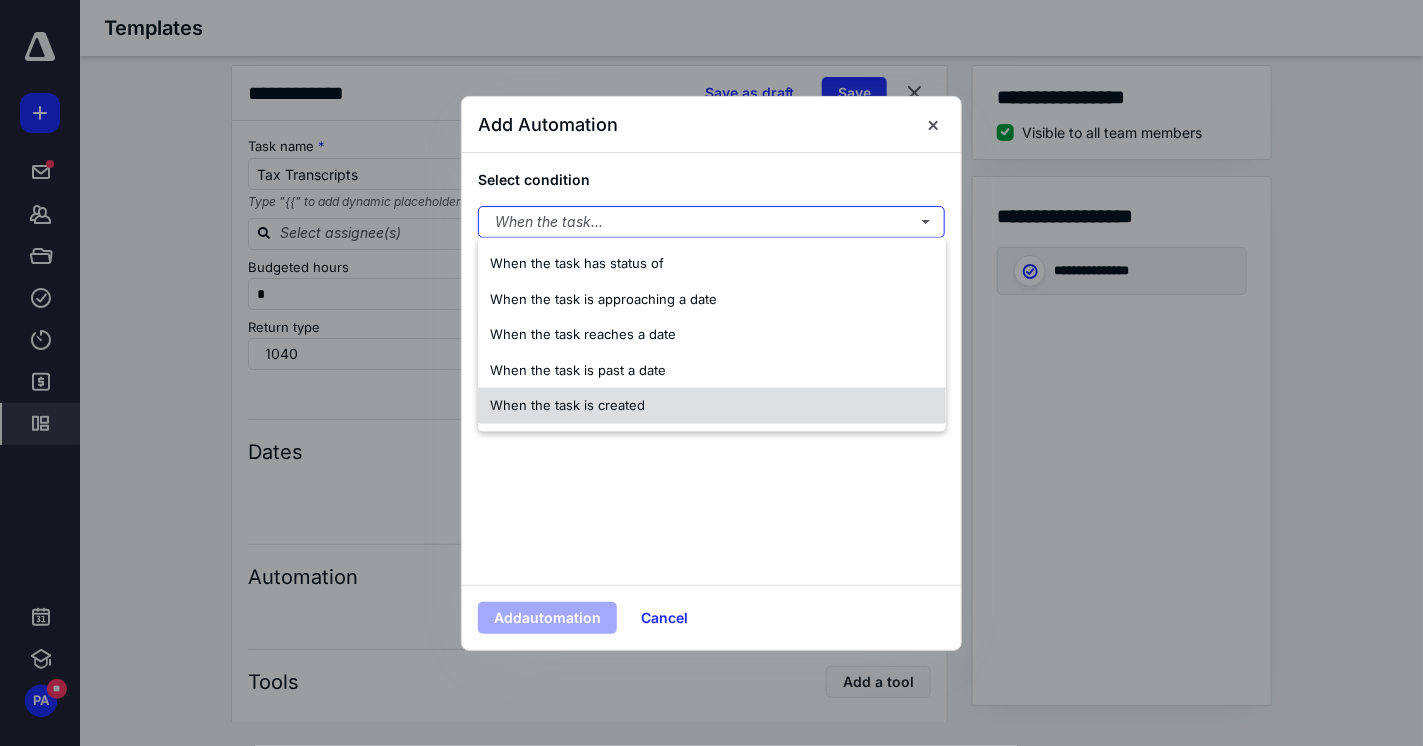 click on "When the task is created" at bounding box center (712, 406) 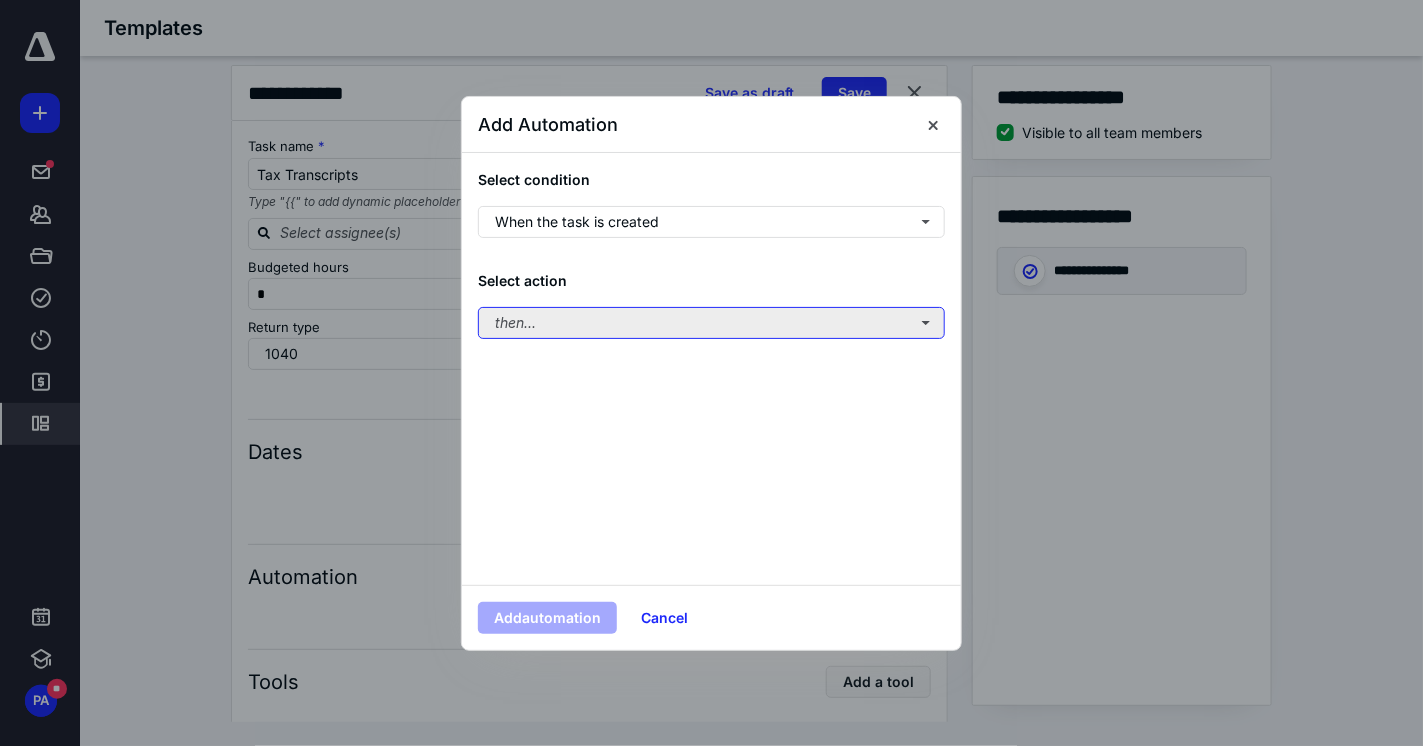click on "then..." at bounding box center [711, 323] 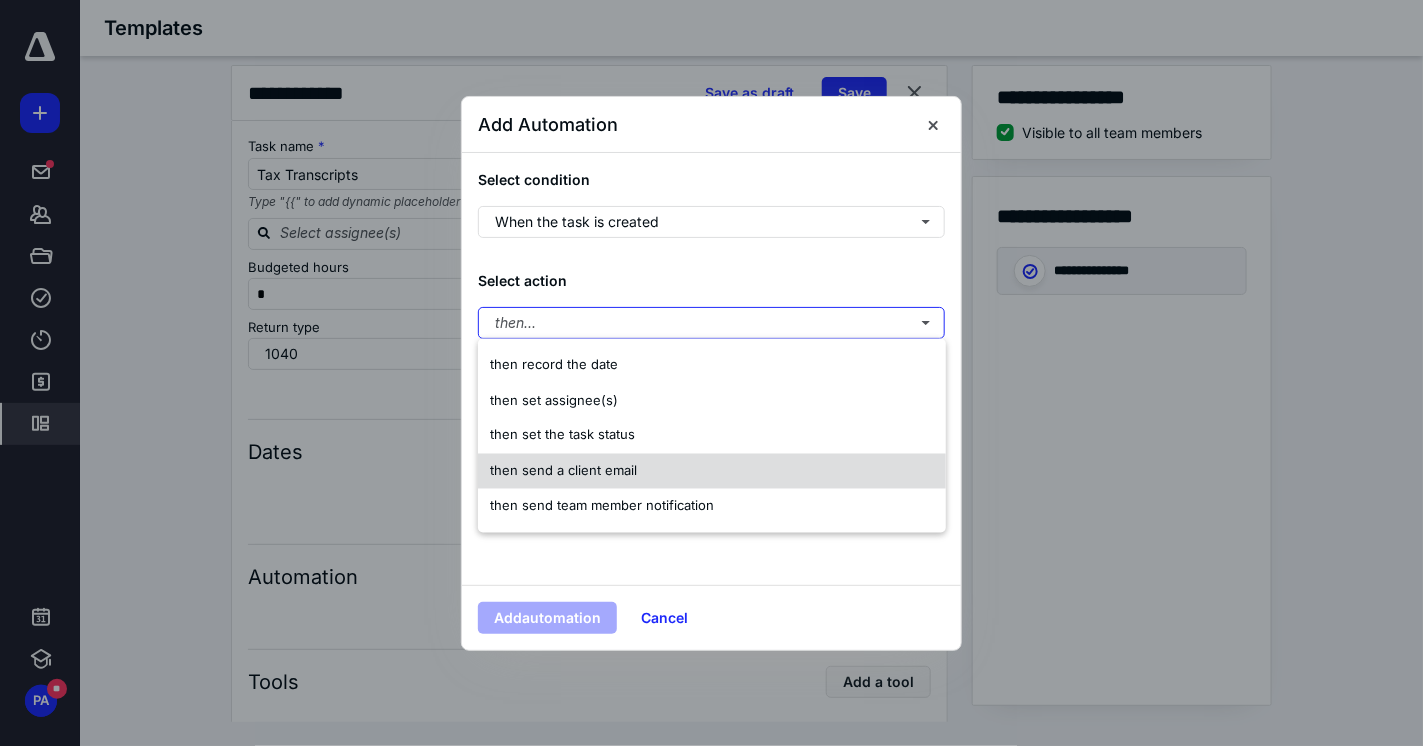 click on "then send a client email" at bounding box center [563, 470] 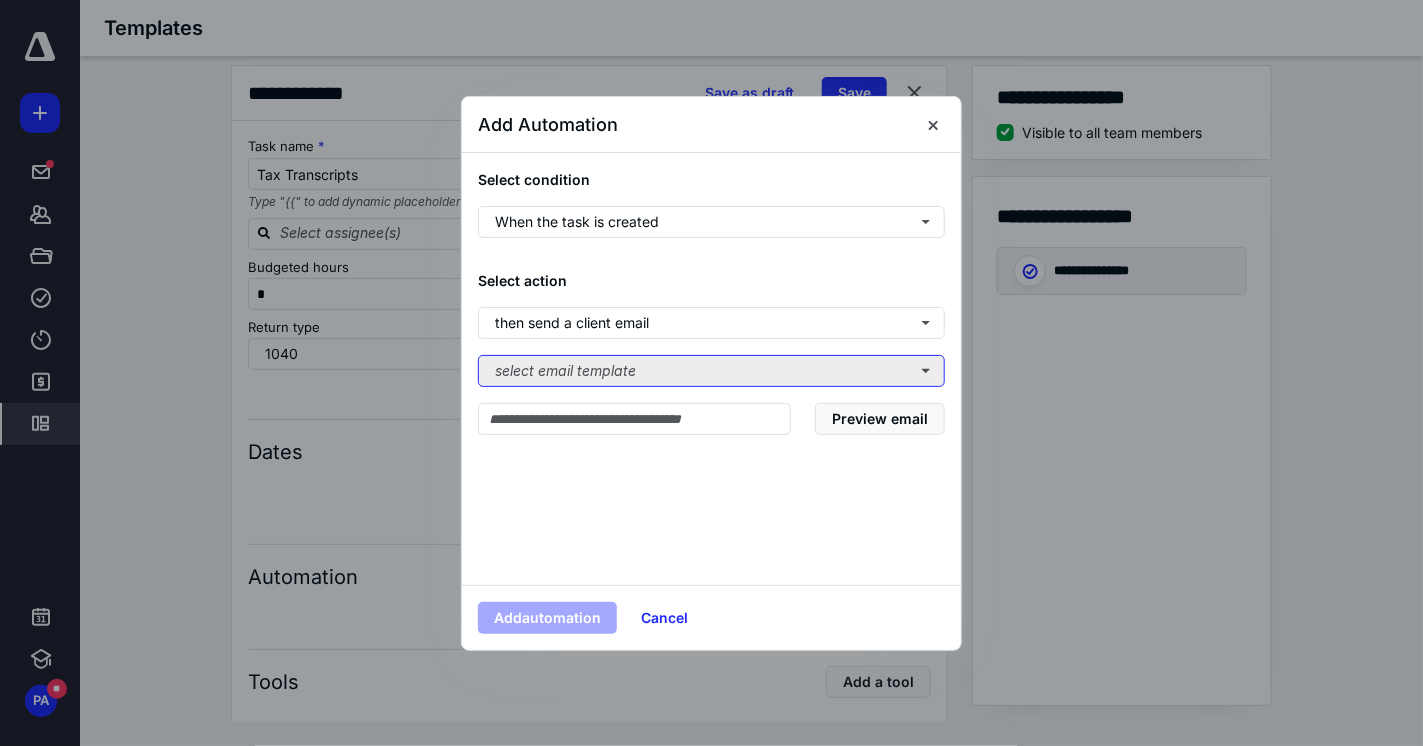 click on "select email template" at bounding box center [711, 371] 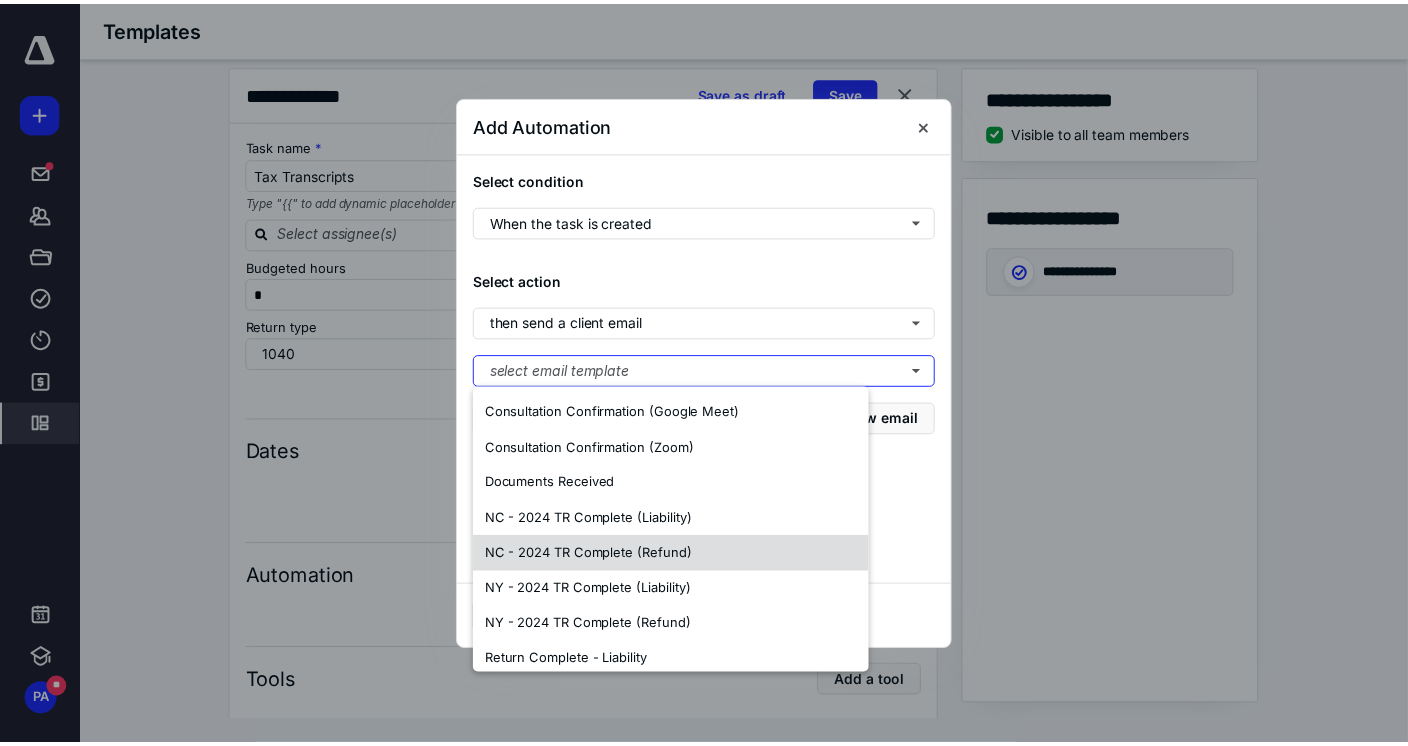 scroll, scrollTop: 46, scrollLeft: 0, axis: vertical 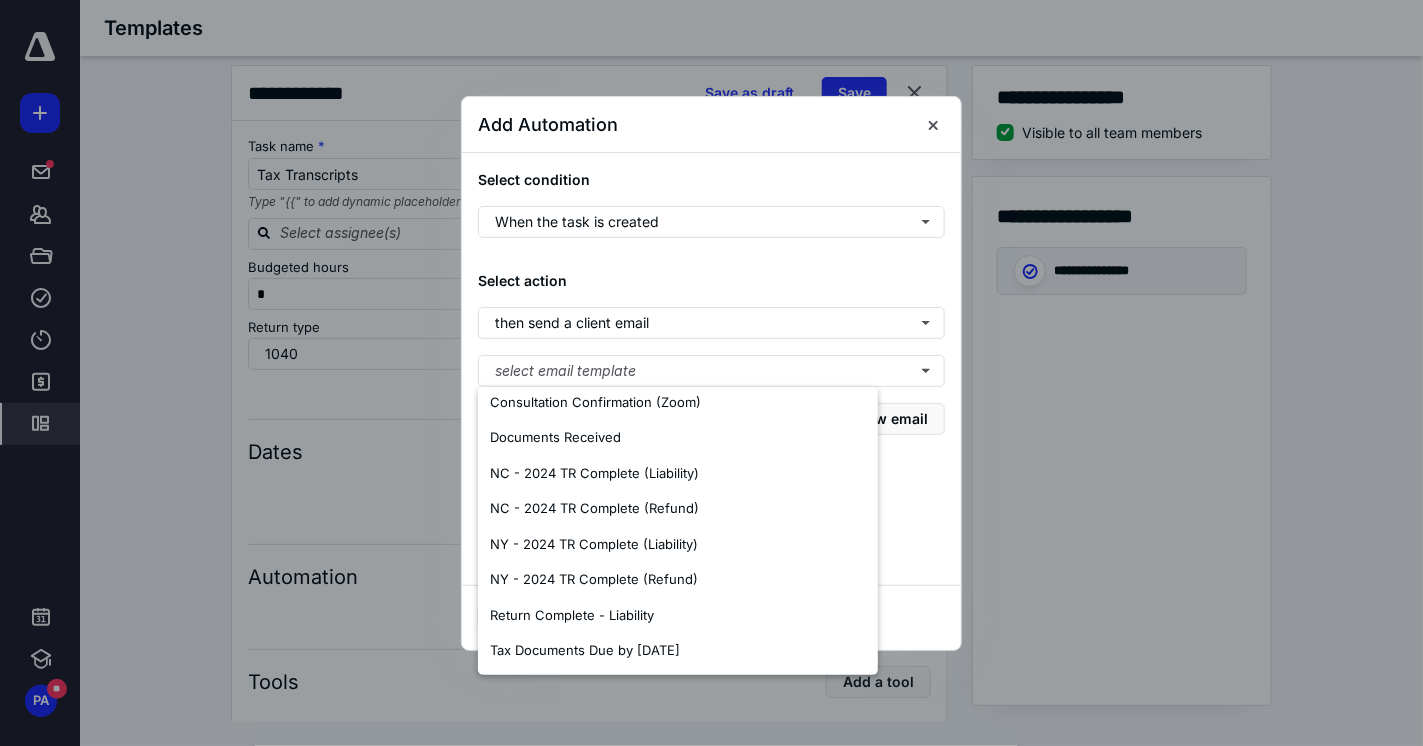 click at bounding box center (711, 373) 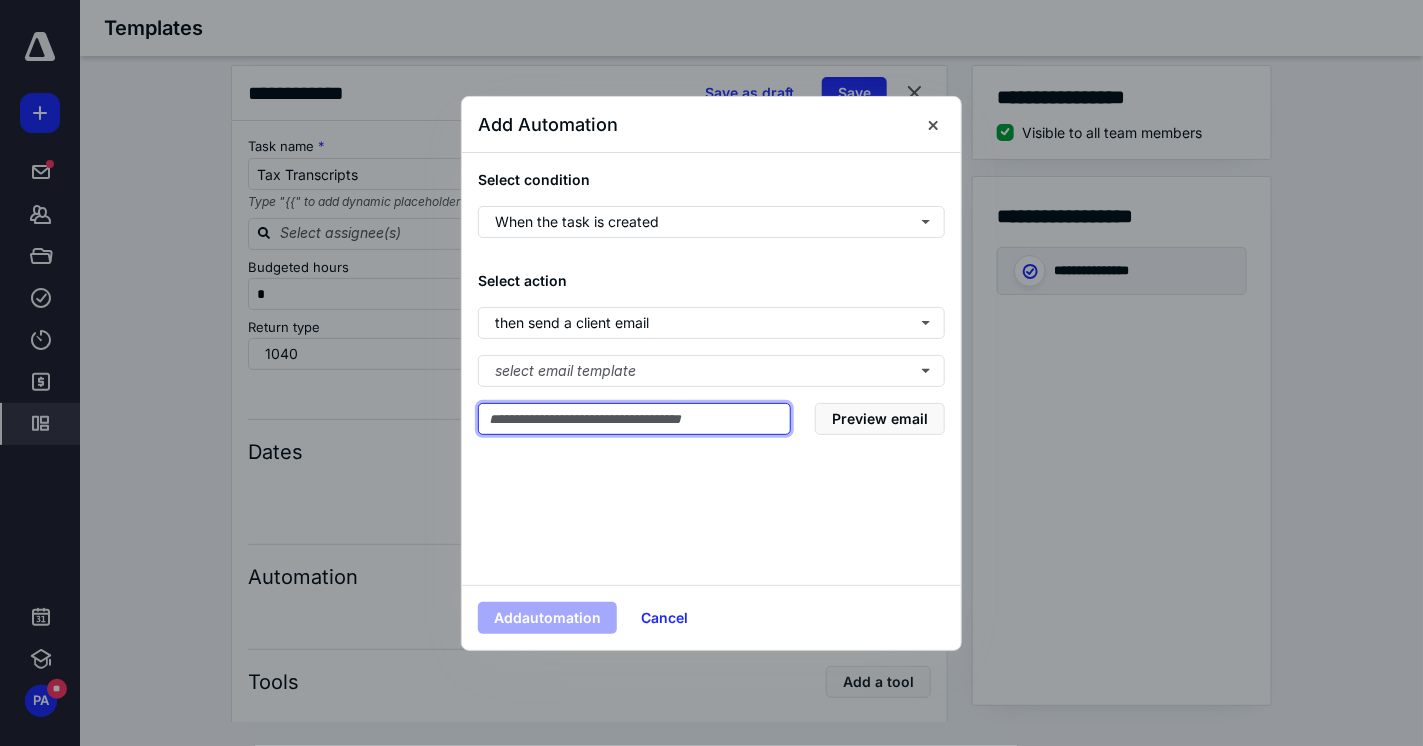 click at bounding box center (634, 419) 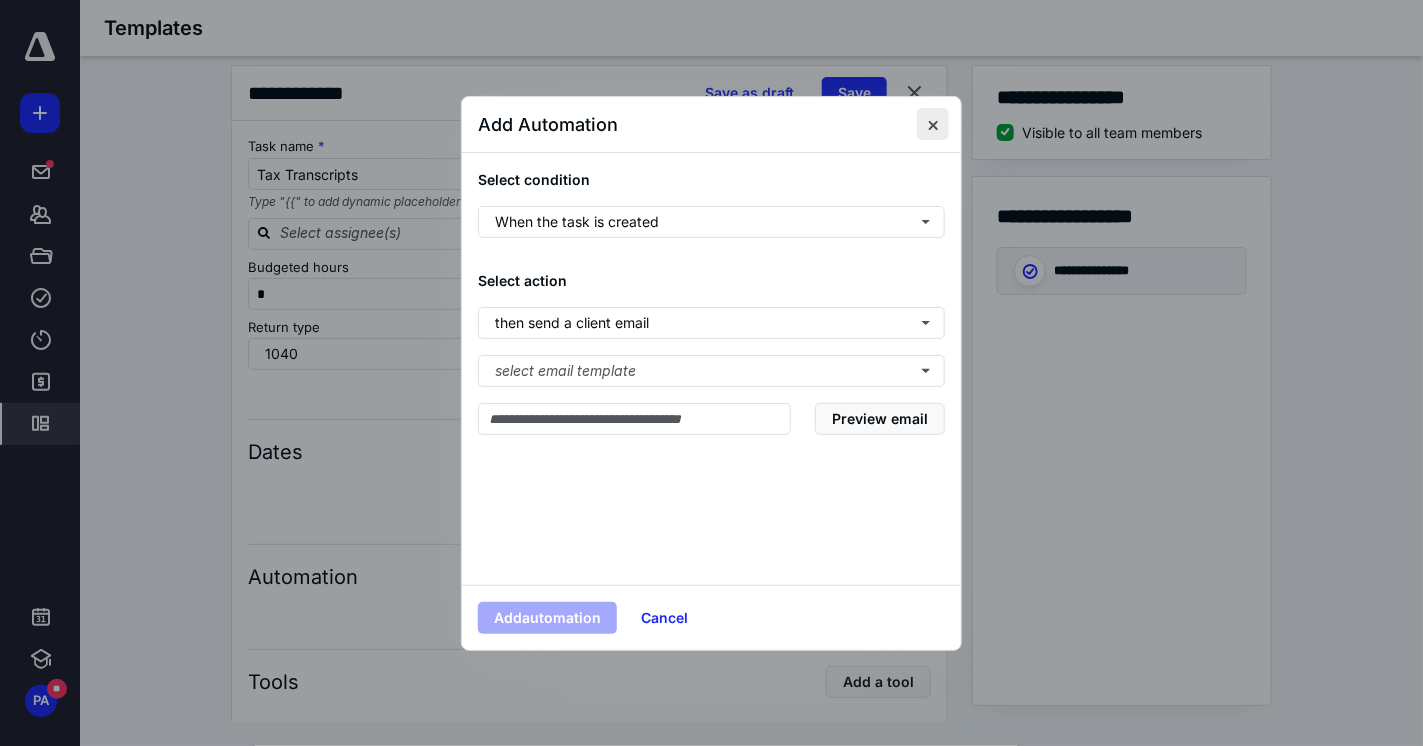 click at bounding box center [933, 124] 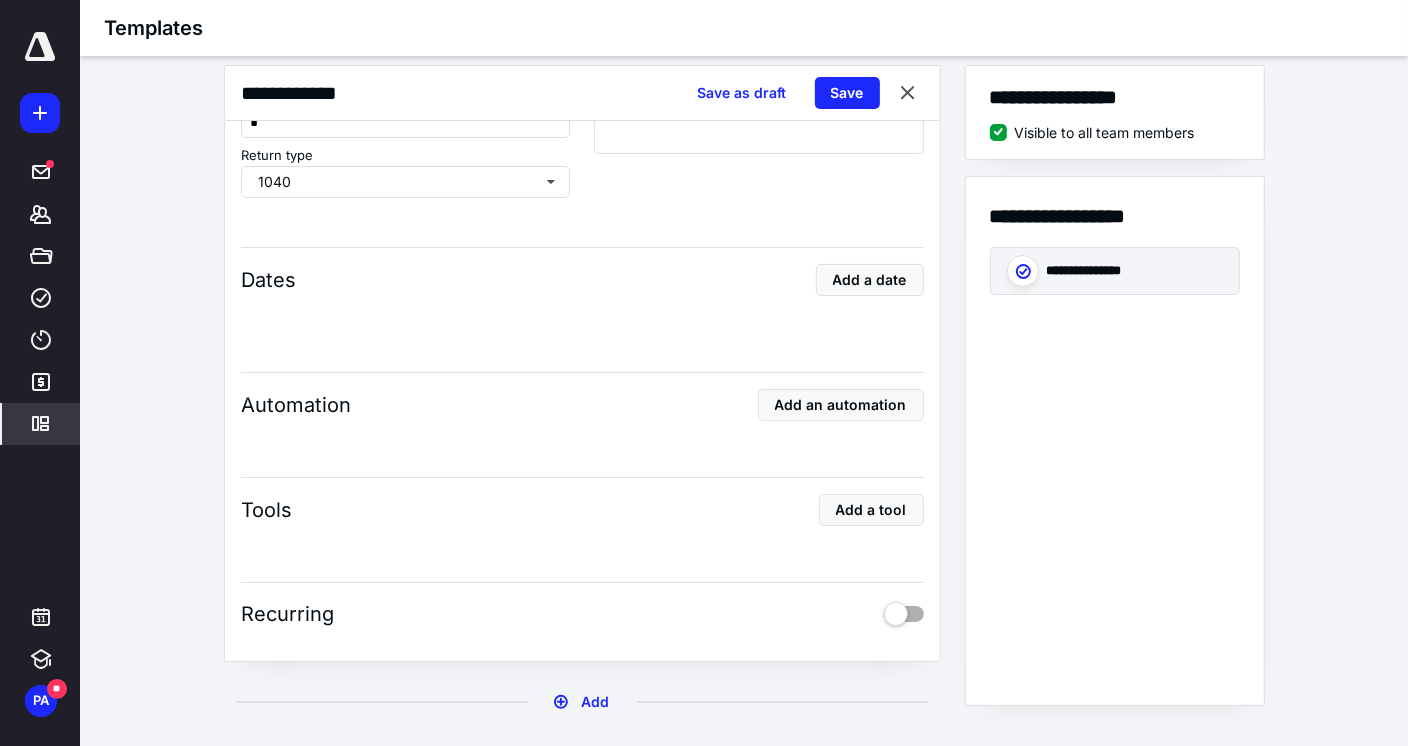 scroll, scrollTop: 188, scrollLeft: 0, axis: vertical 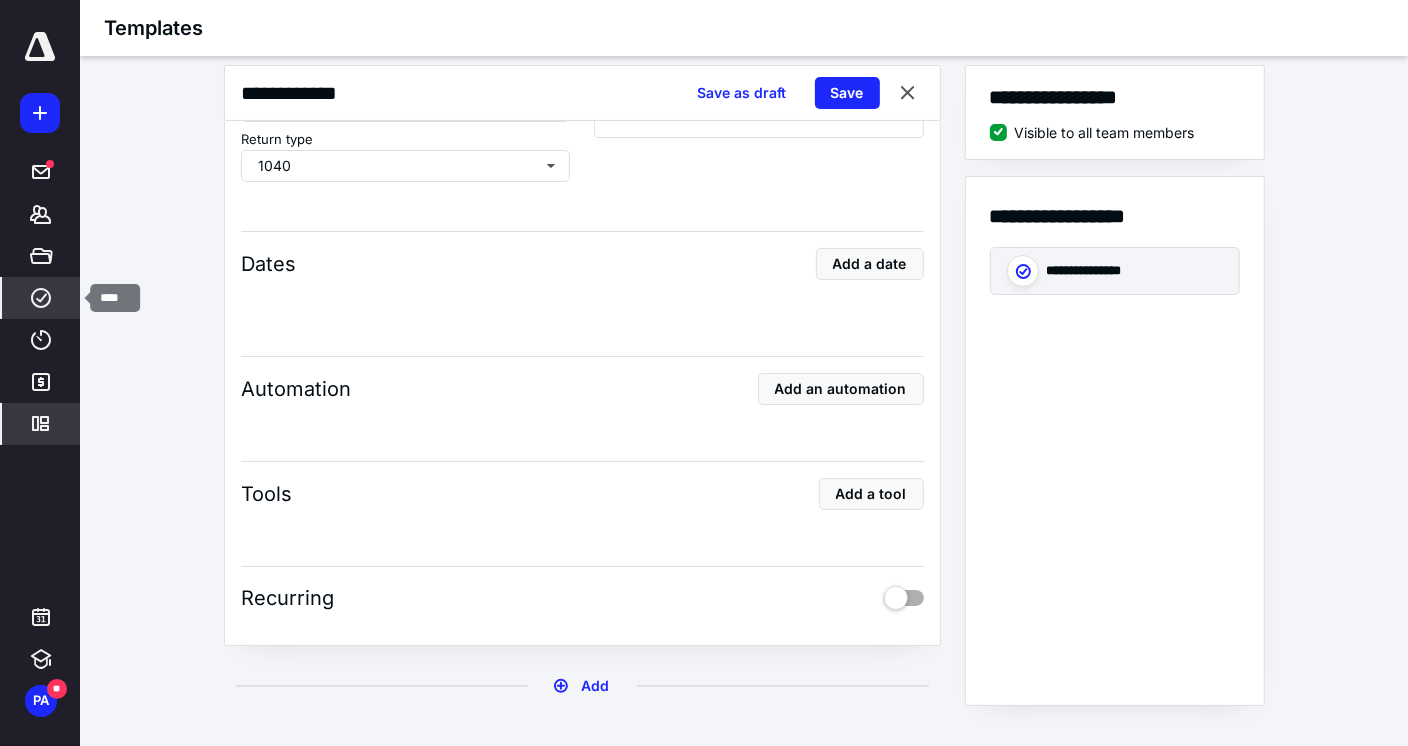 click 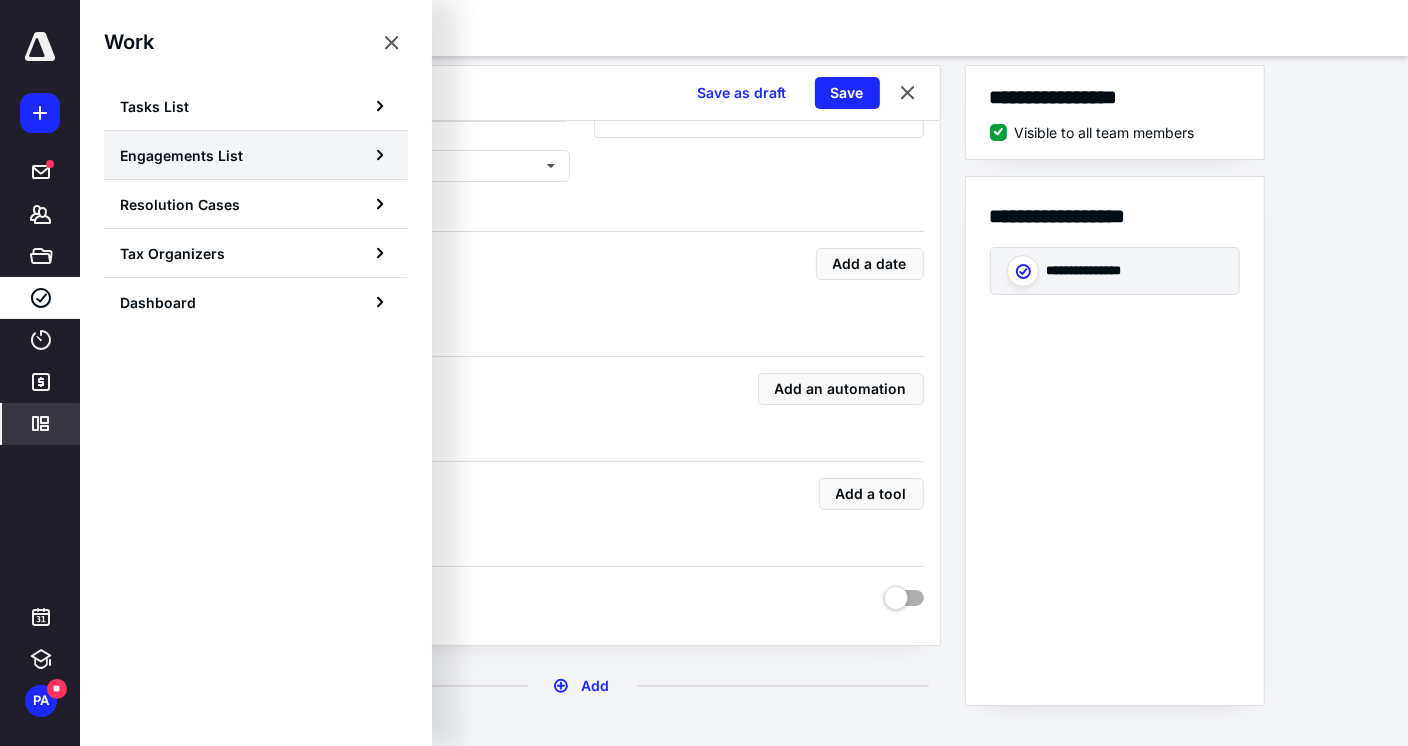 click on "Engagements List" at bounding box center [256, 155] 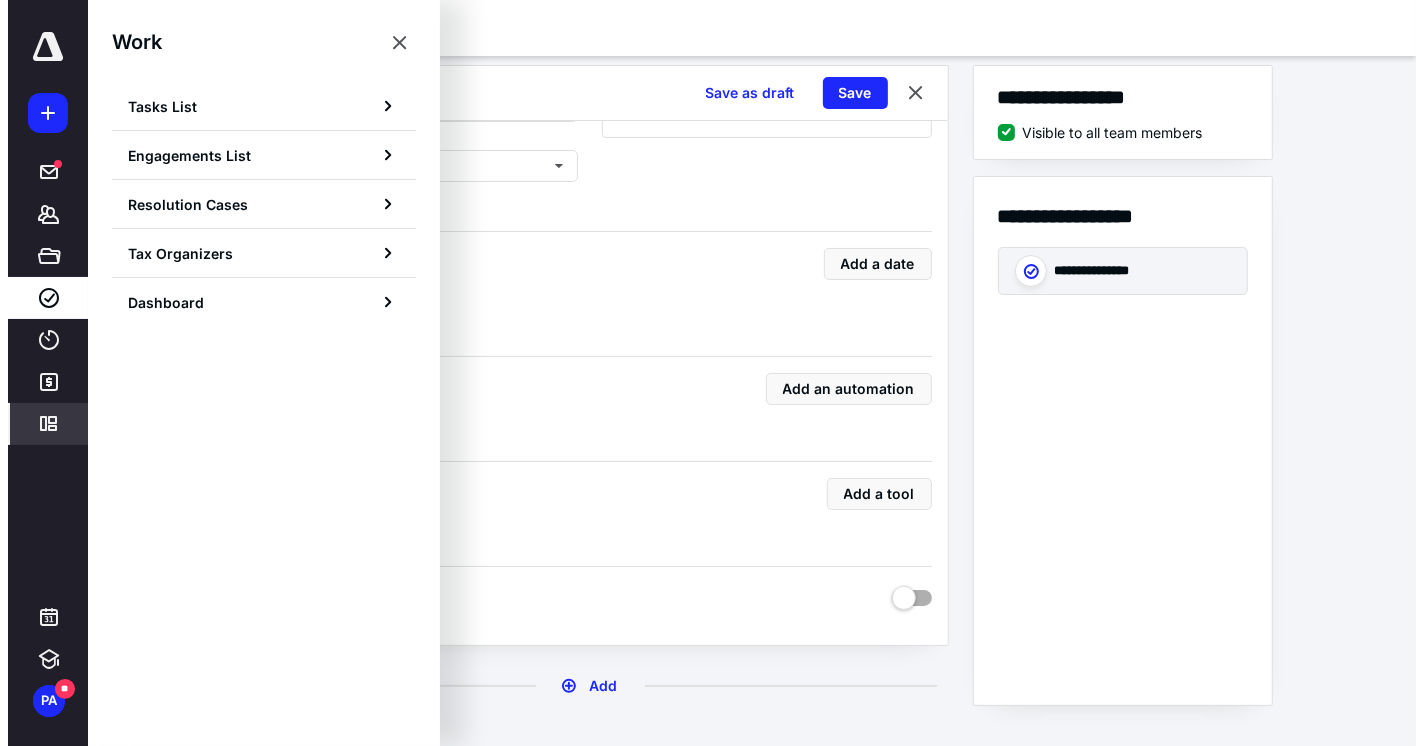 scroll, scrollTop: 0, scrollLeft: 0, axis: both 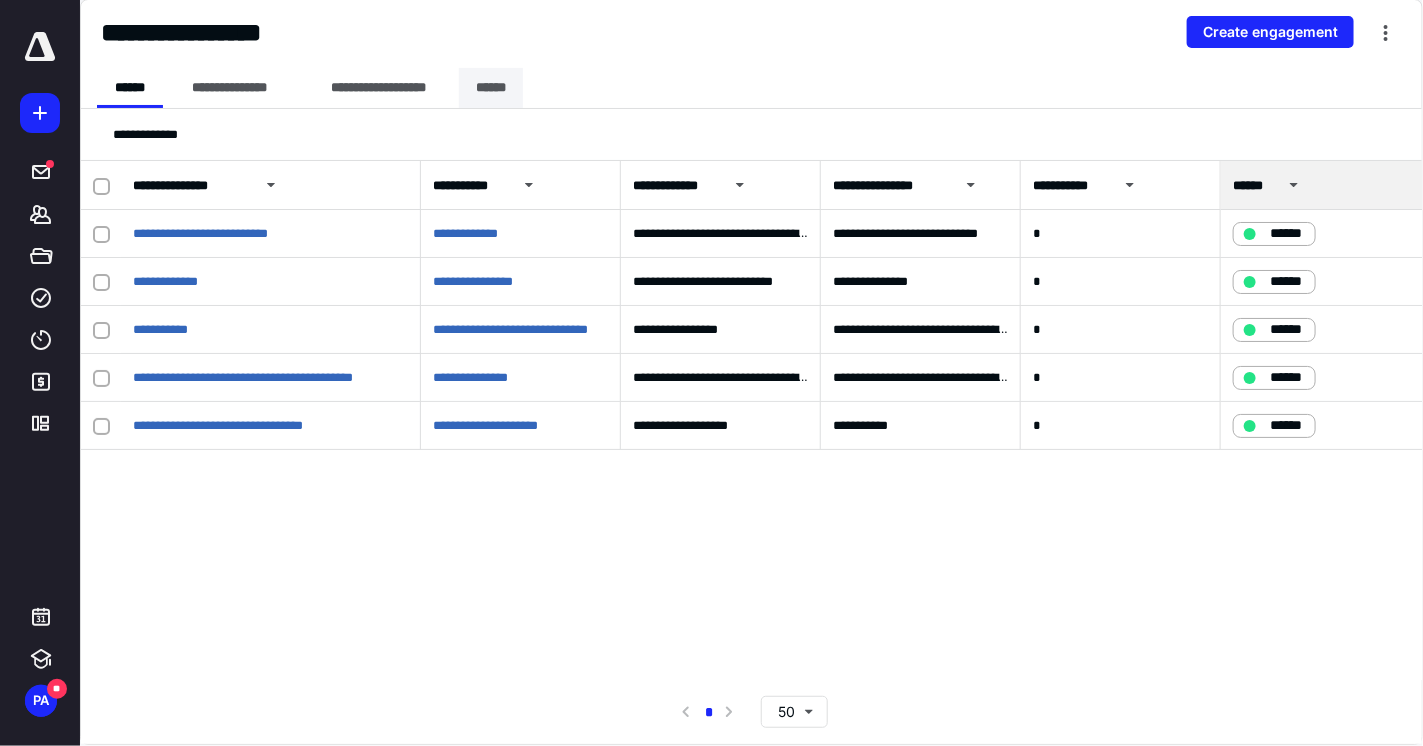 click on "******" at bounding box center [491, 88] 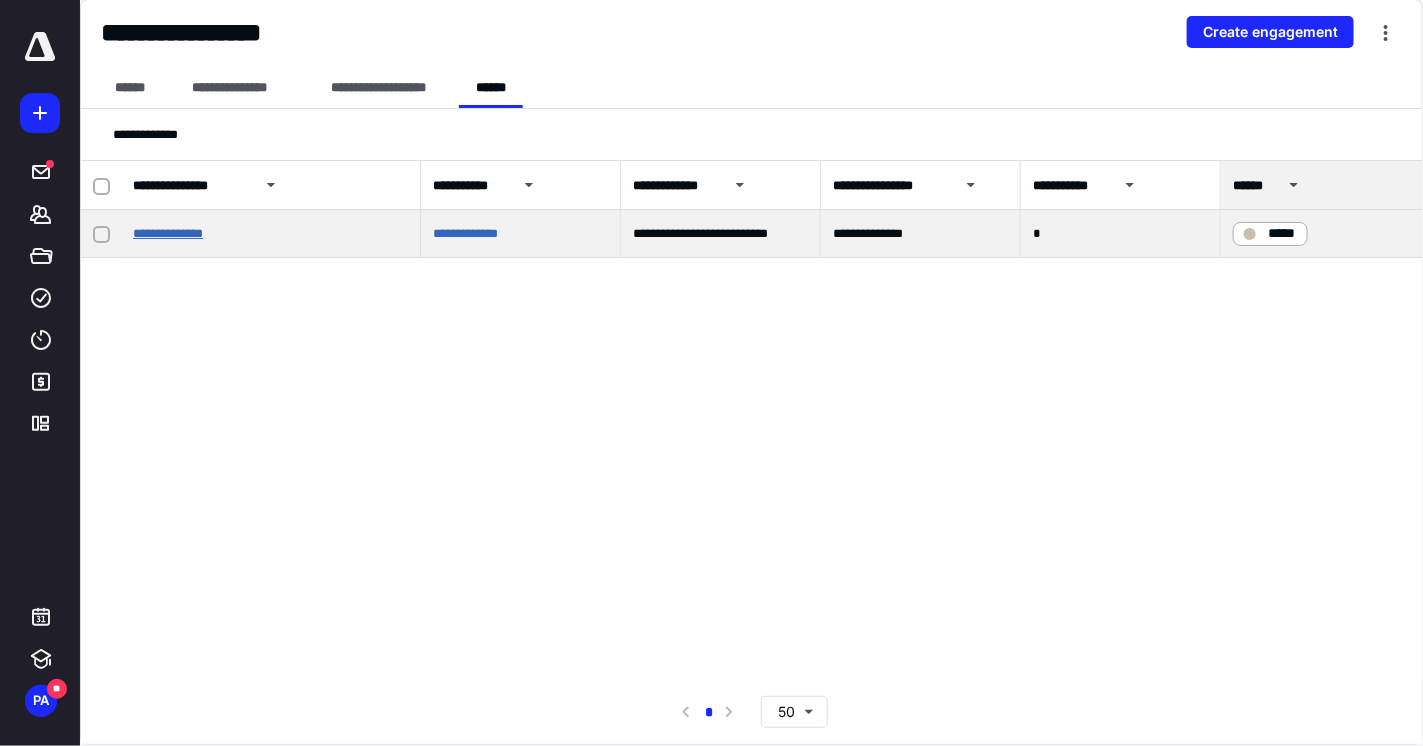 click on "**********" at bounding box center (168, 233) 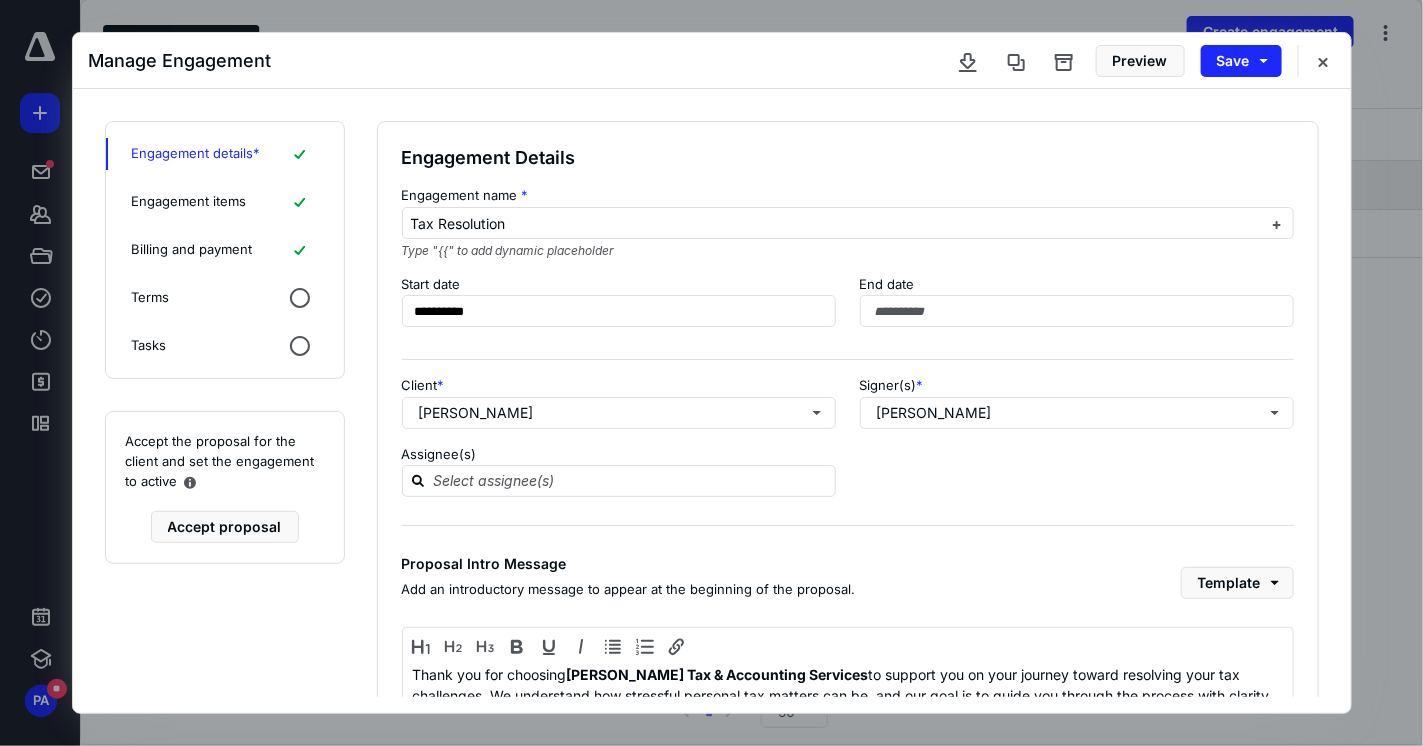 click on "Terms" at bounding box center [151, 298] 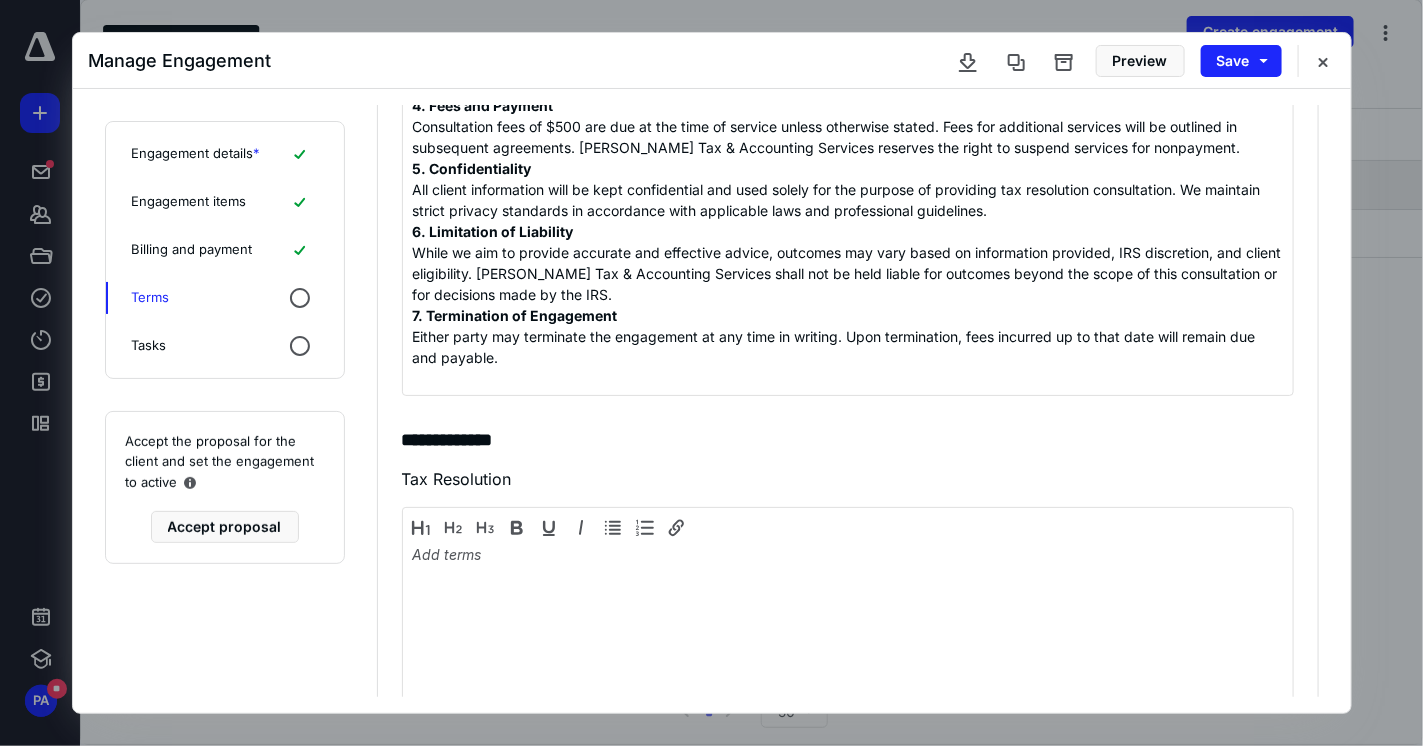 scroll, scrollTop: 776, scrollLeft: 0, axis: vertical 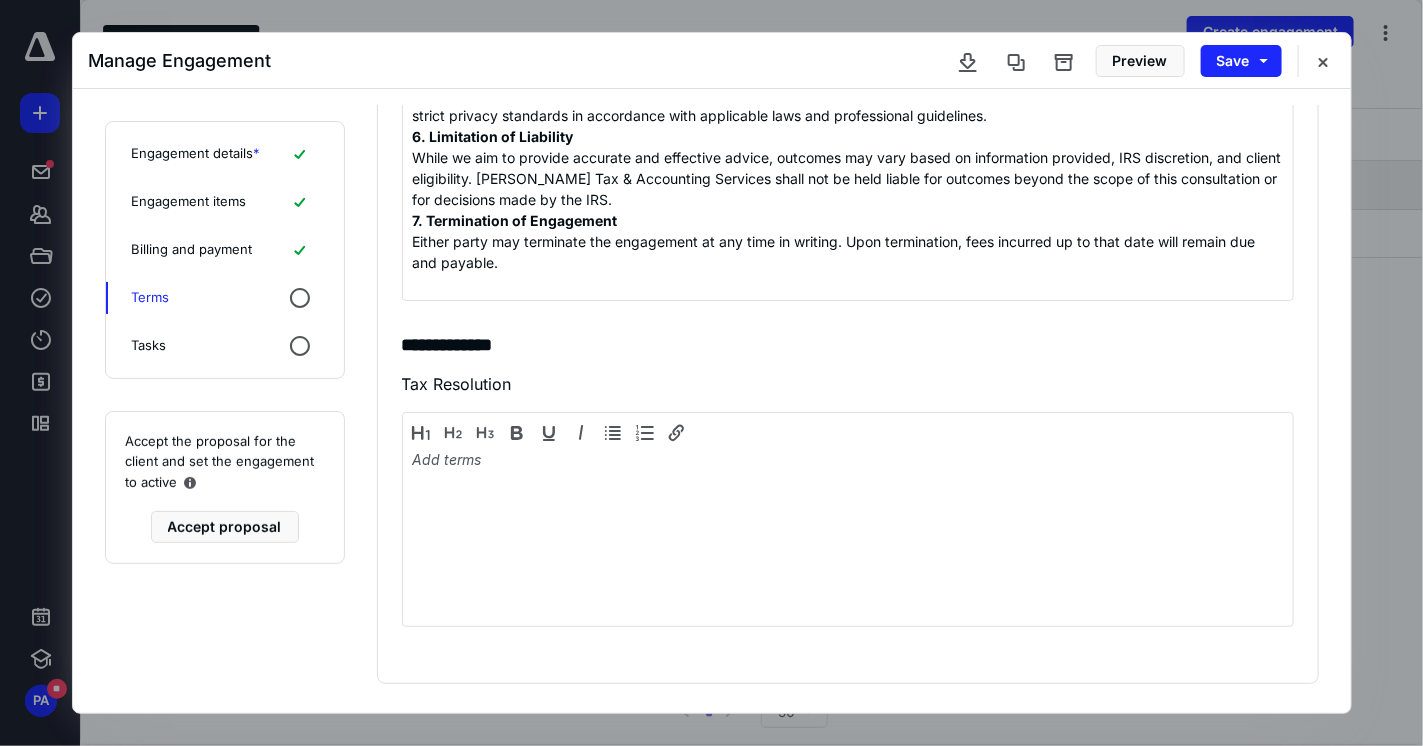 click 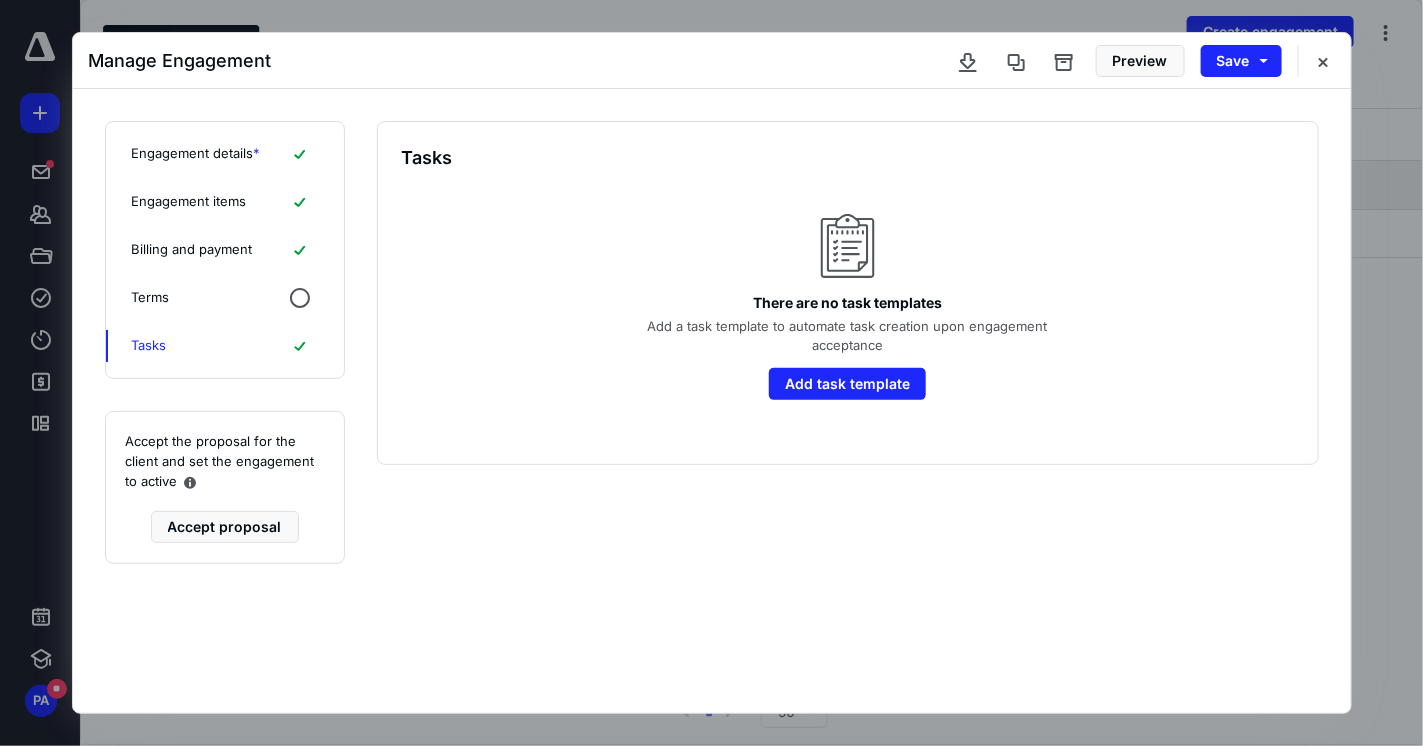 click on "Engagement details  * Engagement items Billing and payment Terms Tasks" at bounding box center [225, 250] 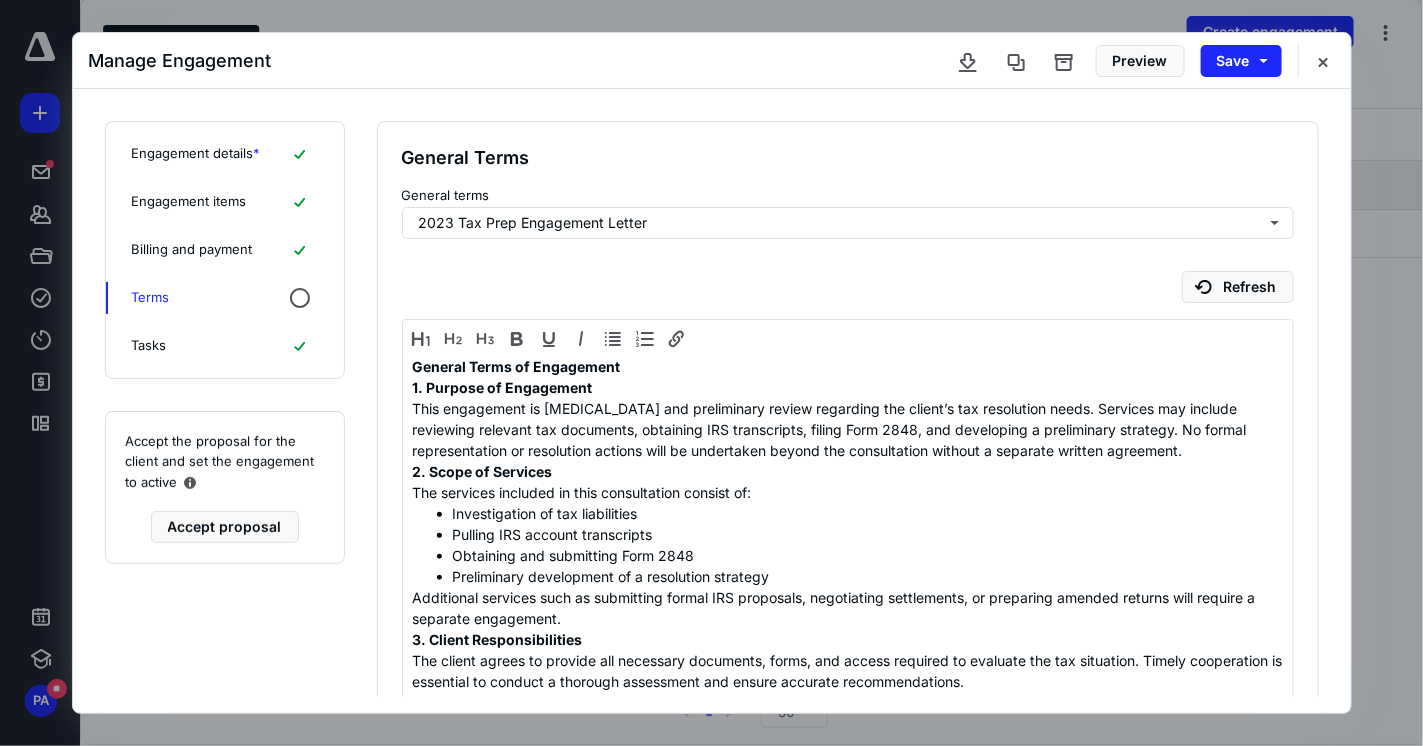 click 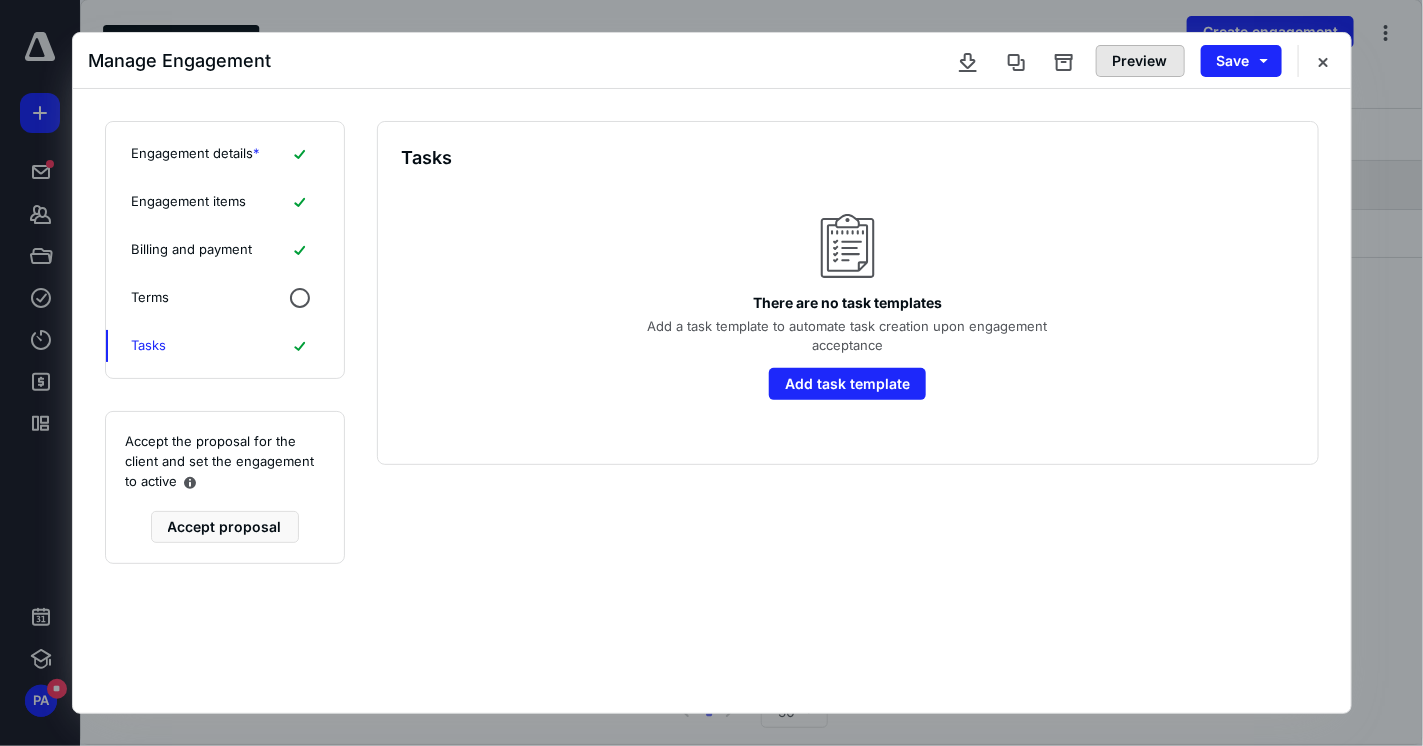 click on "Preview" at bounding box center (1140, 61) 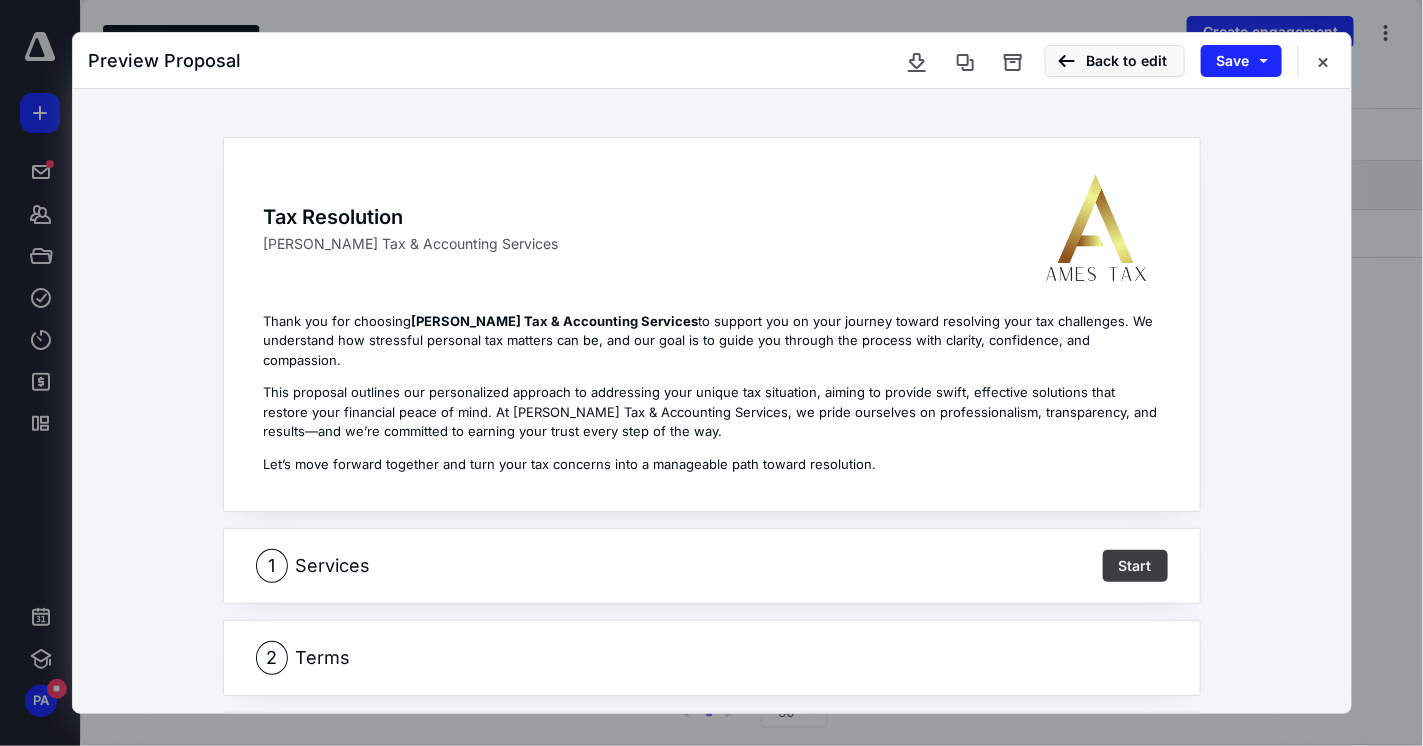 click on "Start" at bounding box center (1135, 566) 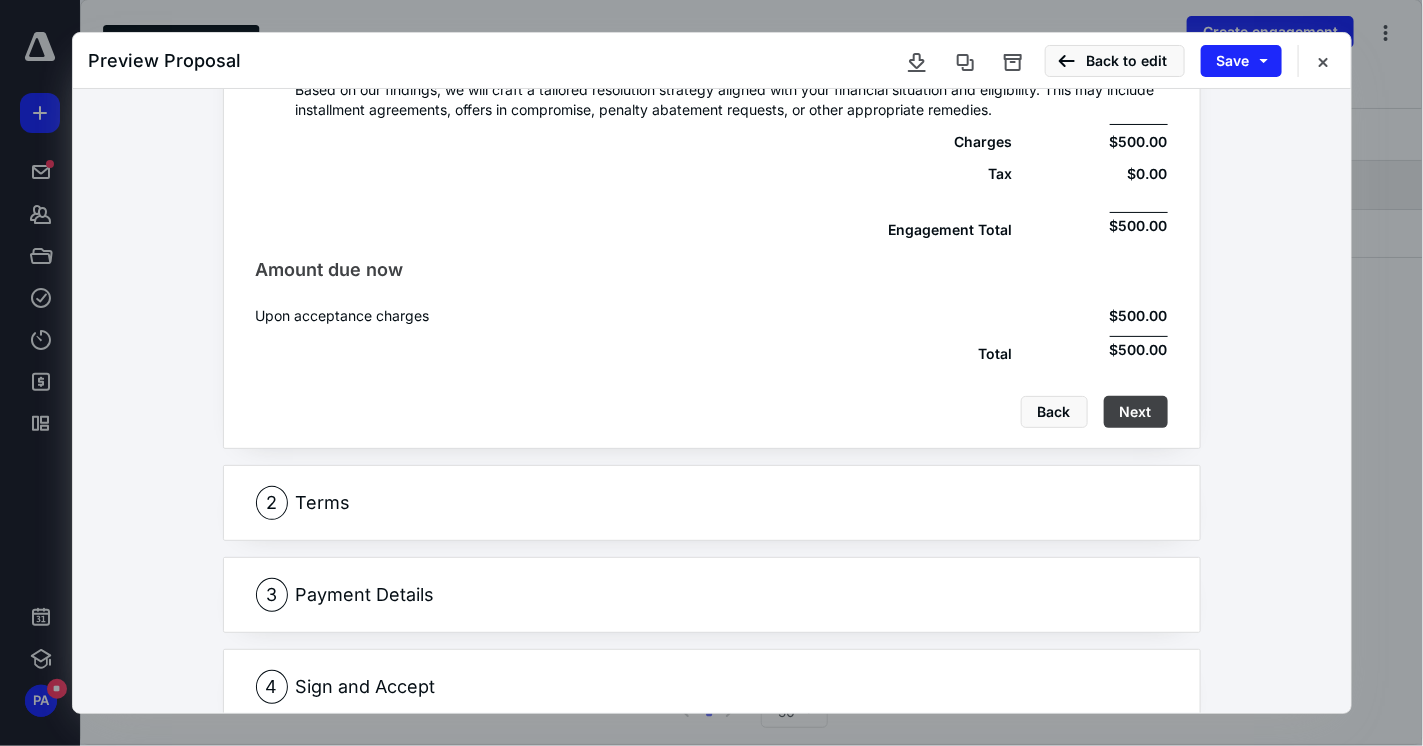 scroll, scrollTop: 687, scrollLeft: 0, axis: vertical 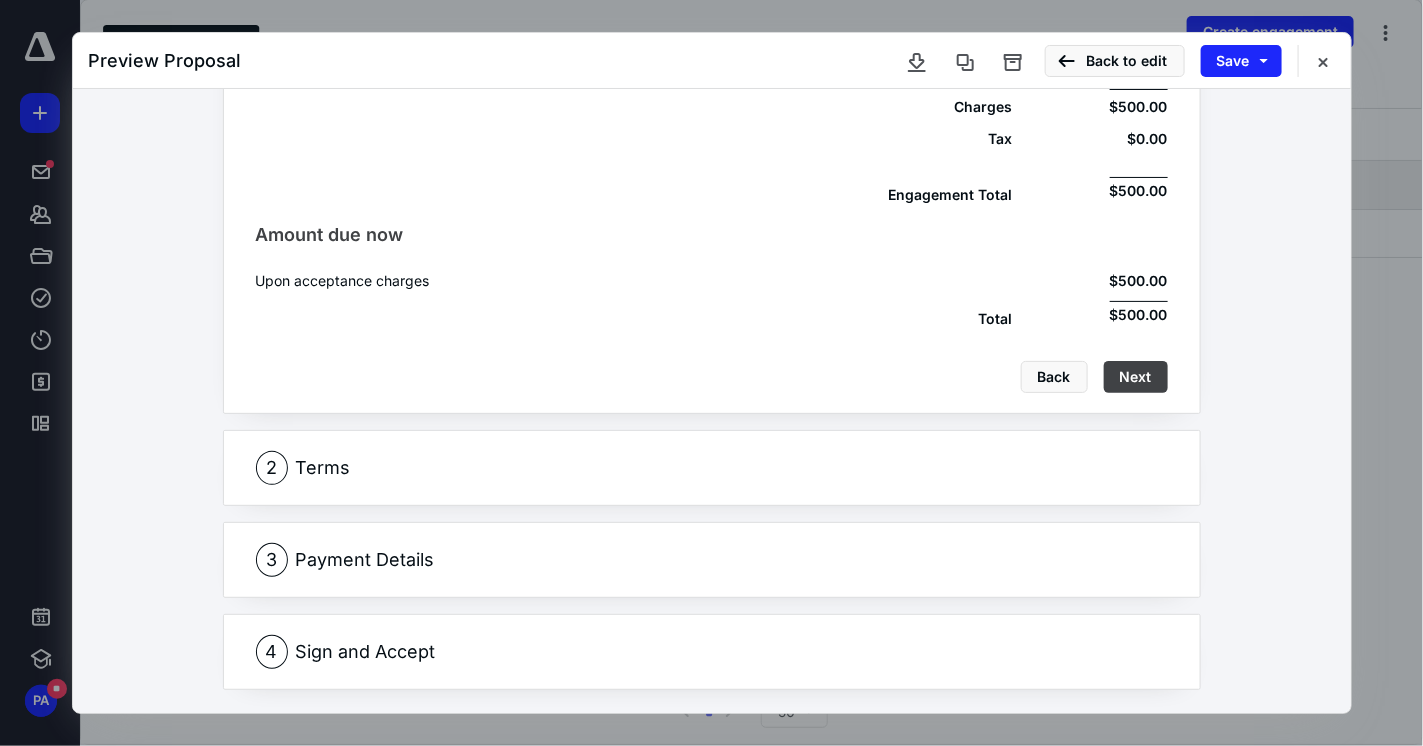 click on "Terms" at bounding box center (323, 468) 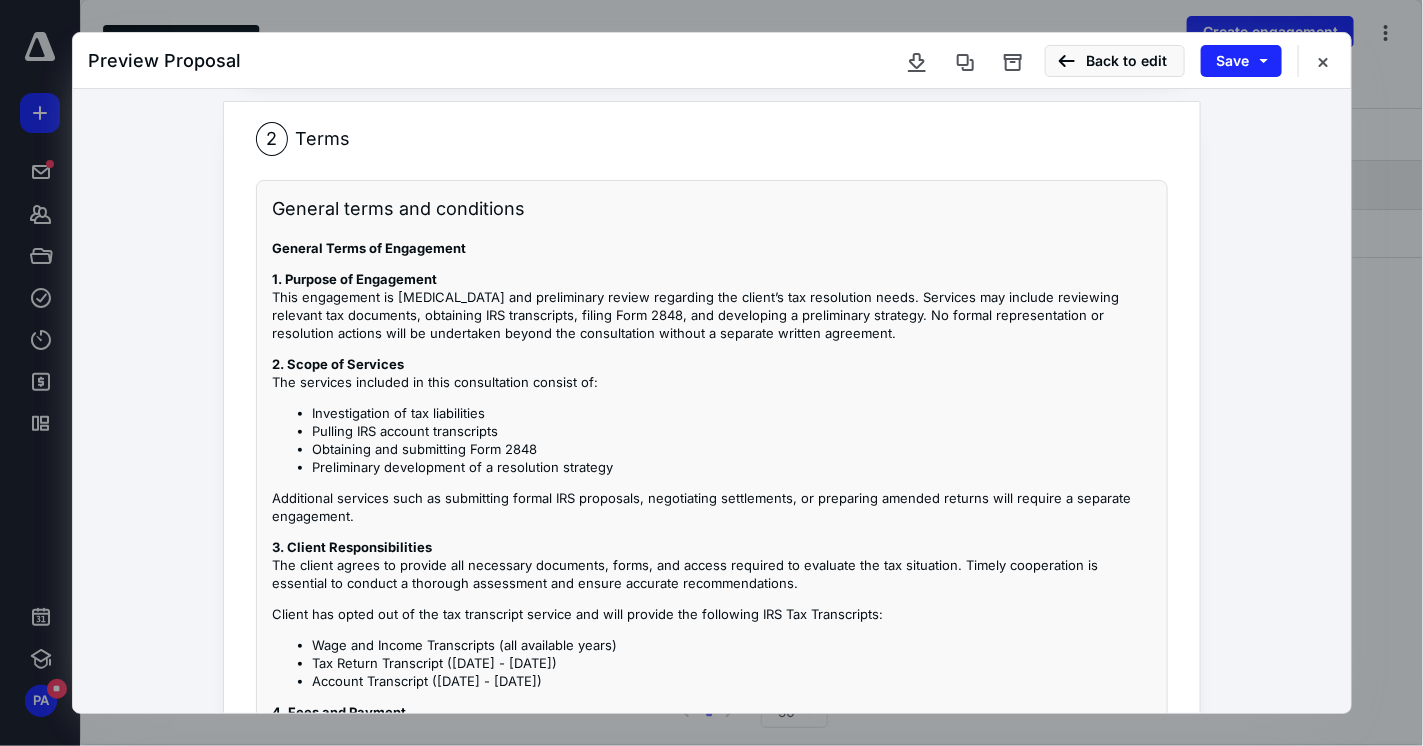 scroll, scrollTop: 287, scrollLeft: 0, axis: vertical 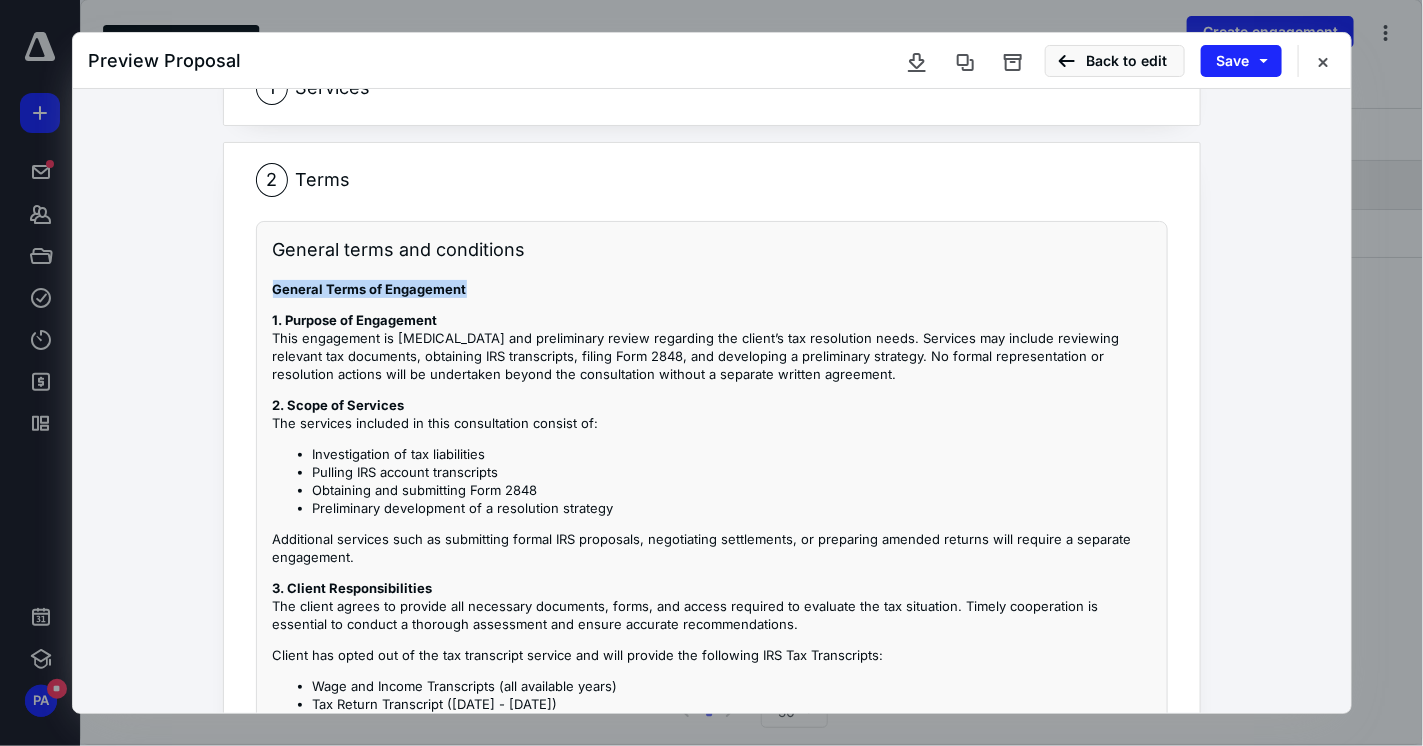 drag, startPoint x: 468, startPoint y: 285, endPoint x: 259, endPoint y: 279, distance: 209.0861 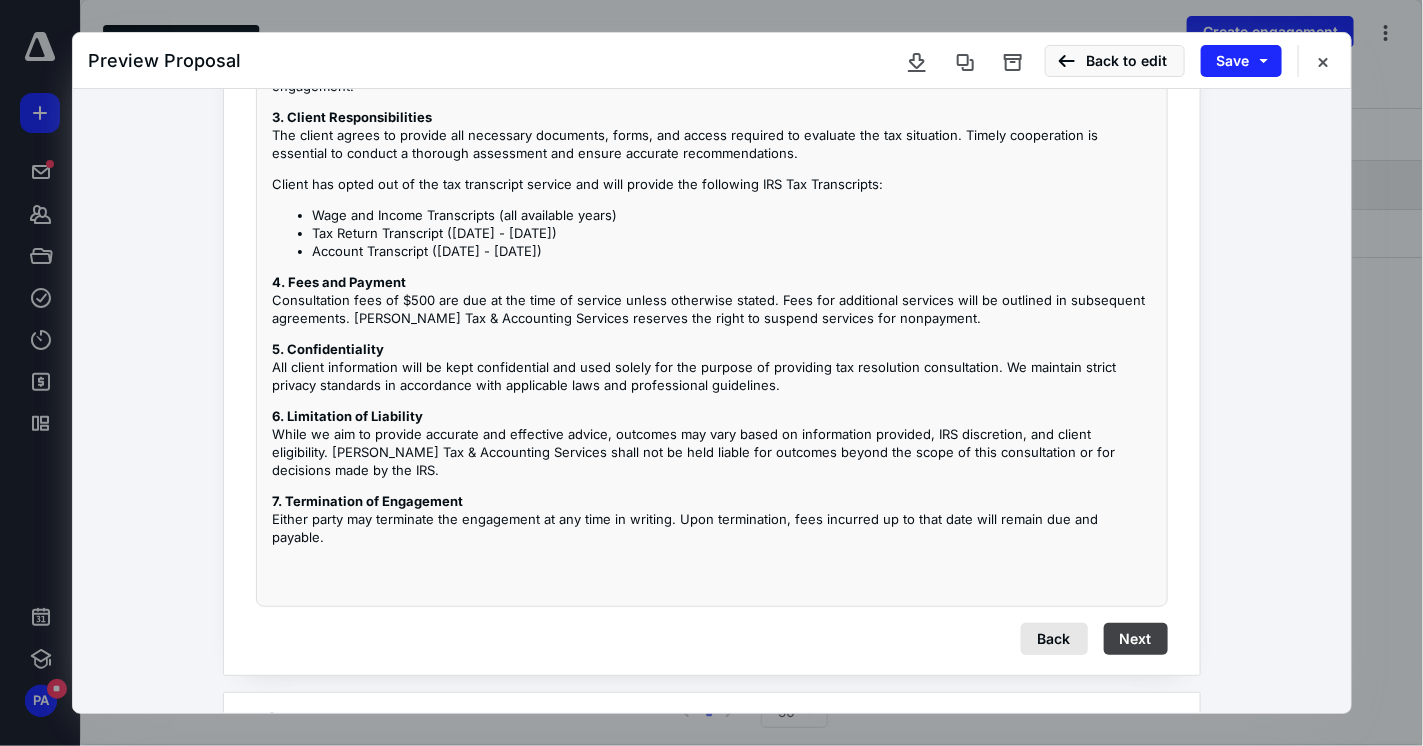 scroll, scrollTop: 787, scrollLeft: 0, axis: vertical 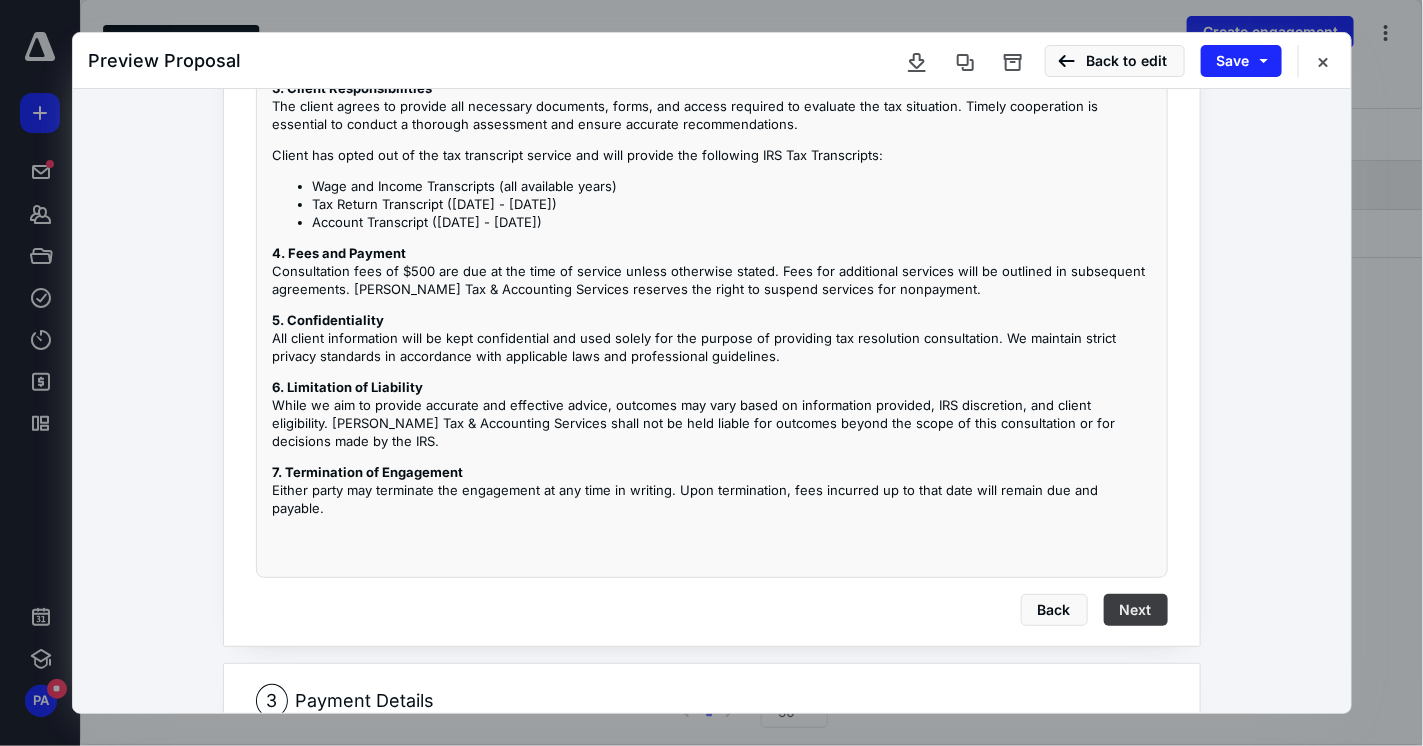 click on "Next" at bounding box center [1136, 610] 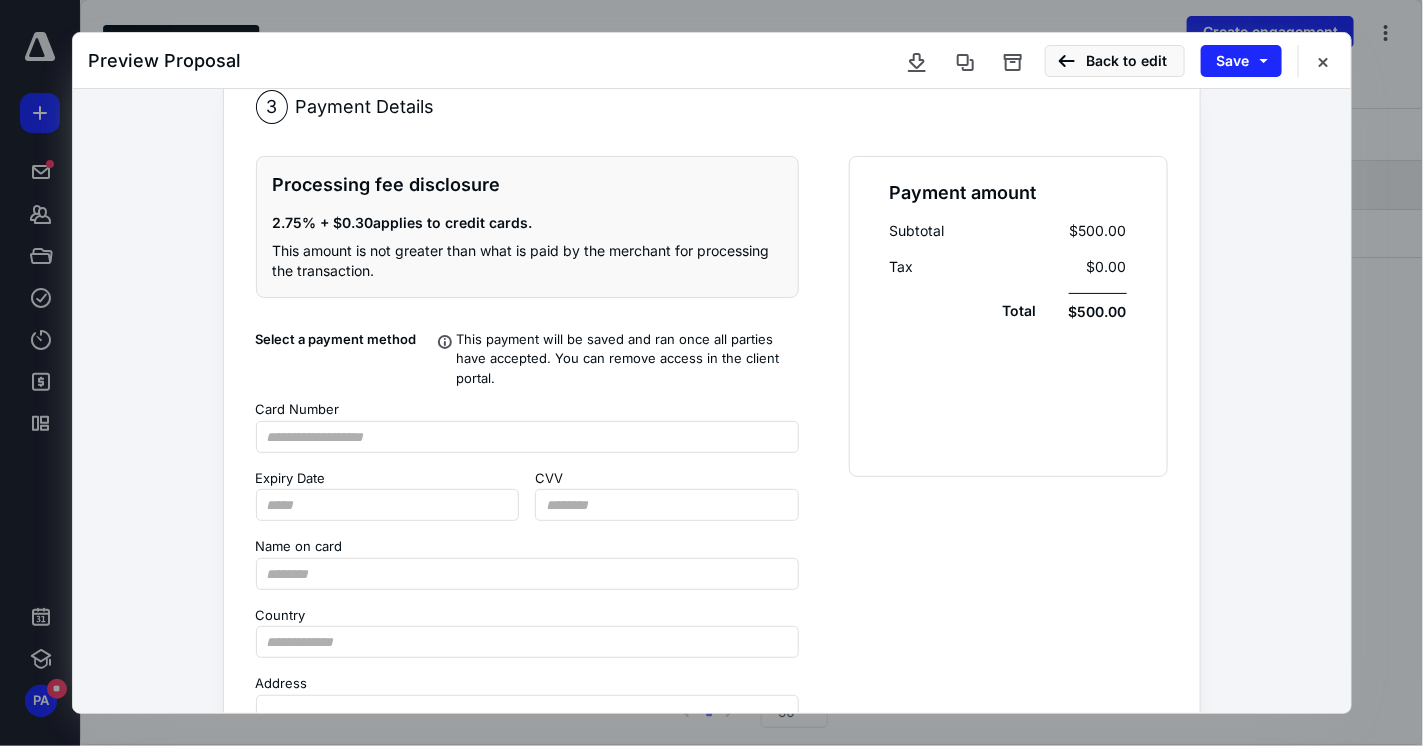 scroll, scrollTop: 387, scrollLeft: 0, axis: vertical 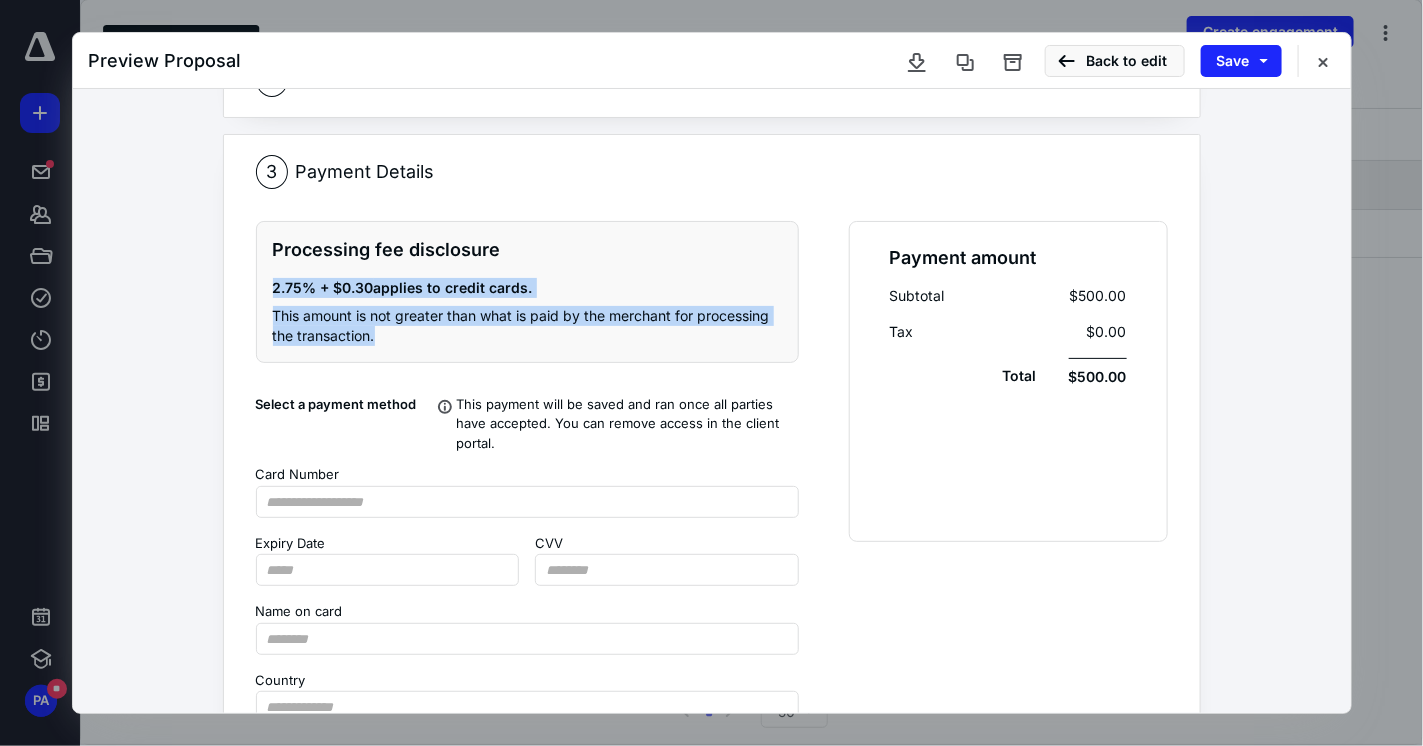 drag, startPoint x: 274, startPoint y: 292, endPoint x: 663, endPoint y: 332, distance: 391.05115 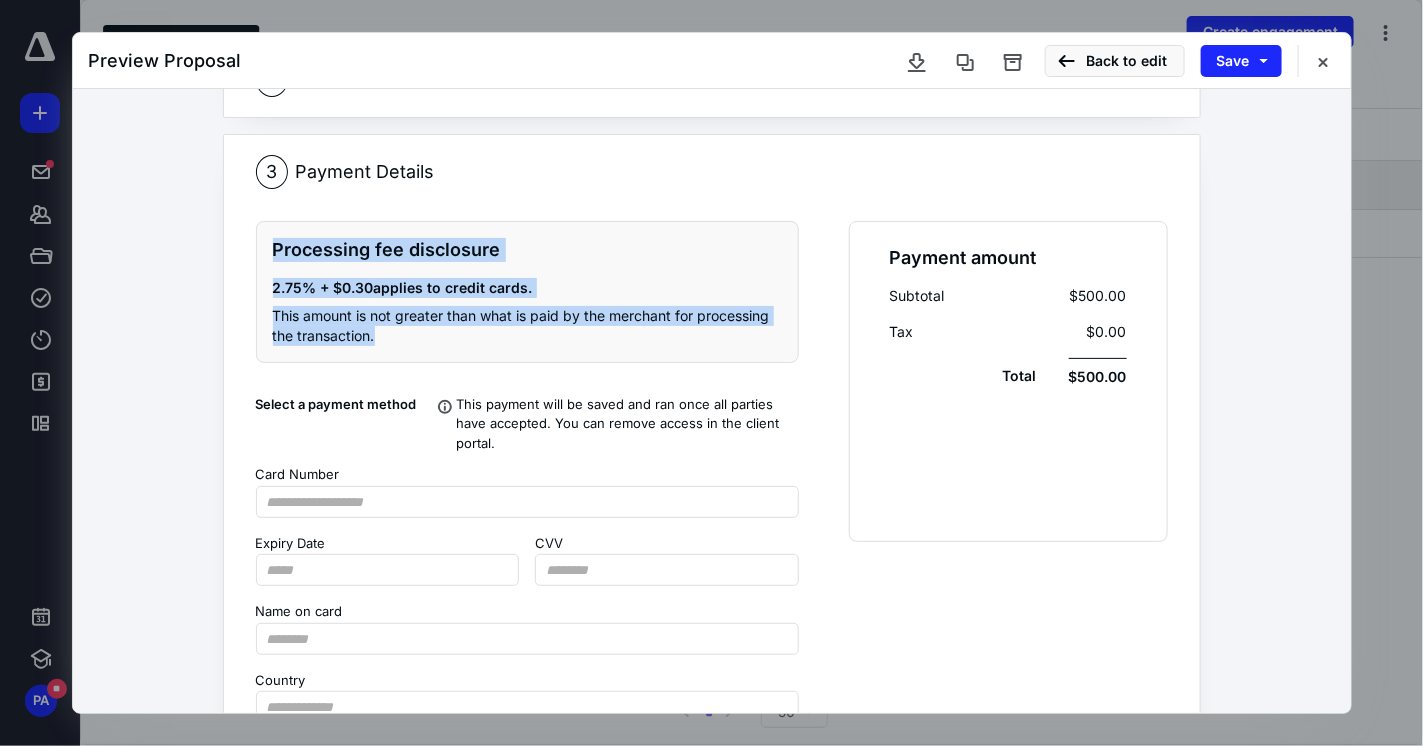 drag, startPoint x: 265, startPoint y: 312, endPoint x: 213, endPoint y: 225, distance: 101.35581 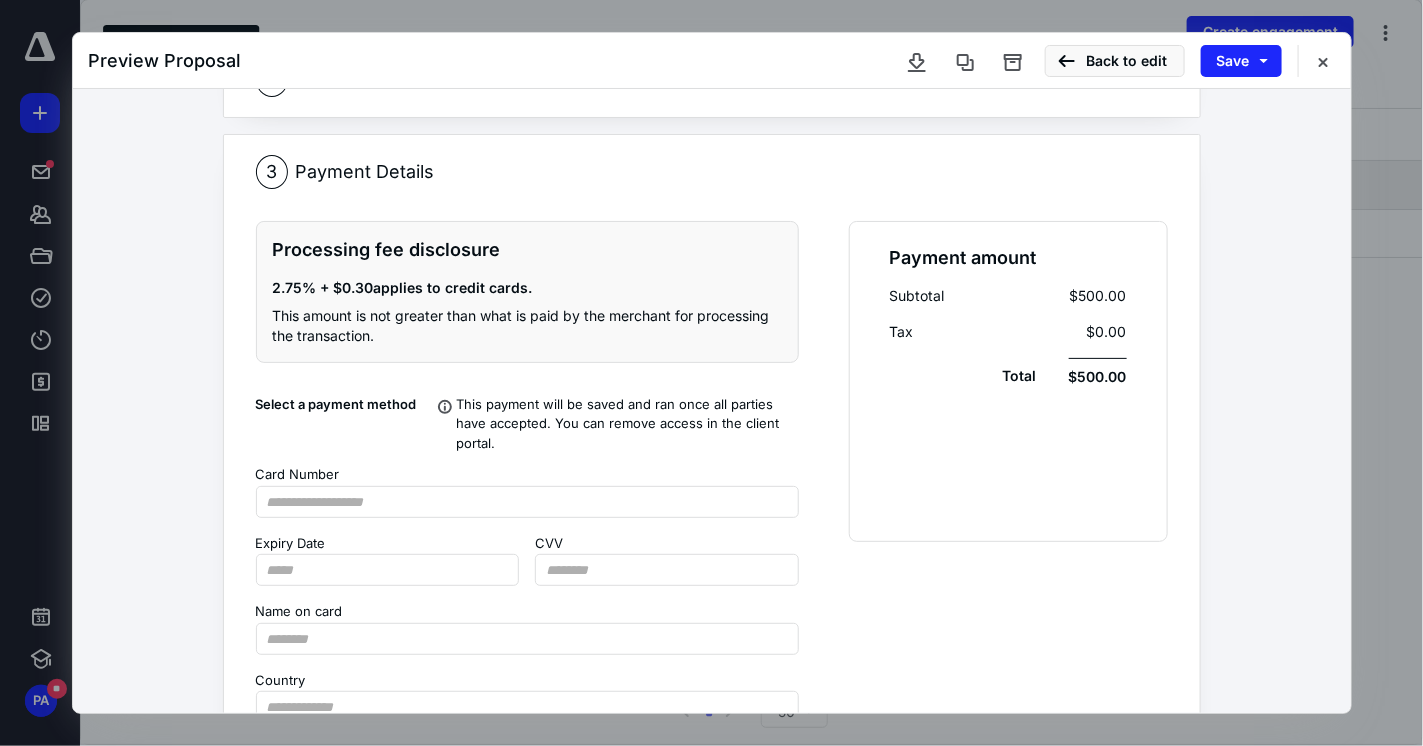 click on "Payment amount Subtotal $500.00 Tax $0.00 Total $500.00" at bounding box center (1008, 381) 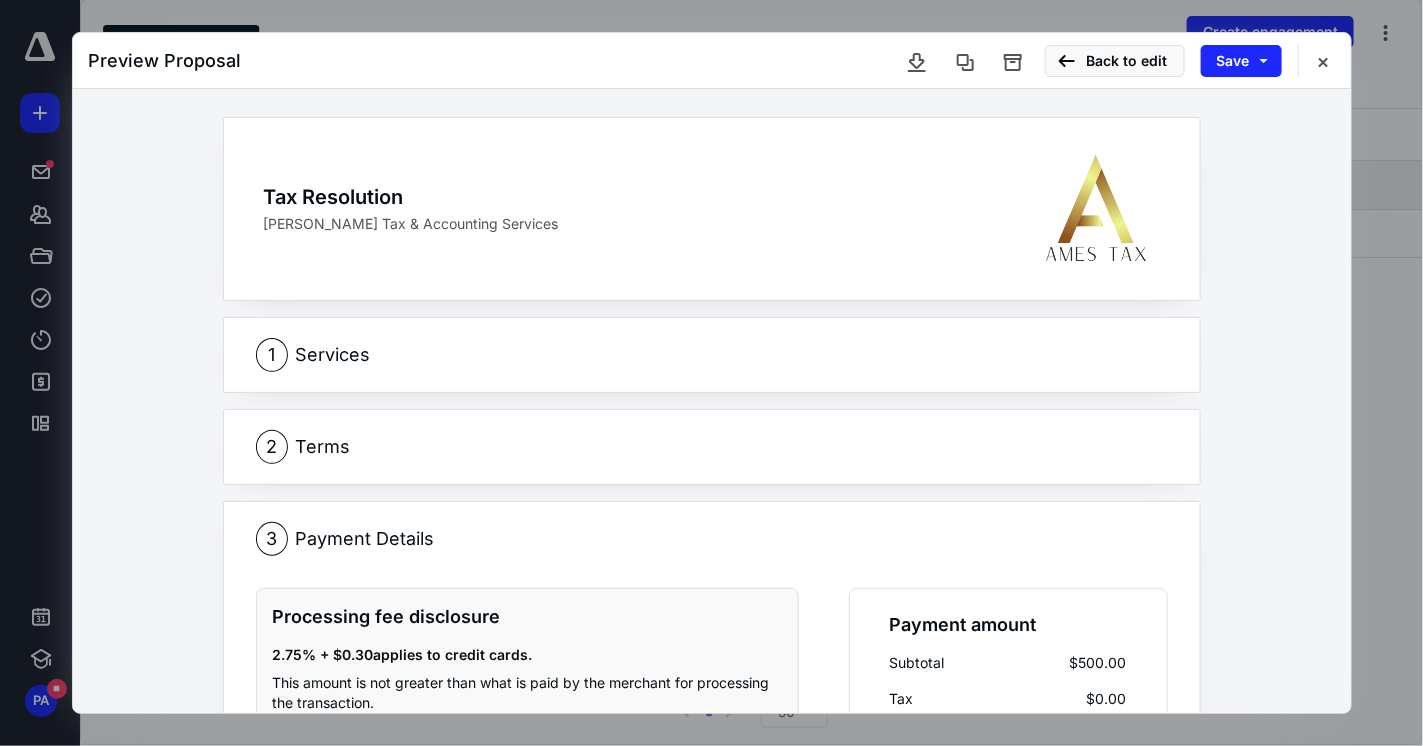 scroll, scrollTop: 0, scrollLeft: 0, axis: both 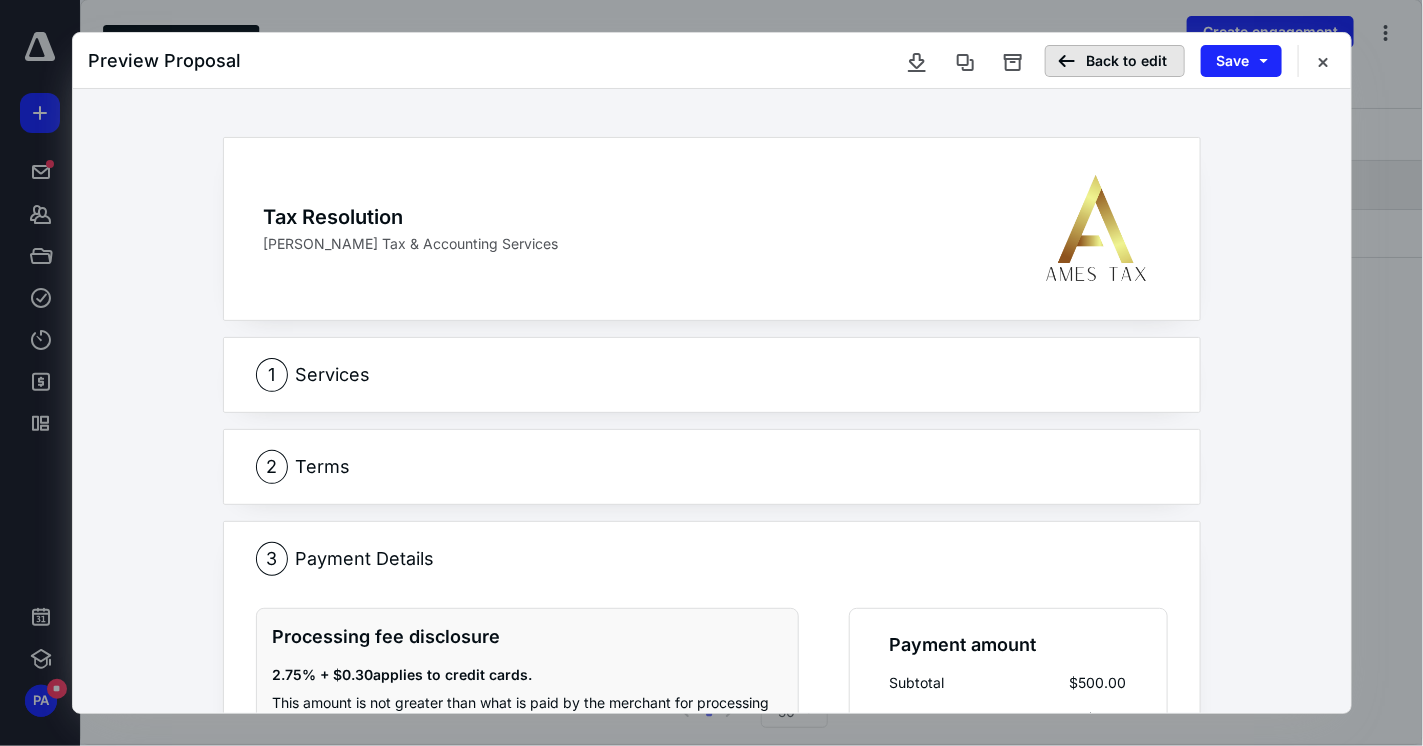 click on "Back to edit" at bounding box center (1115, 61) 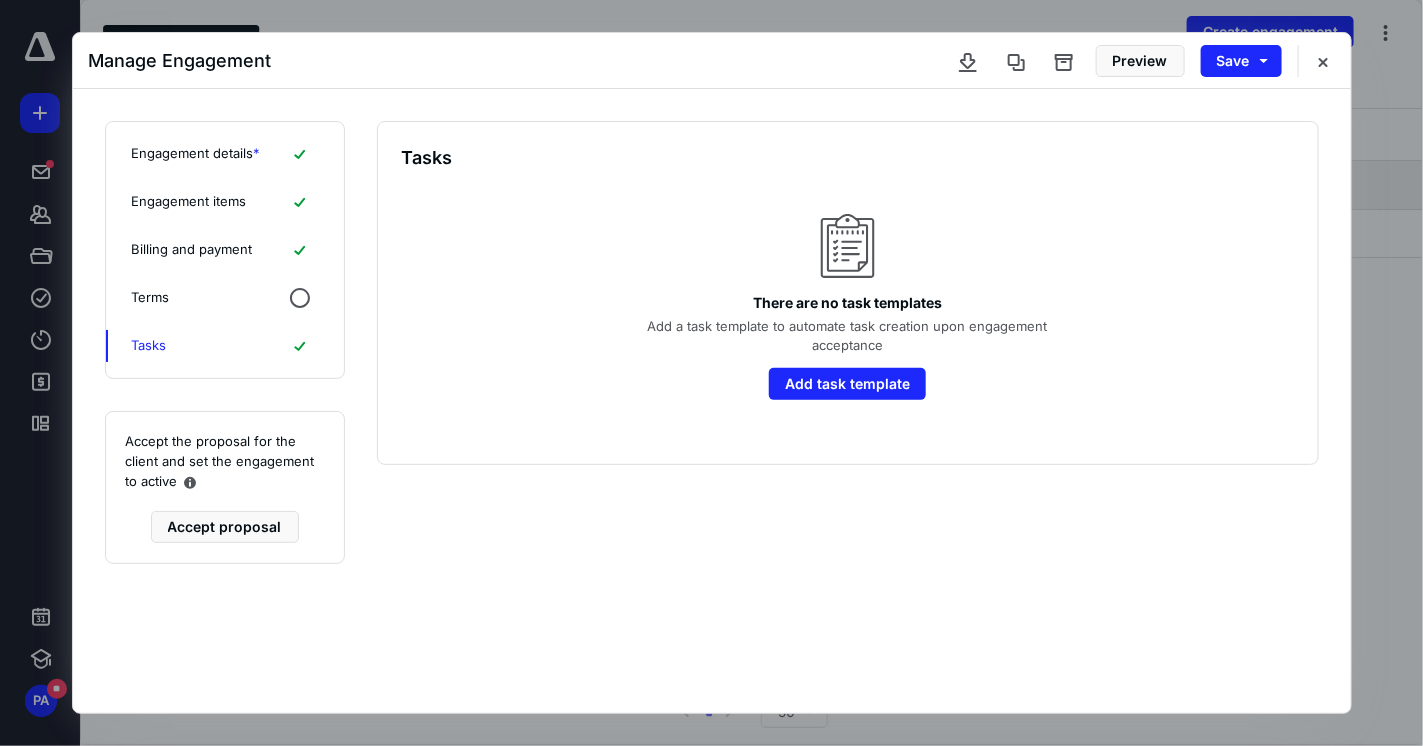 click on "Billing and payment" at bounding box center (192, 250) 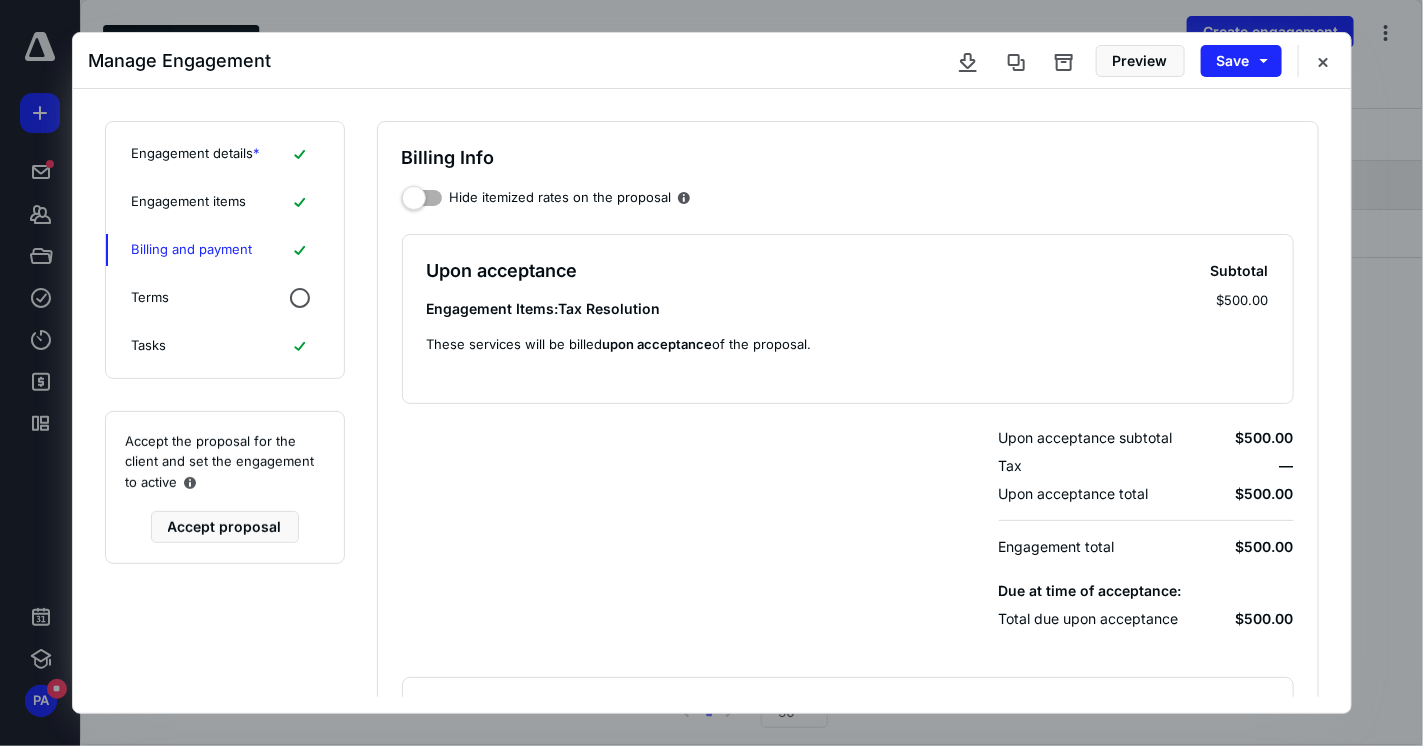 drag, startPoint x: 154, startPoint y: 298, endPoint x: 170, endPoint y: 300, distance: 16.124516 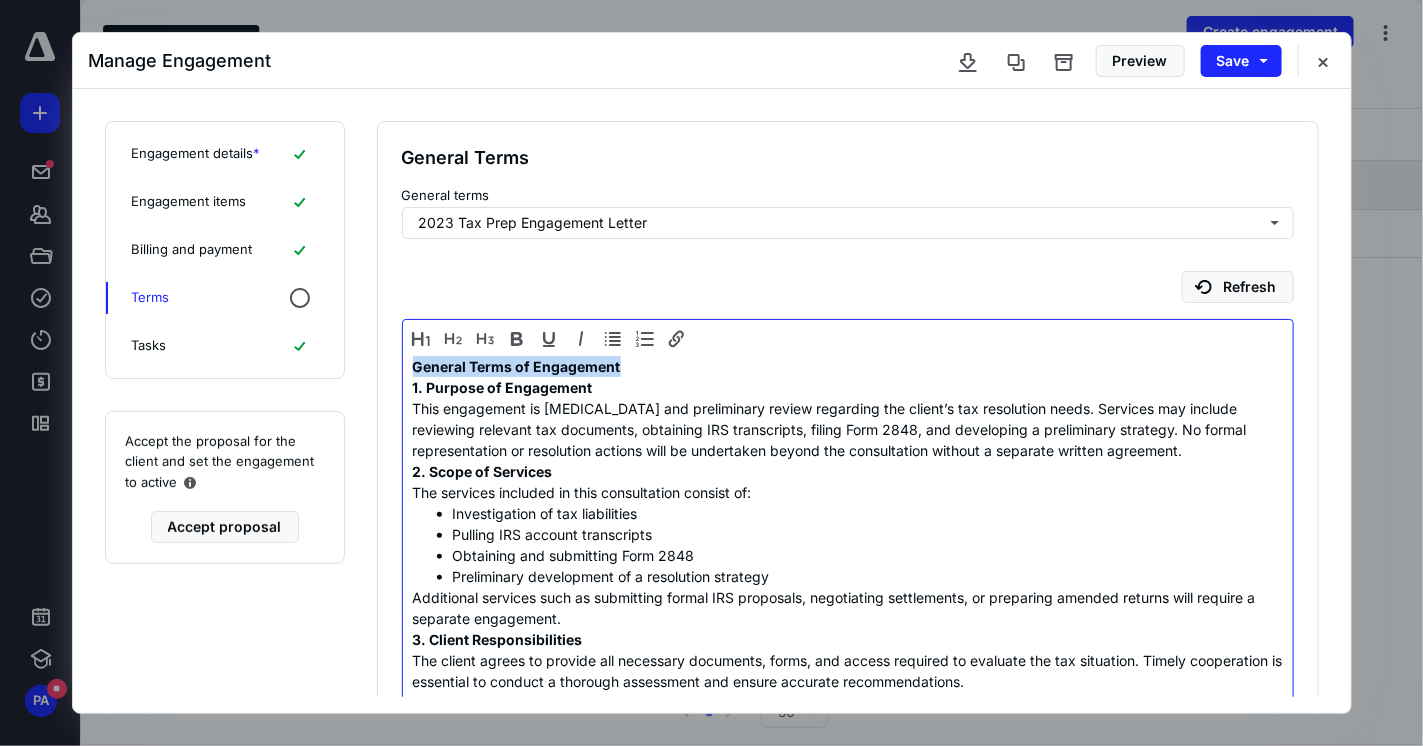 drag, startPoint x: 628, startPoint y: 361, endPoint x: 285, endPoint y: 353, distance: 343.0933 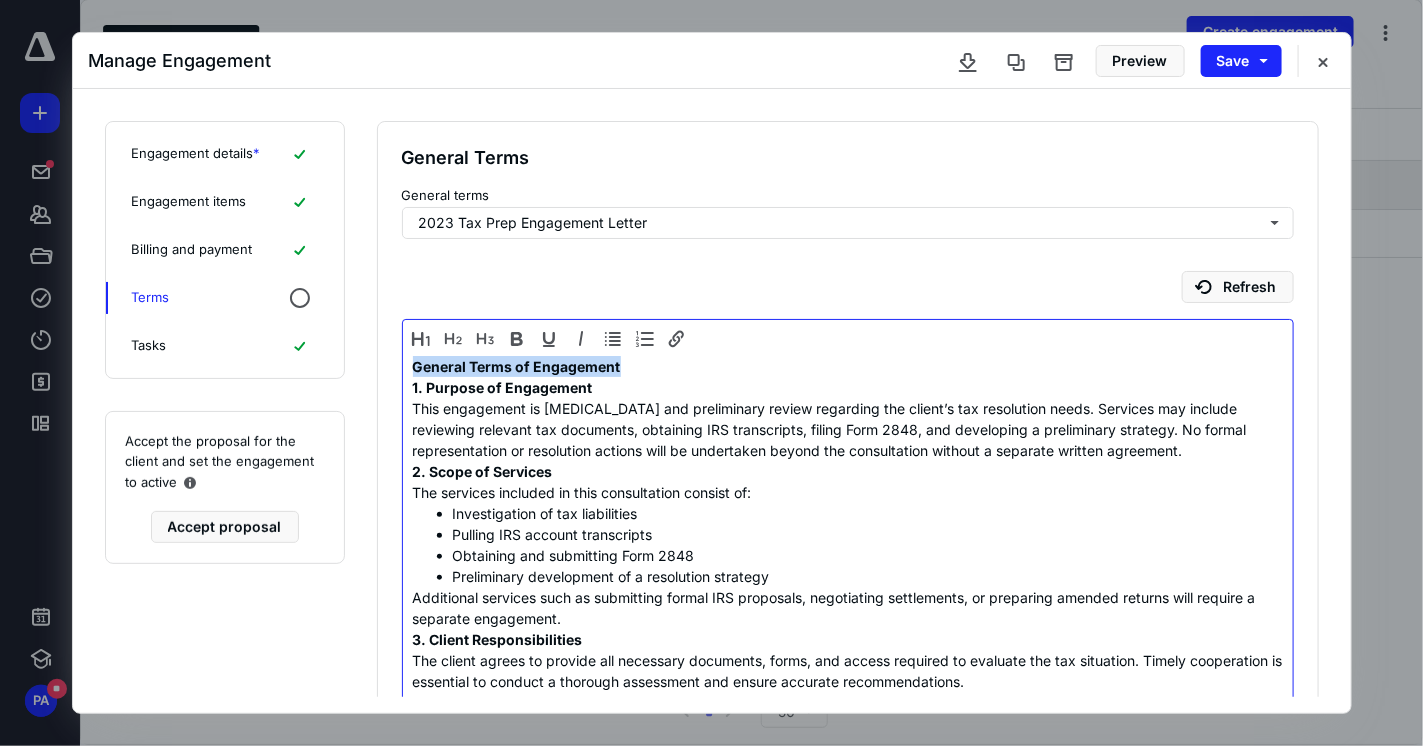 click on "**********" at bounding box center (712, 401) 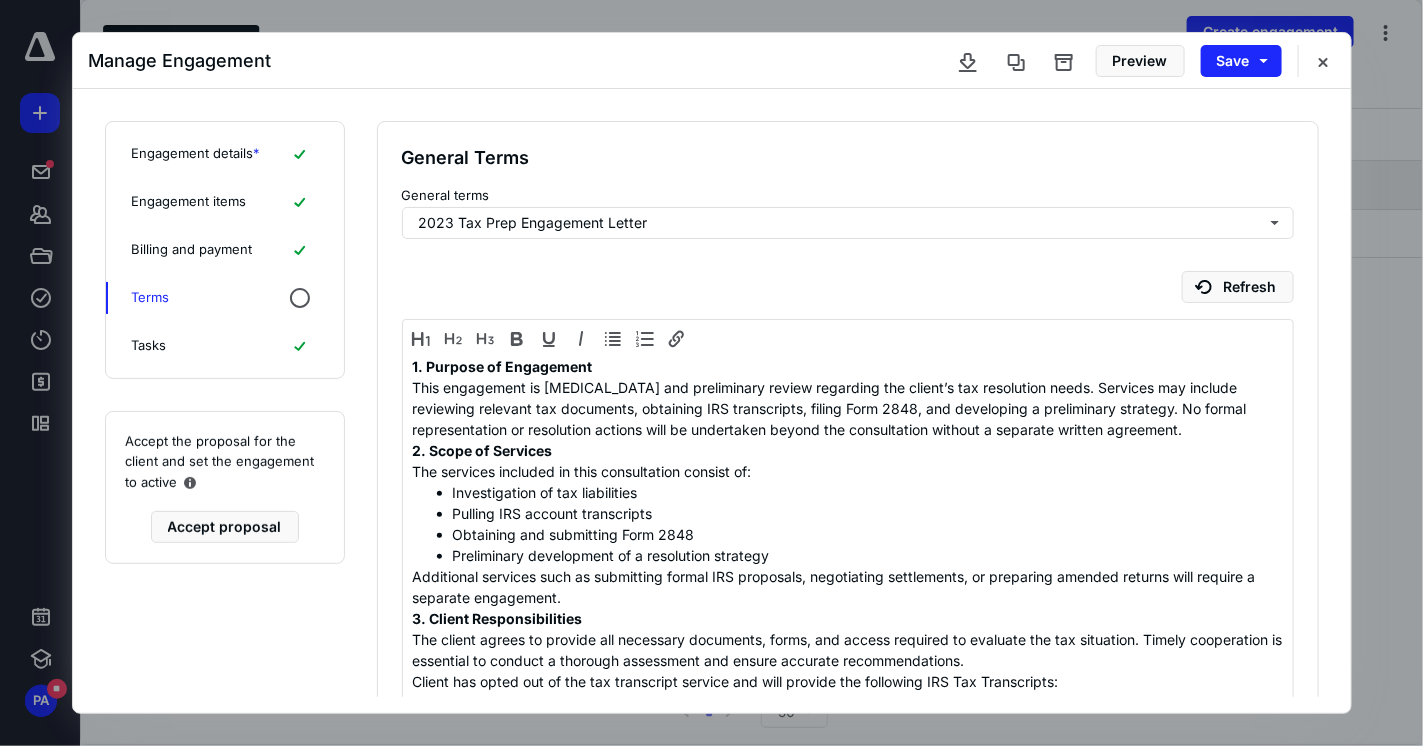 click on "Billing and payment" at bounding box center (192, 250) 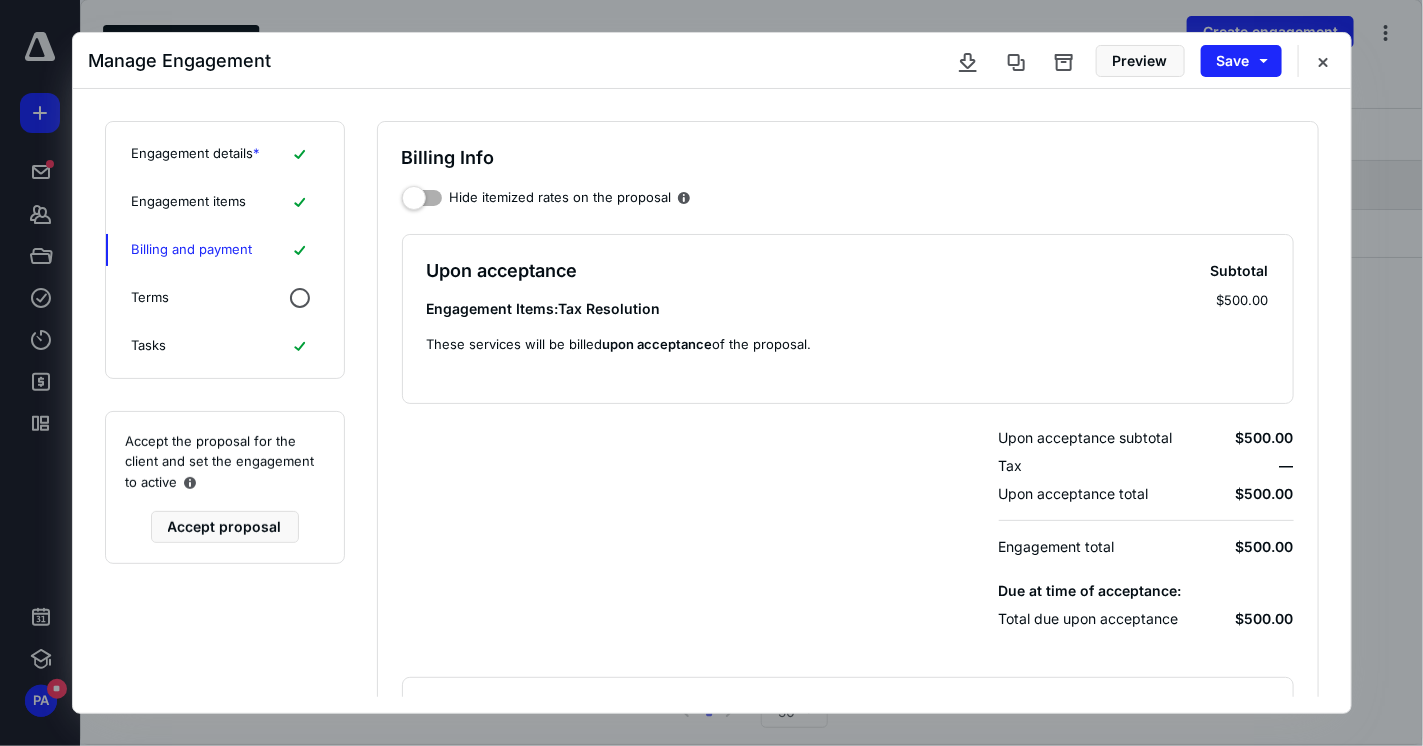 click on "Engagement items" at bounding box center (189, 202) 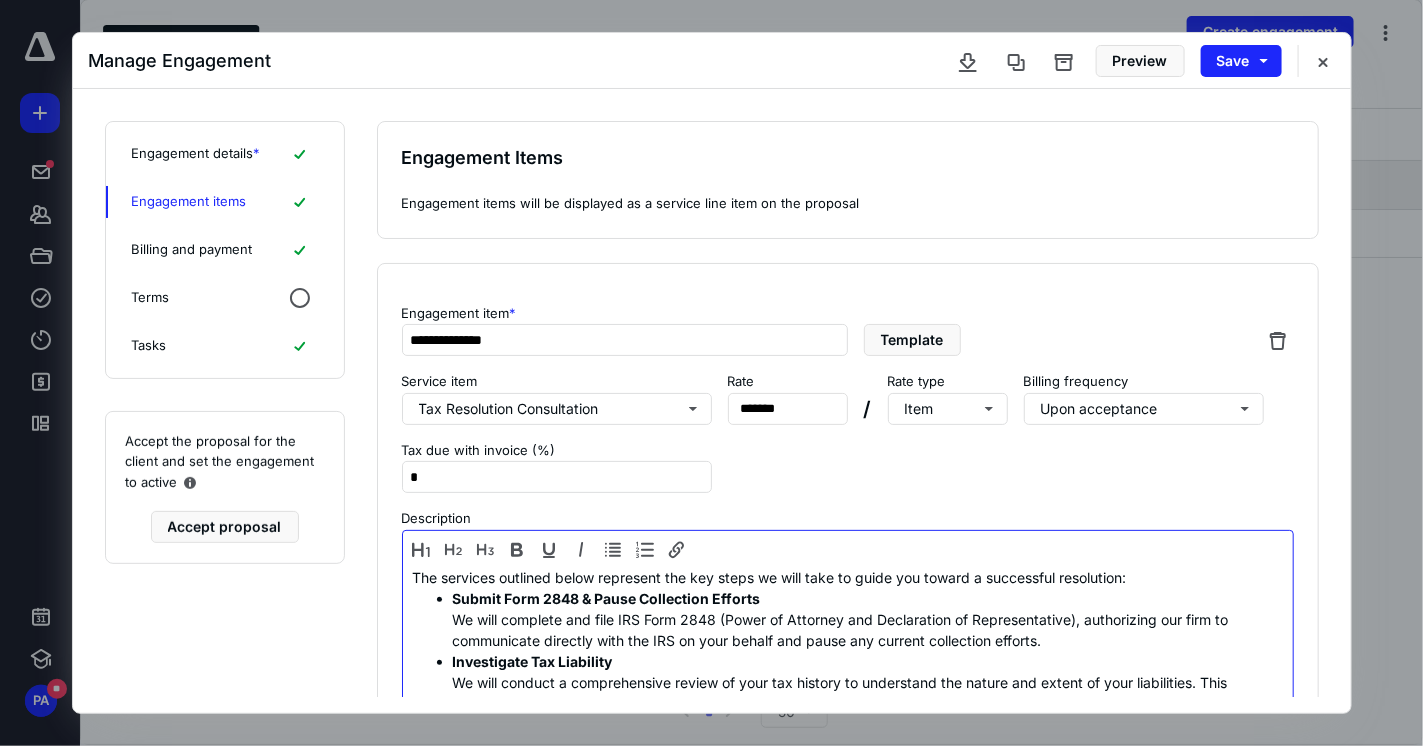 click on "Investigate Tax Liability
We will conduct a comprehensive review of your tax history to understand the nature and extent of your liabilities. This includes identifying any penalties, interest, and collection actions associated with your case." at bounding box center (868, 682) 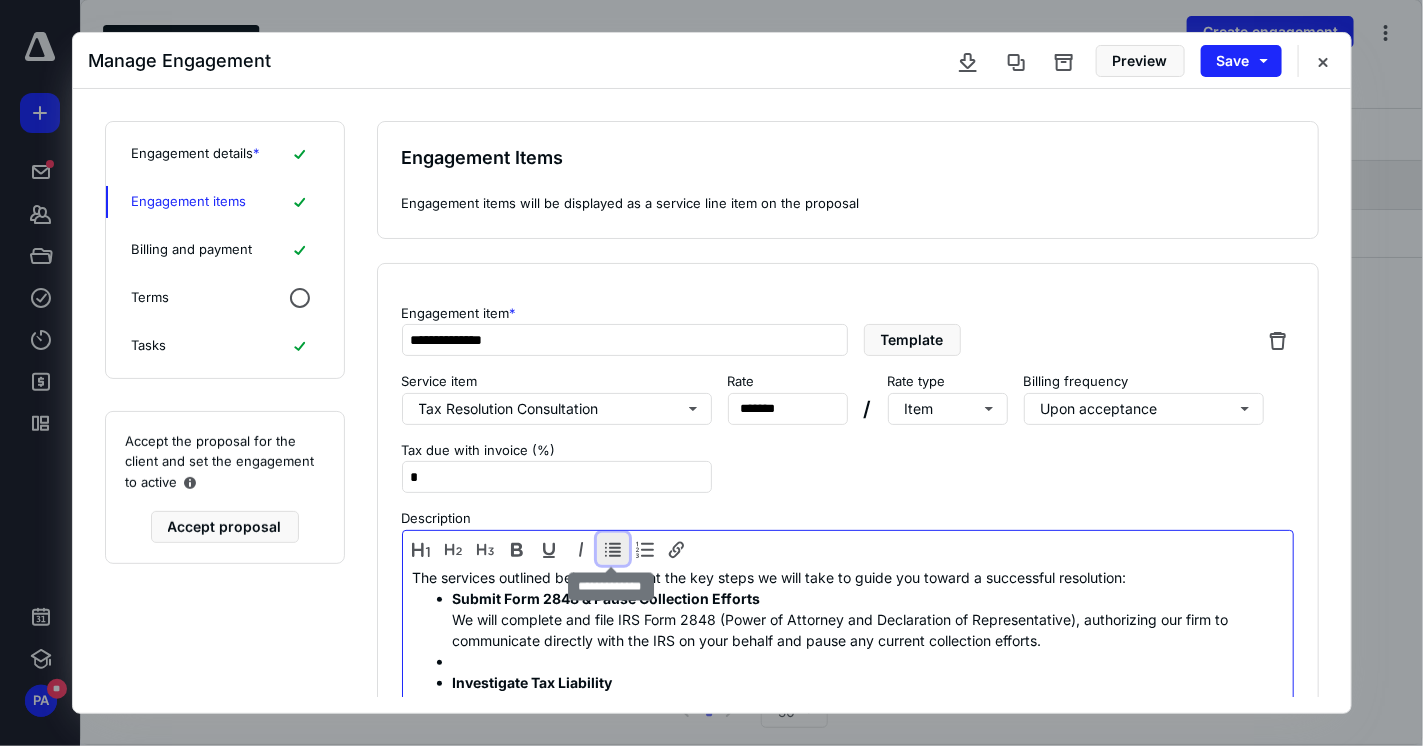 click at bounding box center (613, 549) 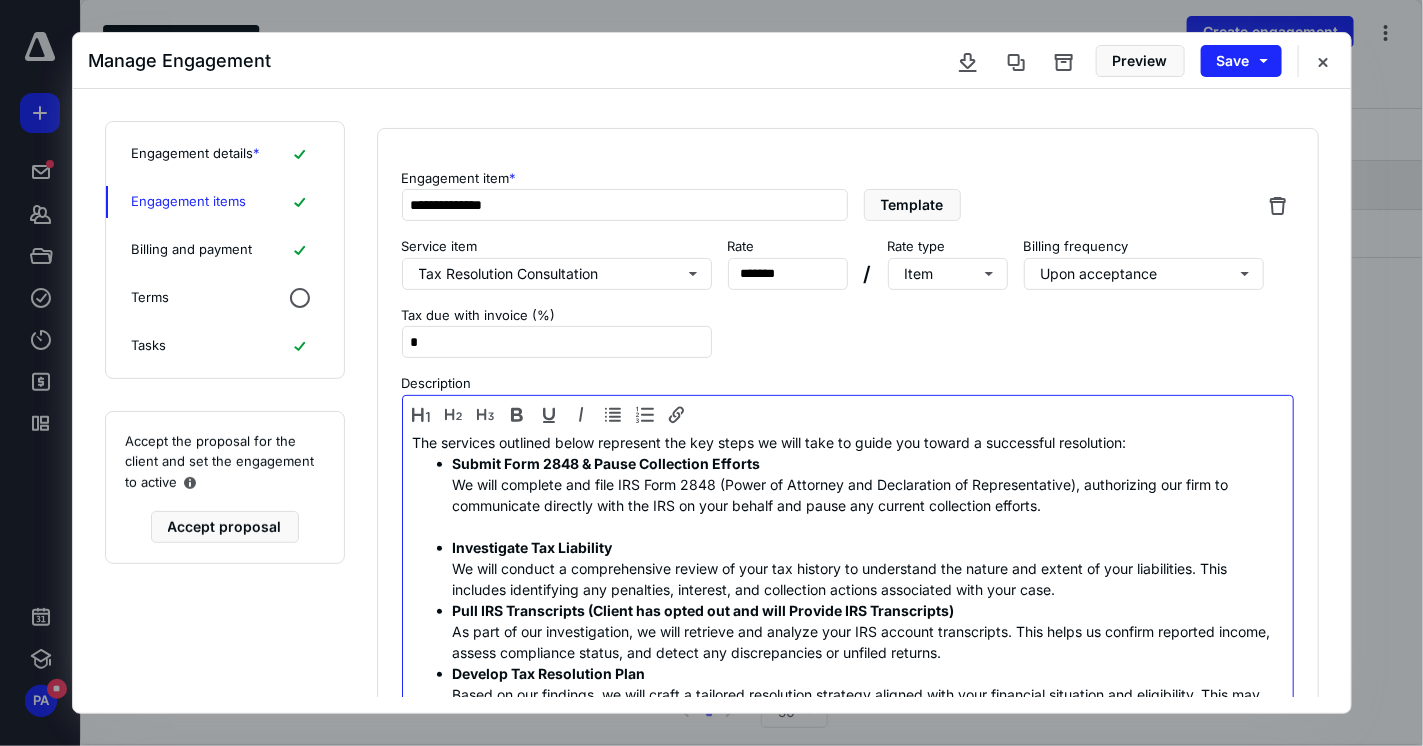 scroll, scrollTop: 255, scrollLeft: 0, axis: vertical 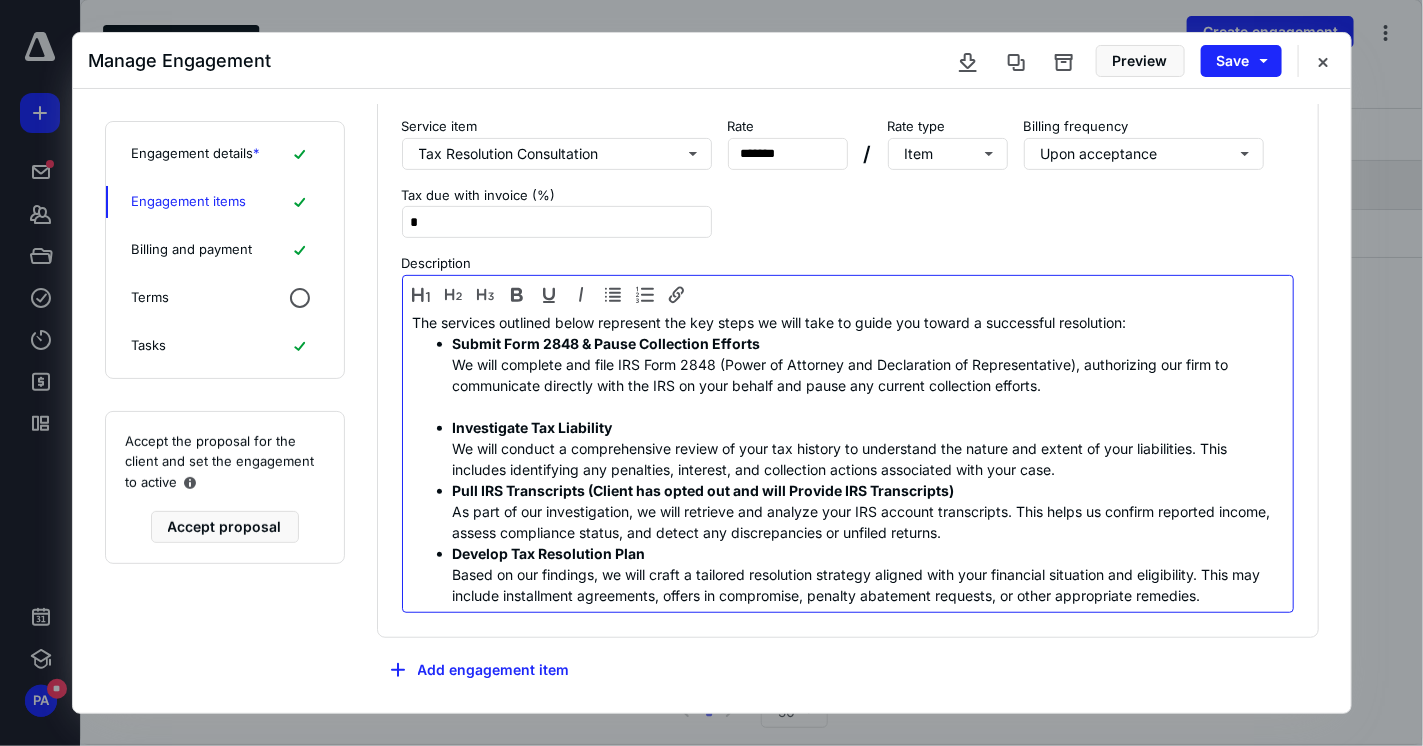 click on "Investigate Tax Liability
We will conduct a comprehensive review of your tax history to understand the nature and extent of your liabilities. This includes identifying any penalties, interest, and collection actions associated with your case." at bounding box center (868, 448) 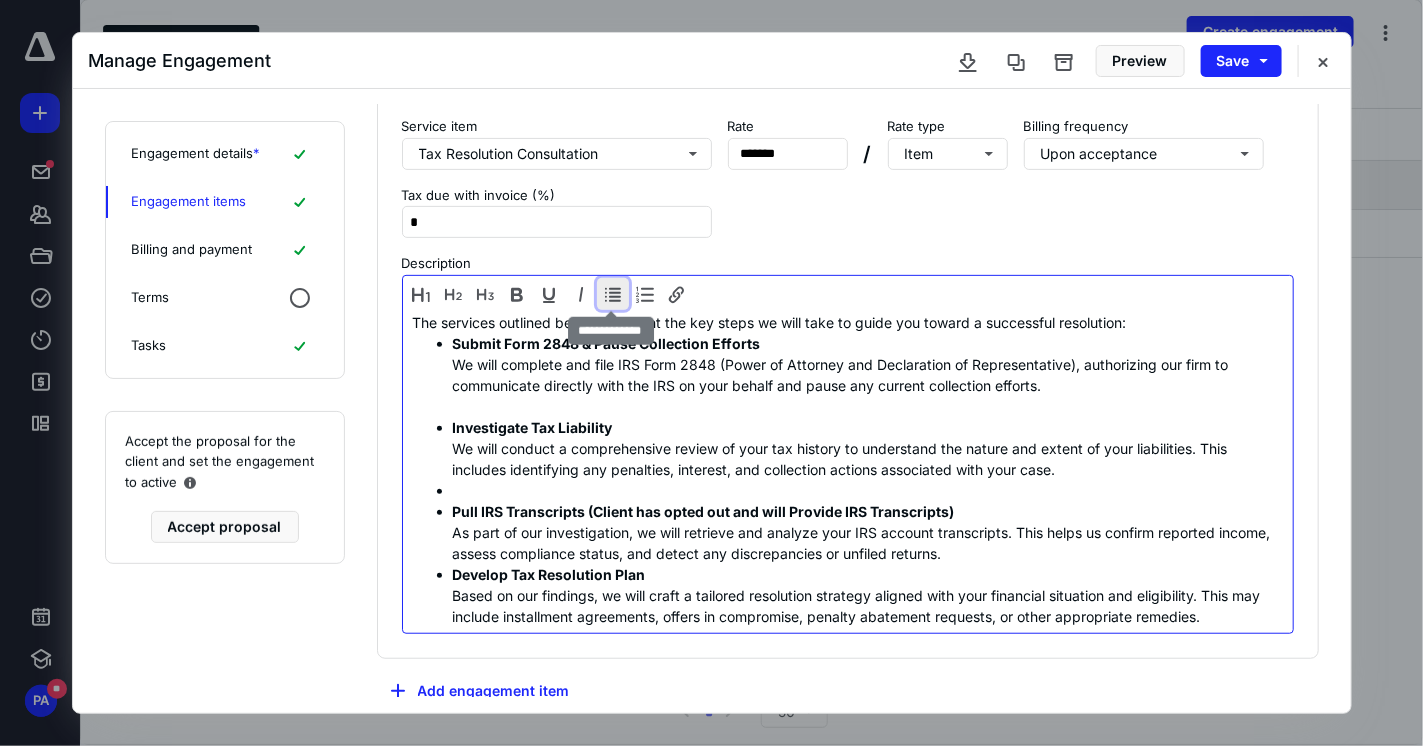 click at bounding box center (613, 294) 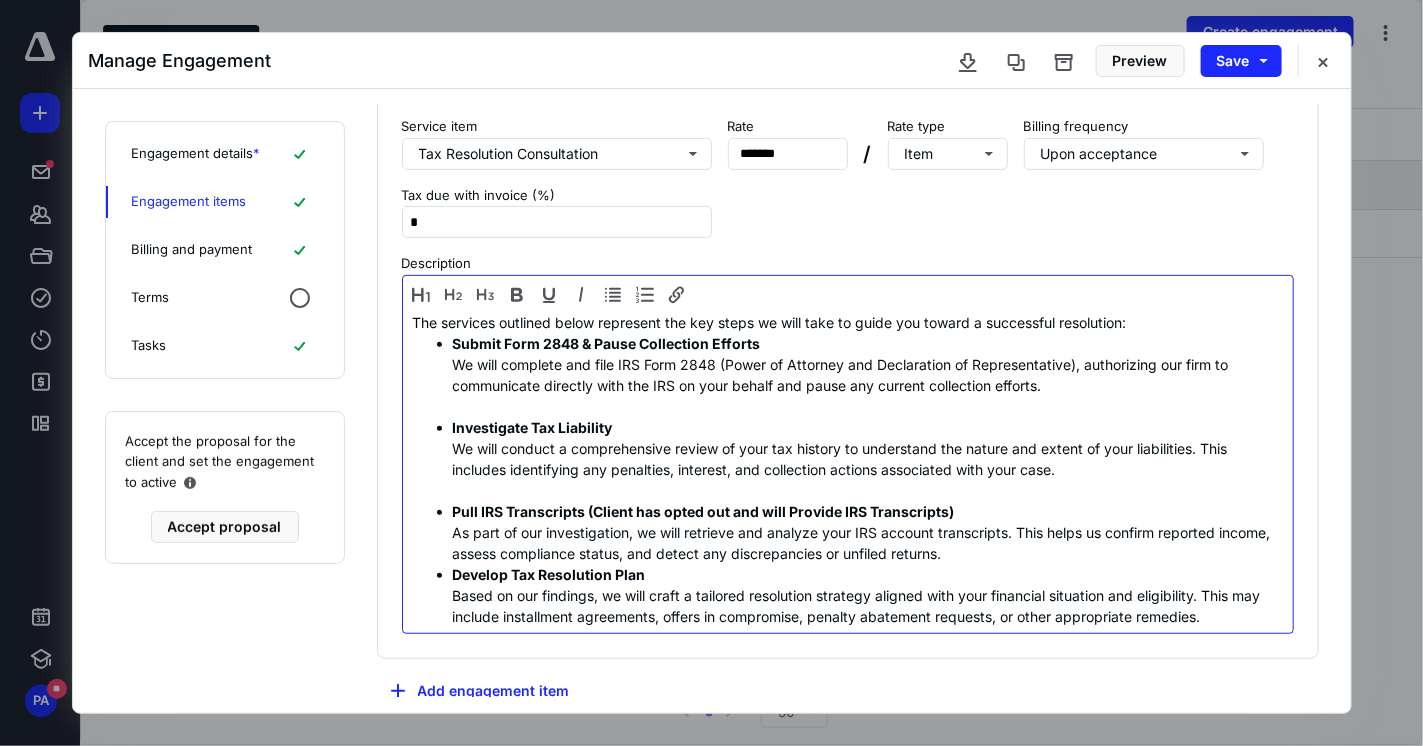 click on "Pull IRS Transcripts (Client has opted out and will Provide IRS Transcripts)
As part of our investigation, we will retrieve and analyze your IRS account transcripts. This helps us confirm reported income, assess compliance status, and detect any discrepancies or unfiled returns." at bounding box center [868, 532] 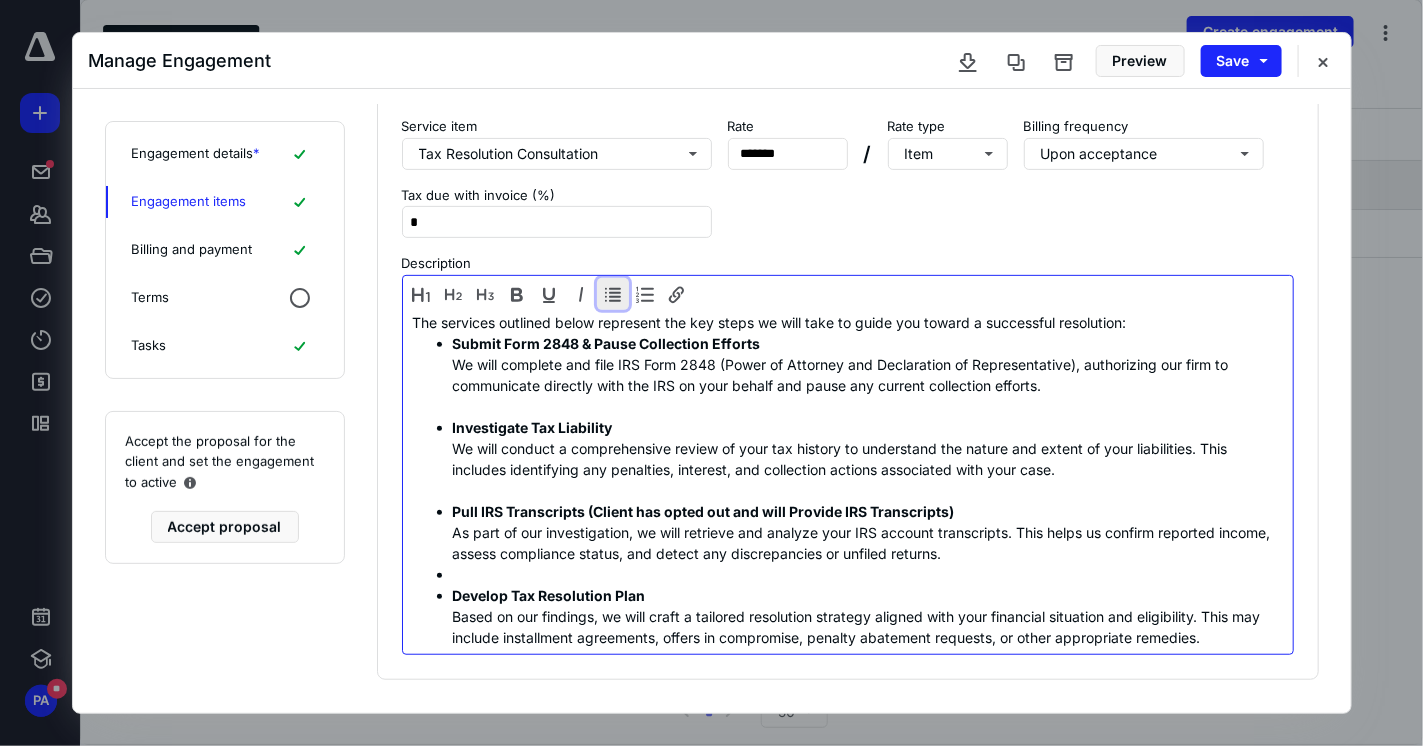 click at bounding box center [613, 294] 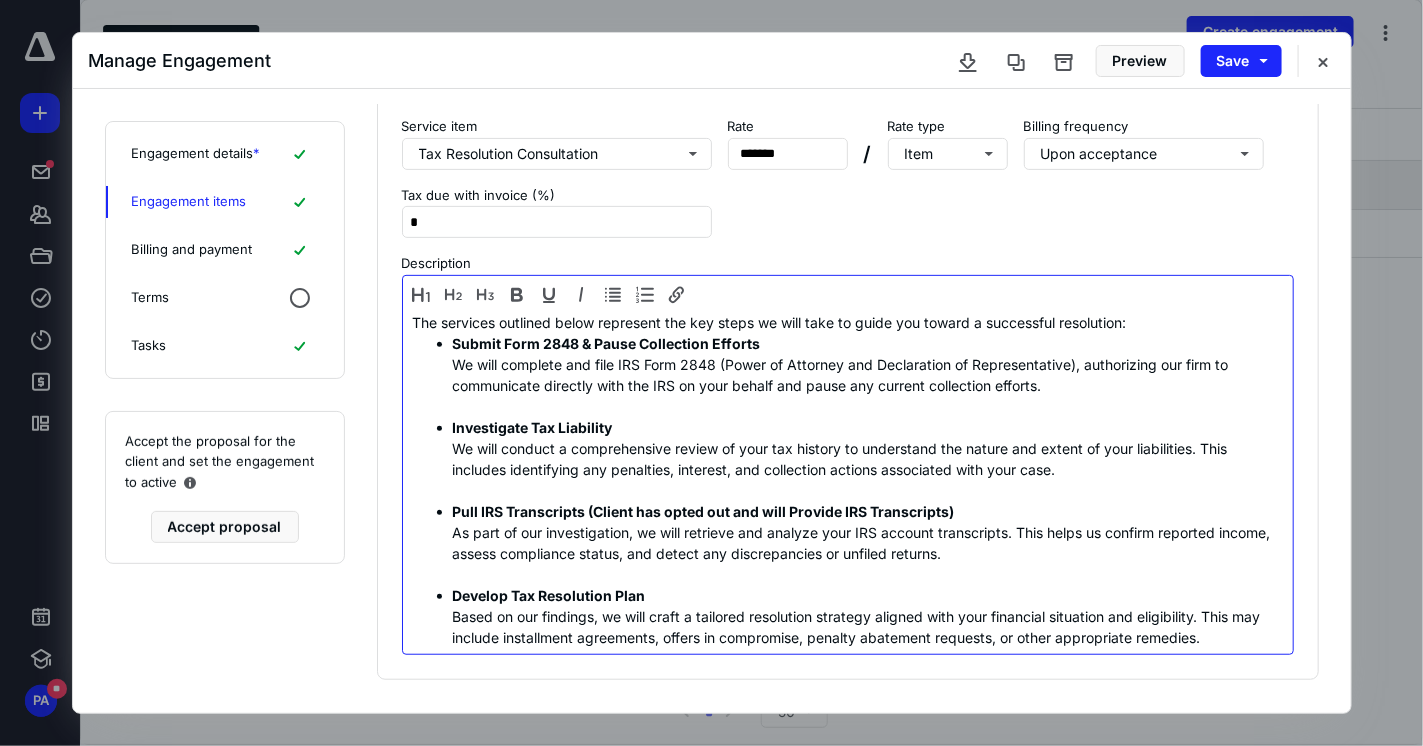 scroll, scrollTop: 297, scrollLeft: 0, axis: vertical 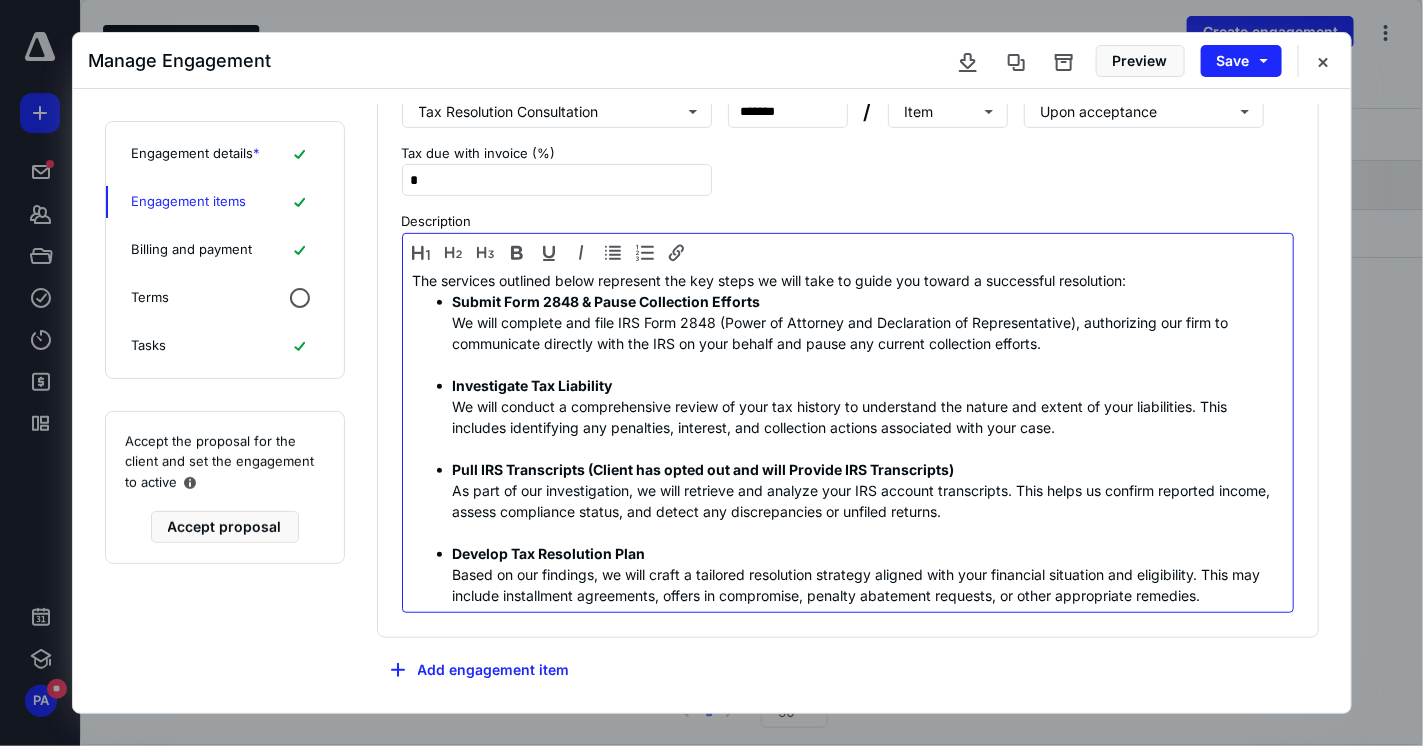 drag, startPoint x: 451, startPoint y: 553, endPoint x: 1275, endPoint y: 633, distance: 827.8744 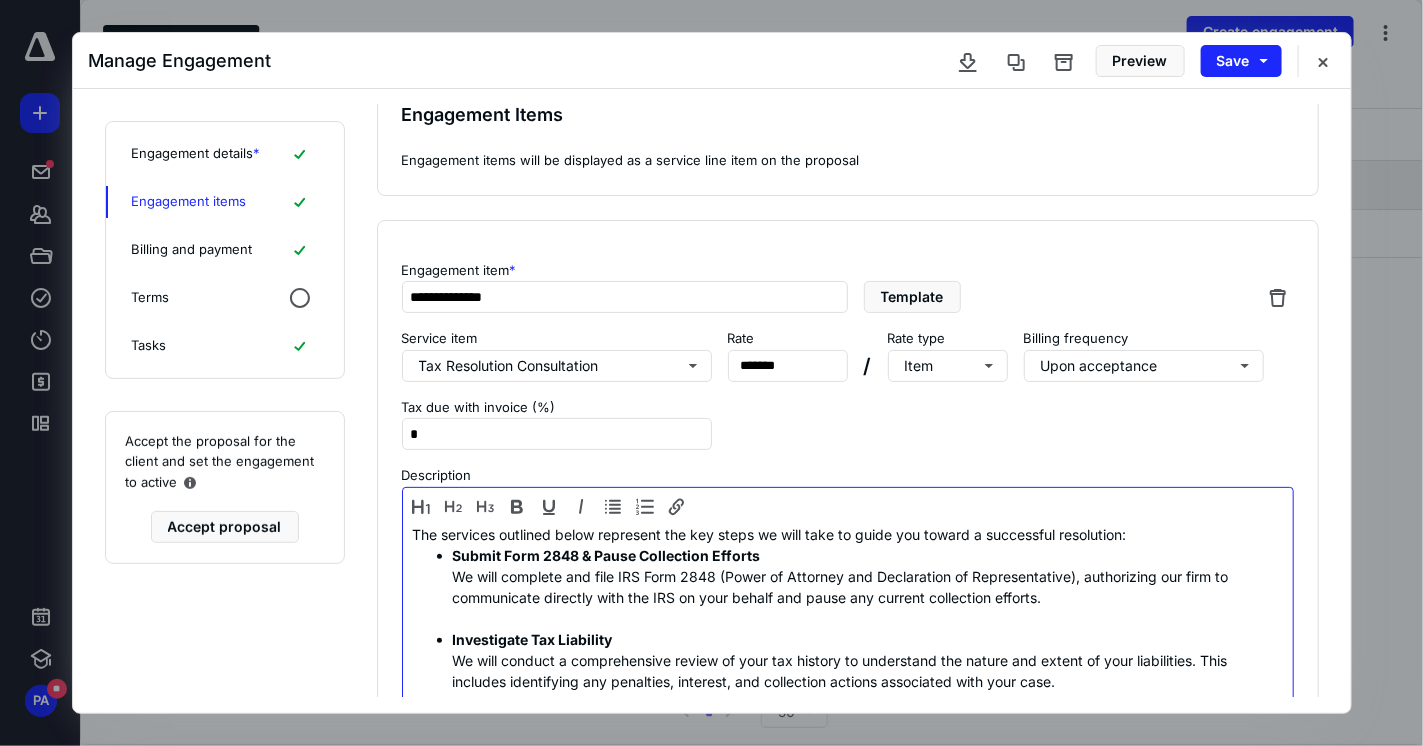 scroll, scrollTop: 0, scrollLeft: 0, axis: both 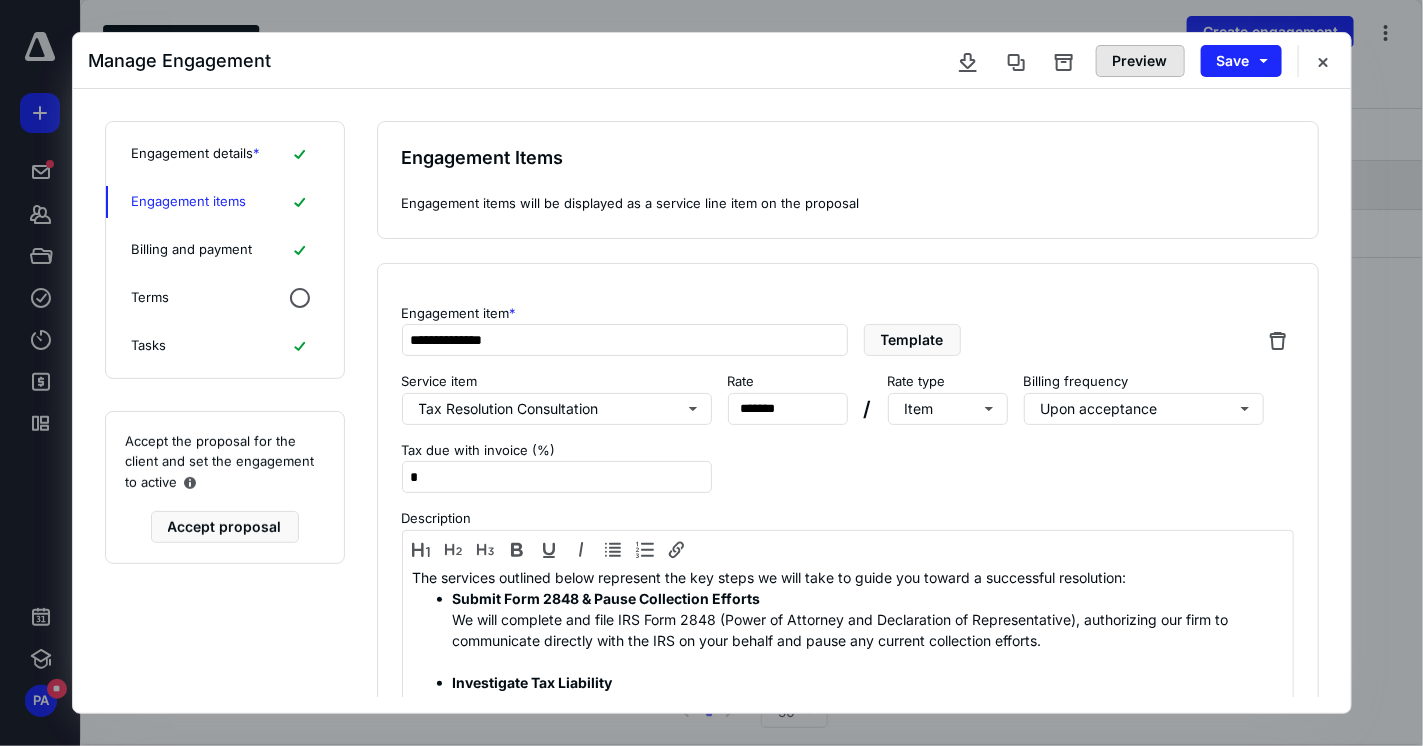 click on "Preview" at bounding box center (1140, 61) 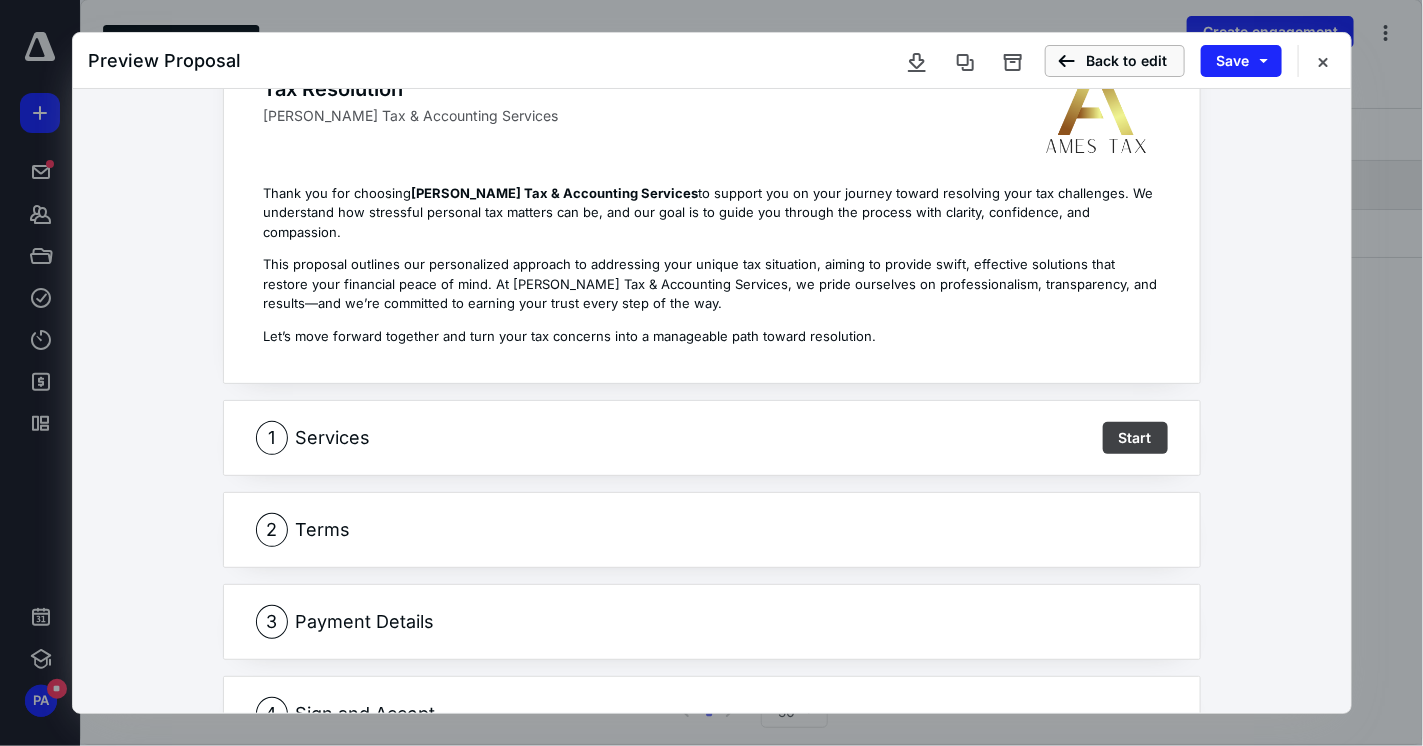 scroll, scrollTop: 172, scrollLeft: 0, axis: vertical 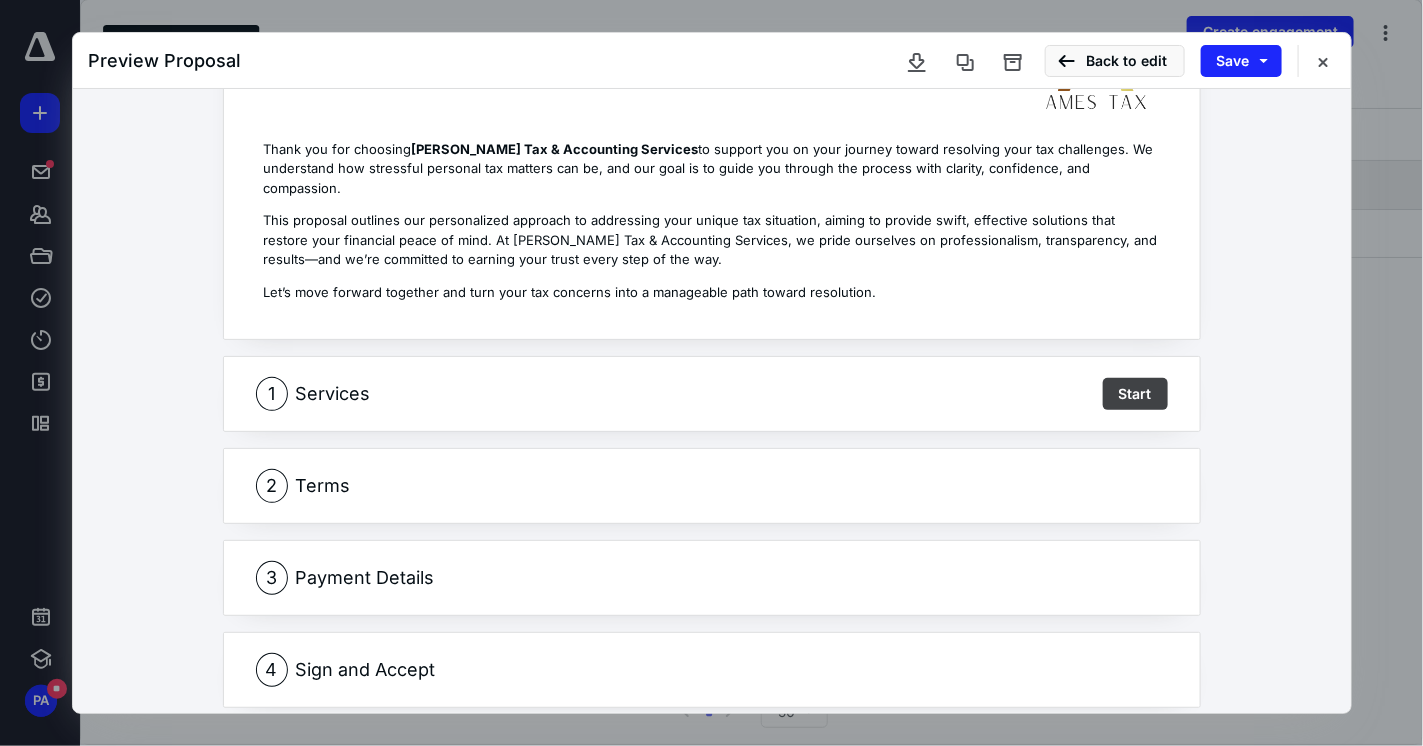 click on "1 Services Start" at bounding box center [712, 394] 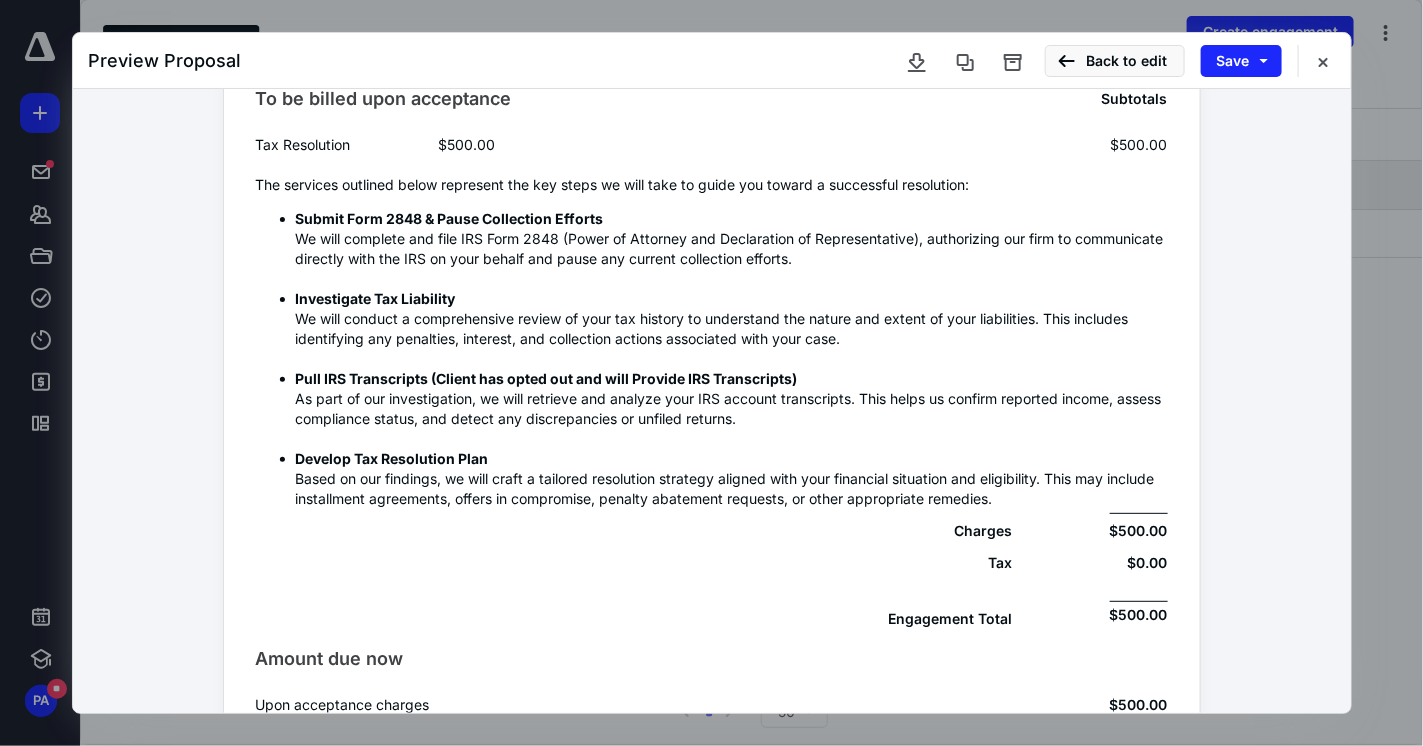 scroll, scrollTop: 172, scrollLeft: 0, axis: vertical 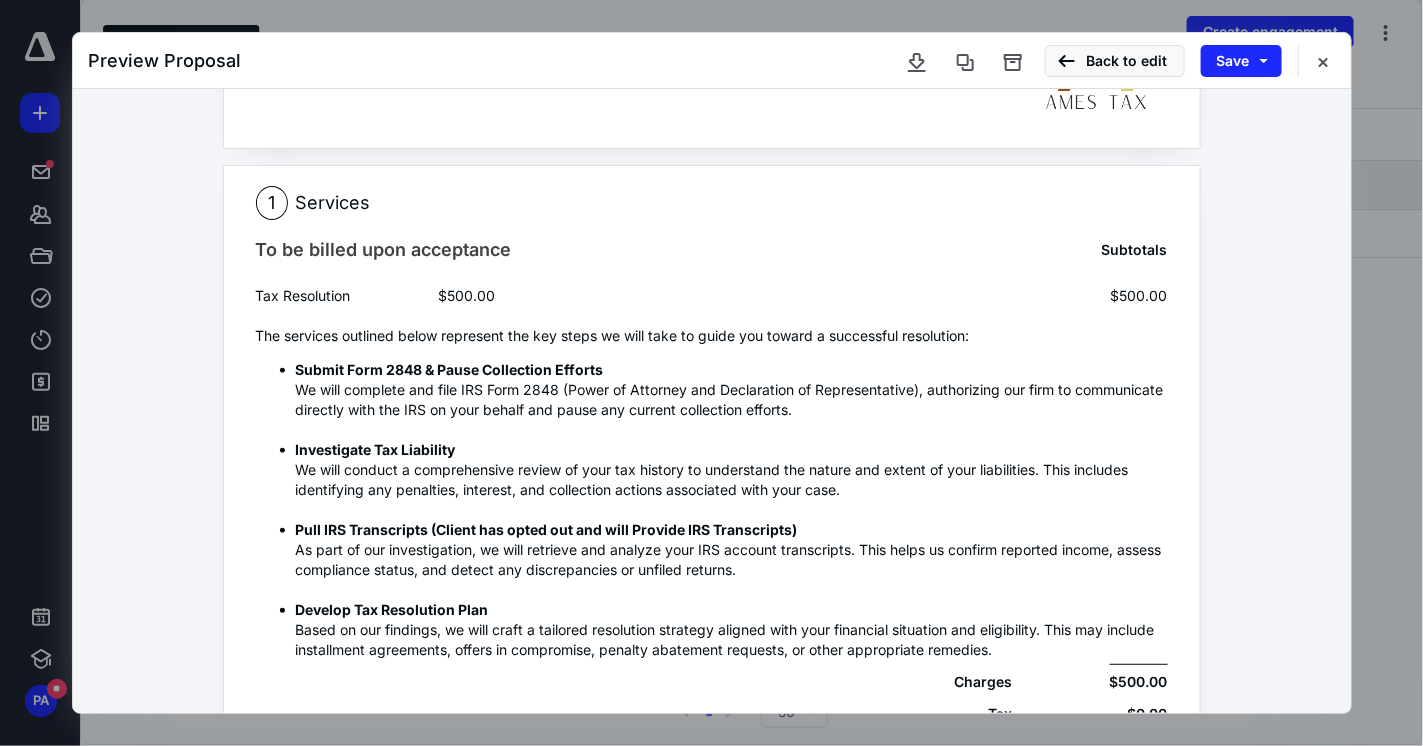 click on "Pull IRS Transcripts (Client has opted out and will Provide IRS Transcripts)
As part of our investigation, we will retrieve and analyze your IRS account transcripts. This helps us confirm reported income, assess compliance status, and detect any discrepancies or unfiled returns." at bounding box center [732, 550] 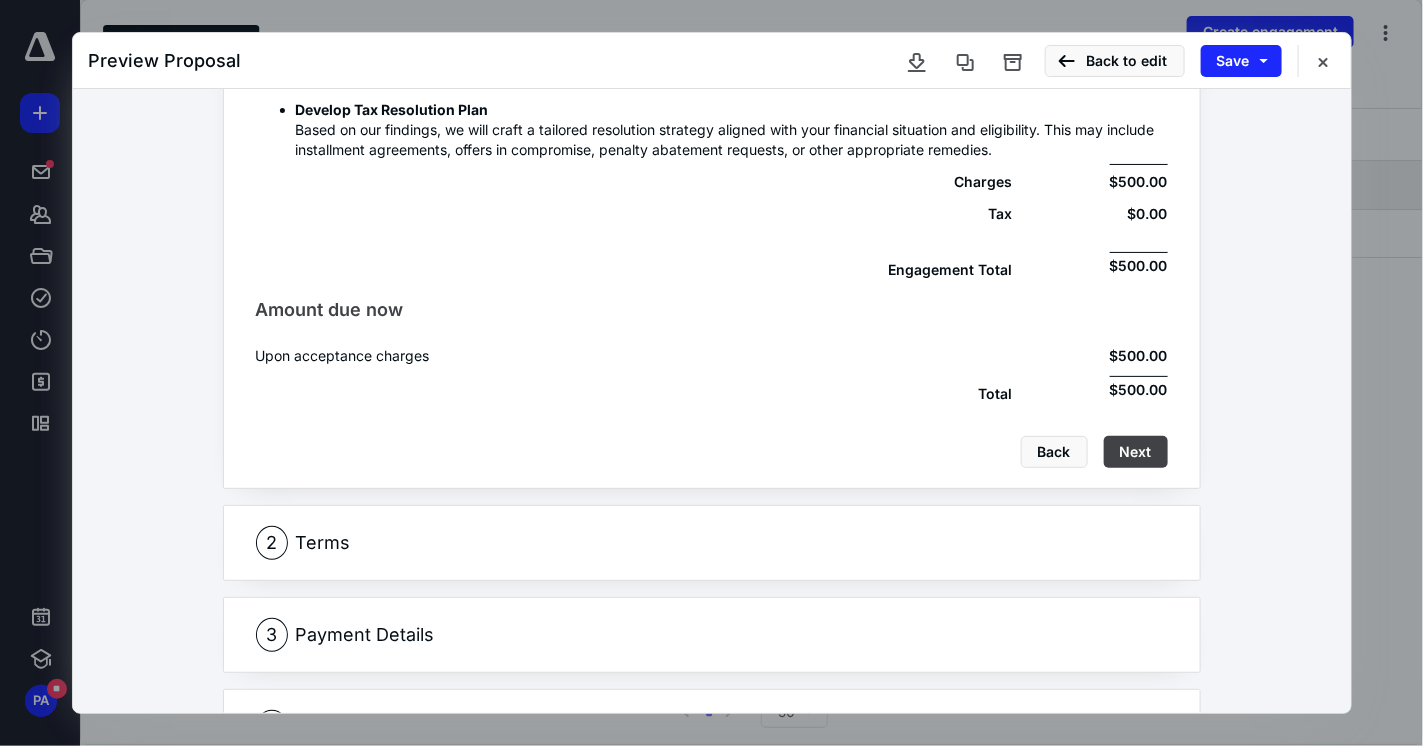 click on "Terms" at bounding box center (323, 543) 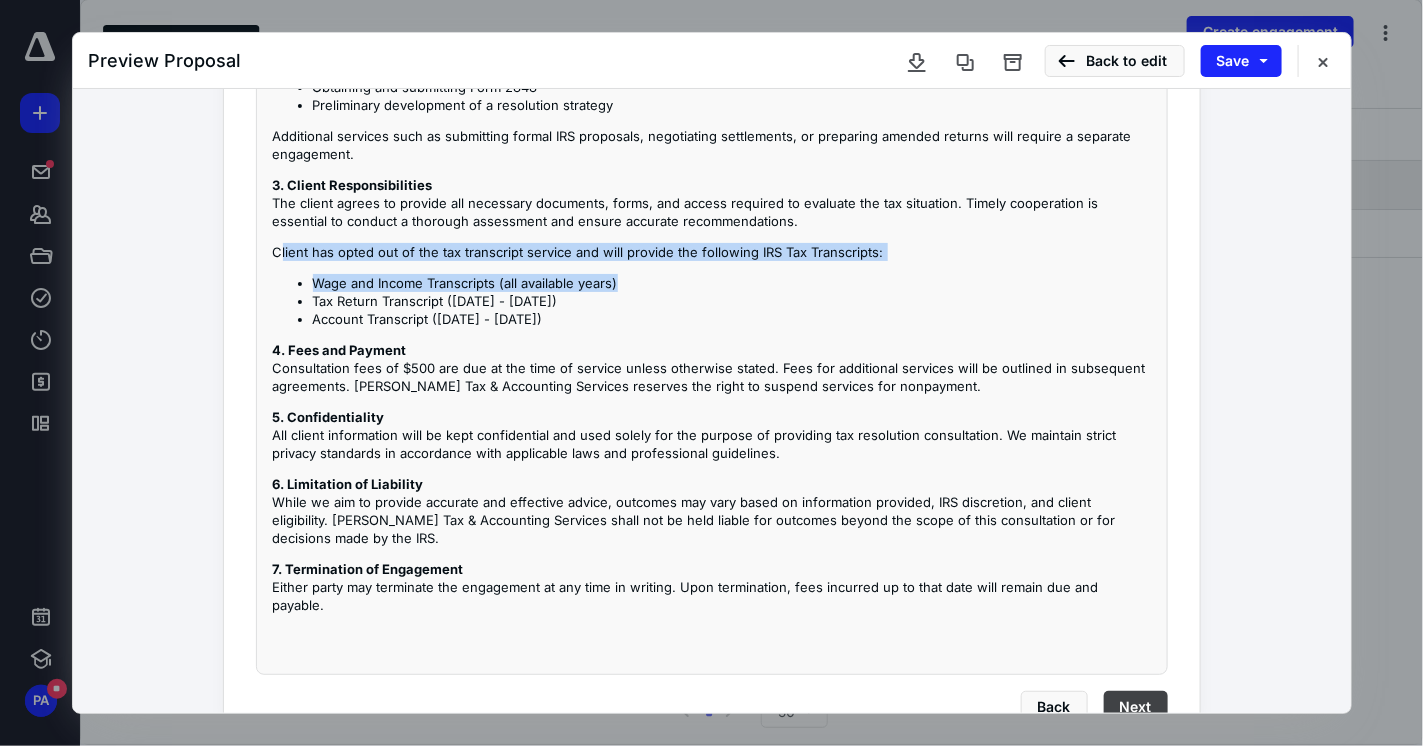 drag, startPoint x: 410, startPoint y: 242, endPoint x: 966, endPoint y: 256, distance: 556.1762 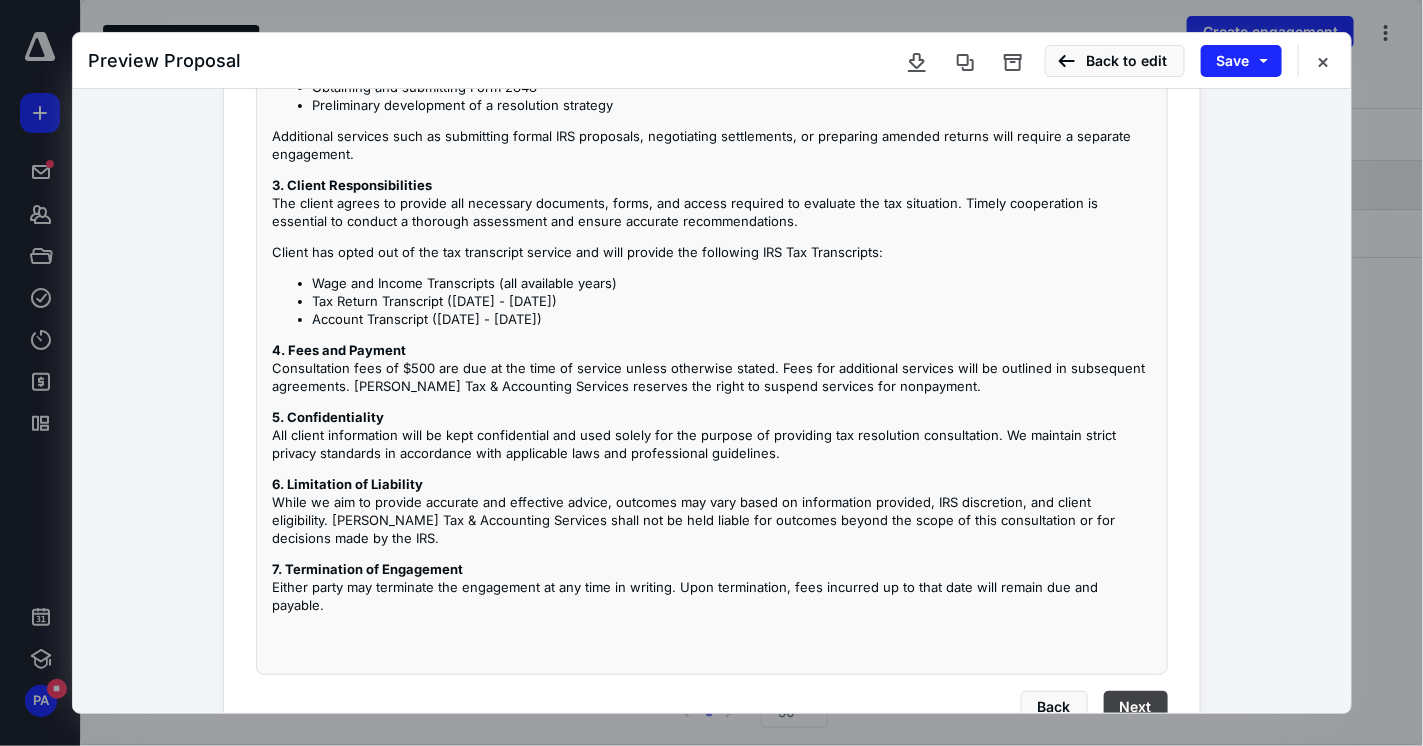 click on "Tax Return Transcript (2020 - 2024)" at bounding box center (732, 301) 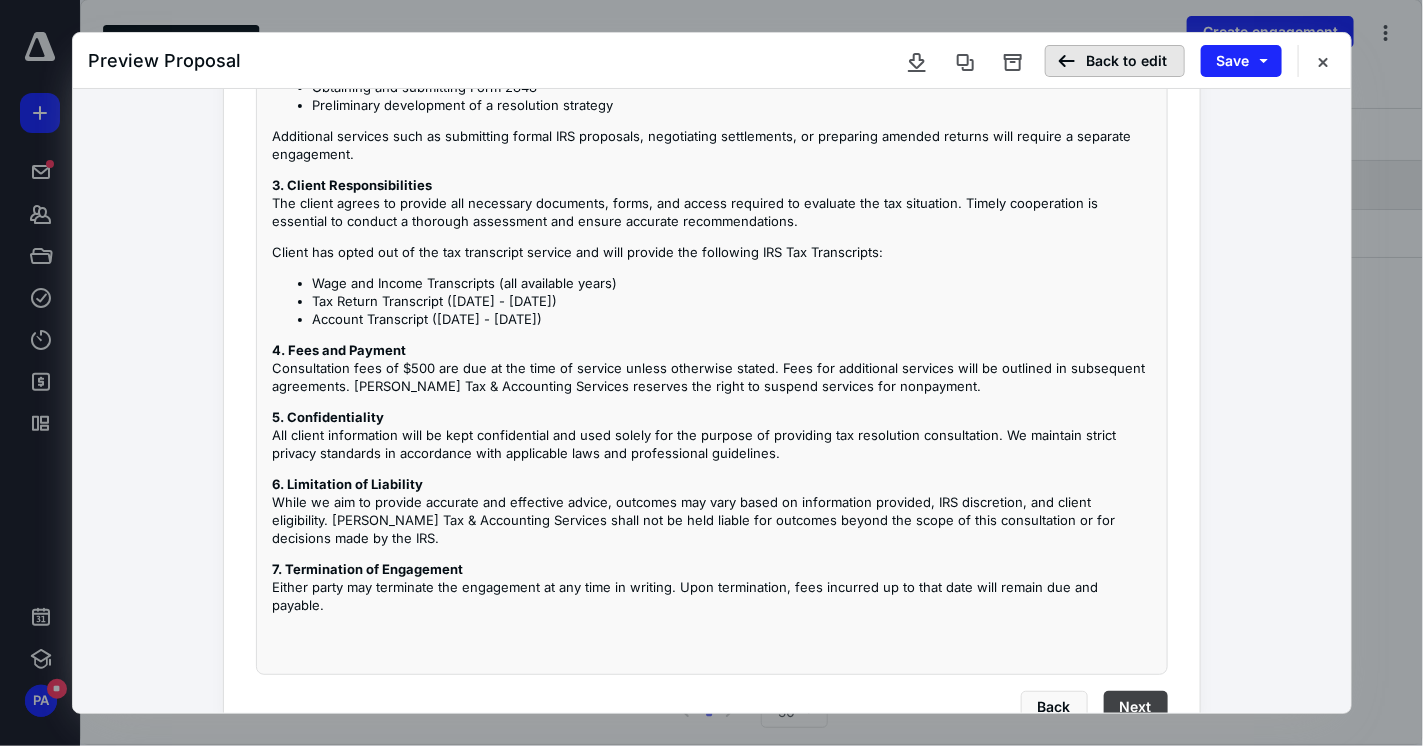 click on "Back to edit" at bounding box center (1115, 61) 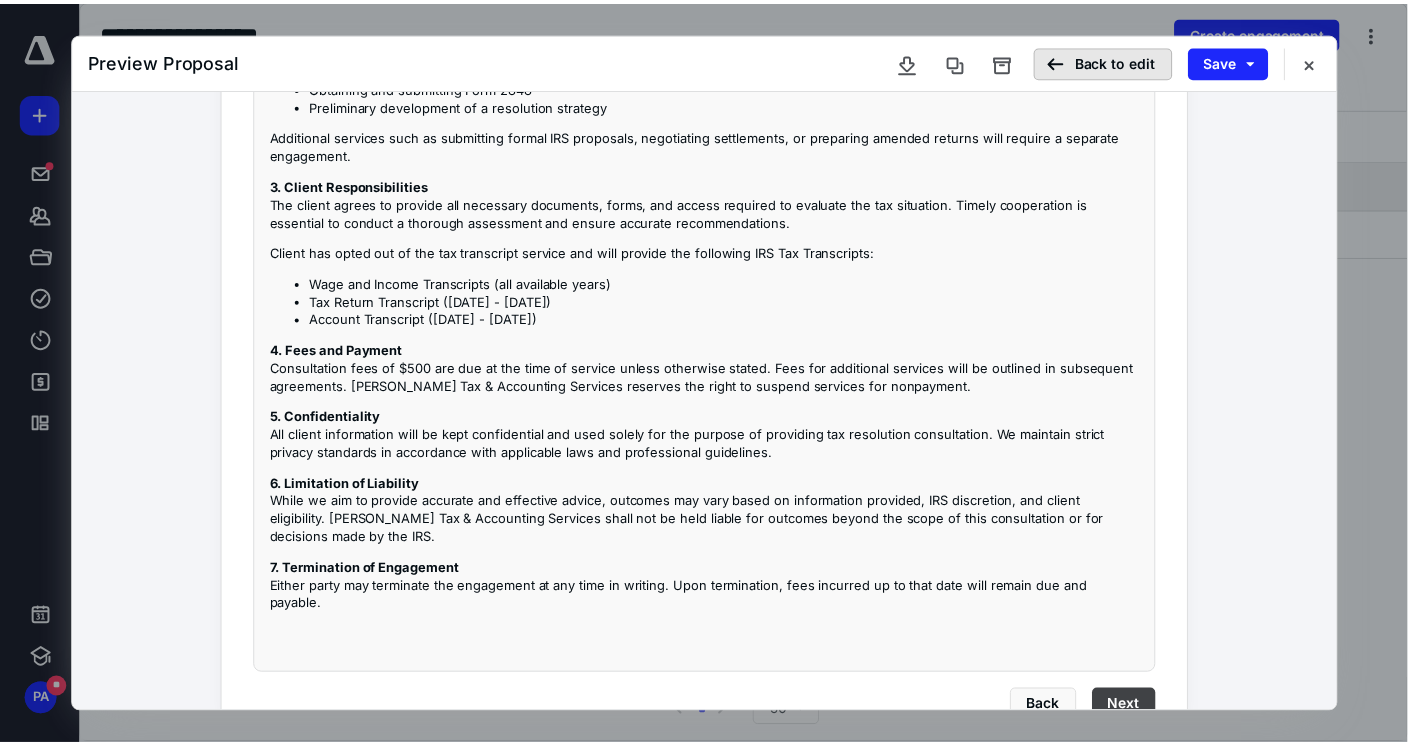 scroll, scrollTop: 0, scrollLeft: 0, axis: both 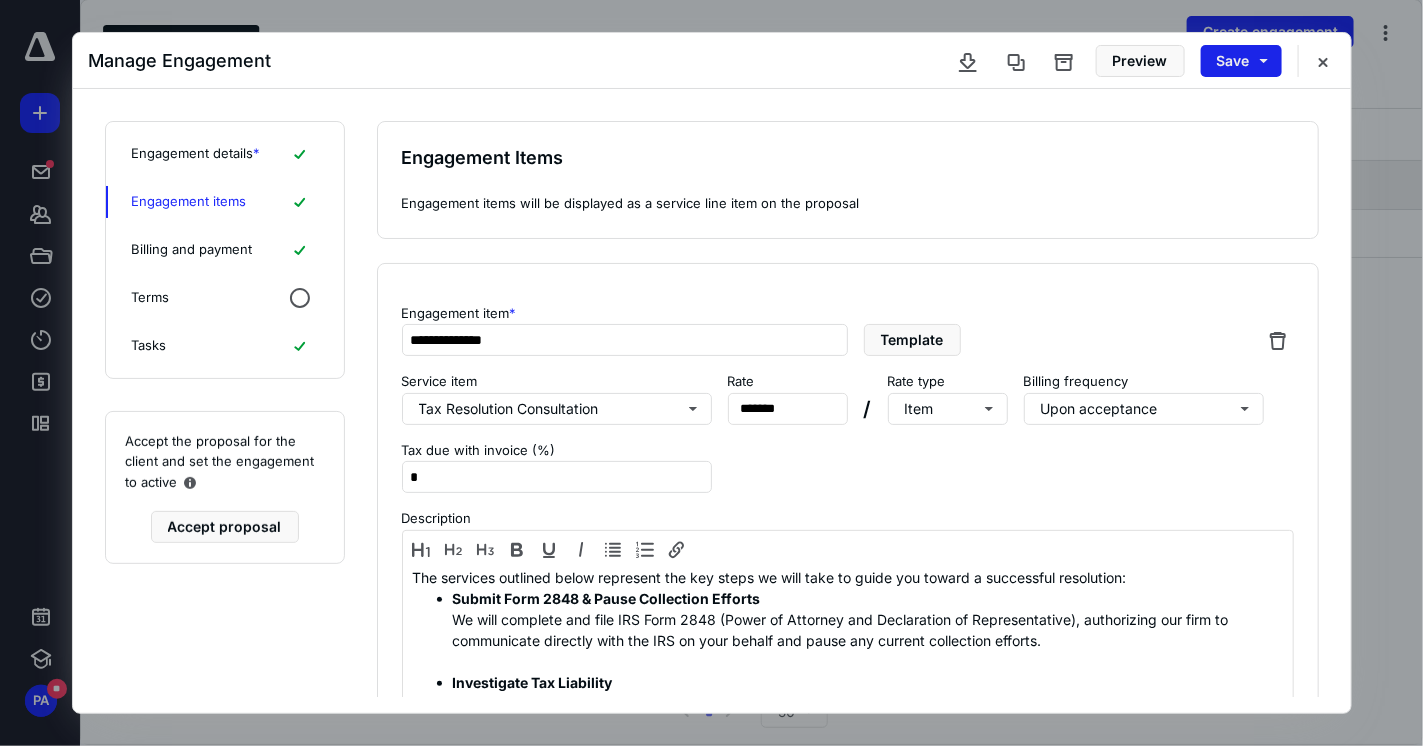 click on "Save" at bounding box center (1241, 61) 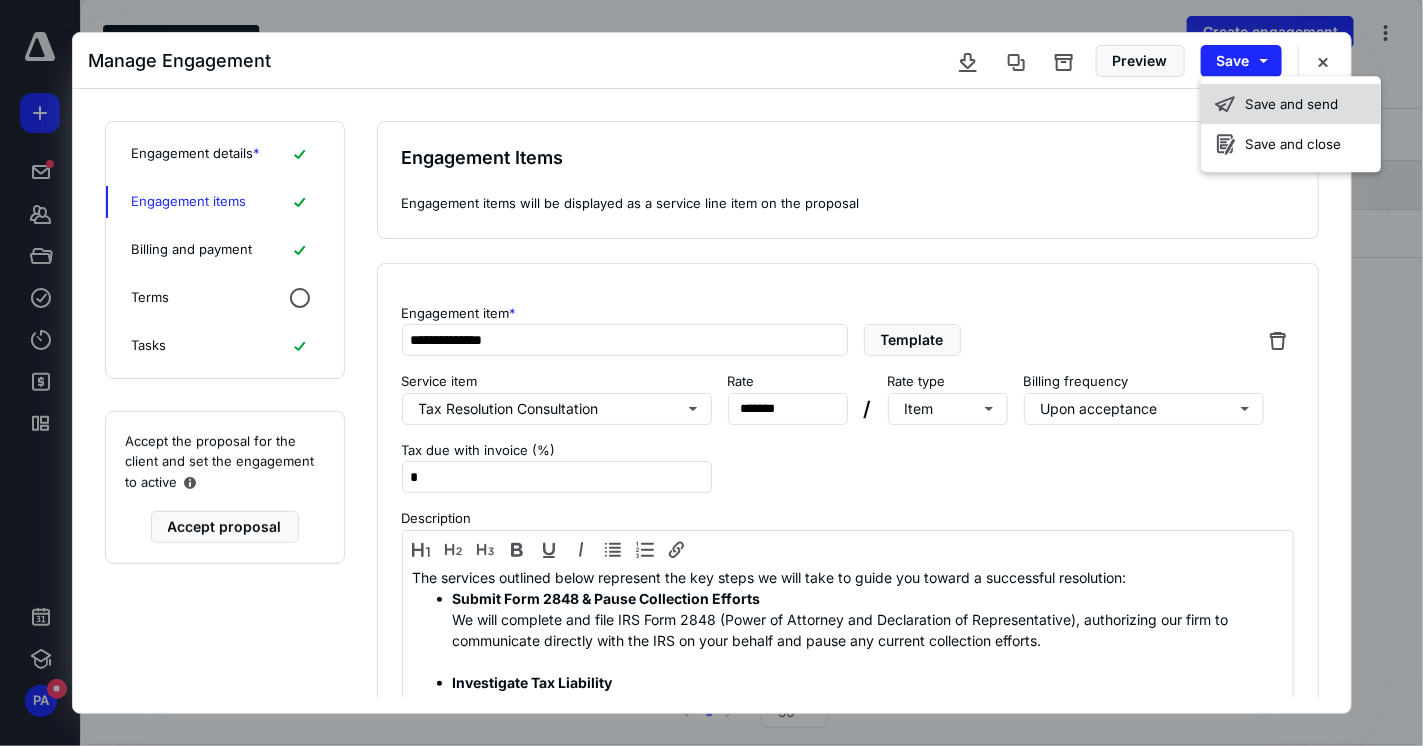 click on "Save and send" at bounding box center [1291, 104] 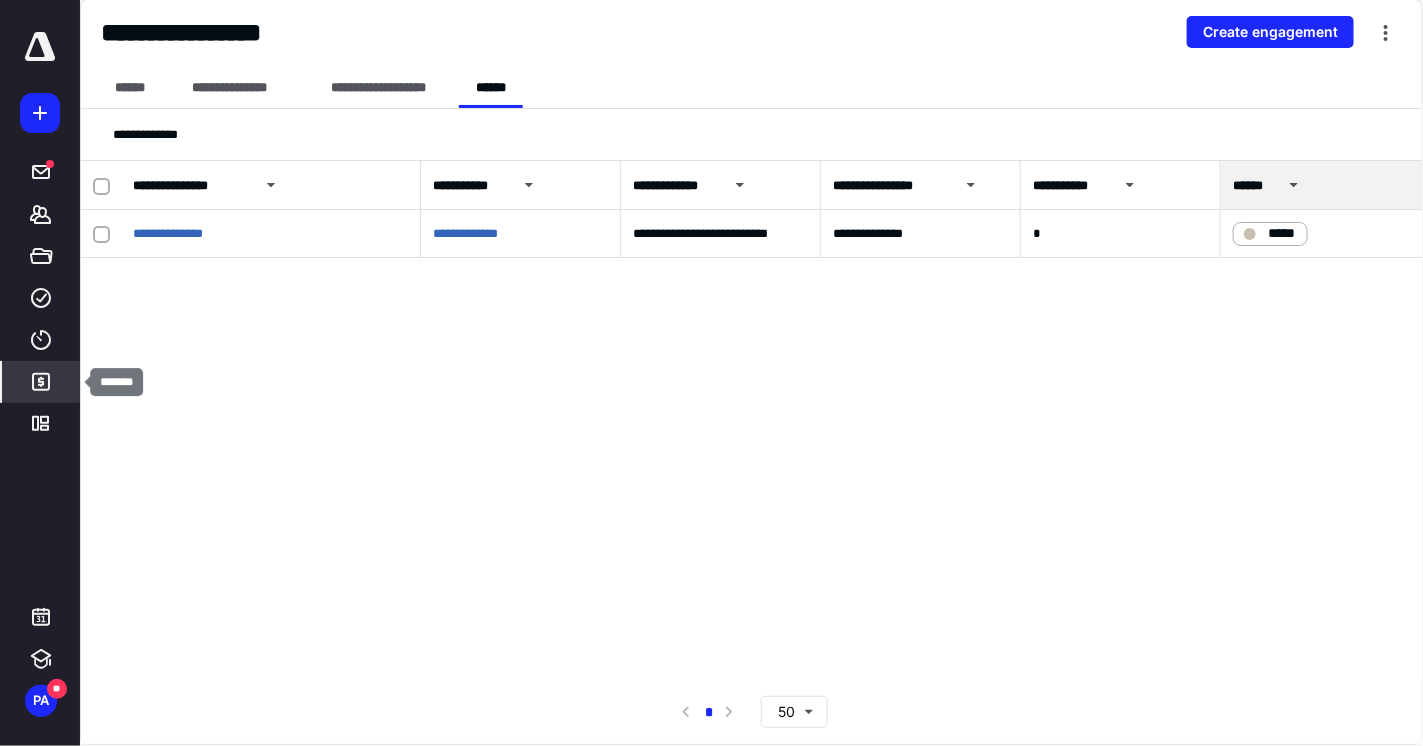 click 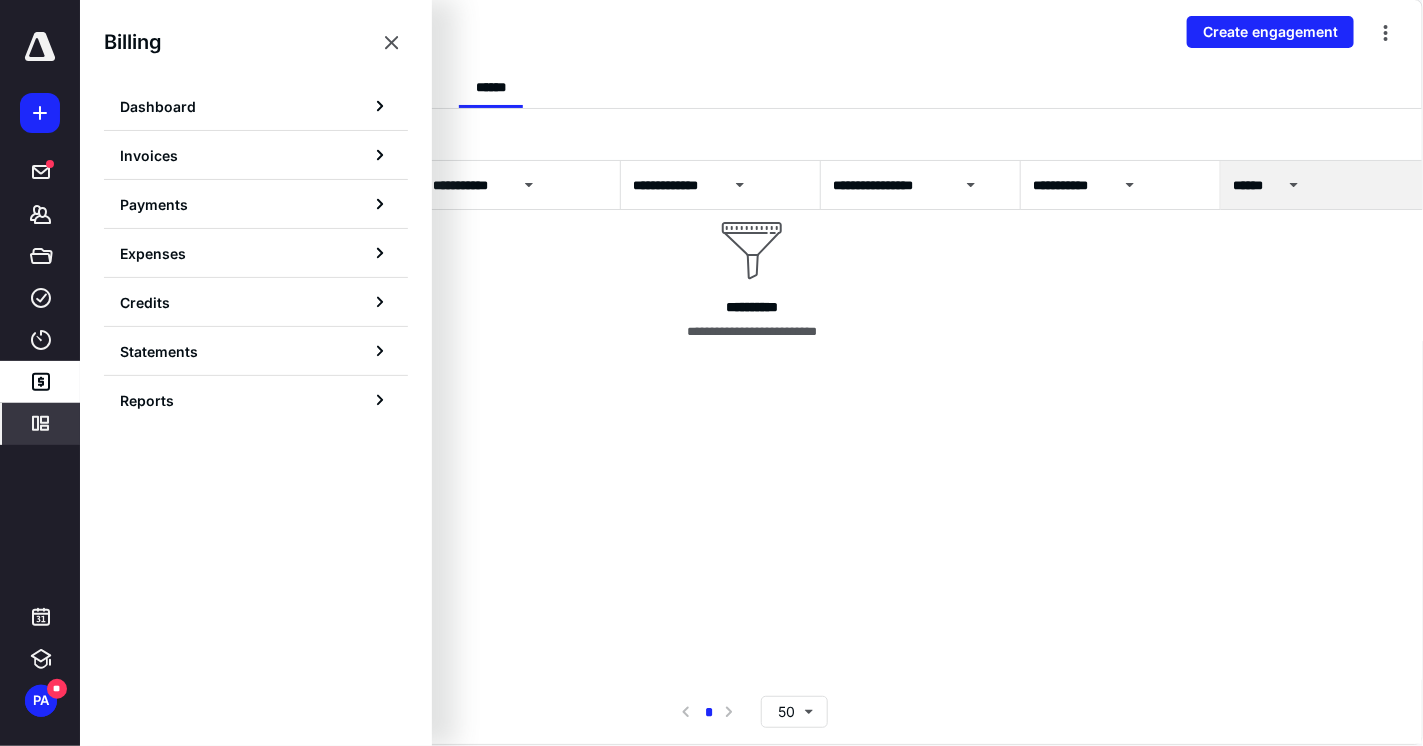 click 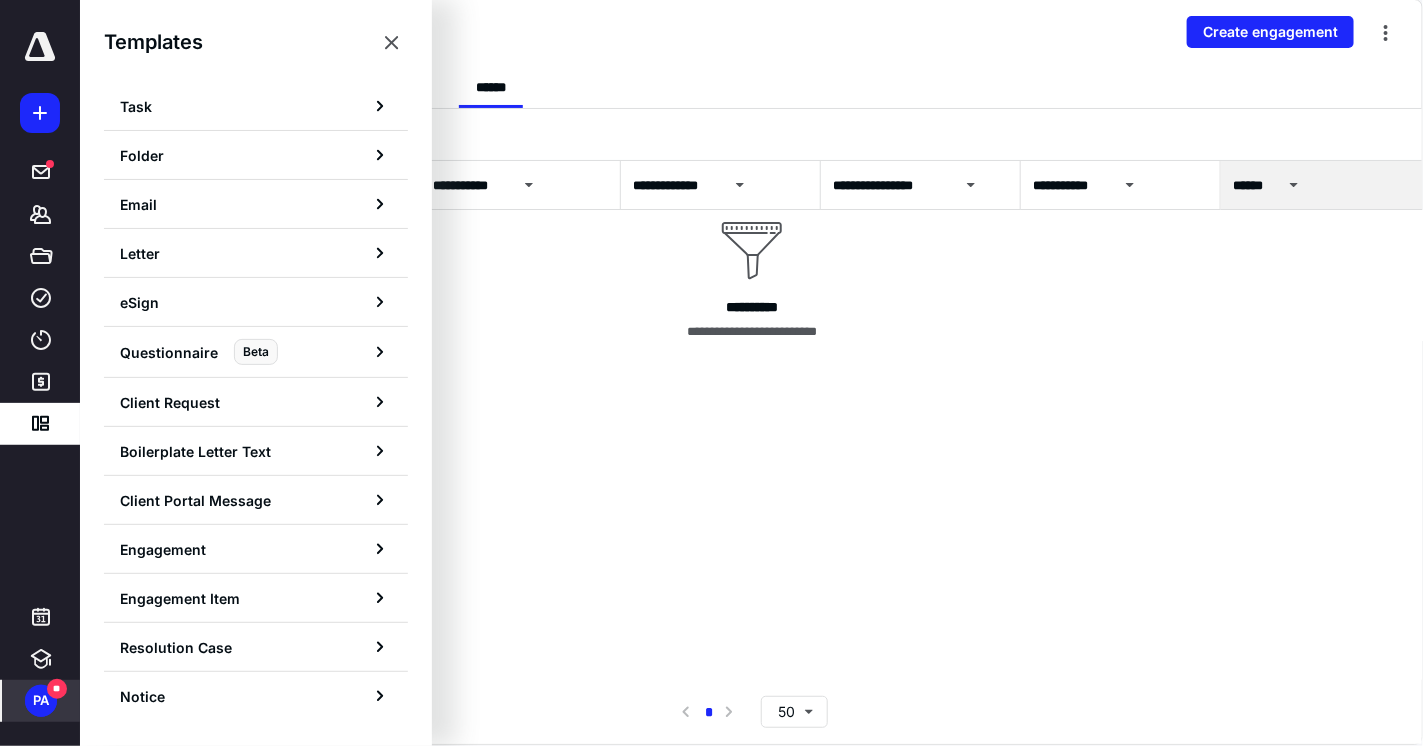 click on "PA" at bounding box center [41, 701] 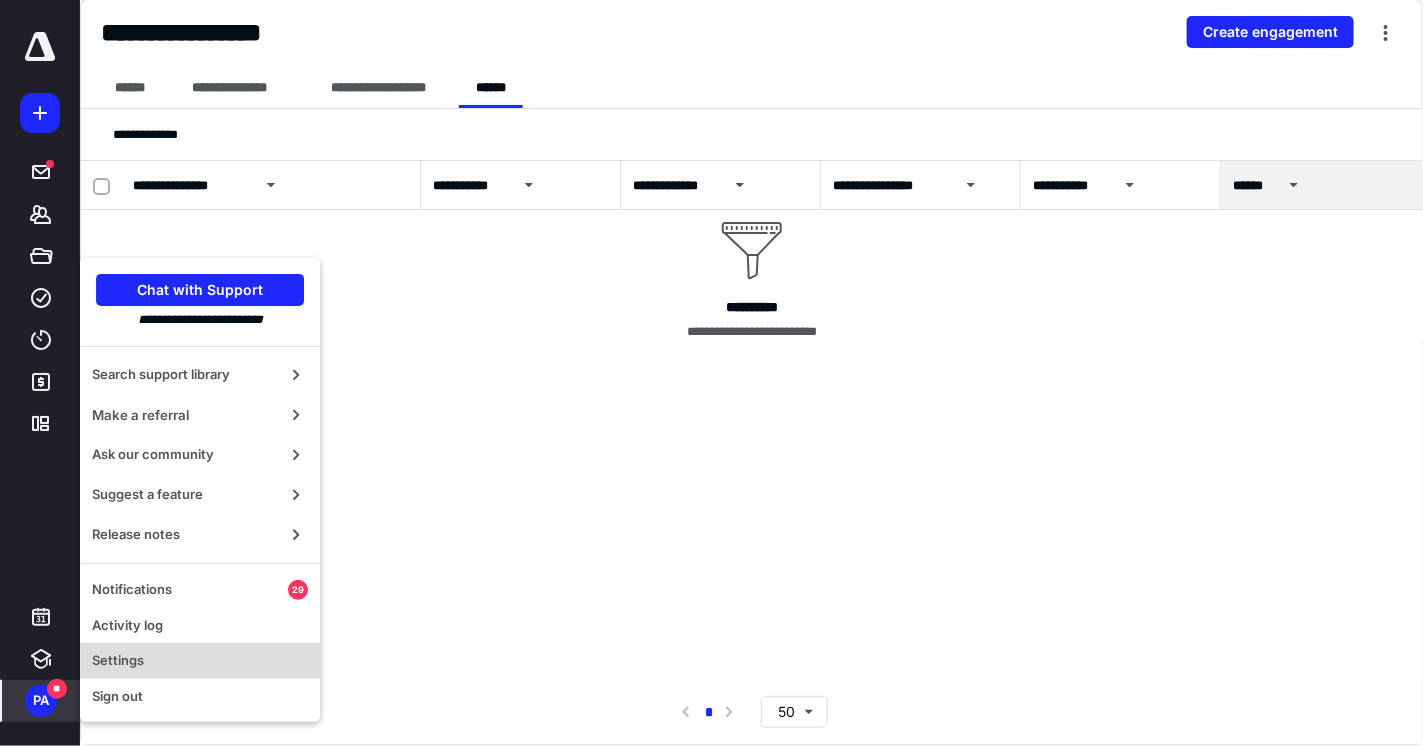 click on "Settings" at bounding box center [200, 661] 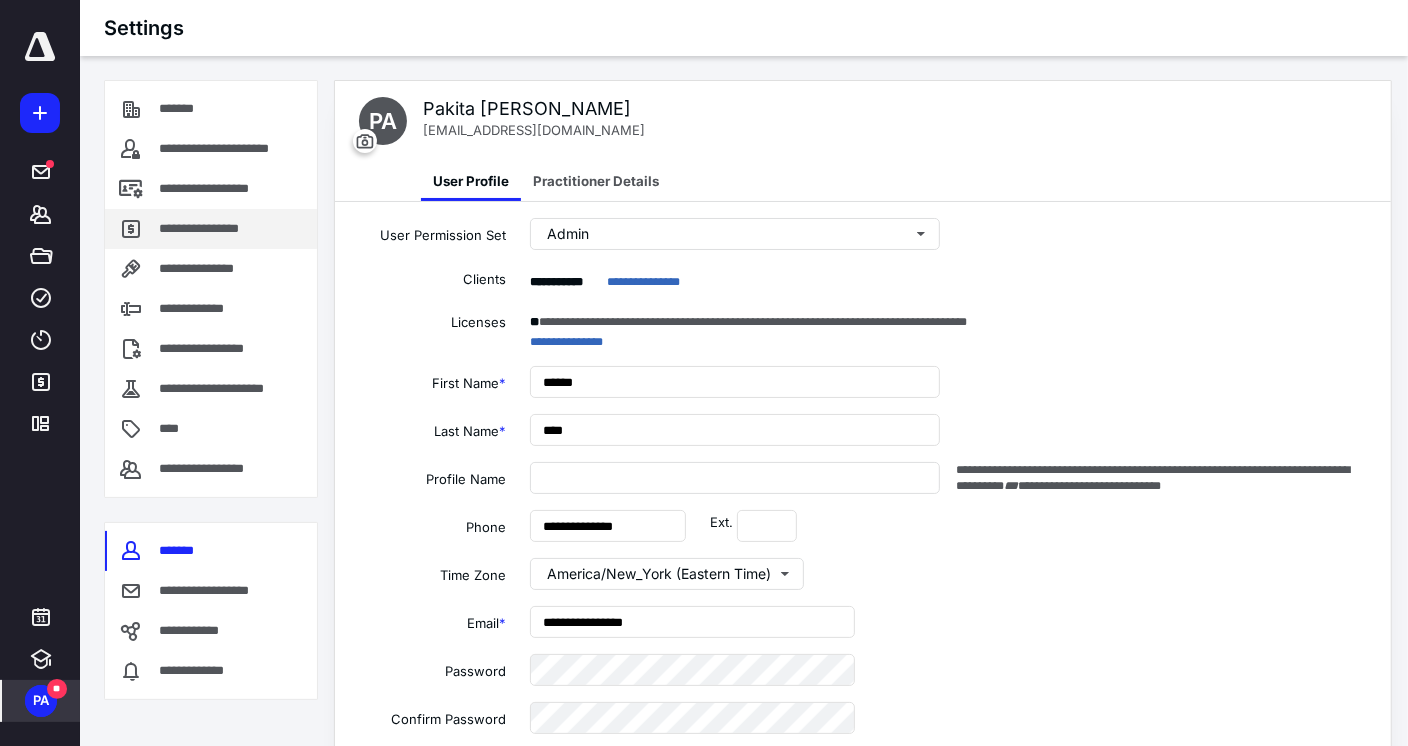 click on "**********" at bounding box center [204, 228] 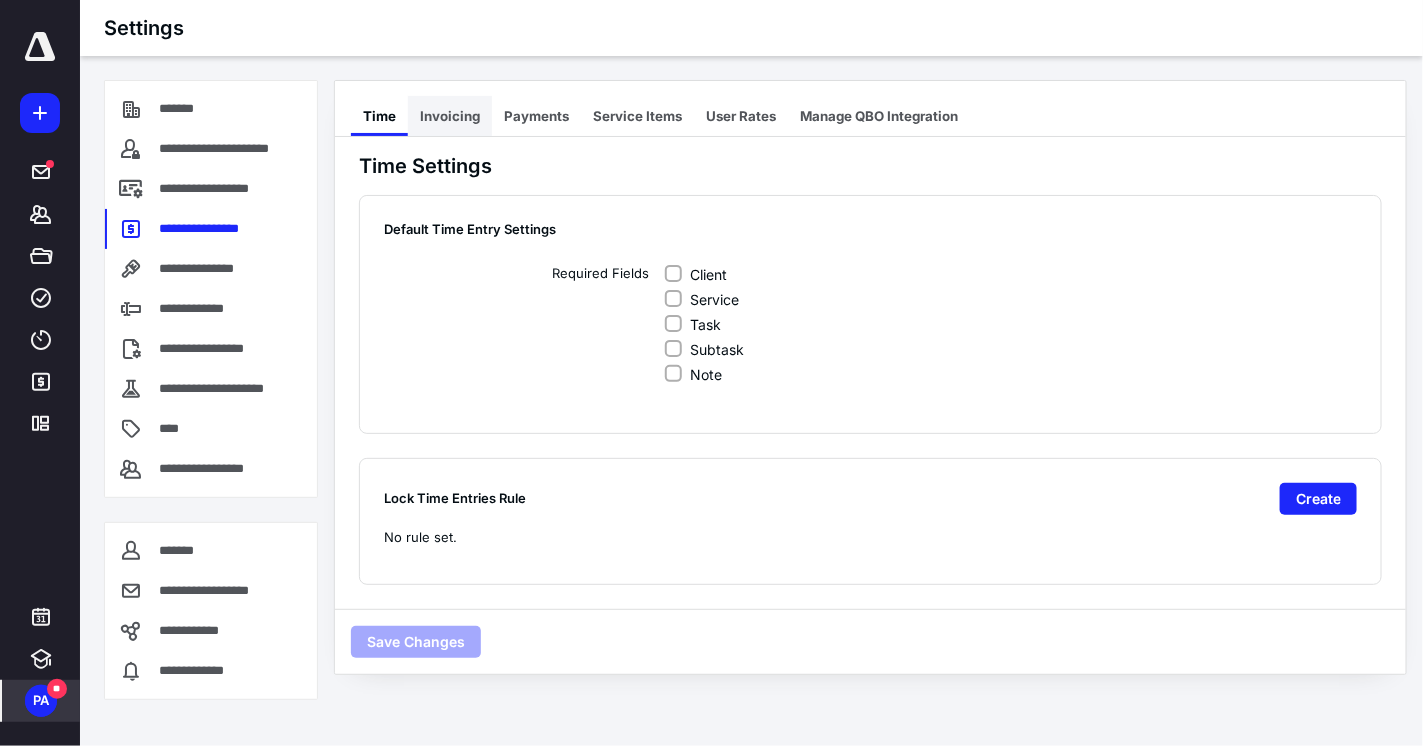 click on "Invoicing" at bounding box center (450, 116) 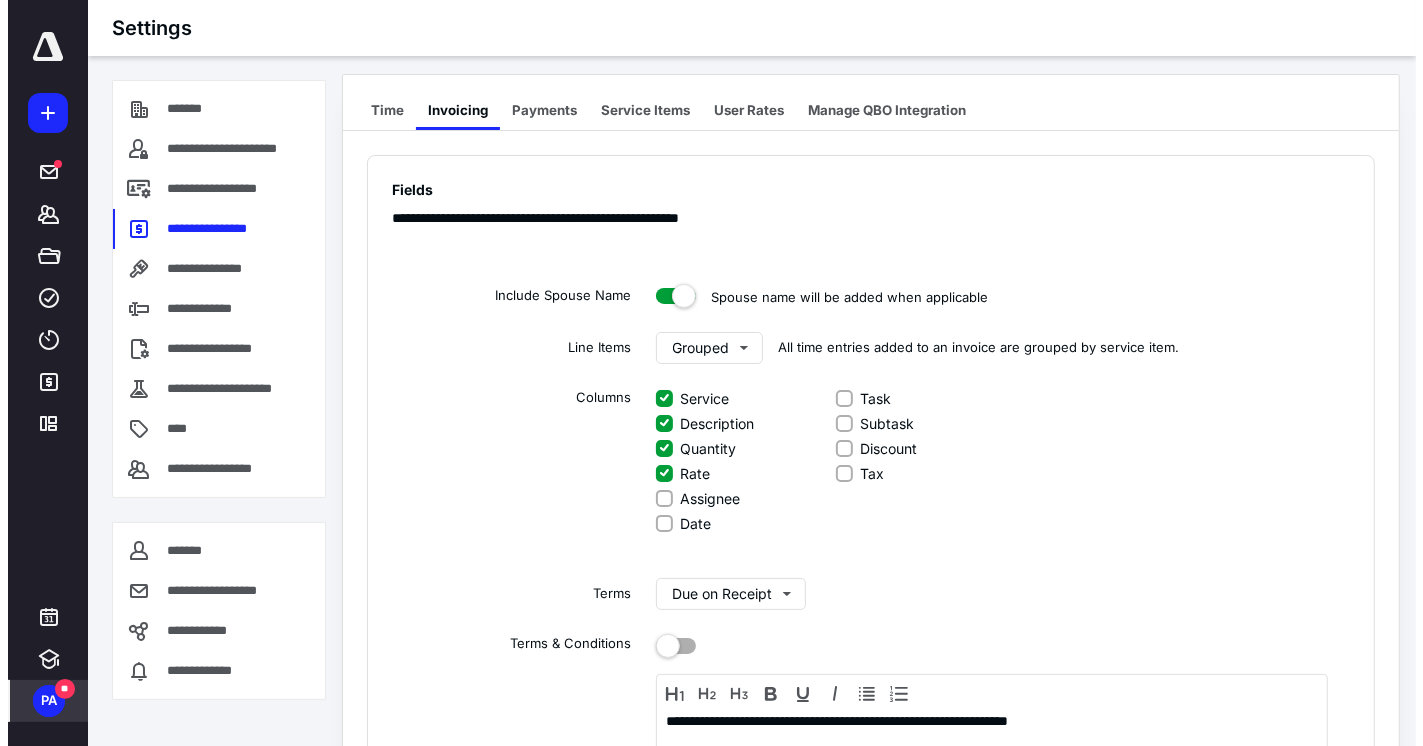 scroll, scrollTop: 0, scrollLeft: 0, axis: both 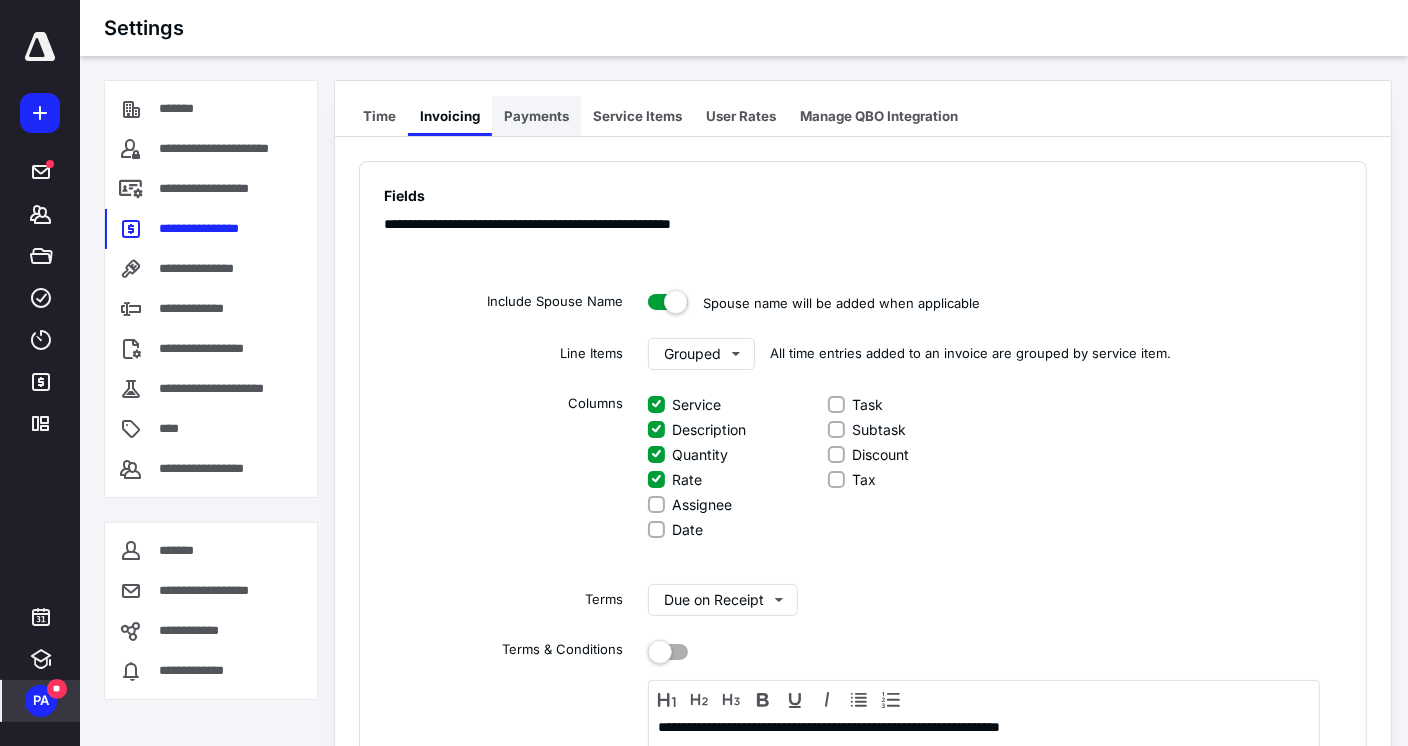 click on "Payments" at bounding box center [536, 116] 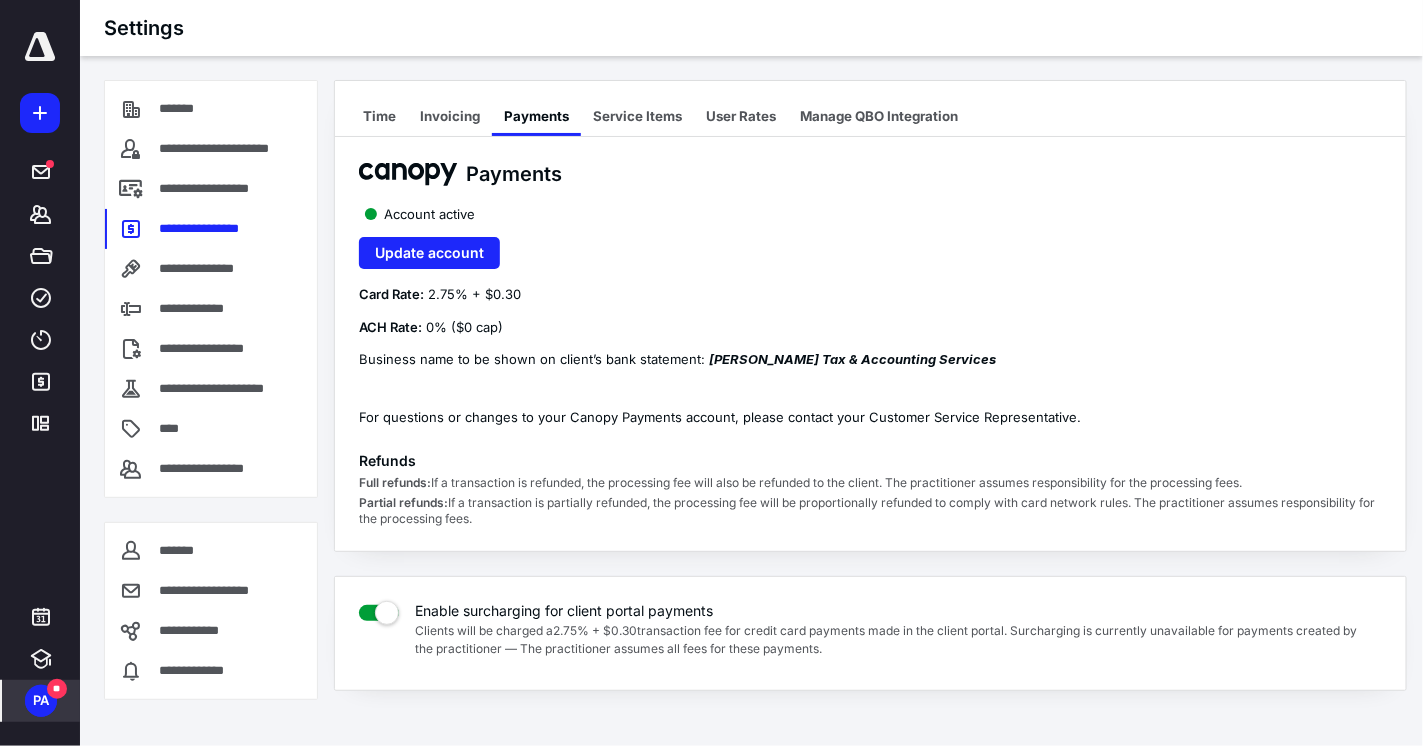 drag, startPoint x: 453, startPoint y: 628, endPoint x: 840, endPoint y: 655, distance: 387.9407 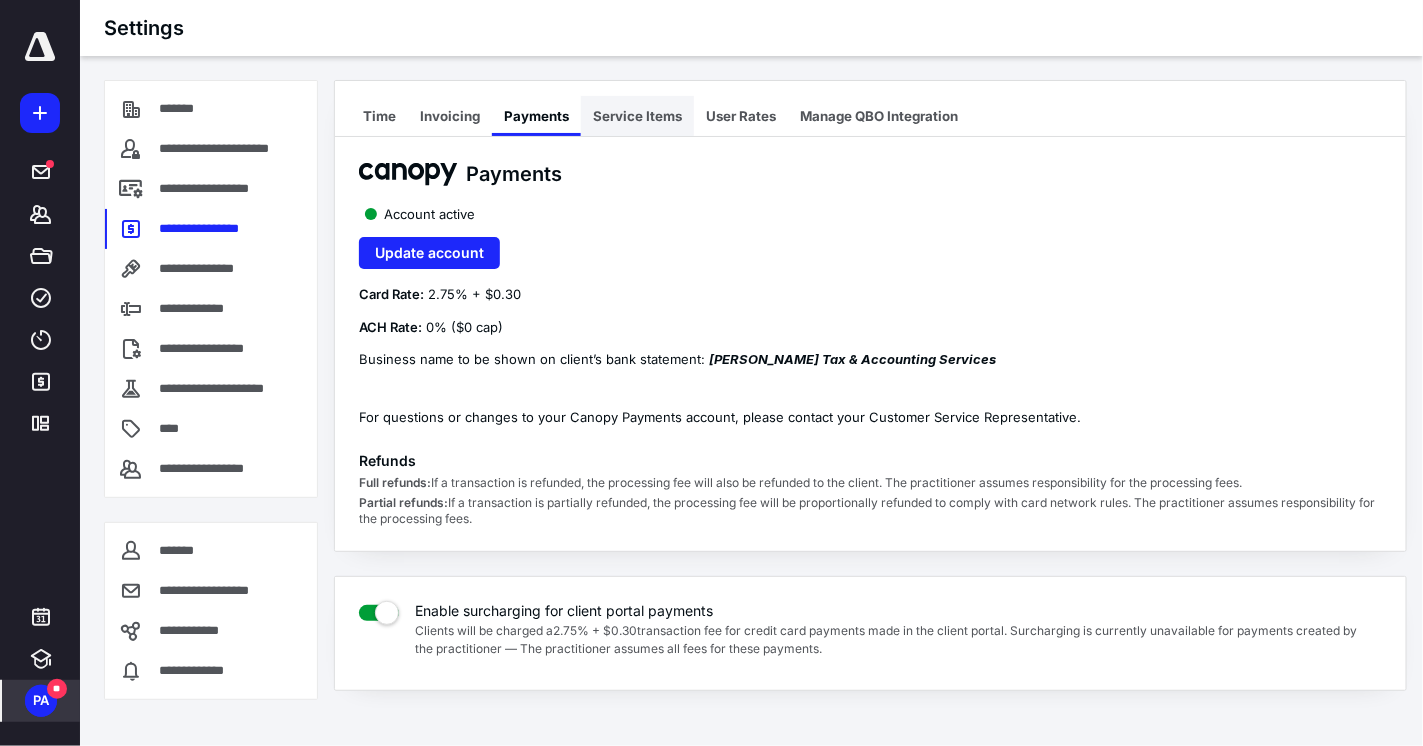 click on "Service Items" at bounding box center (637, 116) 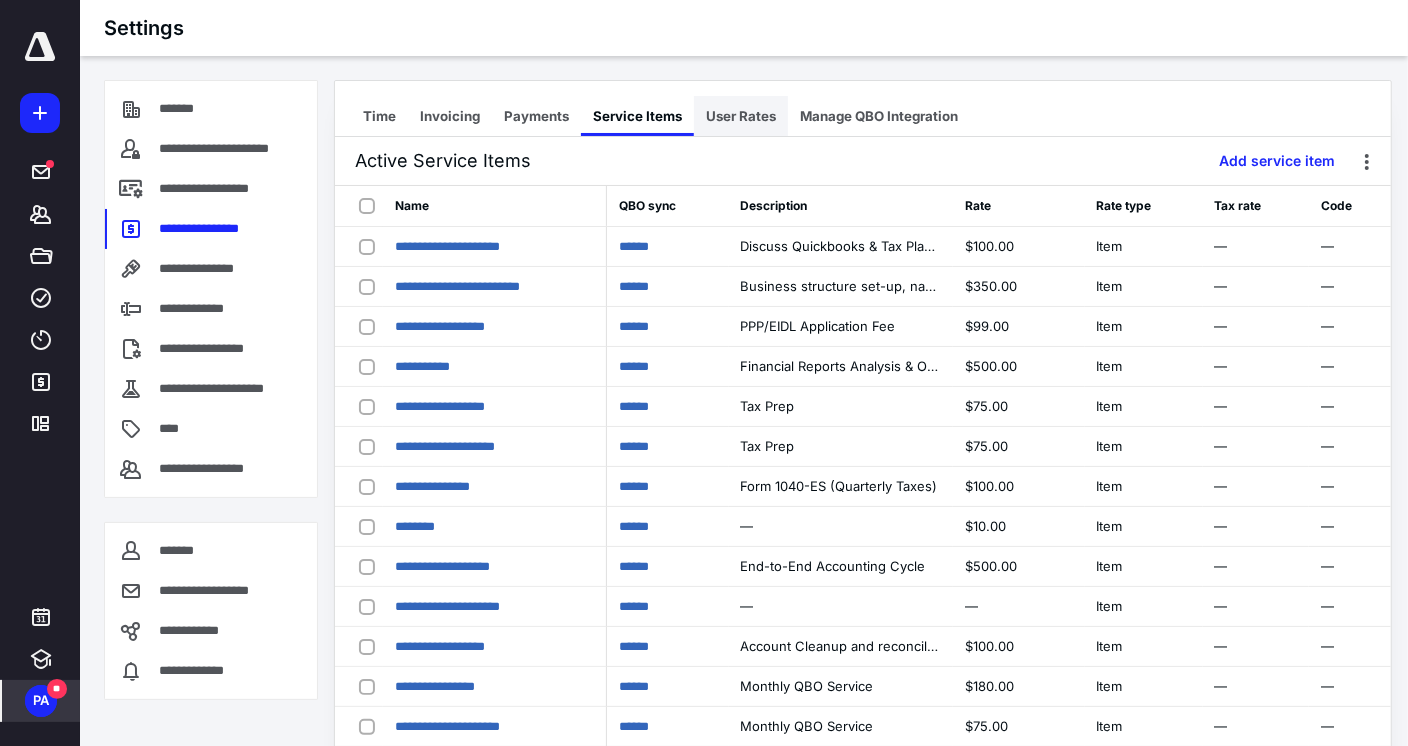 click on "User Rates" at bounding box center (741, 116) 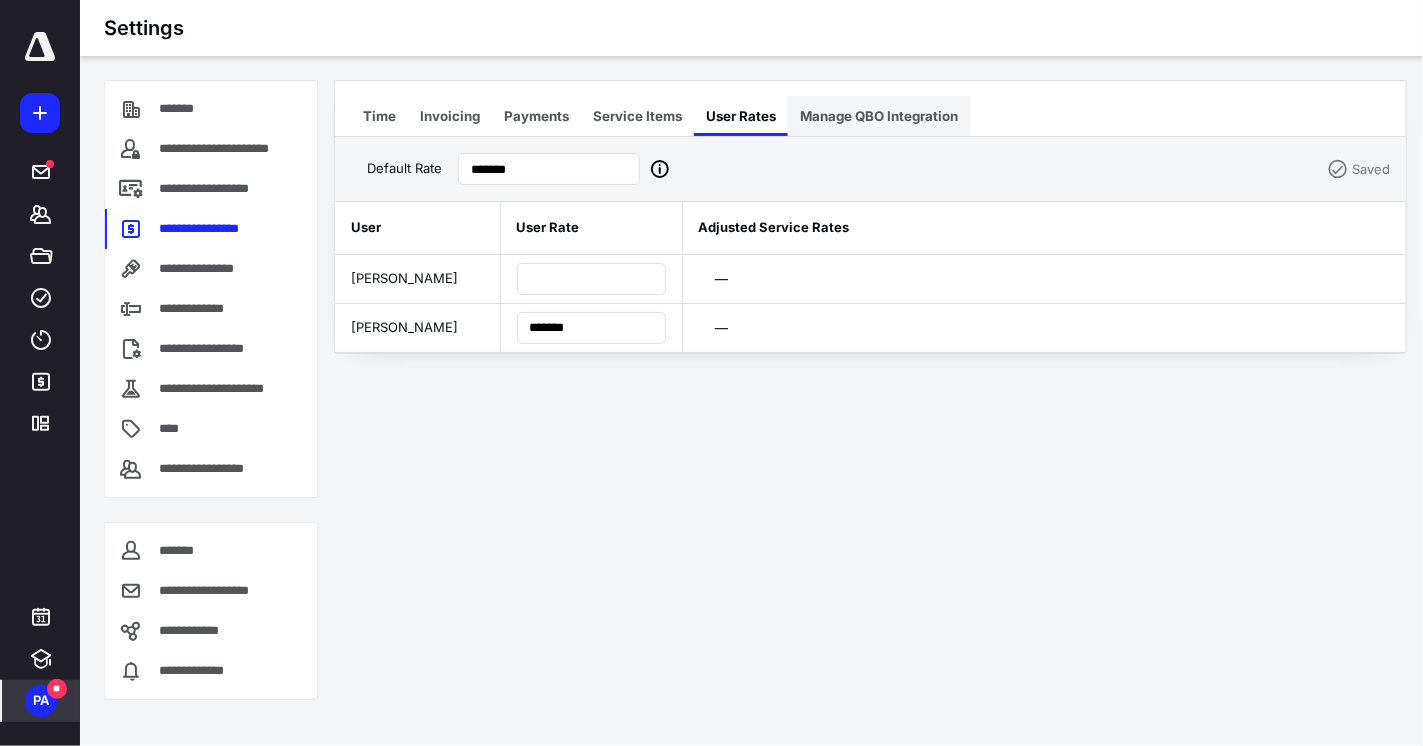 click on "Manage QBO Integration" at bounding box center [879, 116] 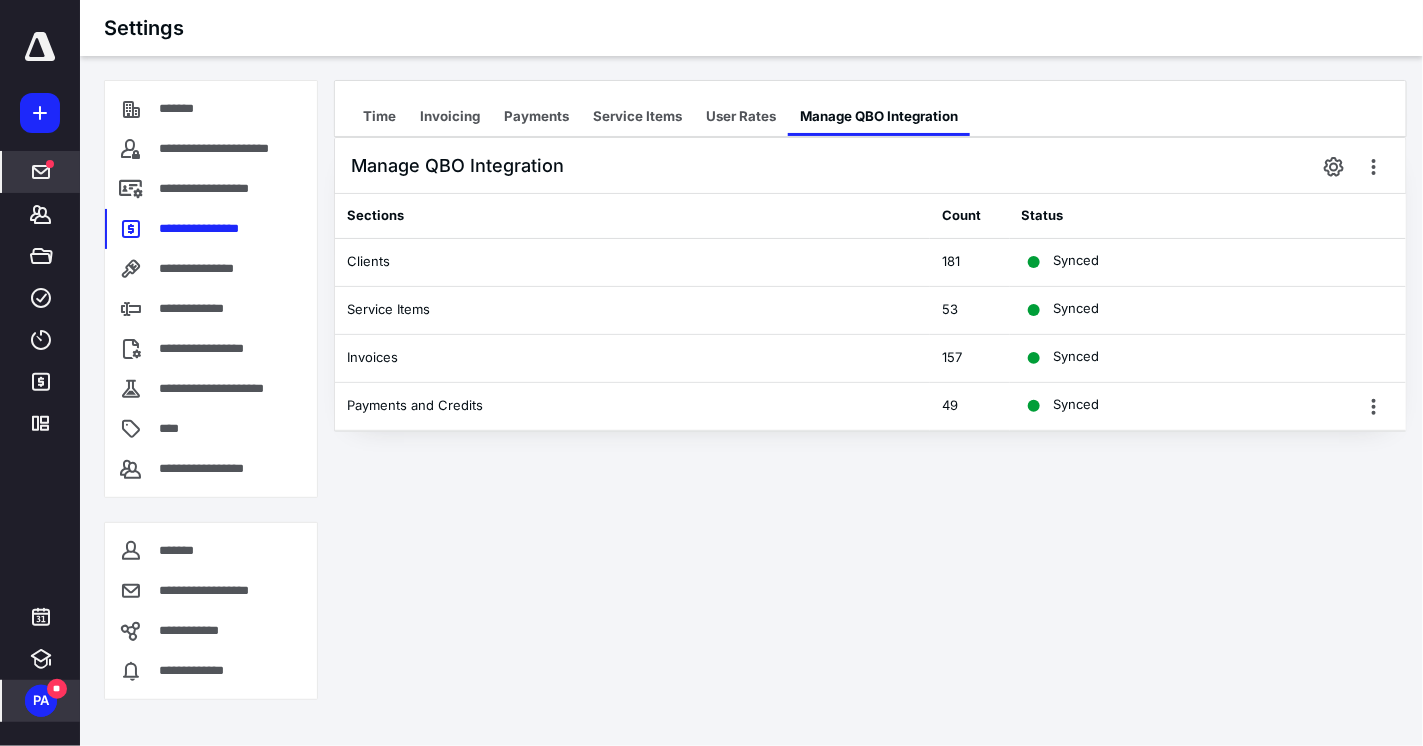 click at bounding box center (50, 164) 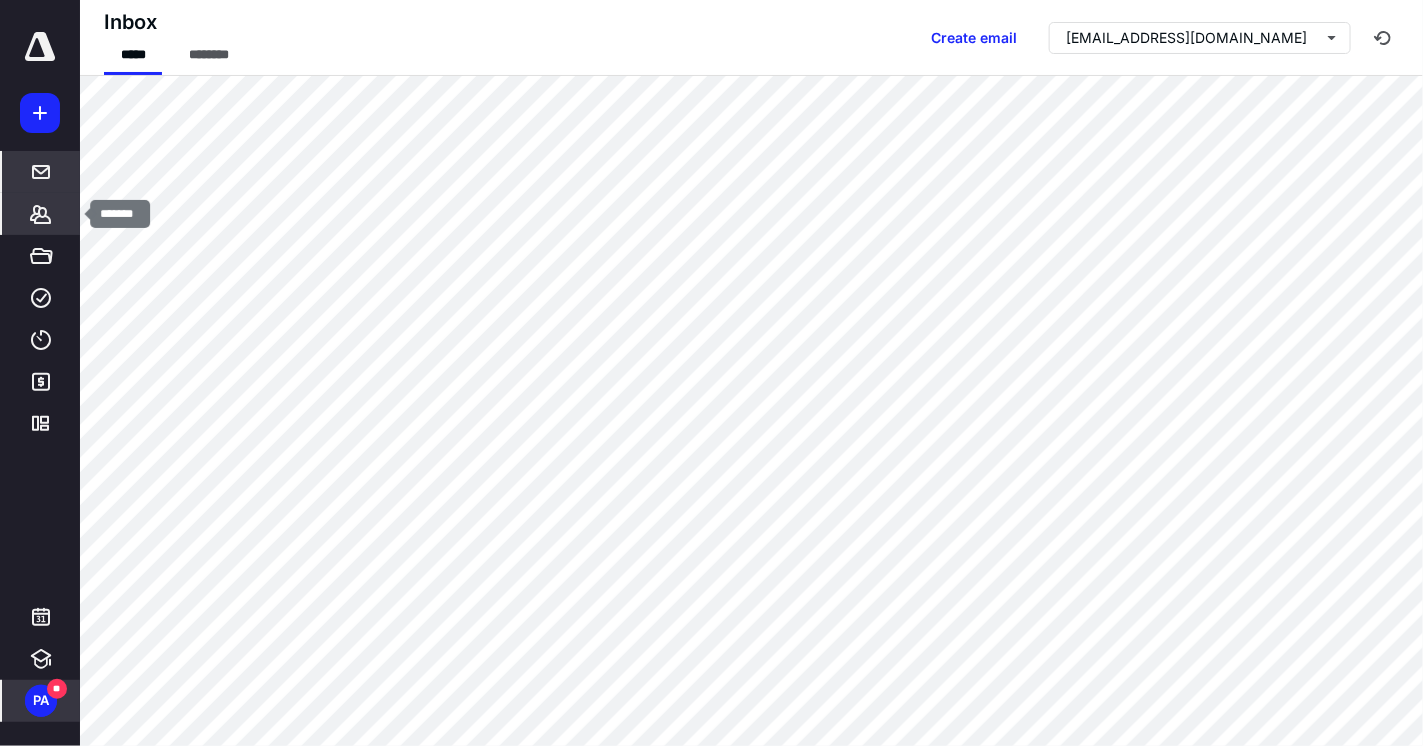 drag, startPoint x: 41, startPoint y: 208, endPoint x: 49, endPoint y: 248, distance: 40.792156 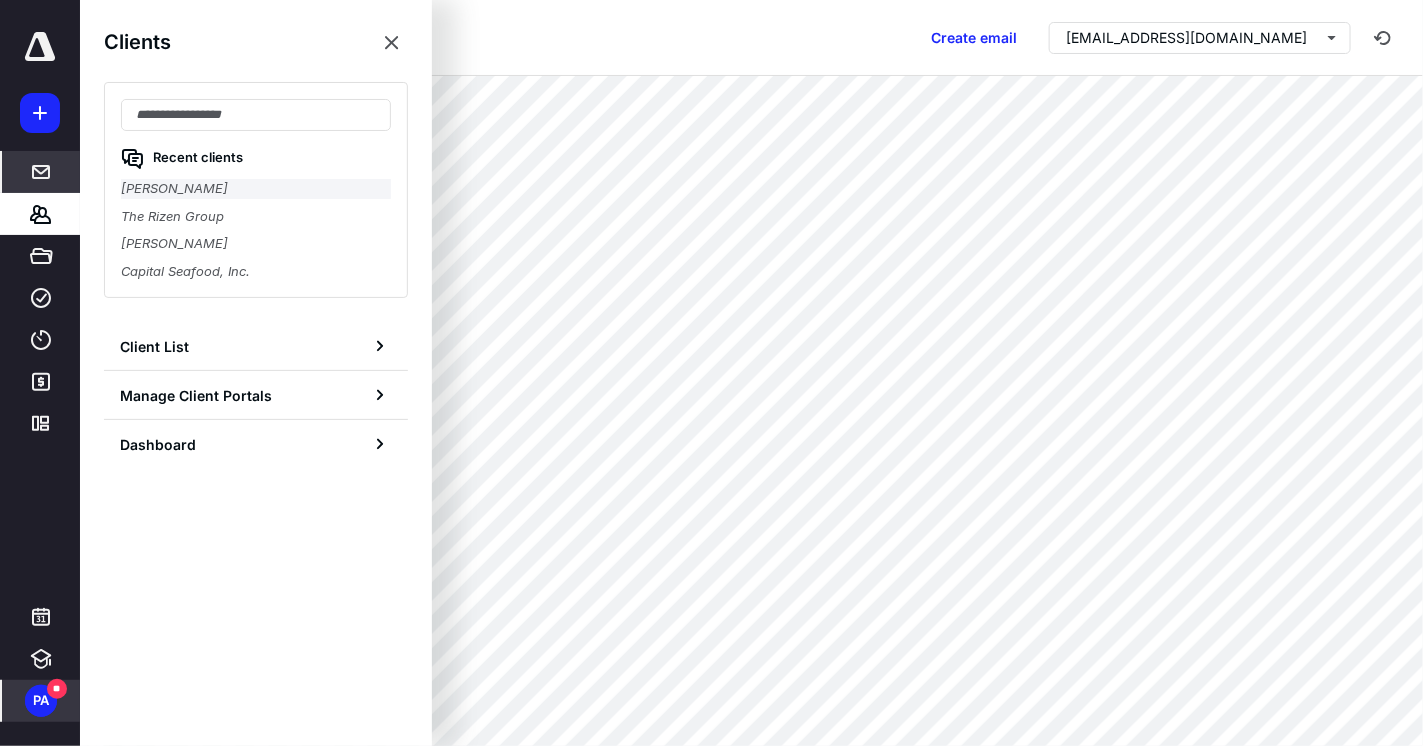 click on "Shane Munroe" at bounding box center (256, 189) 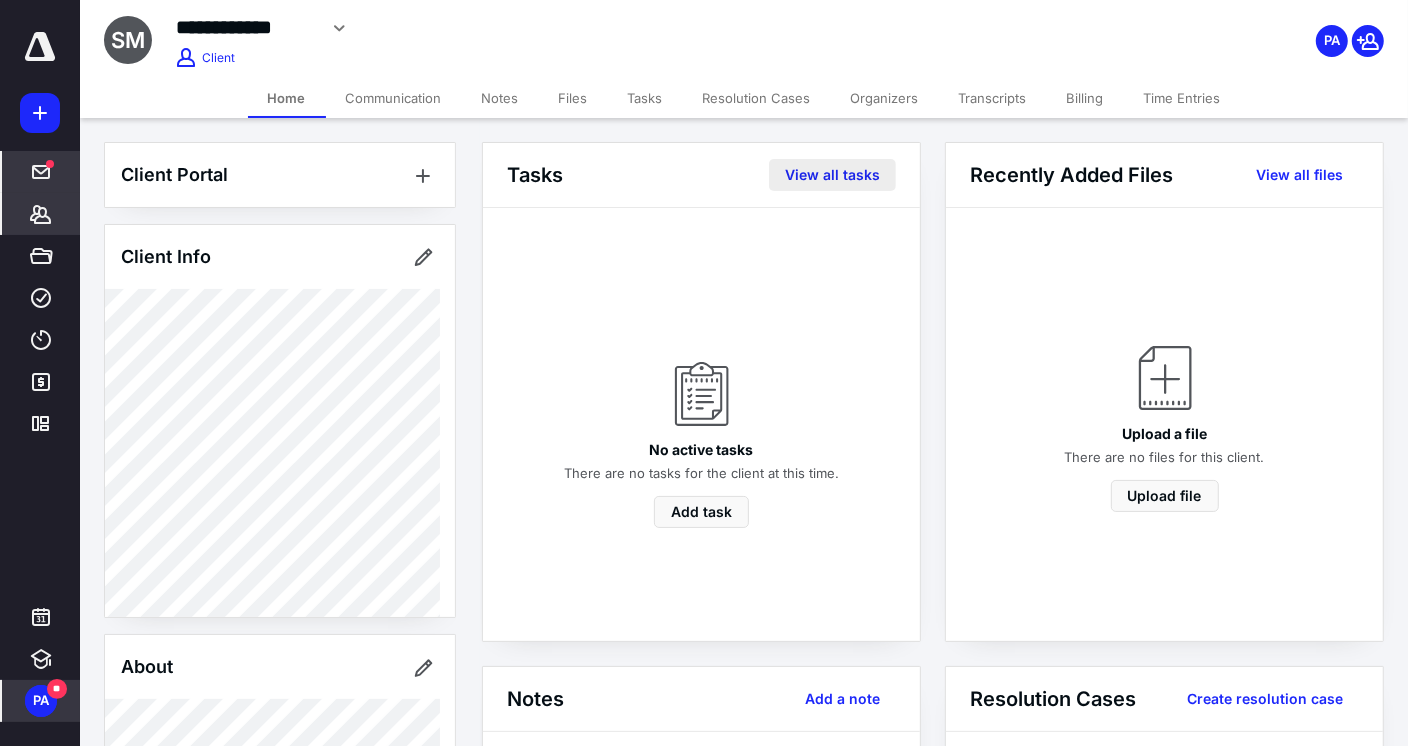 click on "View all tasks" at bounding box center (832, 175) 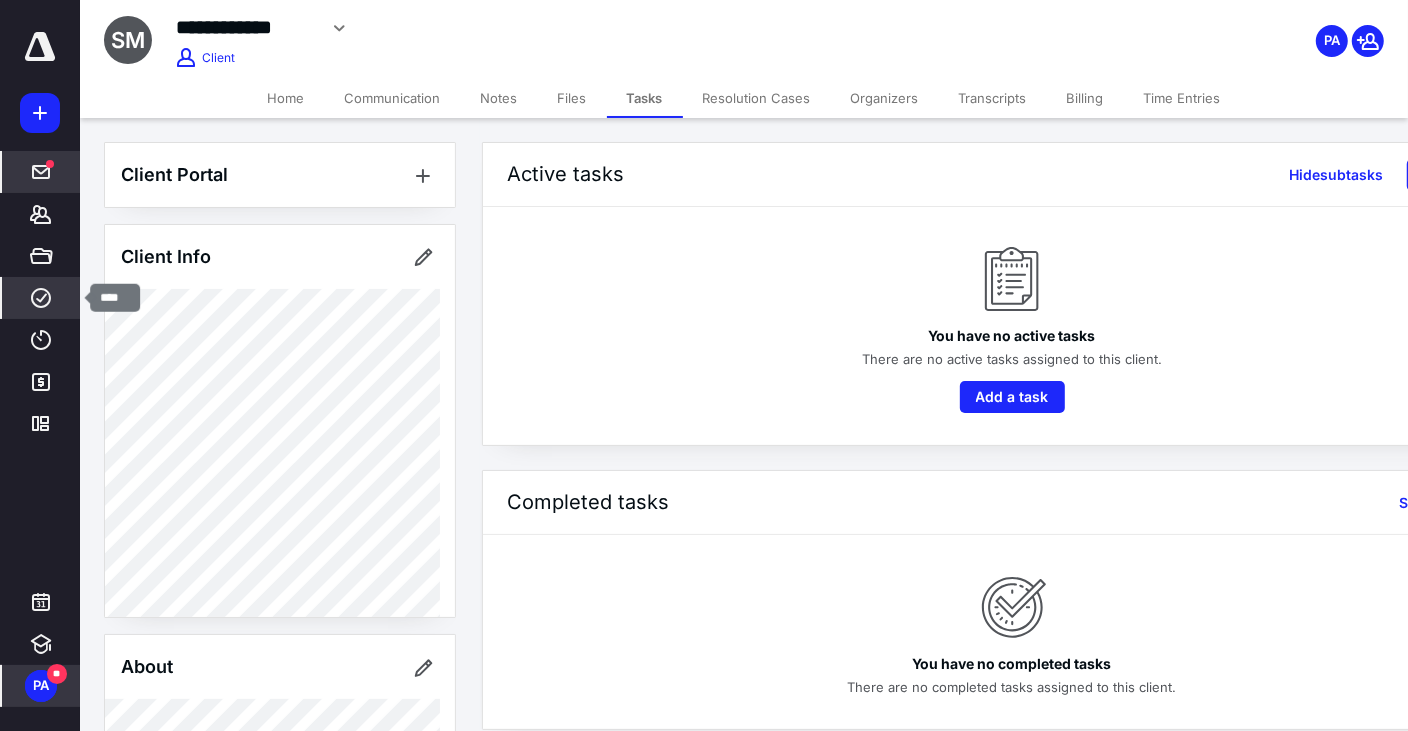 click 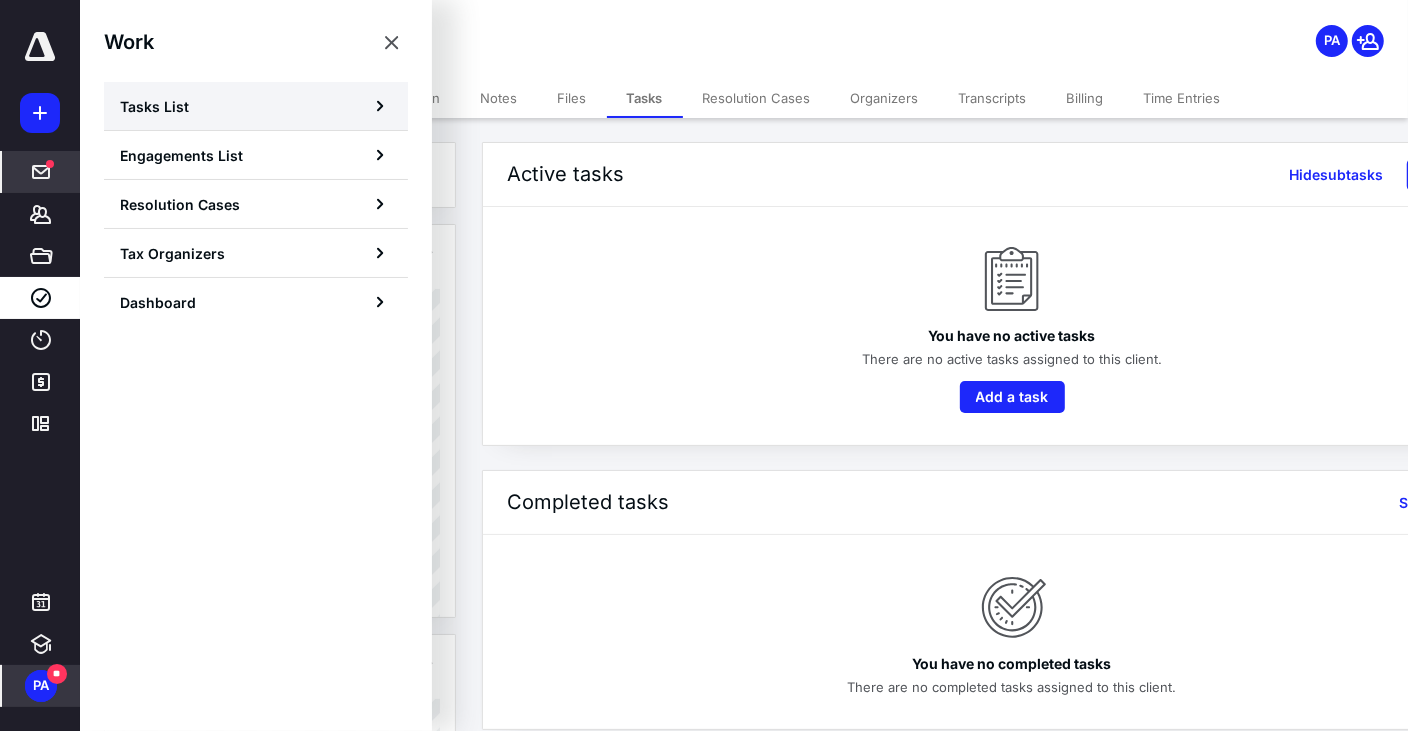 click on "Tasks List" at bounding box center [154, 106] 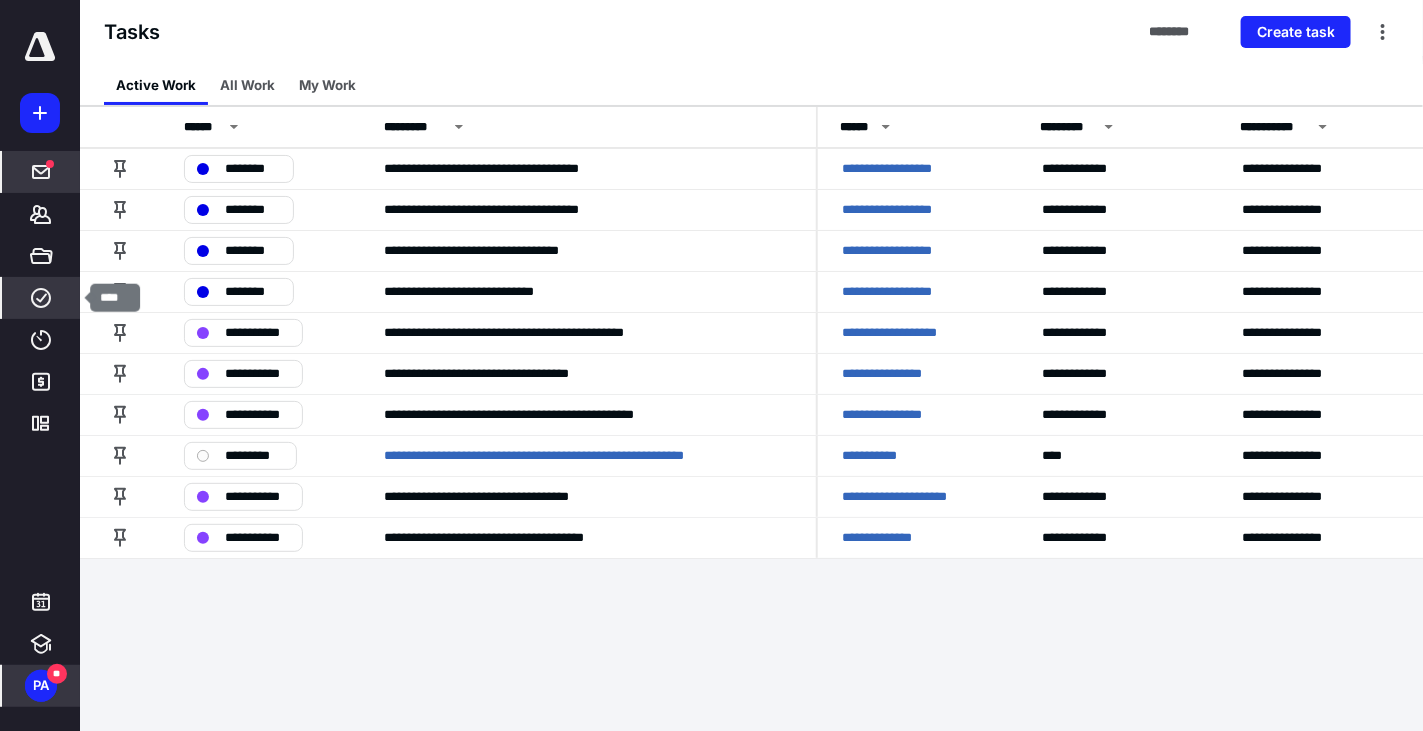 click 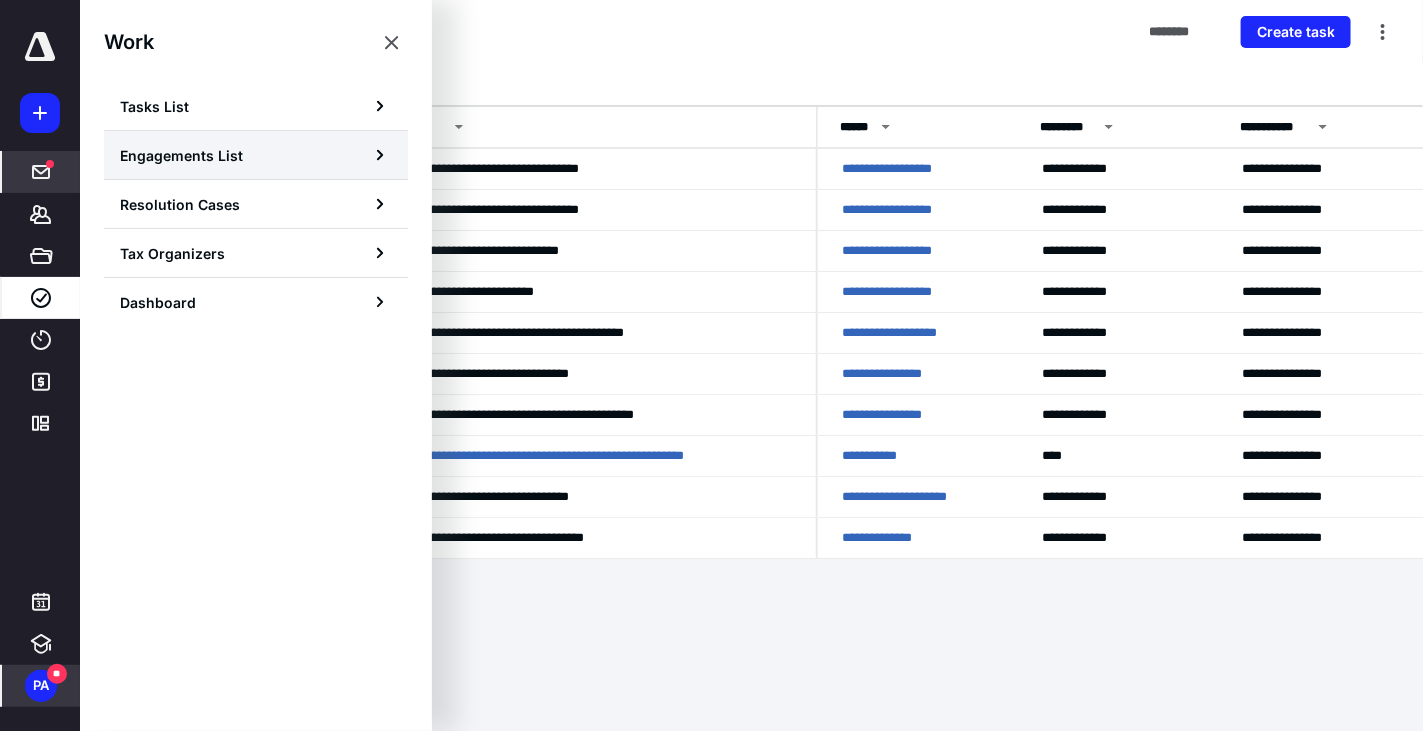 click on "Engagements List" at bounding box center [256, 155] 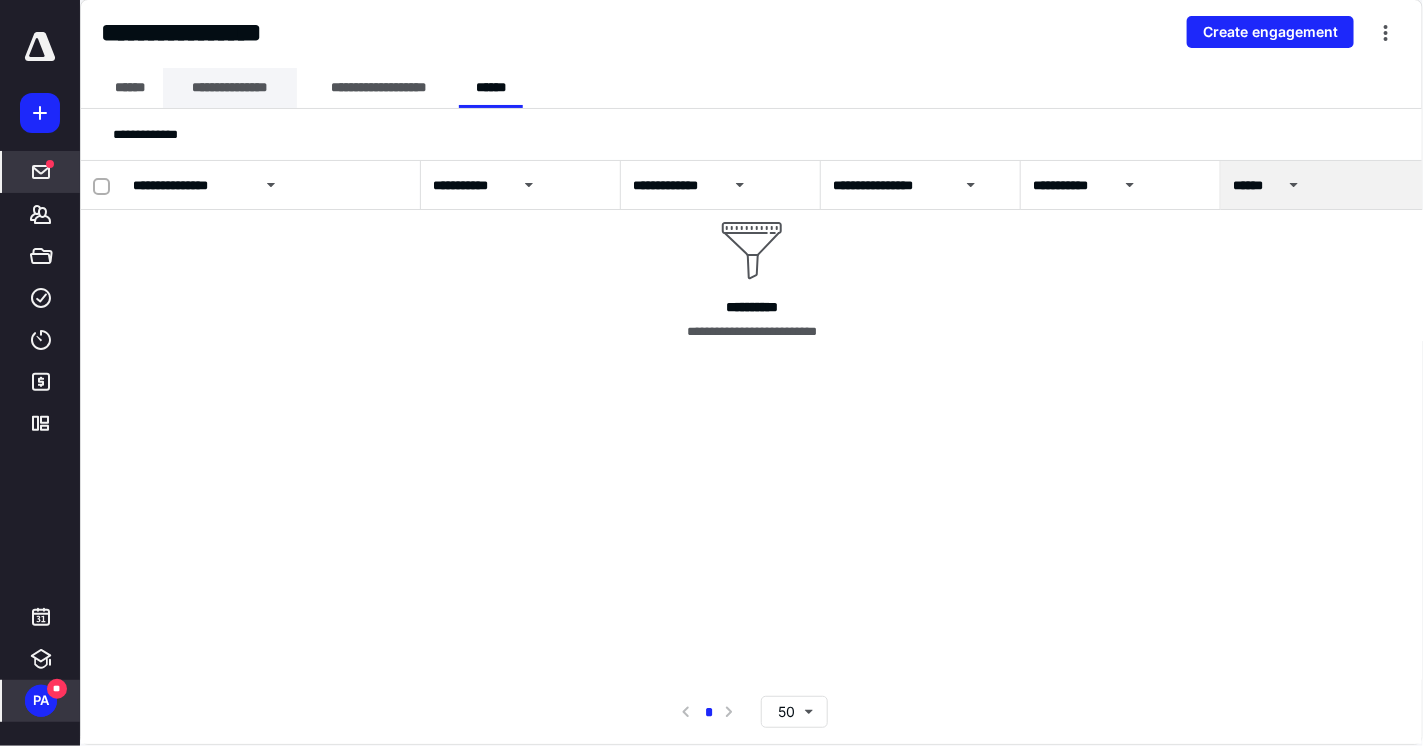 click on "**********" at bounding box center (230, 88) 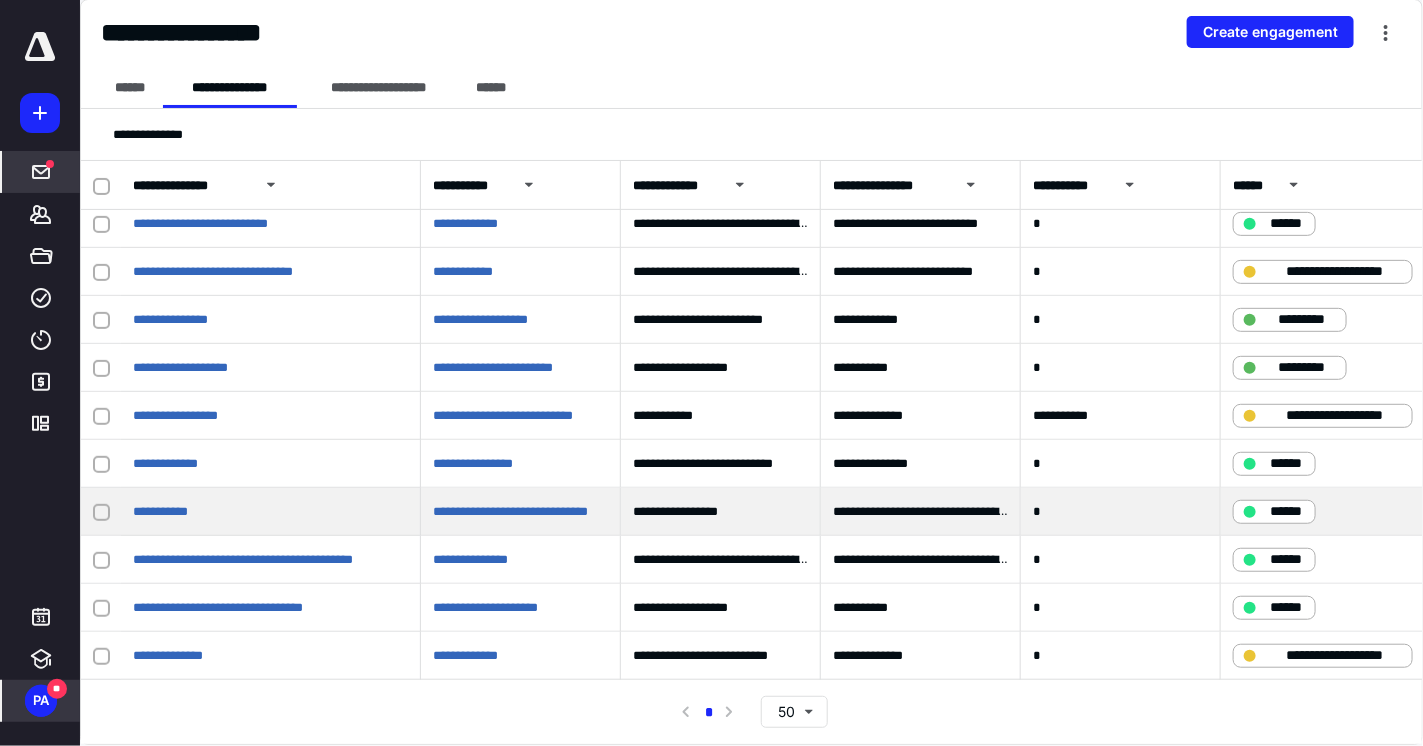 scroll, scrollTop: 360, scrollLeft: 0, axis: vertical 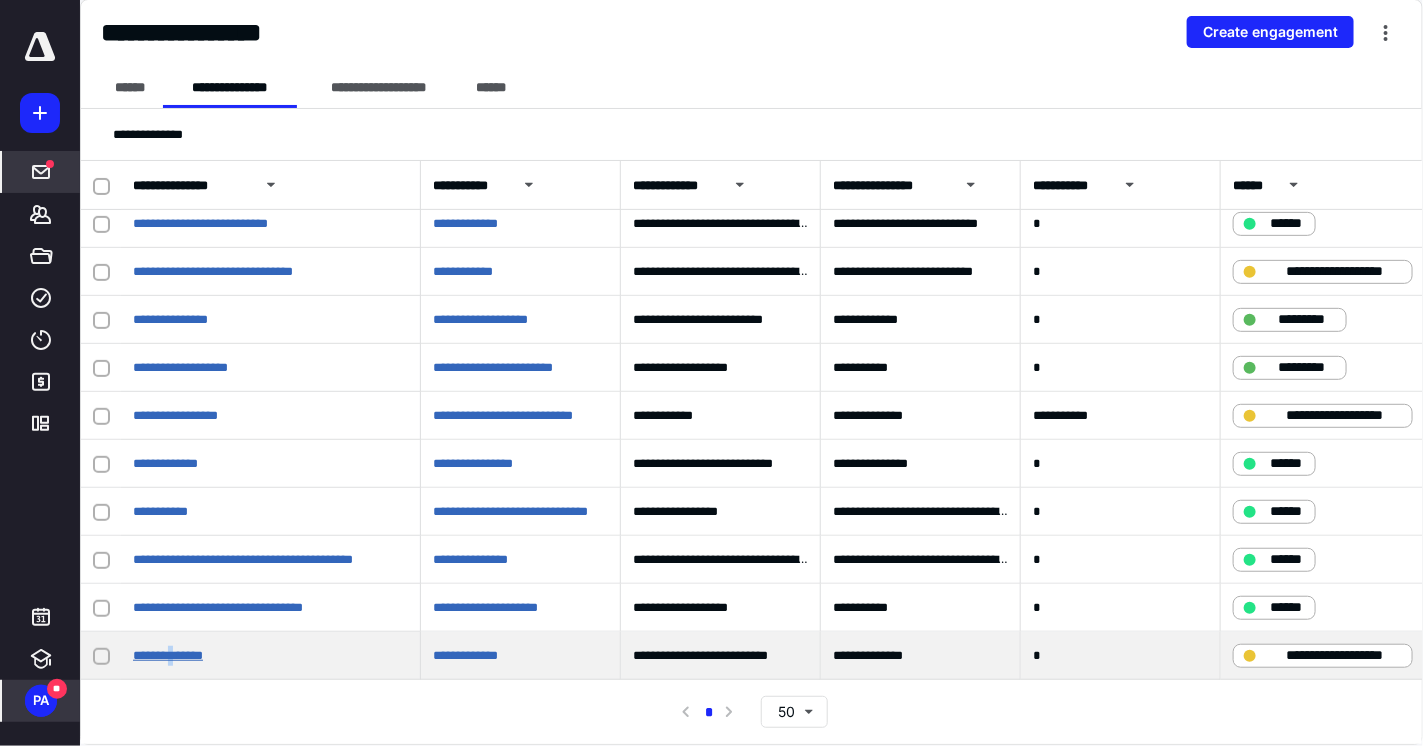 click on "**********" at bounding box center [168, 655] 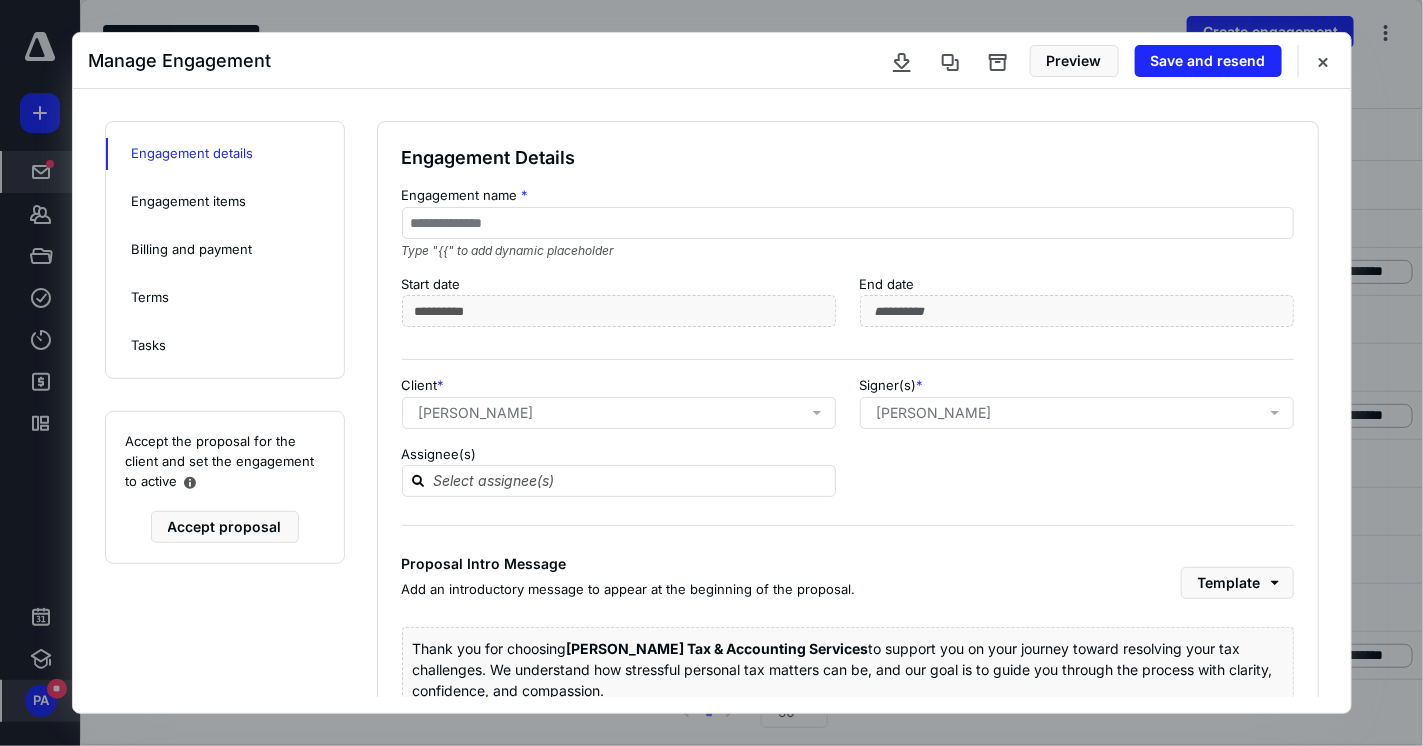 click on "Engagement details Engagement items Billing and payment Terms Tasks" at bounding box center (225, 250) 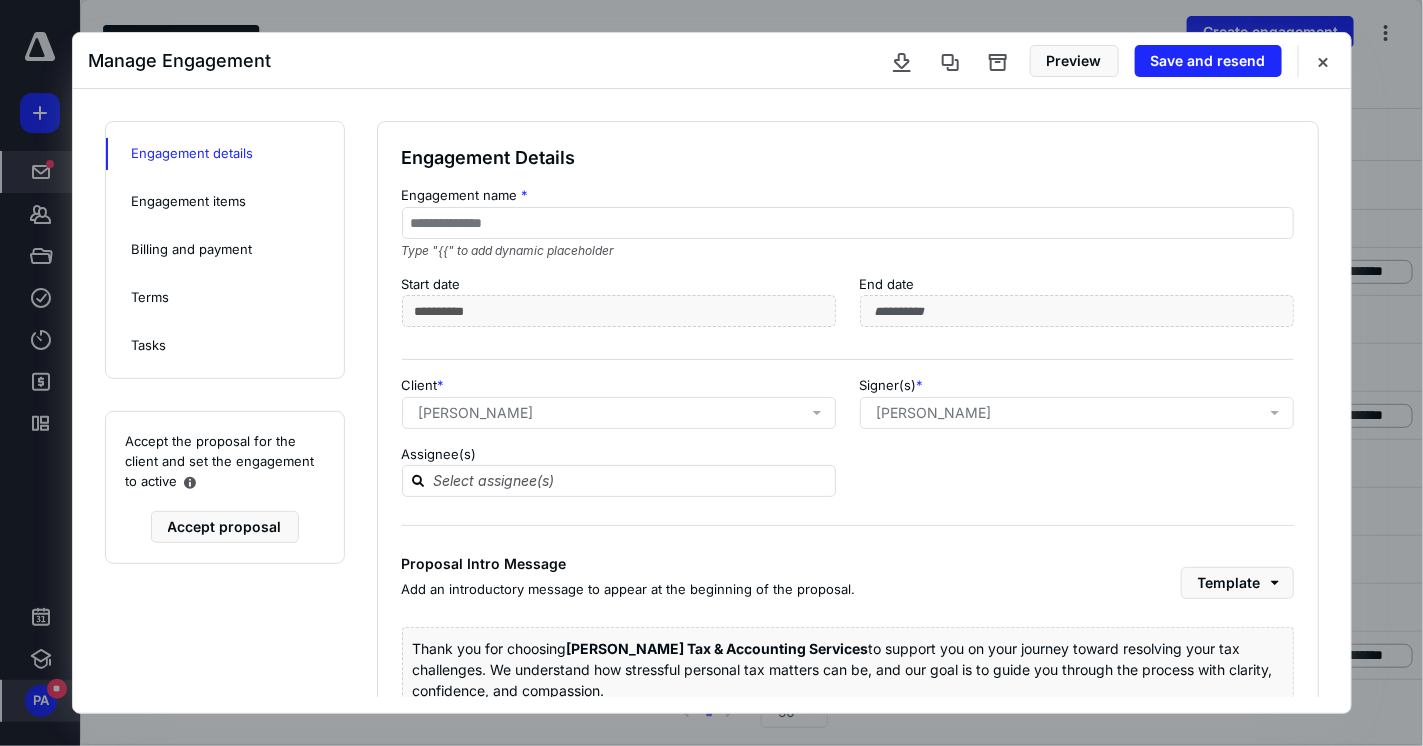 click on "Terms" at bounding box center (151, 298) 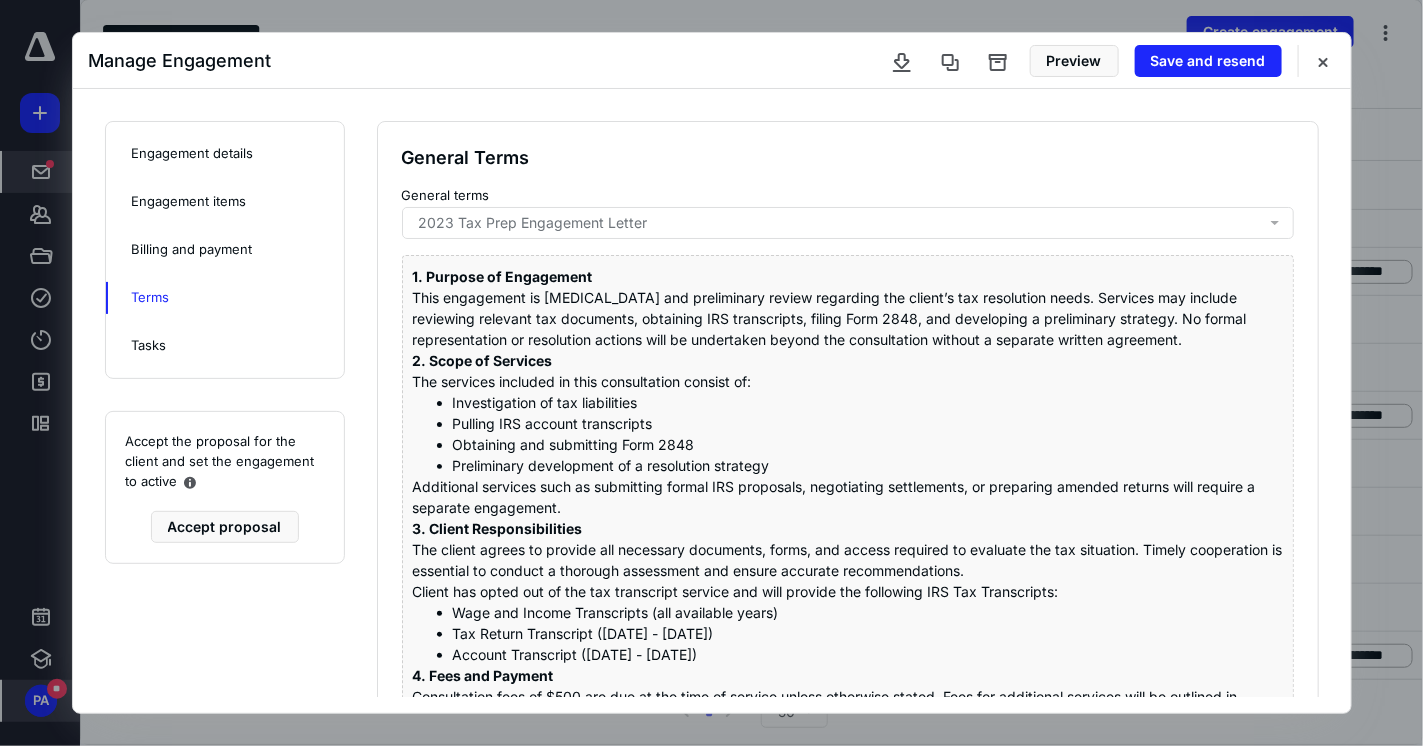 click on "Account Transcript (2019 - 2024)" at bounding box center (868, 654) 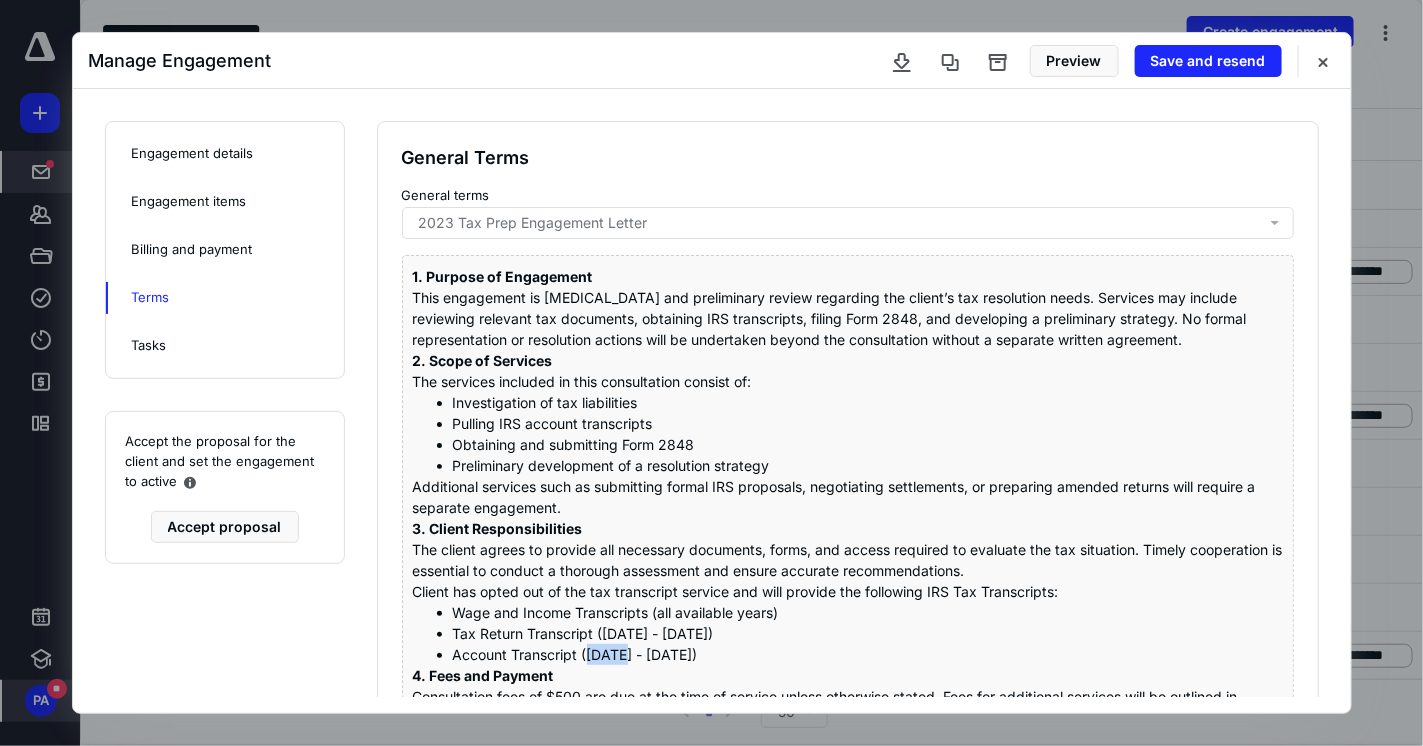 click on "Account Transcript (2019 - 2024)" at bounding box center (868, 654) 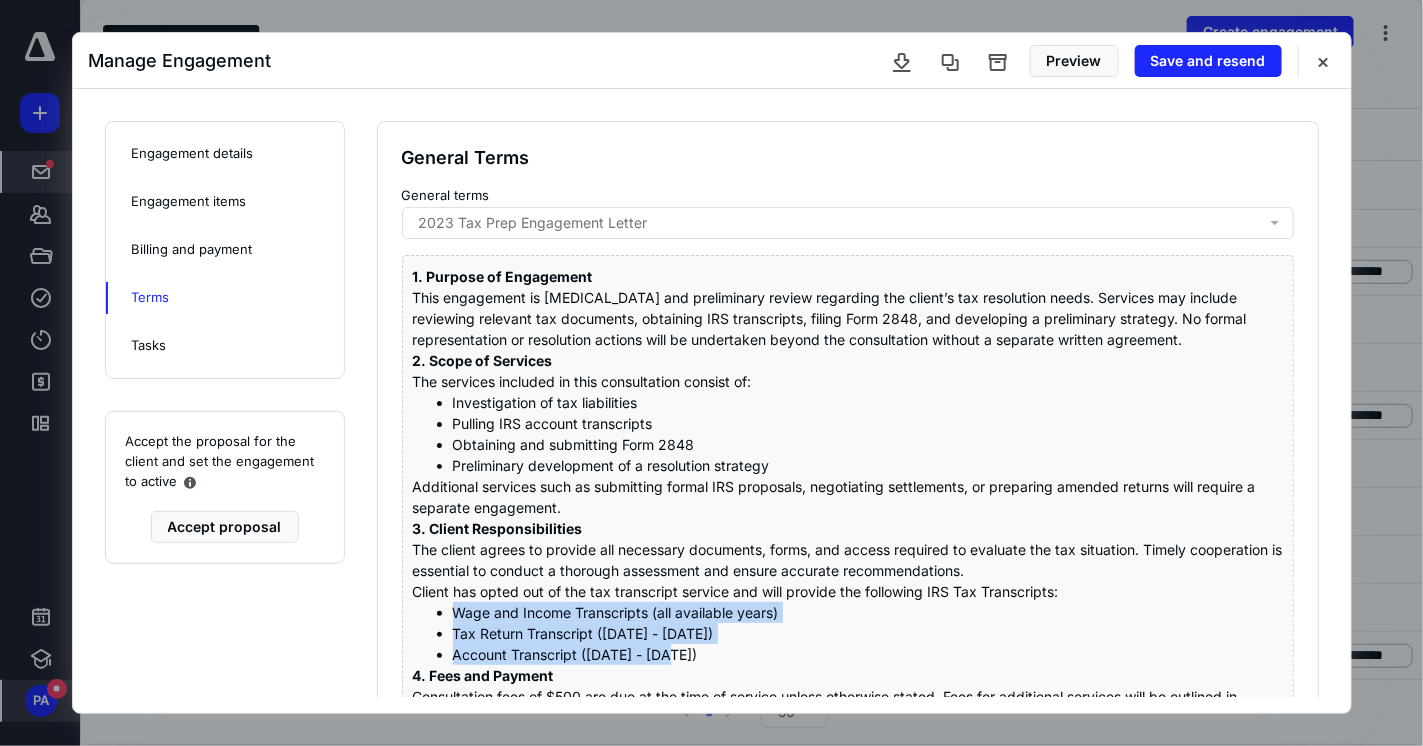 drag, startPoint x: 692, startPoint y: 654, endPoint x: 457, endPoint y: 614, distance: 238.37994 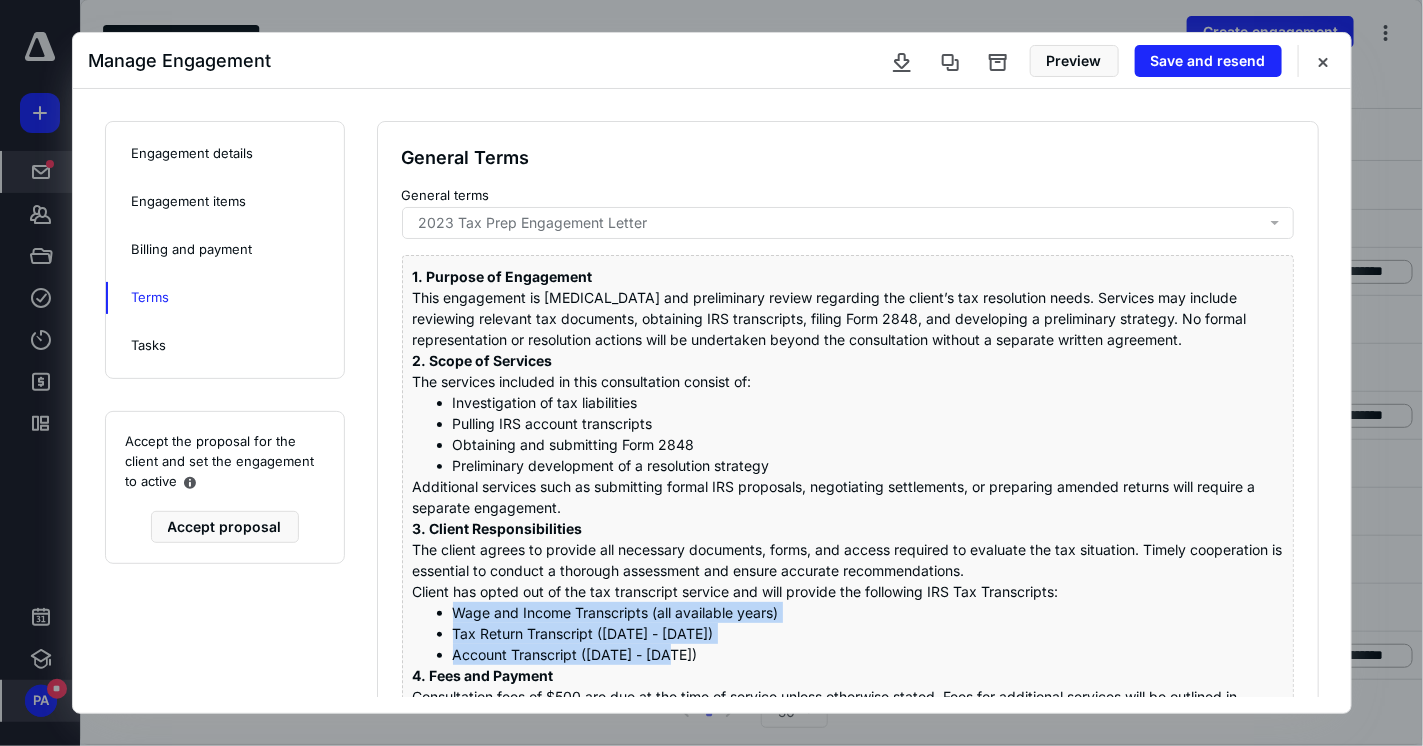 click on "Wage and Income Transcripts (all available years) Tax Return Transcript (2020 - 2024) Account Transcript (2019 - 2024)" at bounding box center (848, 633) 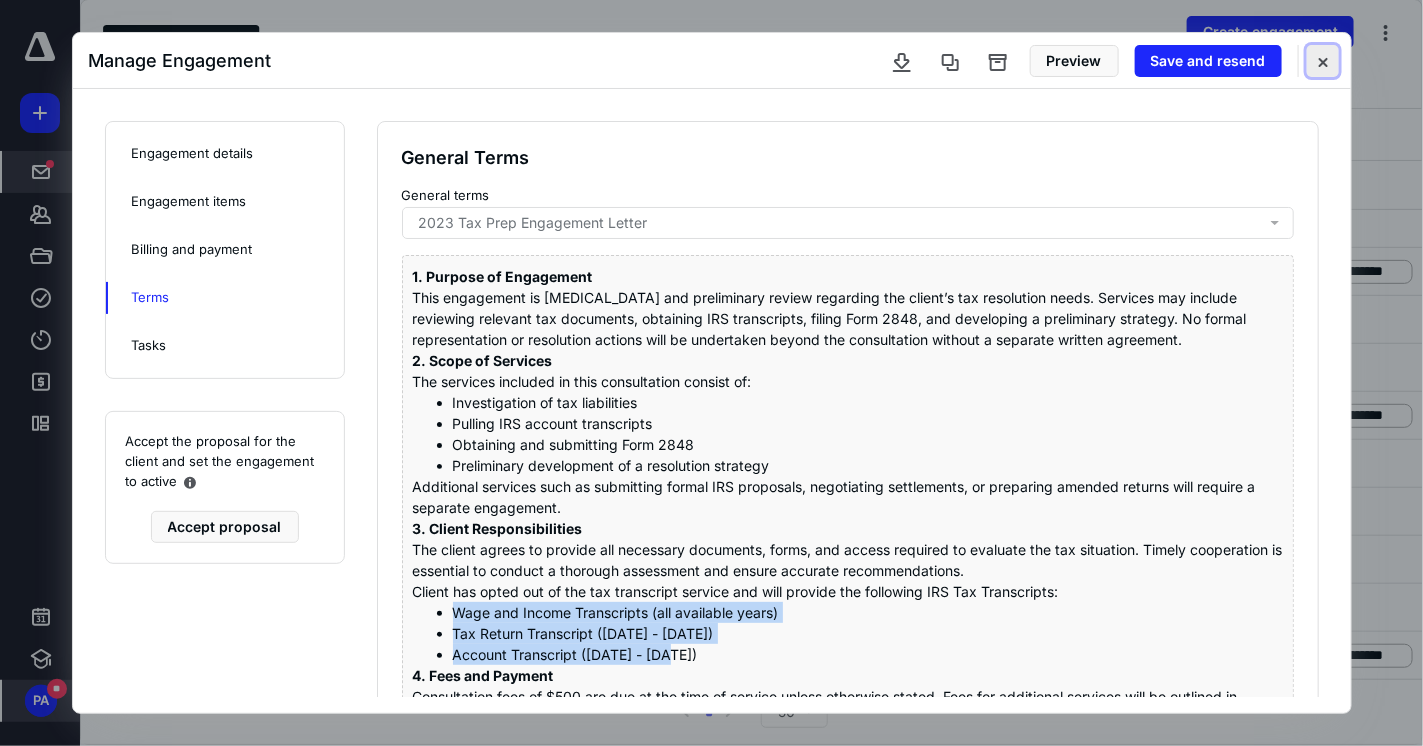 click at bounding box center (1323, 61) 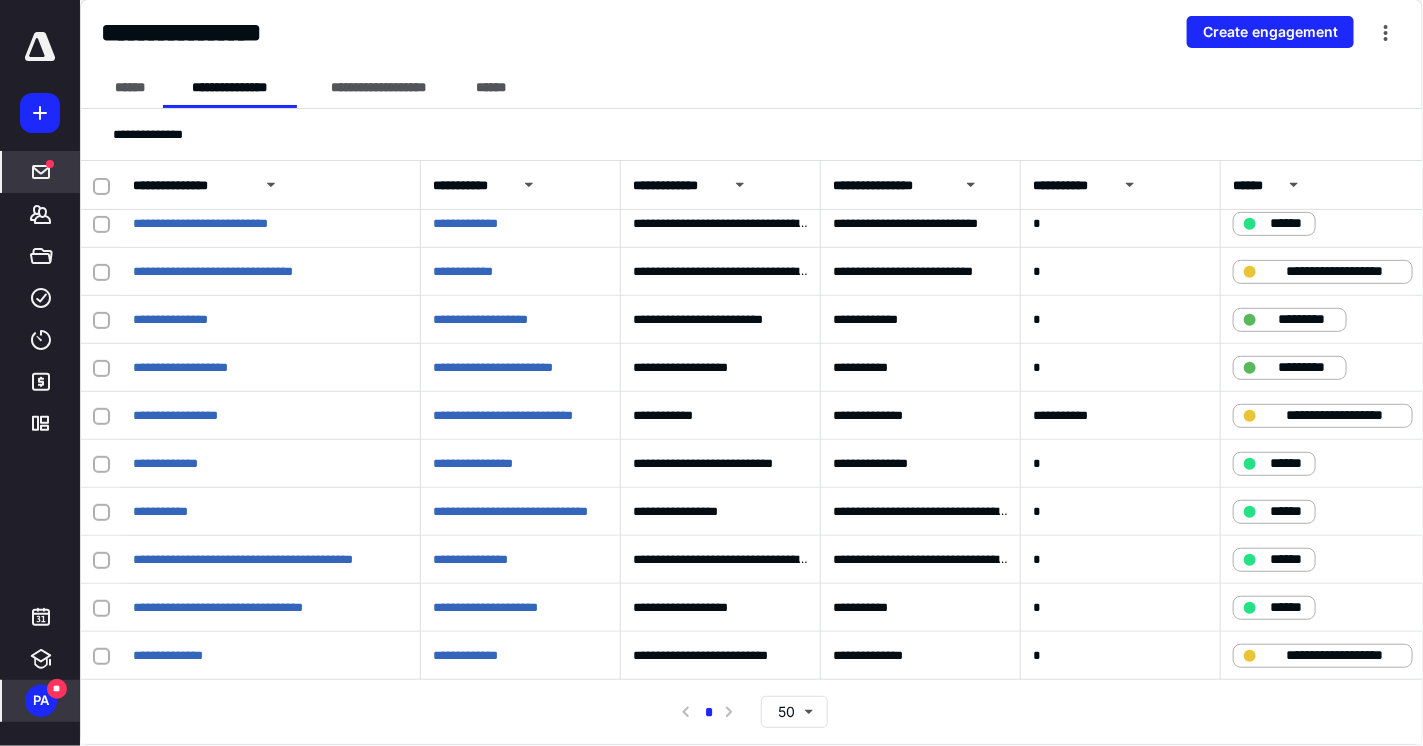 drag, startPoint x: 48, startPoint y: 112, endPoint x: 57, endPoint y: 125, distance: 15.811388 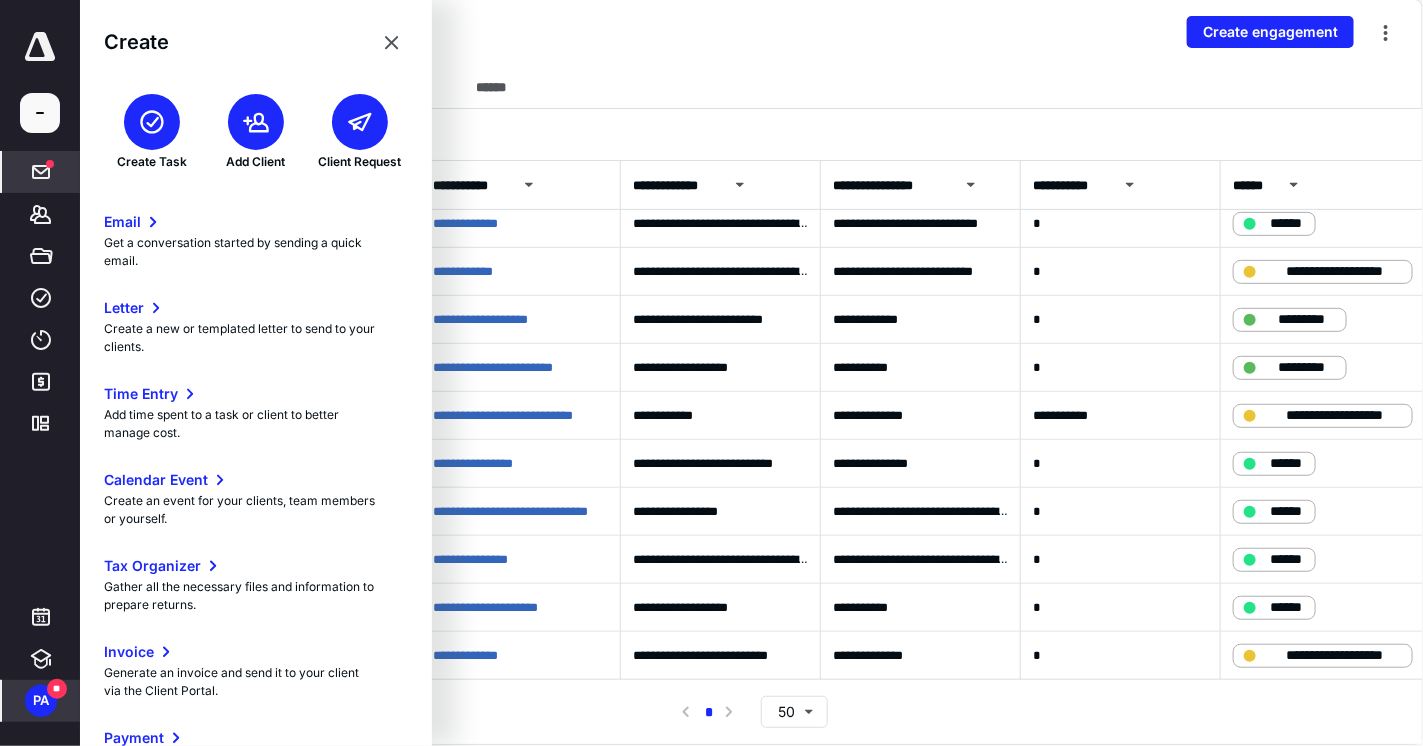 click 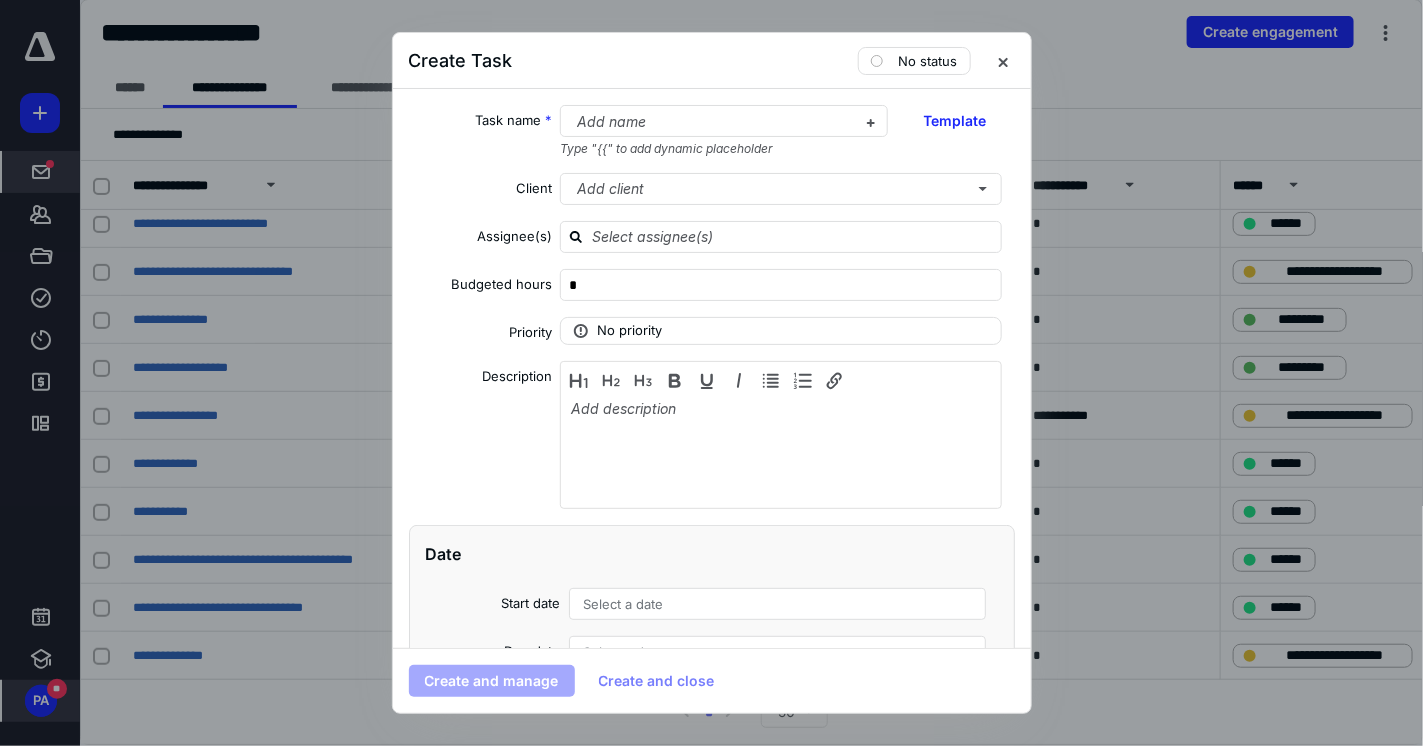 click on "Task name   * Add name Type "{{" to add dynamic placeholder Template Client Add client Assignee(s) Budgeted hours * Priority No priority Description Date Start date Select a date Due date Select a date Add a date Recurring Tax preparation fields Reminder Add reminder File Add file Automation Add automation Add a client request Add a subtask" at bounding box center (712, 368) 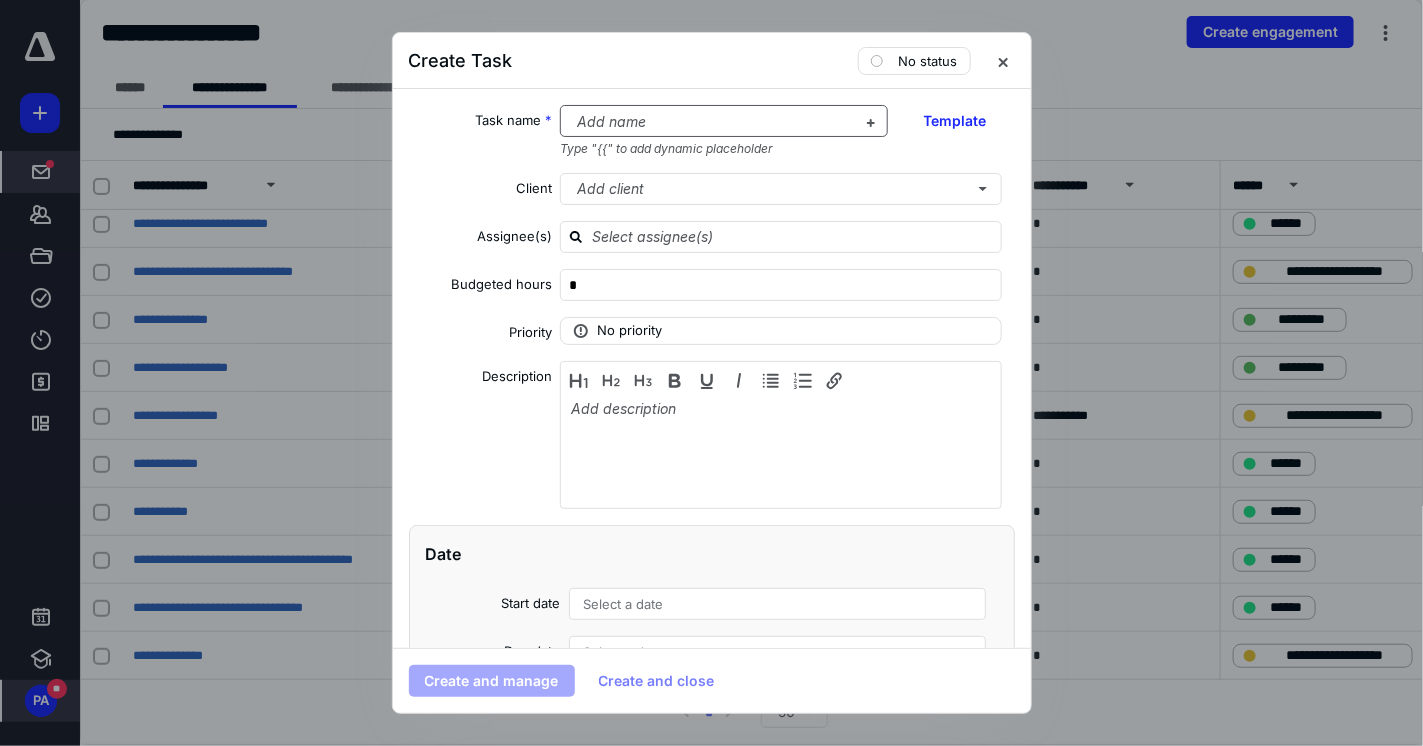 click at bounding box center (712, 122) 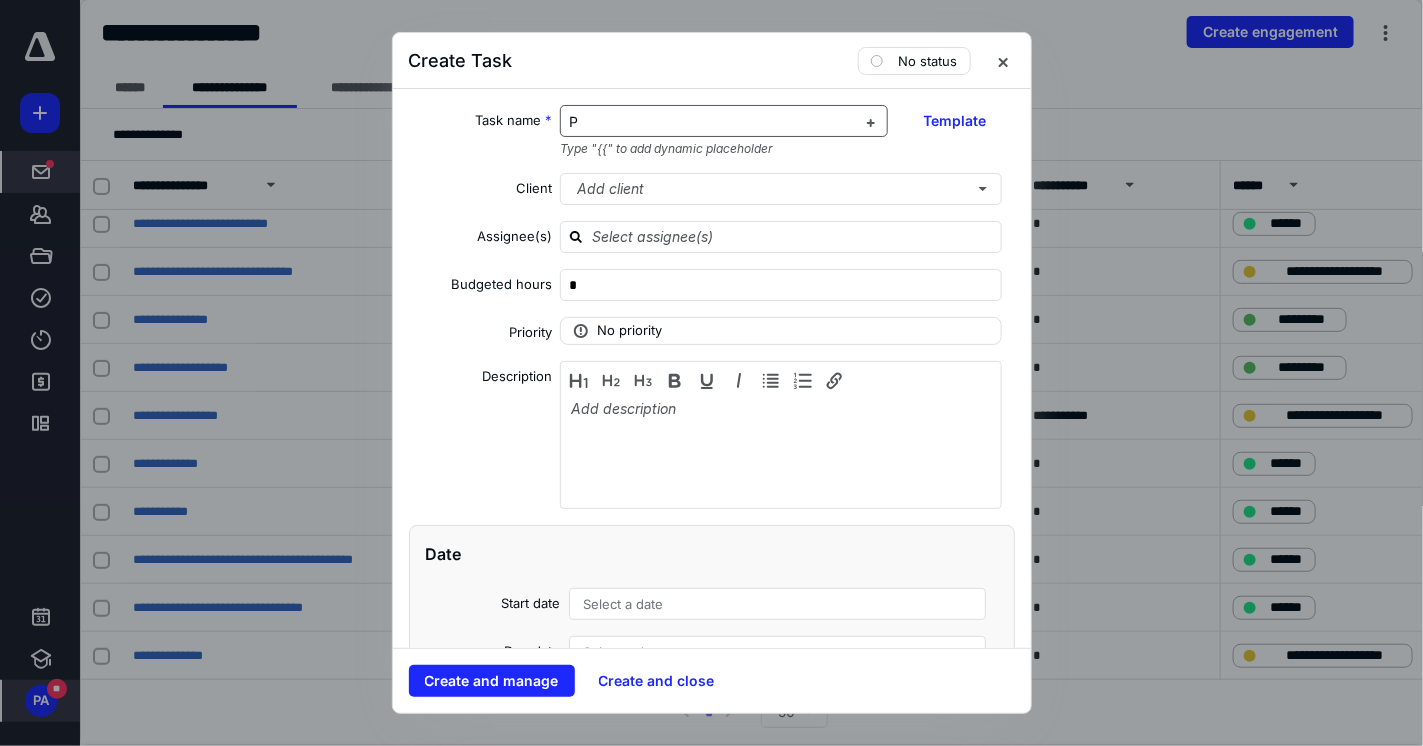 type 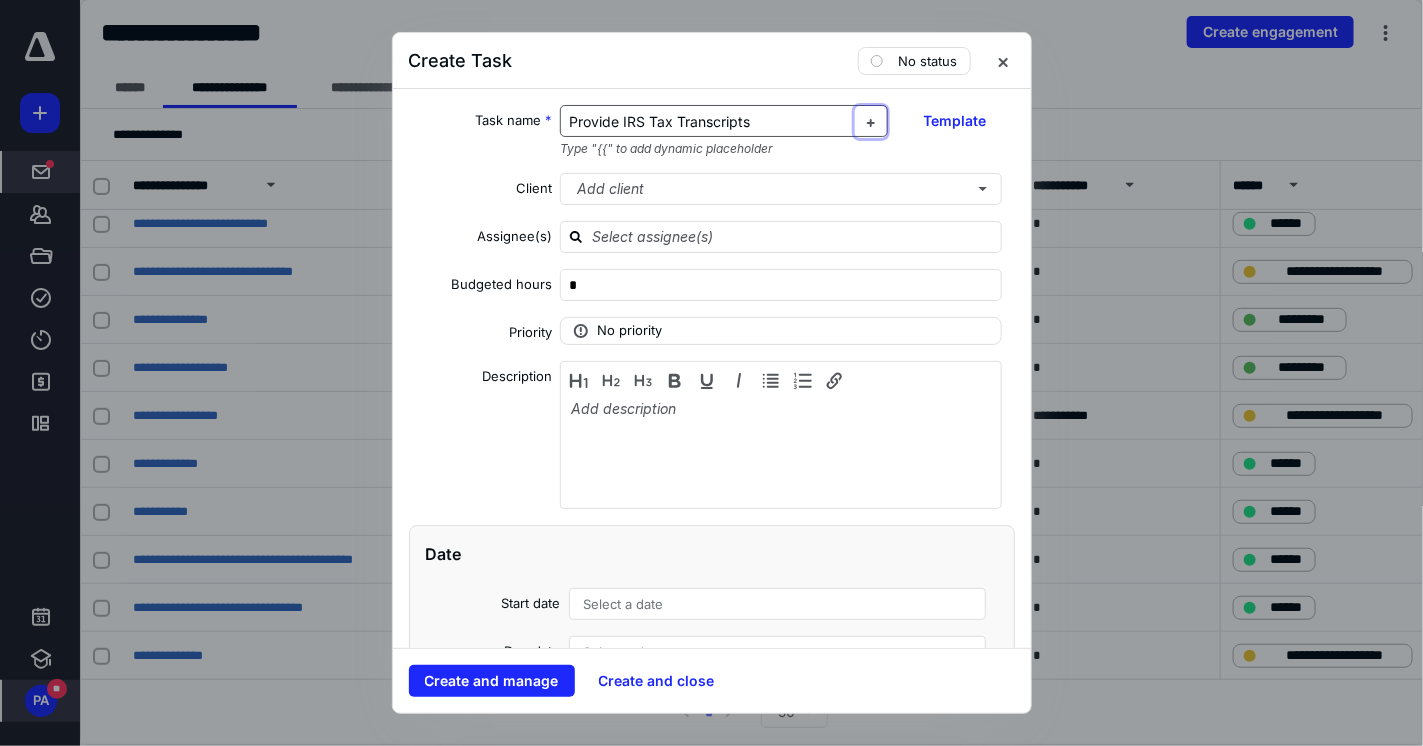type 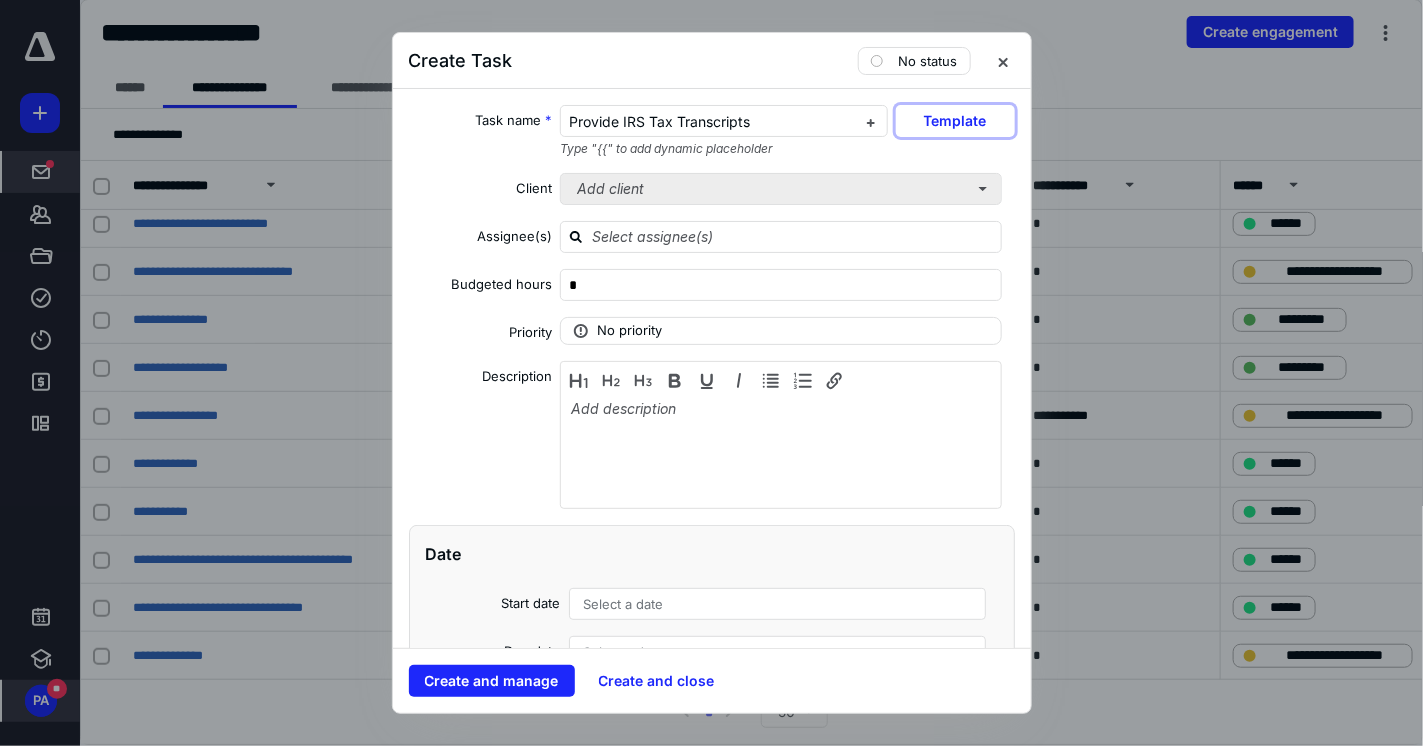 type 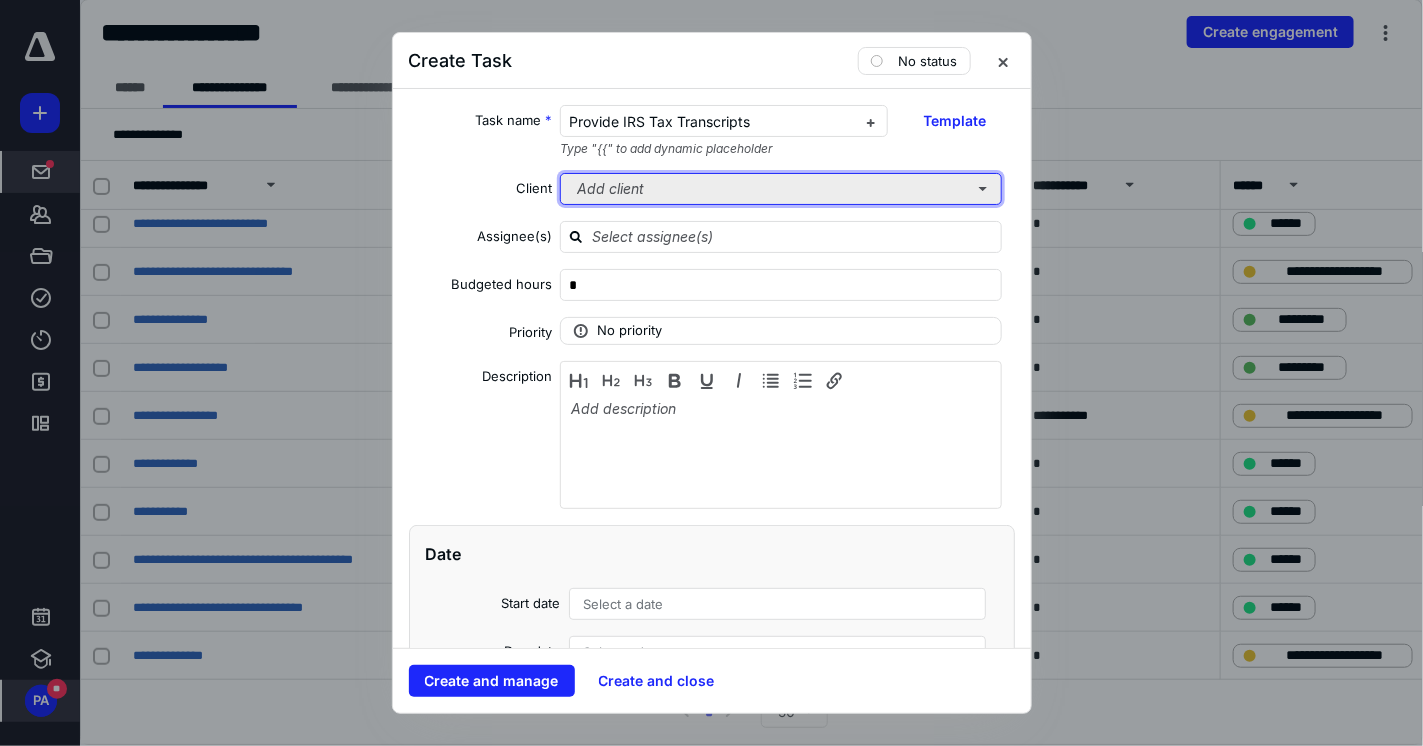 click on "Add client" at bounding box center (781, 189) 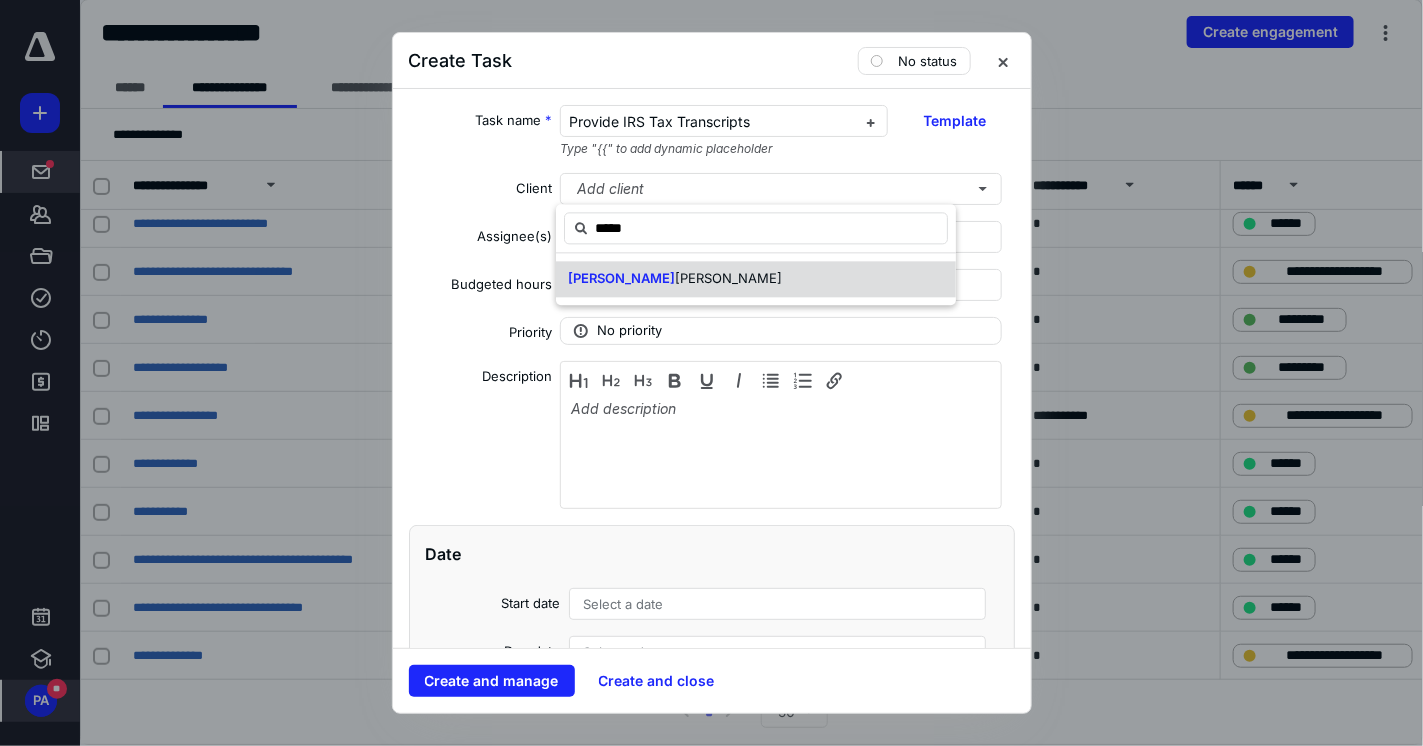 click on "Shane  Munroe" at bounding box center (756, 279) 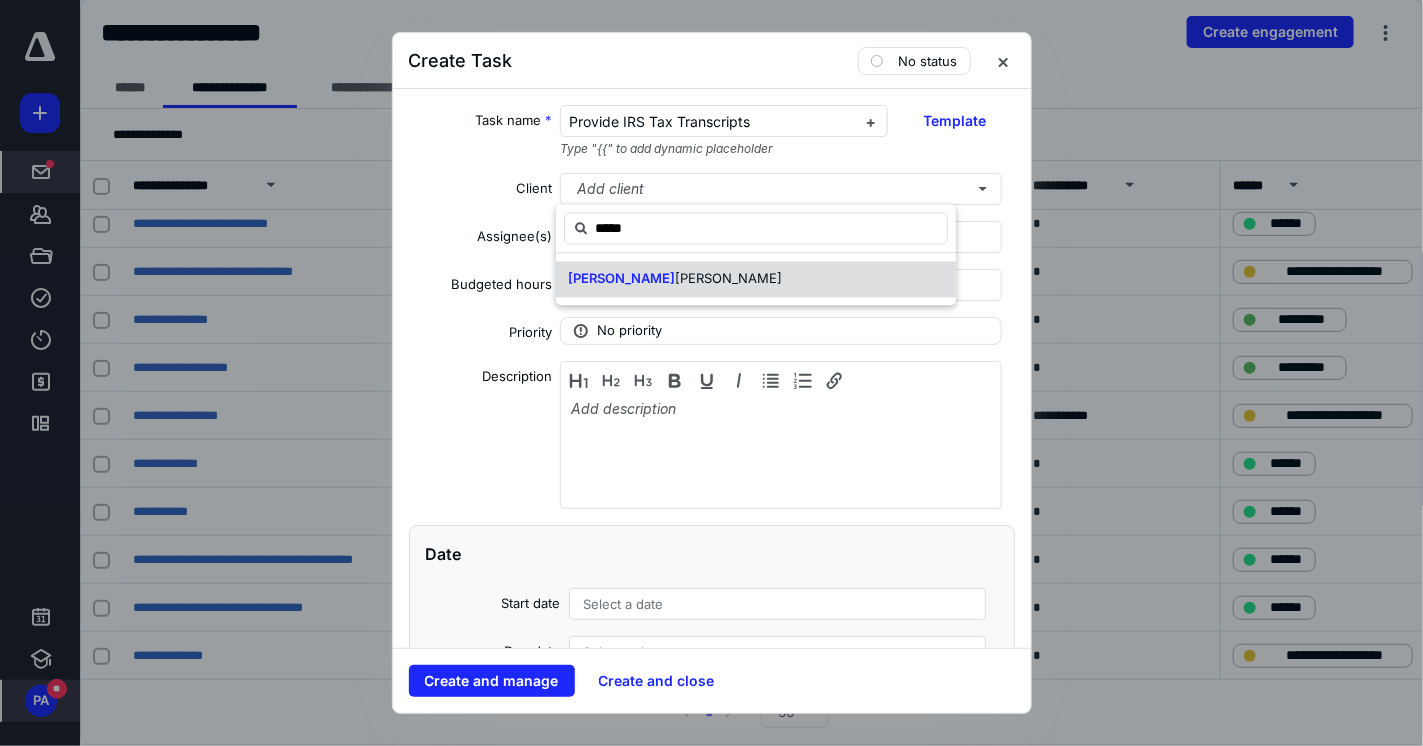 type on "*****" 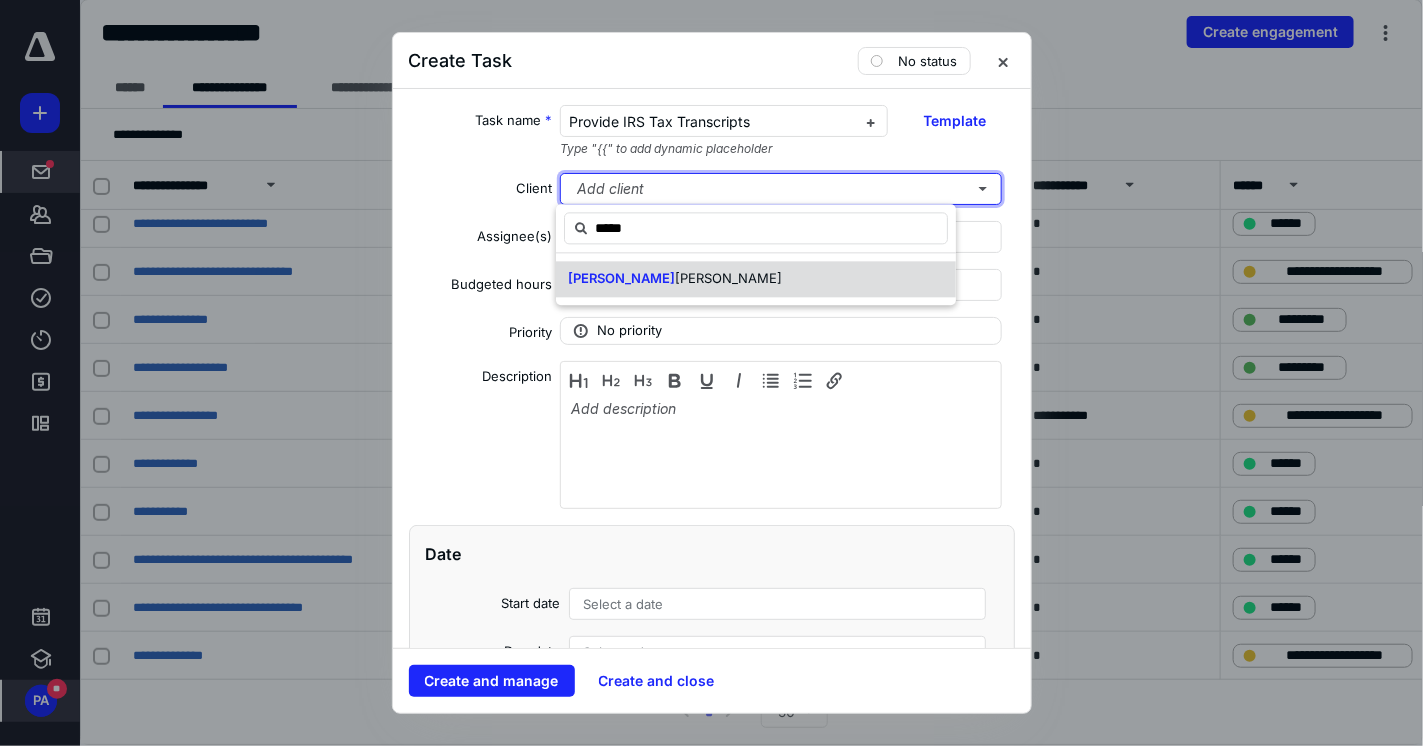 type 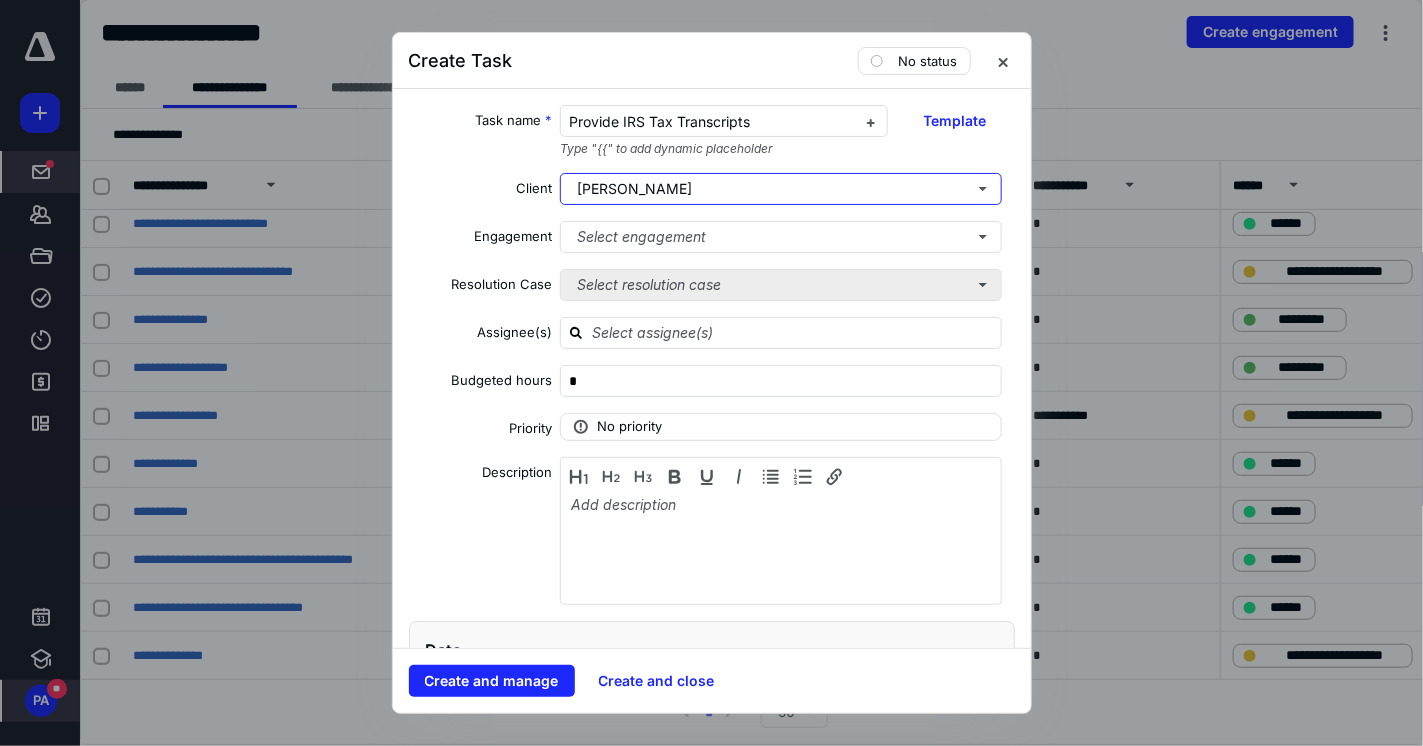 type 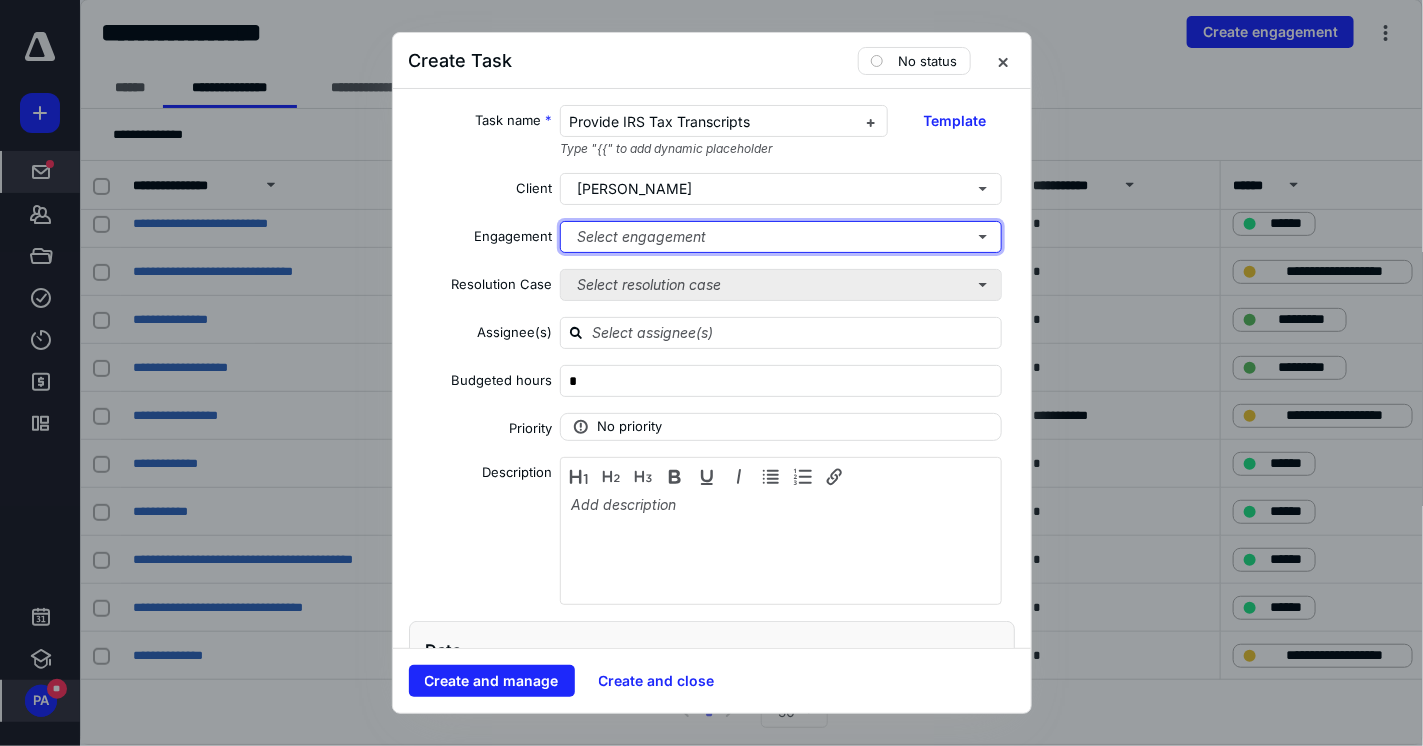 type 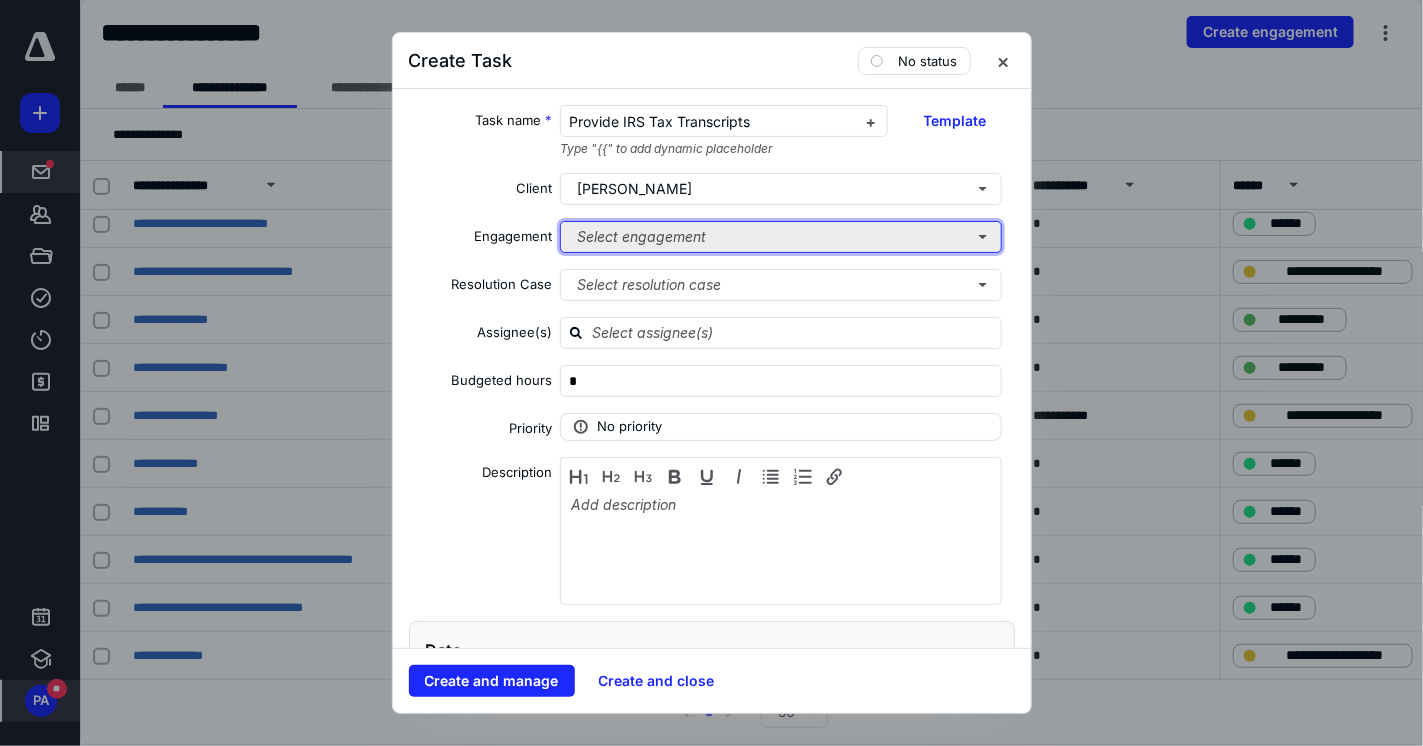 click on "Select engagement" at bounding box center (781, 237) 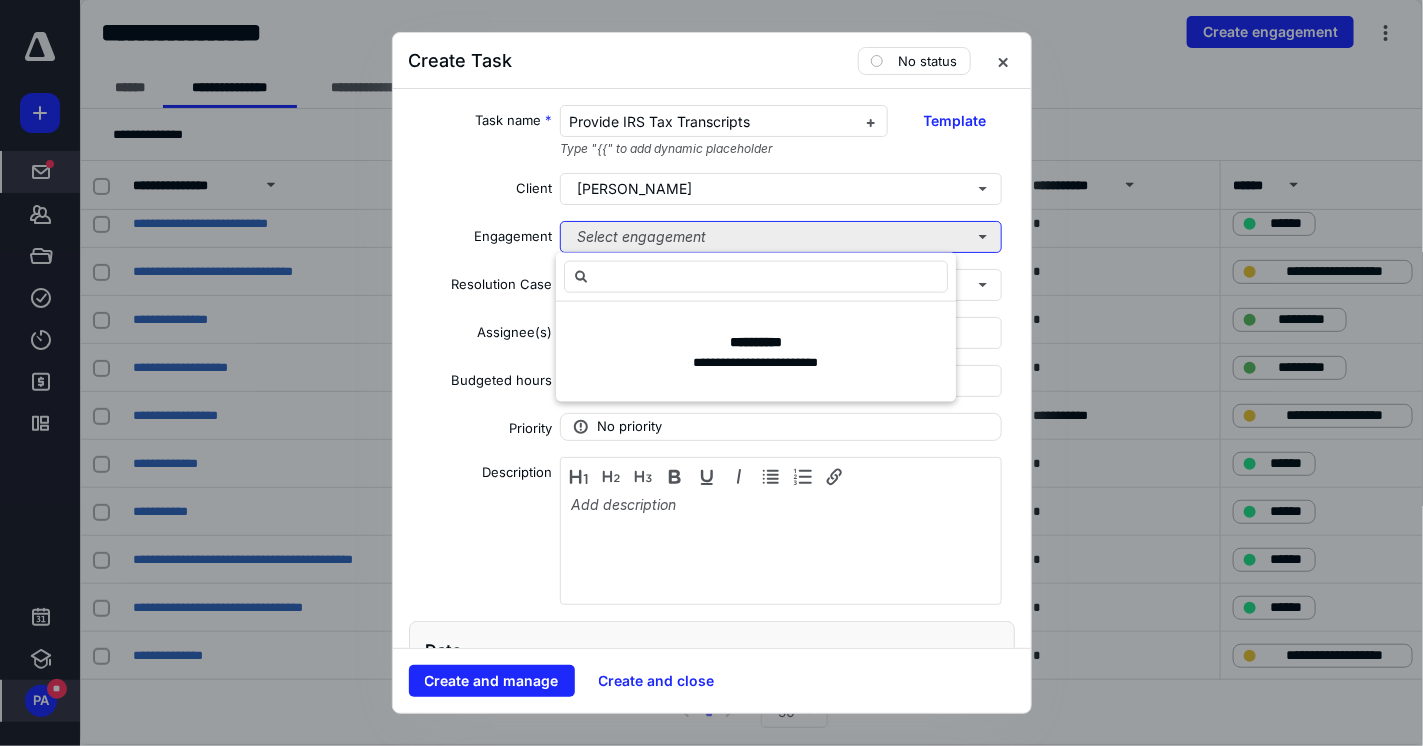 click on "Select engagement" at bounding box center (781, 237) 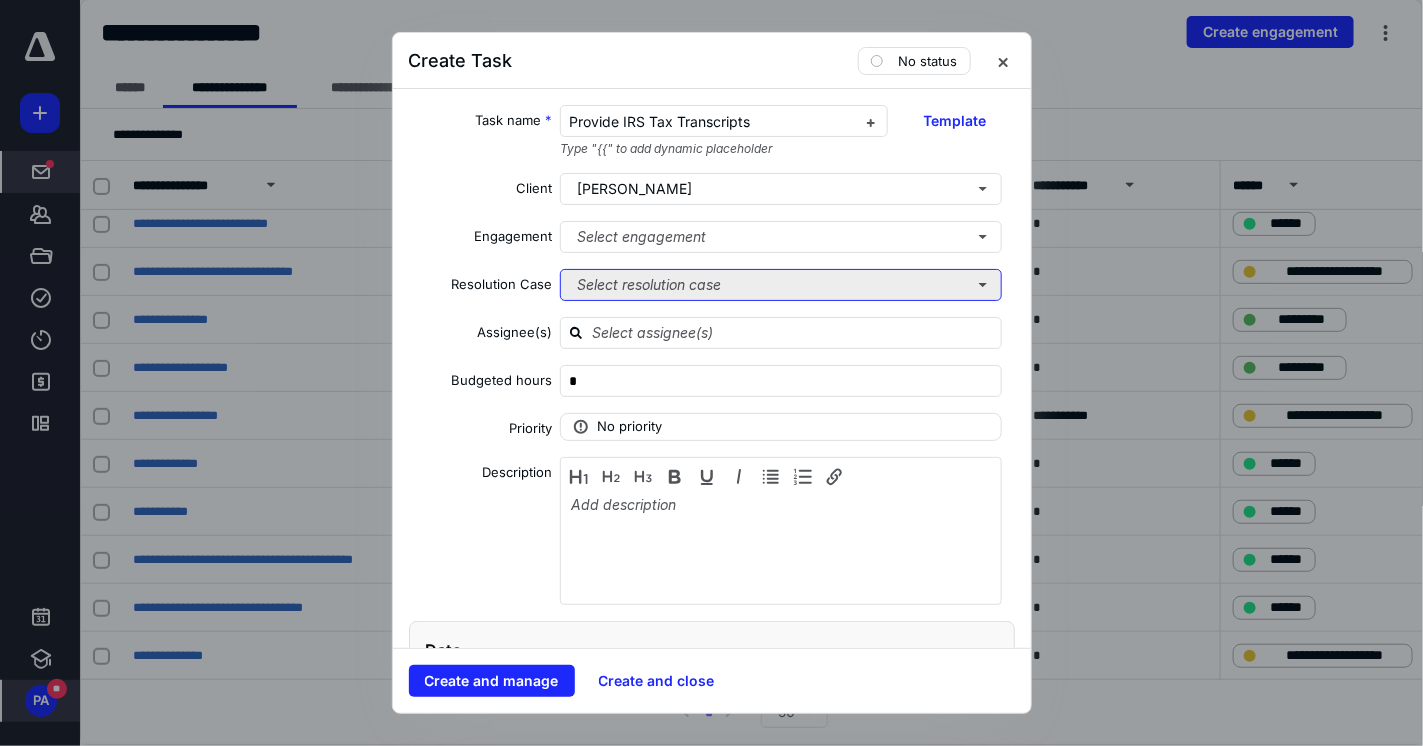 click on "Select resolution case" at bounding box center [781, 285] 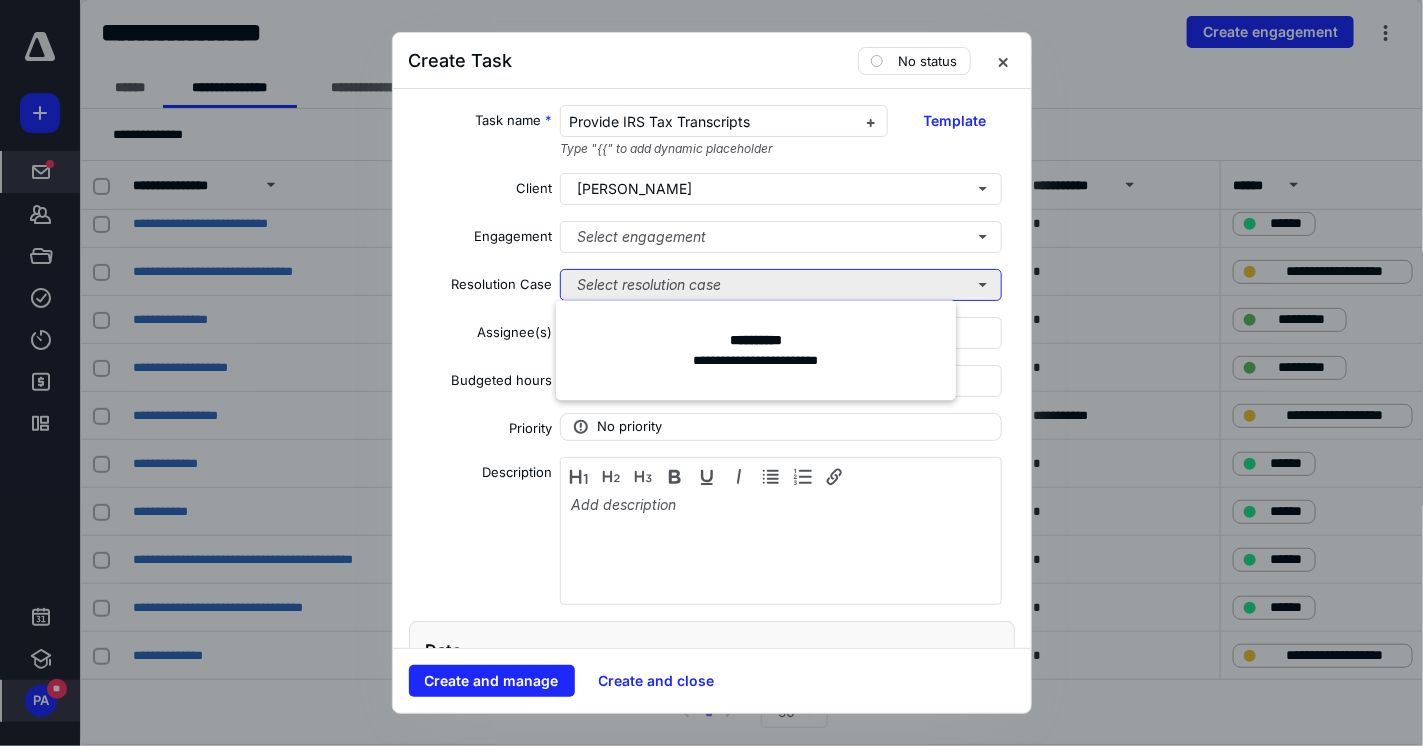 click on "Select resolution case" at bounding box center (781, 285) 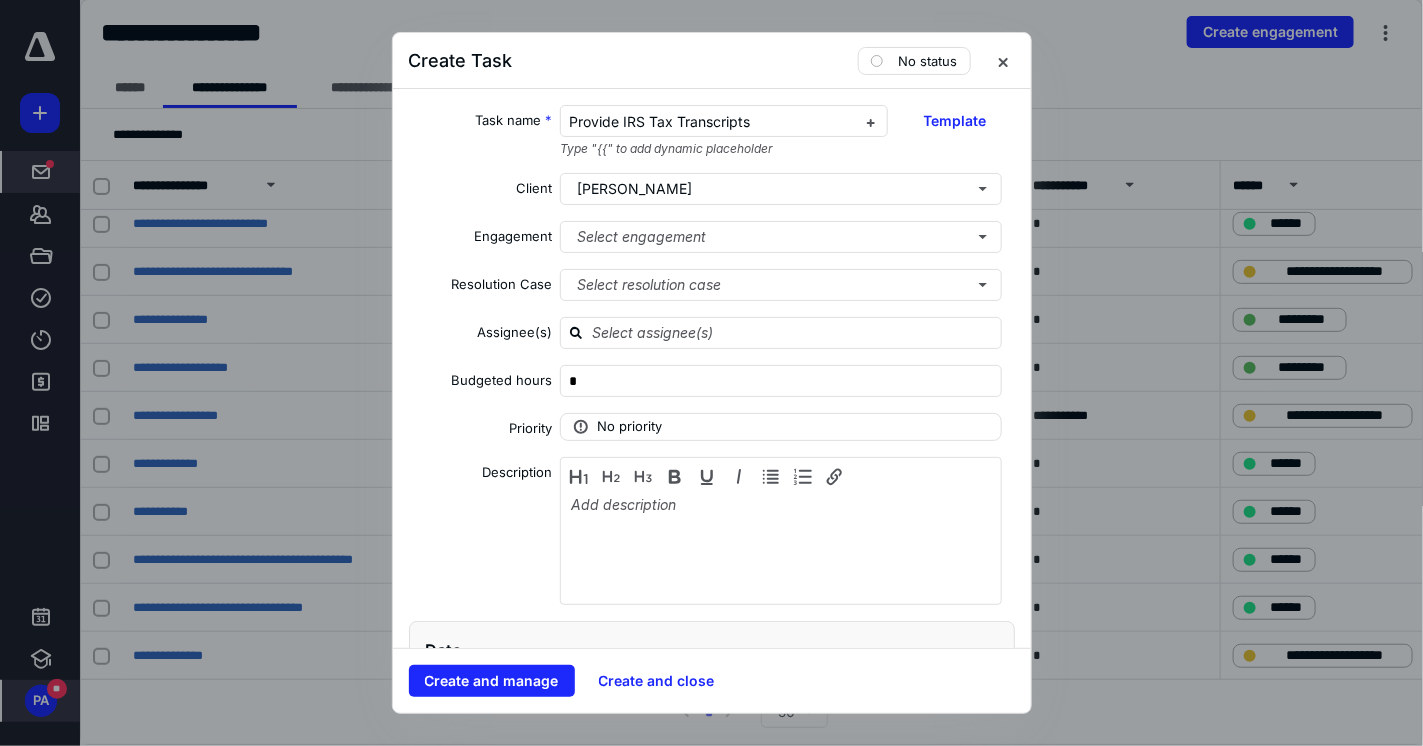 click on "Task name   * Provide IRS Tax Transcripts Type "{{" to add dynamic placeholder Template Client Shane Munroe Engagement Select engagement Resolution Case Select resolution case Assignee(s) Budgeted hours * Priority No priority Description Date Start date Select a date Due date Select a date Add a date Recurring Tax preparation fields Reminder Add reminder File Add file Automation Add automation Add a client request Add a subtask" at bounding box center [712, 368] 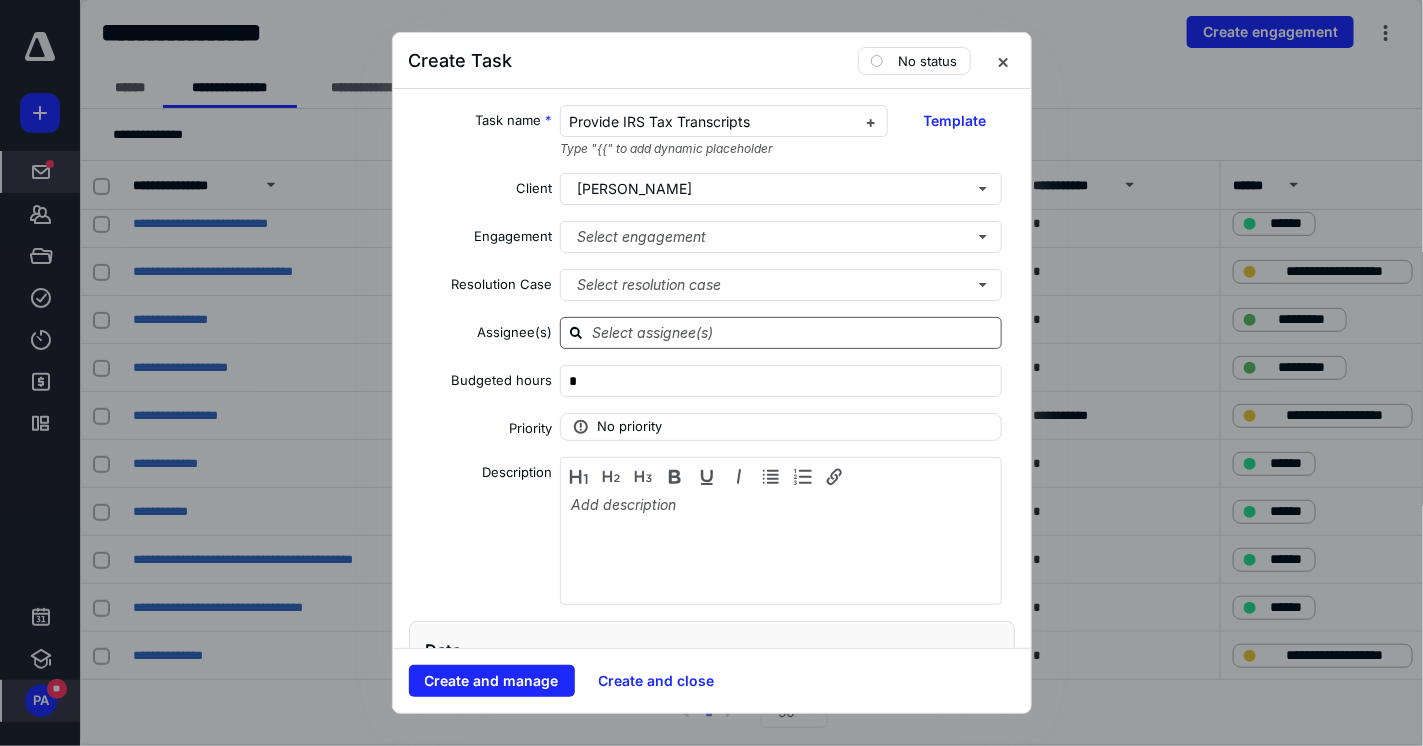 click at bounding box center [793, 332] 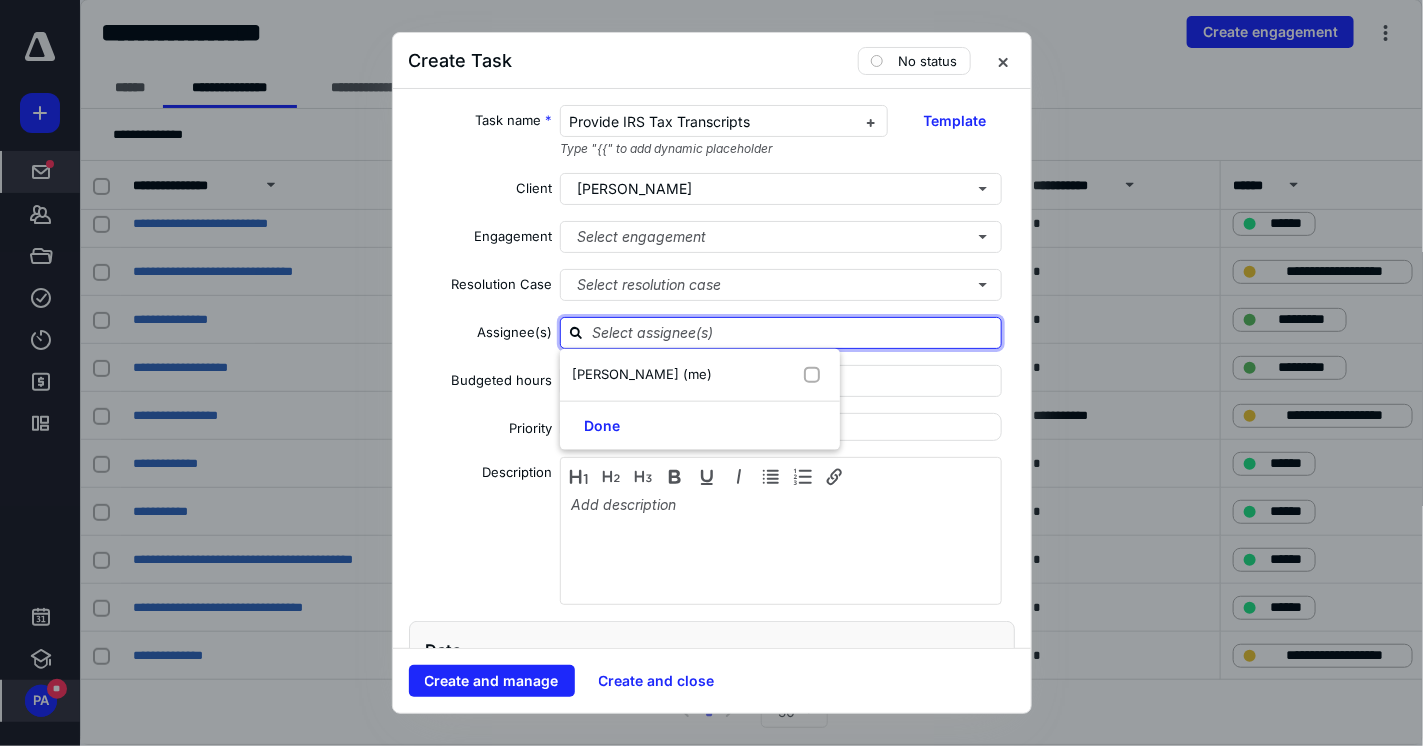 click at bounding box center [793, 332] 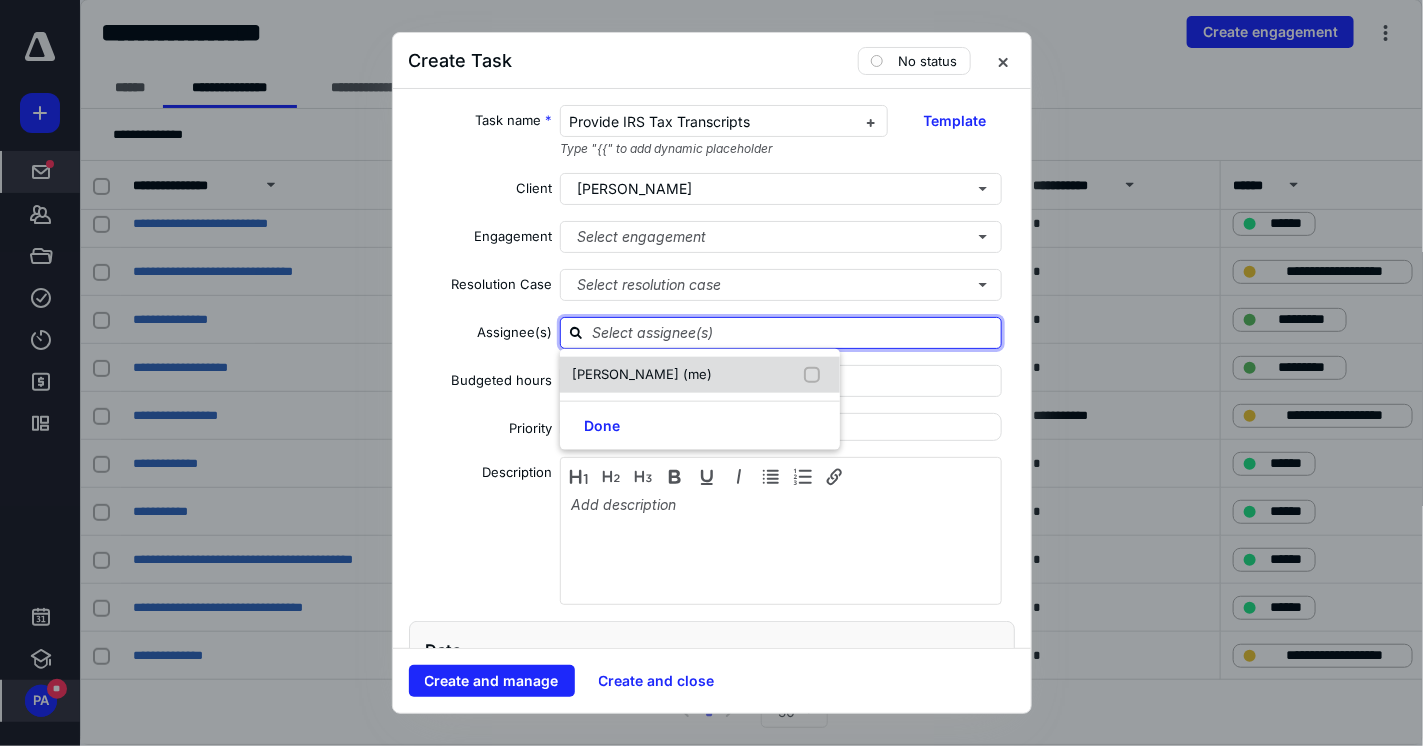 click at bounding box center [816, 375] 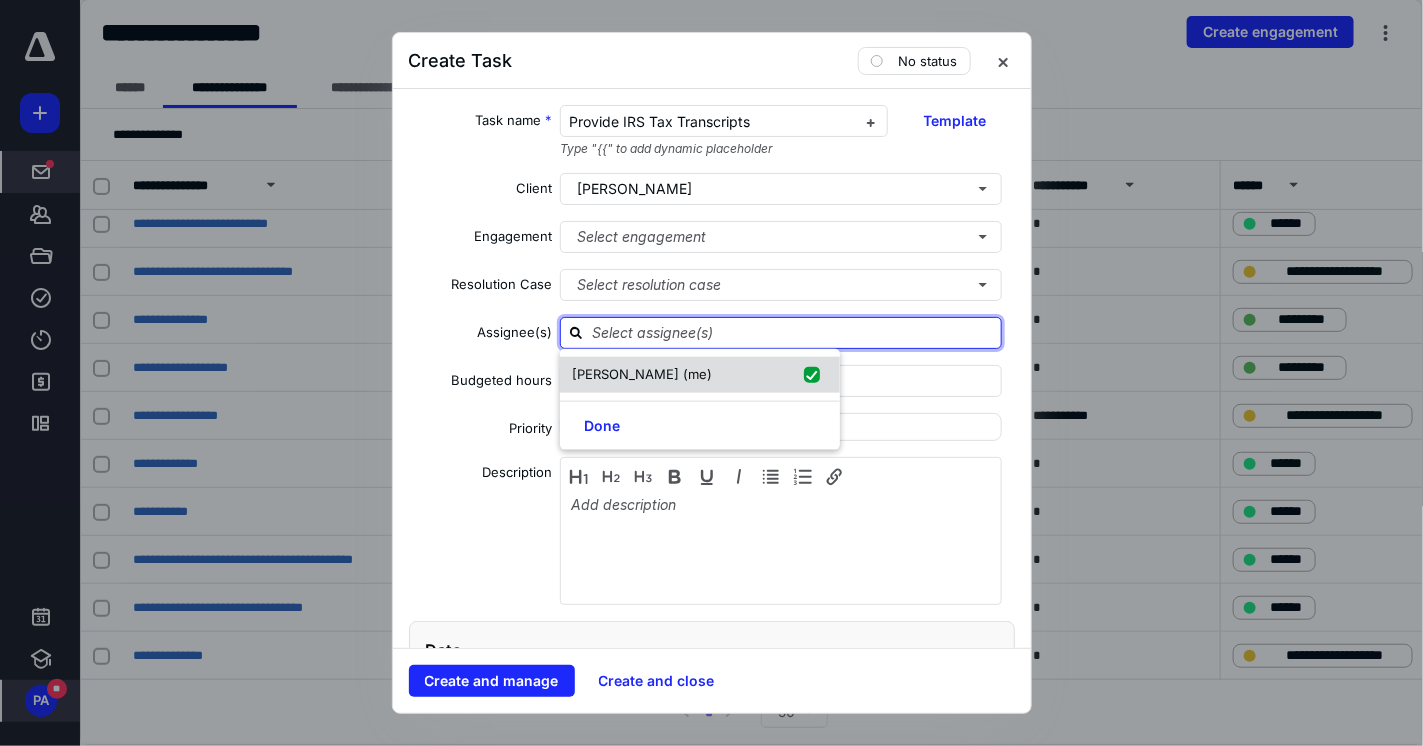 checkbox on "true" 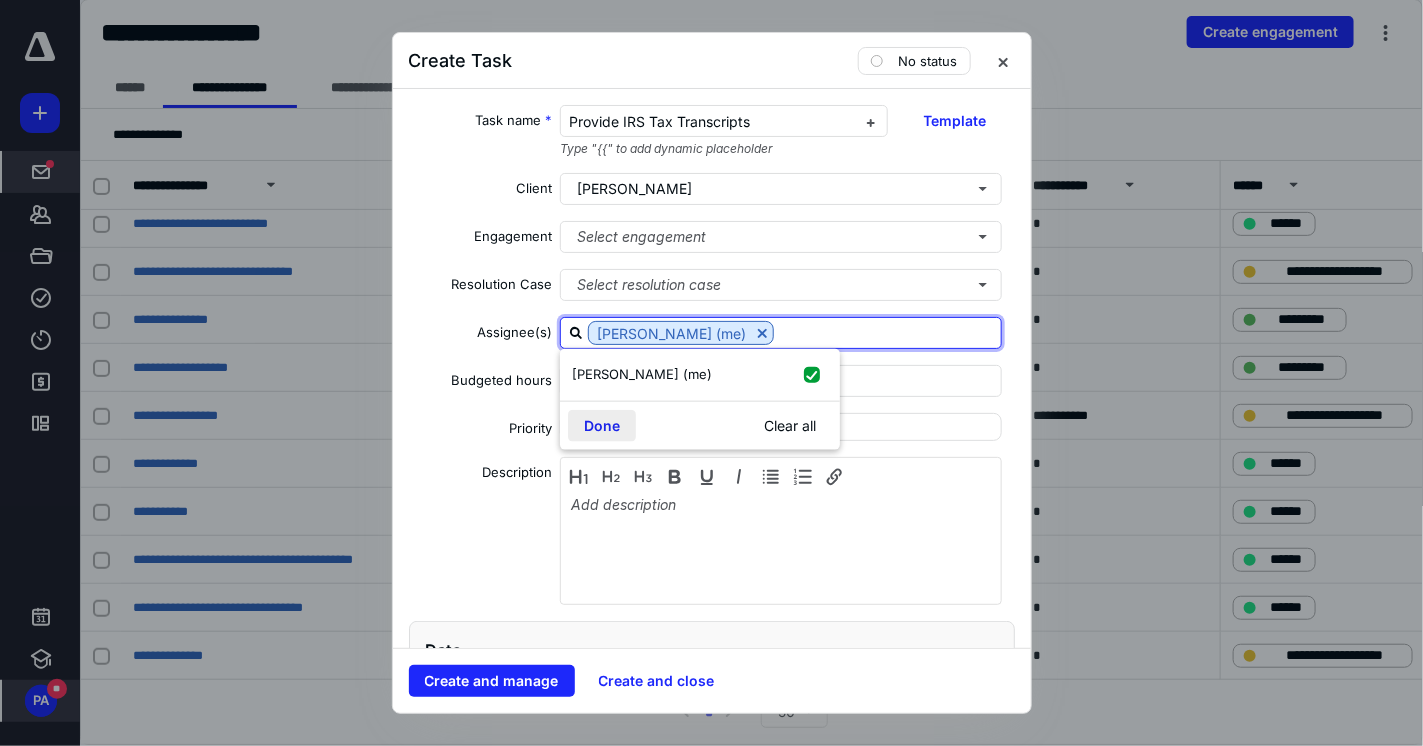 click on "Done" at bounding box center (602, 425) 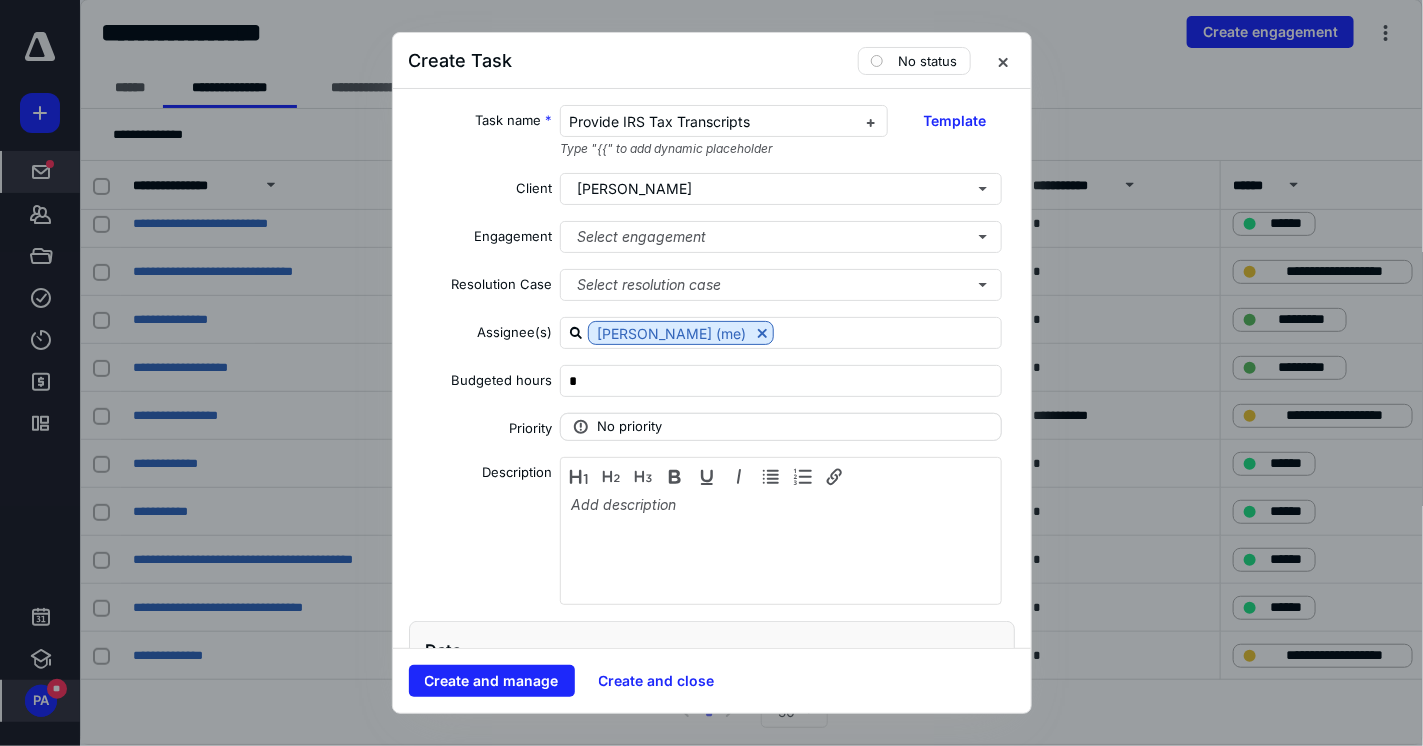 click on "No priority" at bounding box center [629, 427] 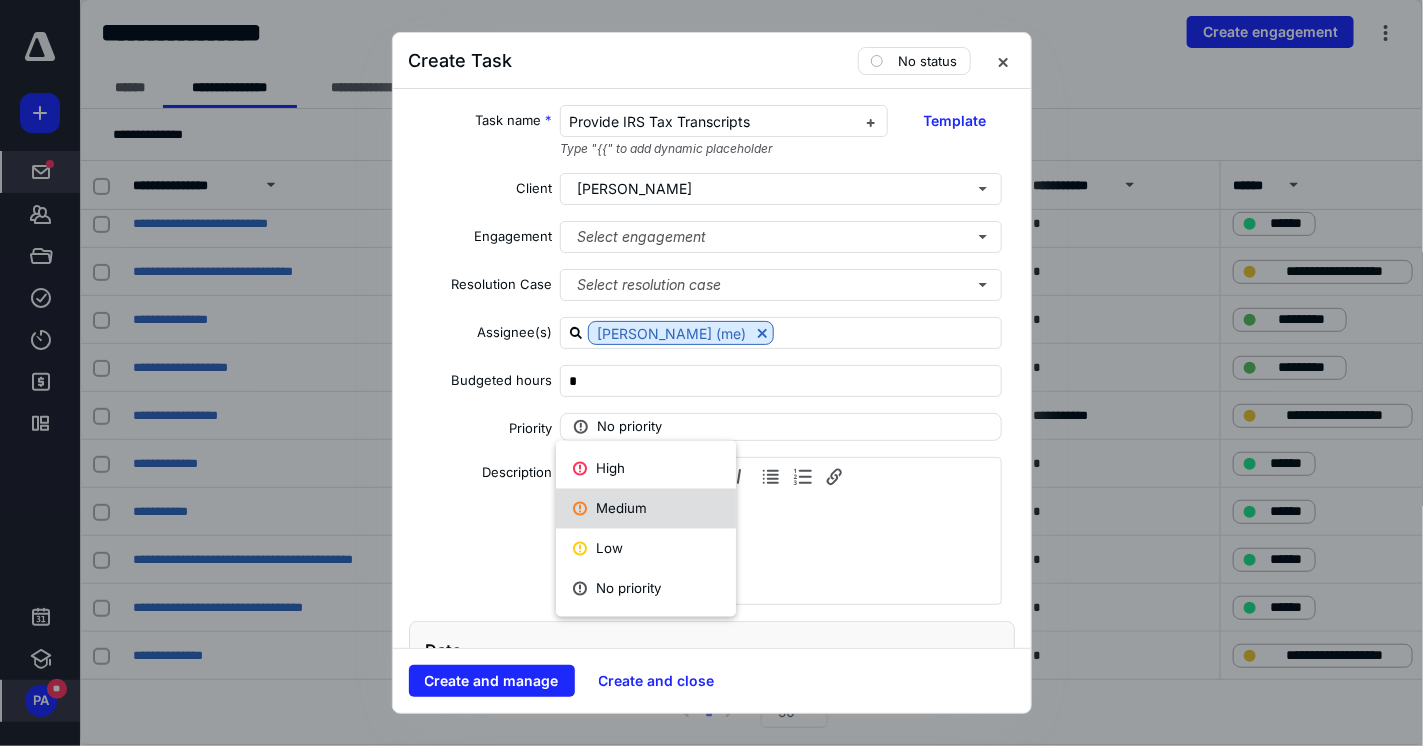 click on "Medium" at bounding box center (646, 509) 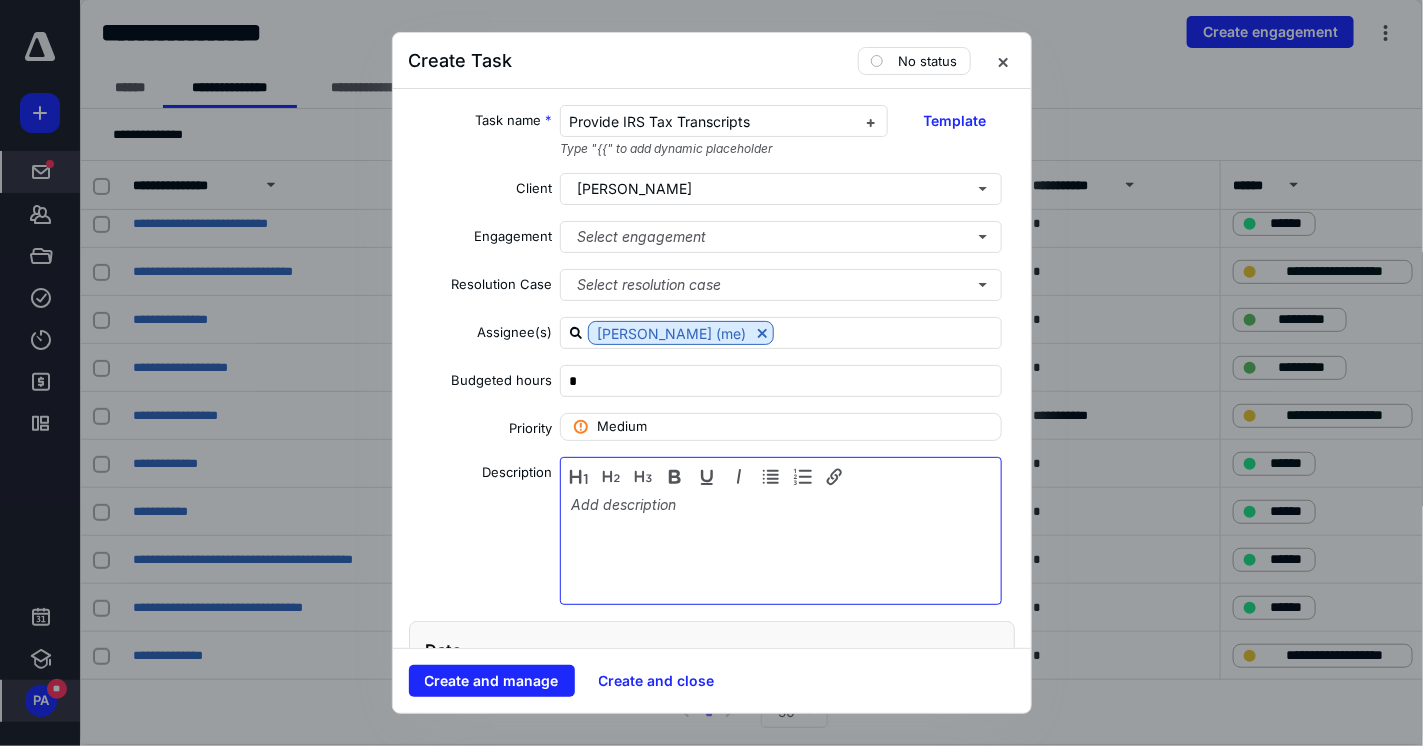 click at bounding box center [781, 546] 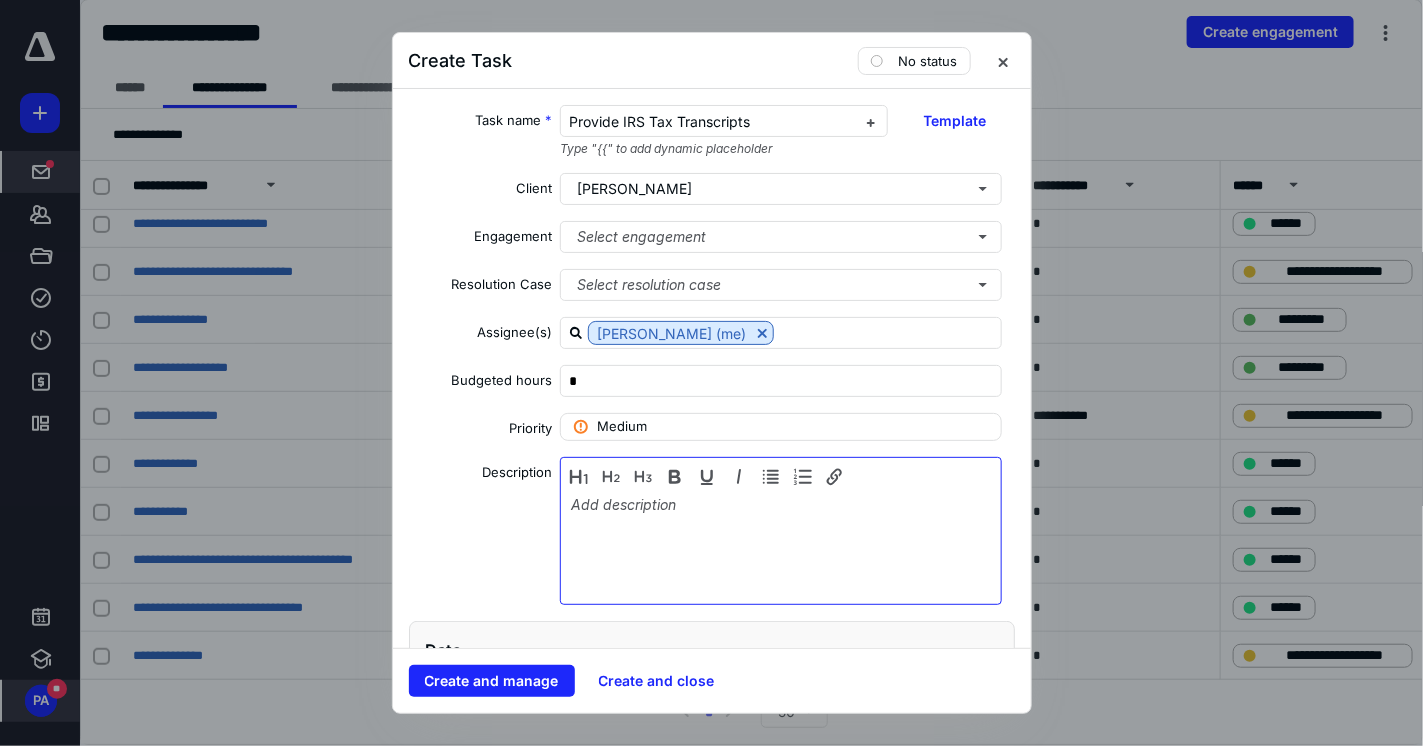 type 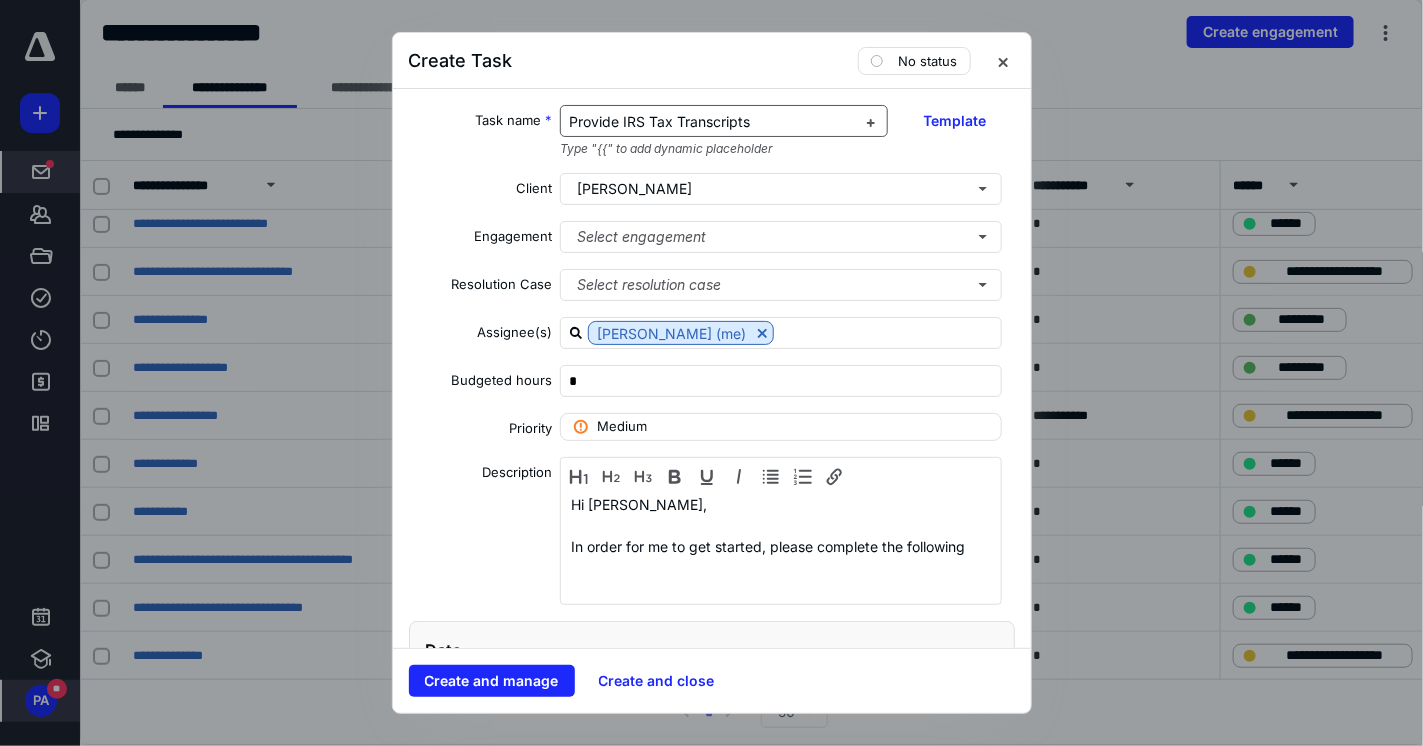 click on "Provide IRS Tax Transcripts" at bounding box center [712, 122] 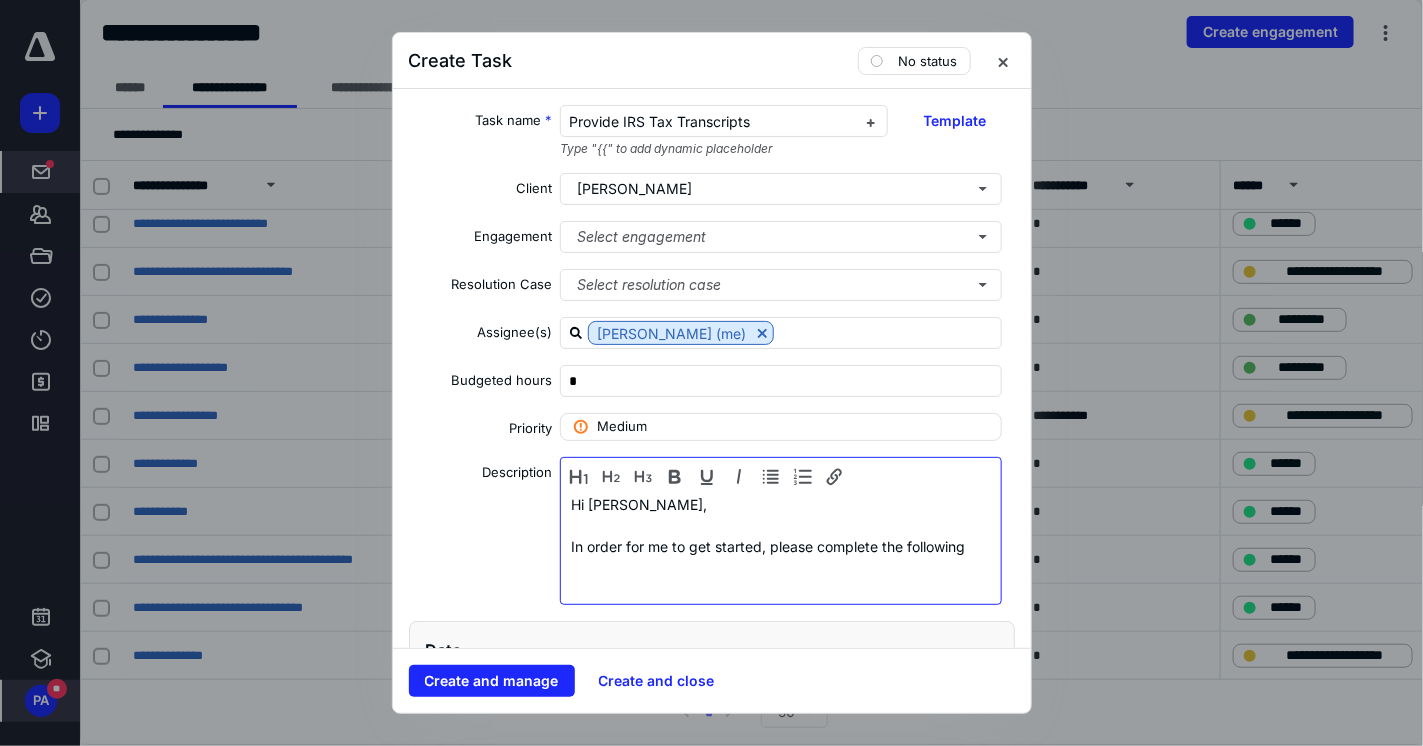 click on "In order for me to get started, please complete the following" at bounding box center (781, 546) 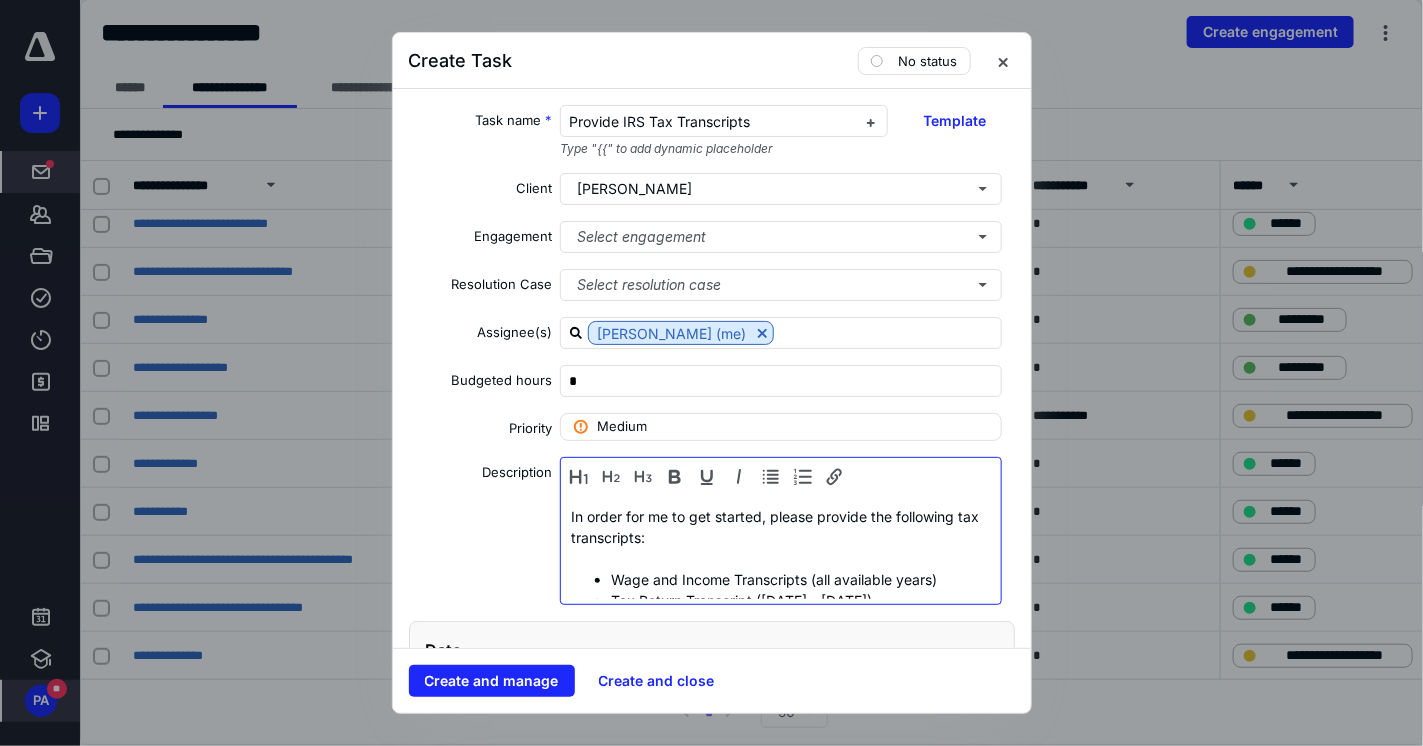 scroll, scrollTop: 62, scrollLeft: 0, axis: vertical 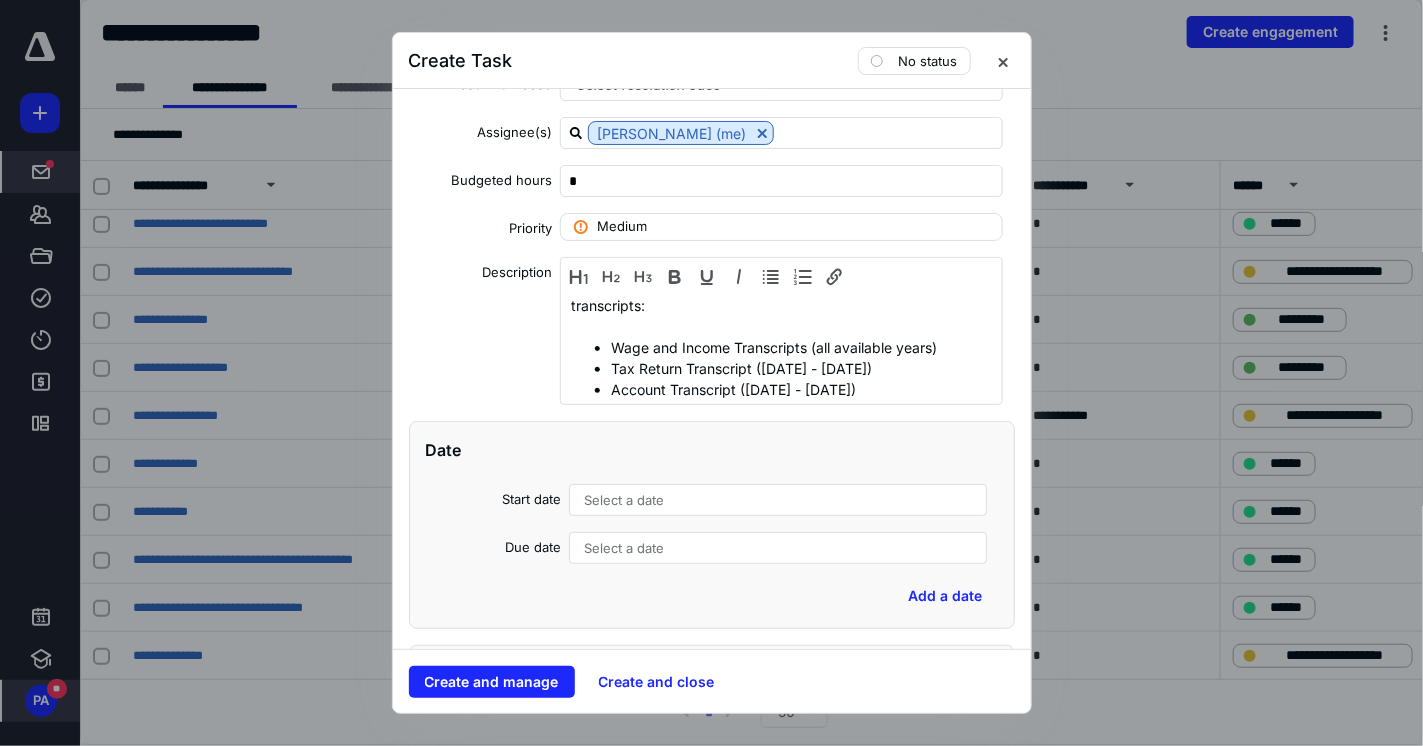 click on "Select a date" at bounding box center (624, 500) 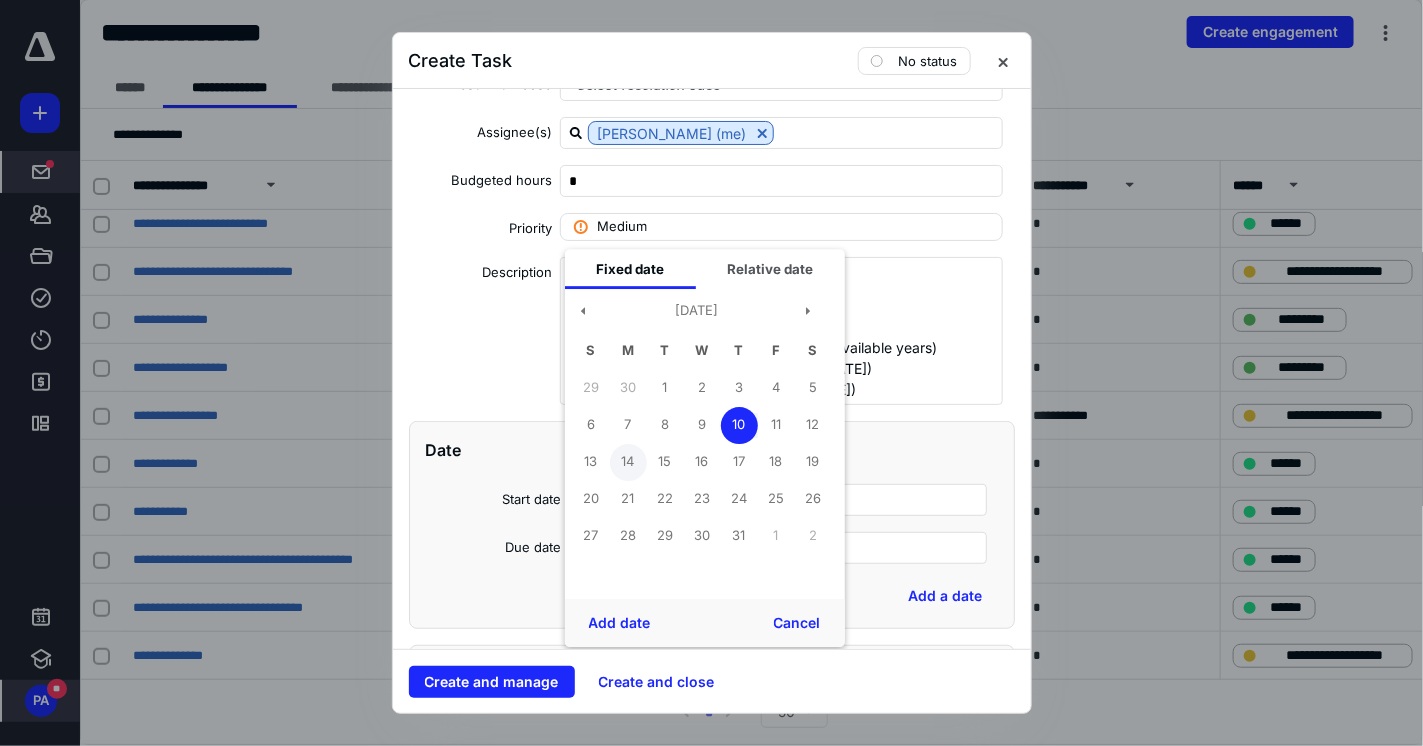 click on "14" at bounding box center (627, 462) 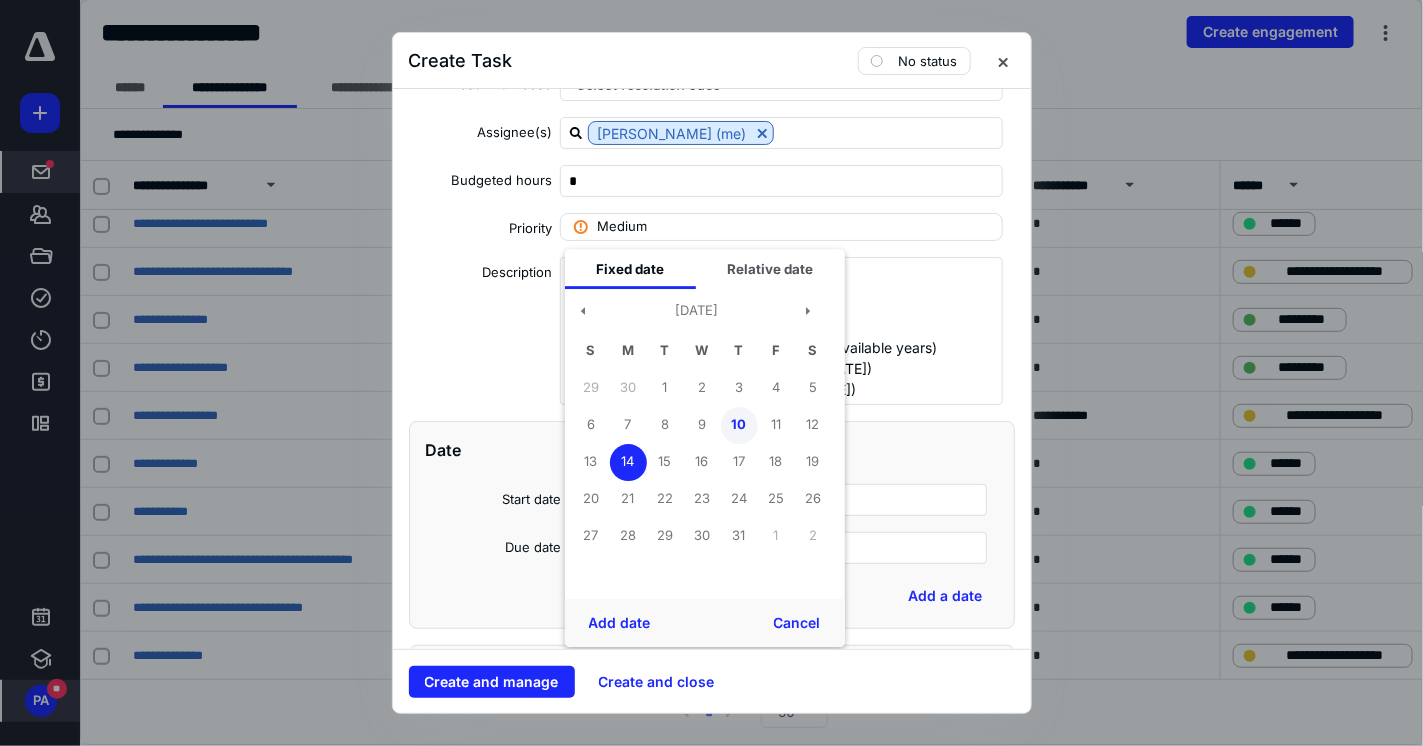 click on "10" at bounding box center [738, 425] 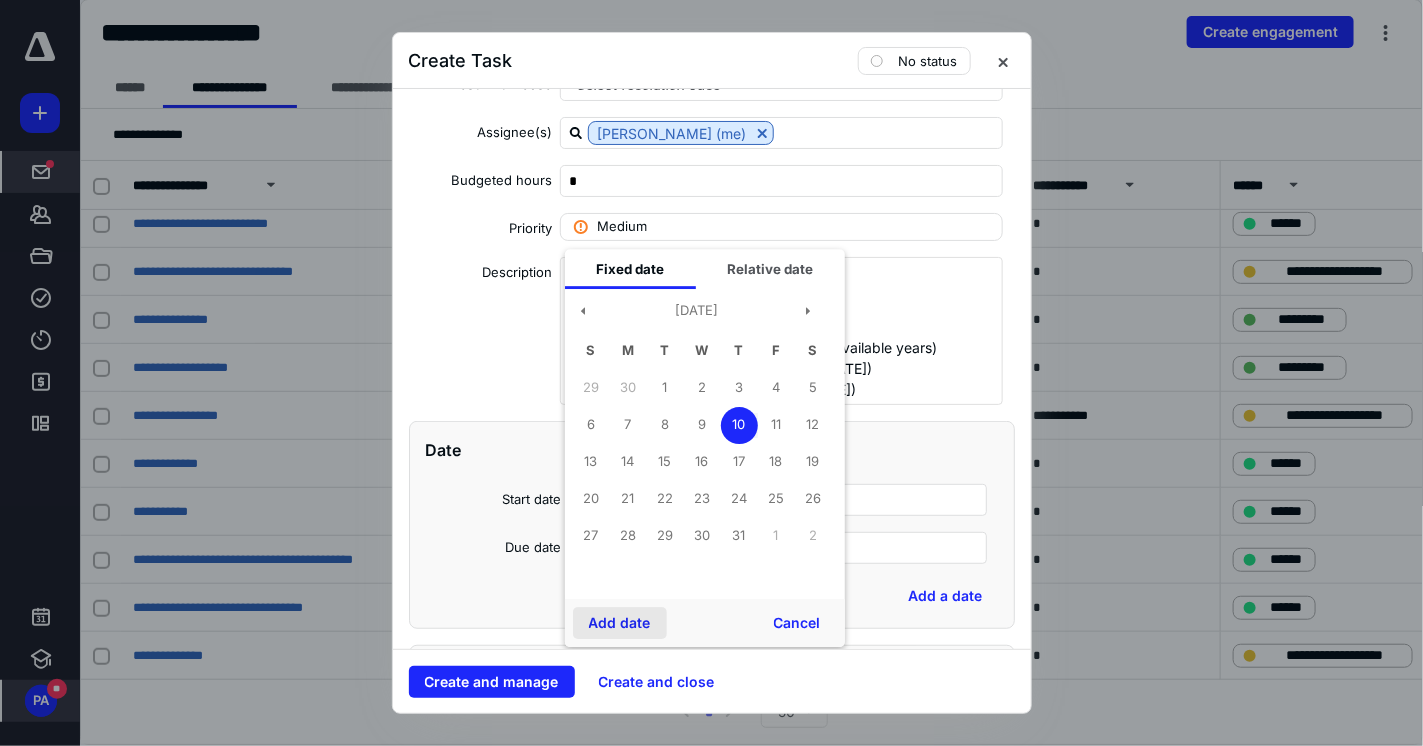 click on "Add date" at bounding box center (619, 623) 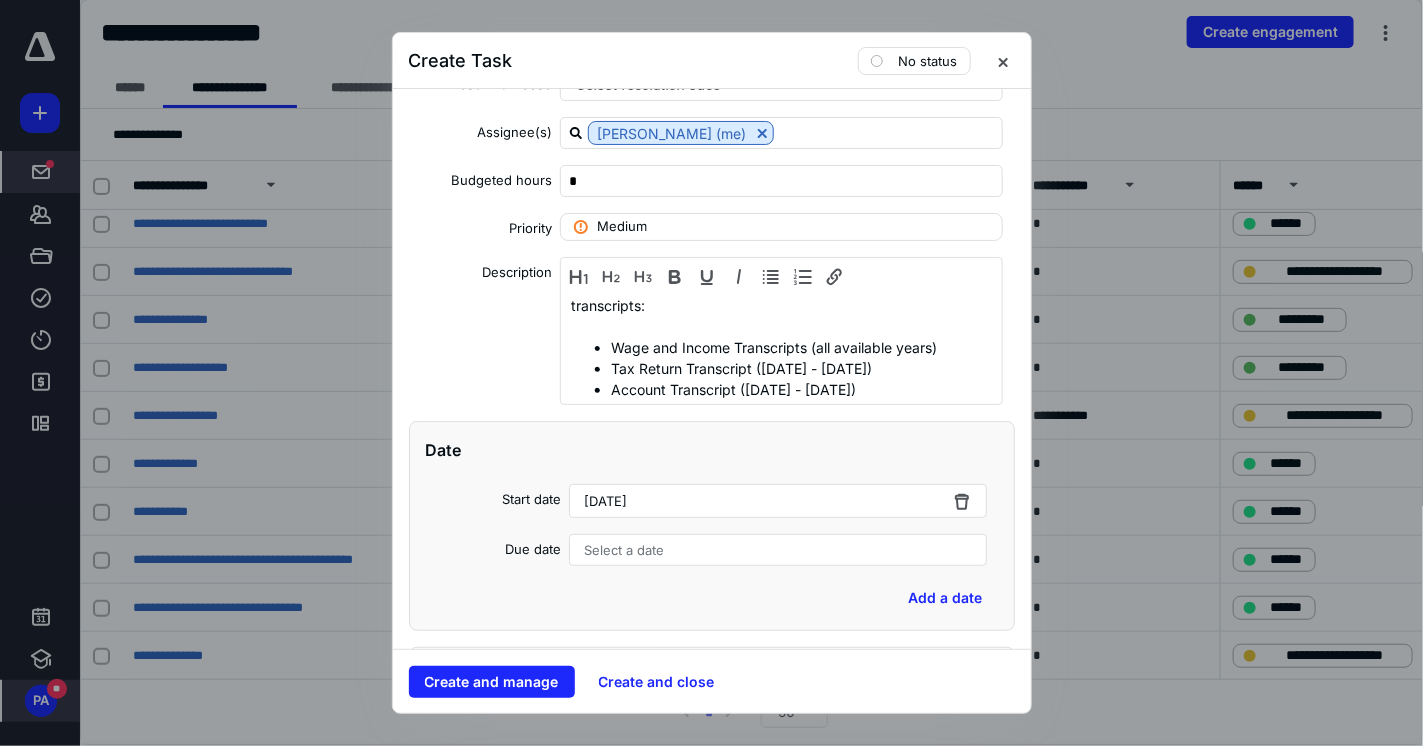 click on "July 10, 2025" at bounding box center [778, 501] 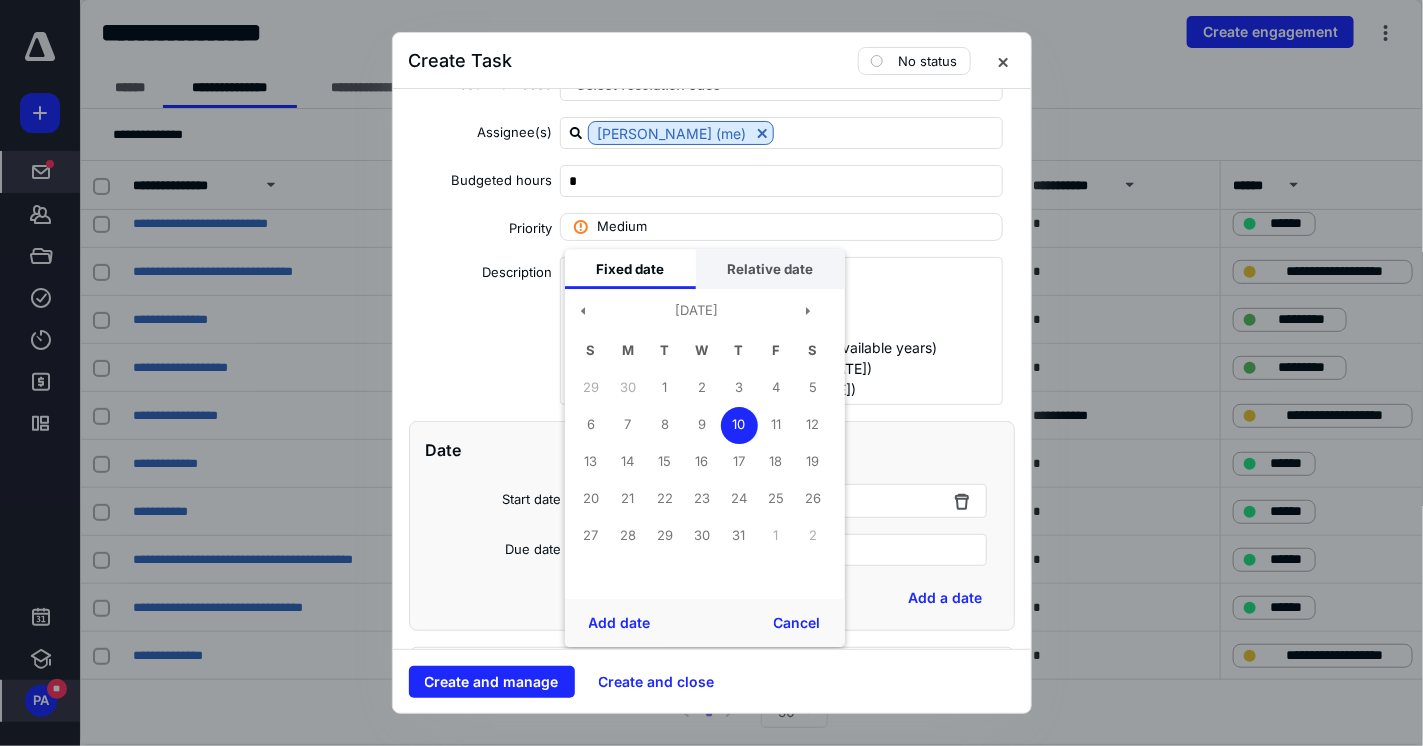click on "Relative date" at bounding box center (769, 269) 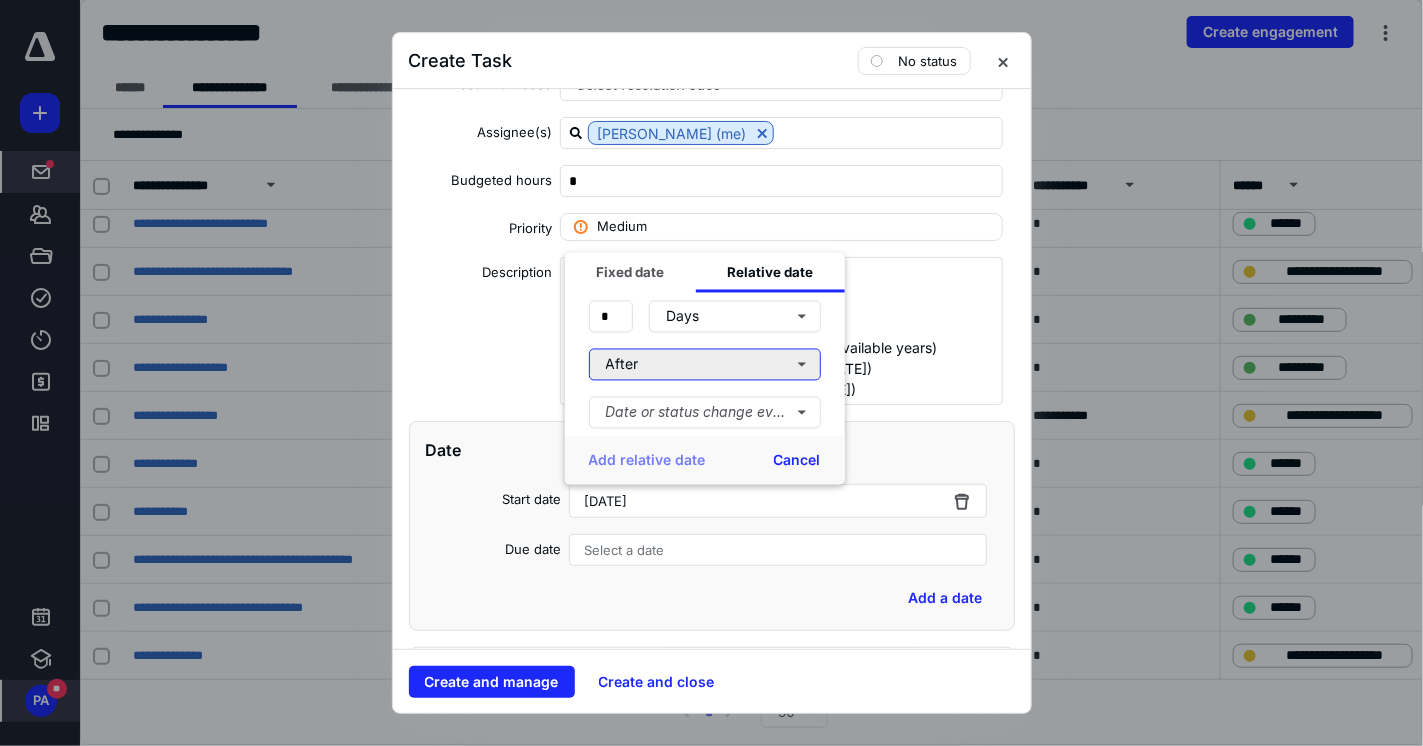click on "After" at bounding box center (704, 365) 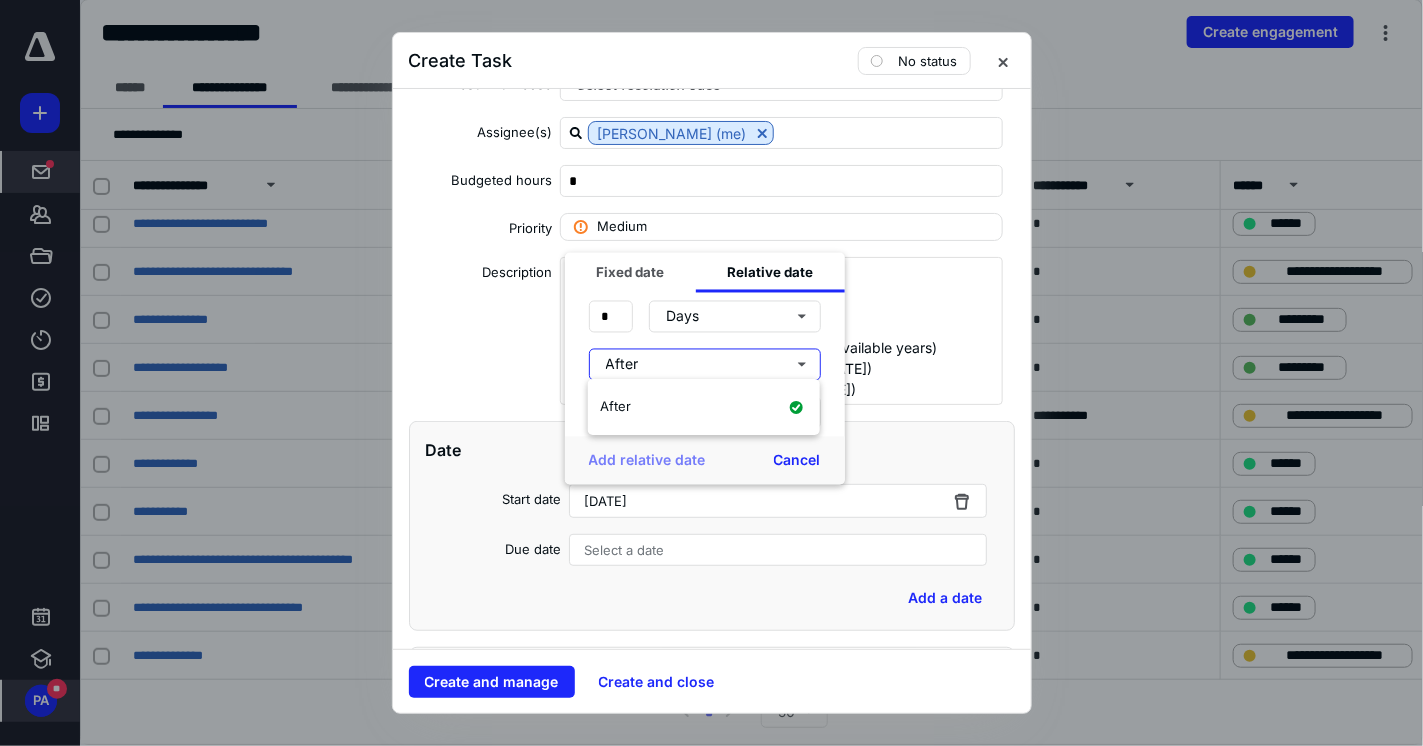 drag, startPoint x: 740, startPoint y: 369, endPoint x: 741, endPoint y: 385, distance: 16.03122 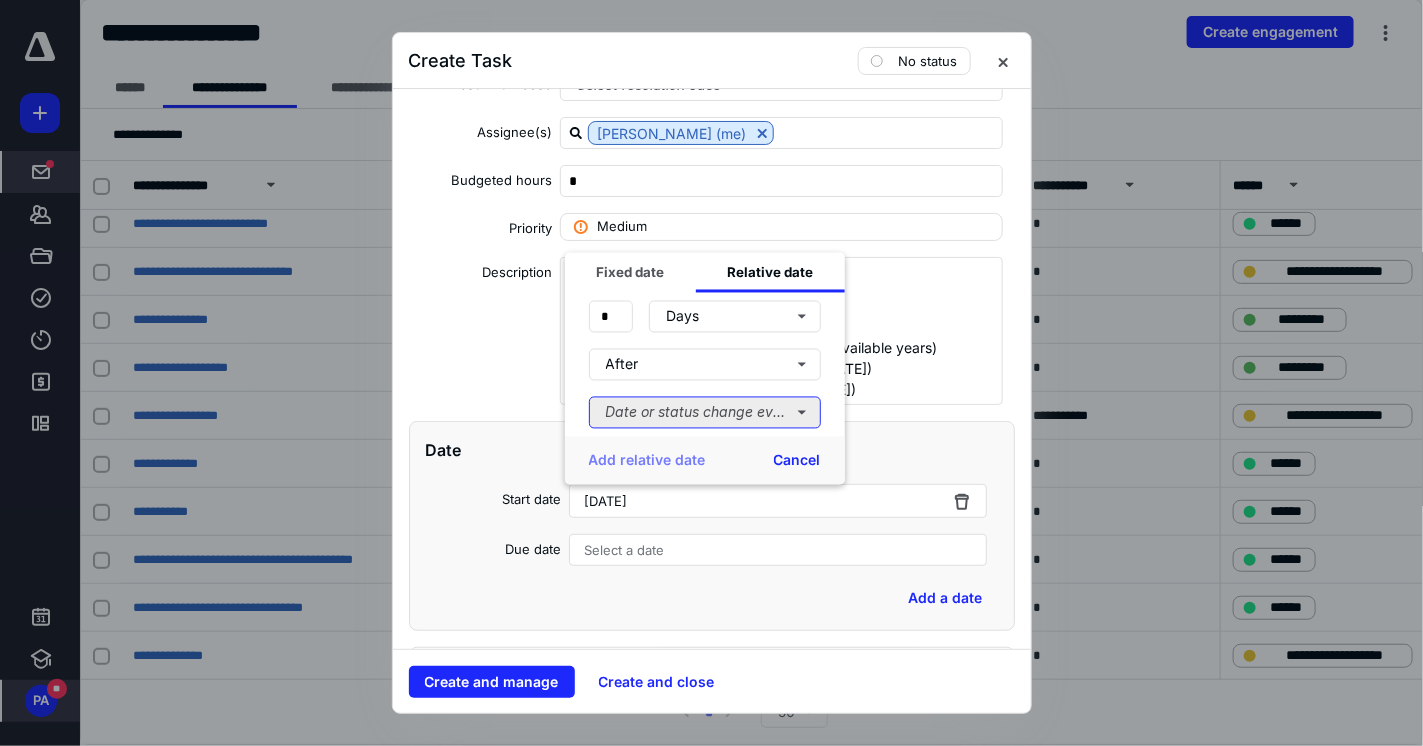 click on "Date or status change event" at bounding box center [704, 413] 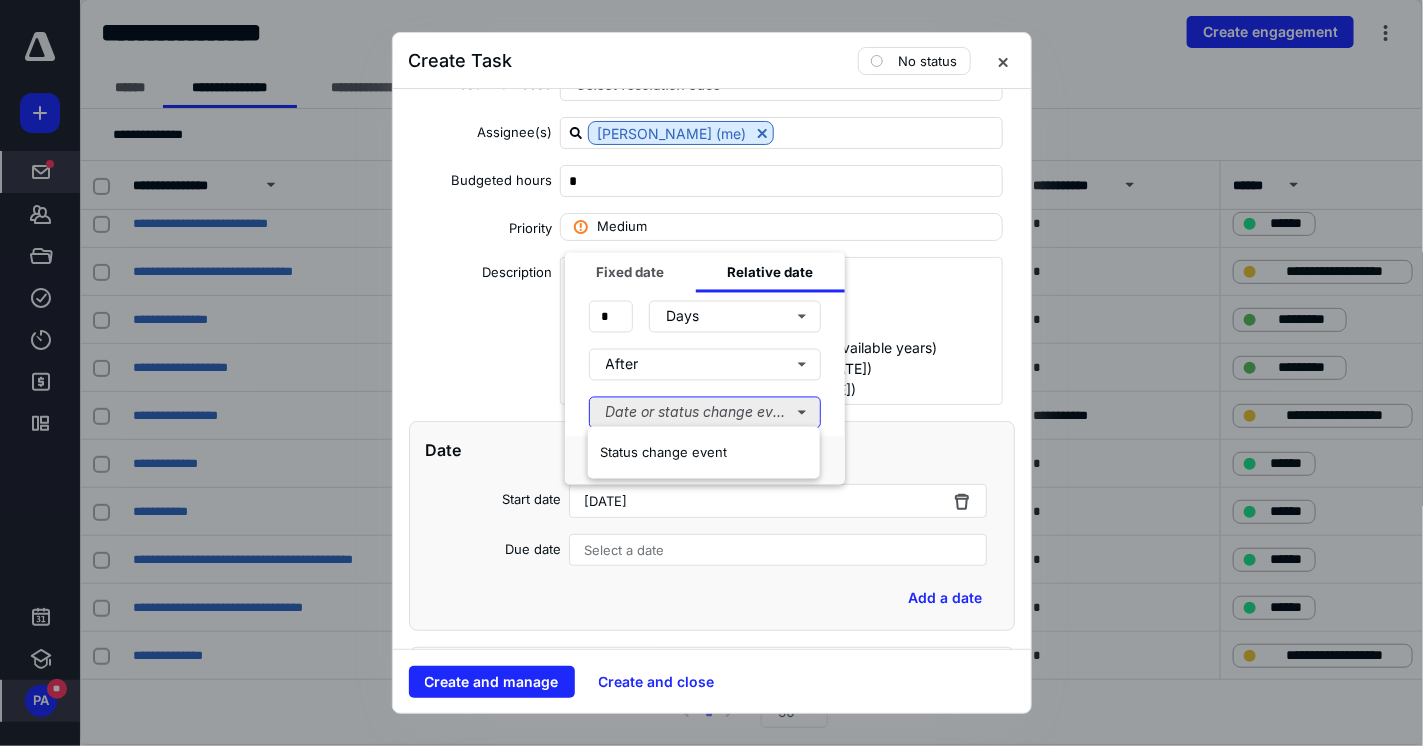 click on "Date or status change event" at bounding box center (704, 413) 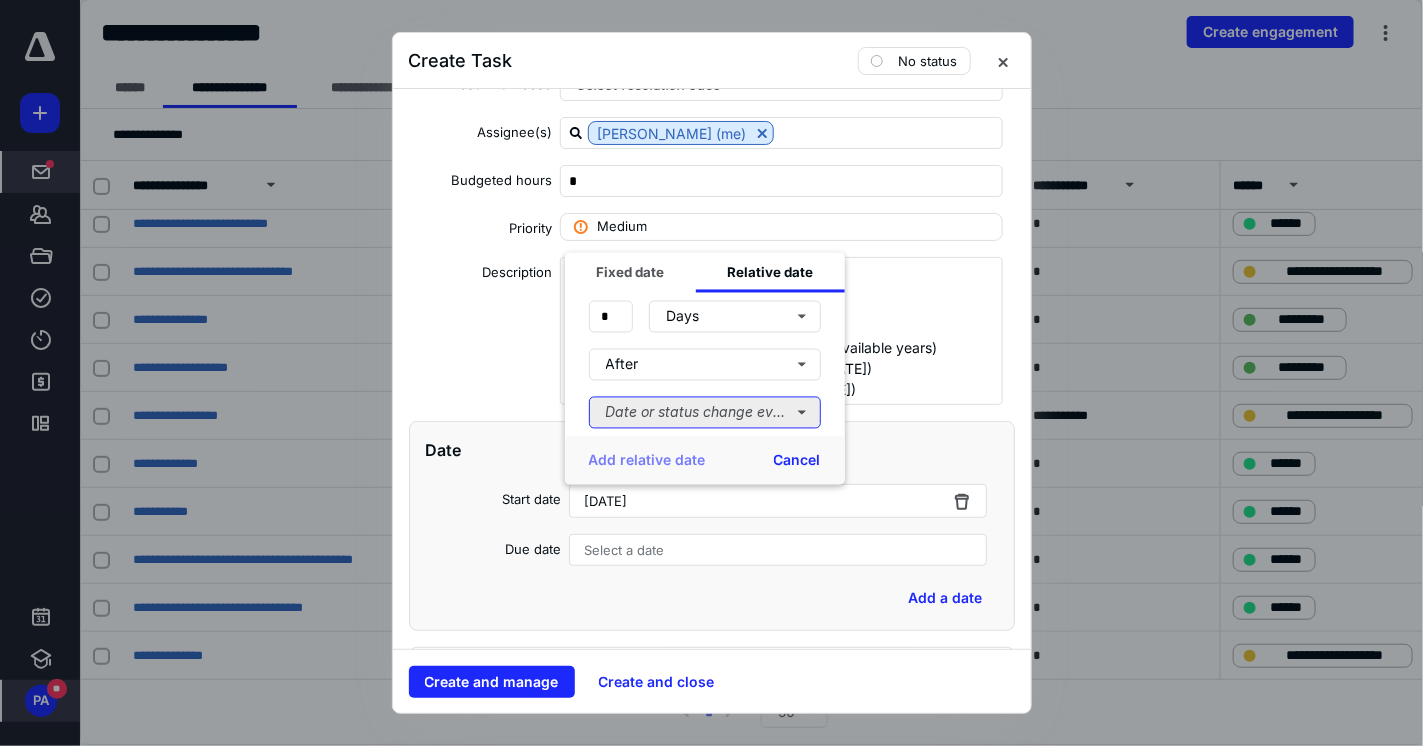 click on "Date or status change event" at bounding box center (704, 413) 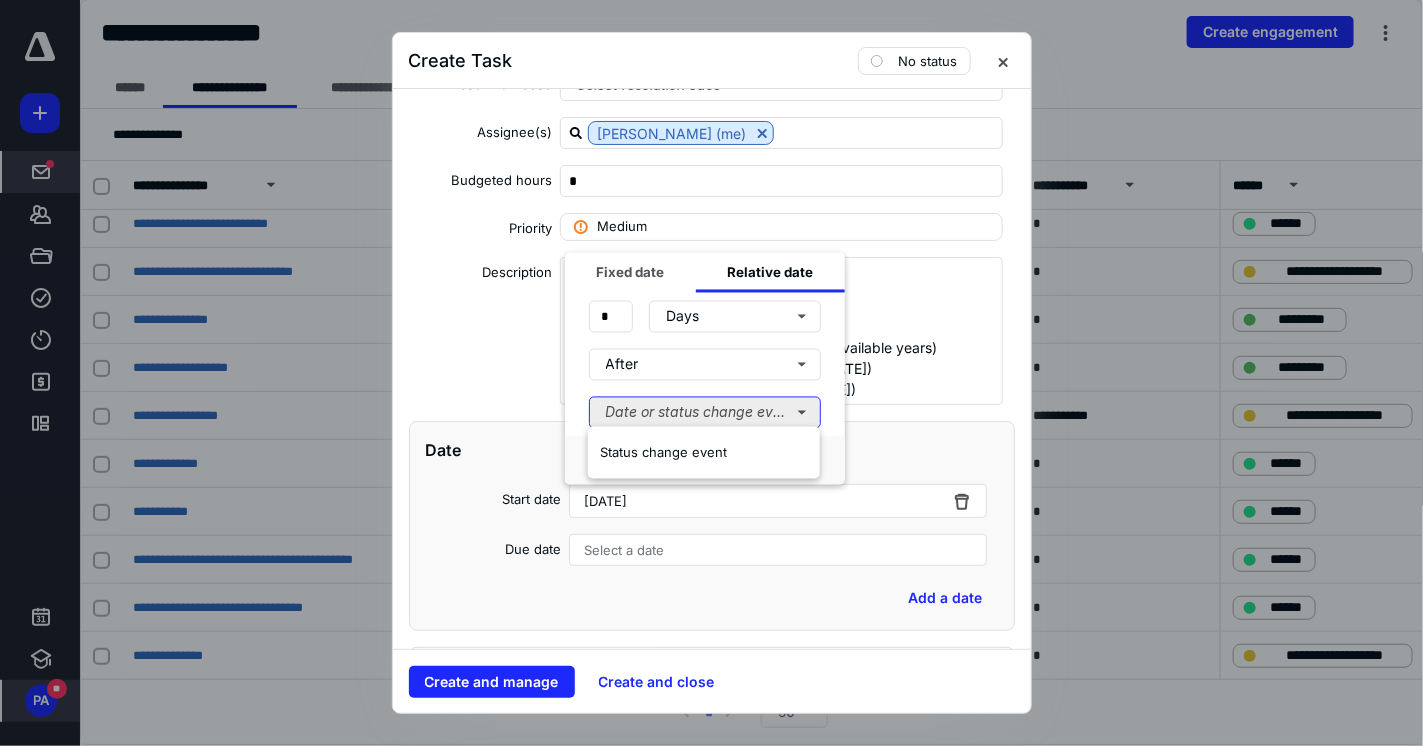 click on "Status change event" at bounding box center [663, 452] 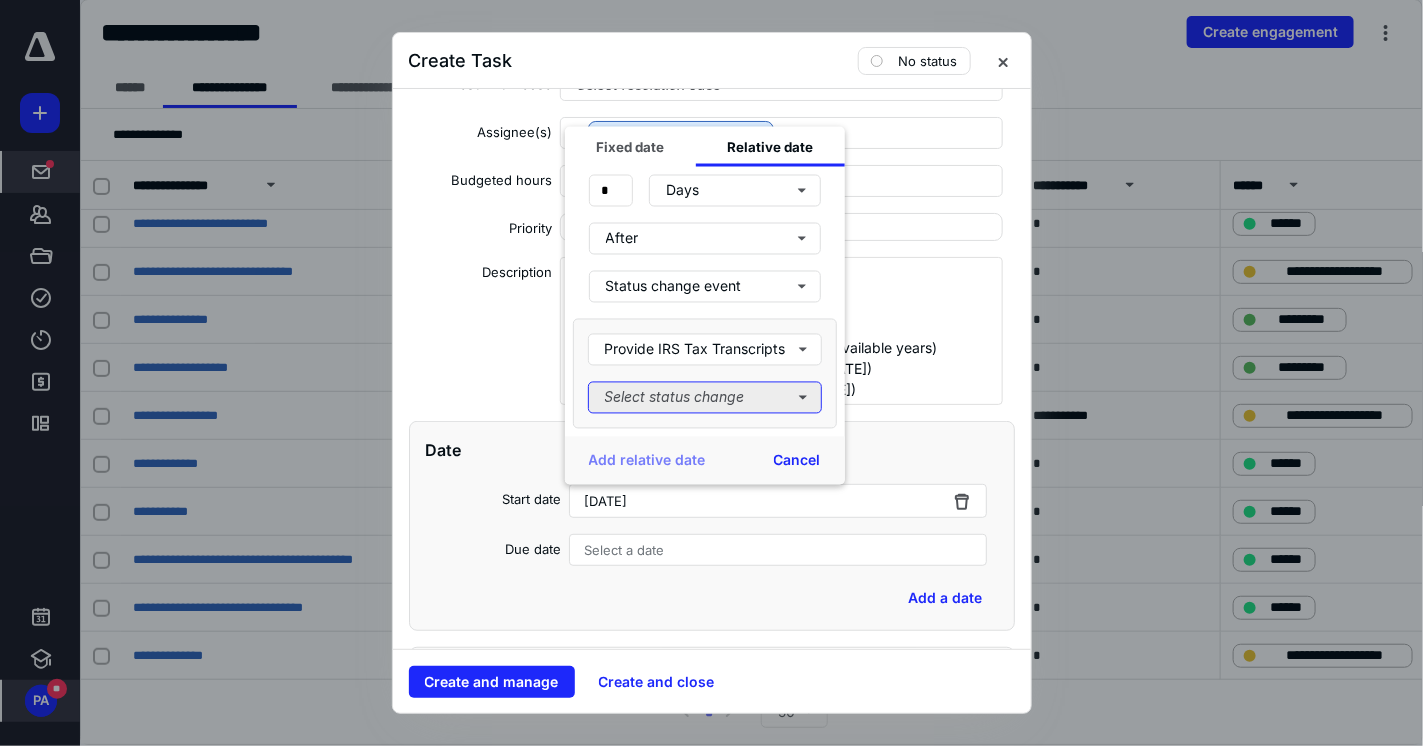 click on "Select status change" at bounding box center [704, 398] 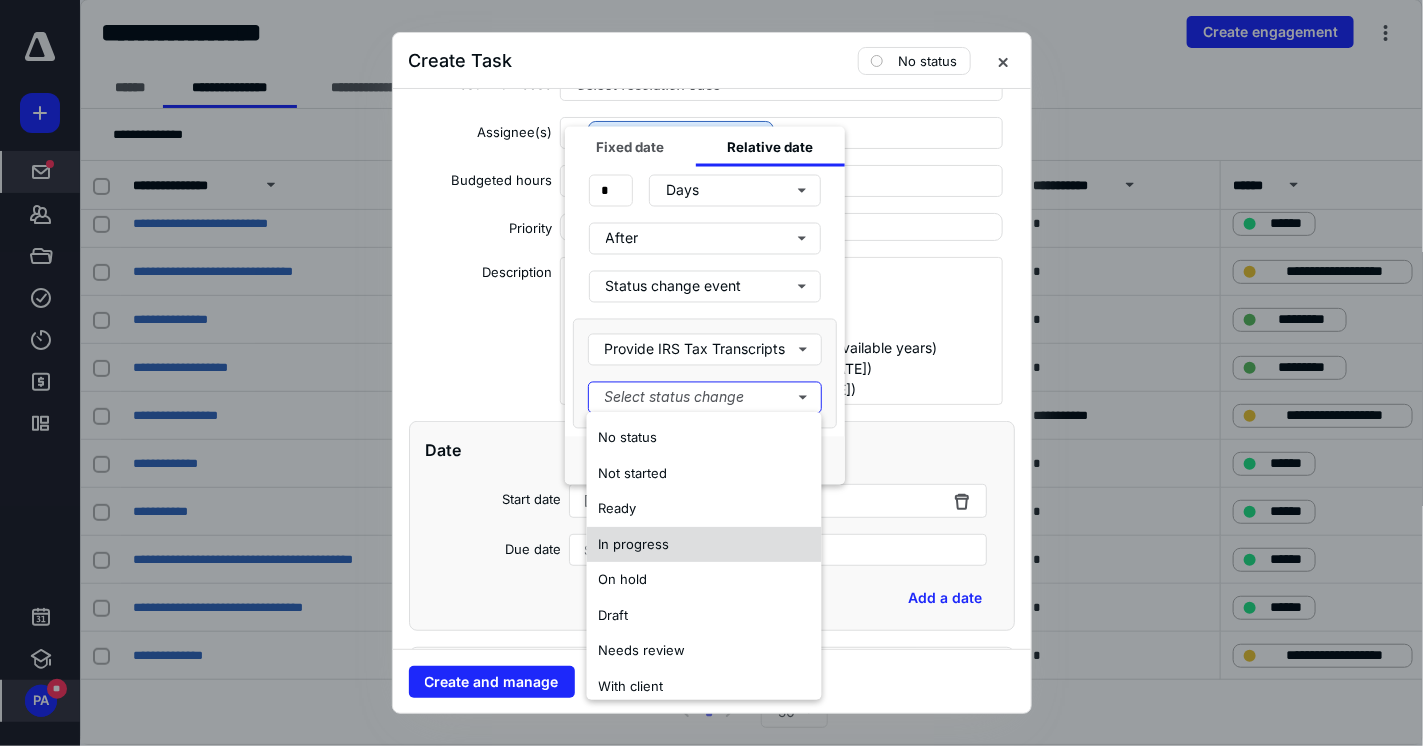 scroll, scrollTop: 82, scrollLeft: 0, axis: vertical 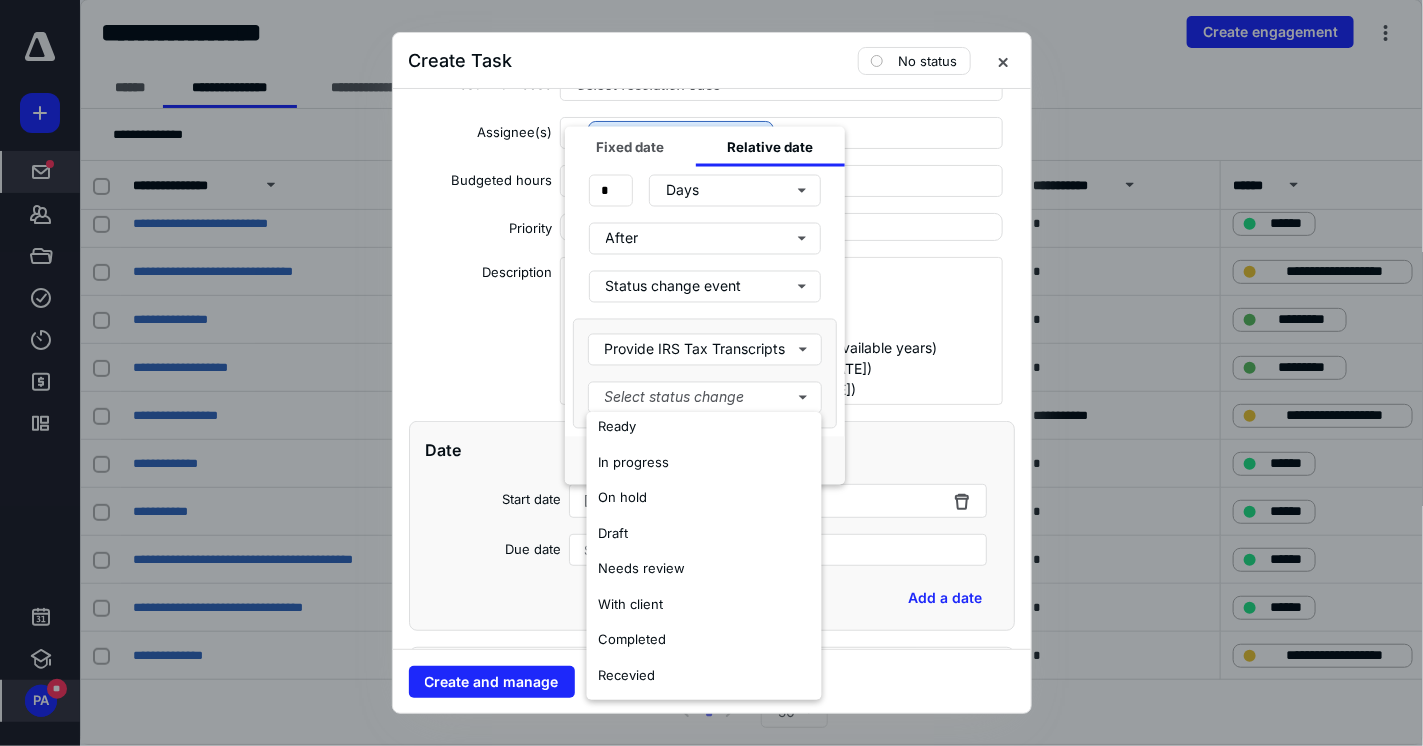 click on "Provide IRS Tax Transcripts" at bounding box center (704, 350) 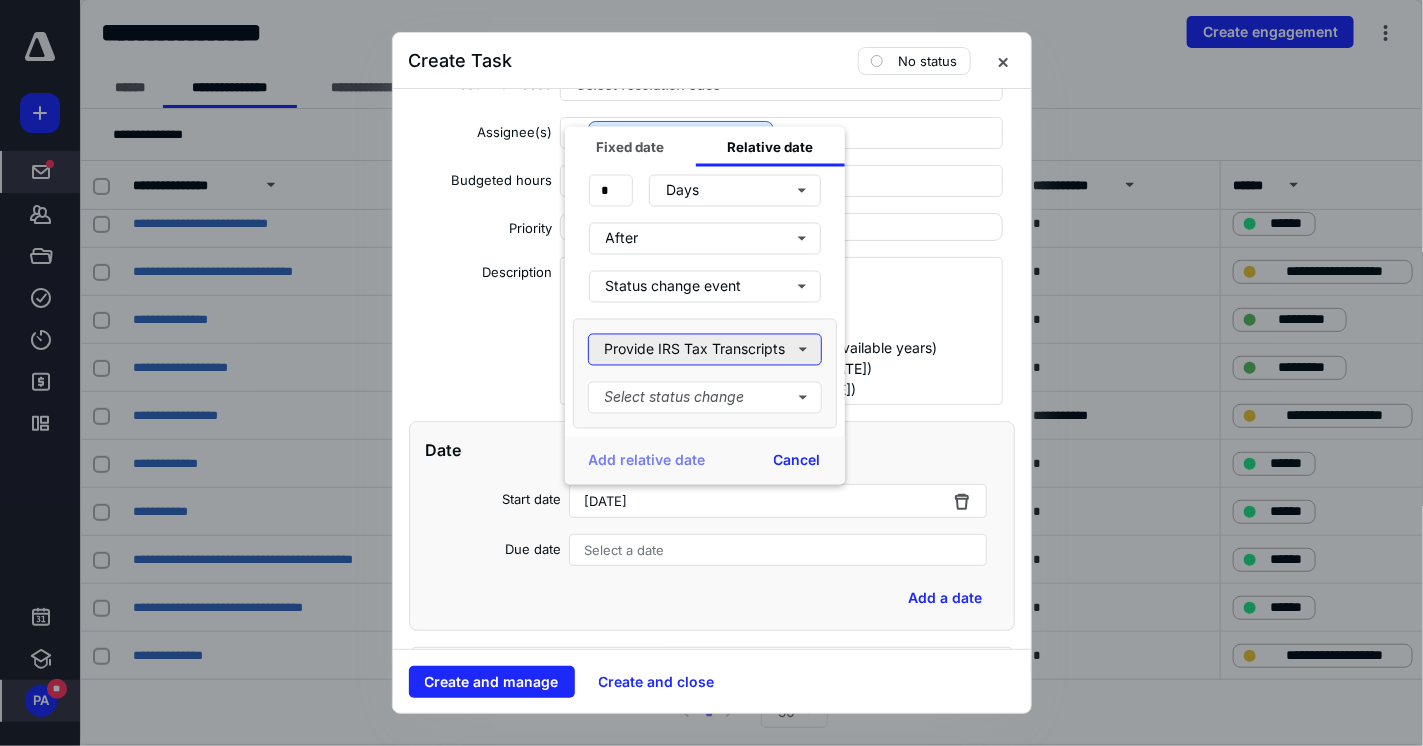 click on "Provide IRS Tax Transcripts" at bounding box center (704, 350) 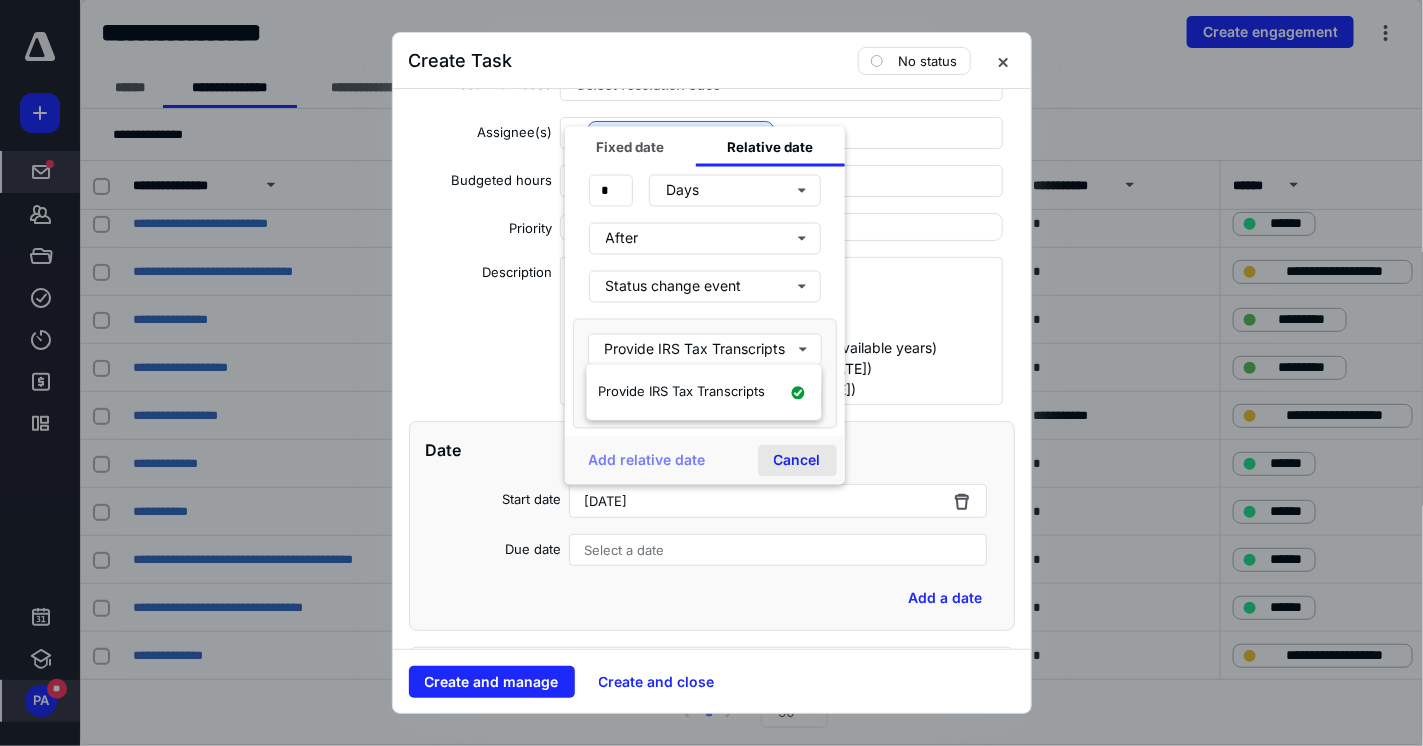 click on "Cancel" at bounding box center [796, 461] 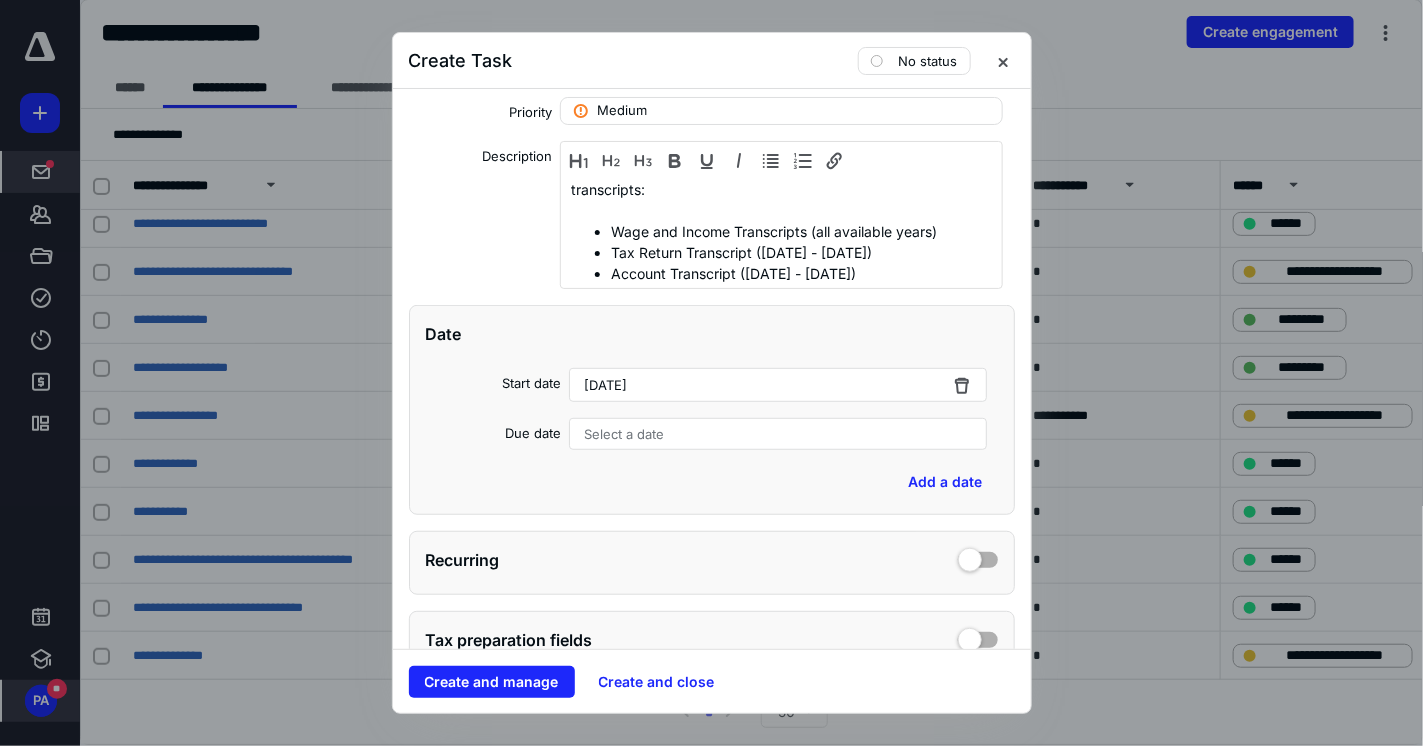 scroll, scrollTop: 400, scrollLeft: 0, axis: vertical 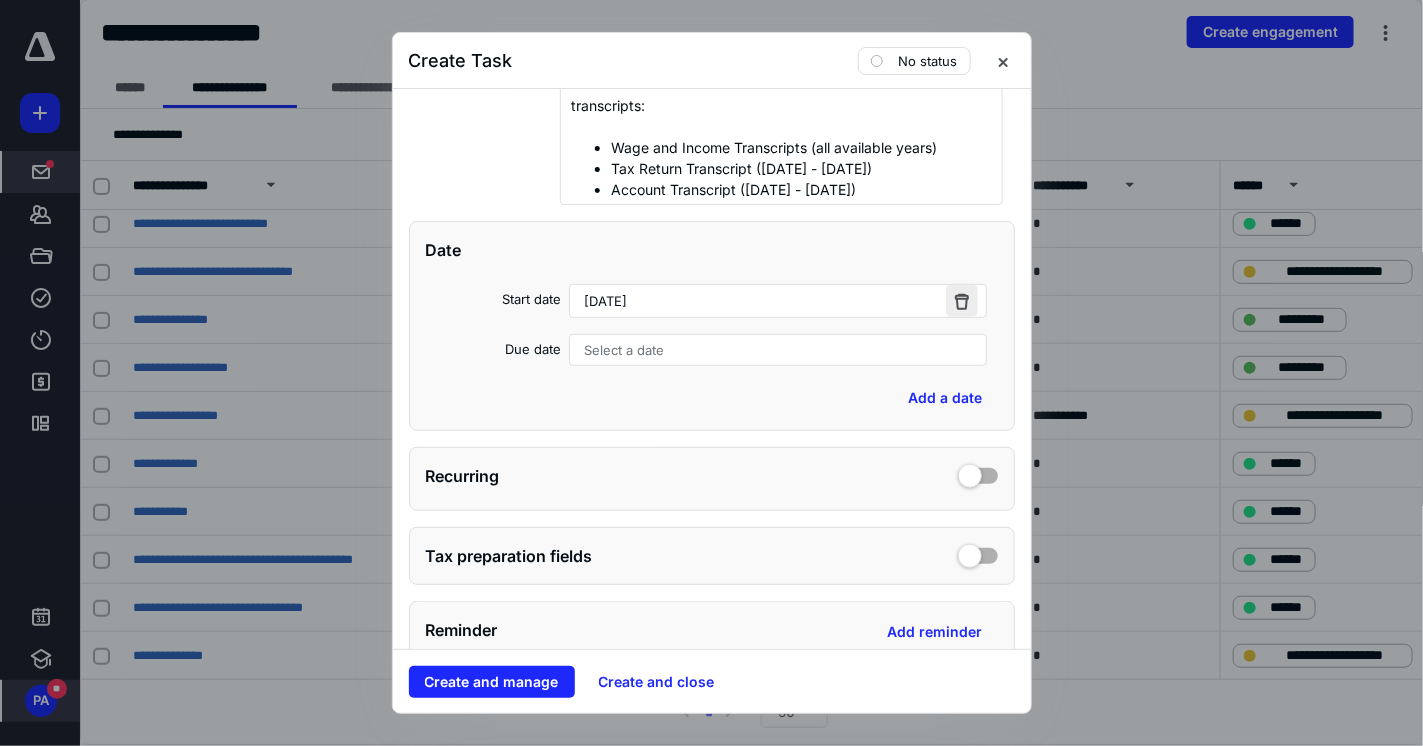 click at bounding box center [962, 301] 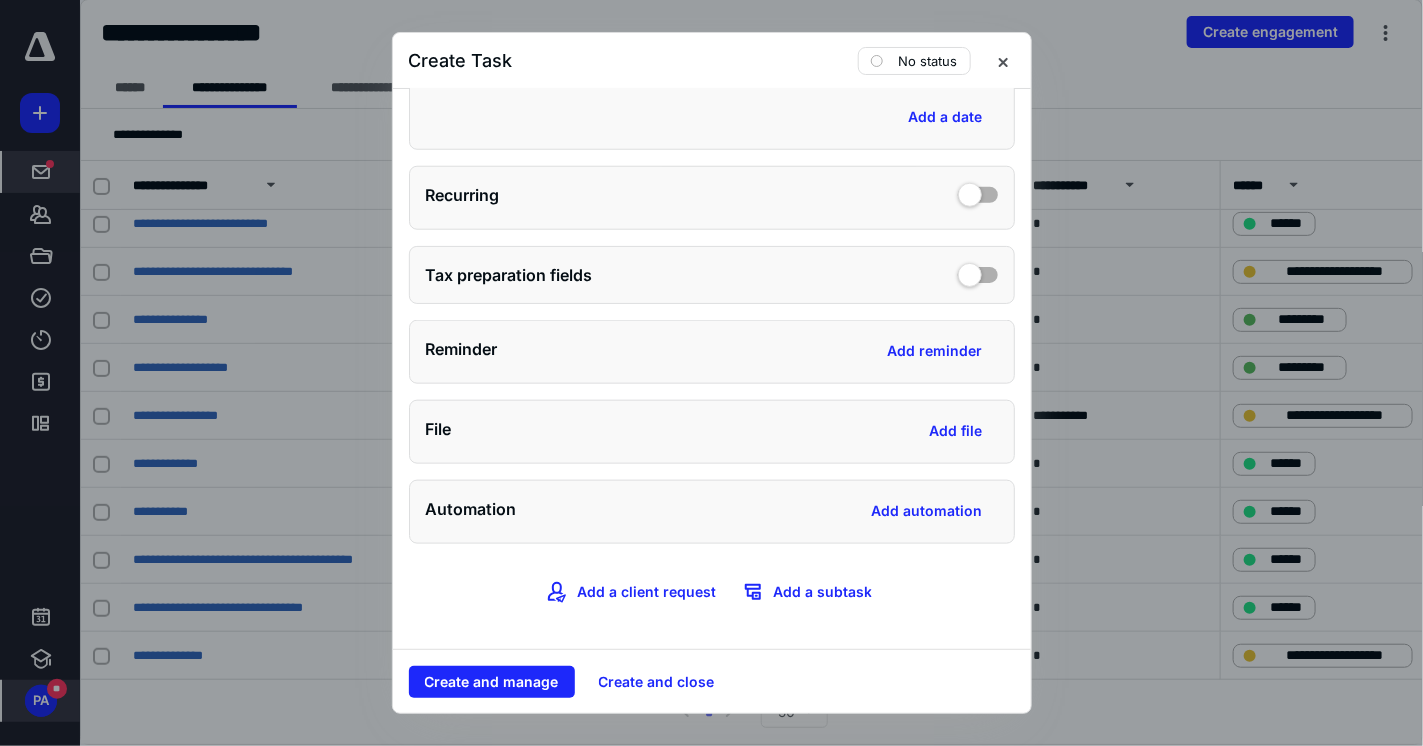scroll, scrollTop: 683, scrollLeft: 0, axis: vertical 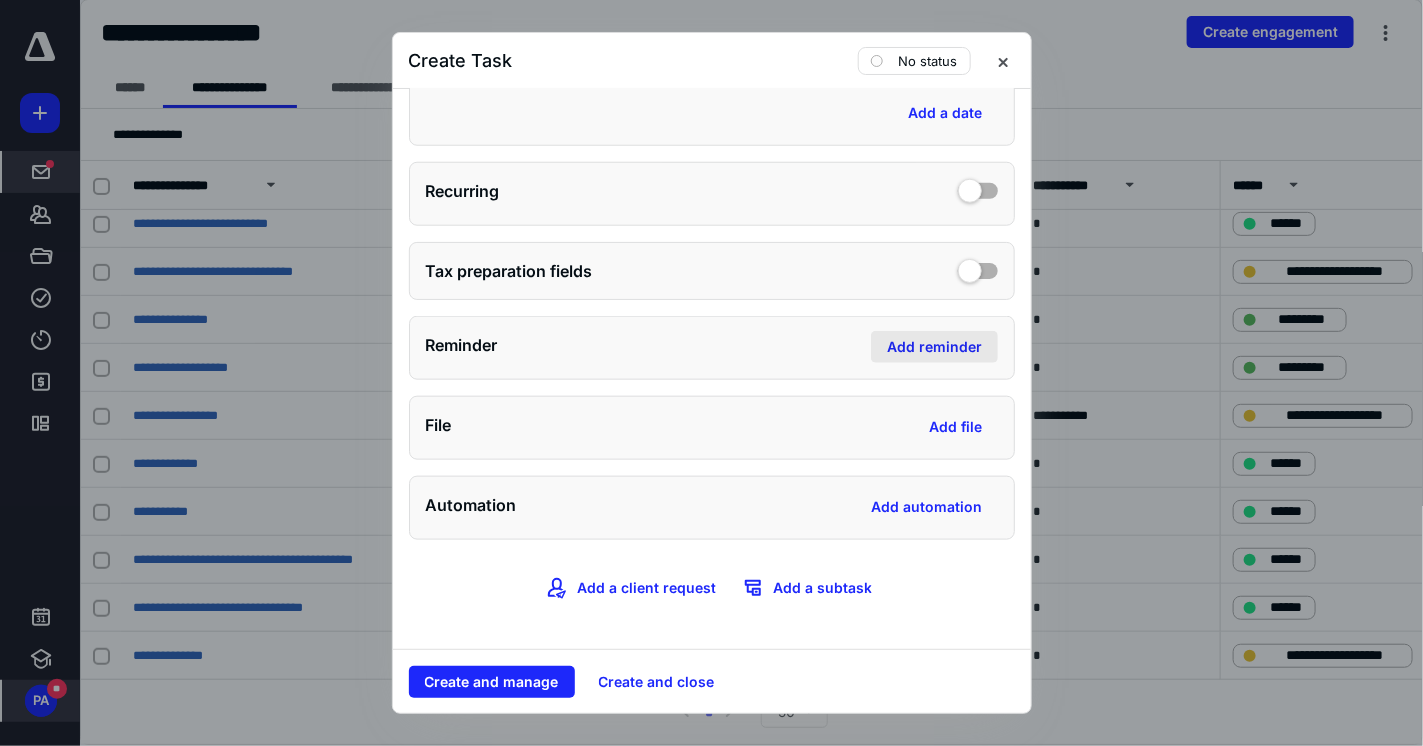 click on "Add reminder" at bounding box center [934, 347] 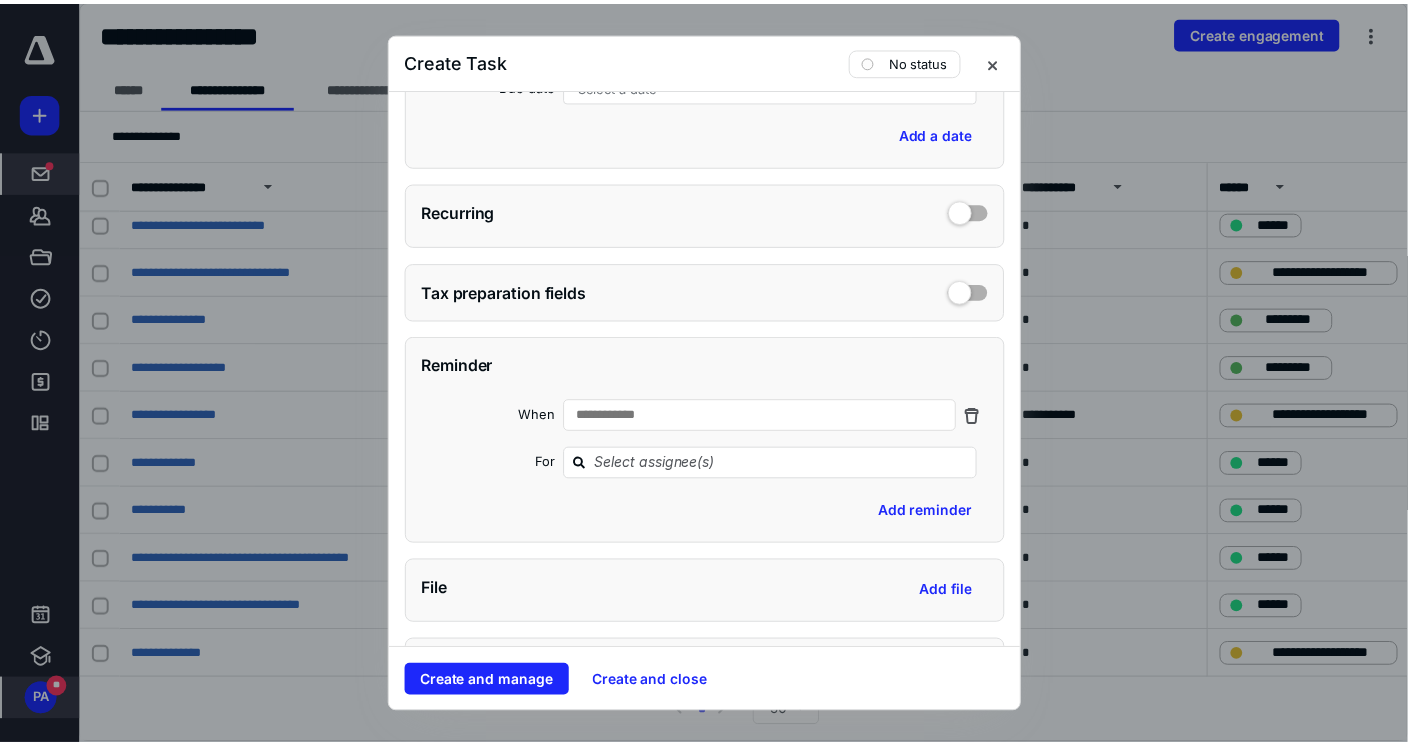 scroll, scrollTop: 704, scrollLeft: 0, axis: vertical 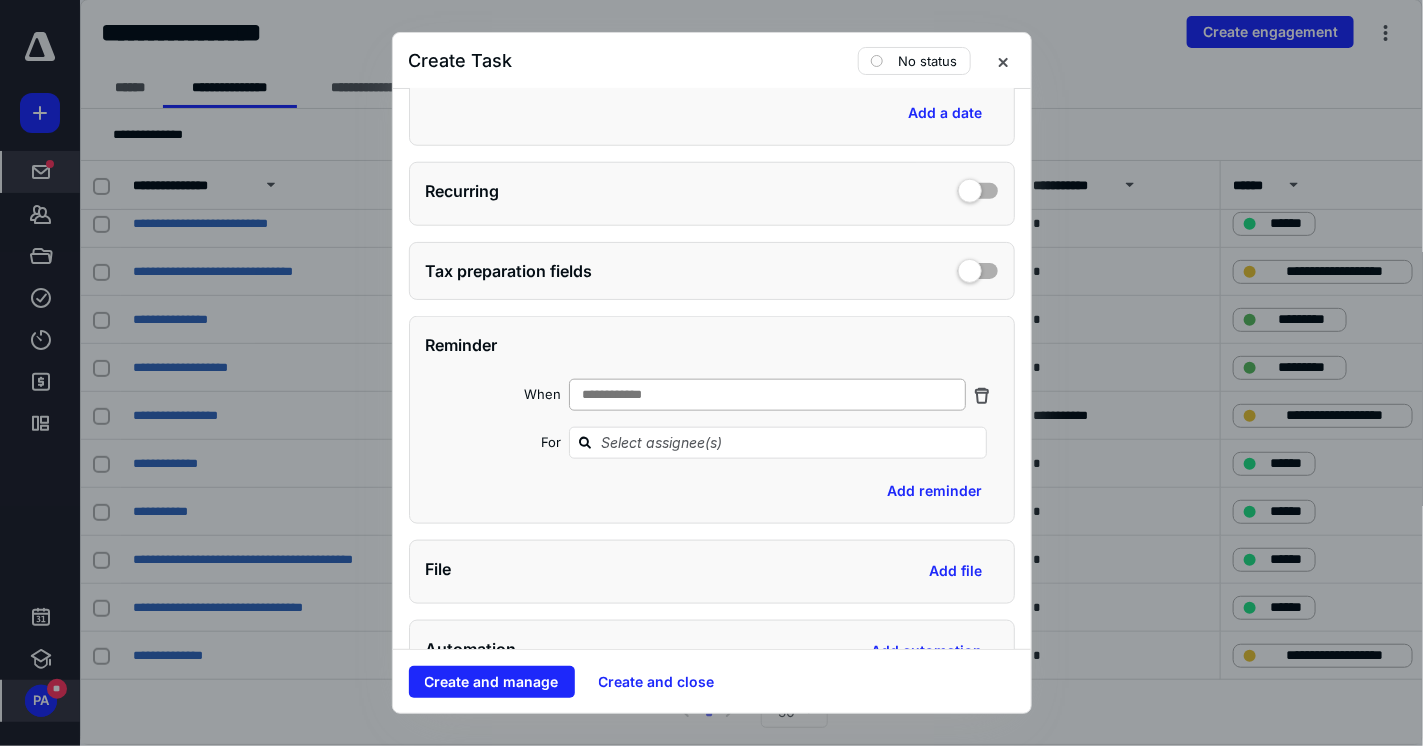 click on "**********" at bounding box center (768, 395) 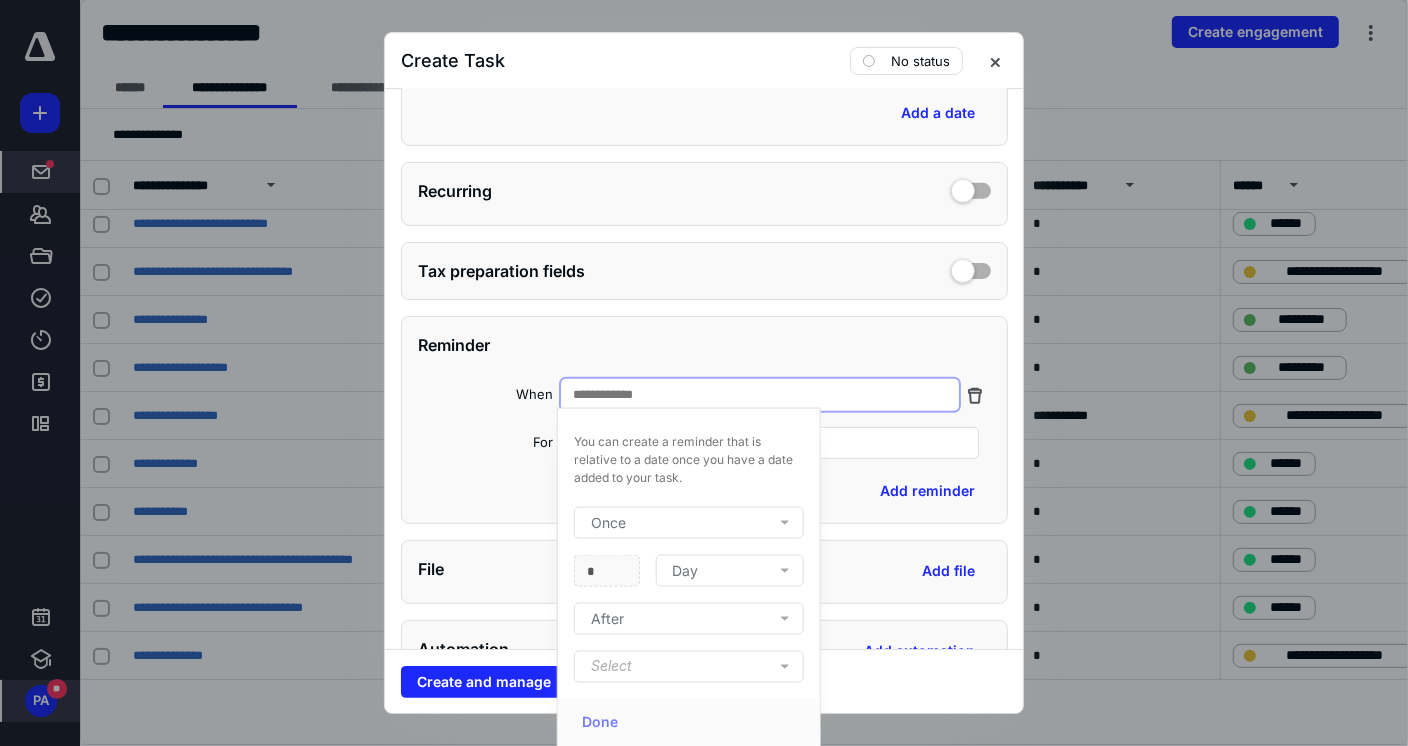 click on "Once" at bounding box center [693, 523] 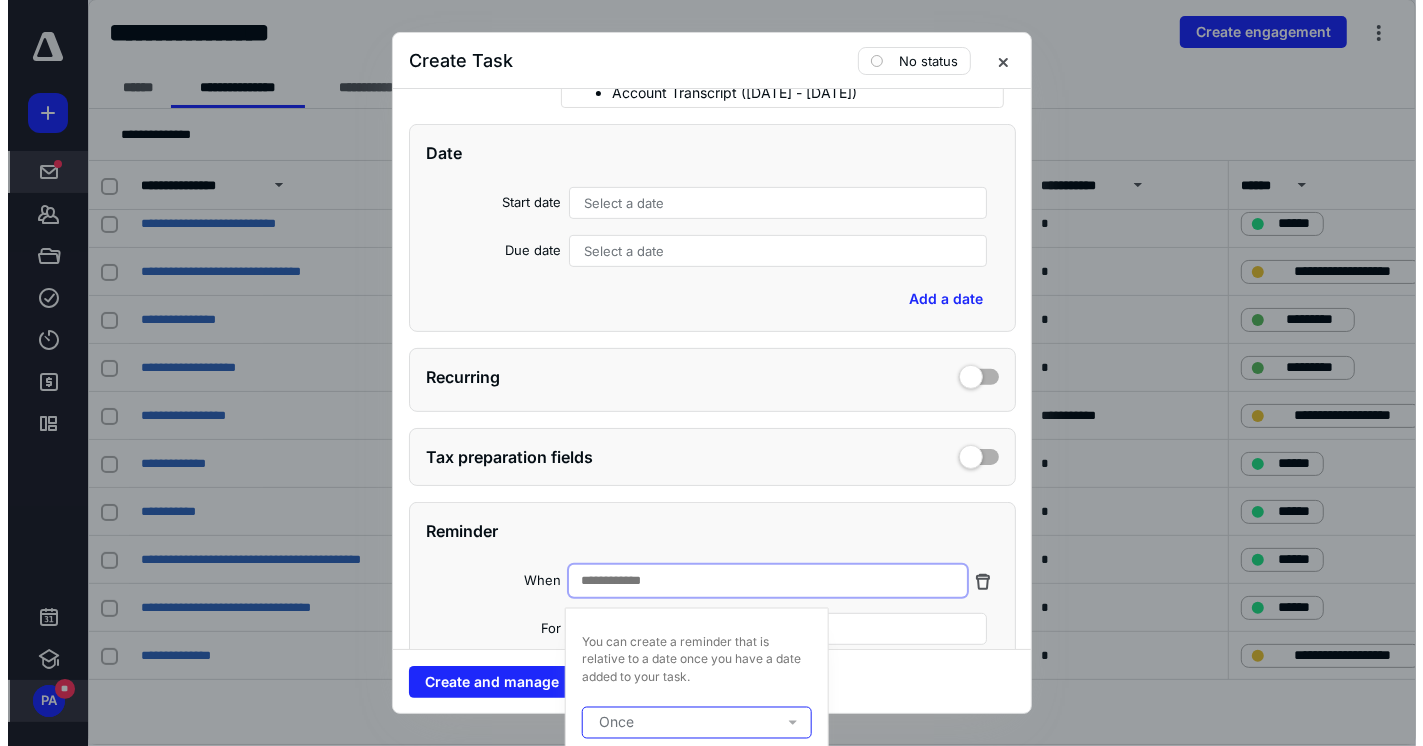 scroll, scrollTop: 504, scrollLeft: 0, axis: vertical 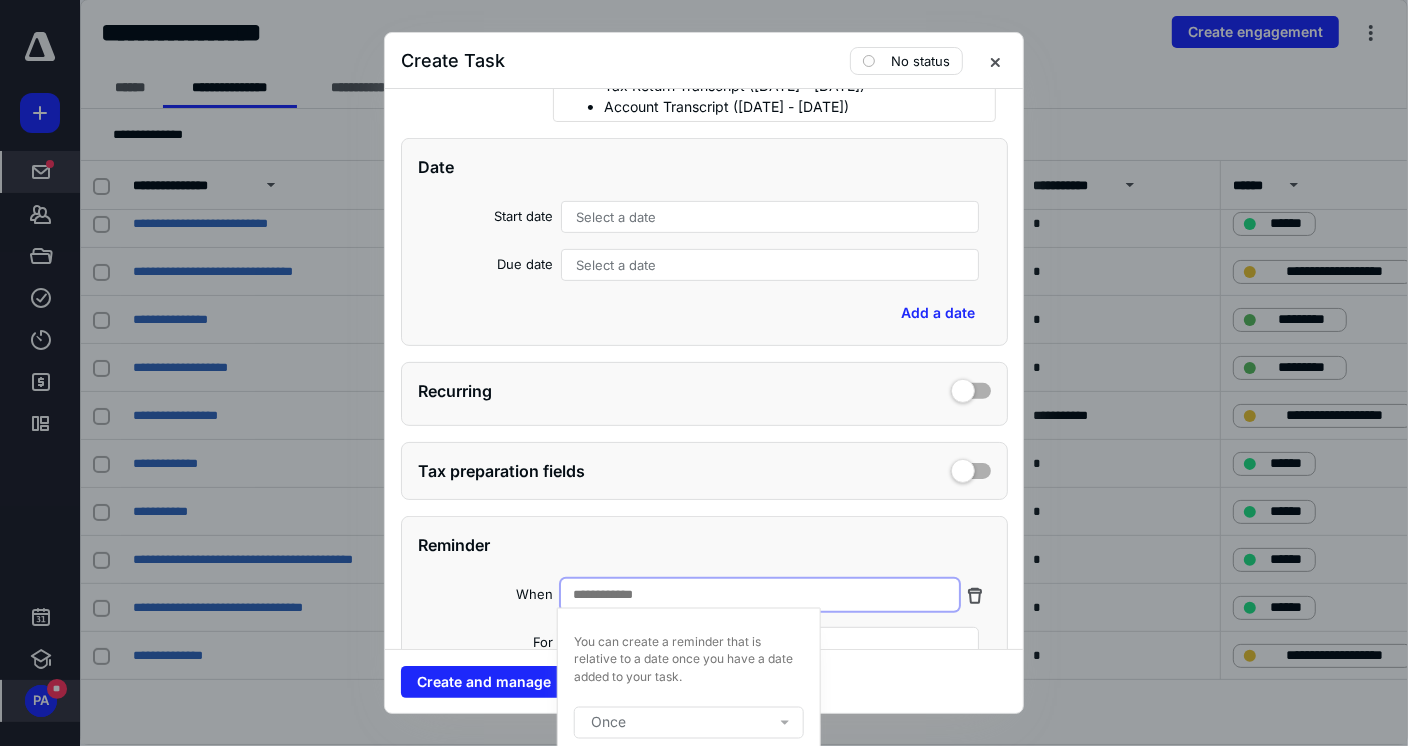 click on "Select a date" at bounding box center (770, 217) 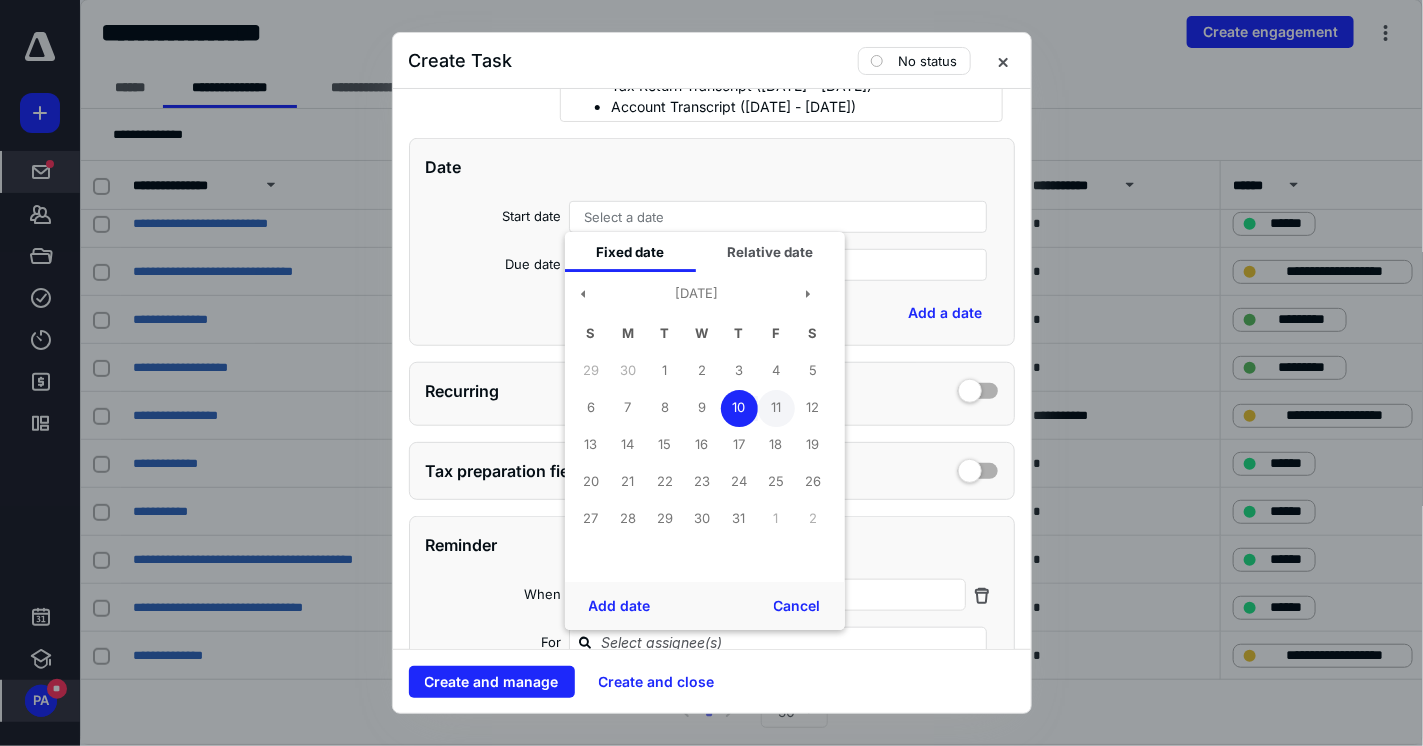 click on "11" at bounding box center (775, 408) 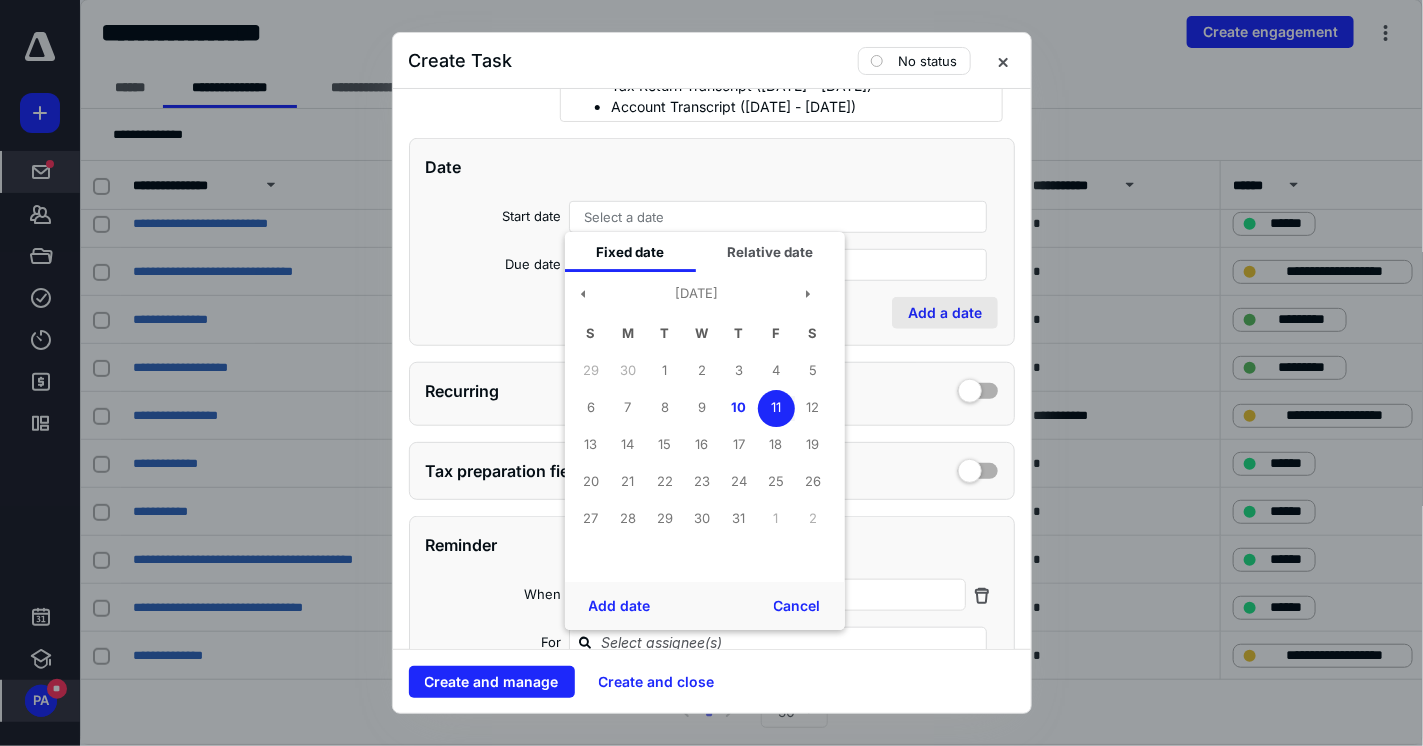 click on "Add a date" at bounding box center (945, 313) 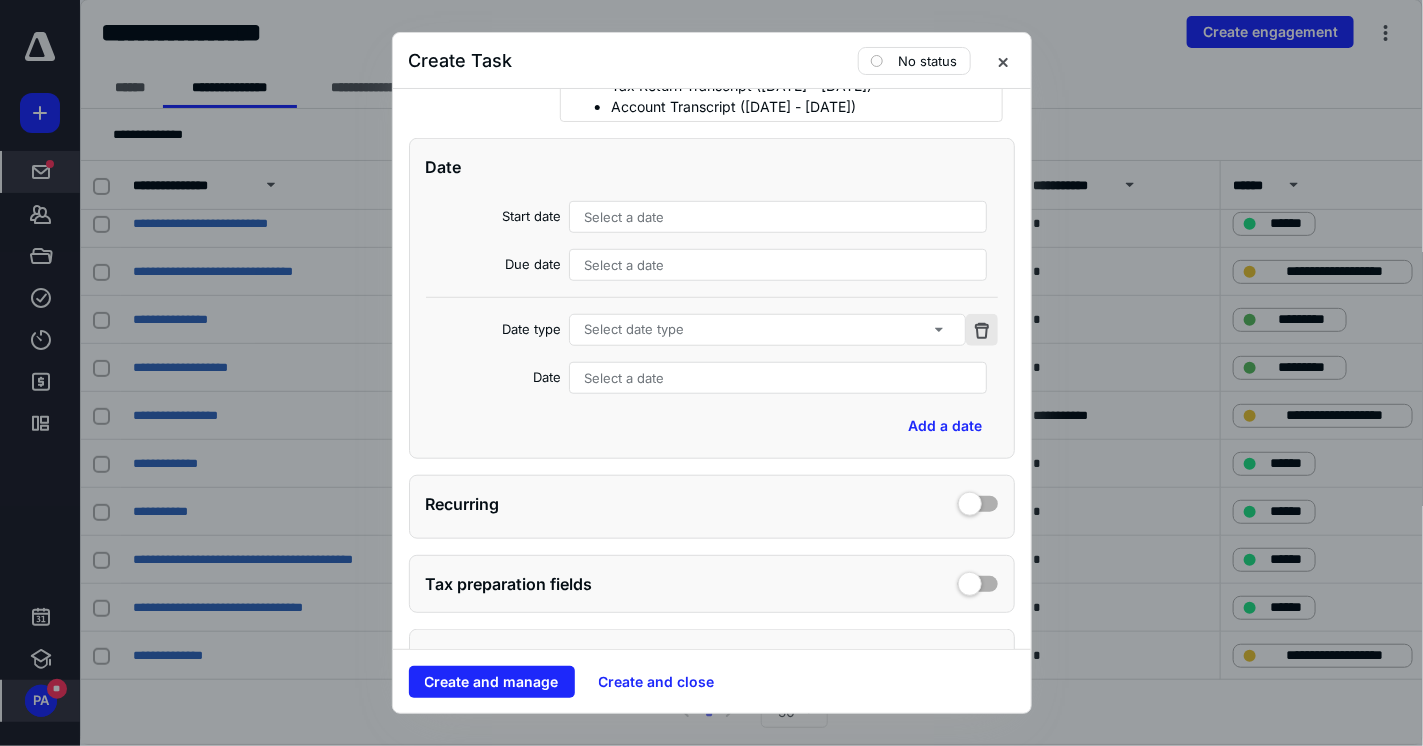 click at bounding box center [982, 330] 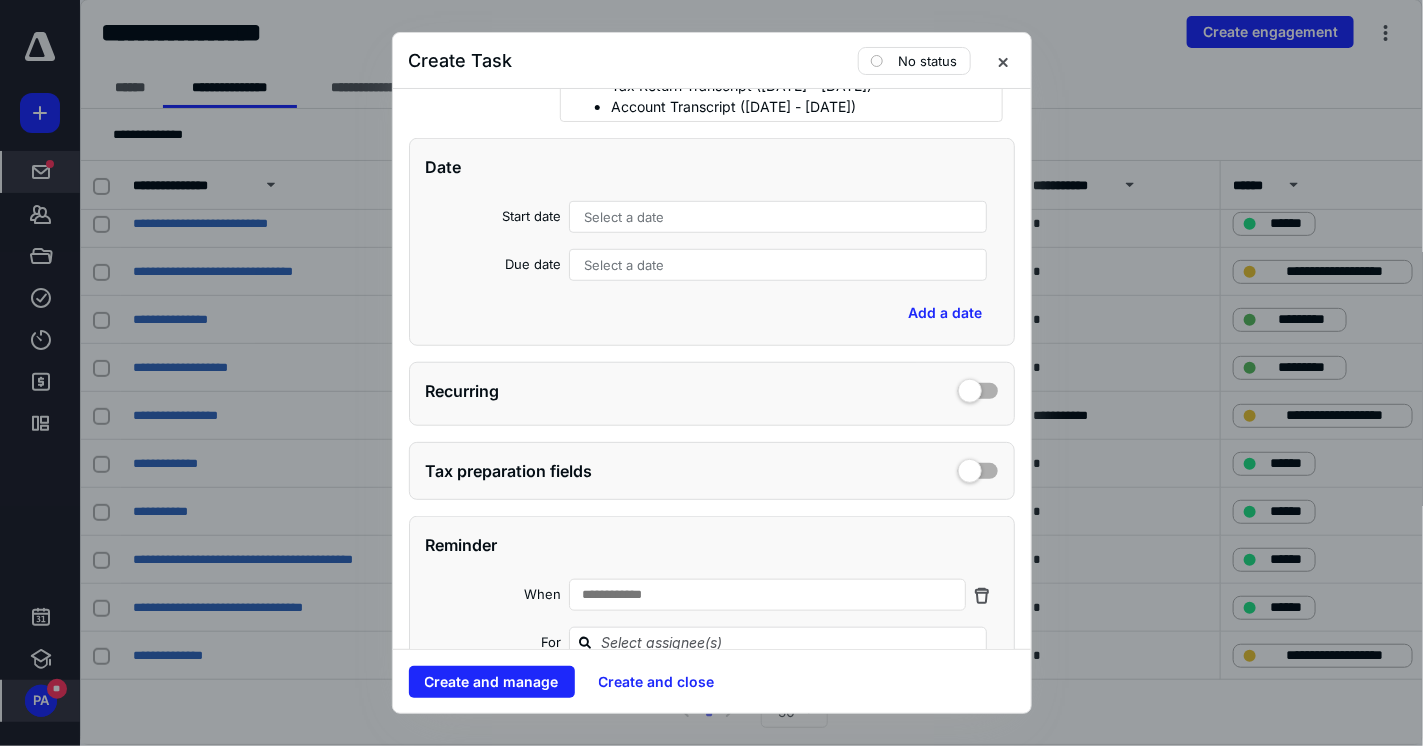 click on "Select a date" at bounding box center (778, 217) 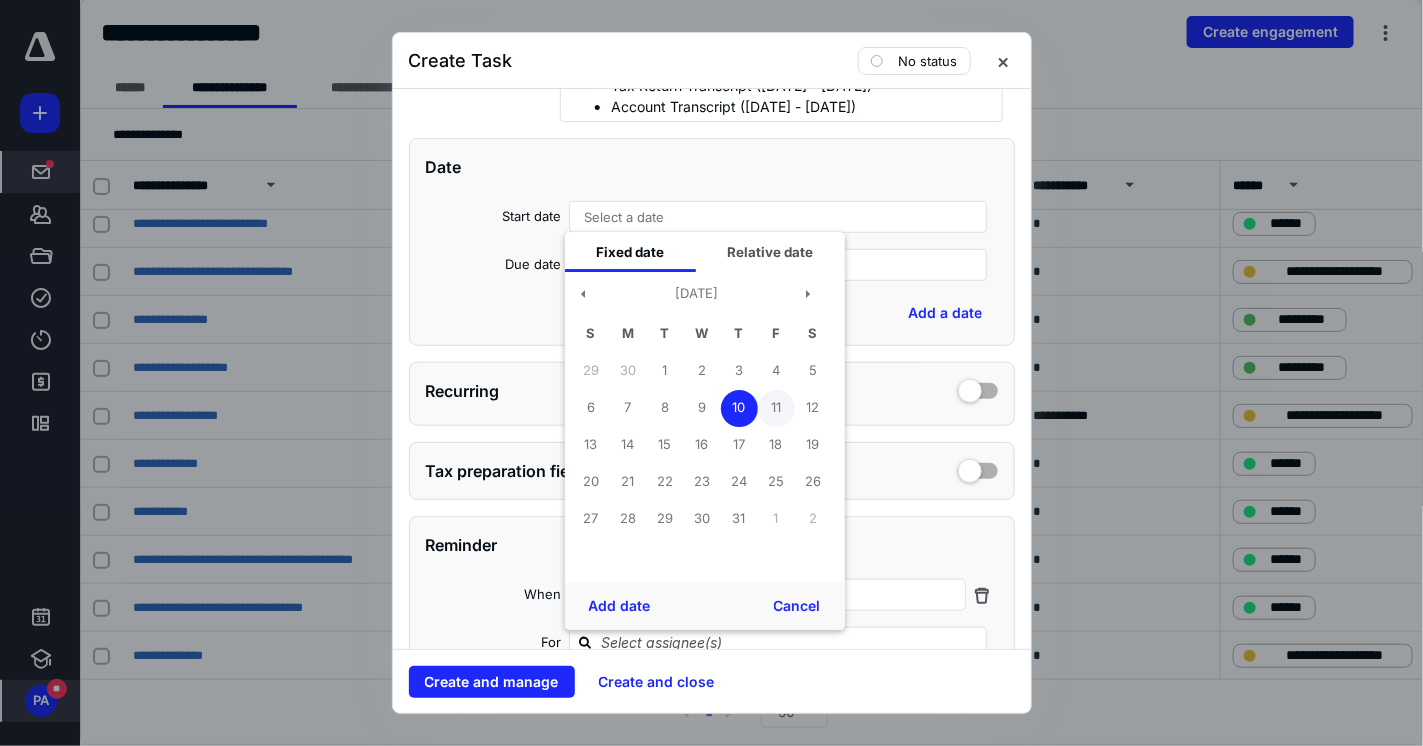 click on "11" at bounding box center [775, 408] 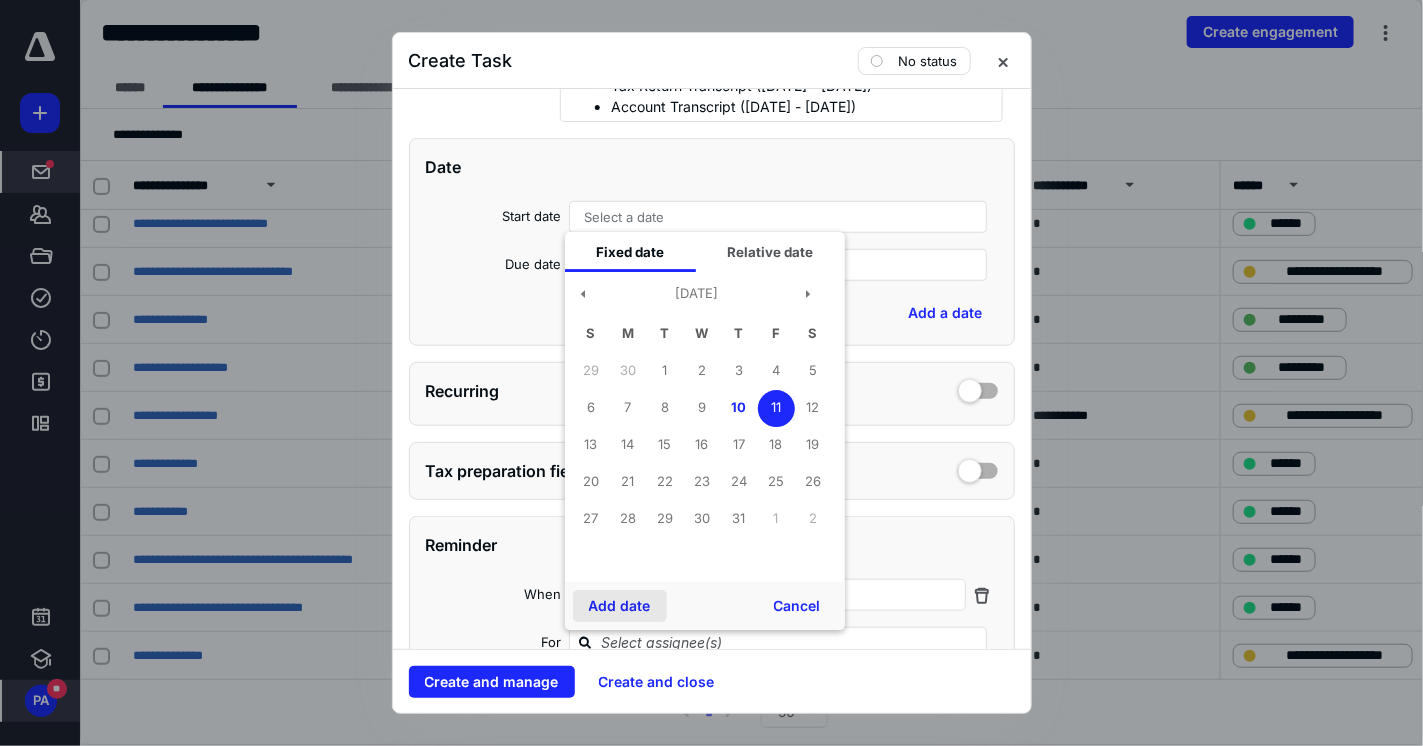 click on "Add date" at bounding box center [619, 606] 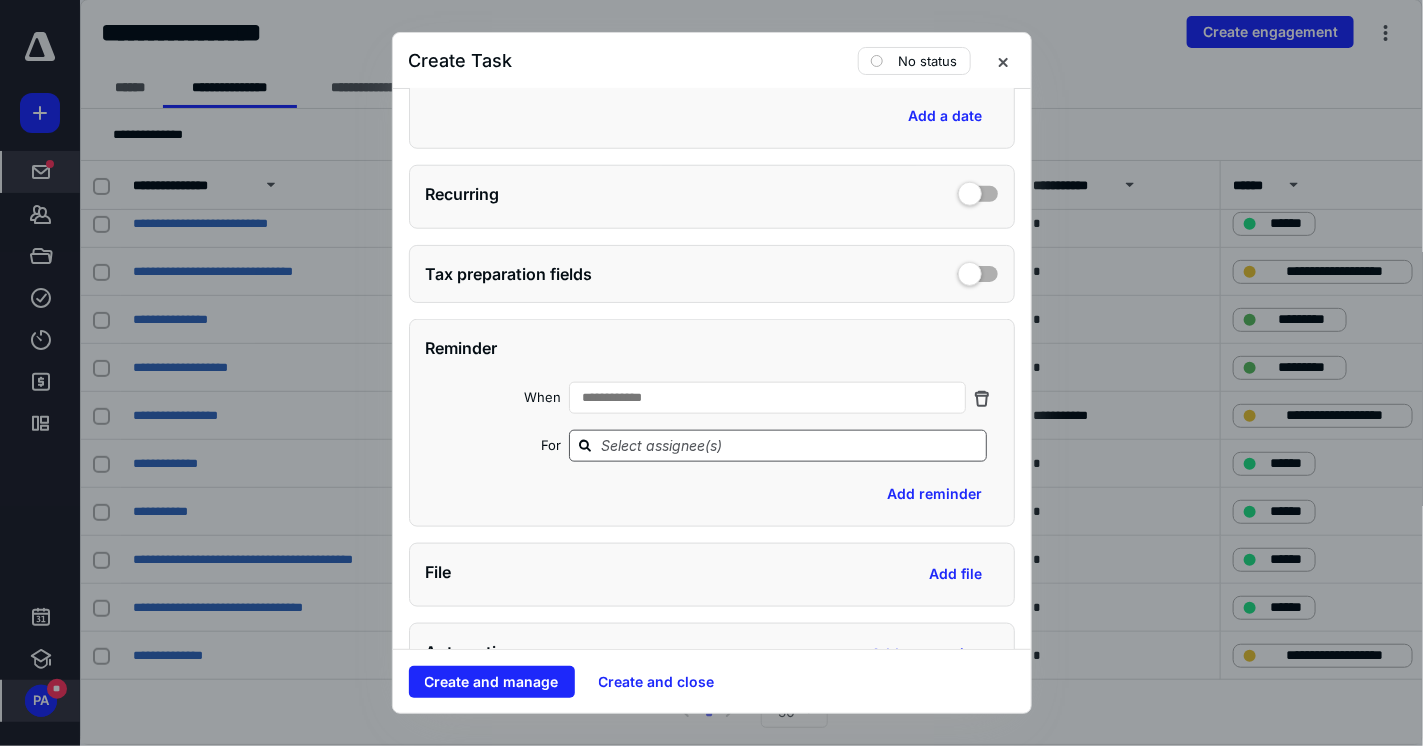 scroll, scrollTop: 704, scrollLeft: 0, axis: vertical 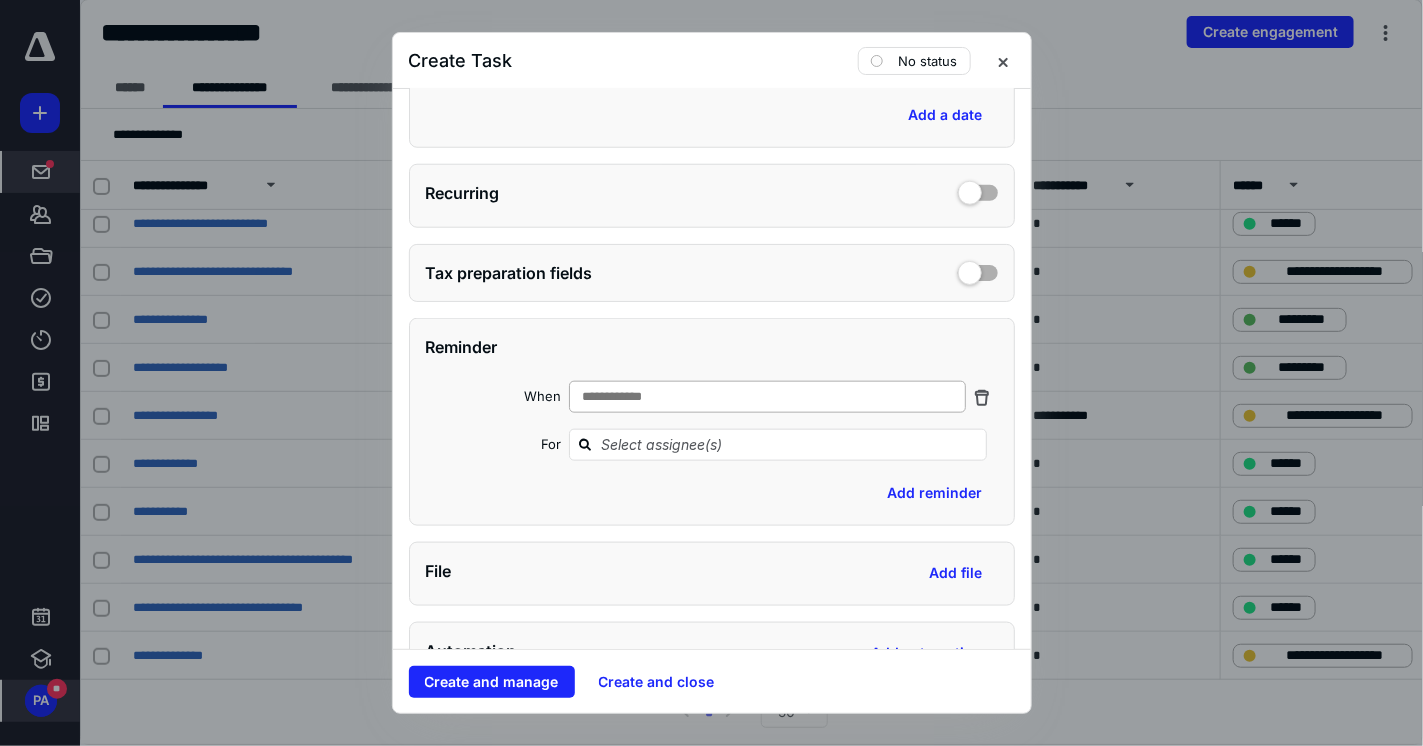 click on "**********" at bounding box center (768, 397) 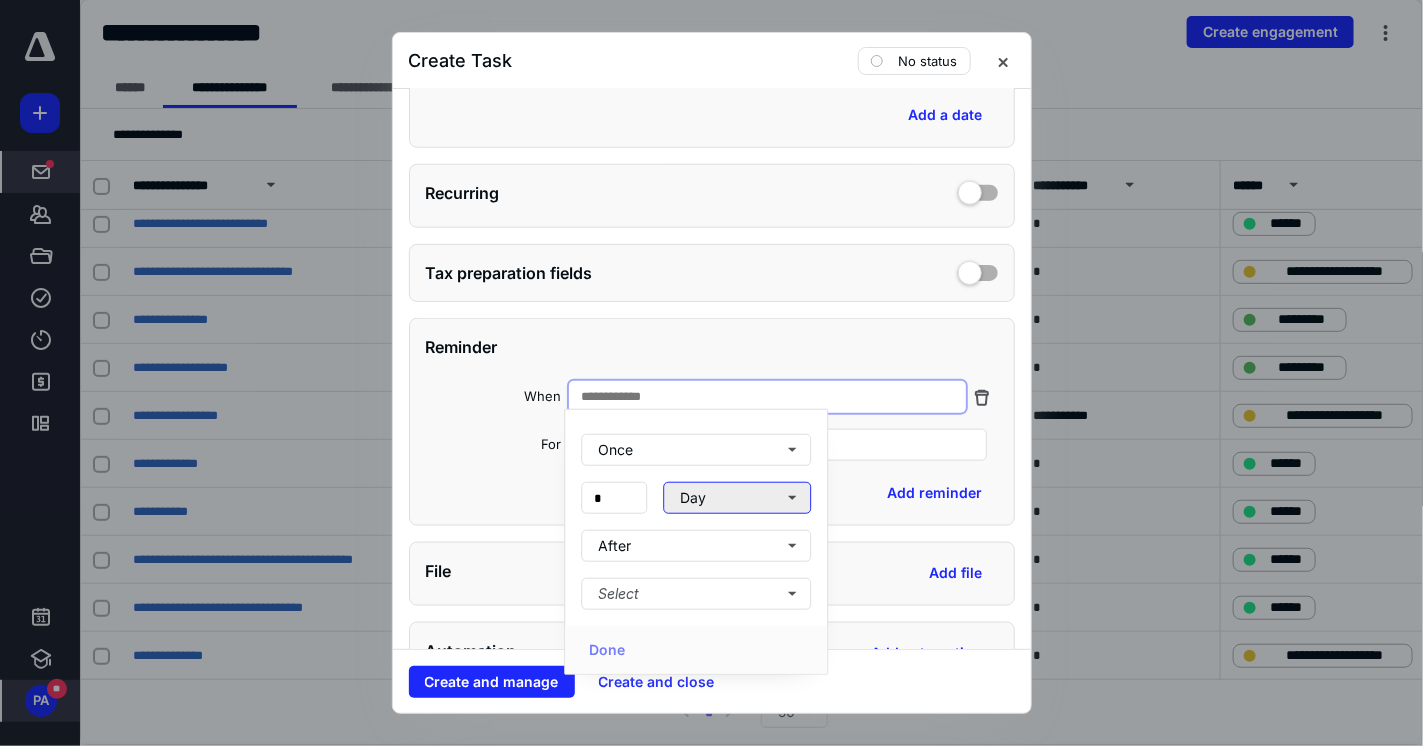 click on "Day" at bounding box center (737, 498) 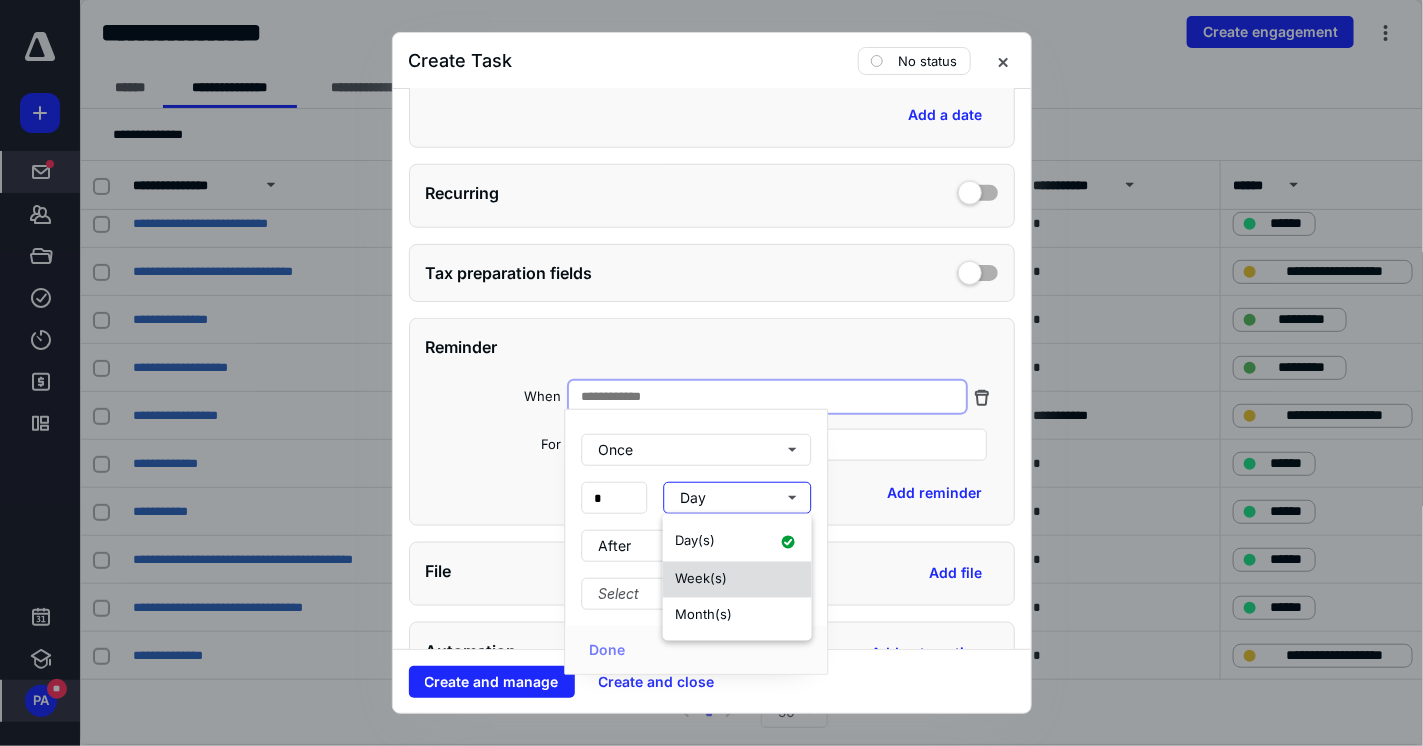 click on "Week(s)" at bounding box center (701, 579) 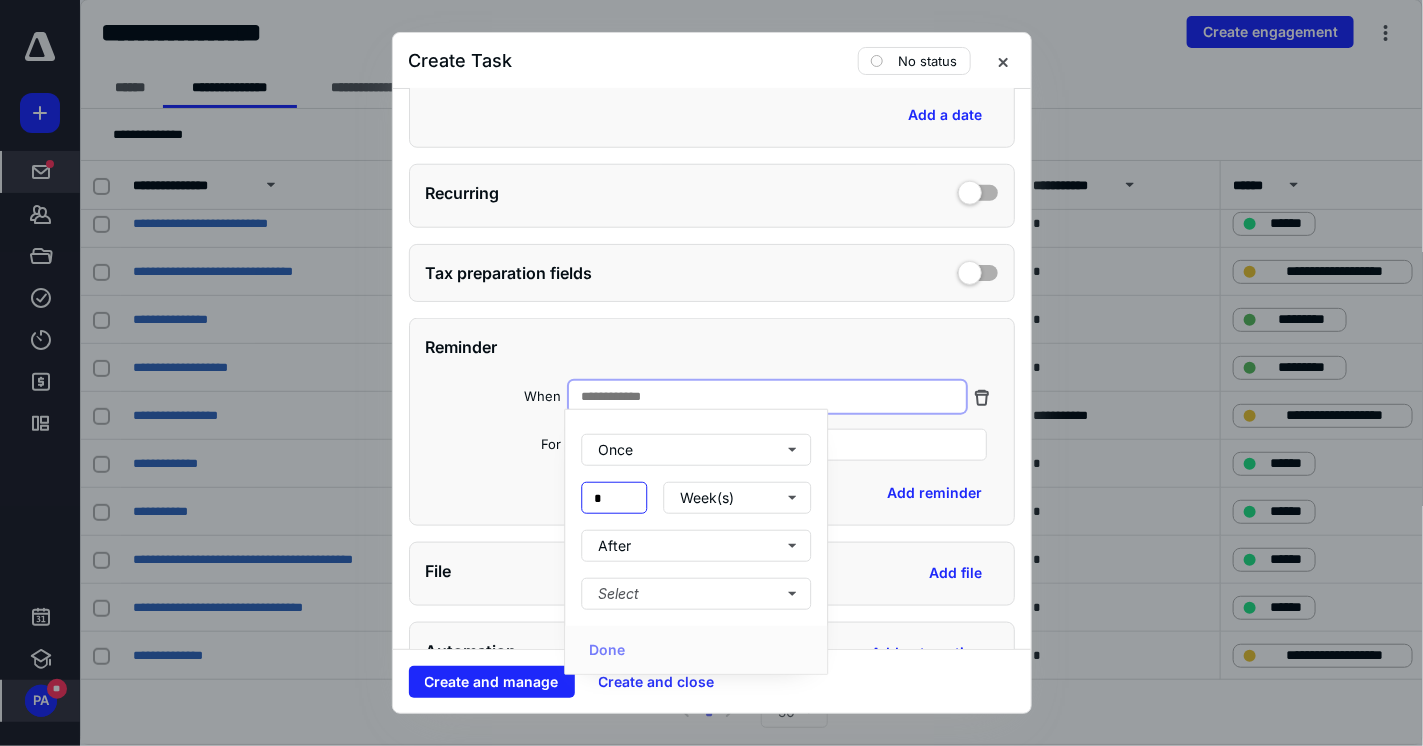 click on "*" at bounding box center (614, 498) 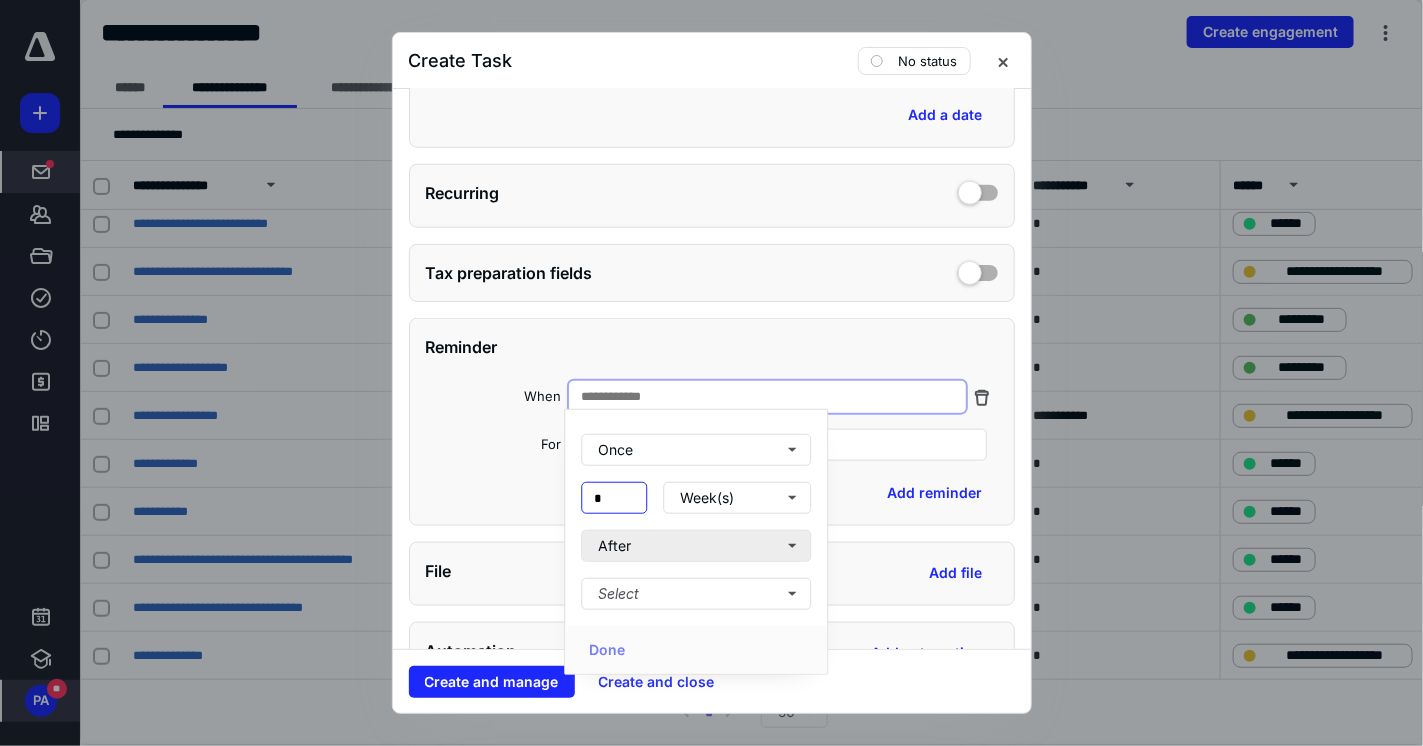 type on "*" 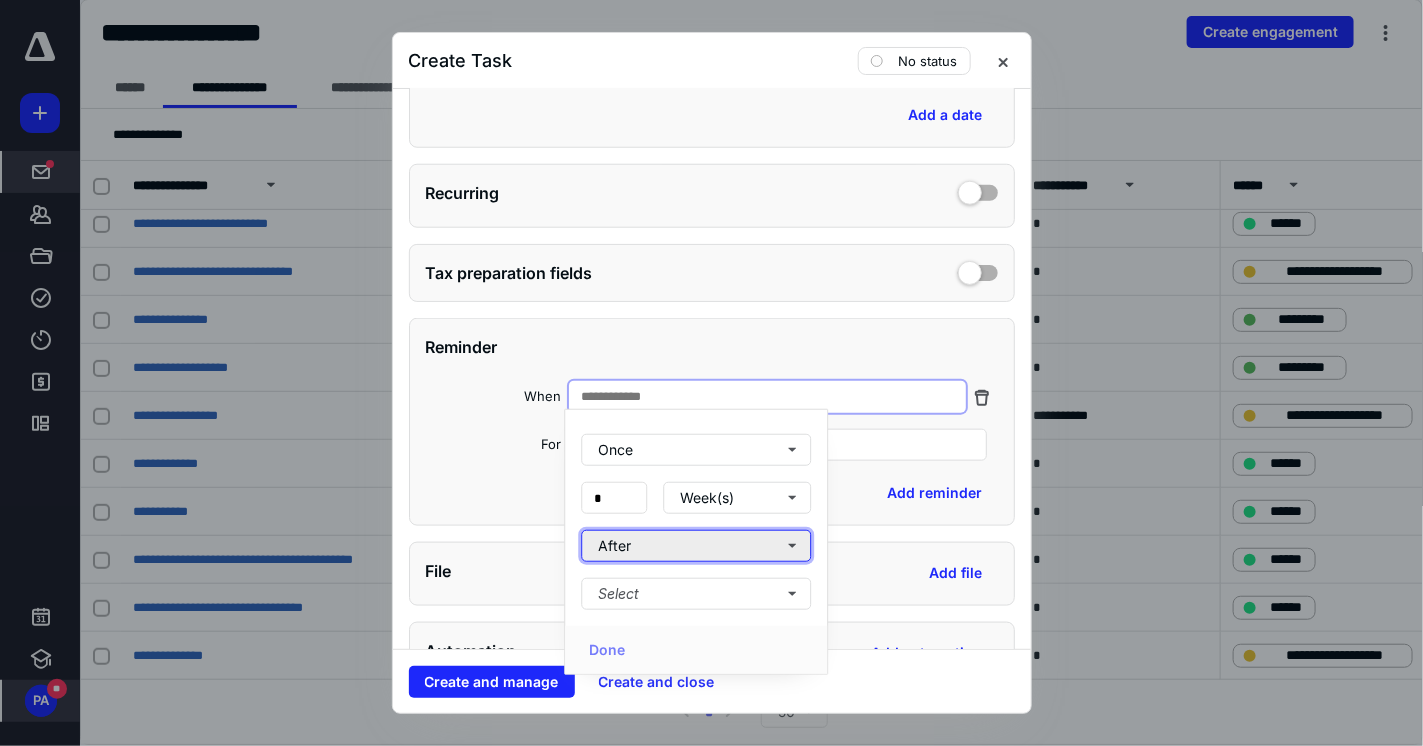 click on "After" at bounding box center (696, 546) 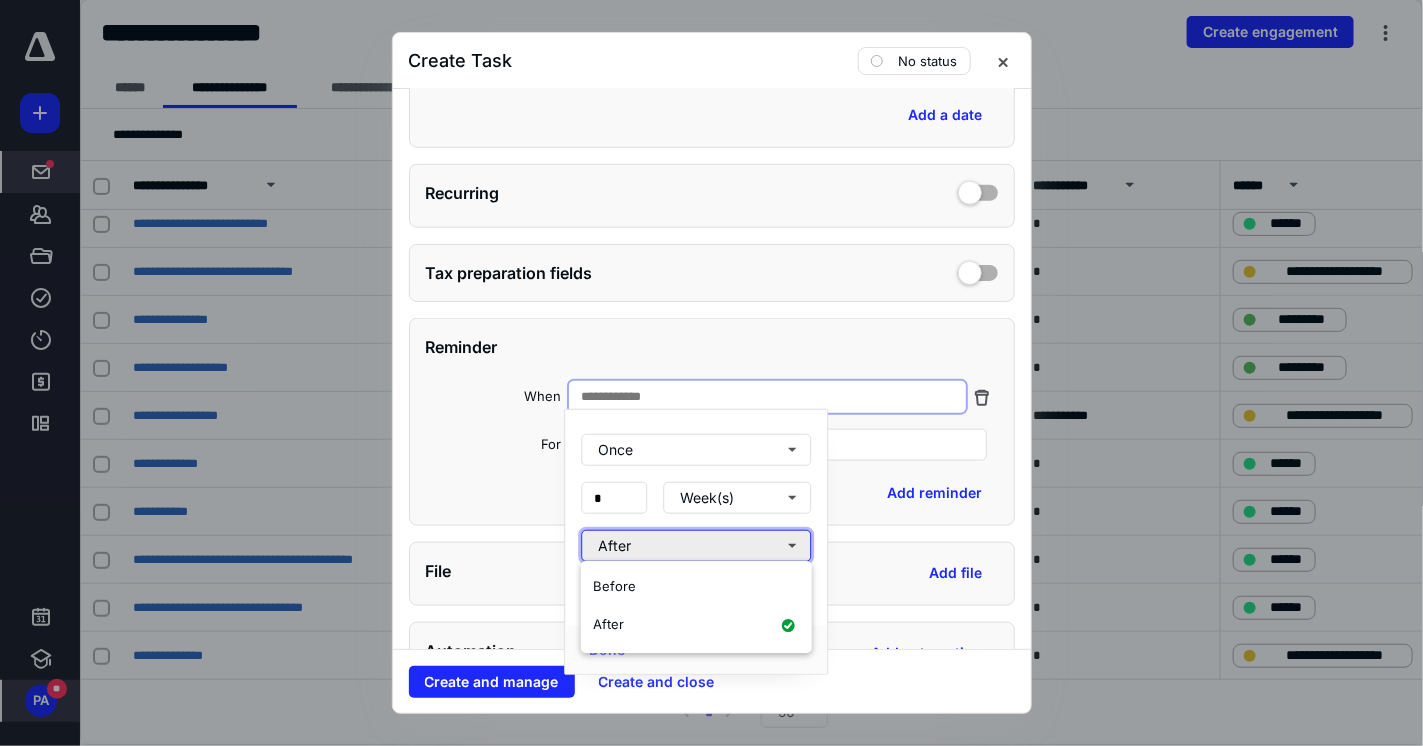 click on "After" at bounding box center (696, 546) 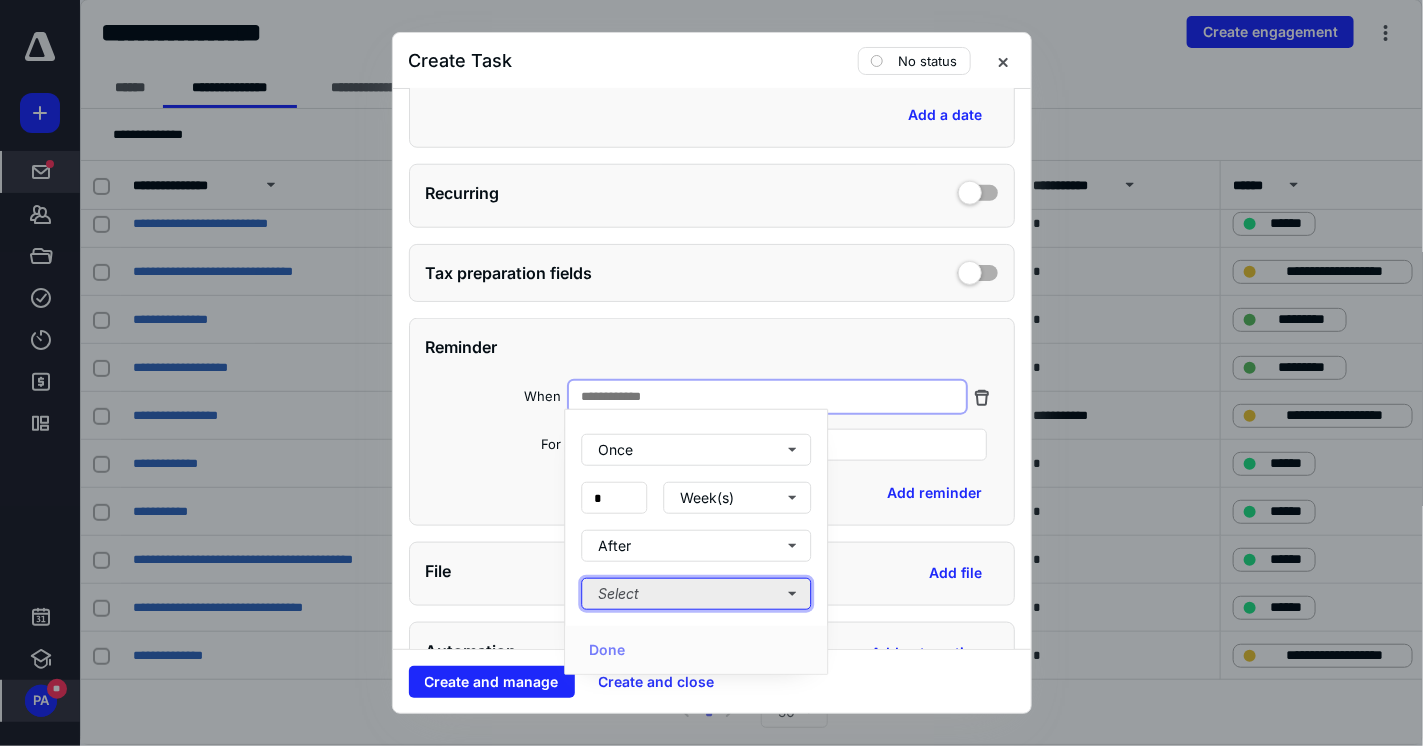 click on "Select" at bounding box center [696, 594] 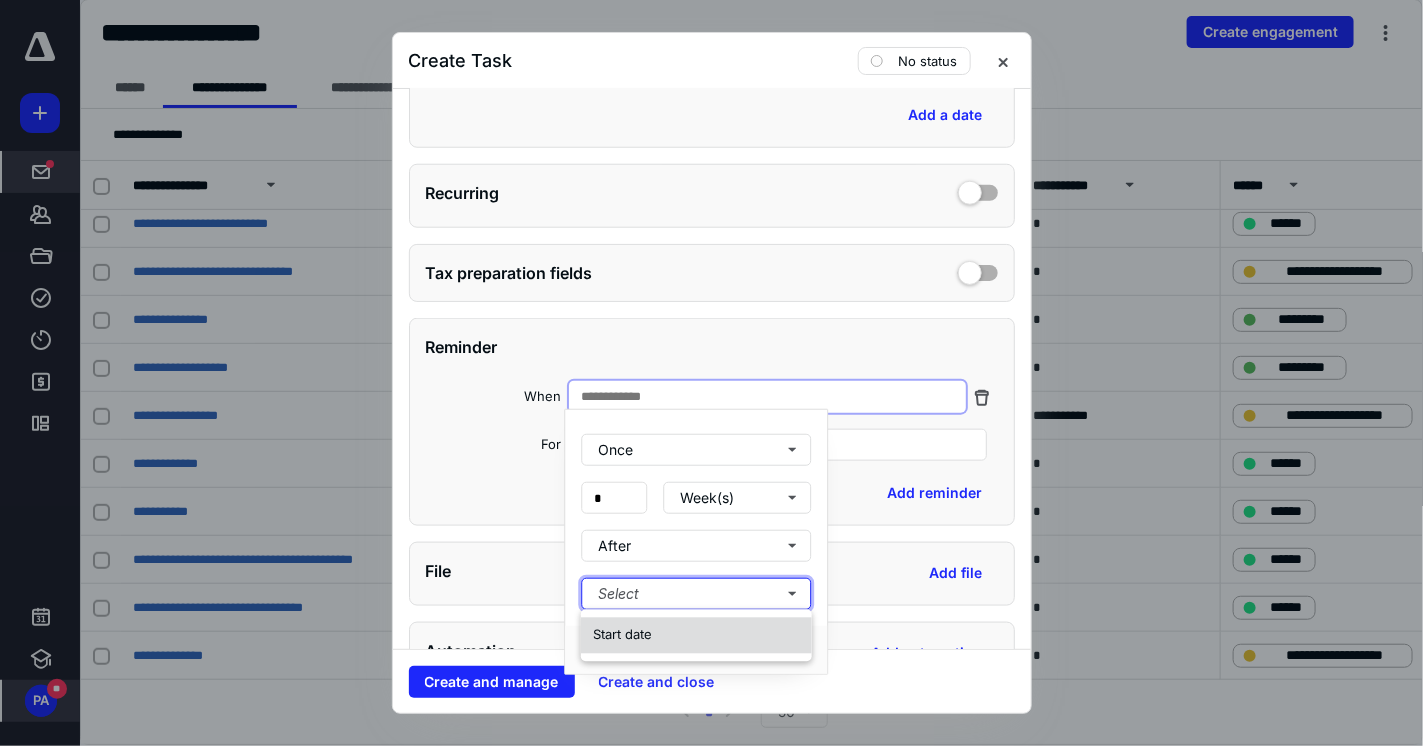 click on "Start date" at bounding box center (696, 636) 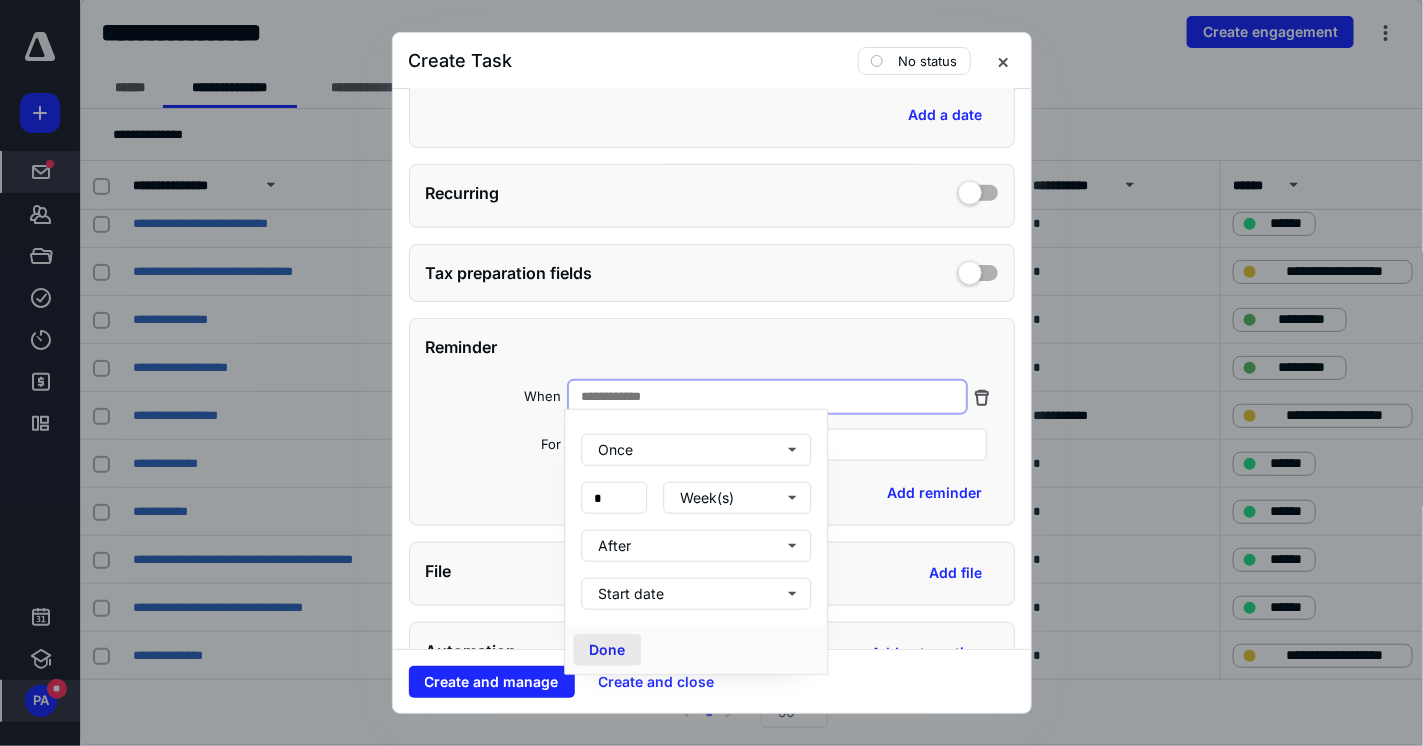 drag, startPoint x: 600, startPoint y: 632, endPoint x: 605, endPoint y: 647, distance: 15.811388 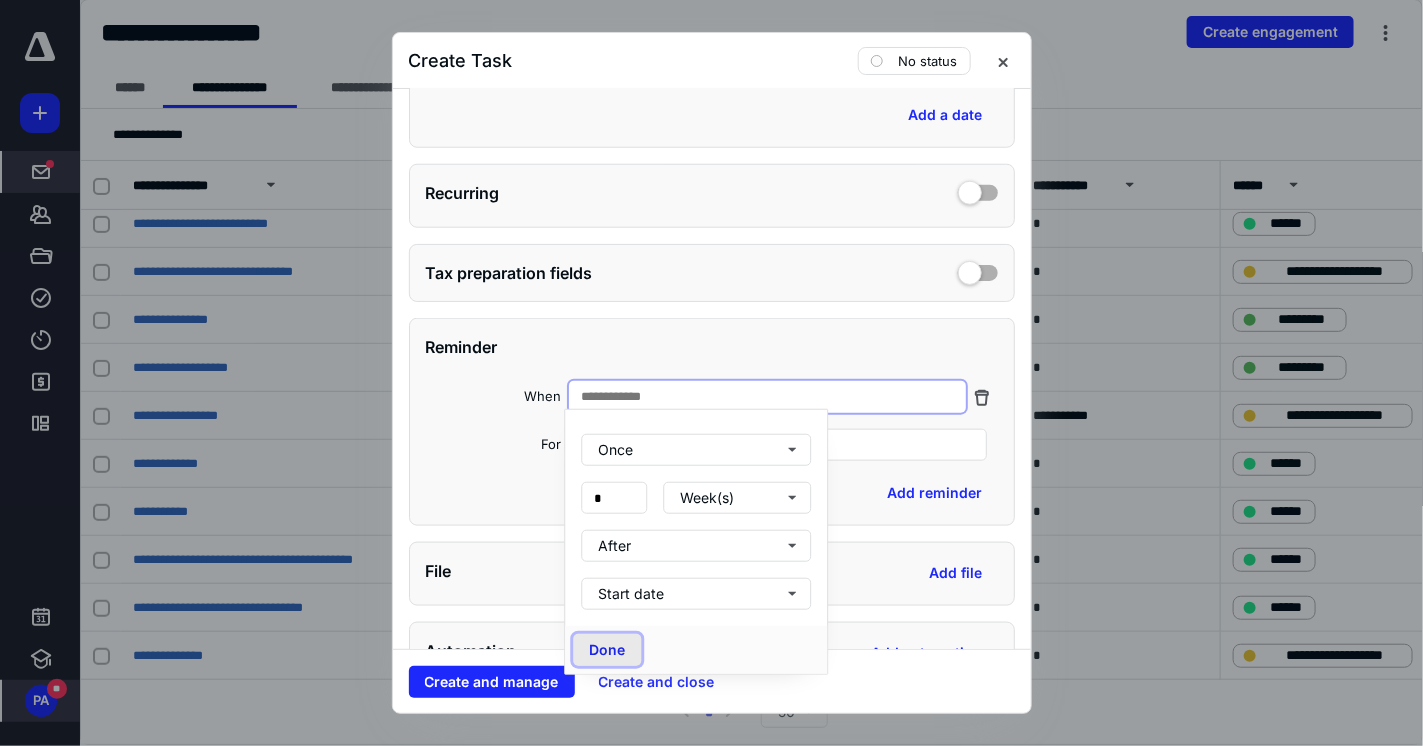 click on "Done" at bounding box center (607, 650) 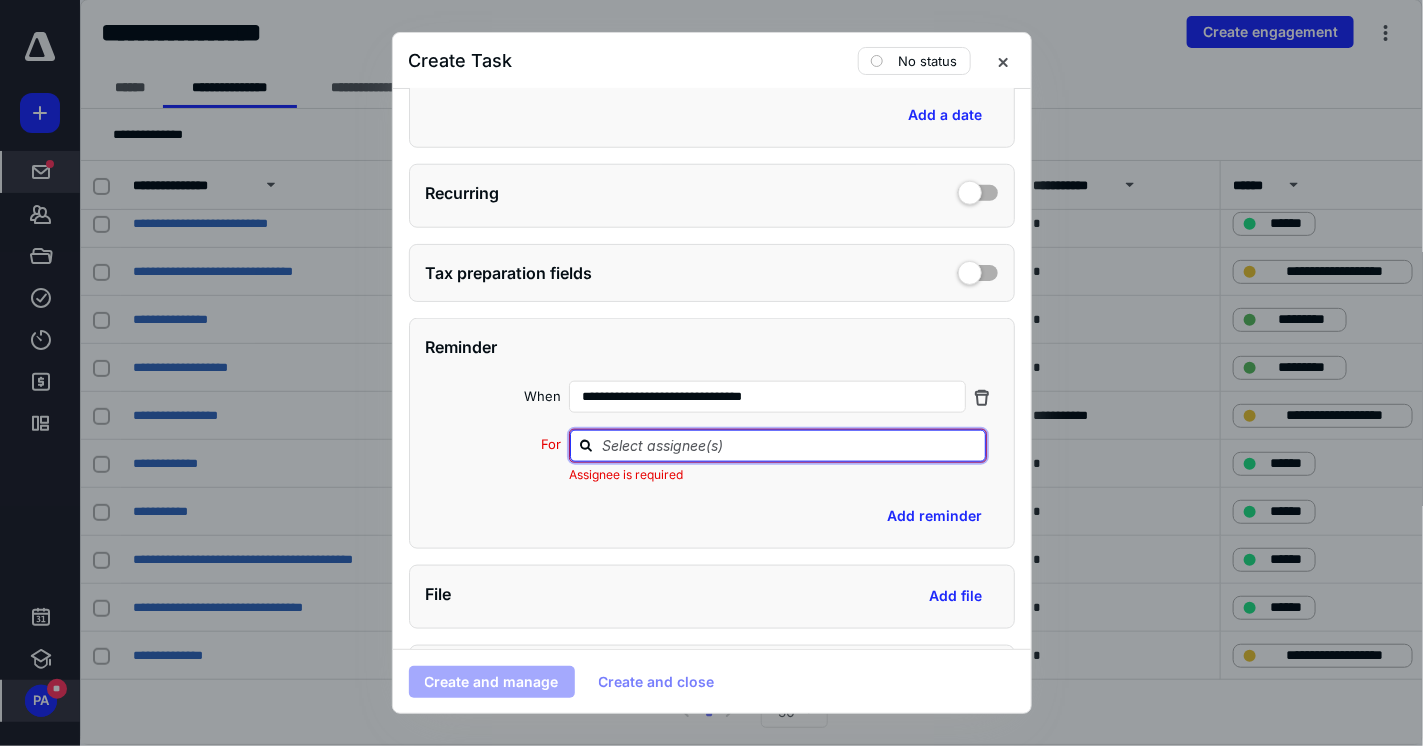 click at bounding box center (790, 445) 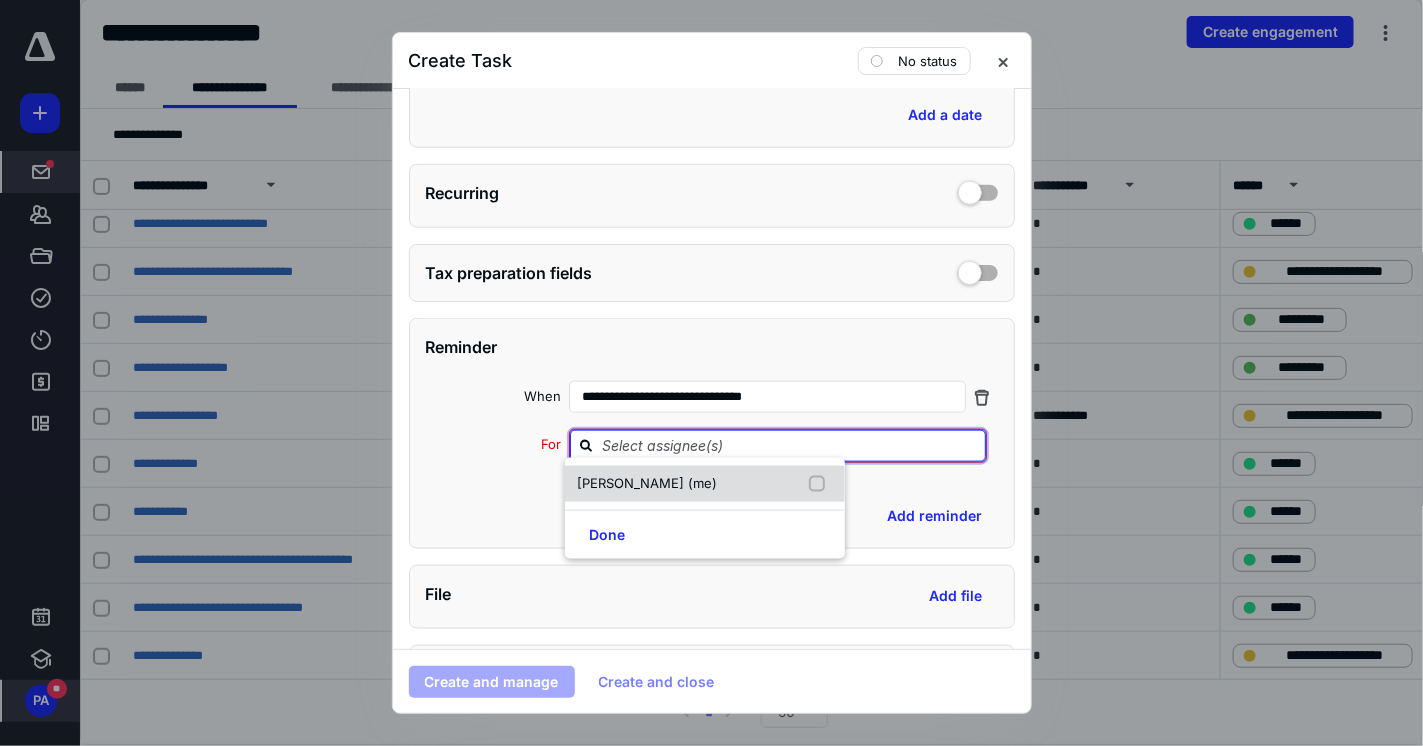 drag, startPoint x: 700, startPoint y: 470, endPoint x: 696, endPoint y: 480, distance: 10.770329 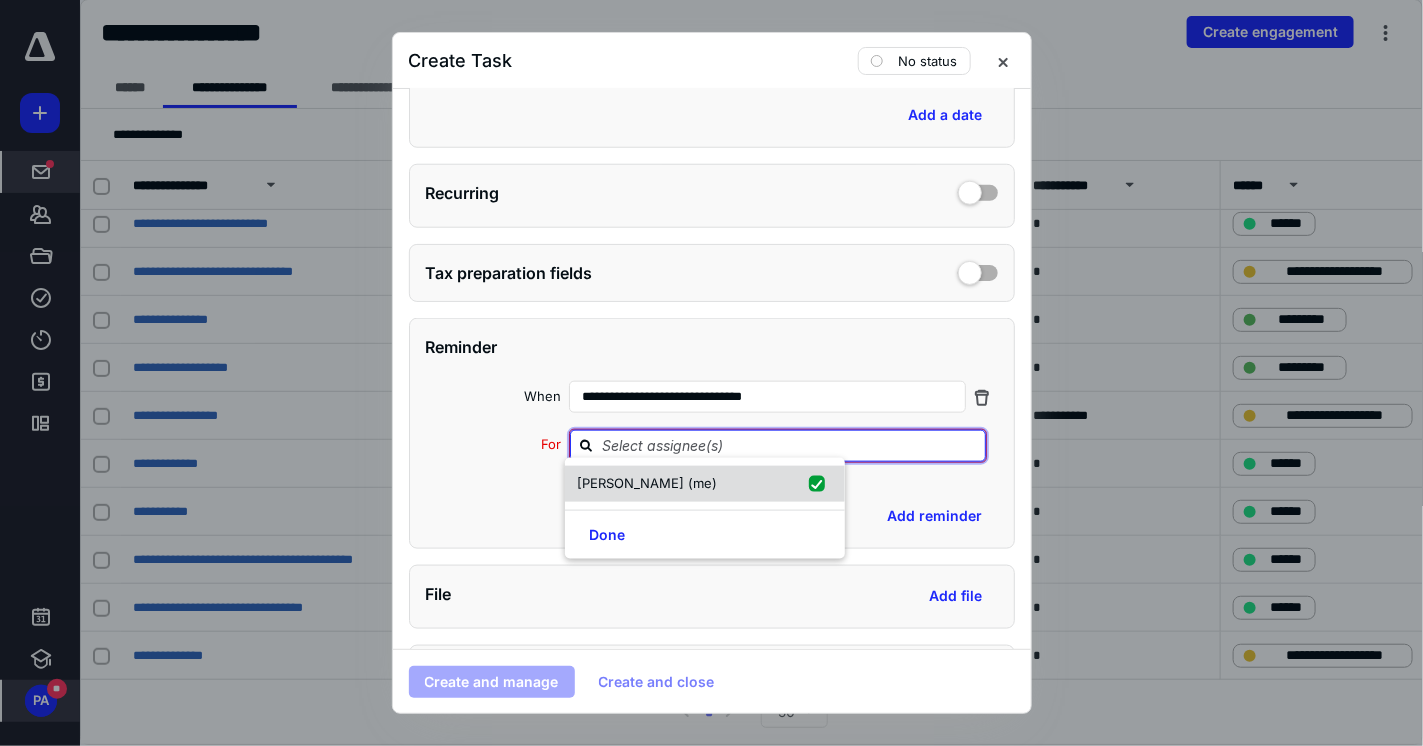 checkbox on "true" 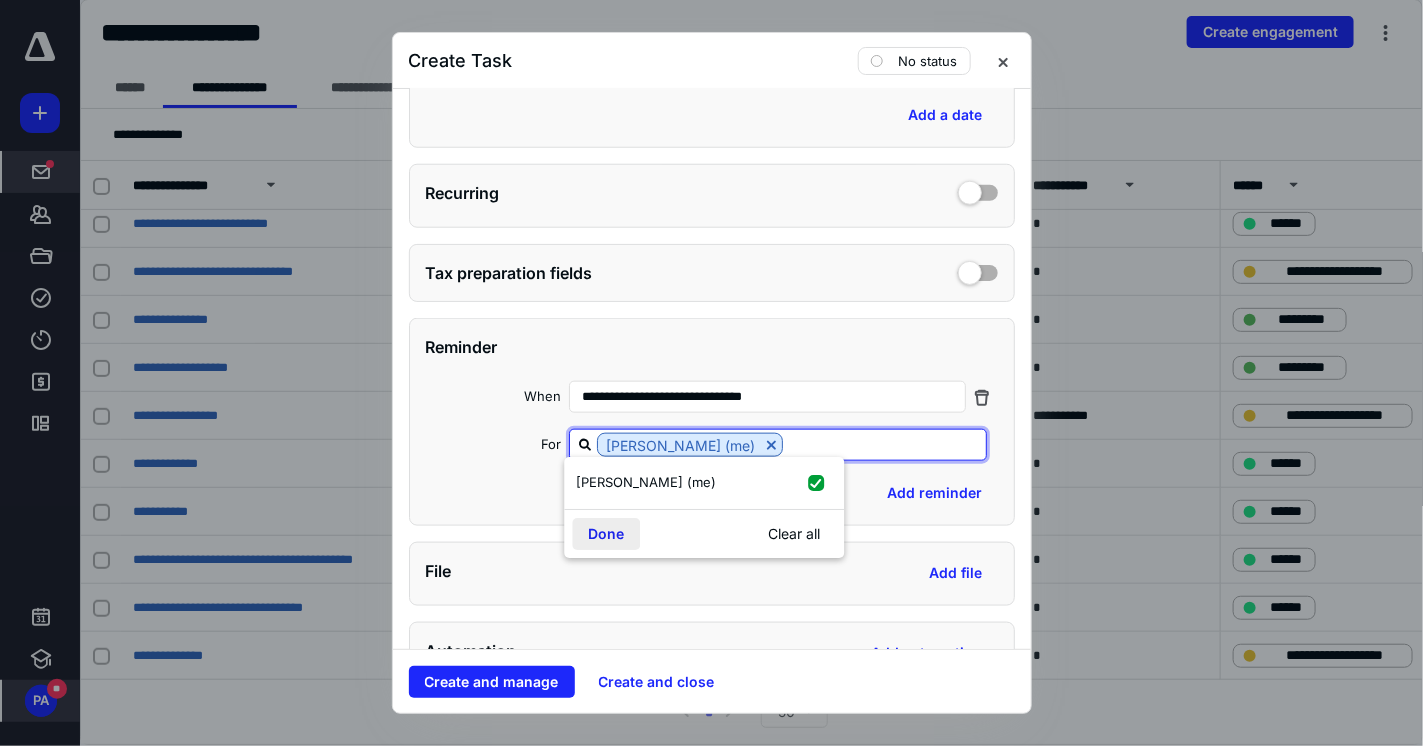 click on "Done" at bounding box center (606, 534) 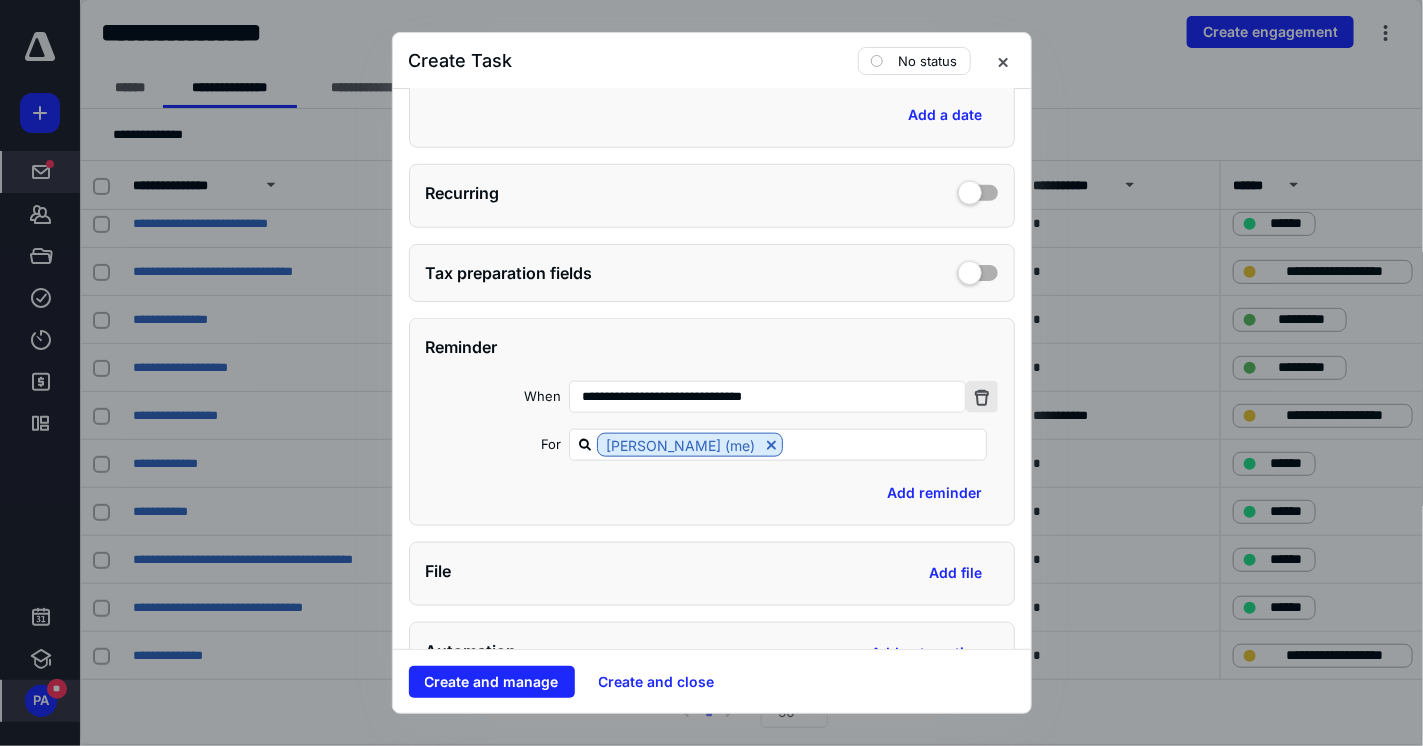 click at bounding box center (982, 397) 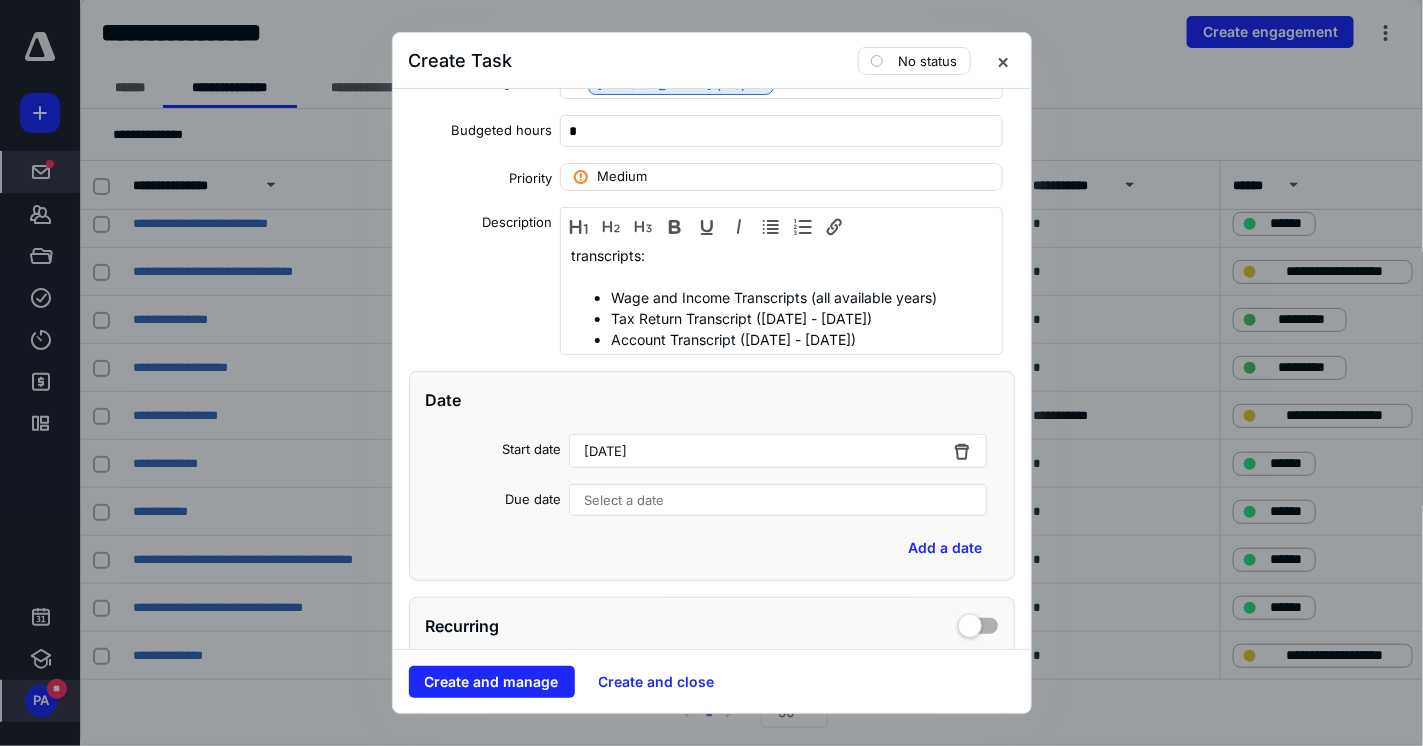scroll, scrollTop: 184, scrollLeft: 0, axis: vertical 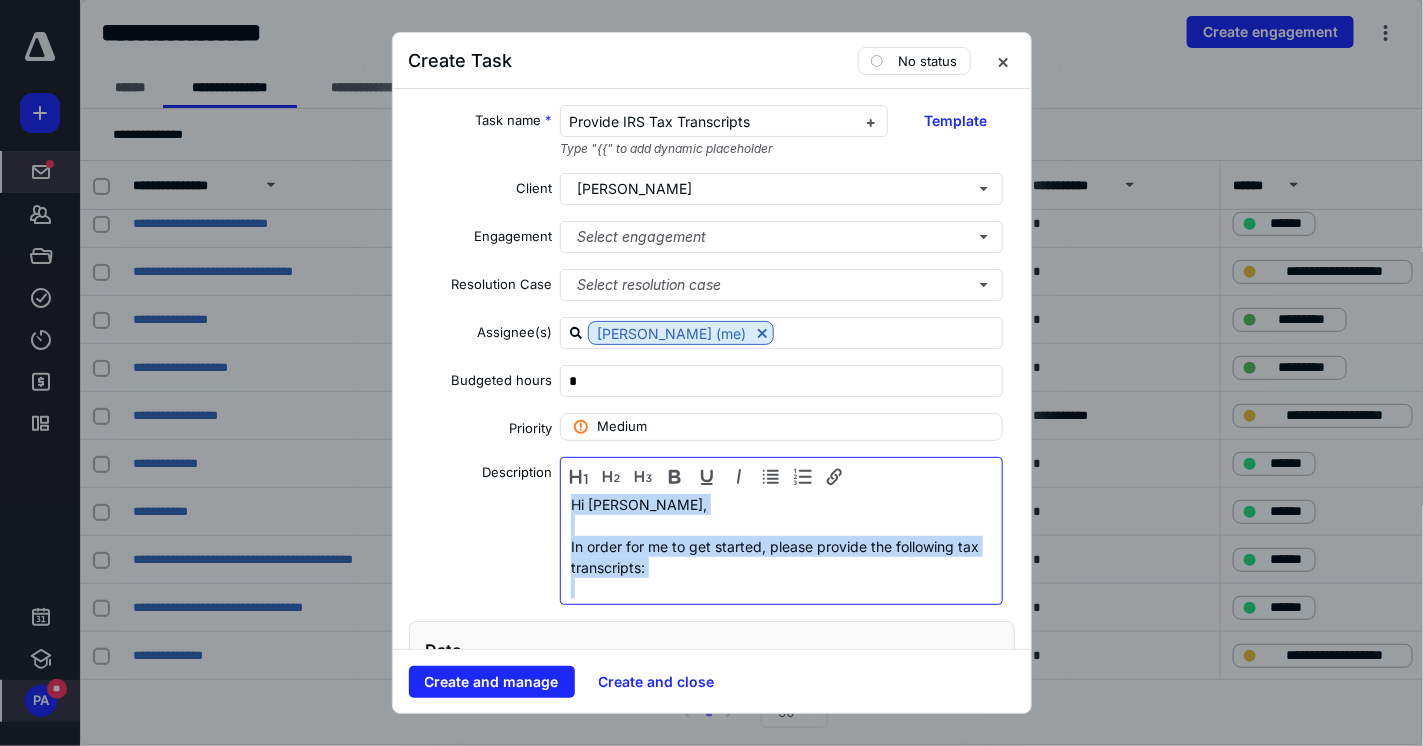 drag, startPoint x: 850, startPoint y: 188, endPoint x: 499, endPoint y: -19, distance: 407.49234 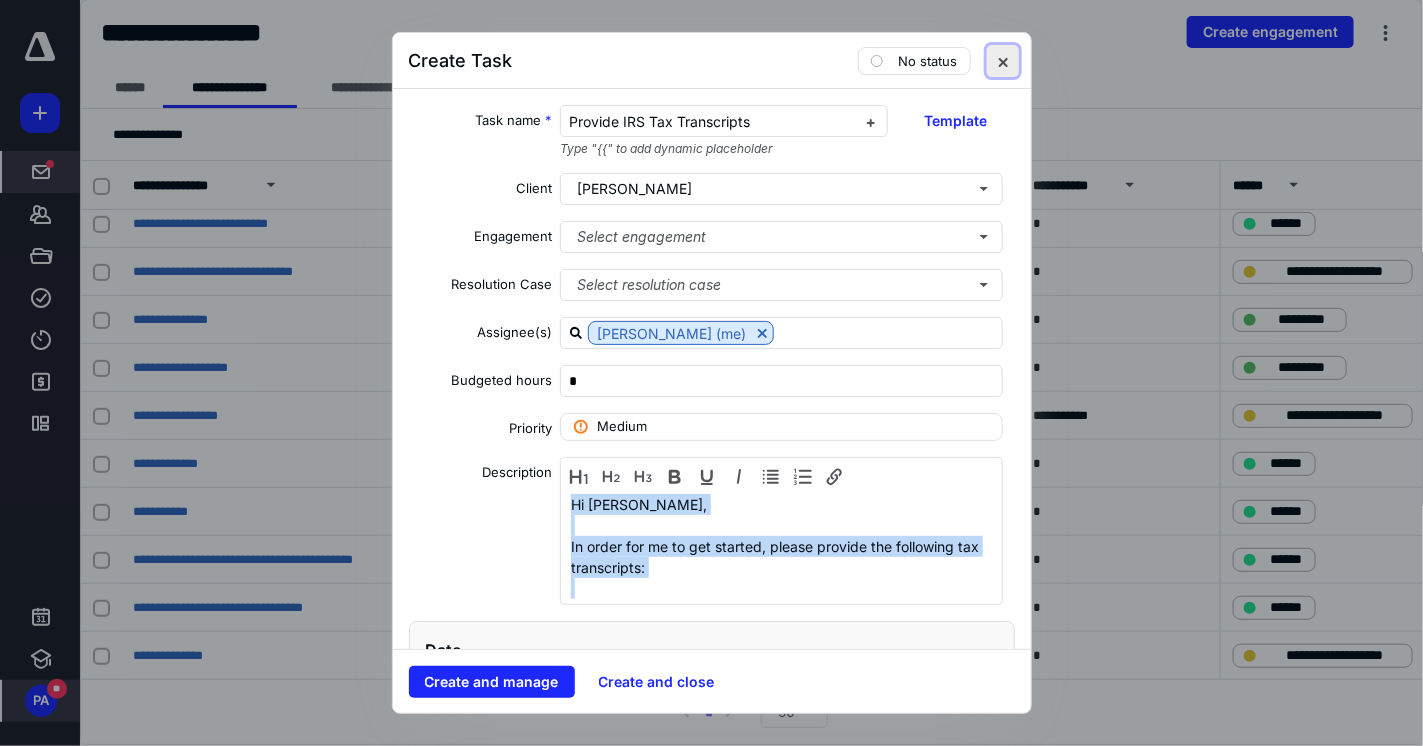 click at bounding box center (1003, 61) 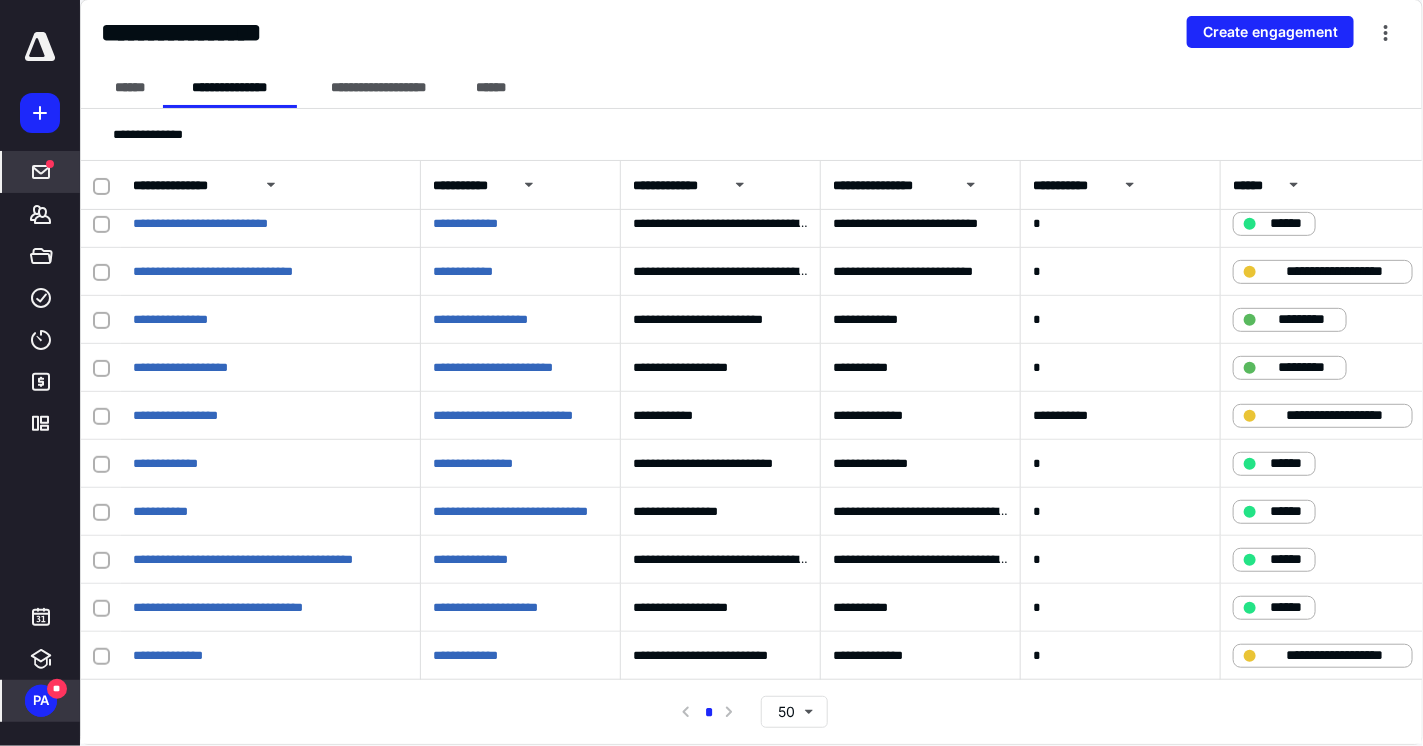 click 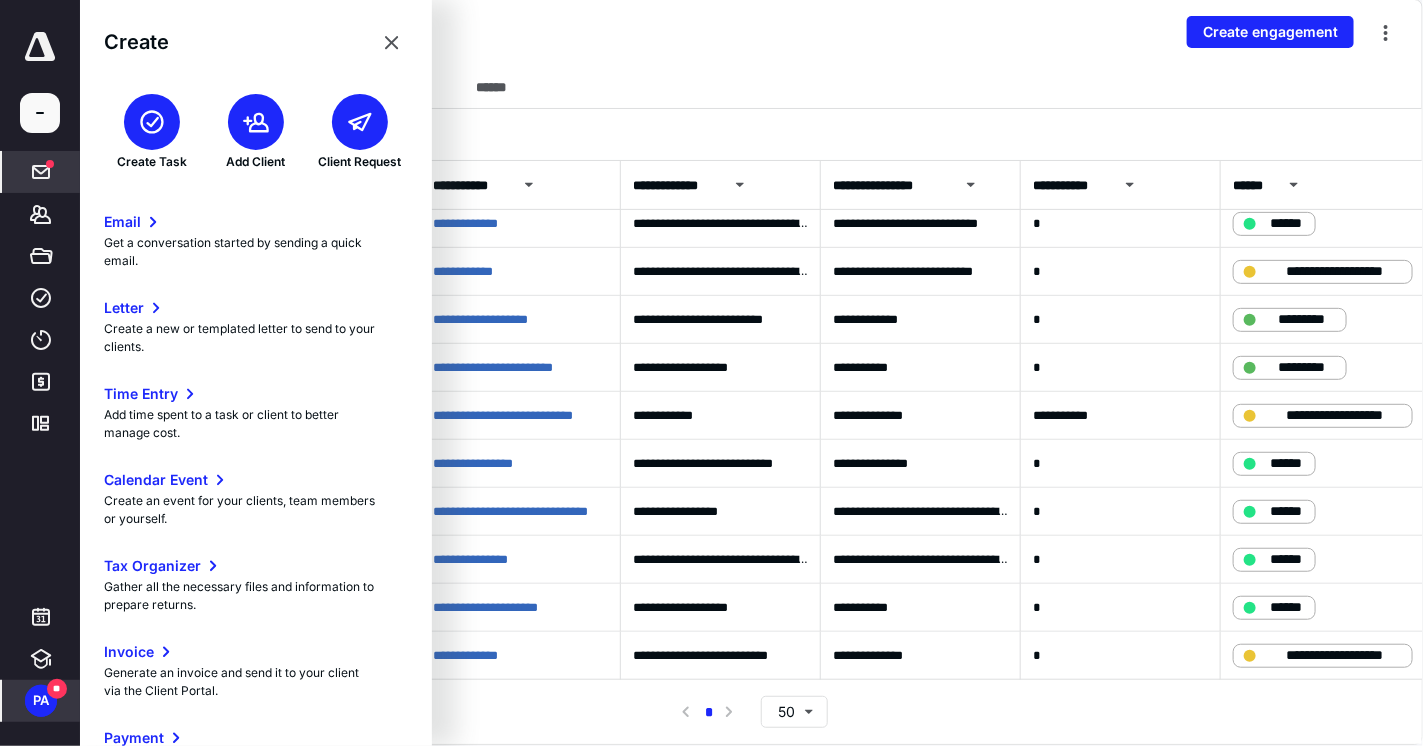 click 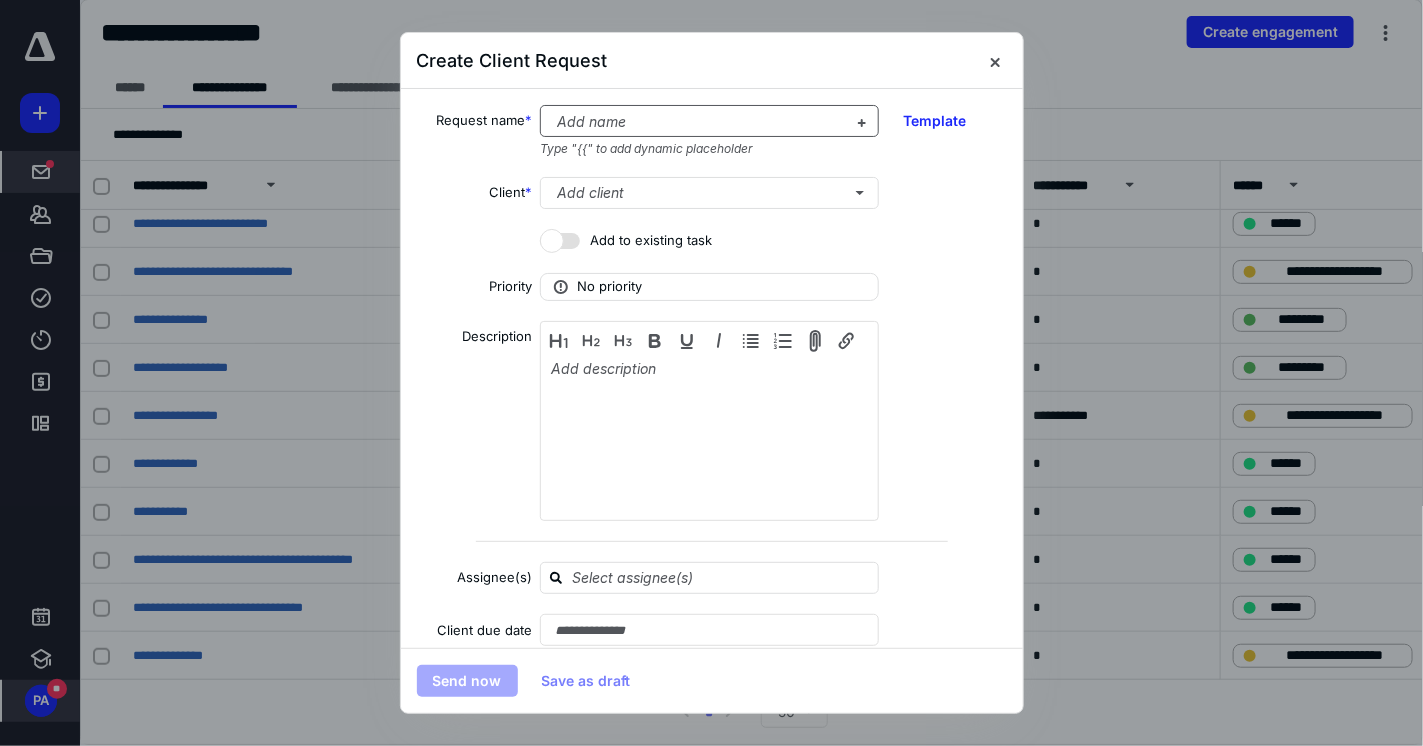 drag, startPoint x: 596, startPoint y: 99, endPoint x: 600, endPoint y: 136, distance: 37.215588 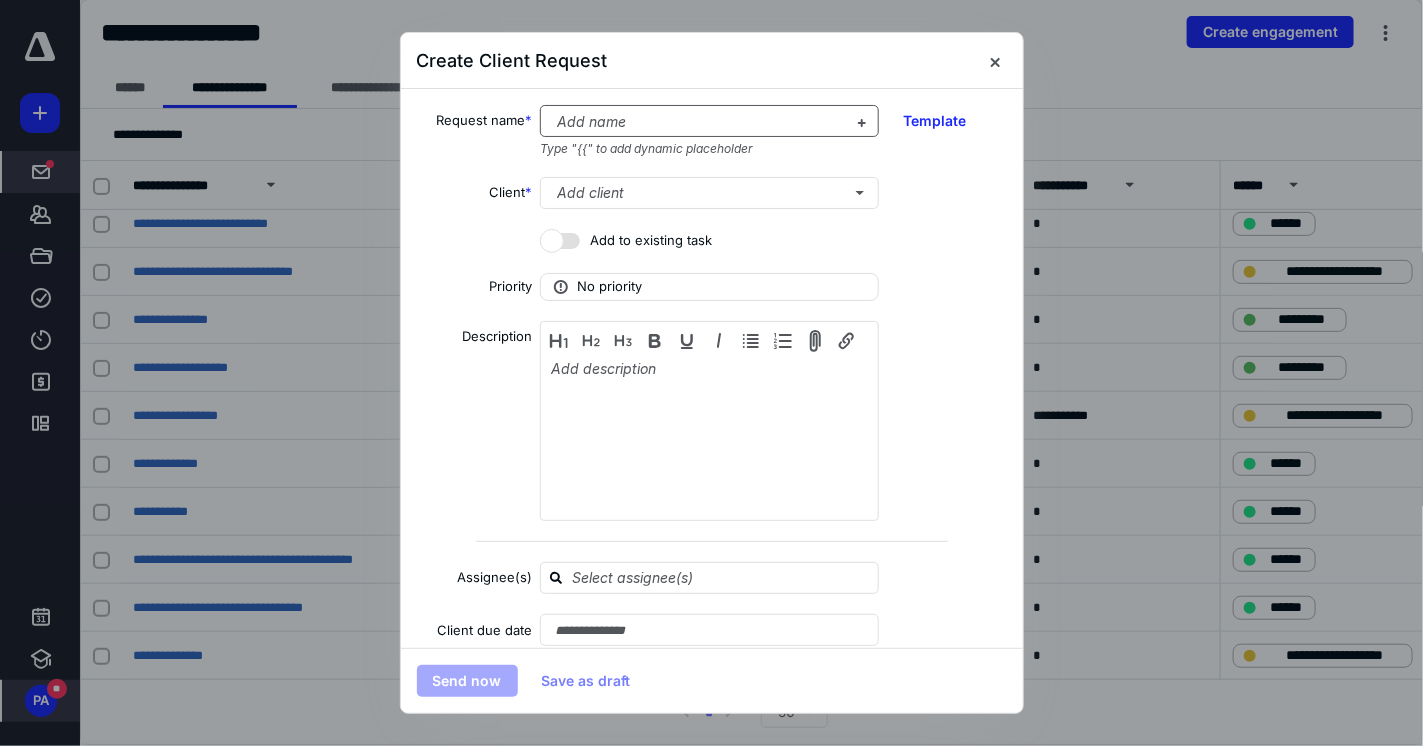 click on "Request name  * Add name Type "{{" to add dynamic placeholder Template Client  * Add client Add to existing task Priority No priority Description Assignee(s) Client due date Reminder Automation Add automation" at bounding box center [712, 368] 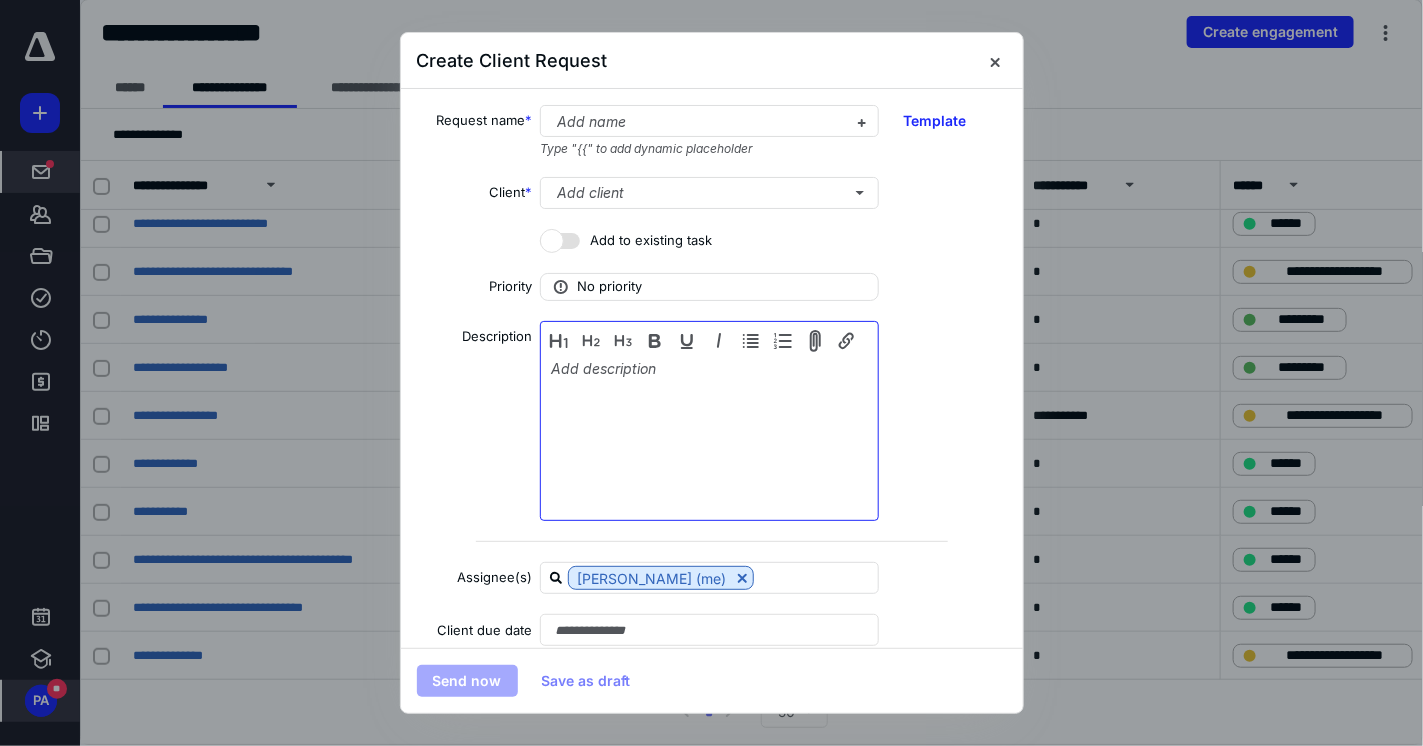 click at bounding box center [709, 423] 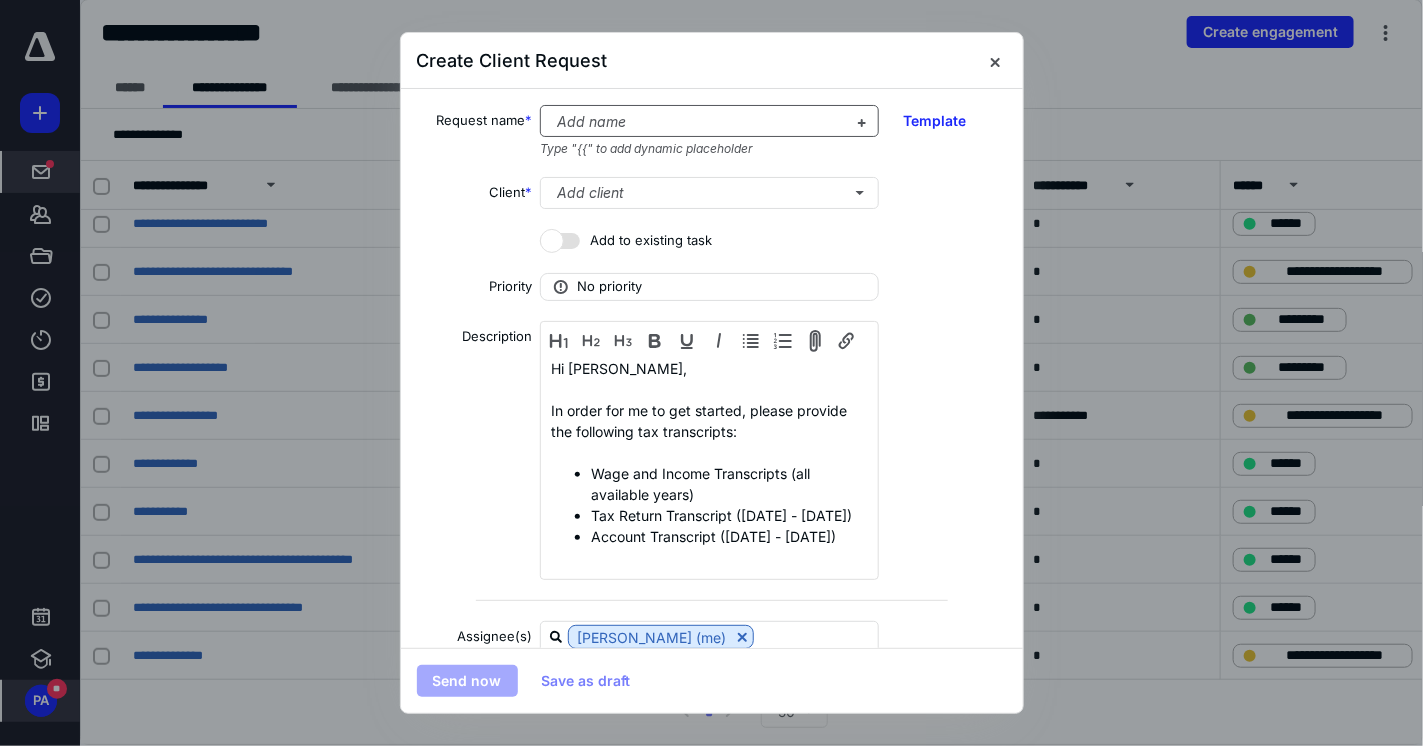 click at bounding box center (697, 122) 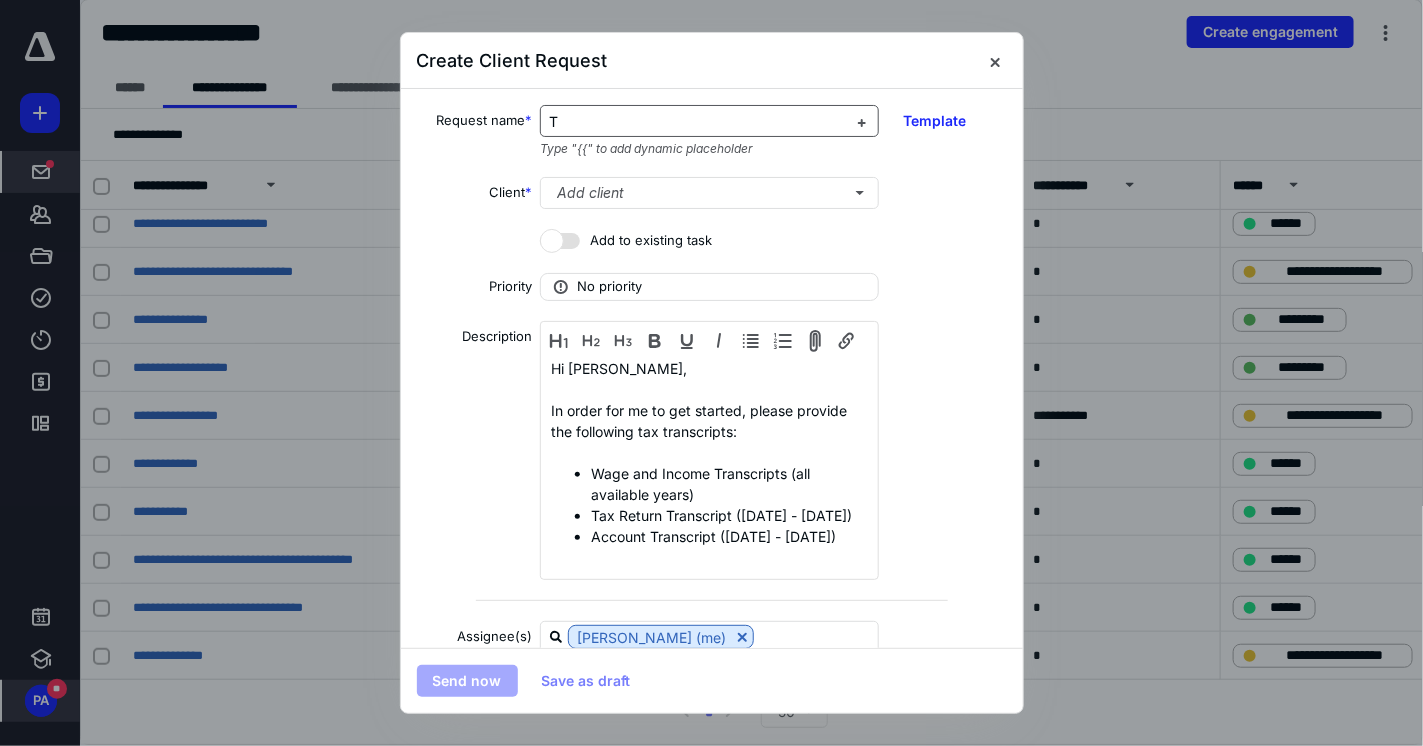 type 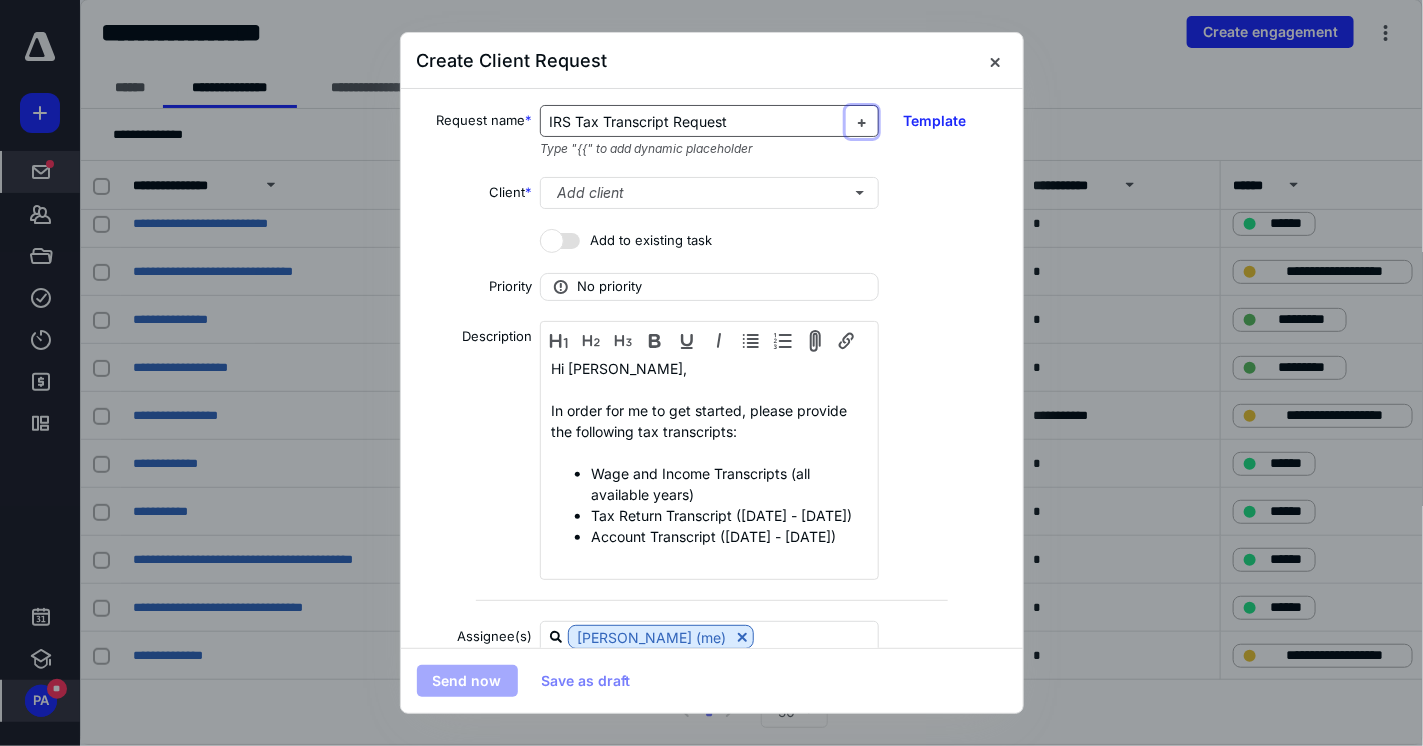 type 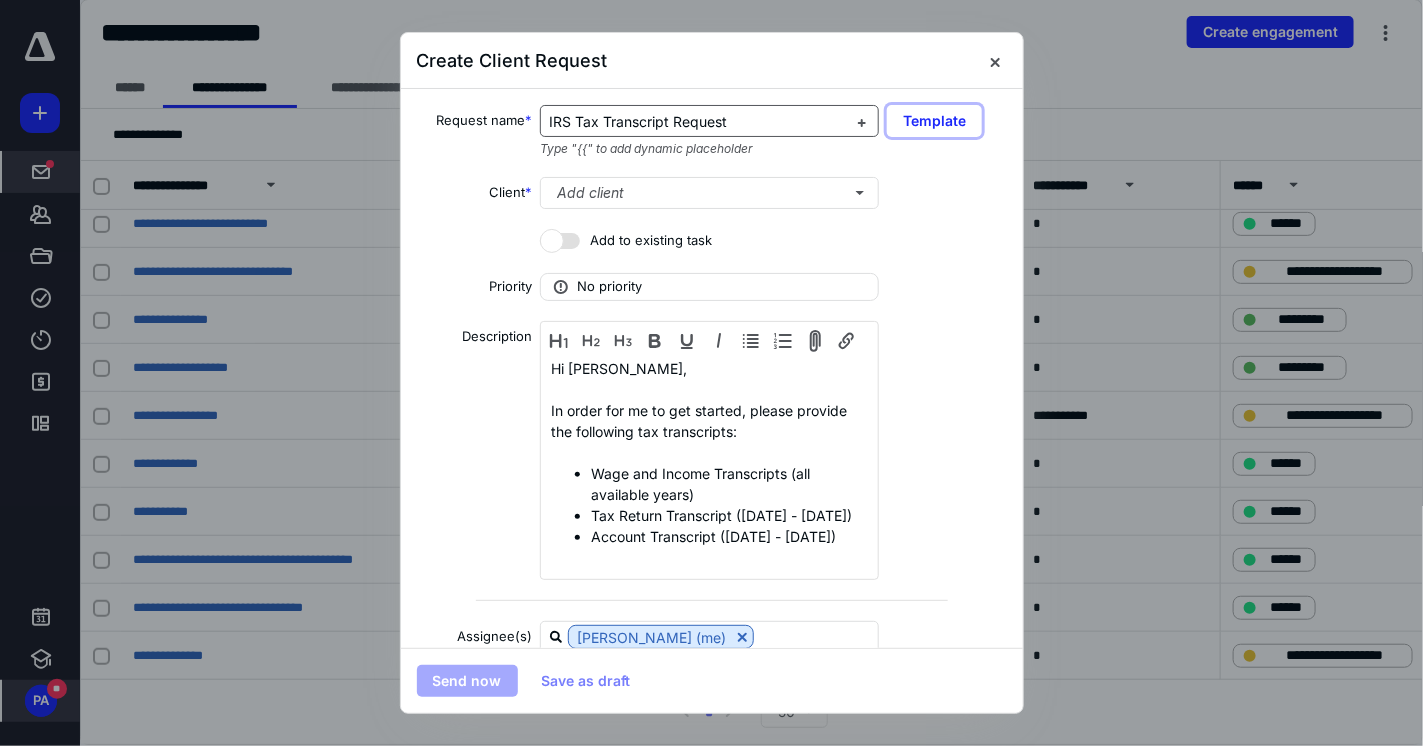 type 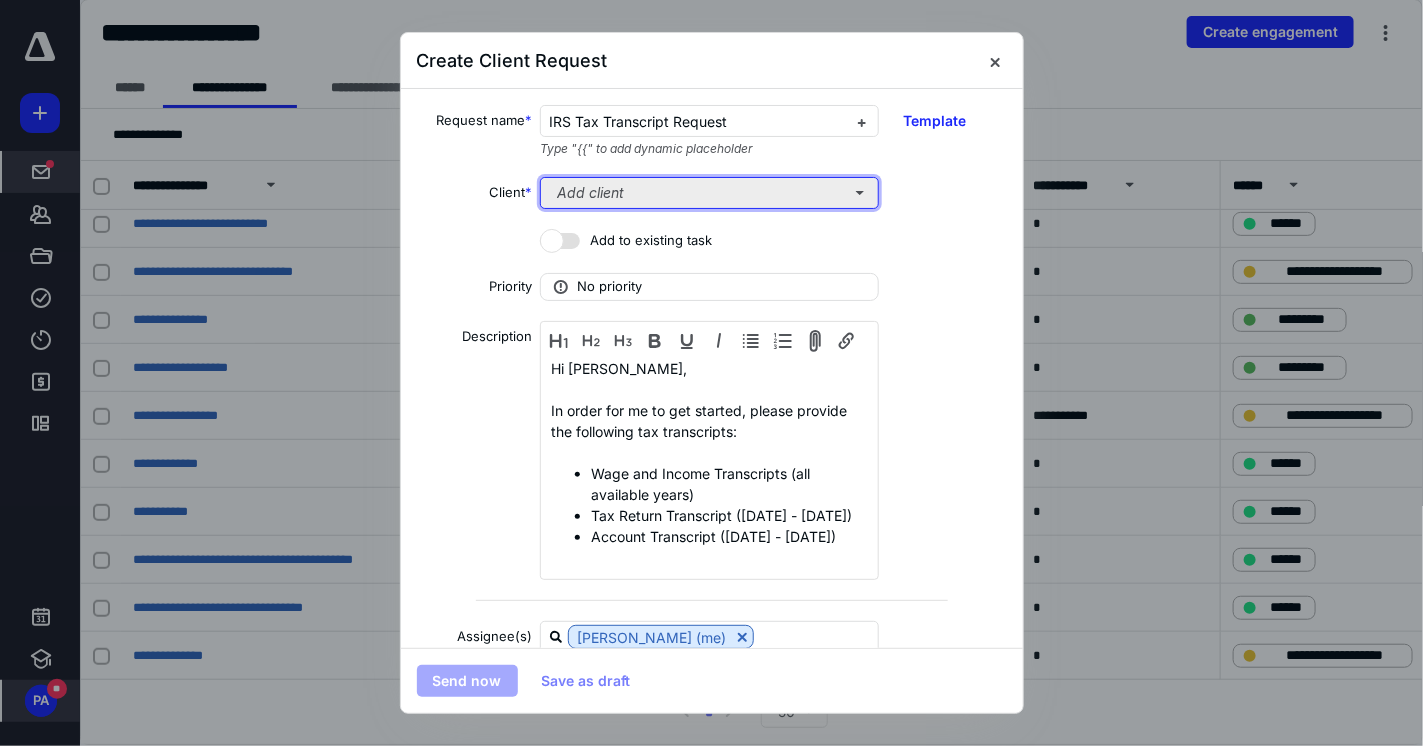 type 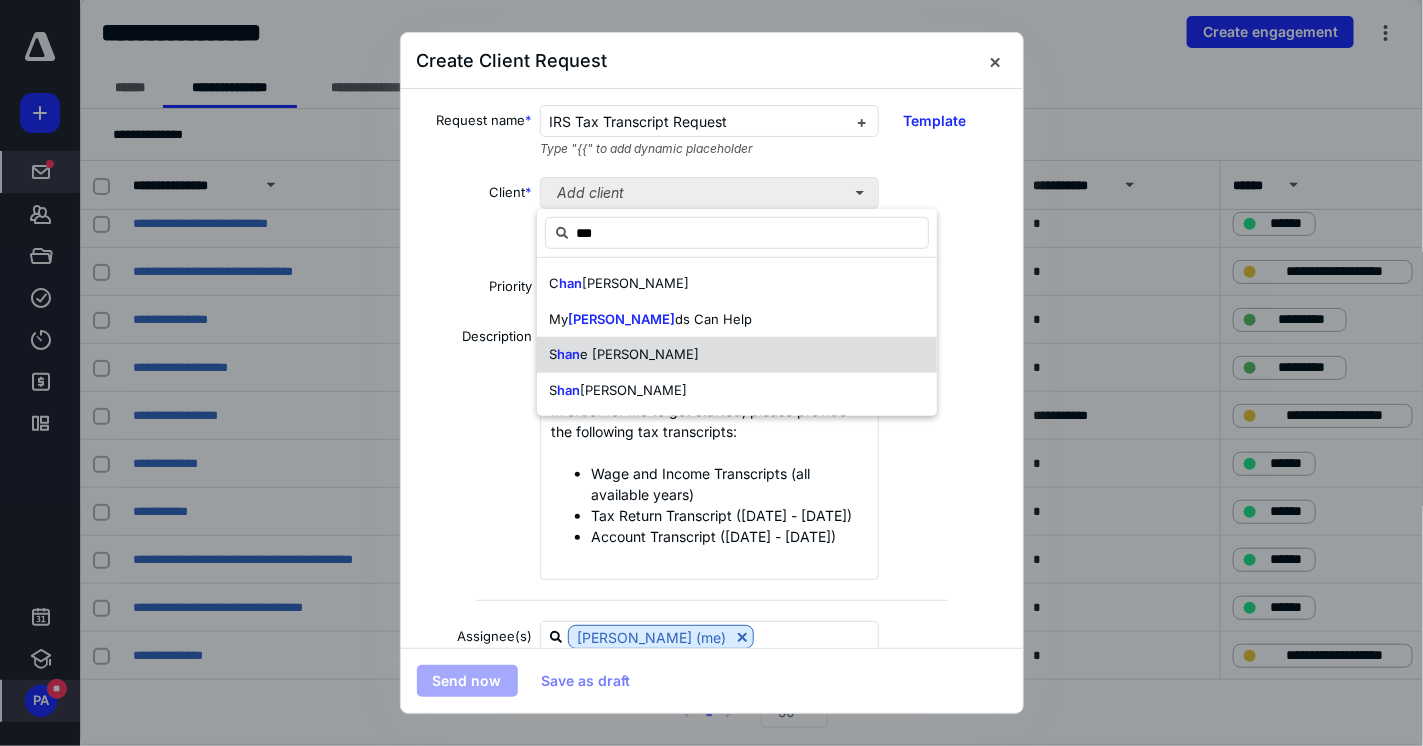 type on "***" 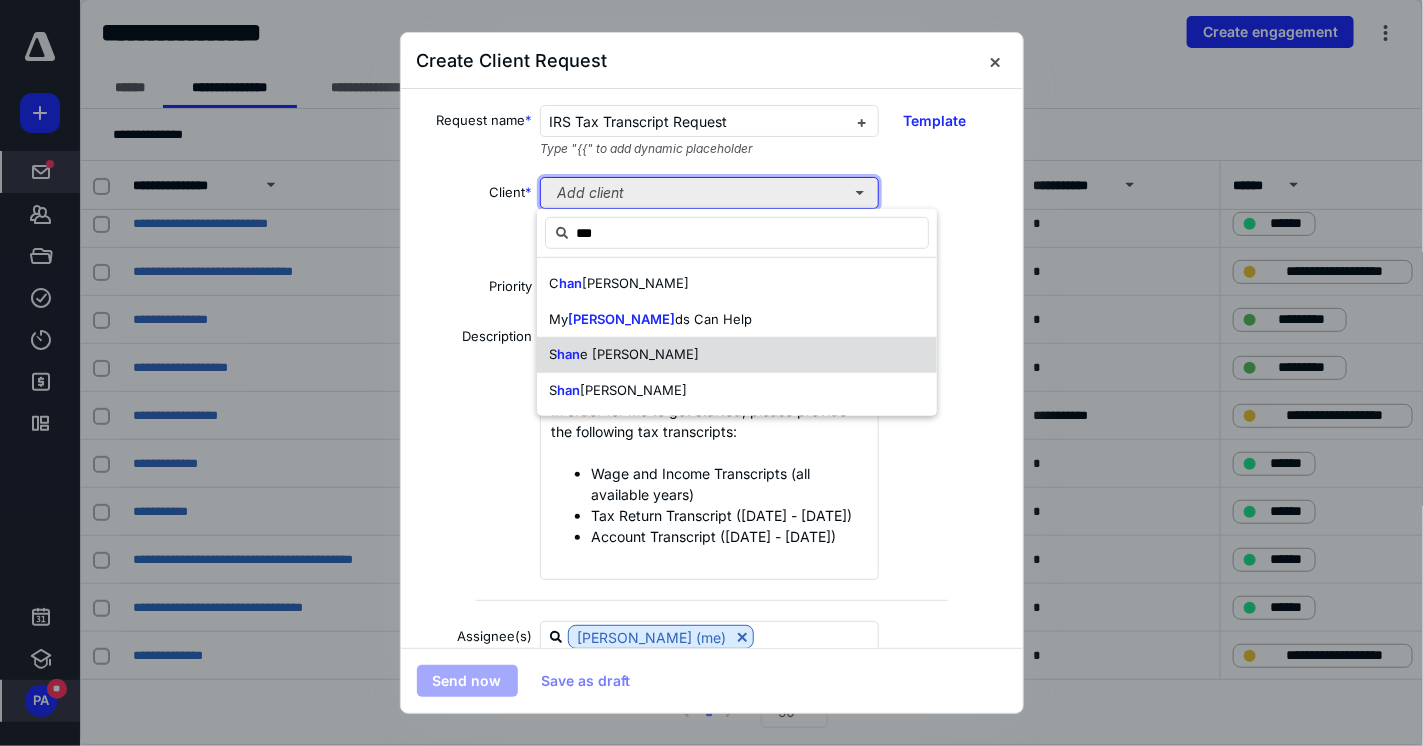 type 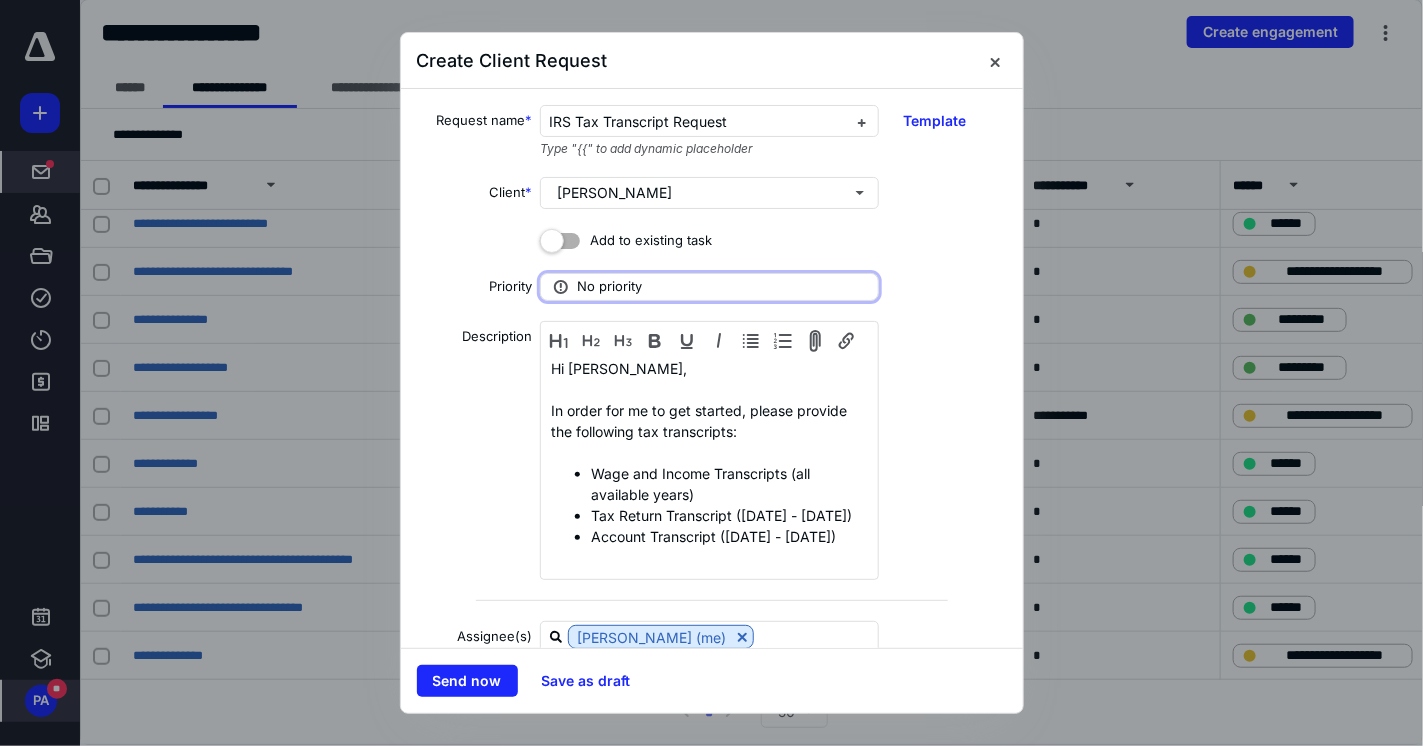 click on "No priority" at bounding box center [609, 287] 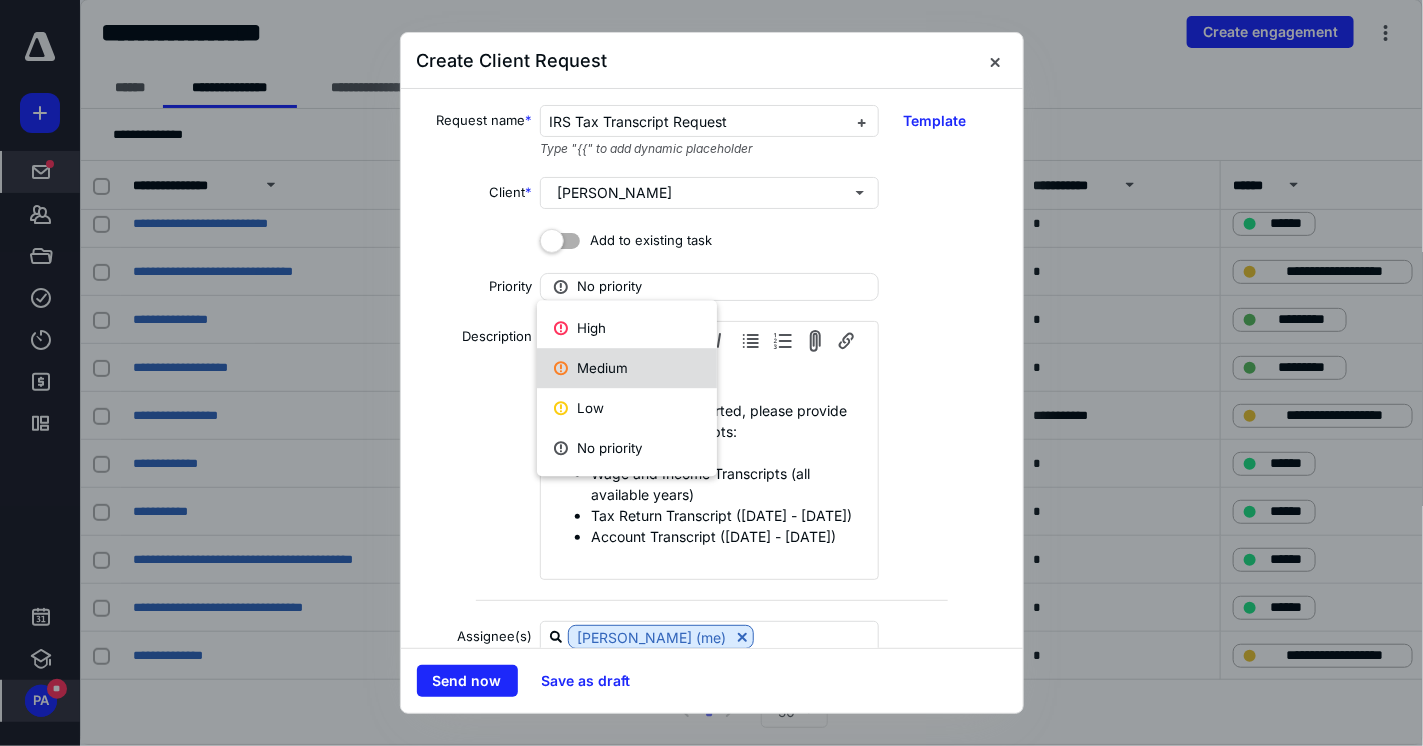 click on "Medium" at bounding box center (627, 368) 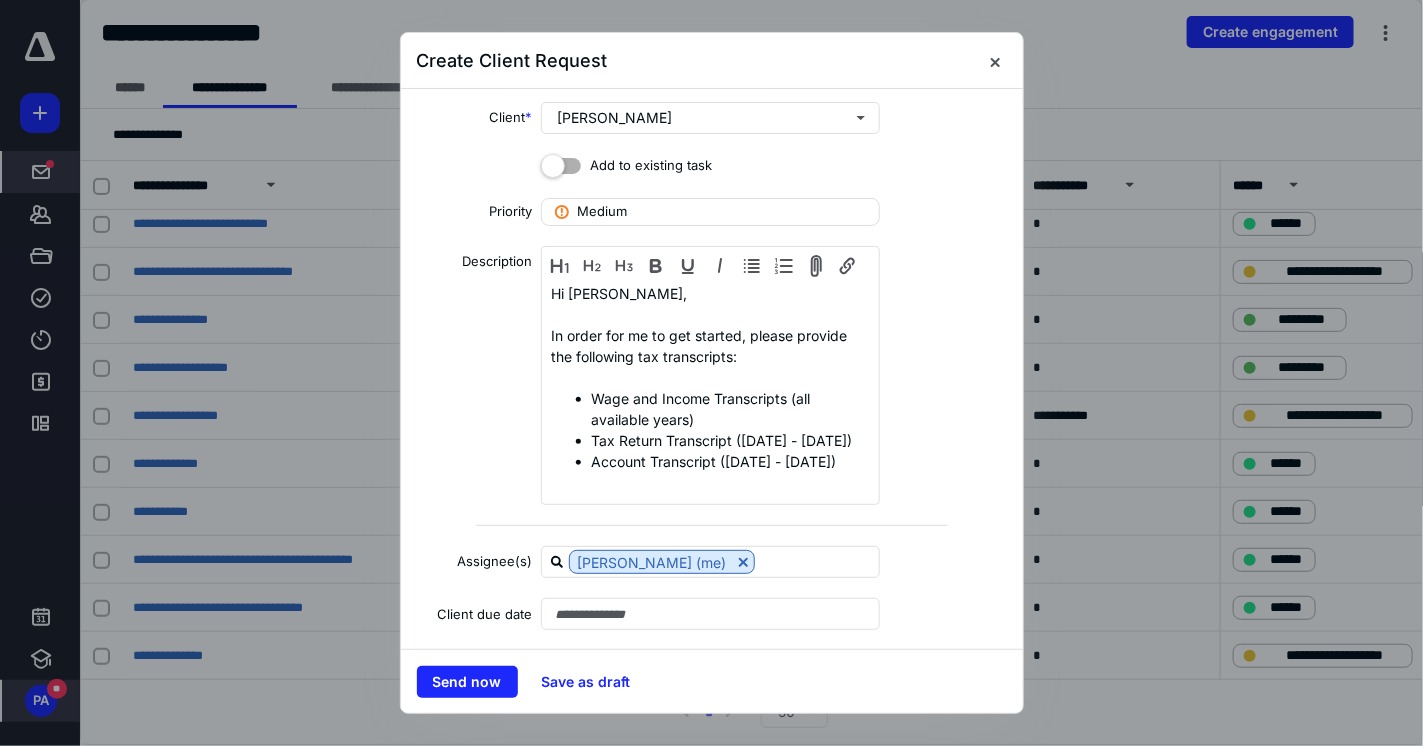 scroll, scrollTop: 100, scrollLeft: 0, axis: vertical 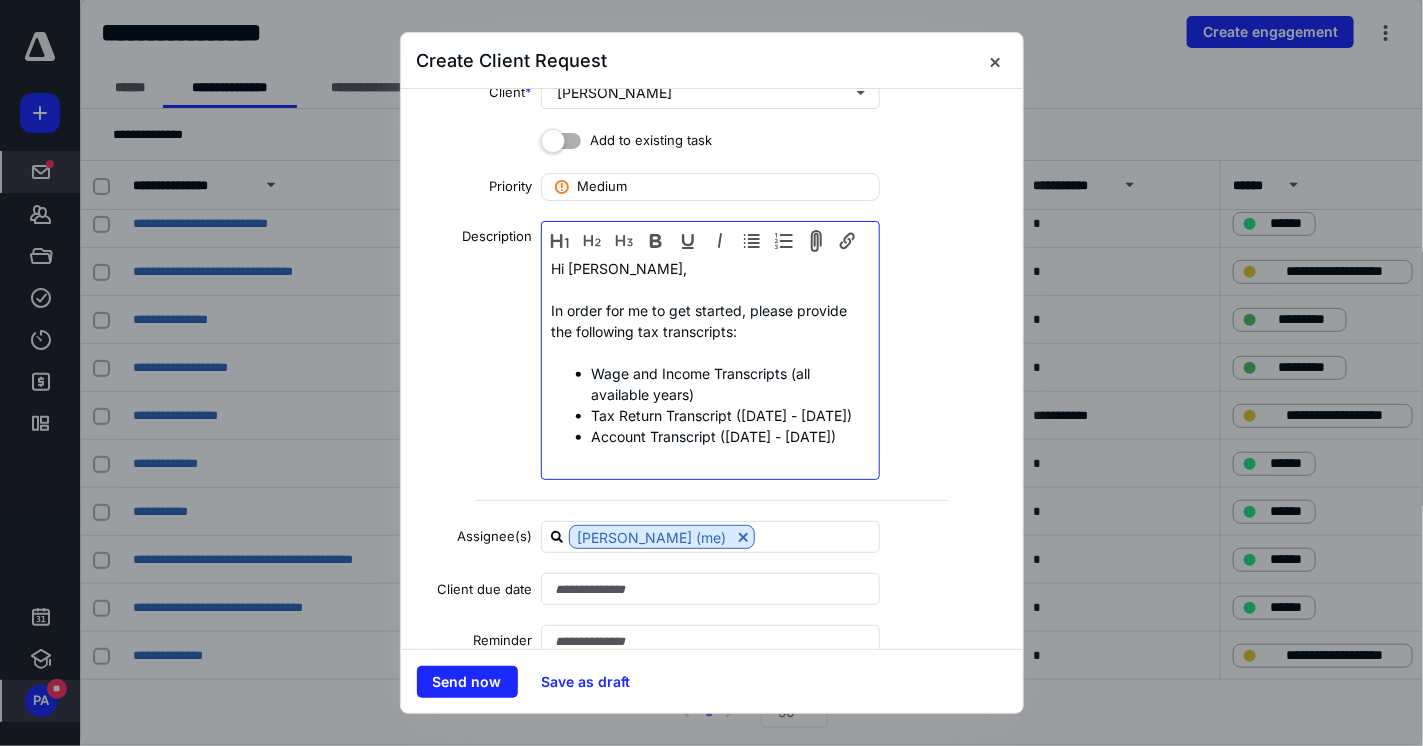 click on "In order for me to get started, please provide the following tax transcripts:" at bounding box center (711, 321) 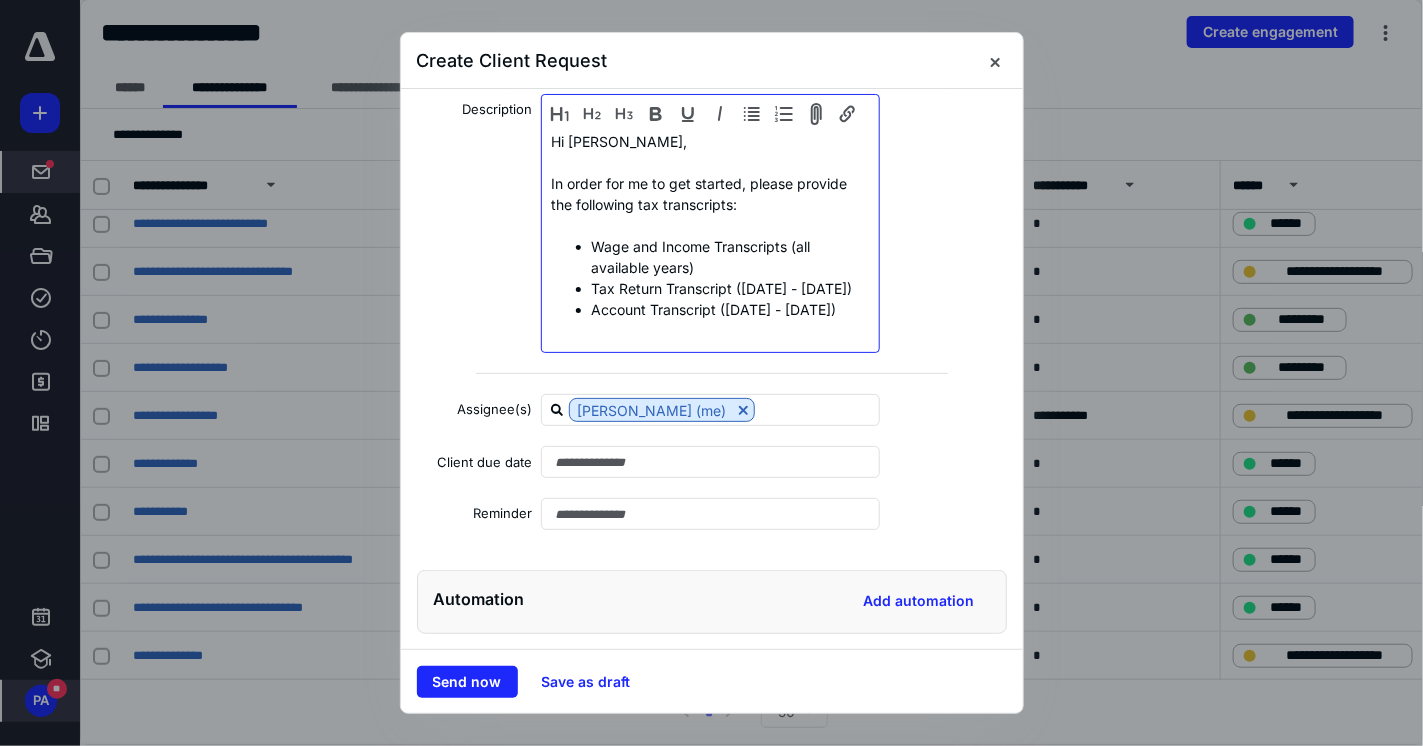 scroll, scrollTop: 242, scrollLeft: 0, axis: vertical 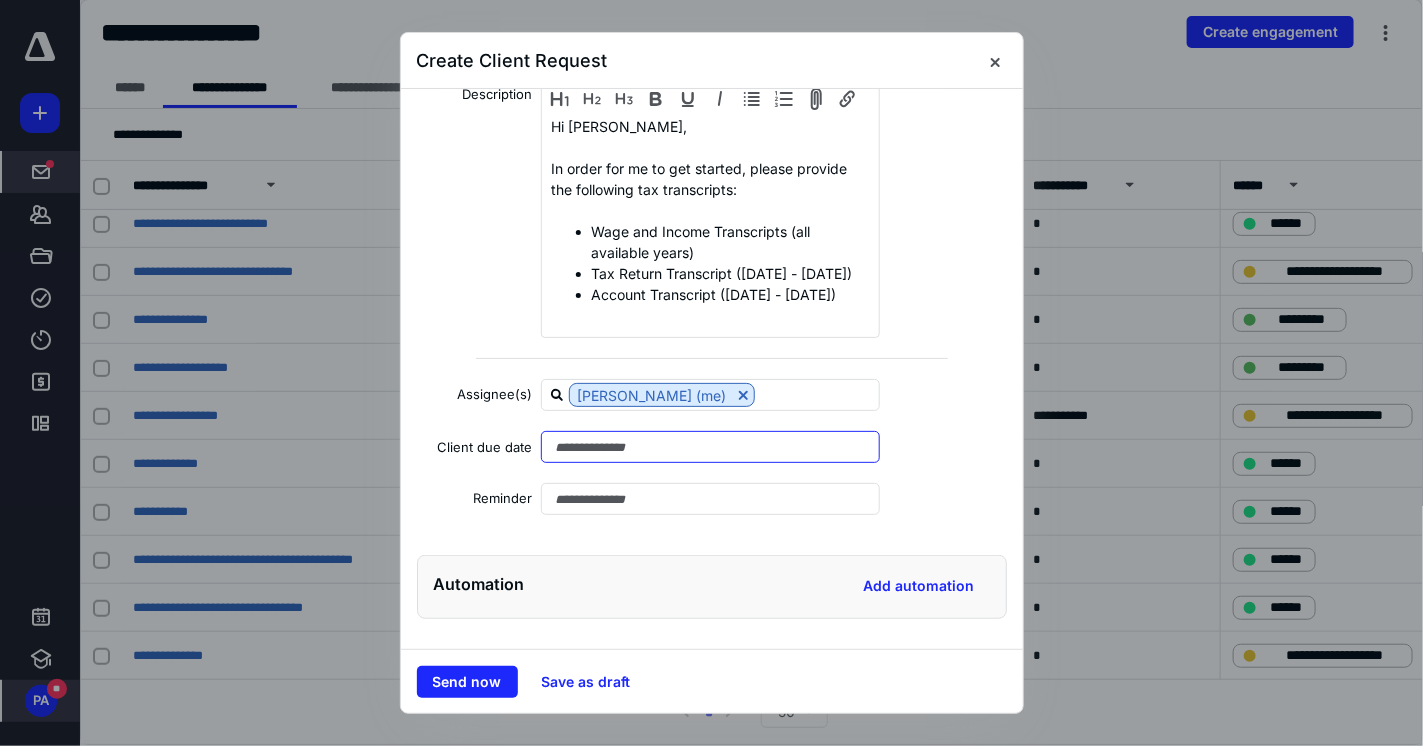 click at bounding box center (711, 447) 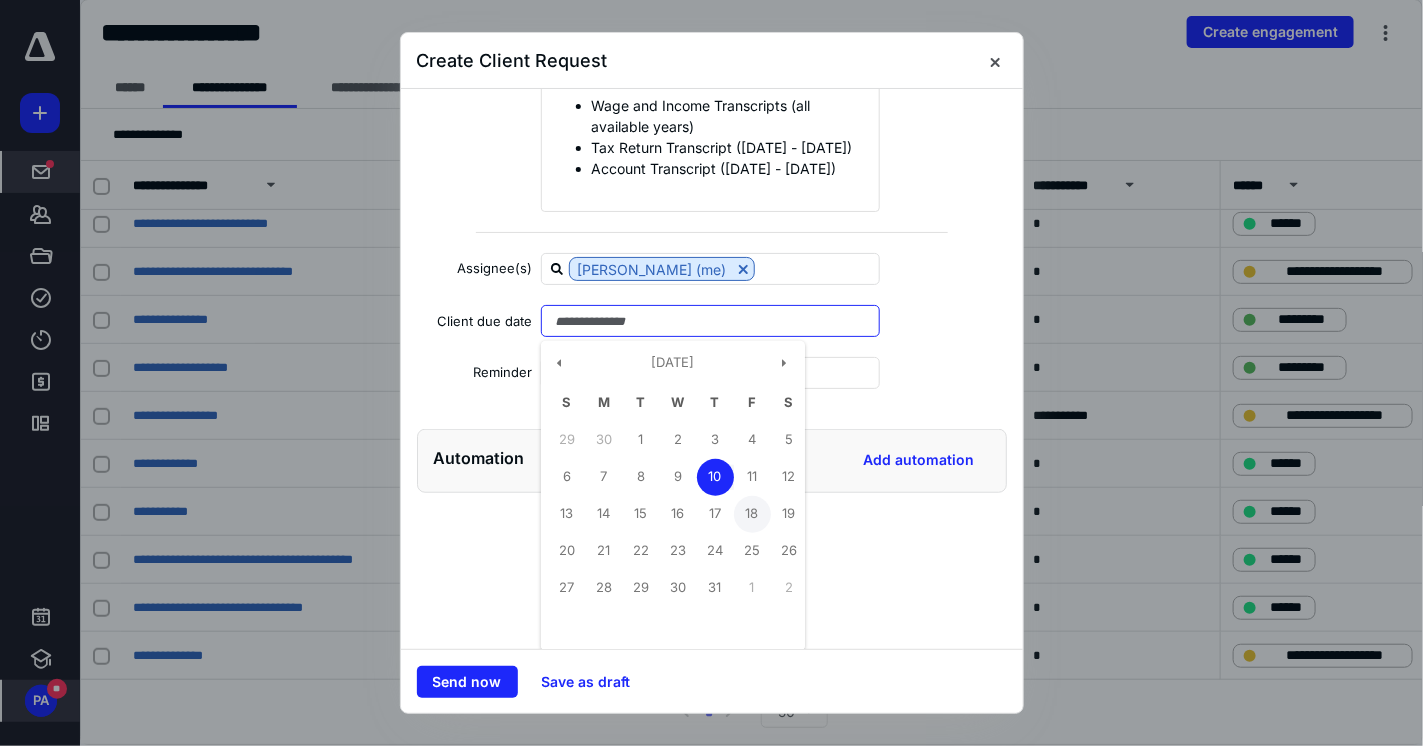 click on "18" at bounding box center (752, 514) 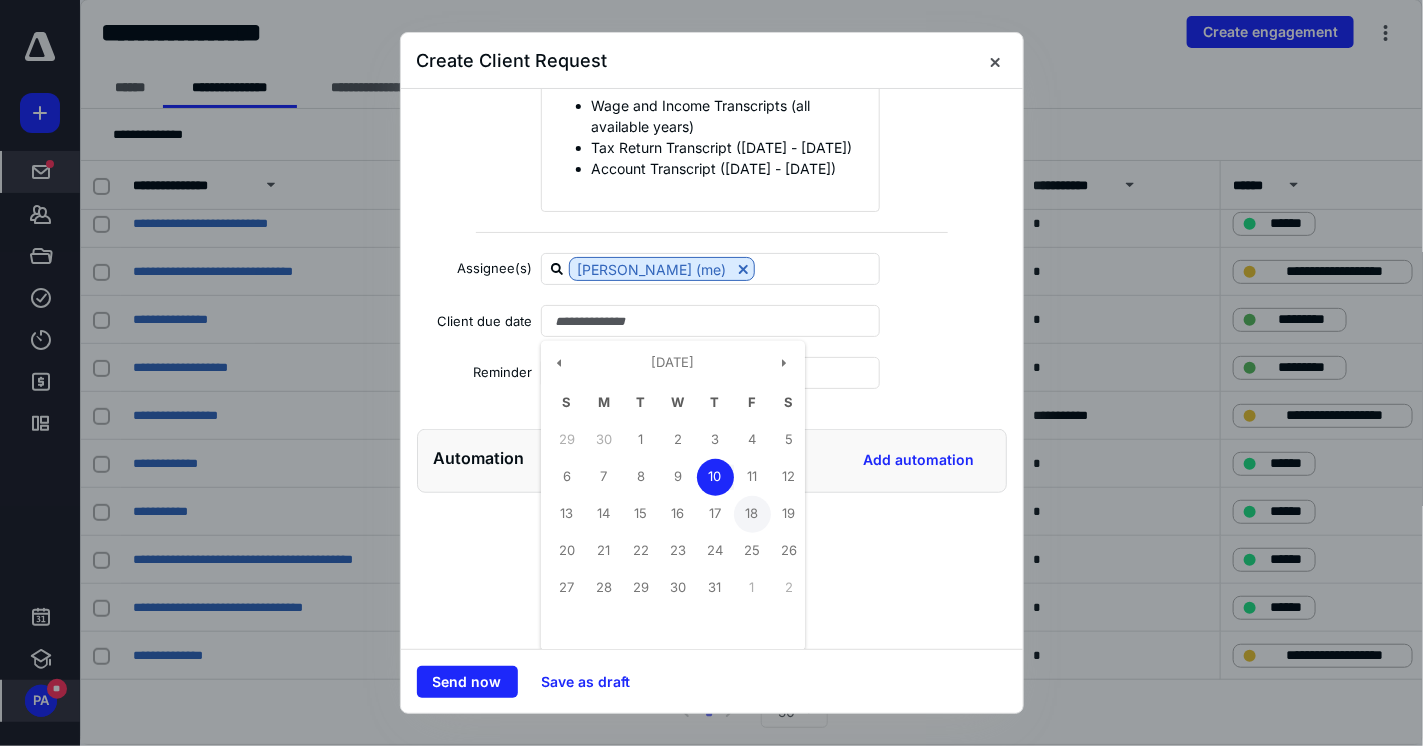 type on "**********" 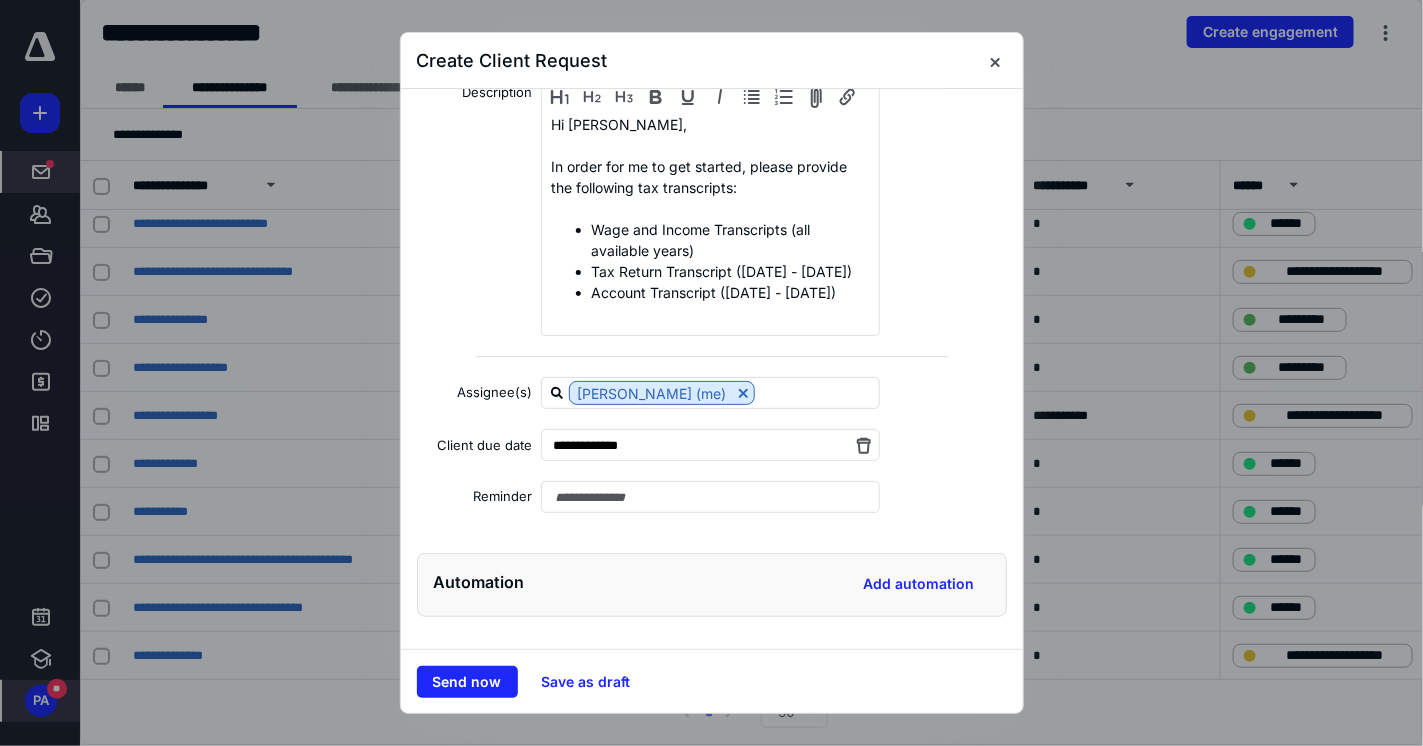 scroll, scrollTop: 243, scrollLeft: 0, axis: vertical 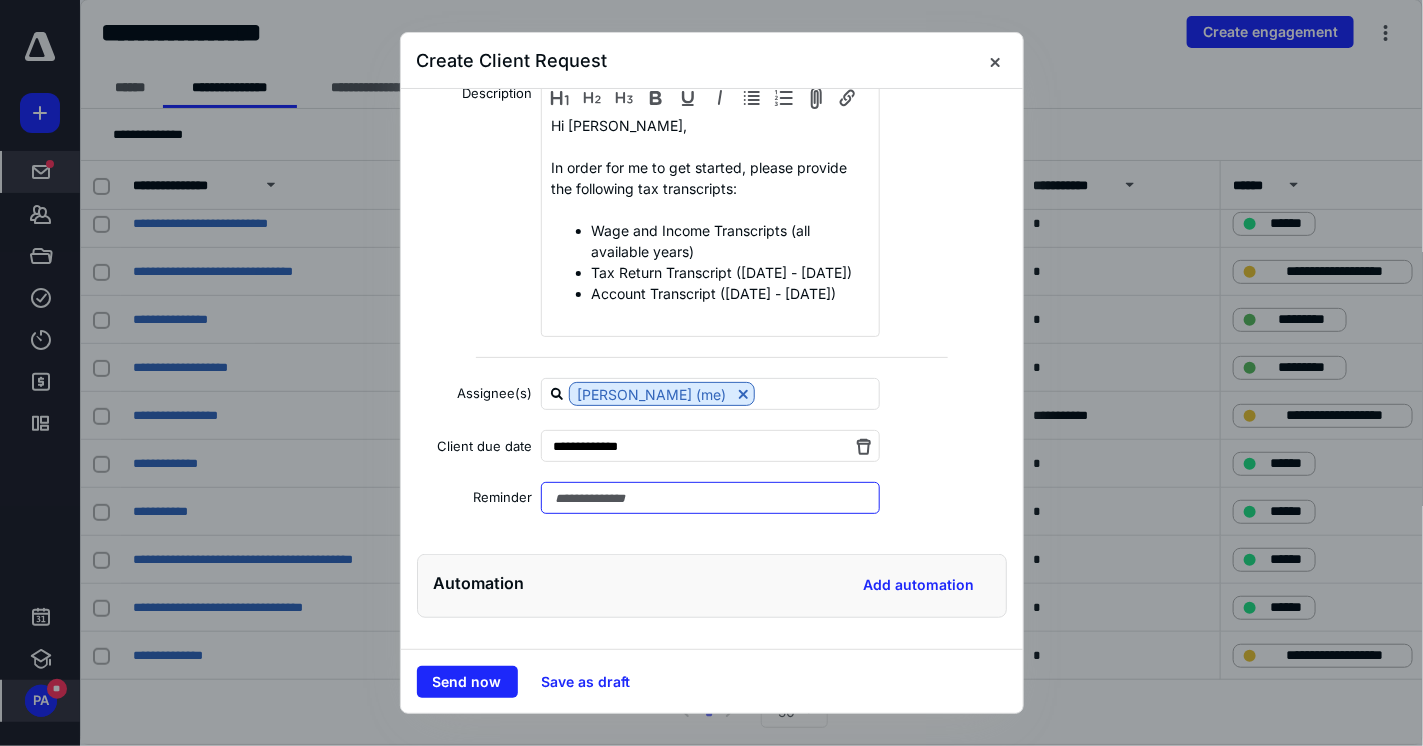 click at bounding box center (711, 498) 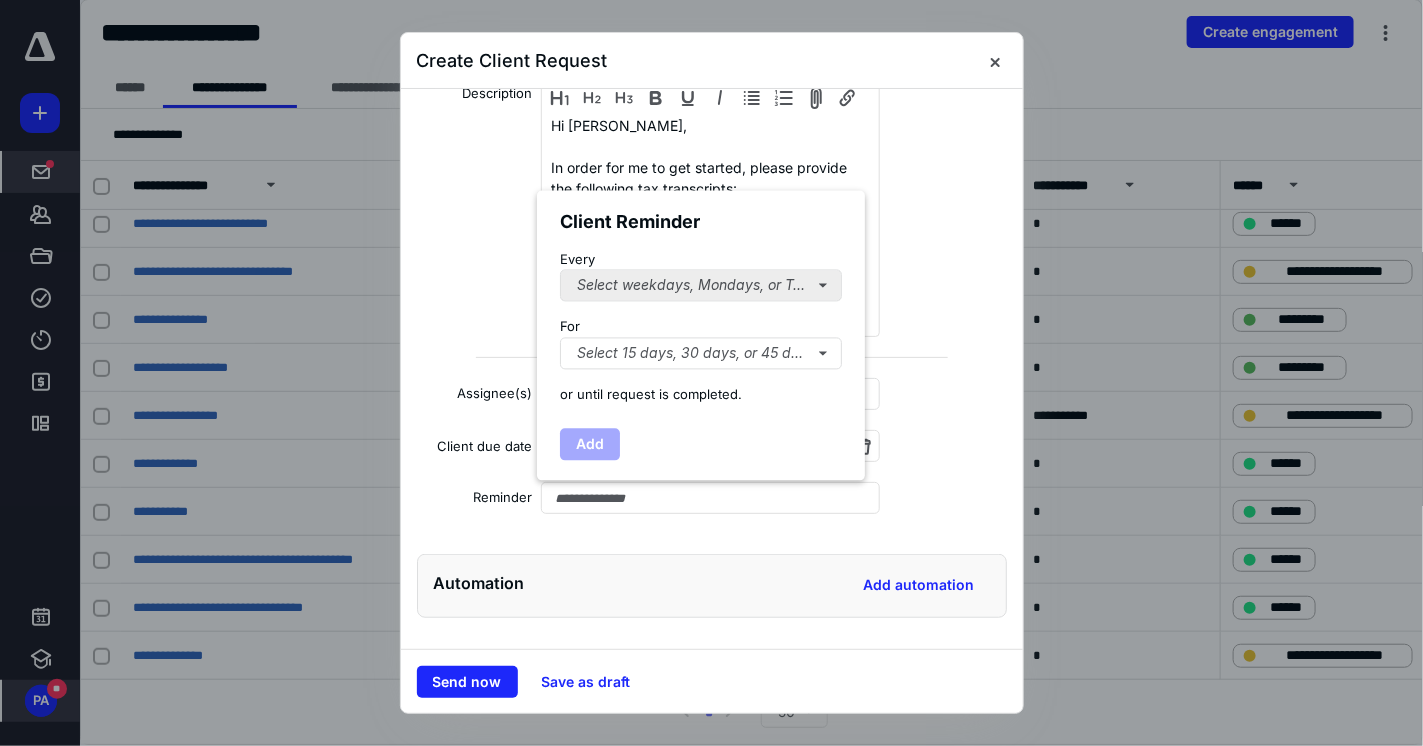 click on "Every Select weekdays, Mondays, or Tues..." at bounding box center [701, 276] 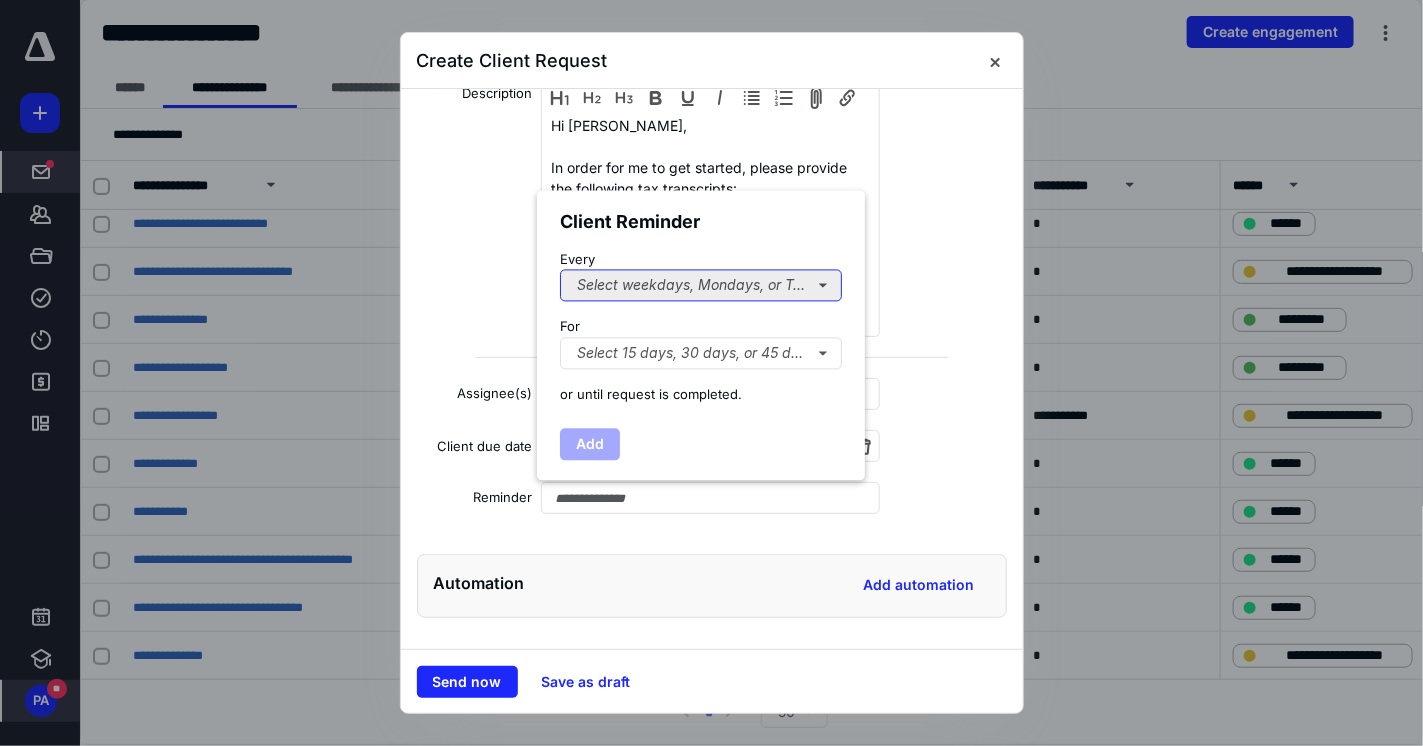 click on "Select weekdays, Mondays, or Tues..." at bounding box center [701, 286] 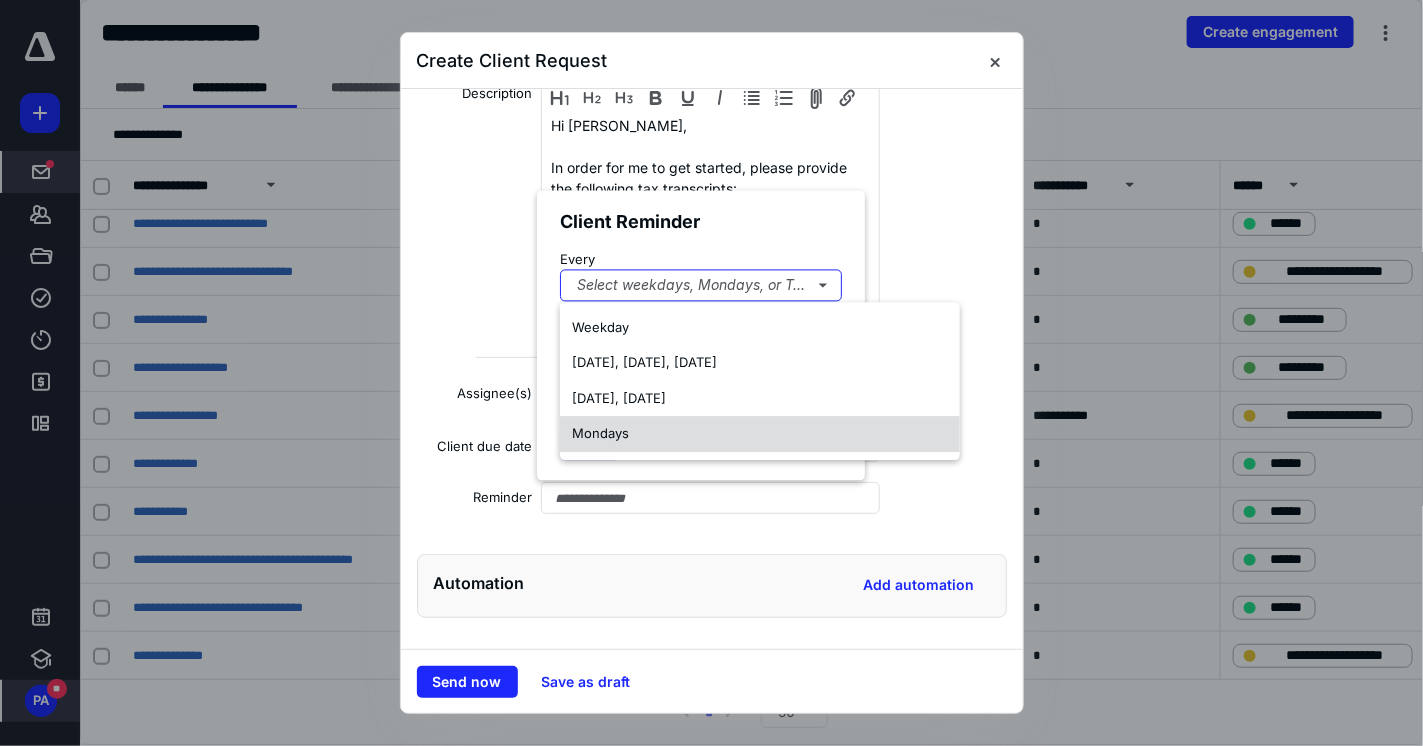 click on "Mondays" at bounding box center (760, 434) 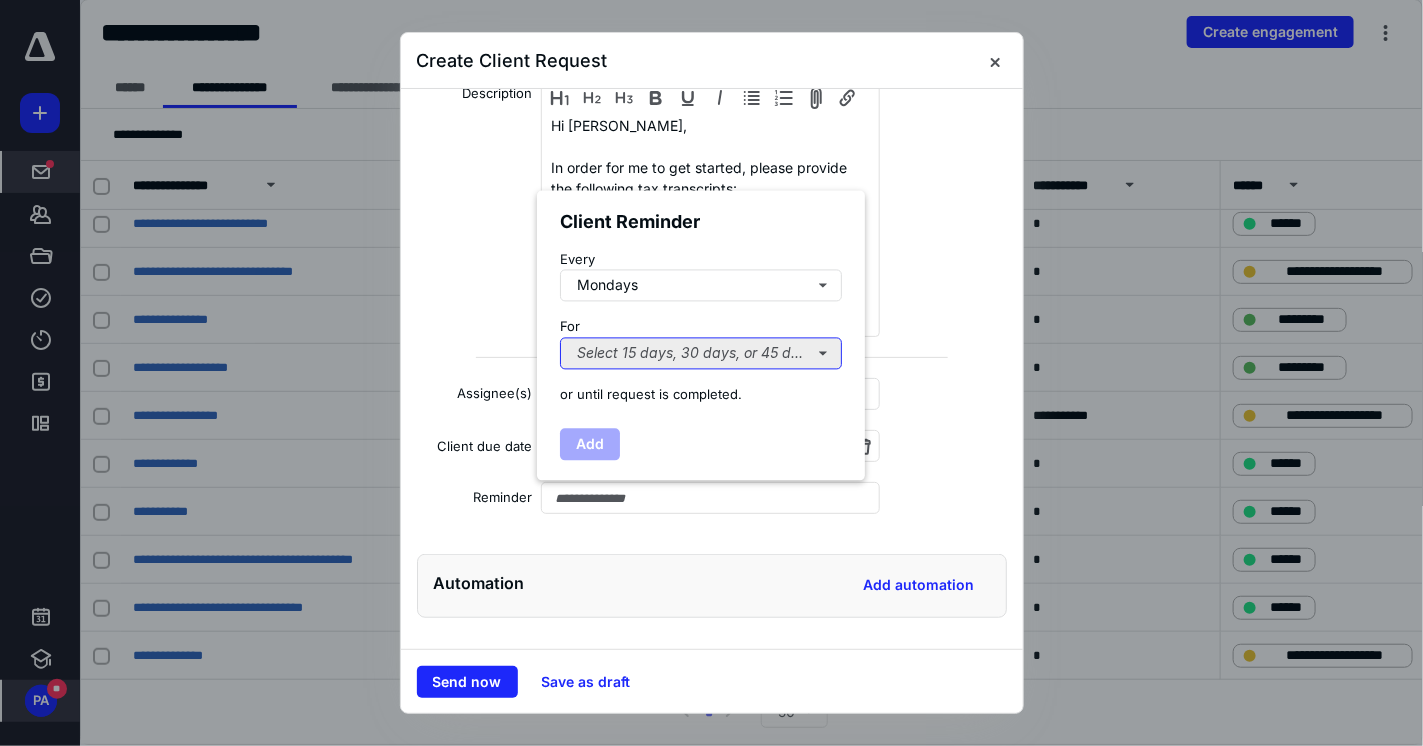 click on "Select 15 days, 30 days, or 45 days..." at bounding box center [701, 353] 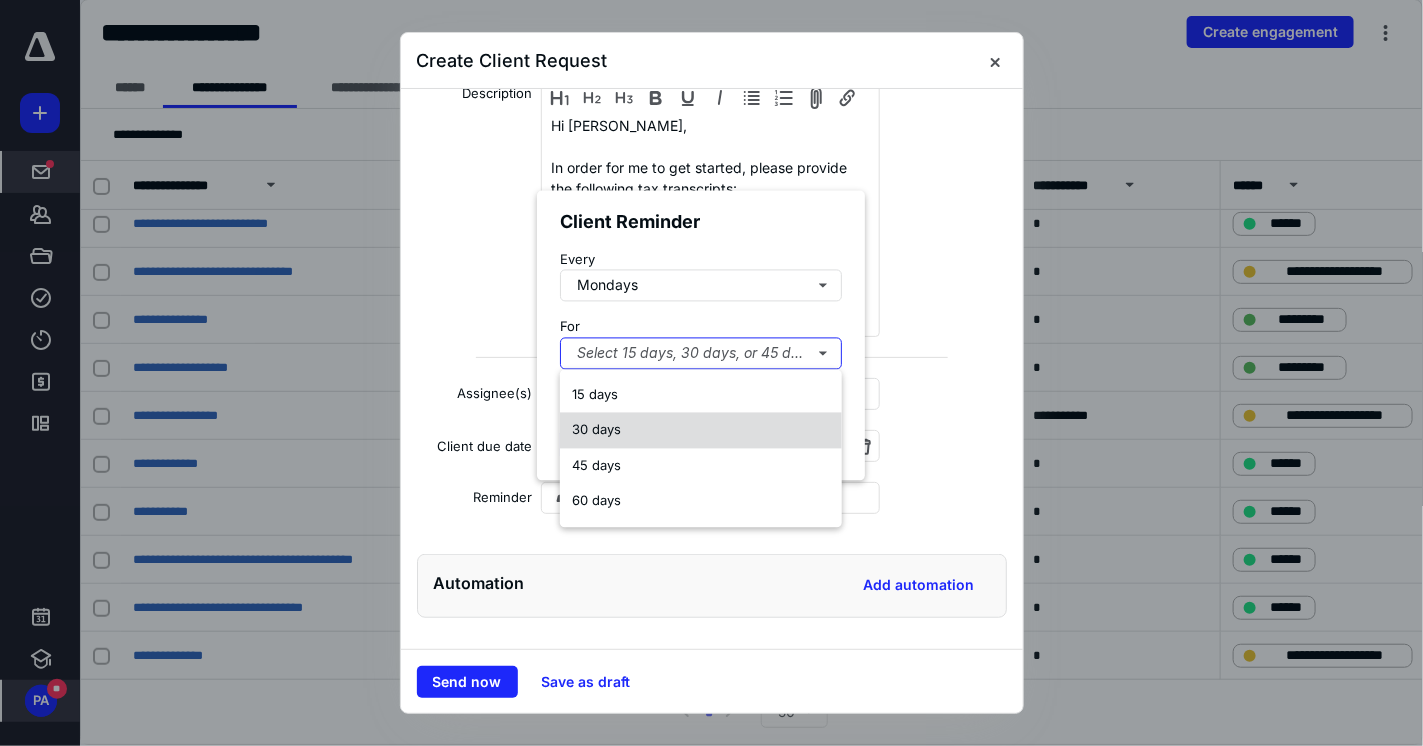 click on "30 days" at bounding box center (596, 430) 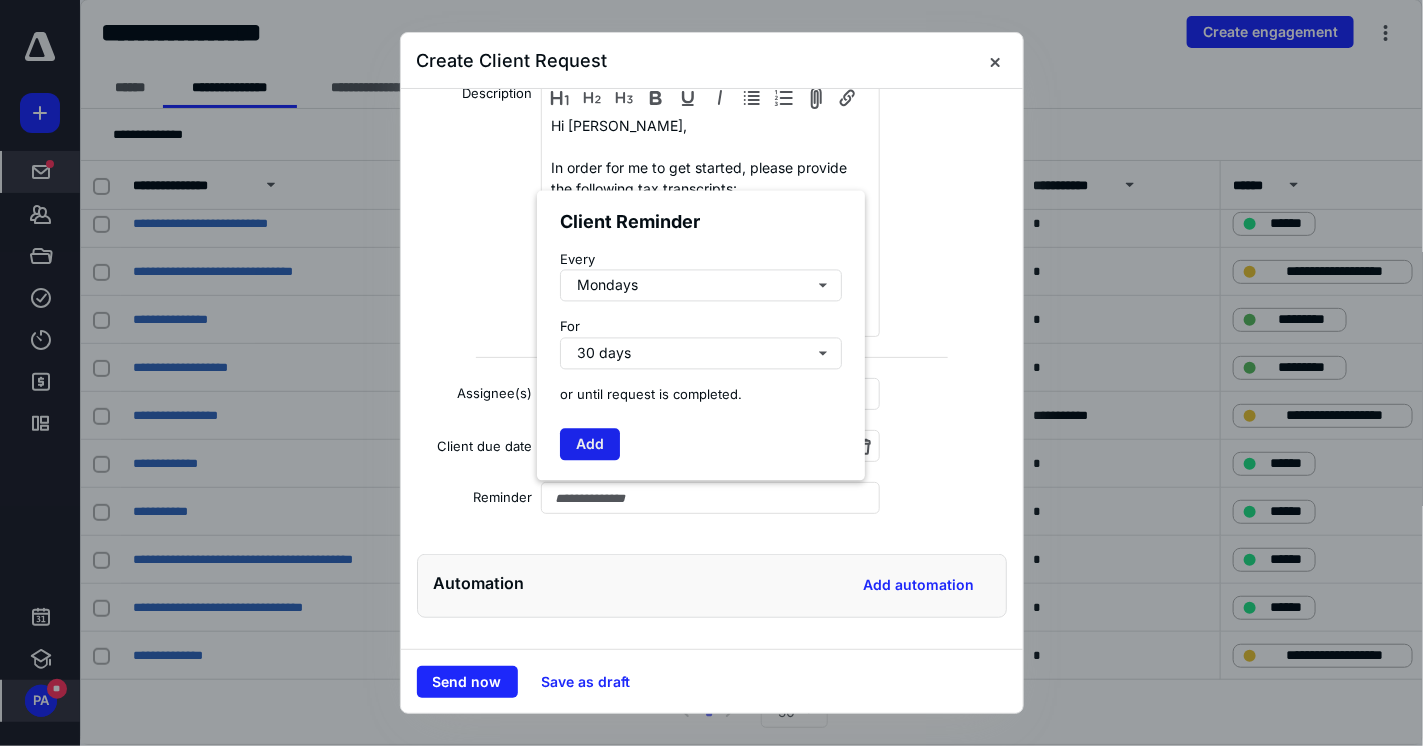 click on "Add" at bounding box center (590, 445) 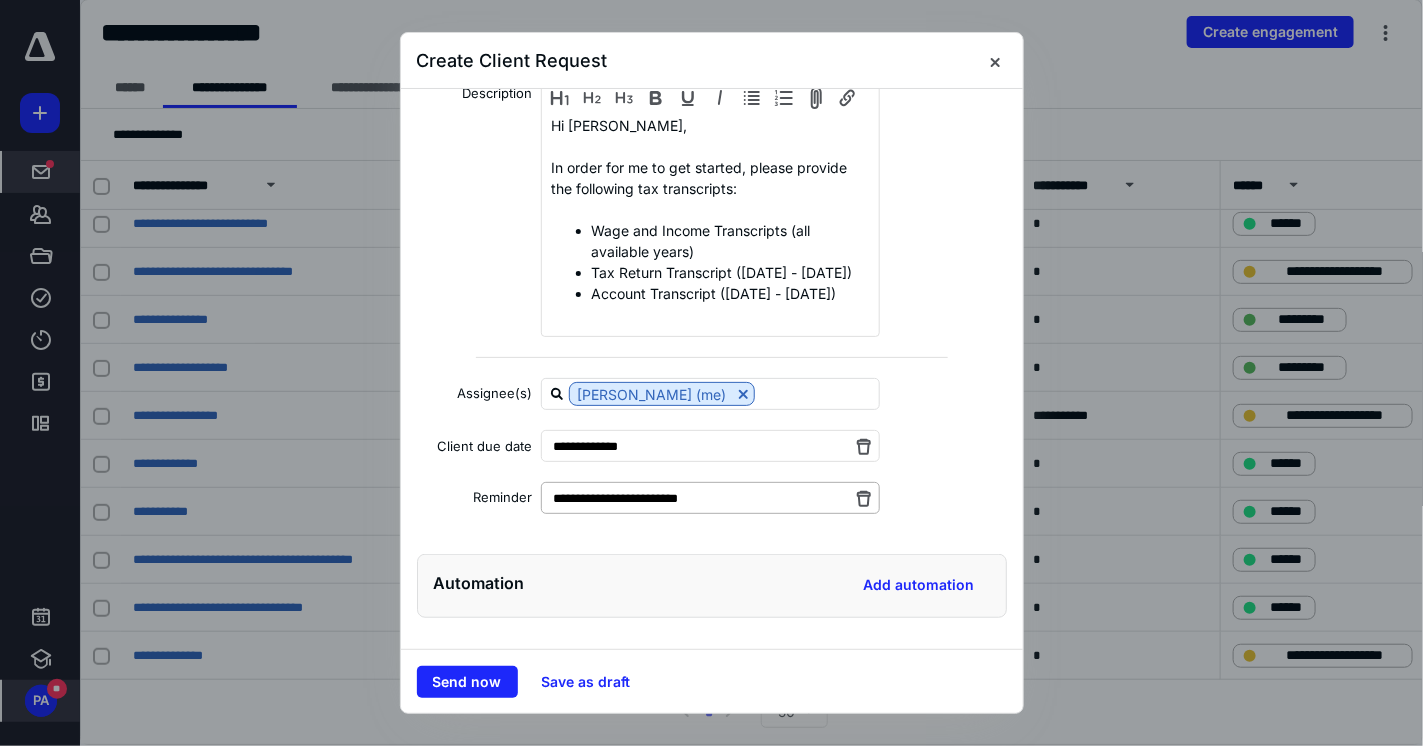 scroll, scrollTop: 242, scrollLeft: 0, axis: vertical 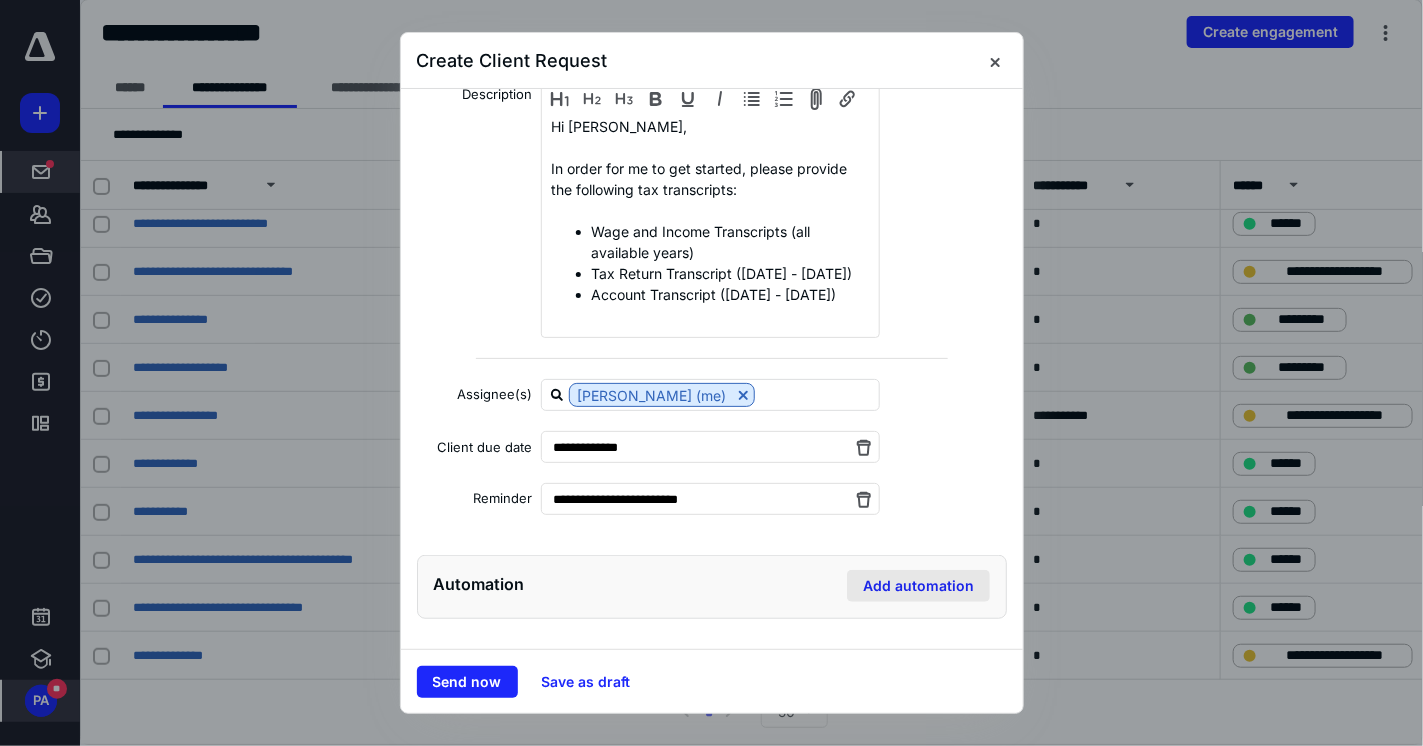 click on "Add automation" at bounding box center [918, 586] 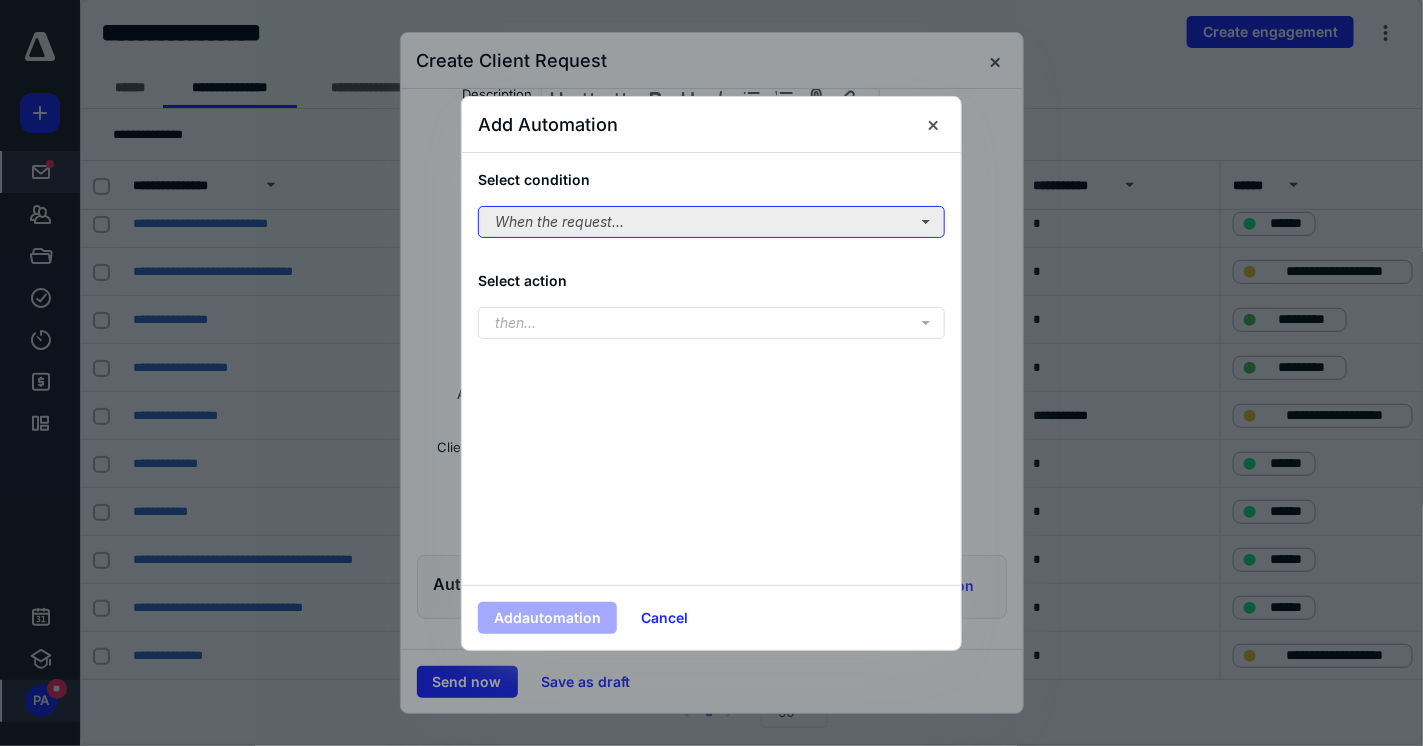 click on "When the request..." at bounding box center [711, 222] 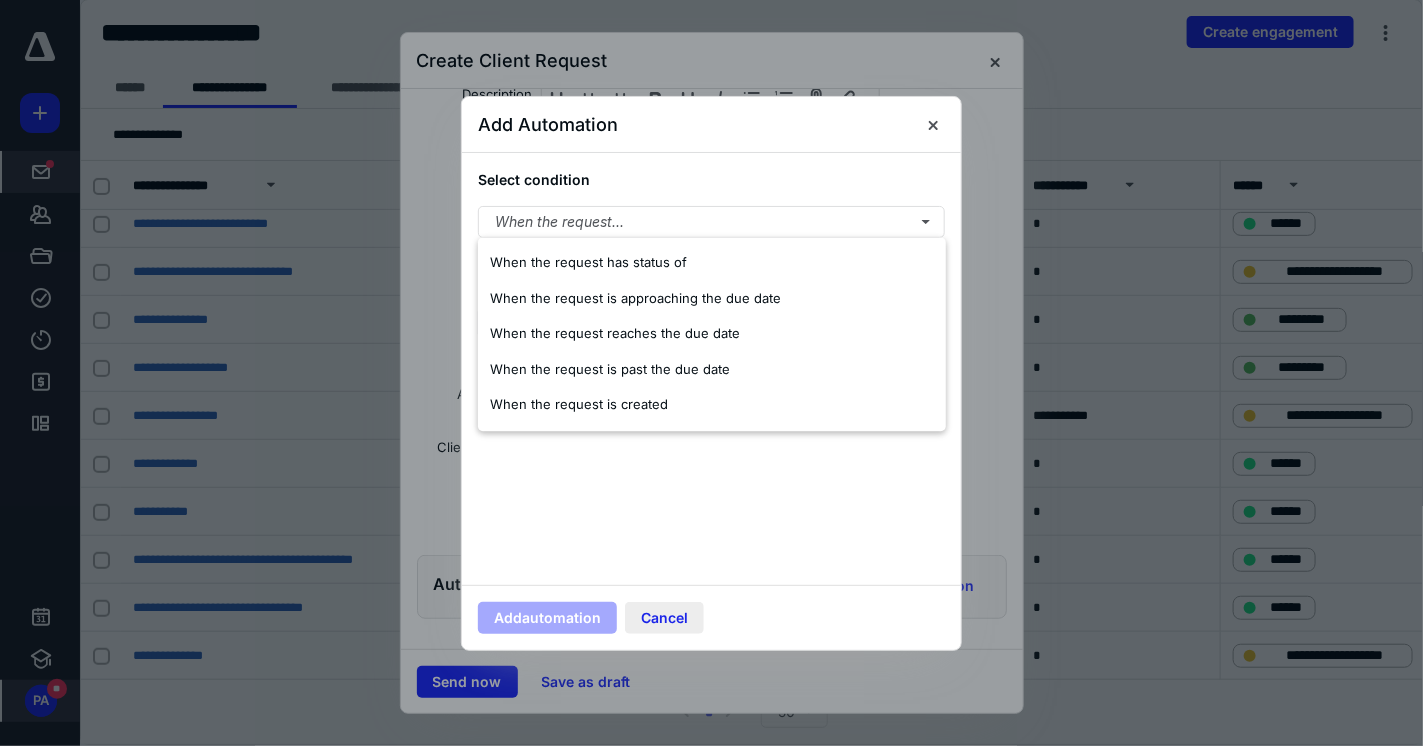 click on "Cancel" at bounding box center [664, 618] 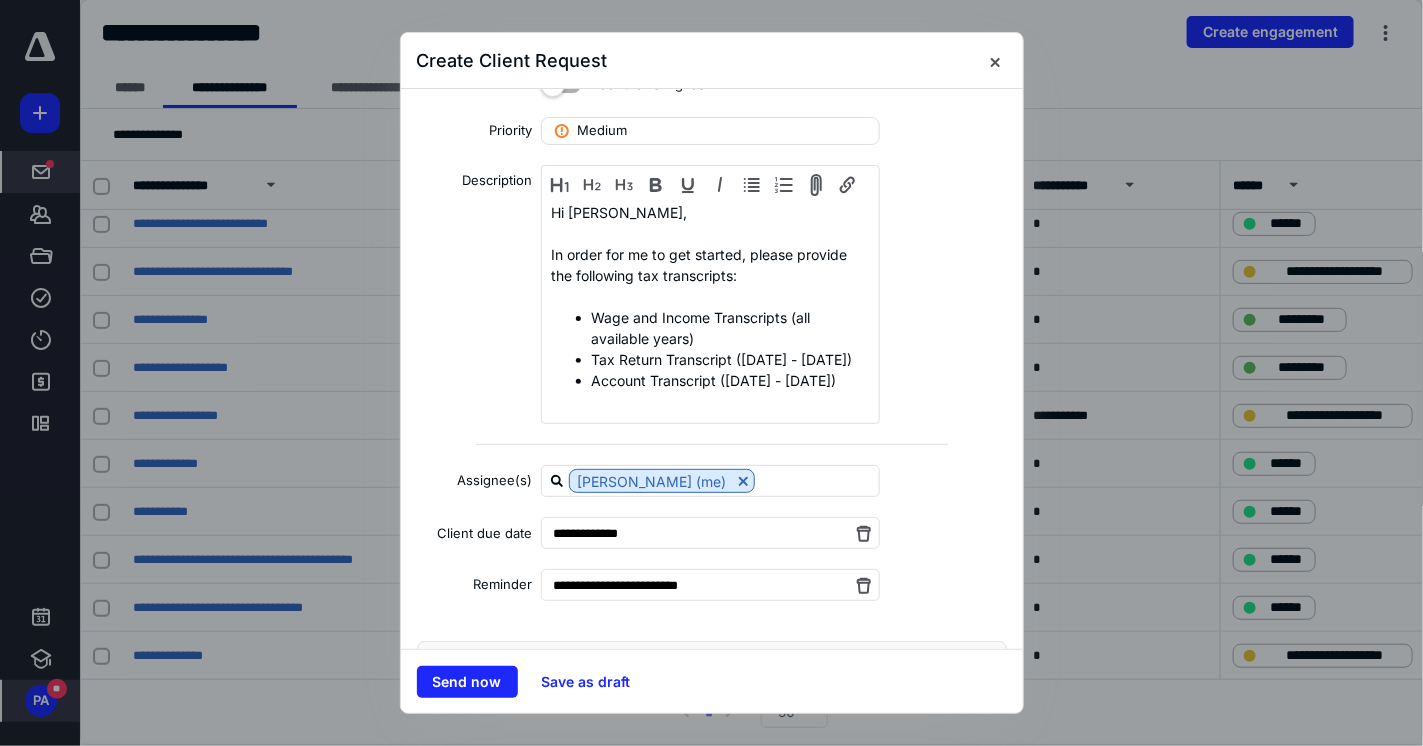 scroll, scrollTop: 0, scrollLeft: 0, axis: both 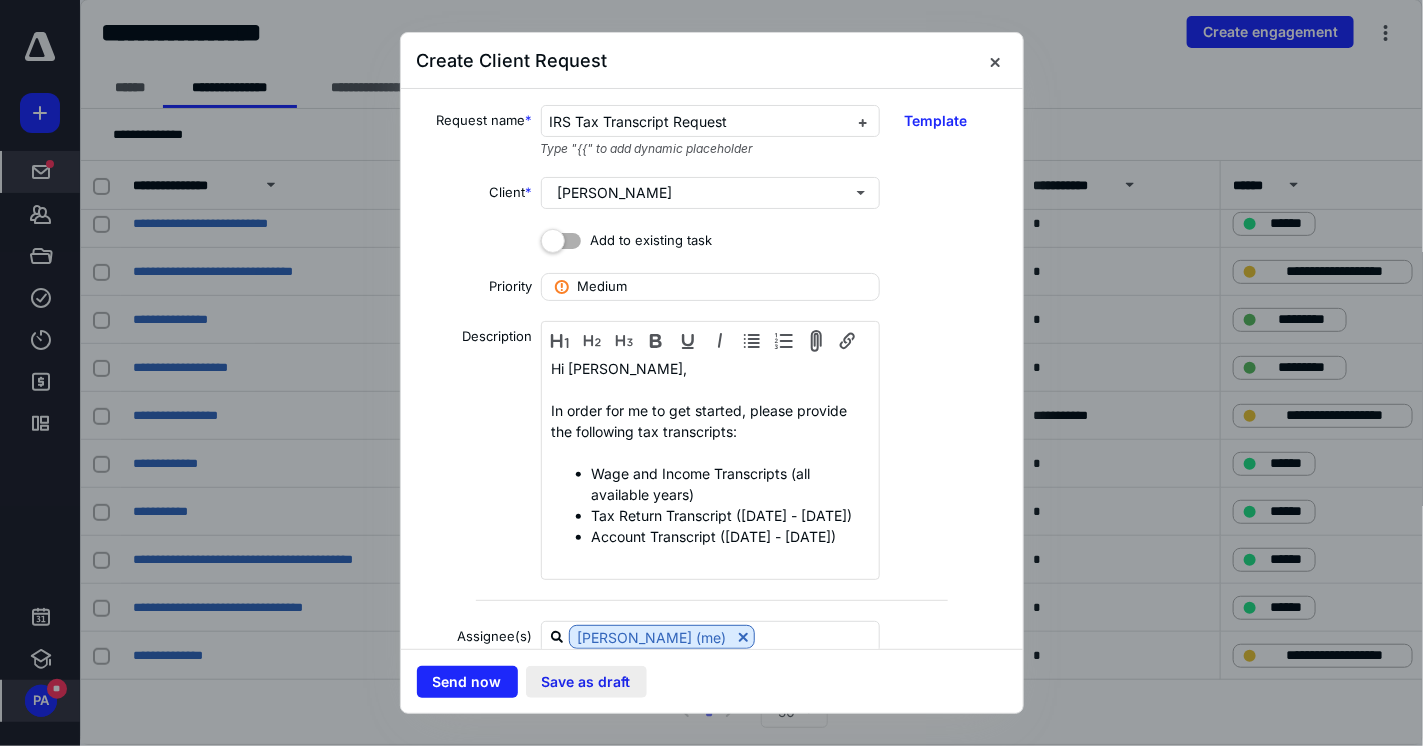 click on "Save as draft" at bounding box center (586, 682) 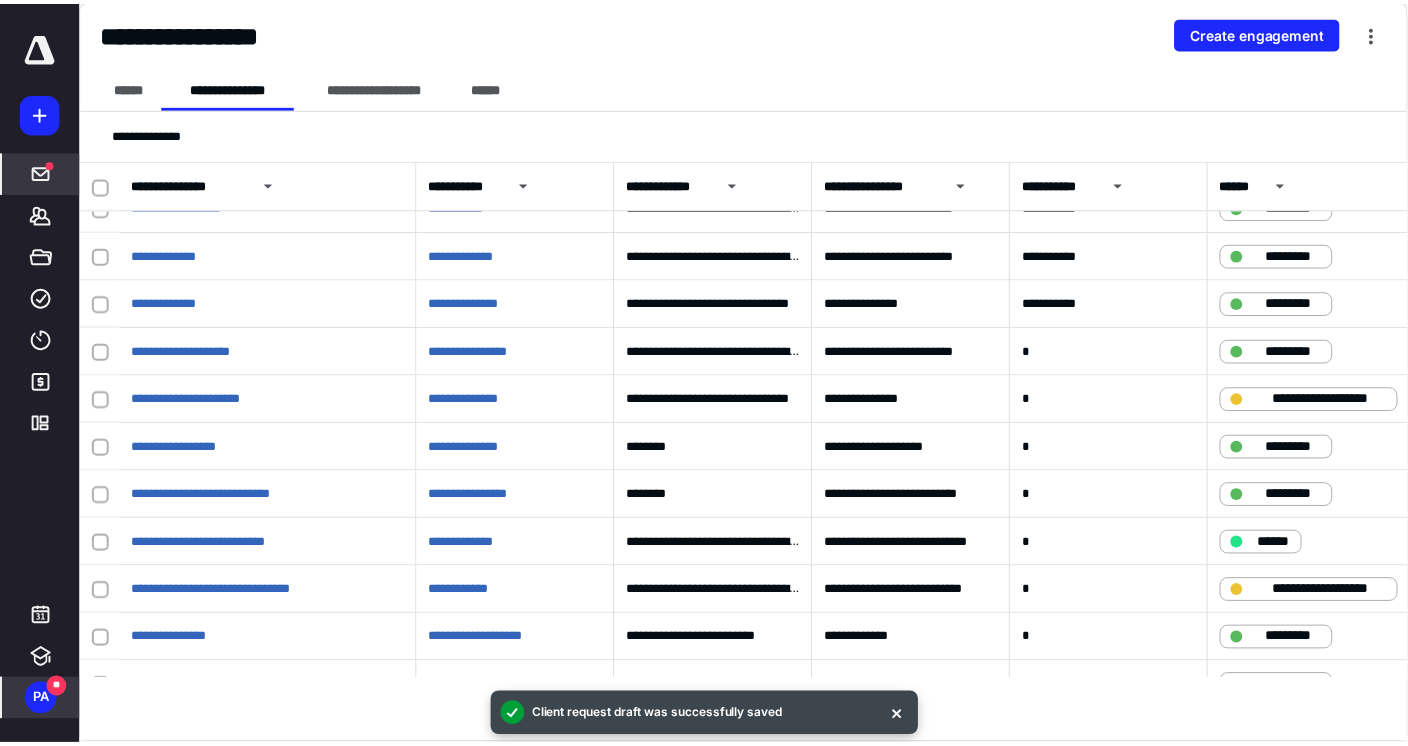 scroll, scrollTop: 0, scrollLeft: 0, axis: both 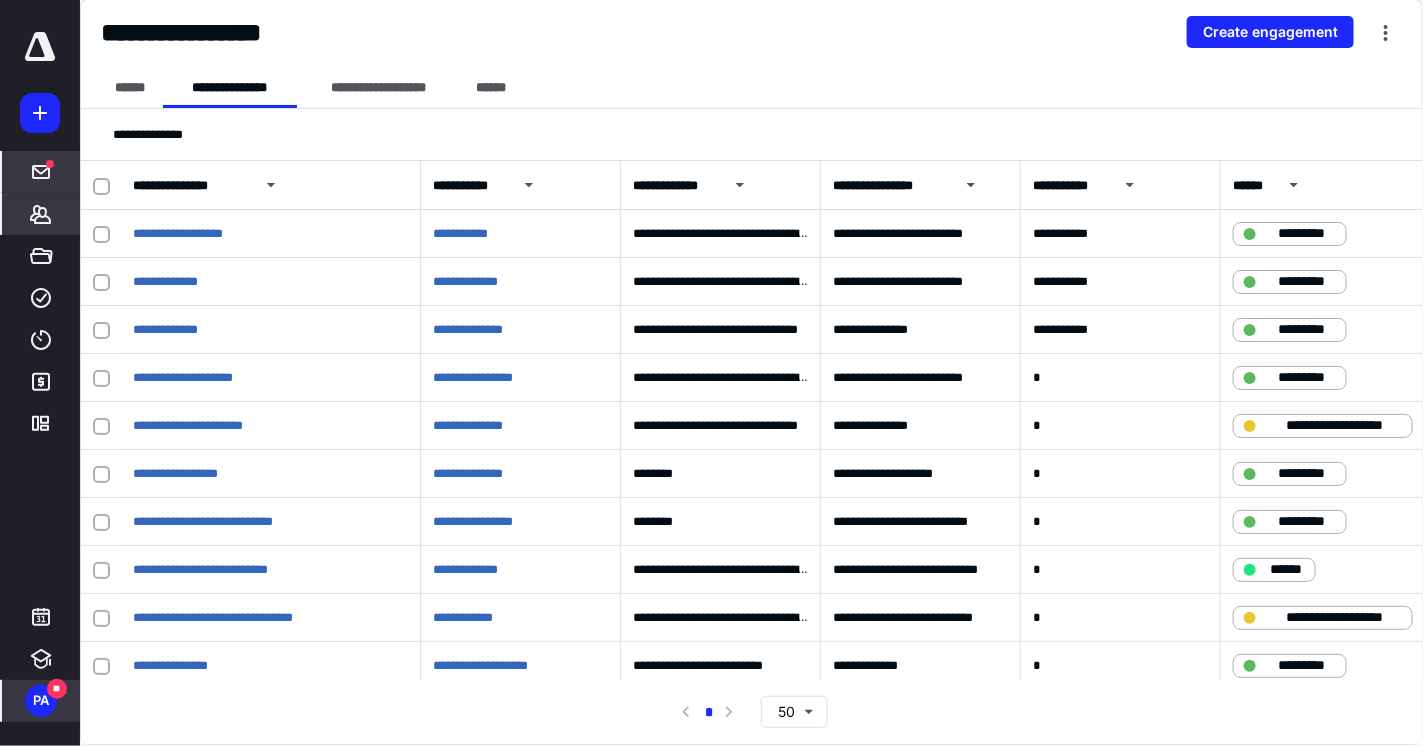 click 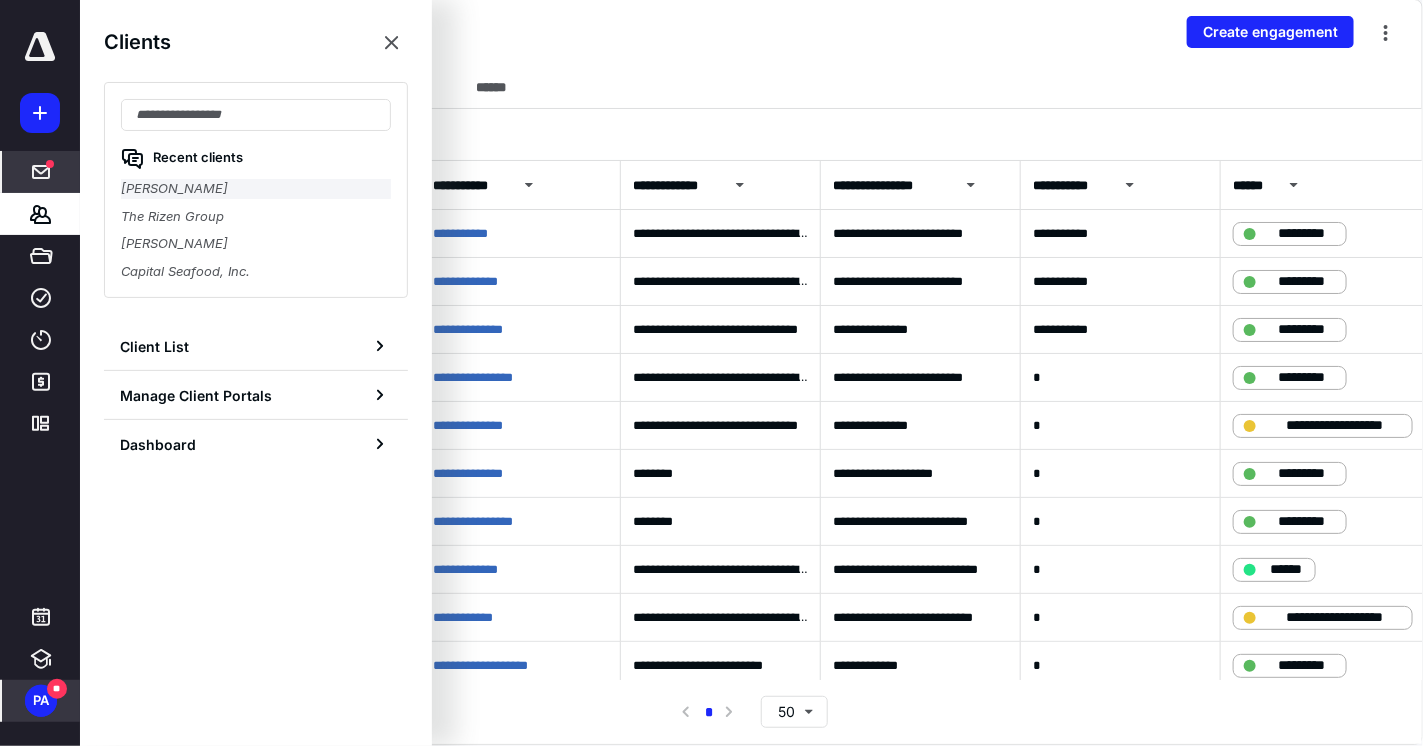 click on "Shane Munroe" at bounding box center [256, 189] 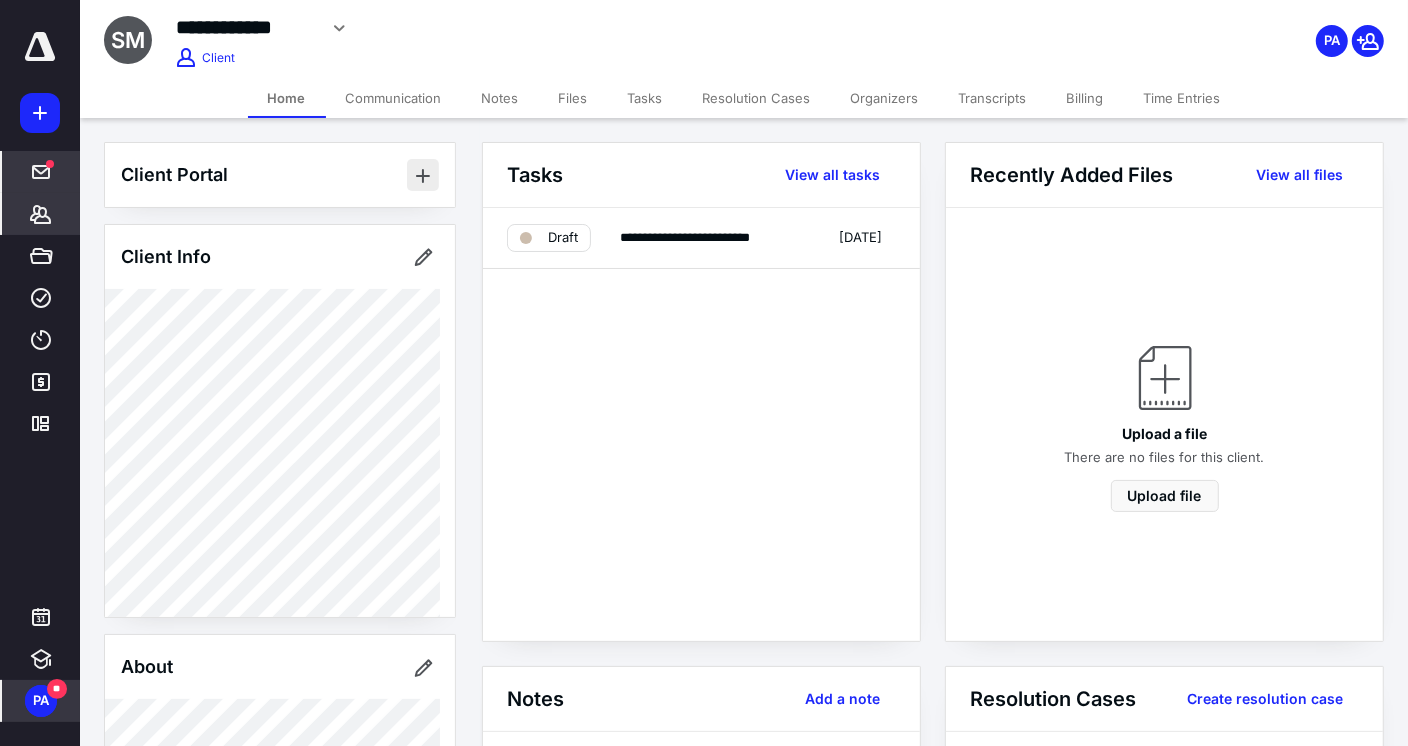 click at bounding box center (423, 175) 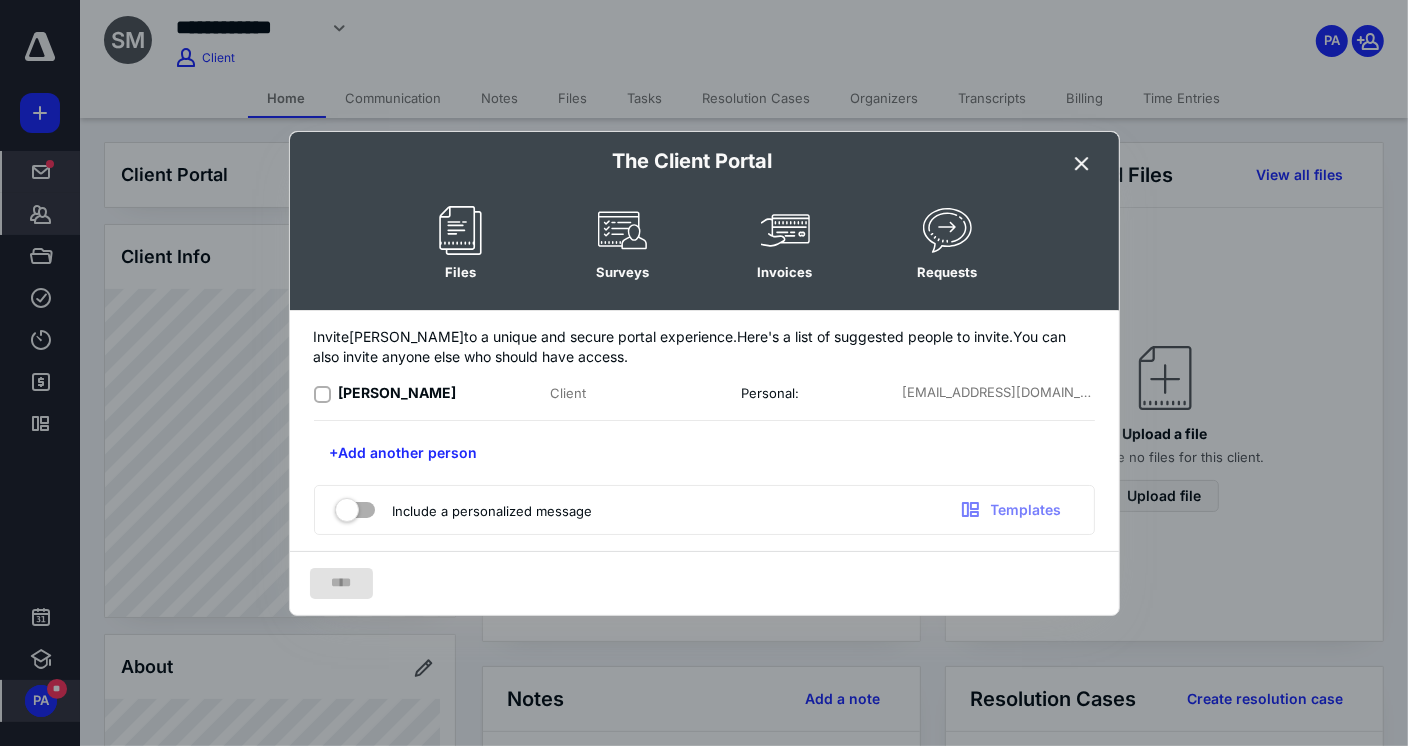 drag, startPoint x: 326, startPoint y: 393, endPoint x: 372, endPoint y: 473, distance: 92.28217 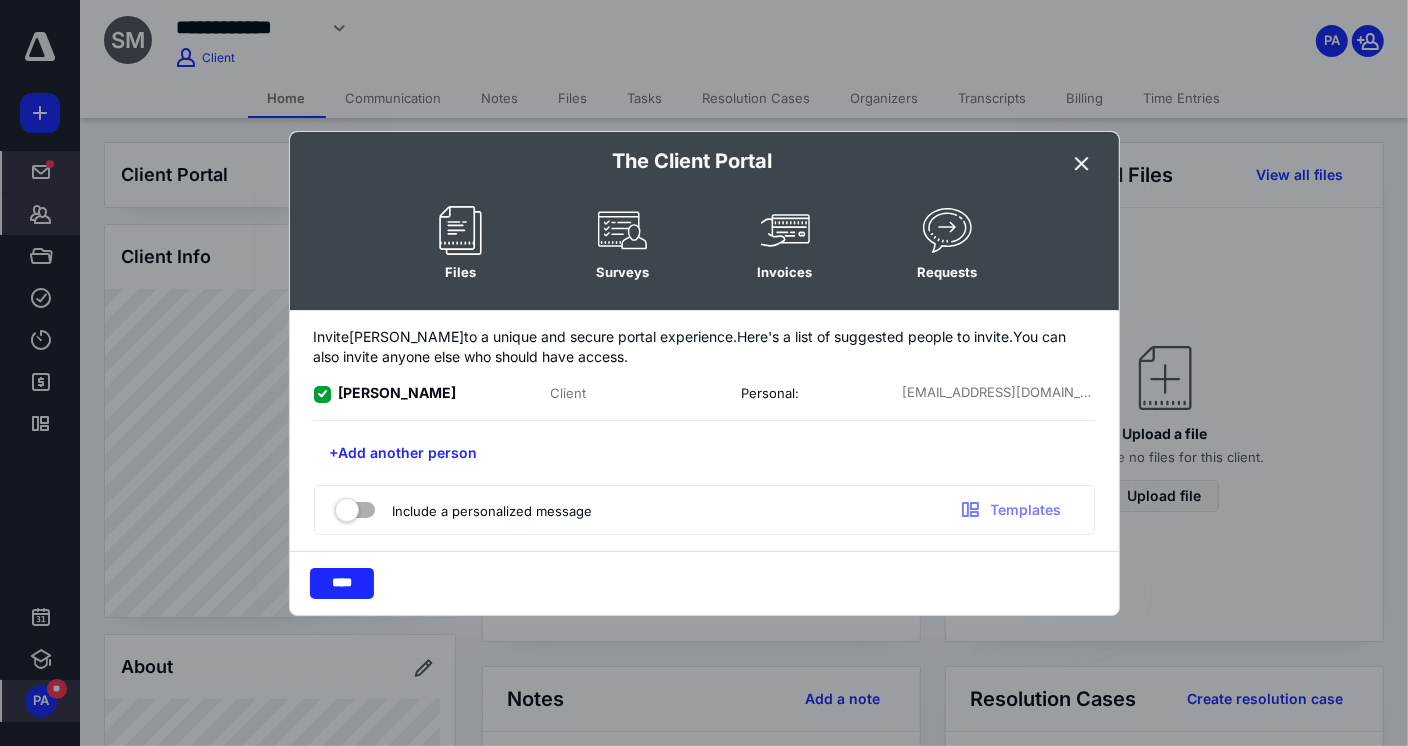 click at bounding box center [355, 506] 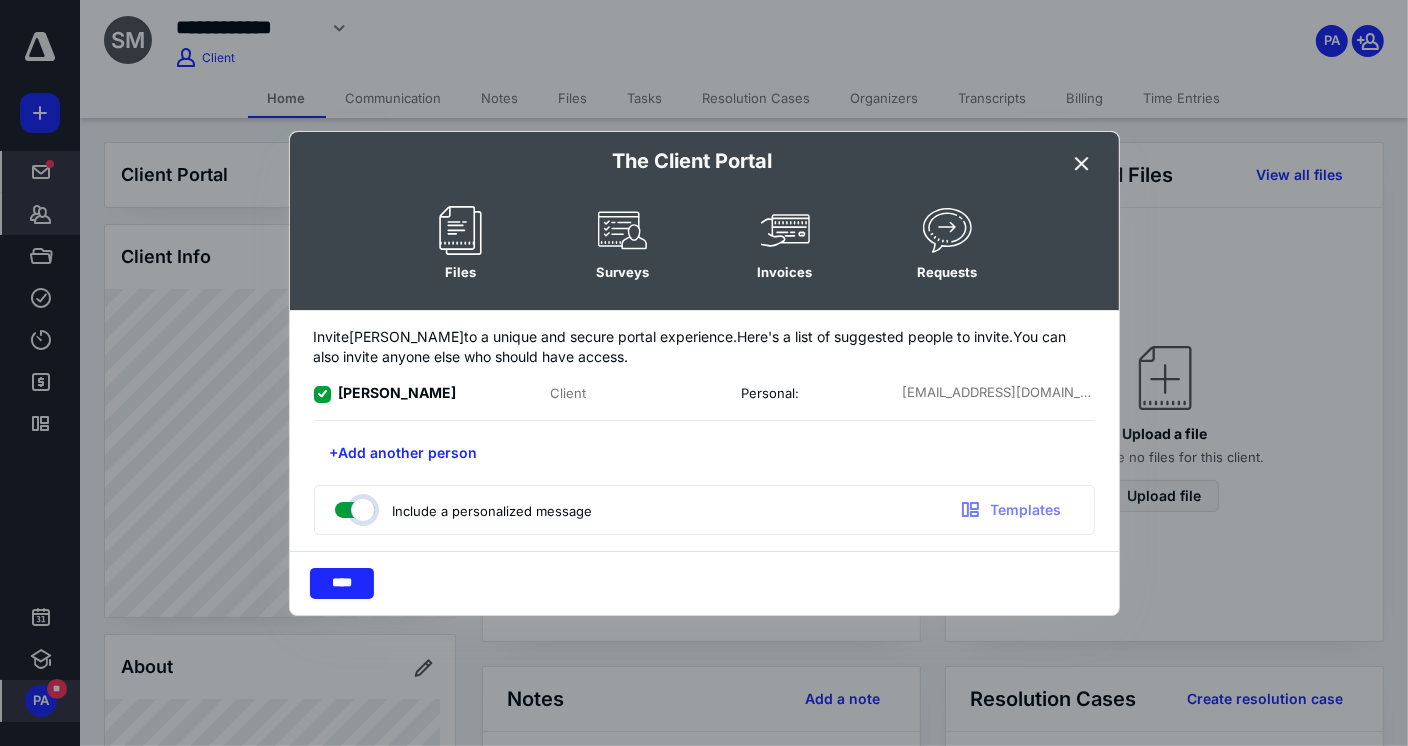 checkbox on "true" 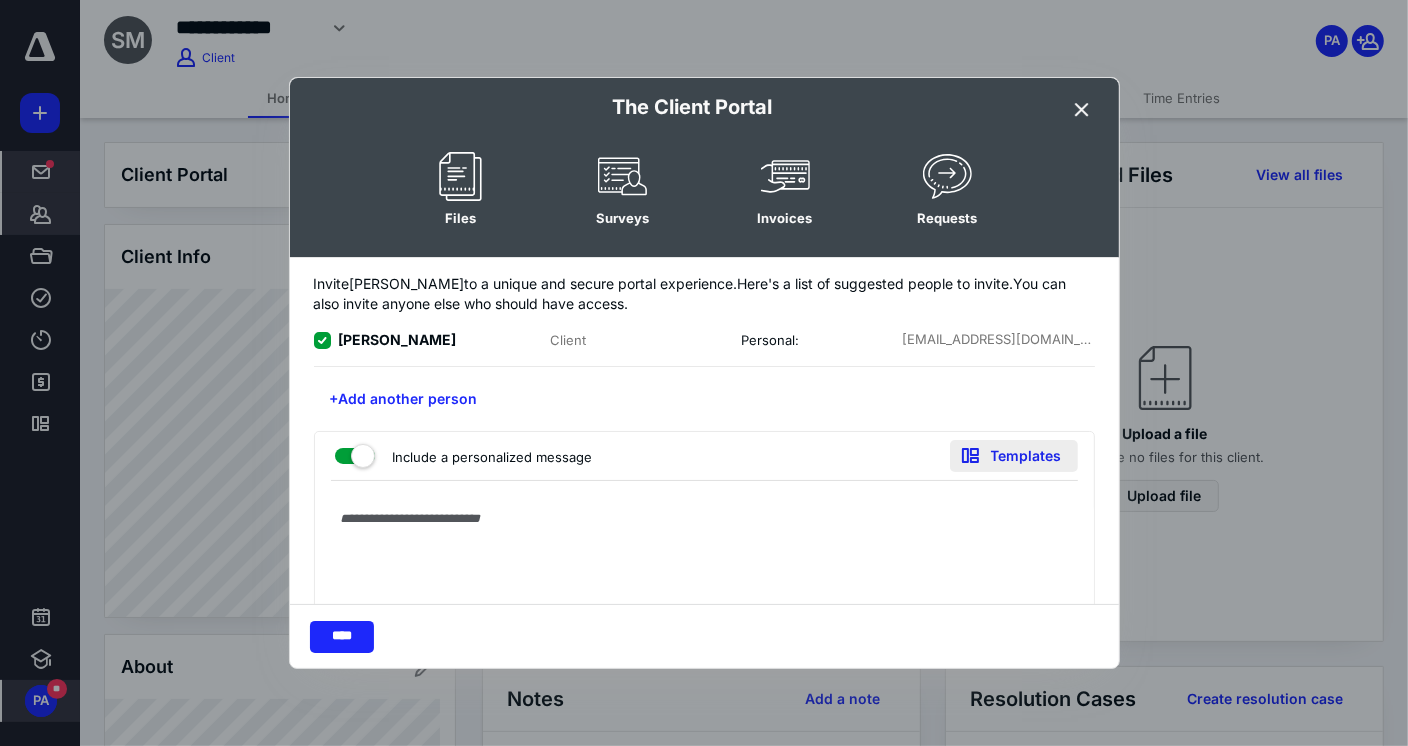 click on "Templates" at bounding box center [1014, 456] 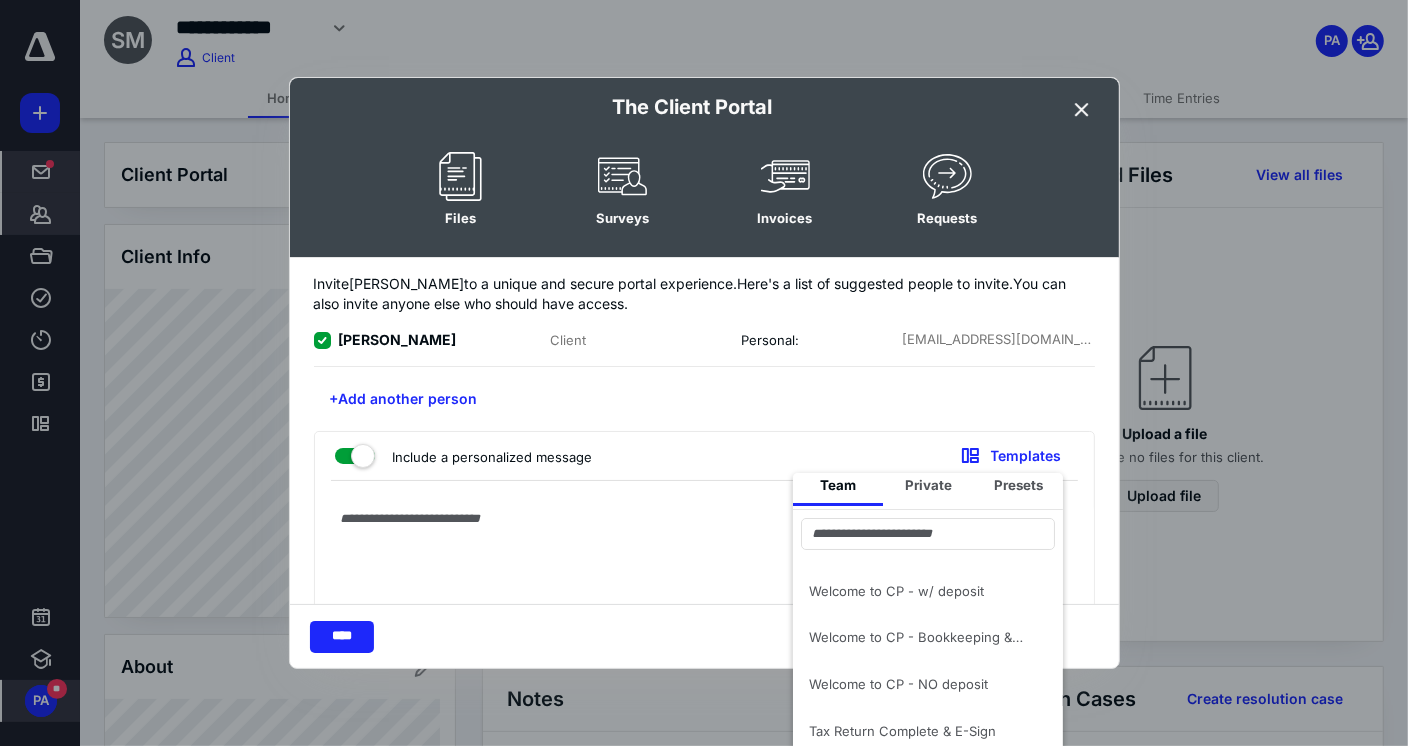 scroll, scrollTop: 19, scrollLeft: 0, axis: vertical 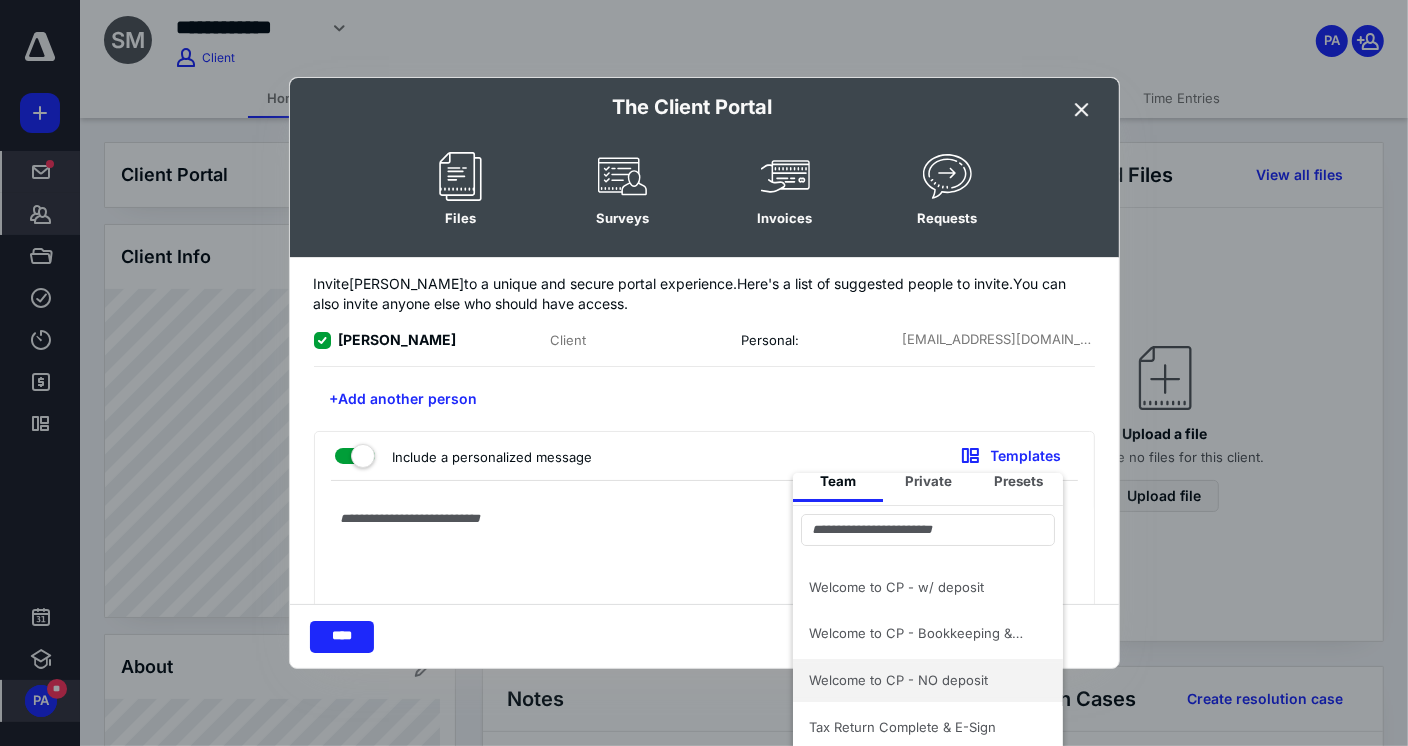 click on "Welcome to CP - NO deposit" at bounding box center (916, 680) 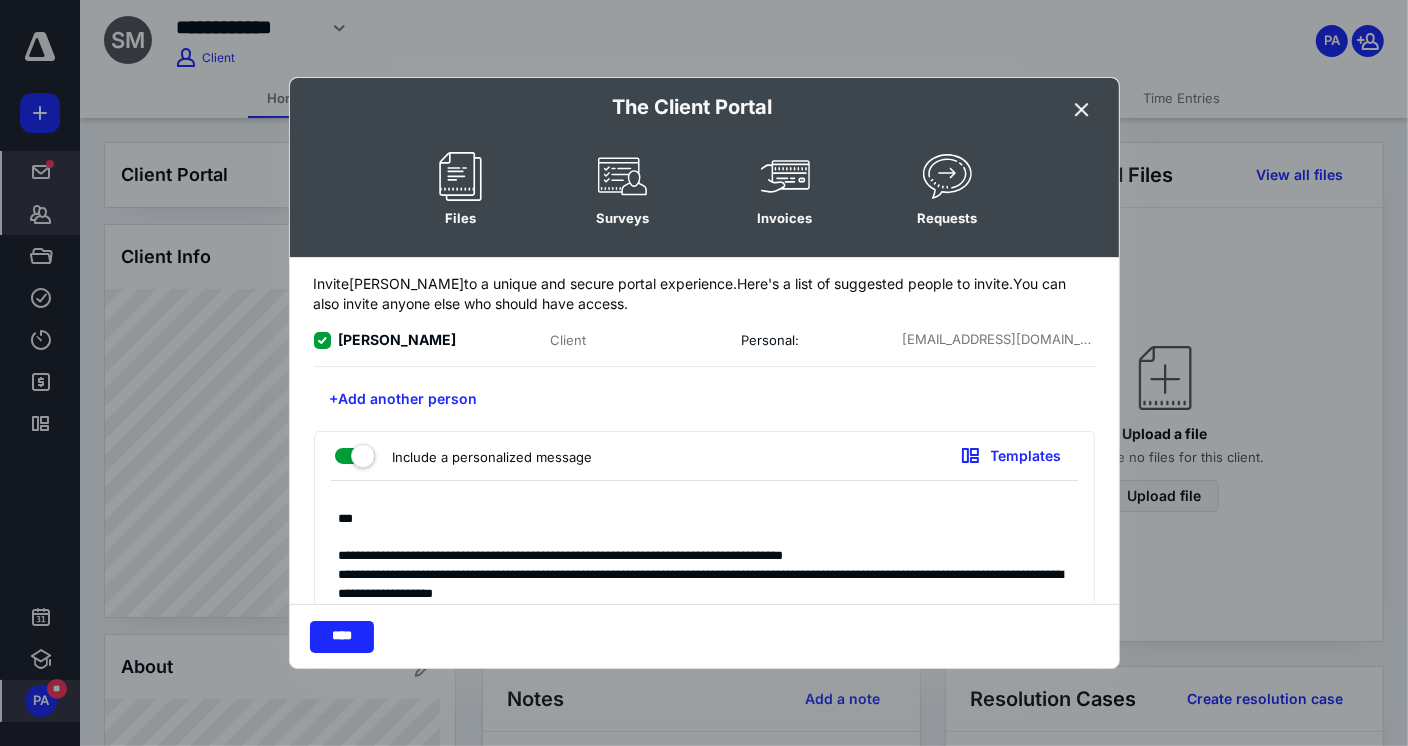 click on "**********" at bounding box center (697, 589) 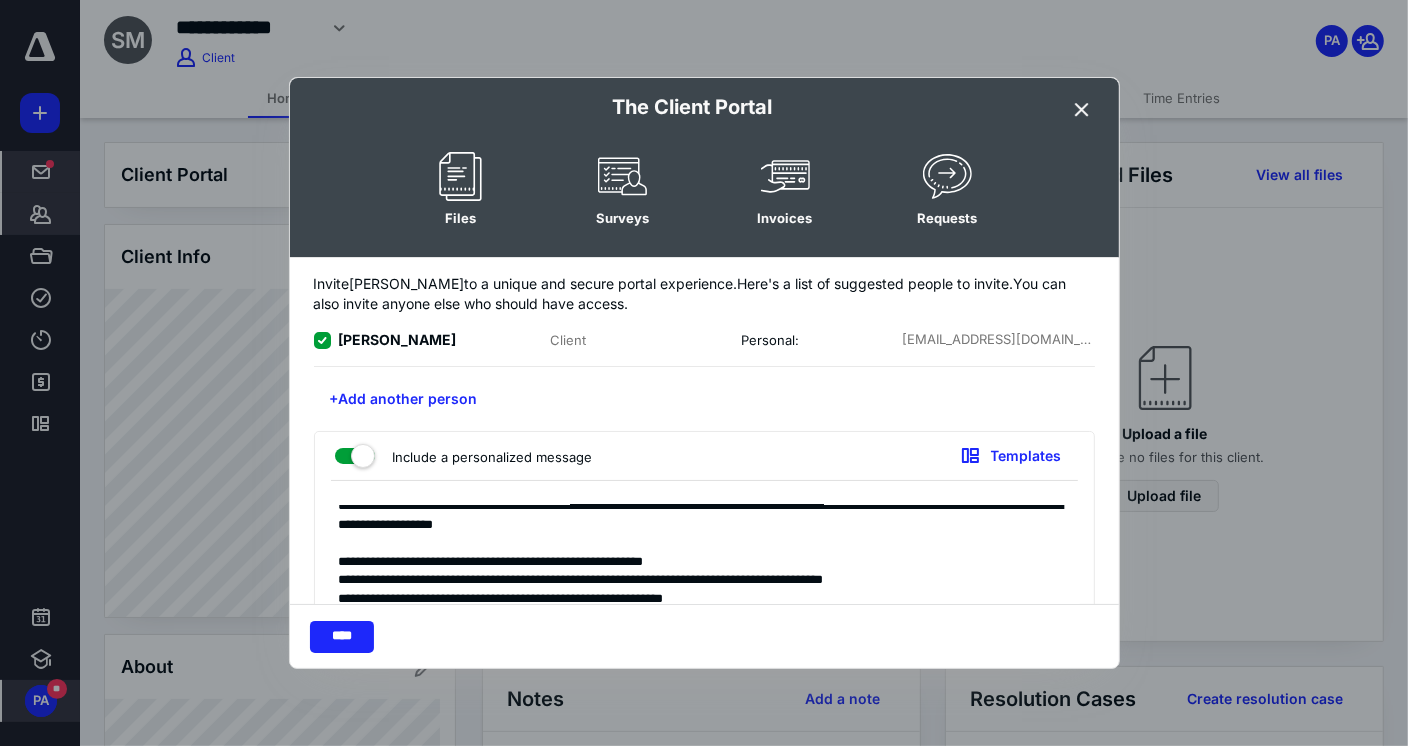 scroll, scrollTop: 100, scrollLeft: 0, axis: vertical 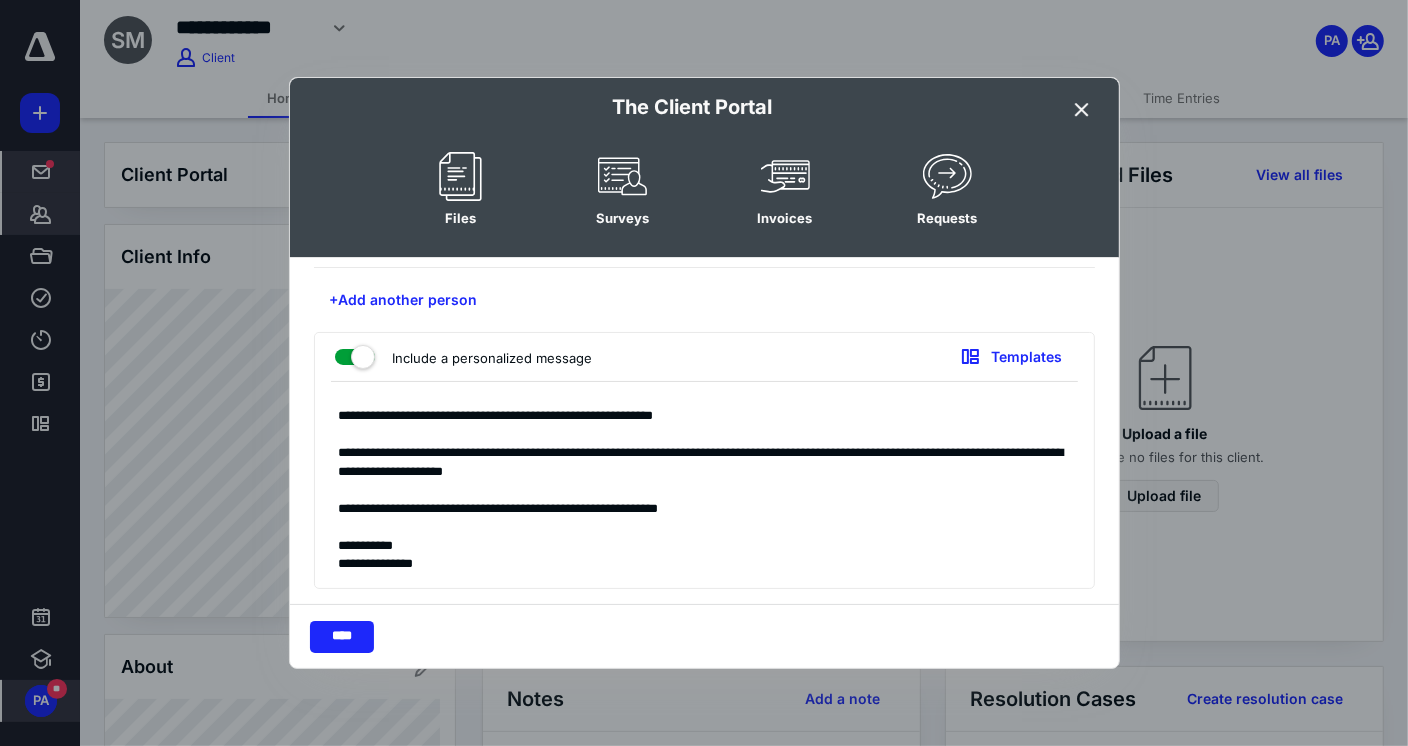 drag, startPoint x: 326, startPoint y: 536, endPoint x: 802, endPoint y: 479, distance: 479.40067 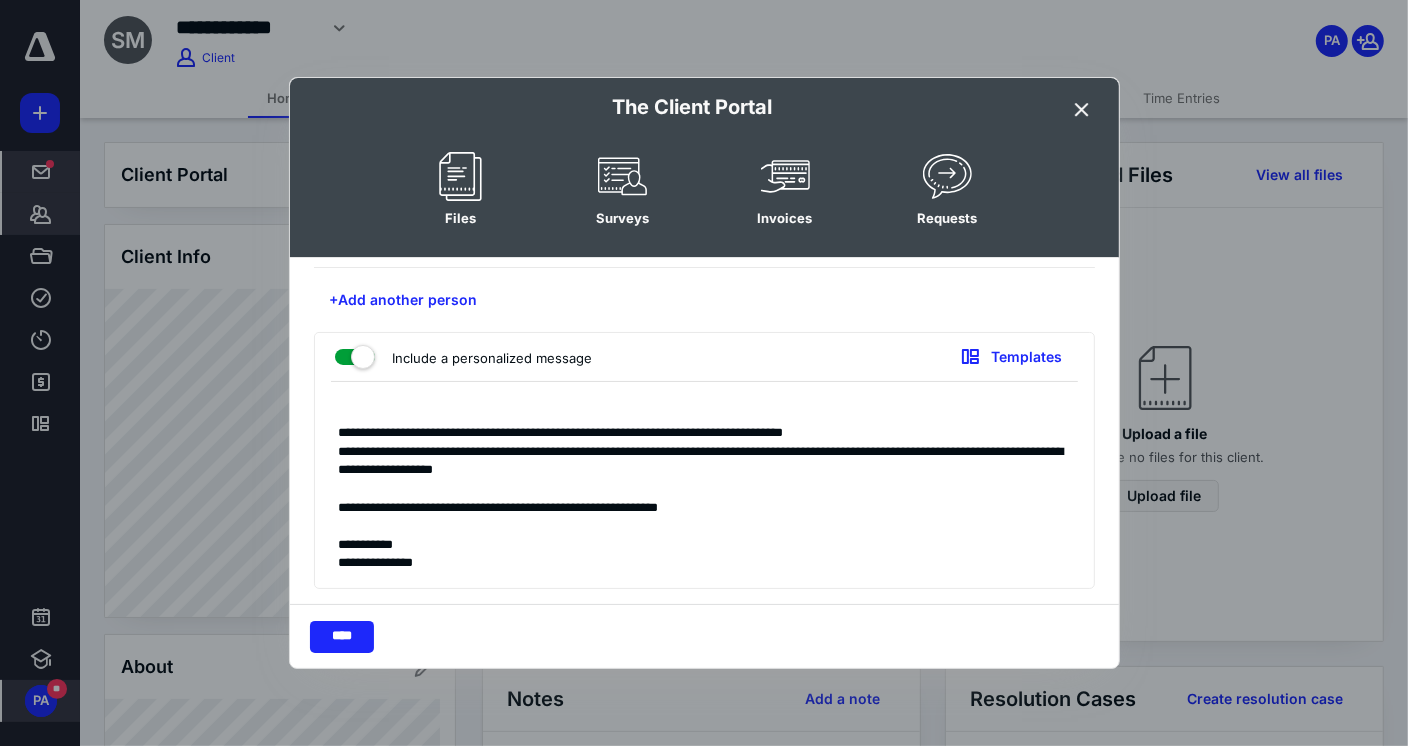 scroll, scrollTop: 23, scrollLeft: 0, axis: vertical 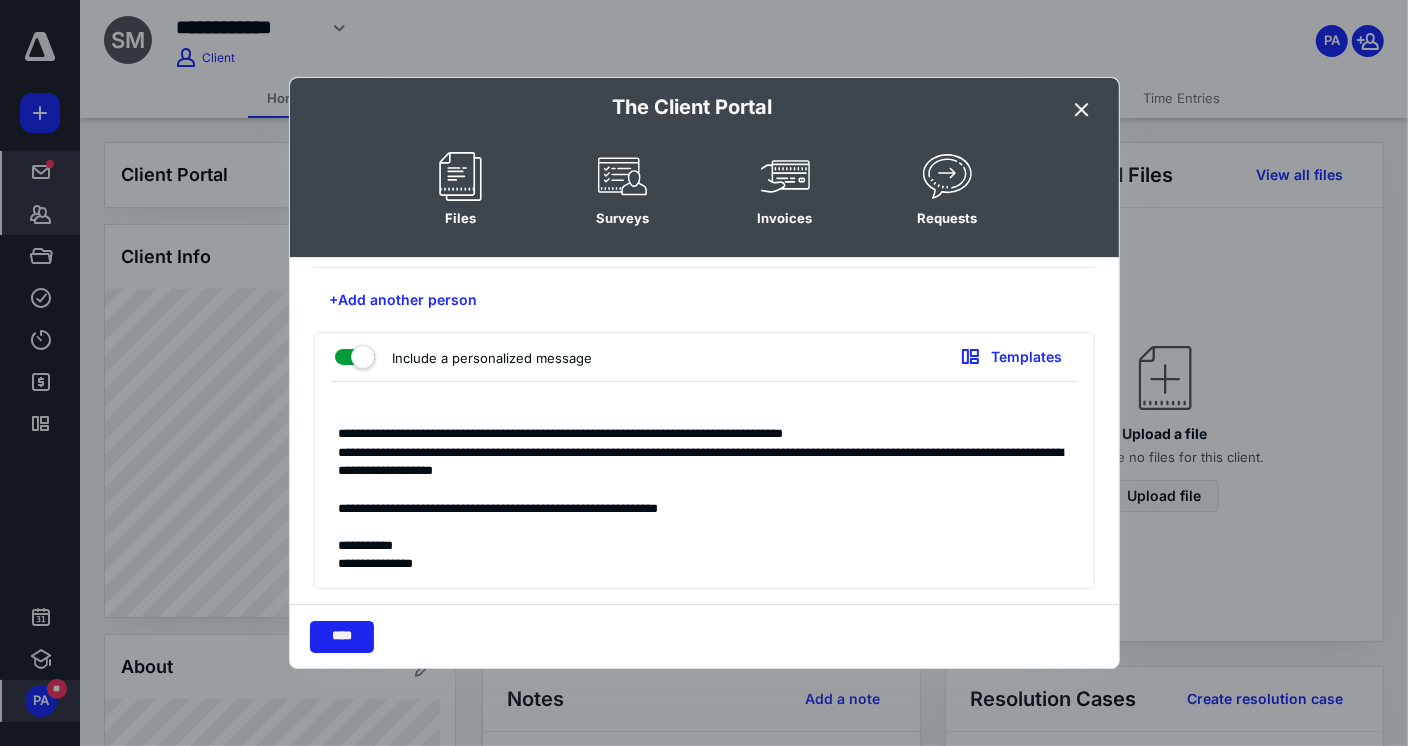 type on "**********" 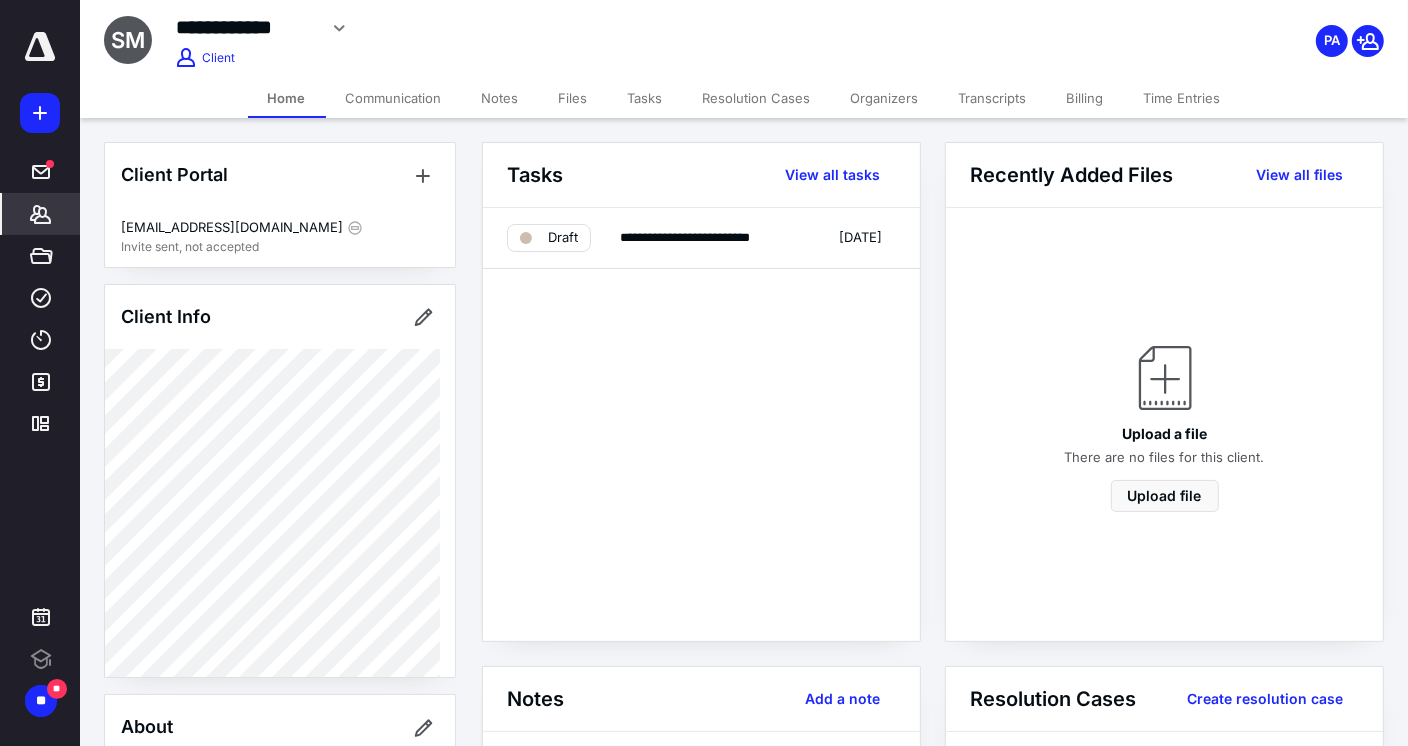 scroll, scrollTop: 0, scrollLeft: 0, axis: both 